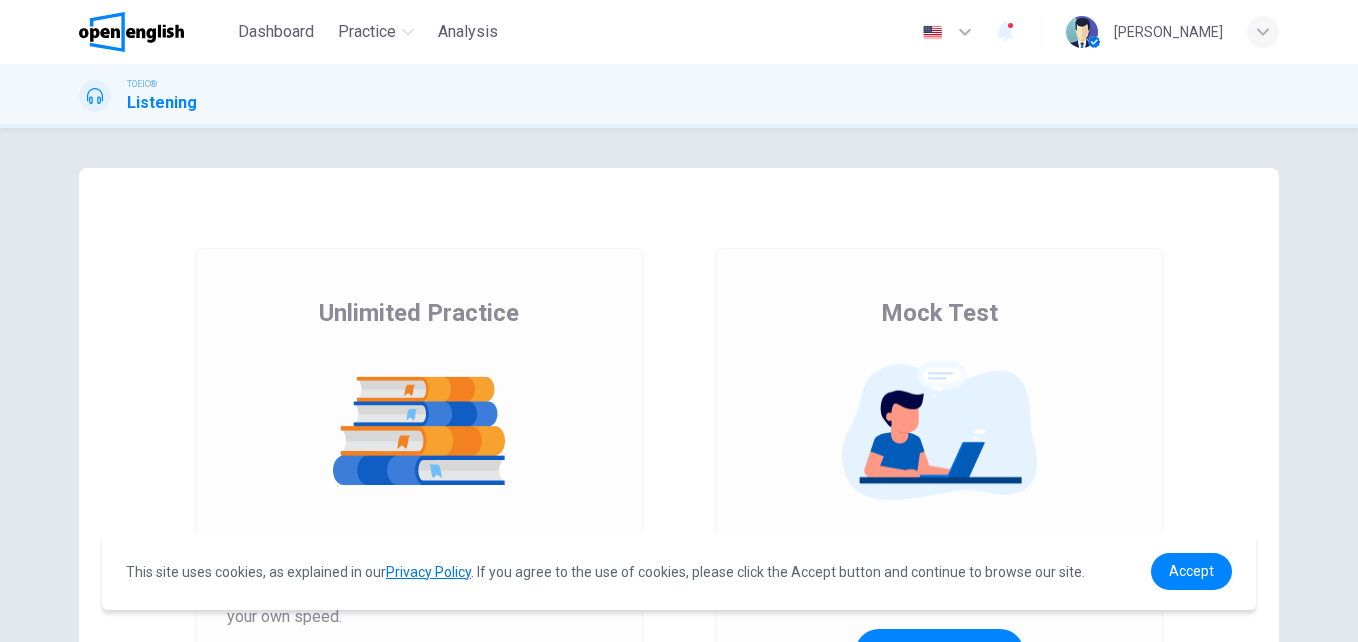 scroll, scrollTop: 0, scrollLeft: 0, axis: both 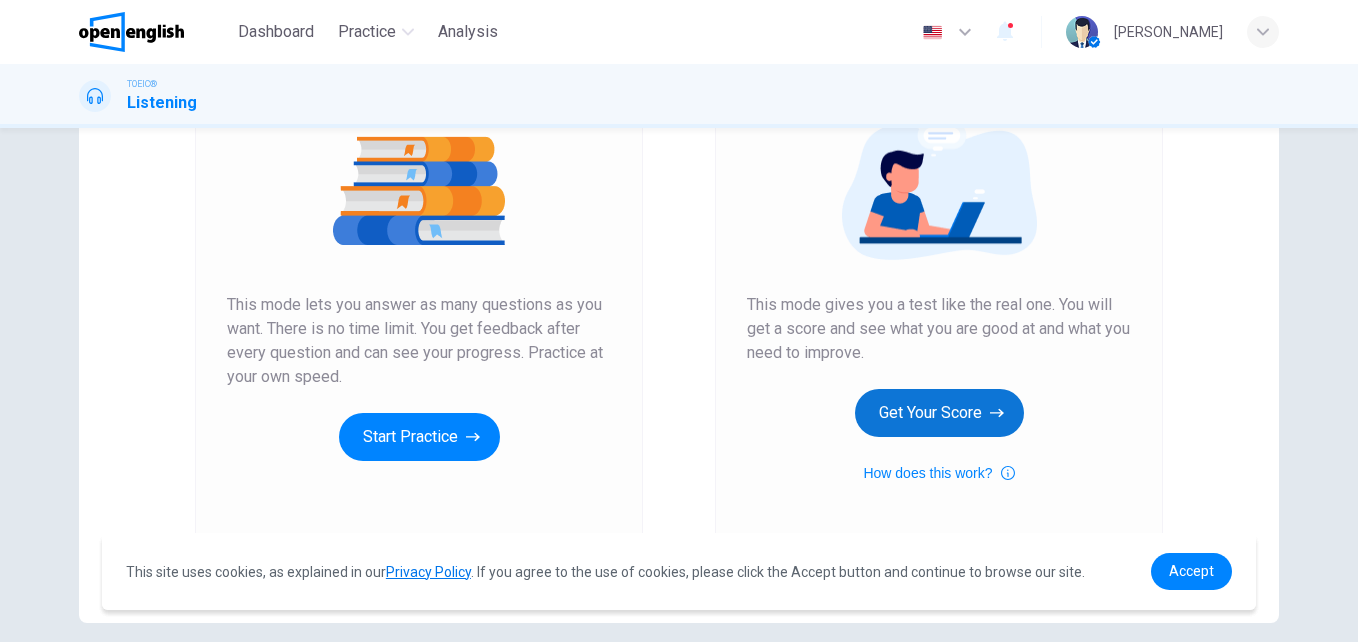 click on "Get Your Score" at bounding box center [939, 413] 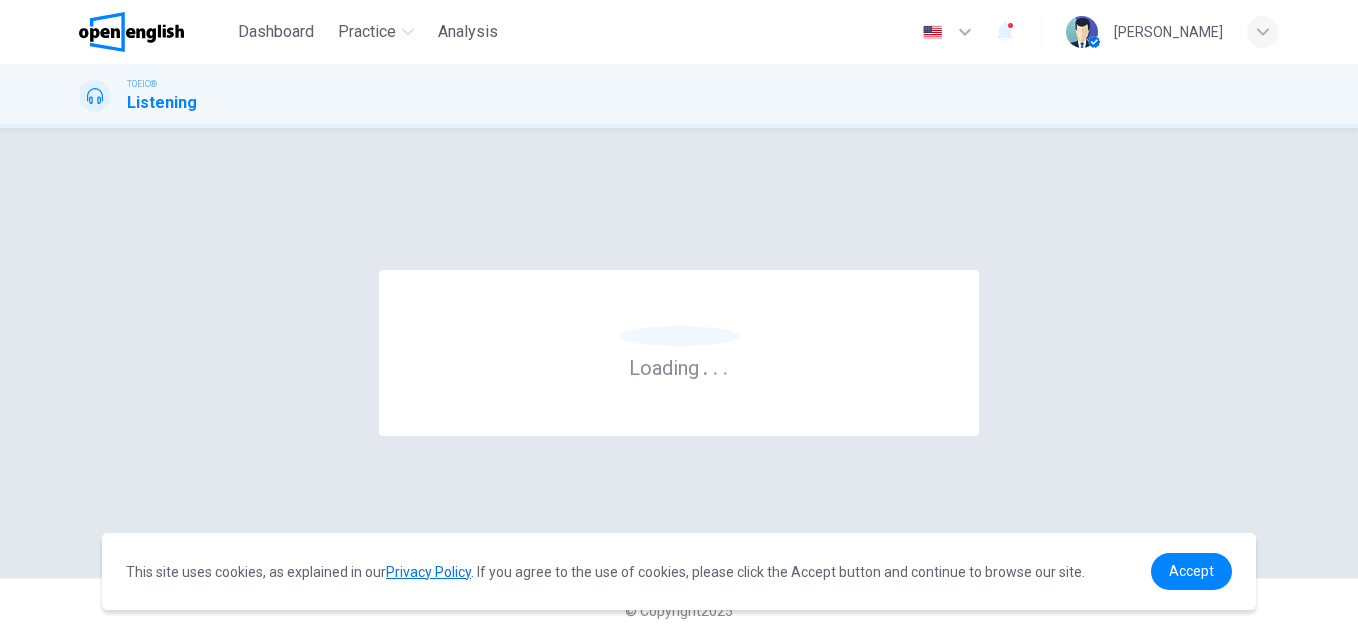scroll, scrollTop: 0, scrollLeft: 0, axis: both 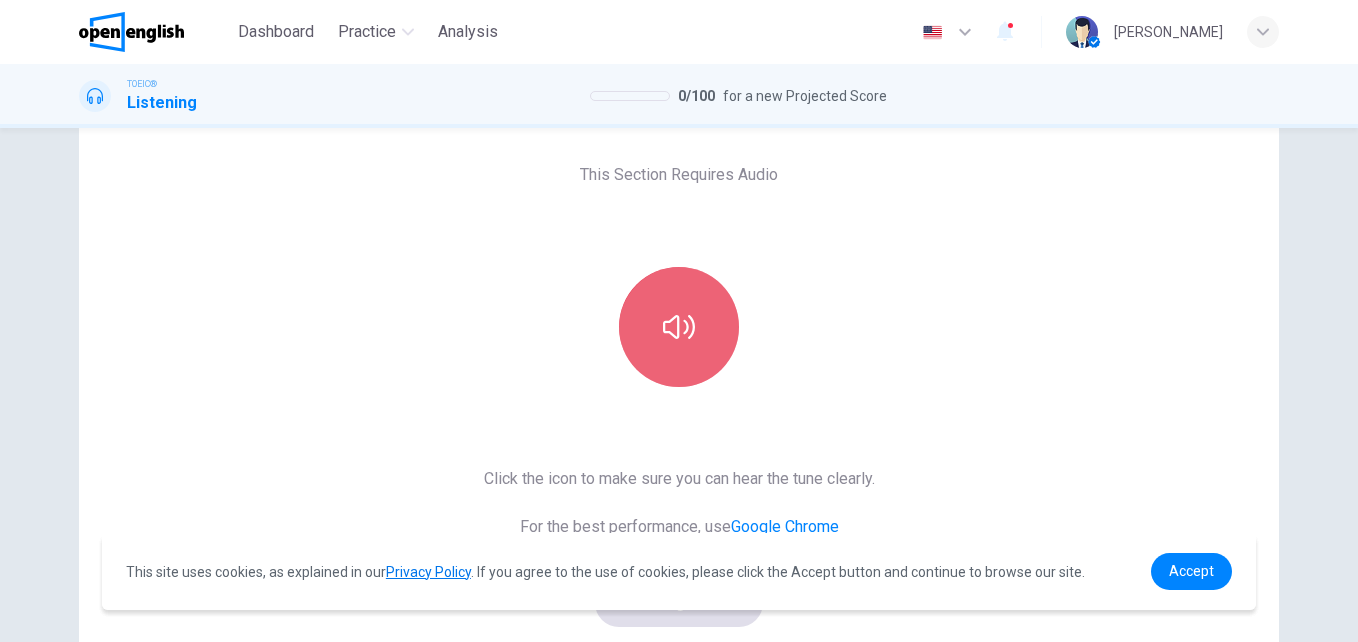 click 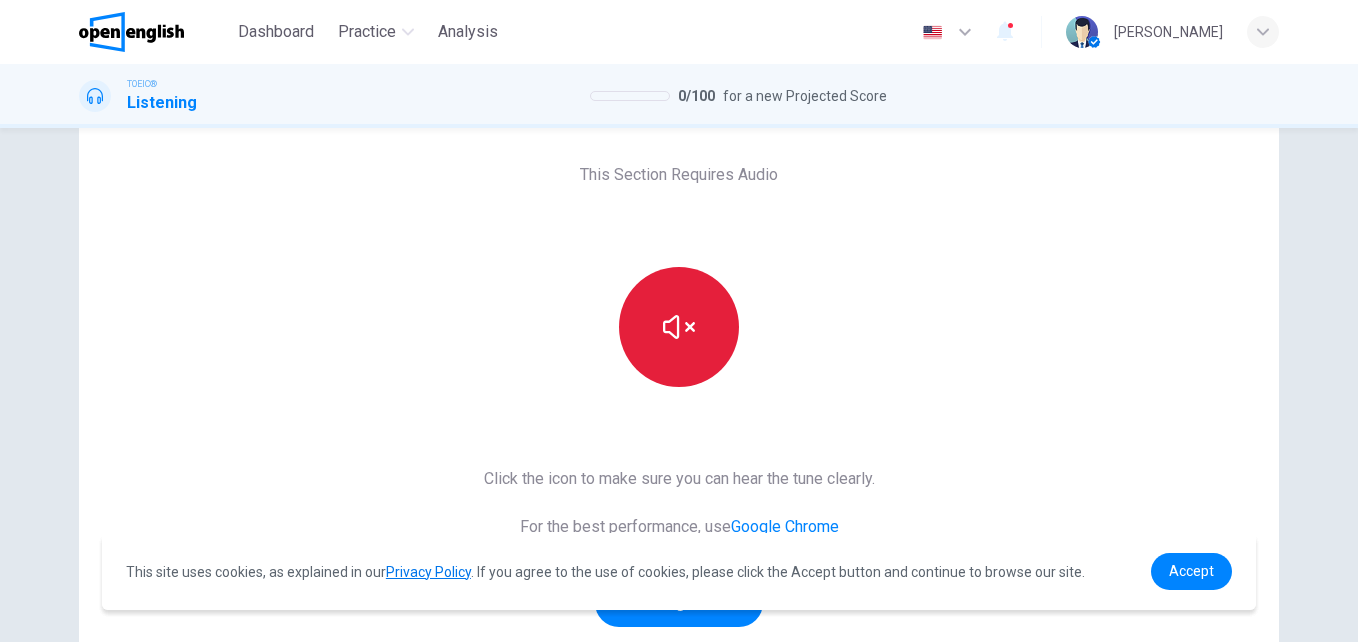 type 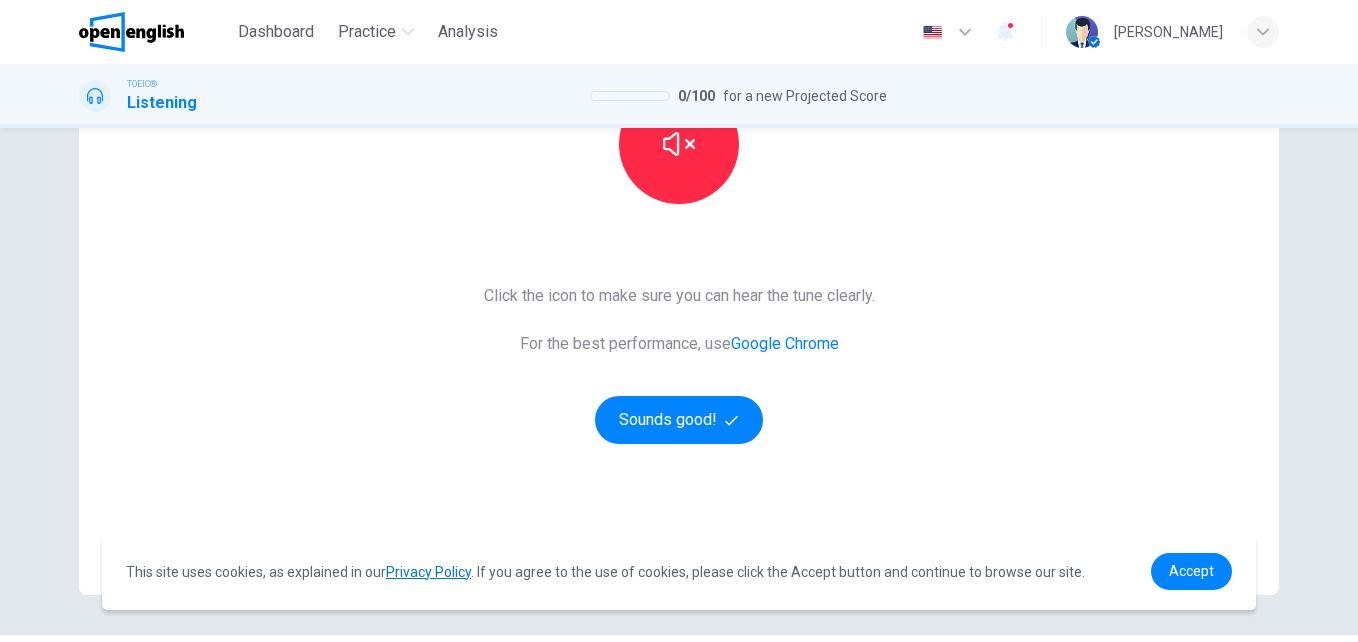 scroll, scrollTop: 273, scrollLeft: 0, axis: vertical 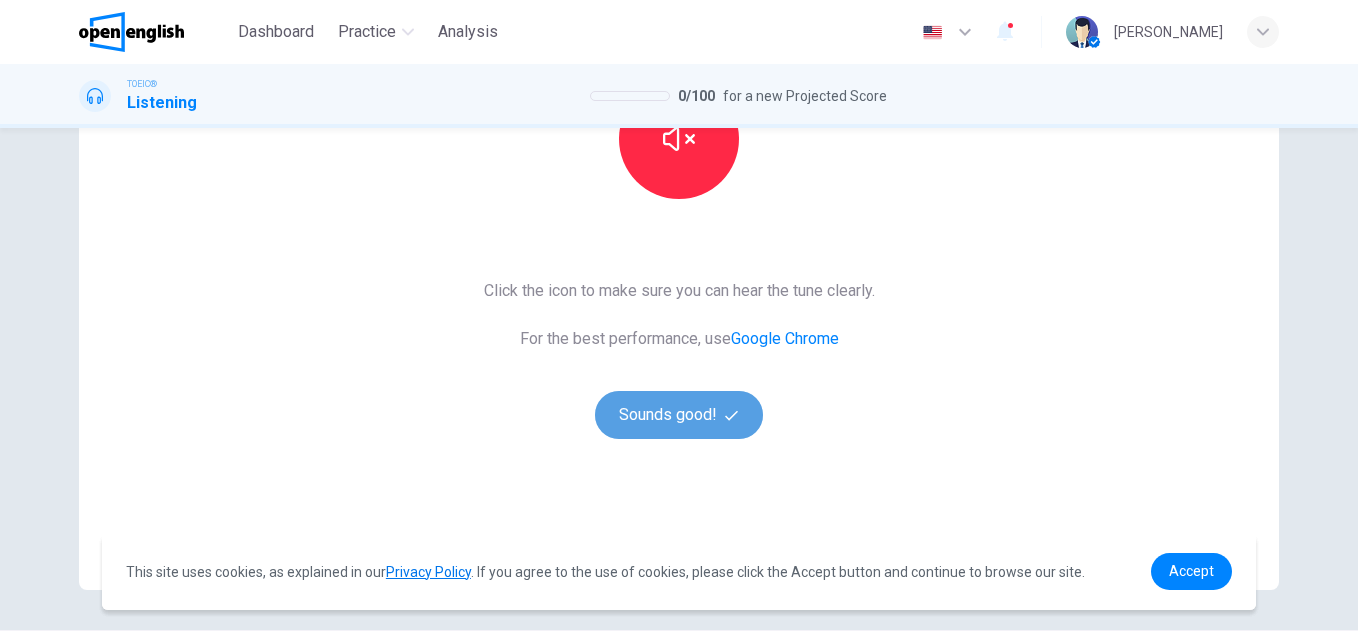 click on "Sounds good!" at bounding box center (679, 415) 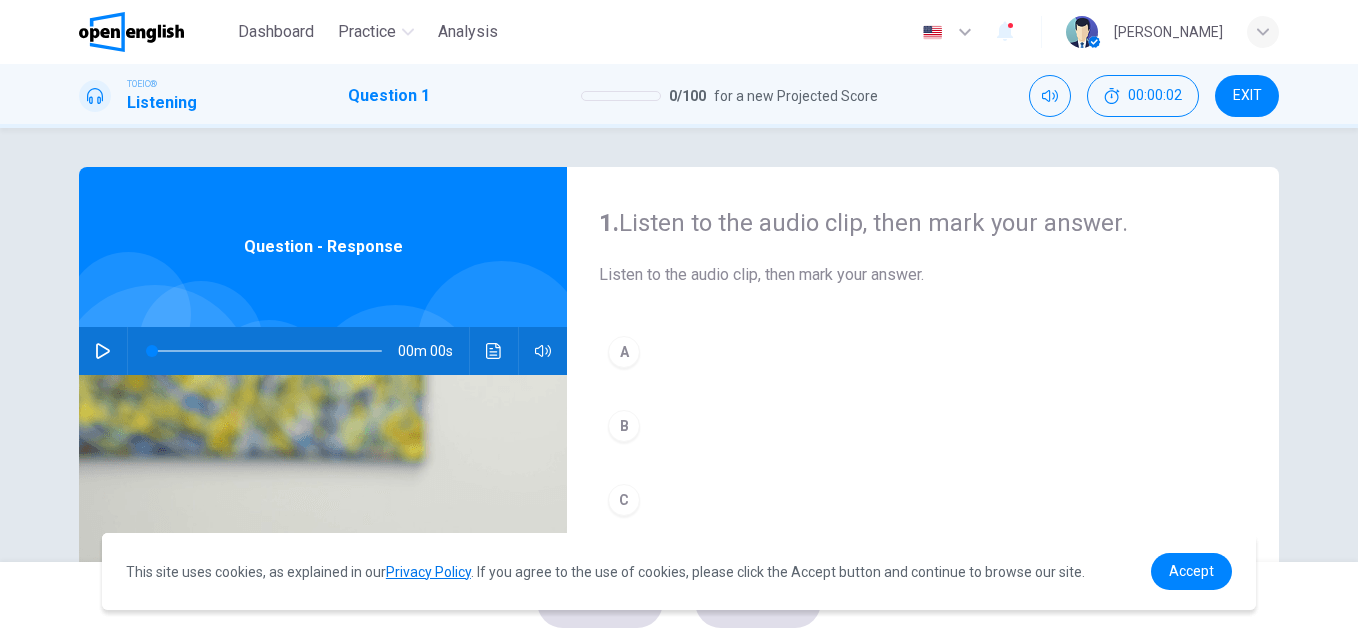 scroll, scrollTop: 0, scrollLeft: 0, axis: both 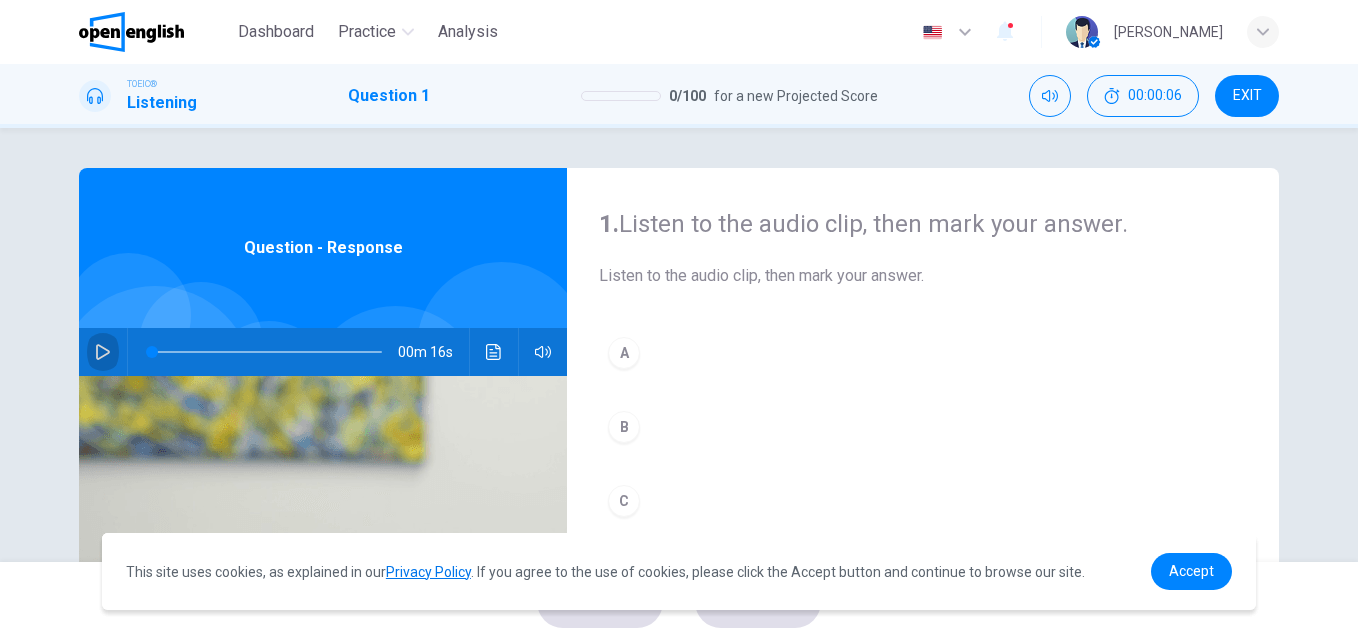 click at bounding box center [103, 352] 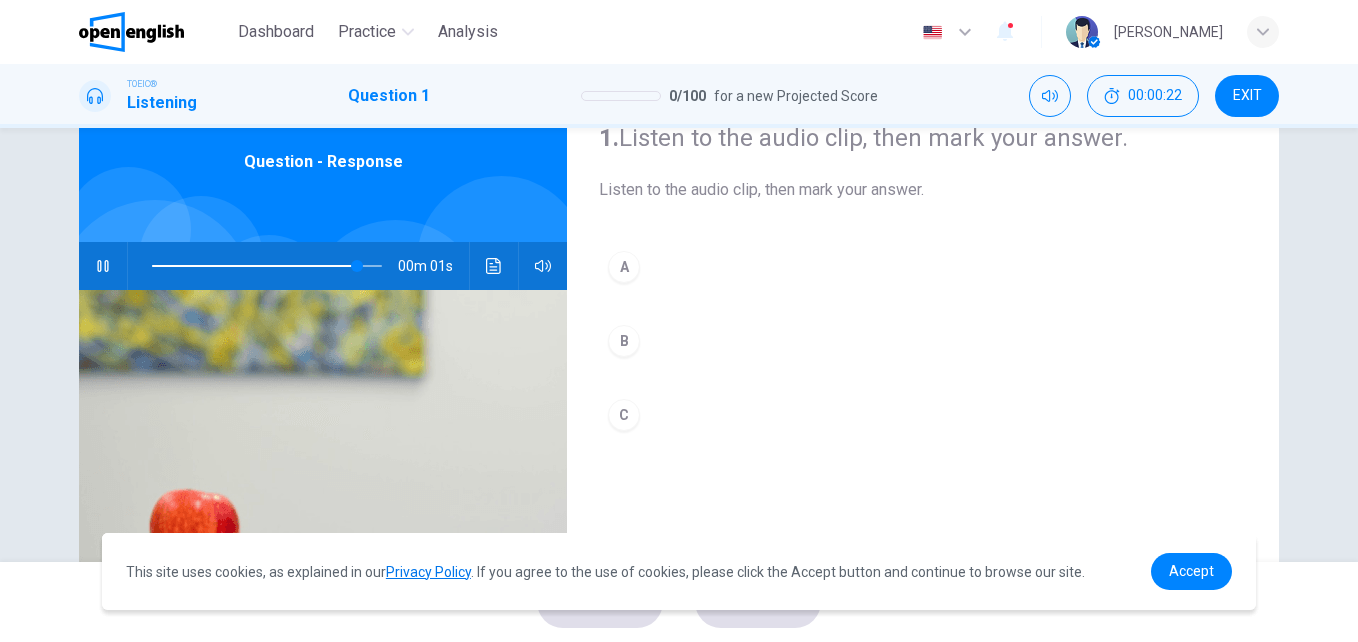 scroll, scrollTop: 96, scrollLeft: 0, axis: vertical 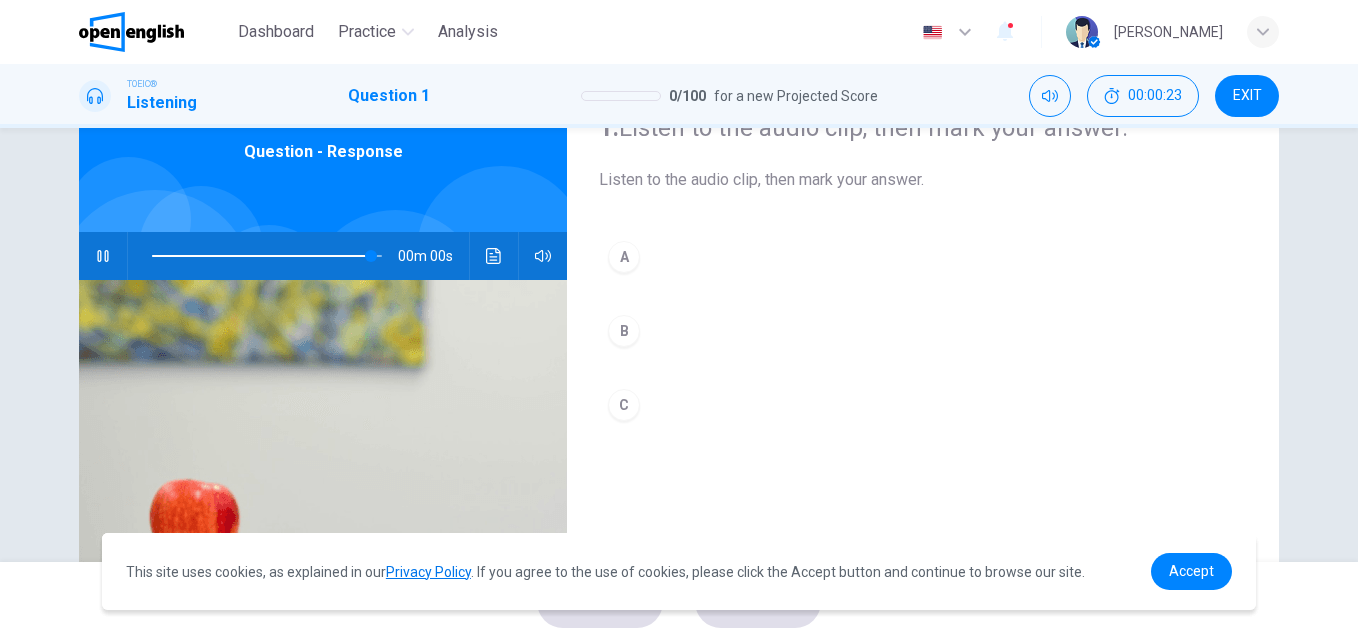 type on "*" 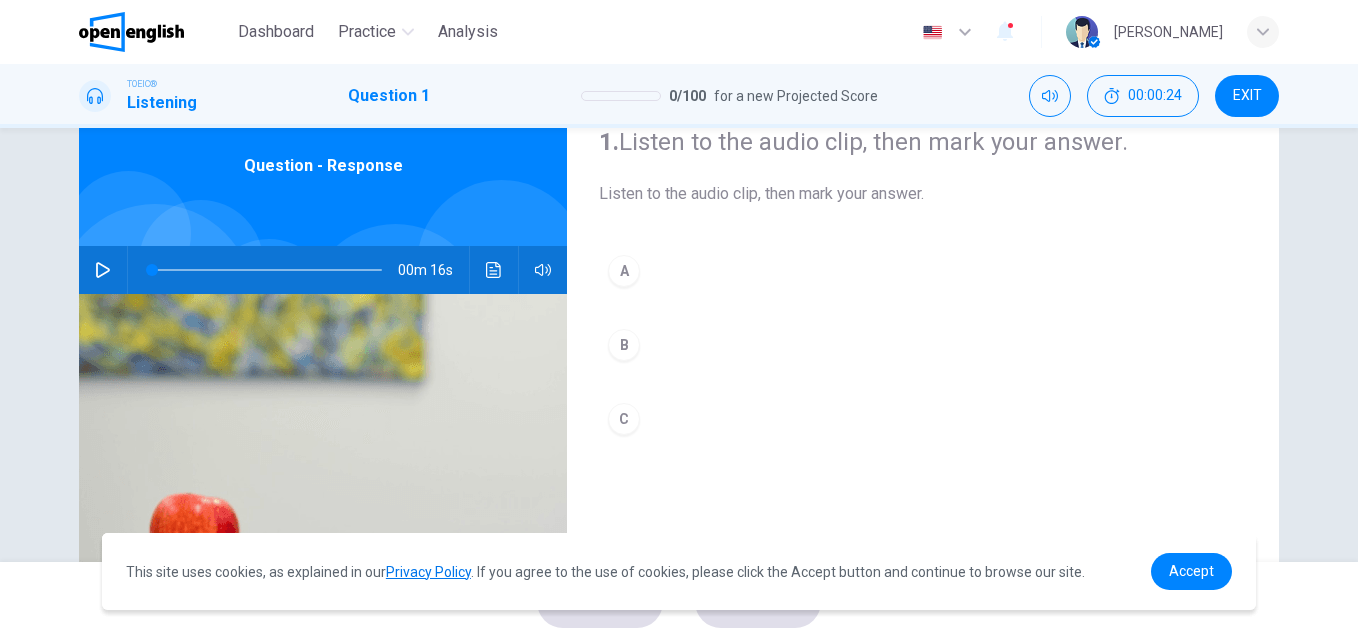 scroll, scrollTop: 79, scrollLeft: 0, axis: vertical 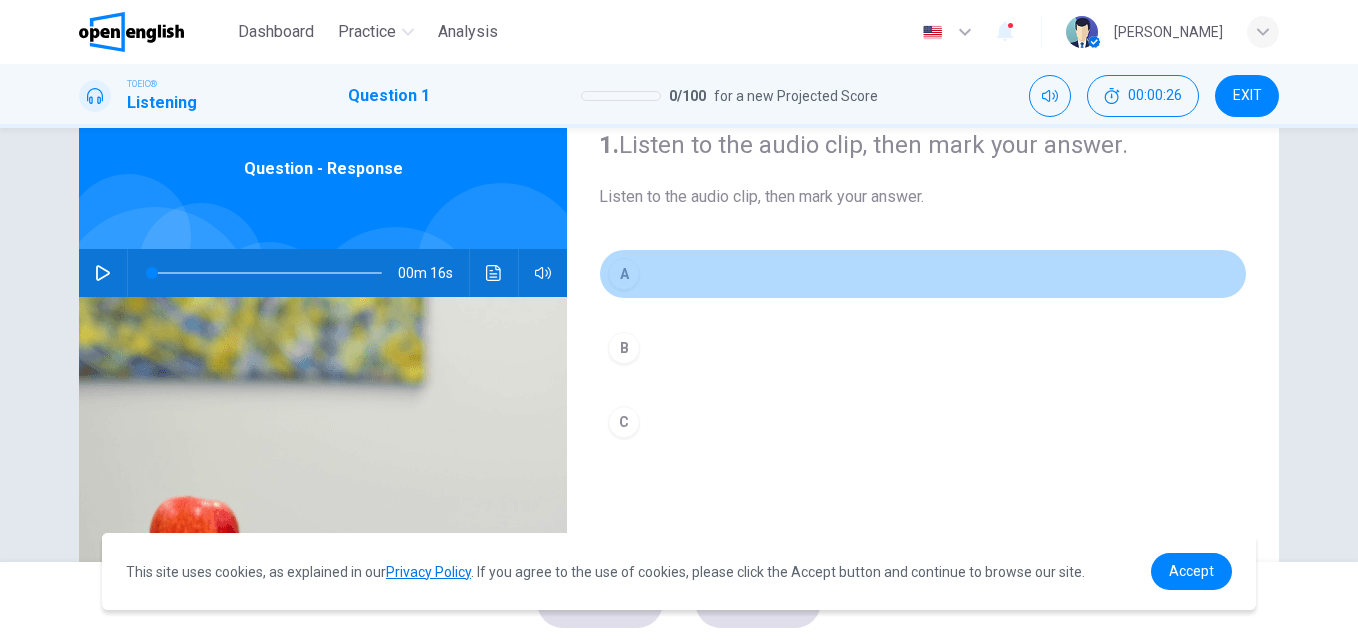 click on "A" at bounding box center (624, 274) 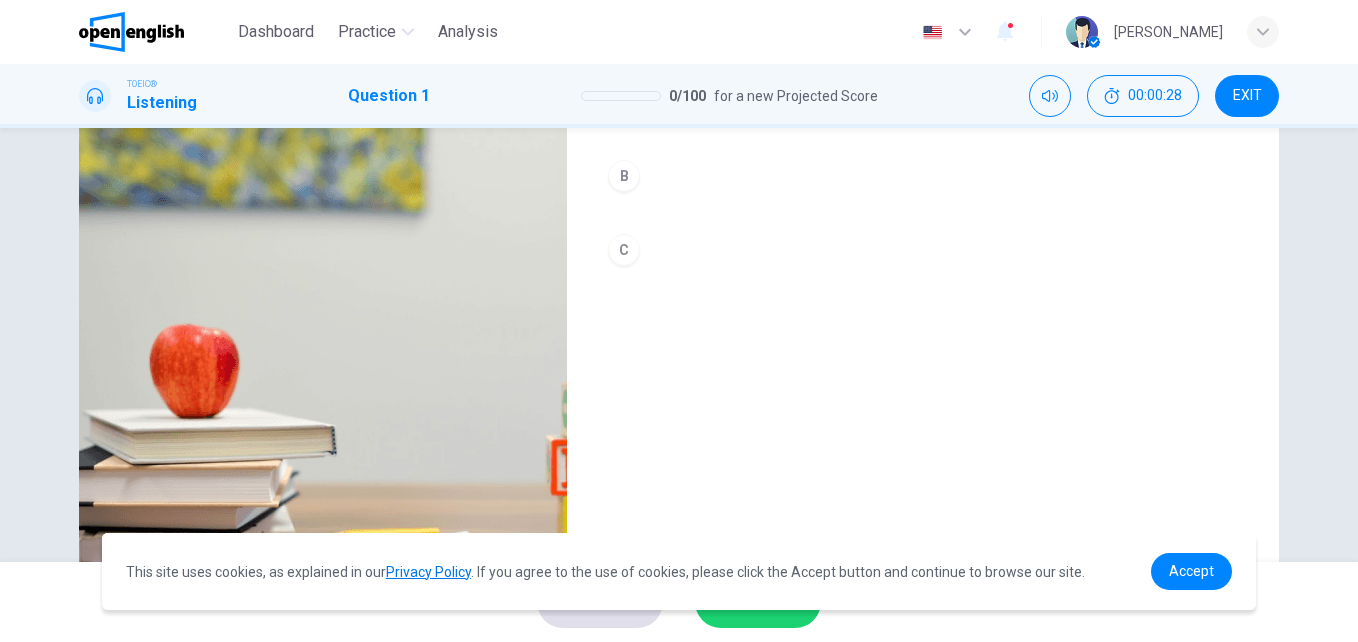 scroll, scrollTop: 270, scrollLeft: 0, axis: vertical 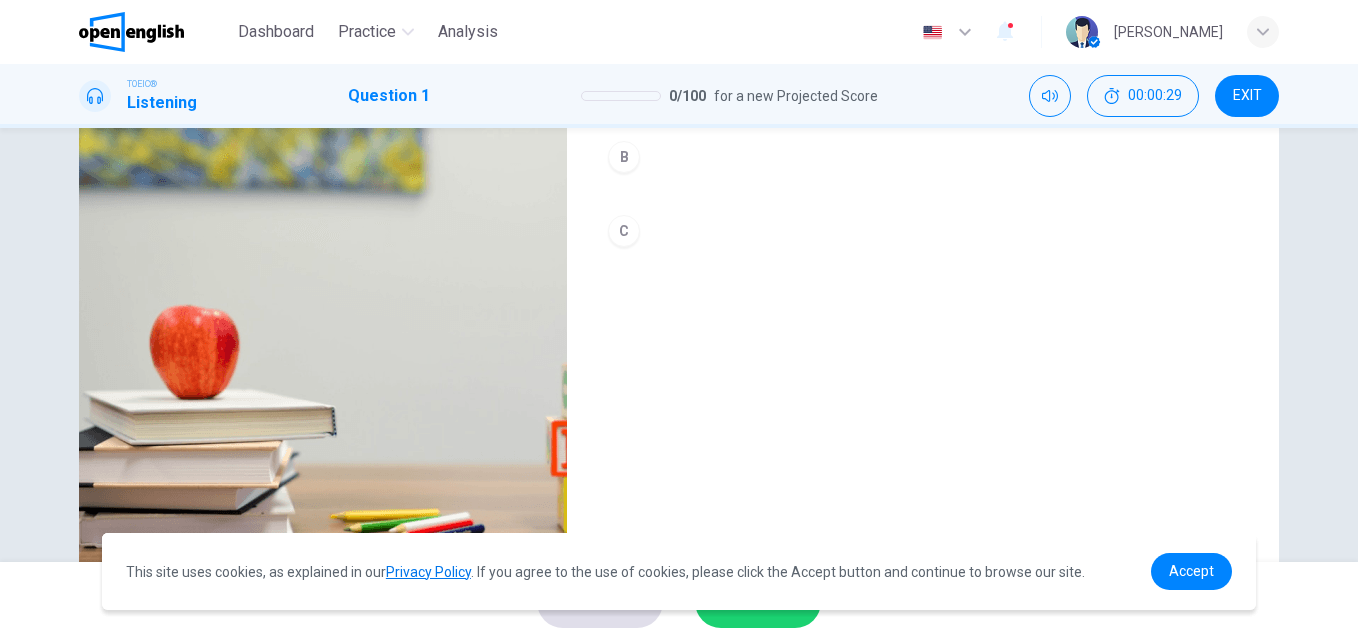 drag, startPoint x: 1336, startPoint y: 311, endPoint x: 1344, endPoint y: 347, distance: 36.878178 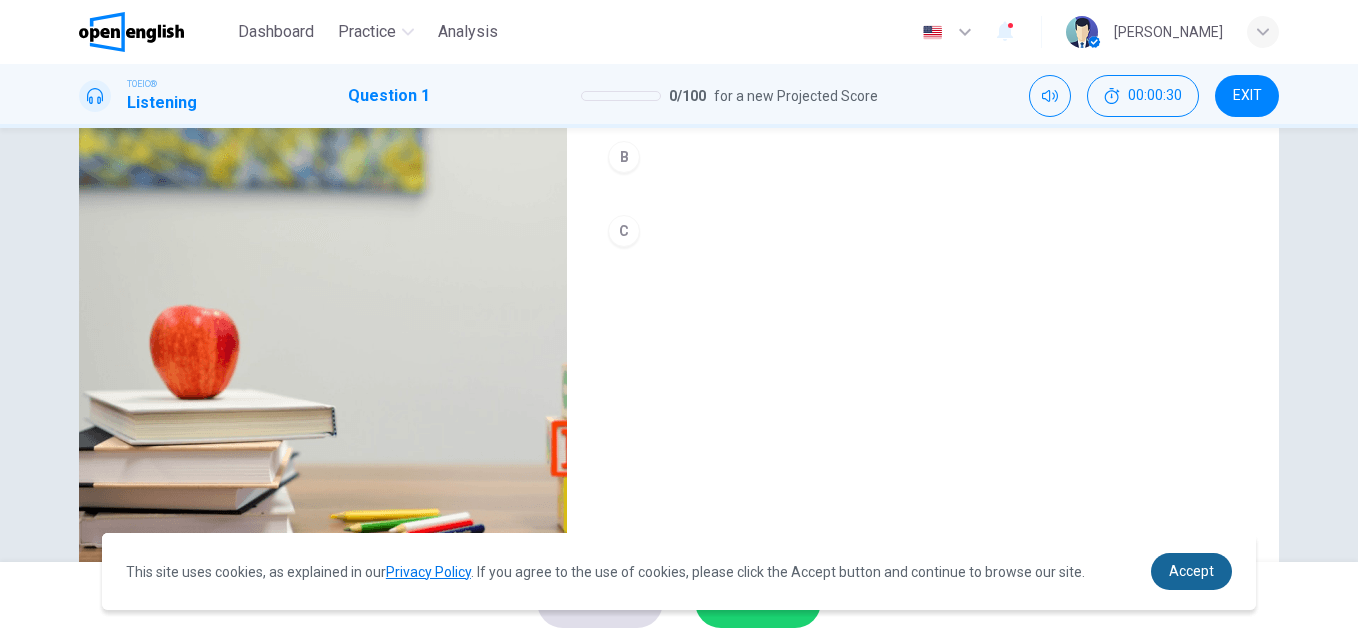 click on "Accept" at bounding box center [1191, 571] 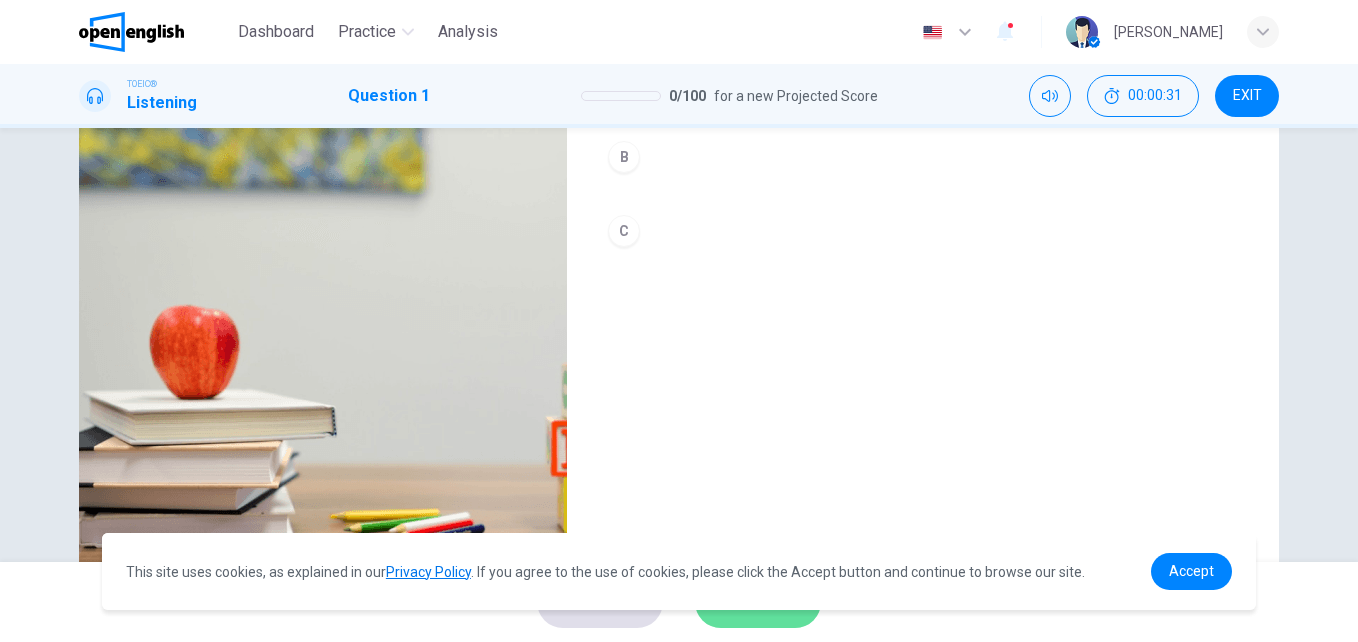 click on "SUBMIT" at bounding box center (758, 602) 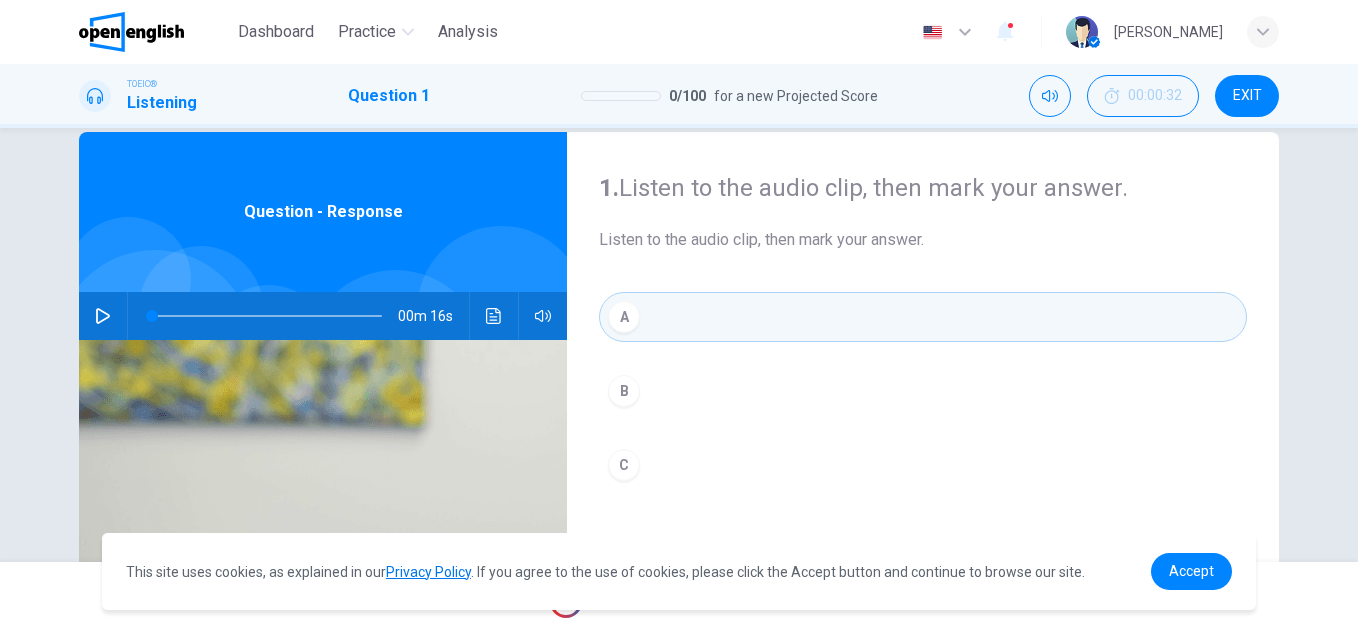 scroll, scrollTop: 0, scrollLeft: 0, axis: both 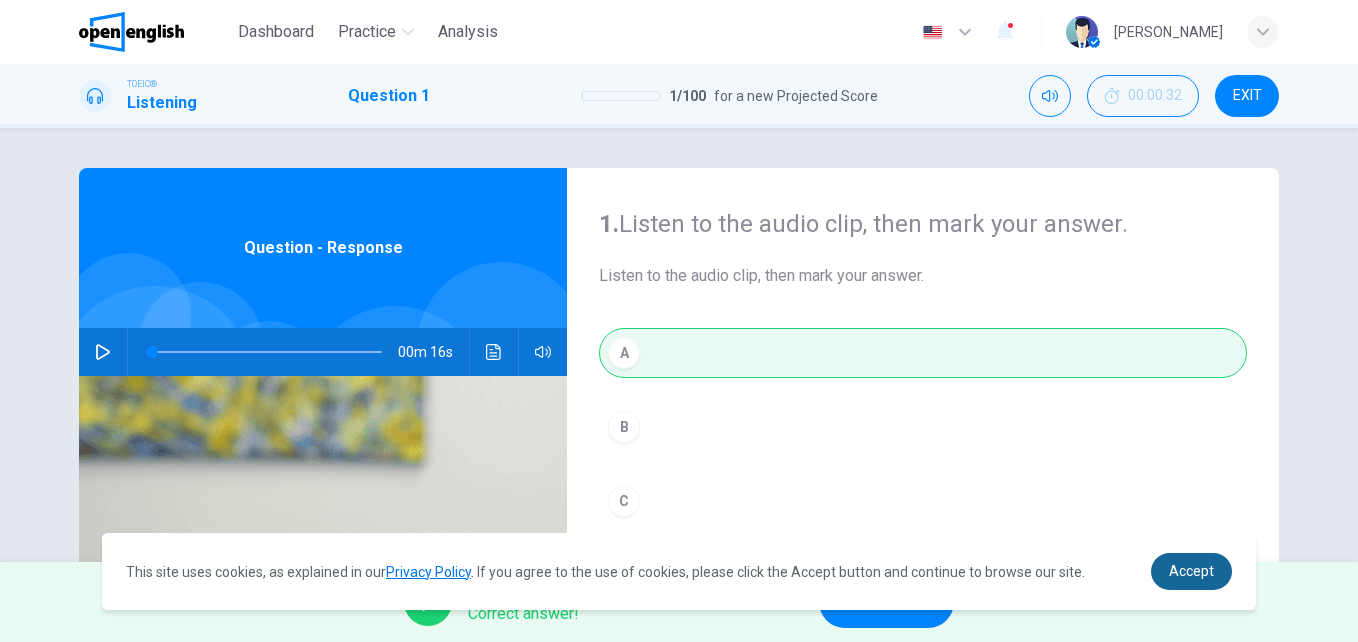 click on "Accept" at bounding box center (1191, 571) 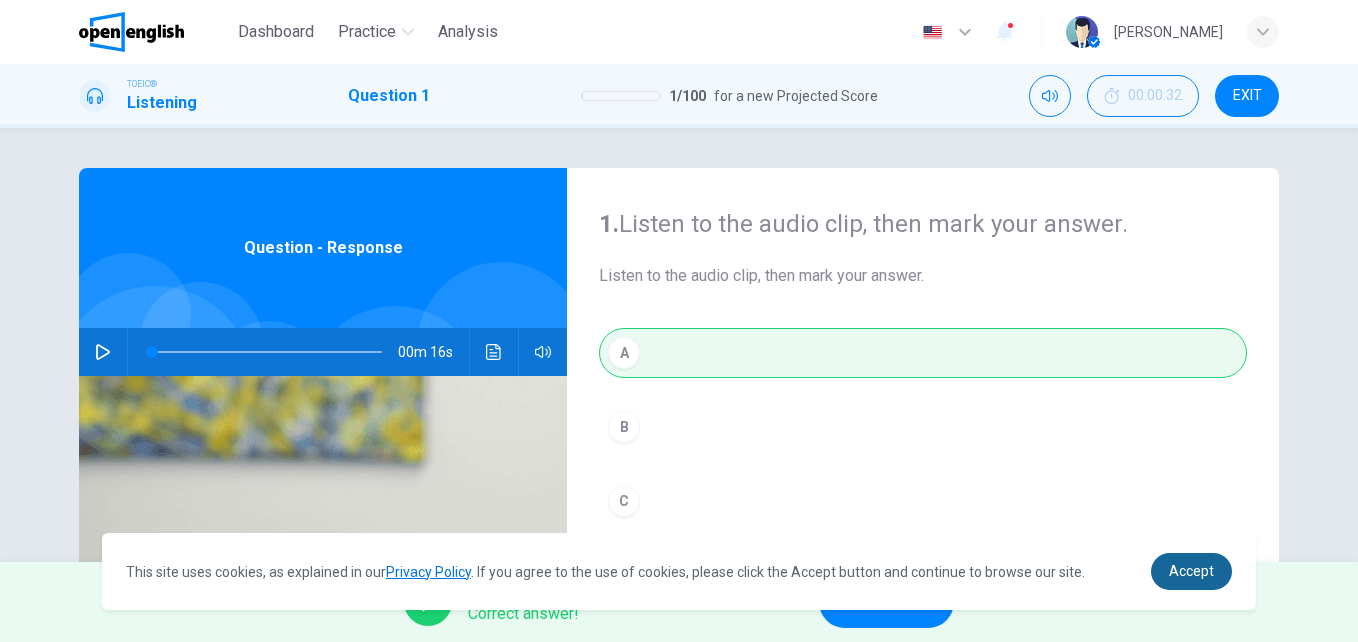 click on "Accept" at bounding box center [1191, 571] 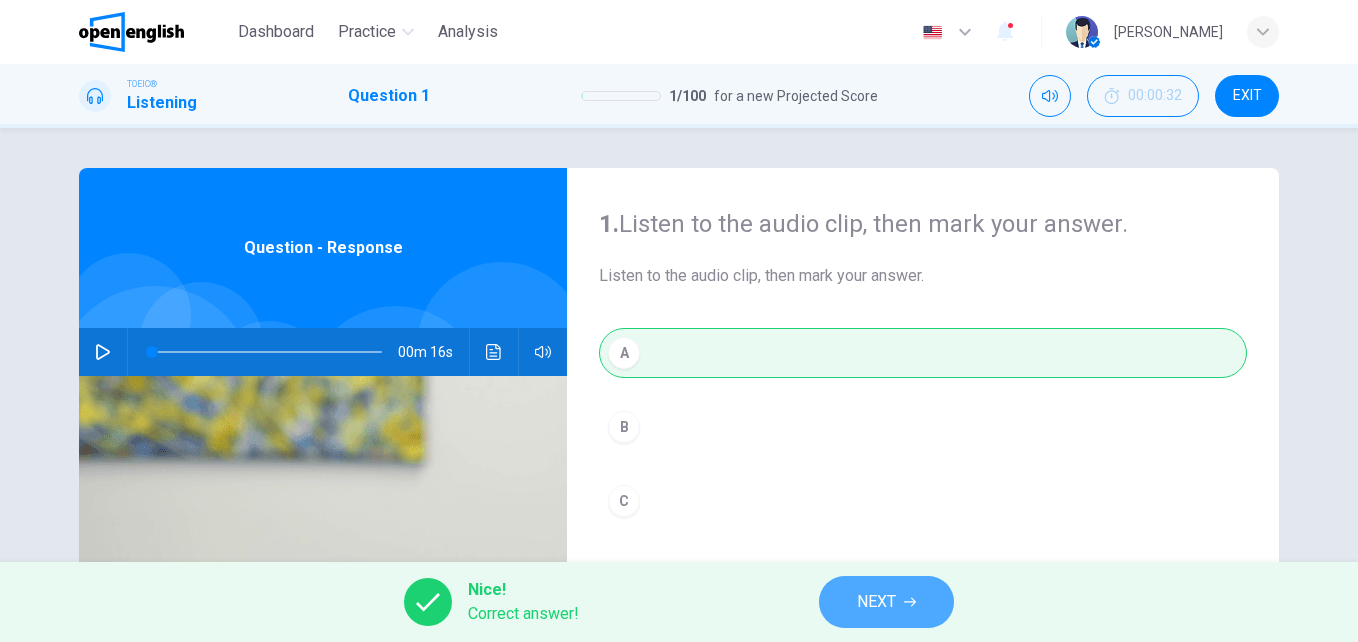 click on "NEXT" at bounding box center (886, 602) 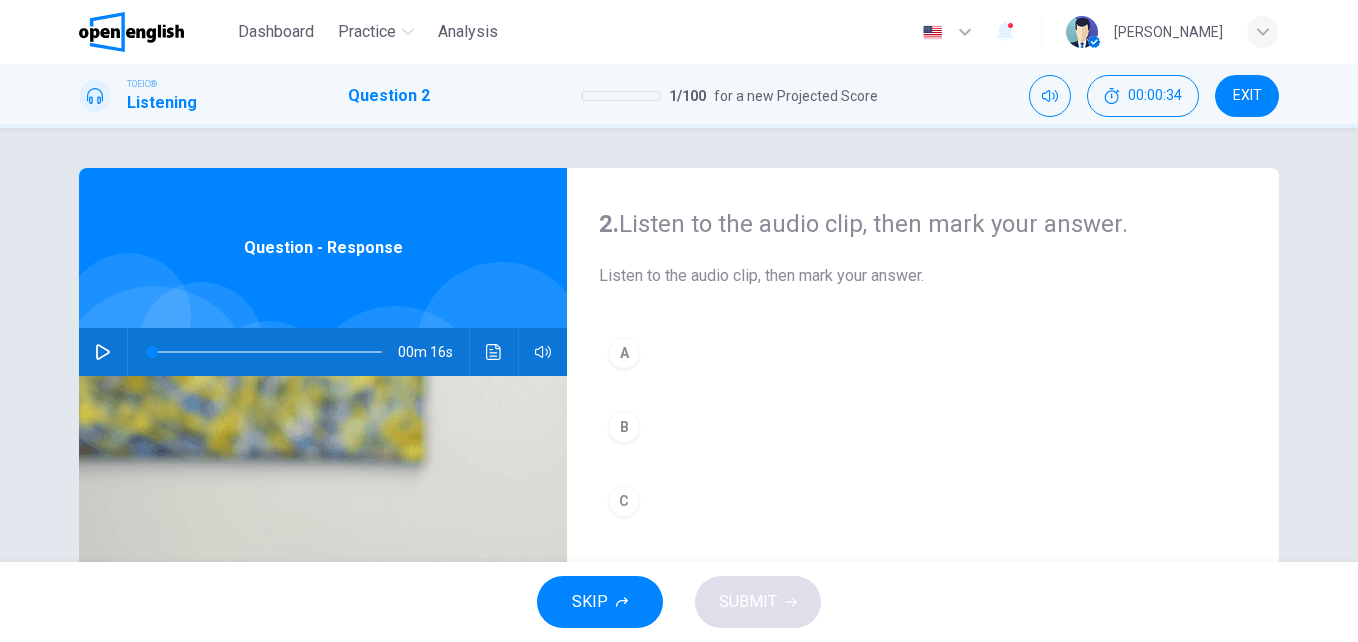 click 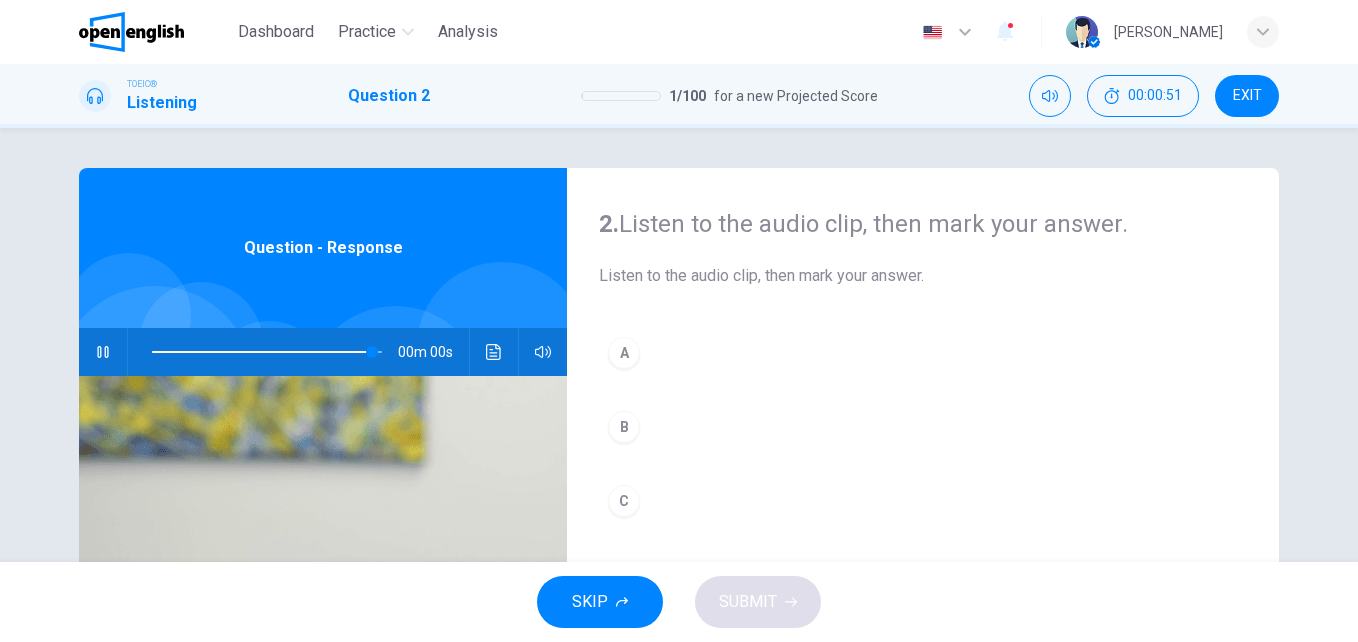type on "*" 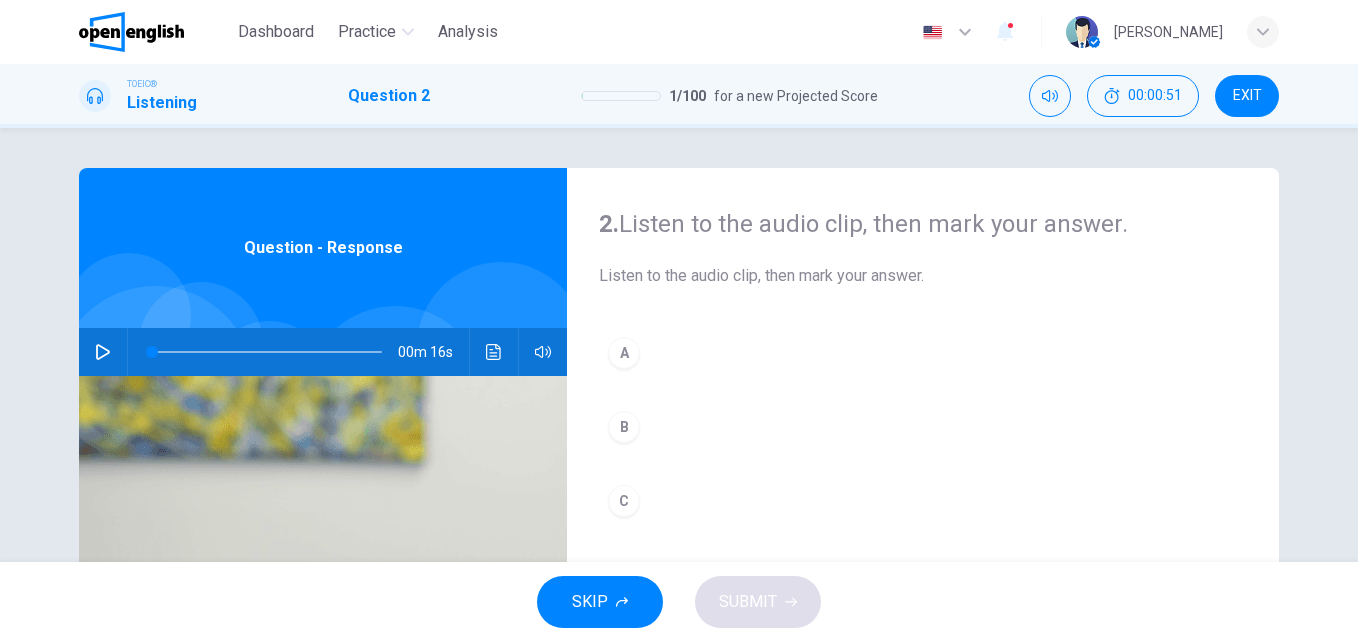 click on "C" at bounding box center [624, 501] 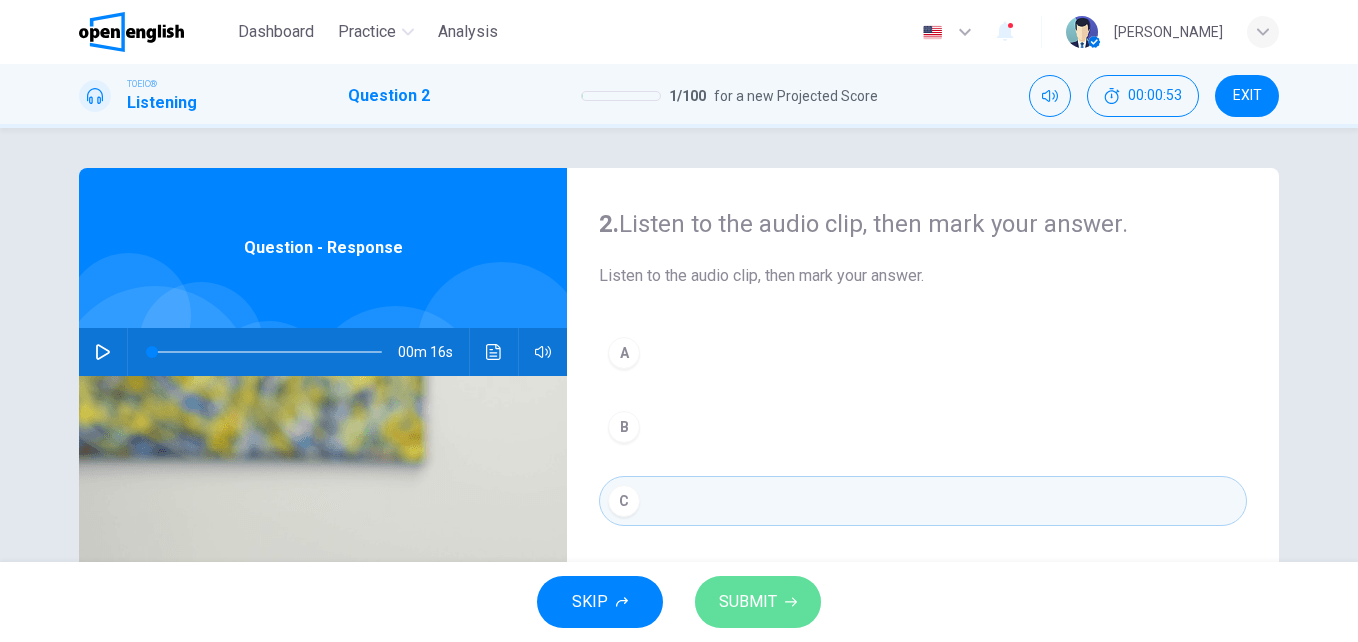 click on "SUBMIT" at bounding box center [748, 602] 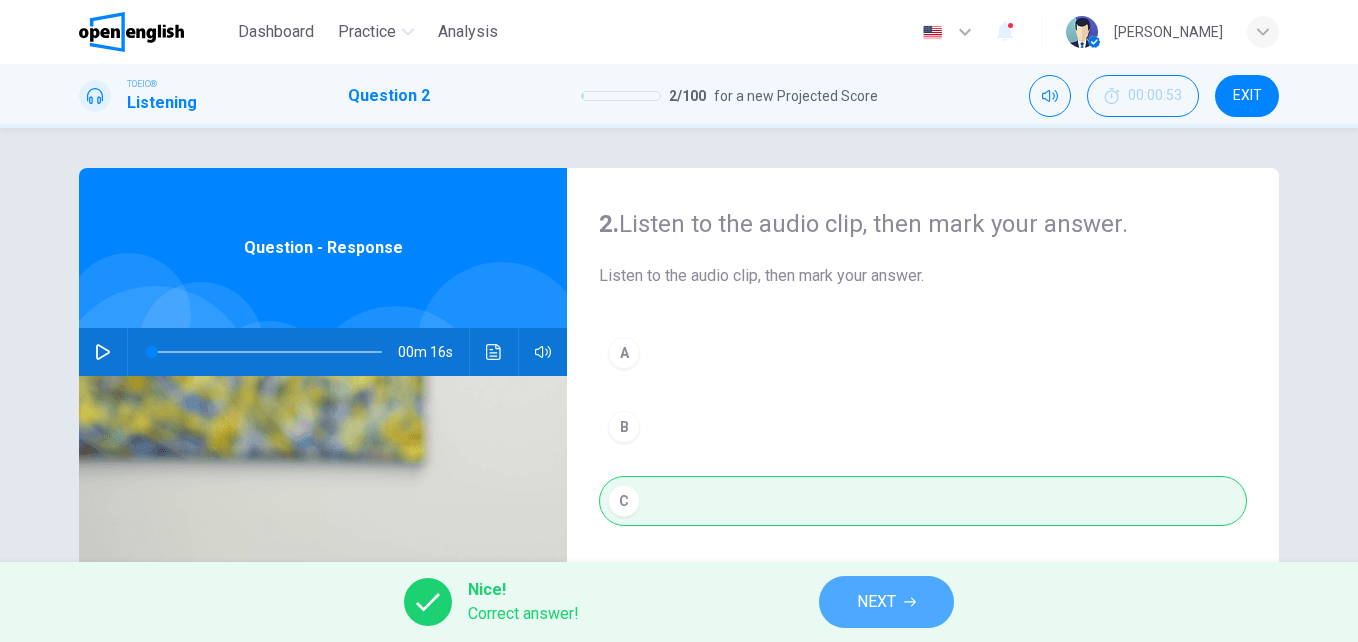click on "NEXT" at bounding box center (876, 602) 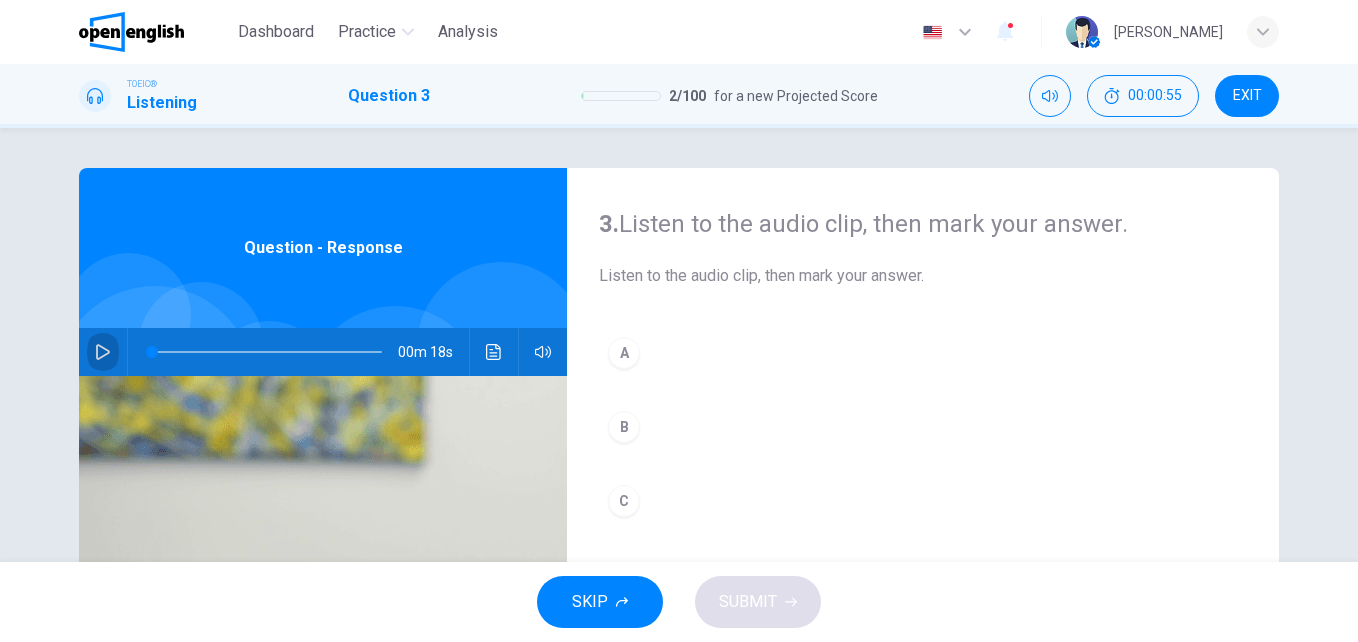 click at bounding box center (103, 352) 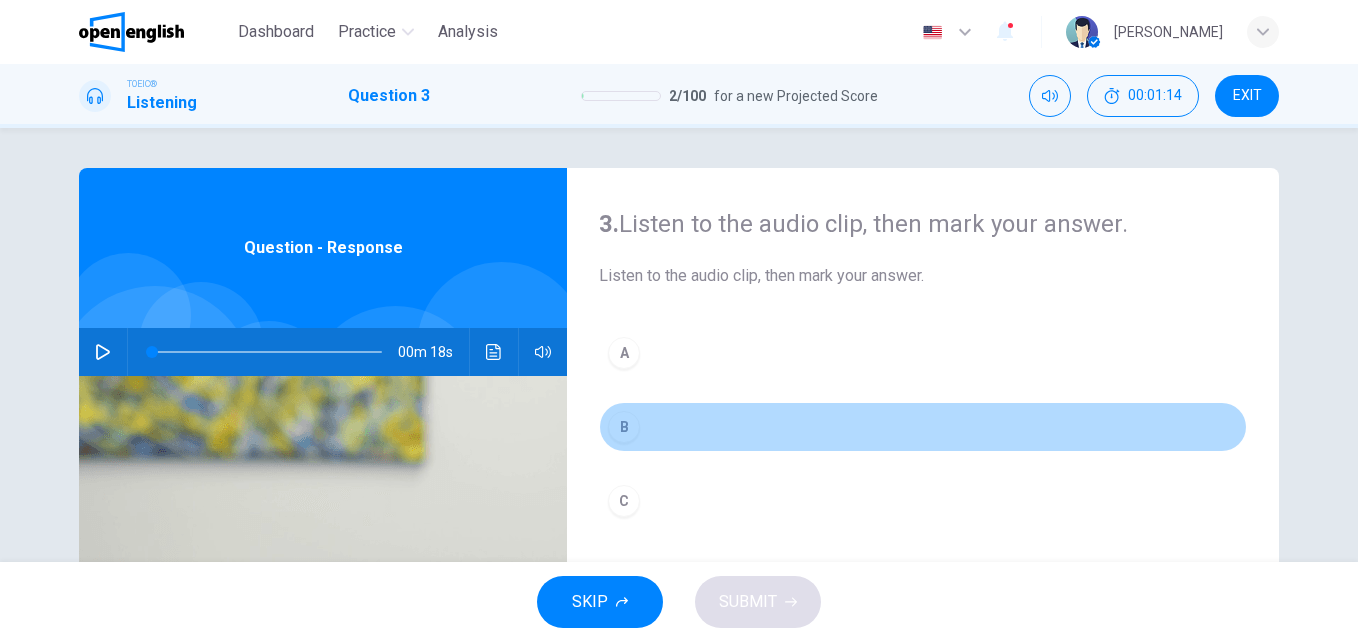 click on "B" at bounding box center [624, 427] 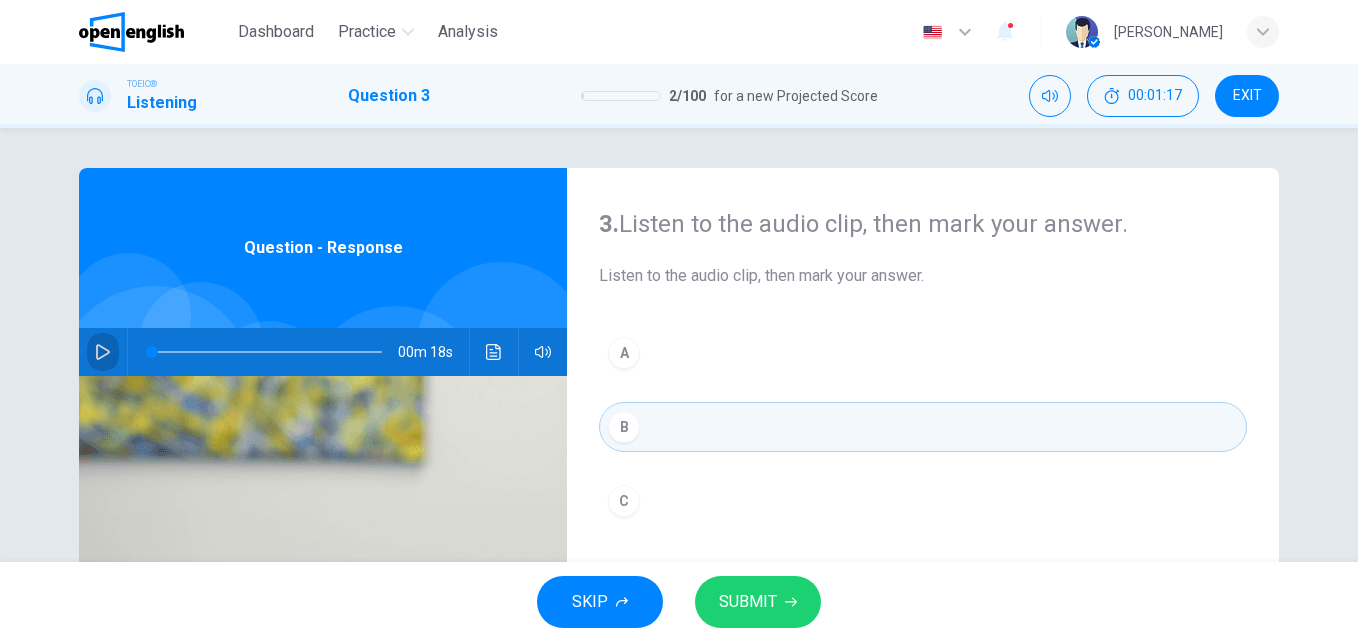 click 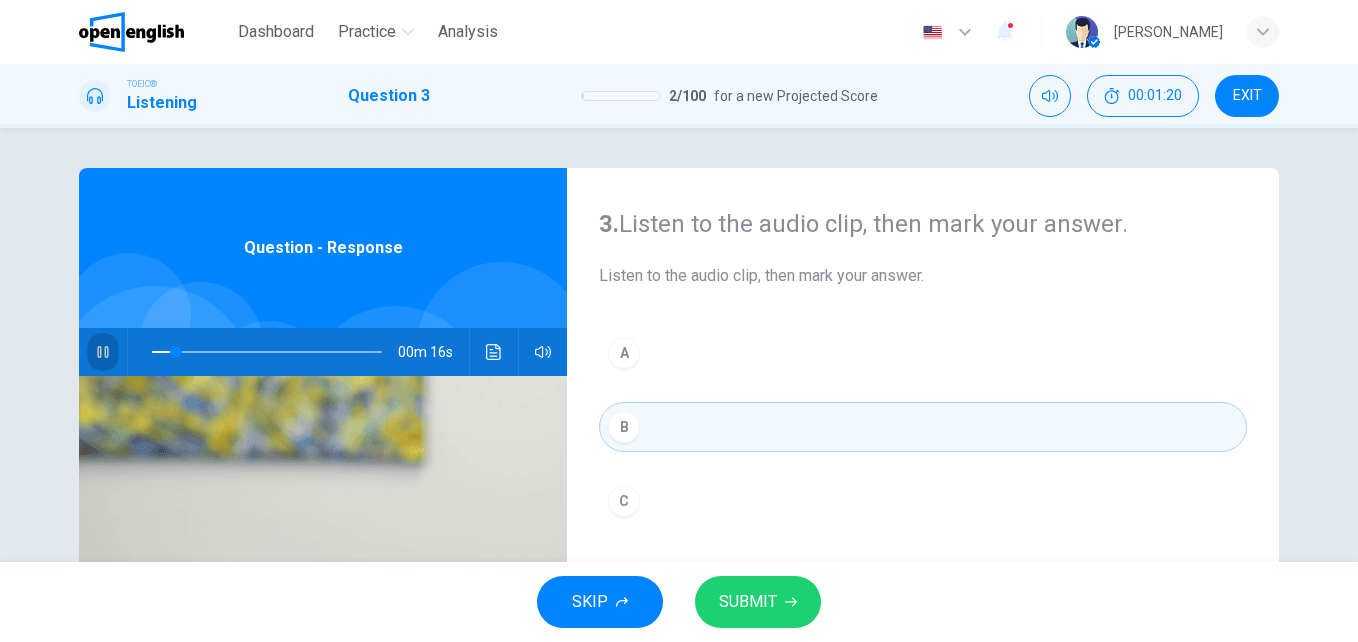 click 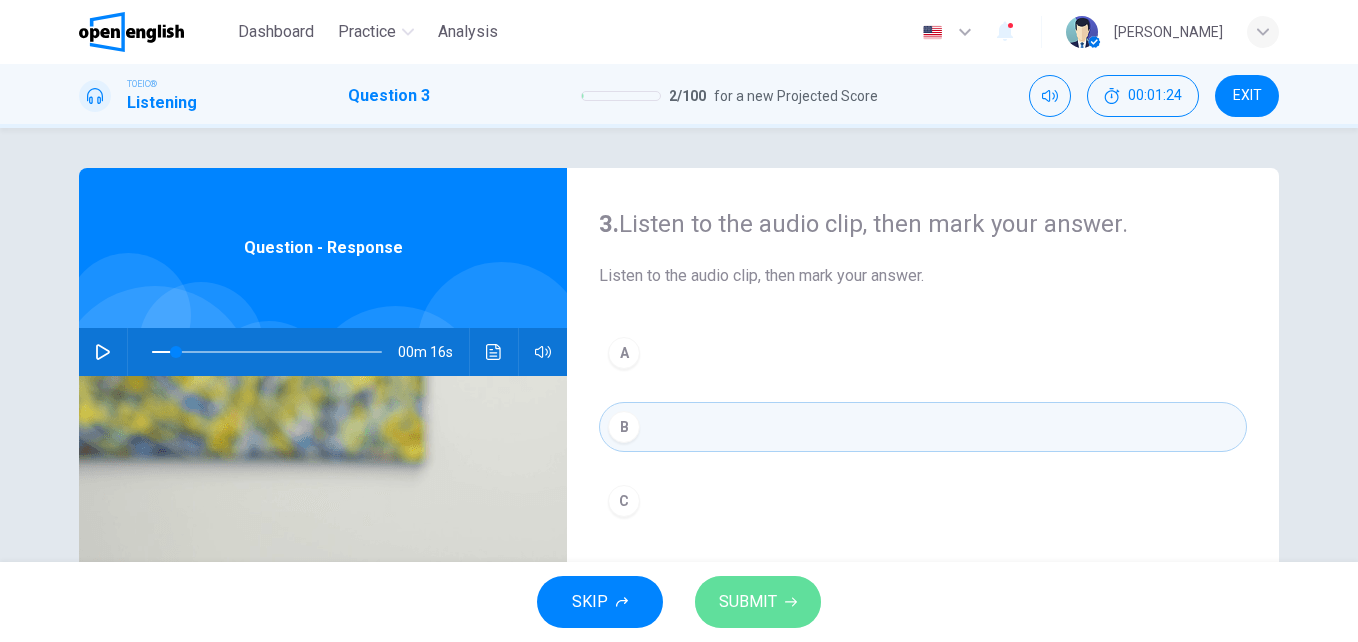 click on "SUBMIT" at bounding box center (748, 602) 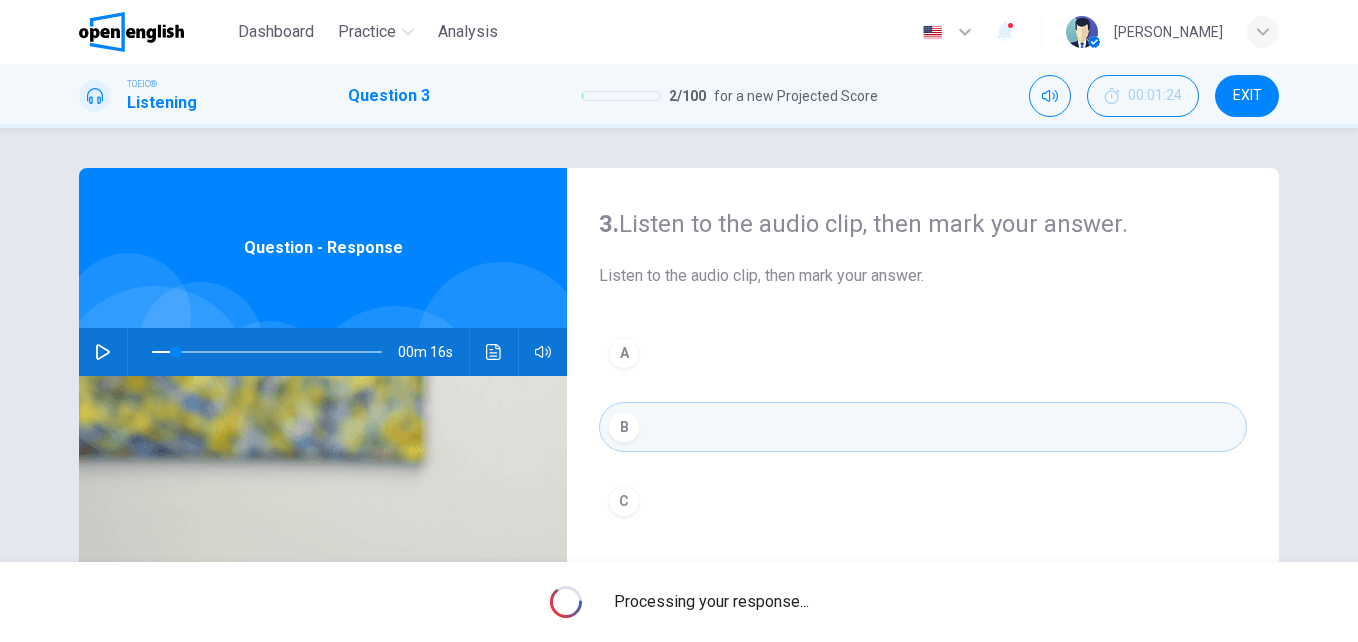 type on "**" 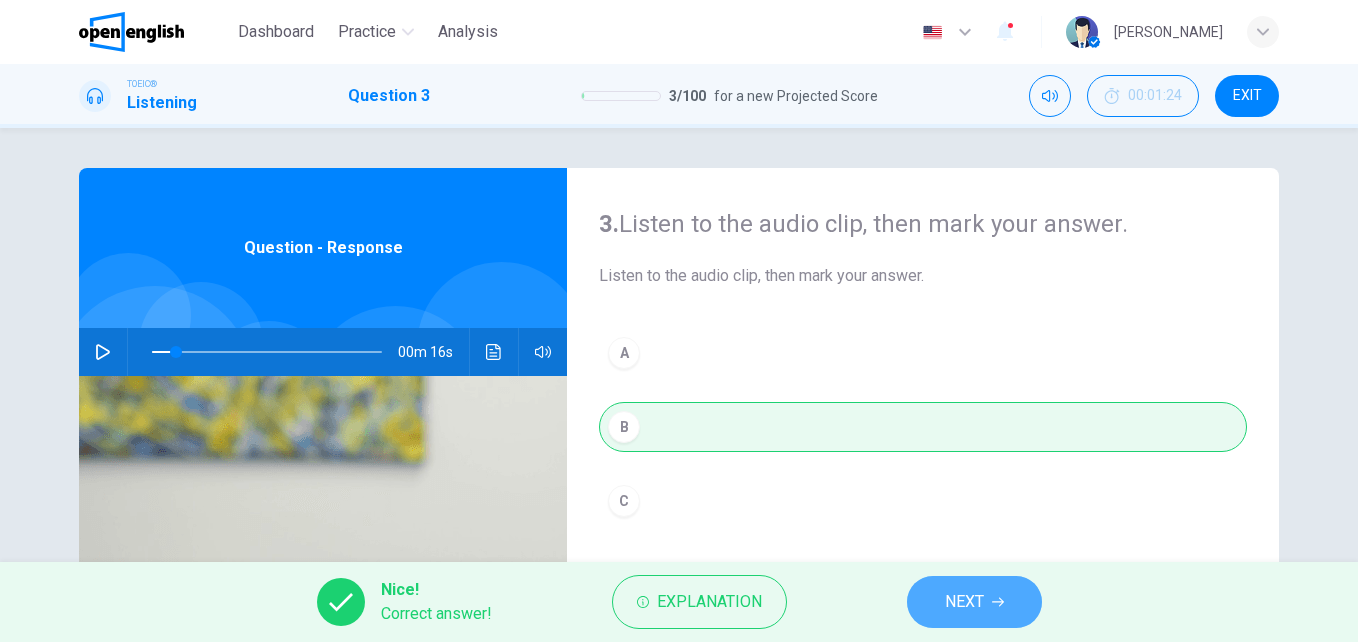 click on "NEXT" at bounding box center (964, 602) 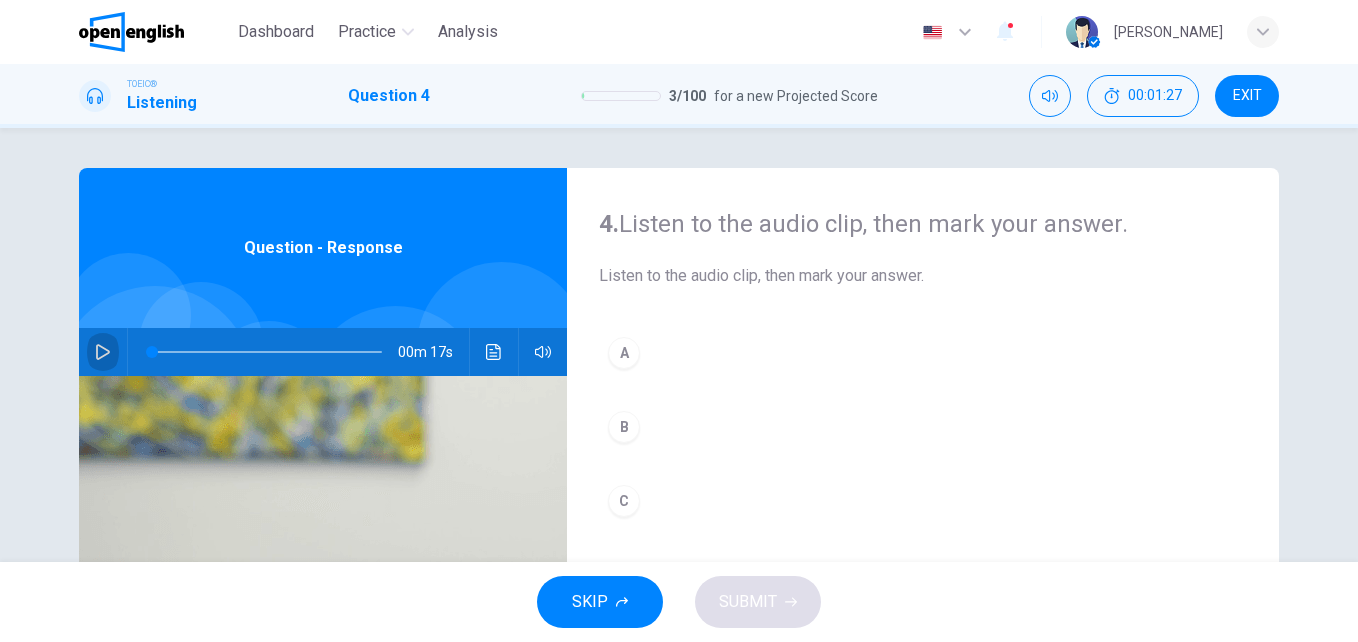 click 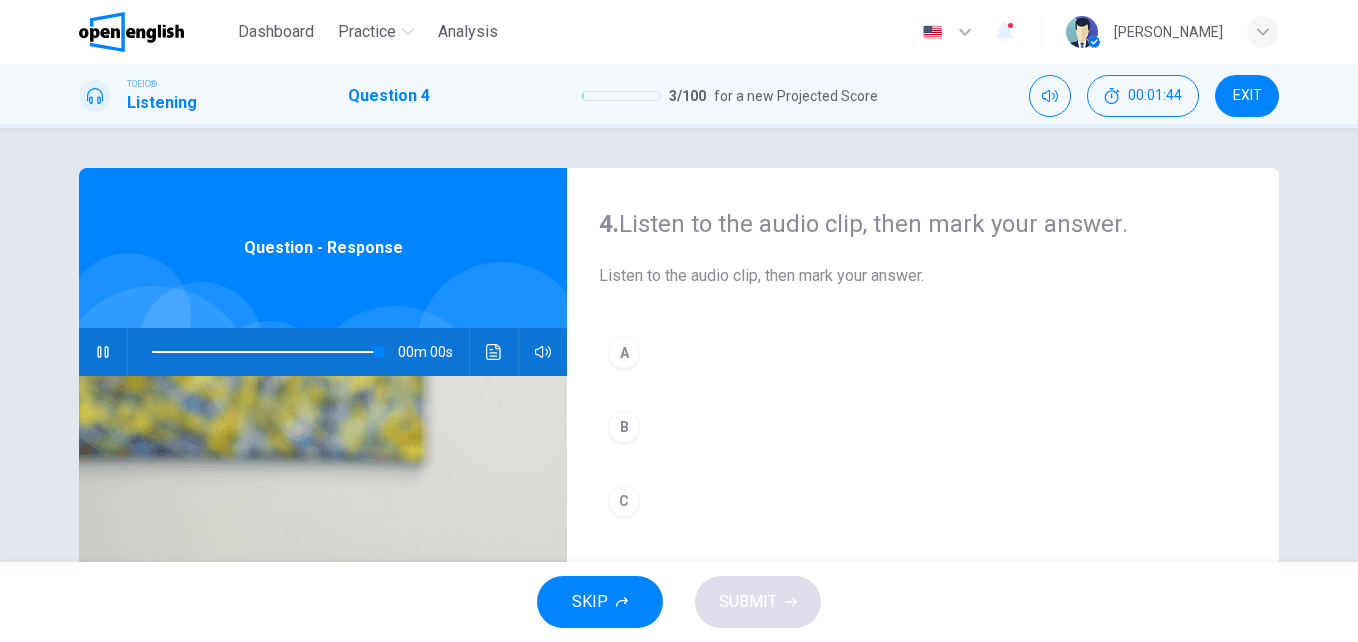 type on "*" 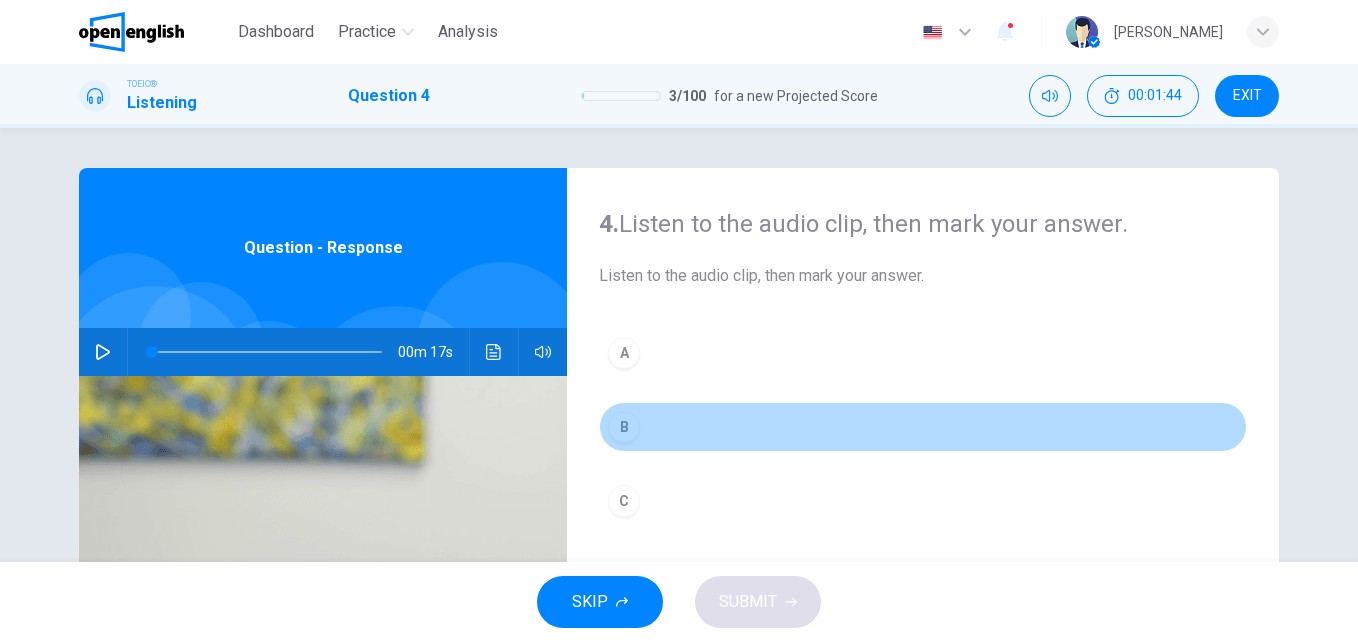 click on "B" at bounding box center [624, 427] 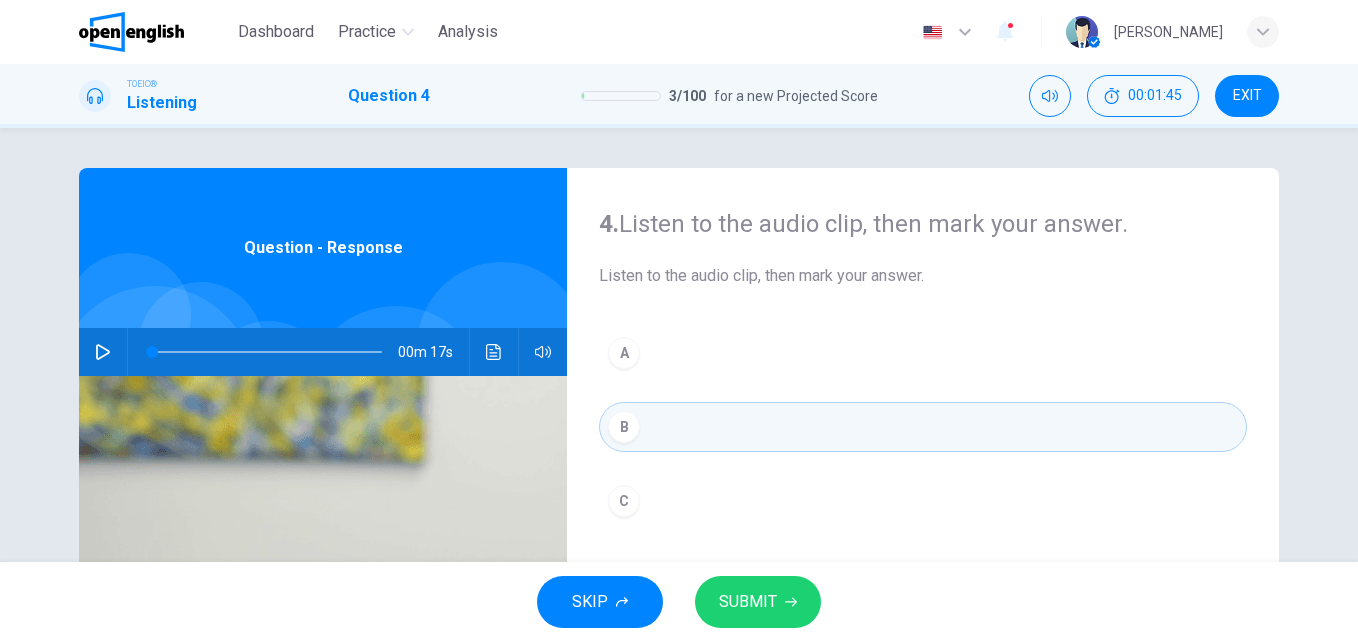 click on "SKIP SUBMIT" at bounding box center [679, 602] 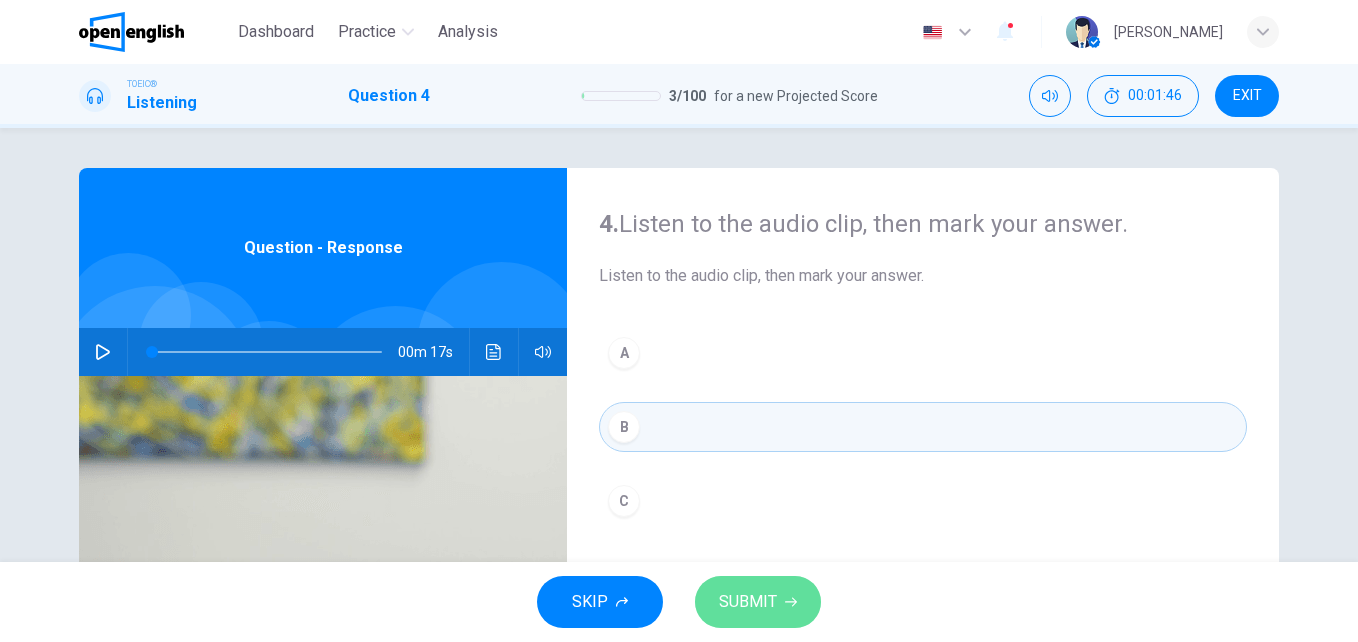 click on "SUBMIT" at bounding box center [748, 602] 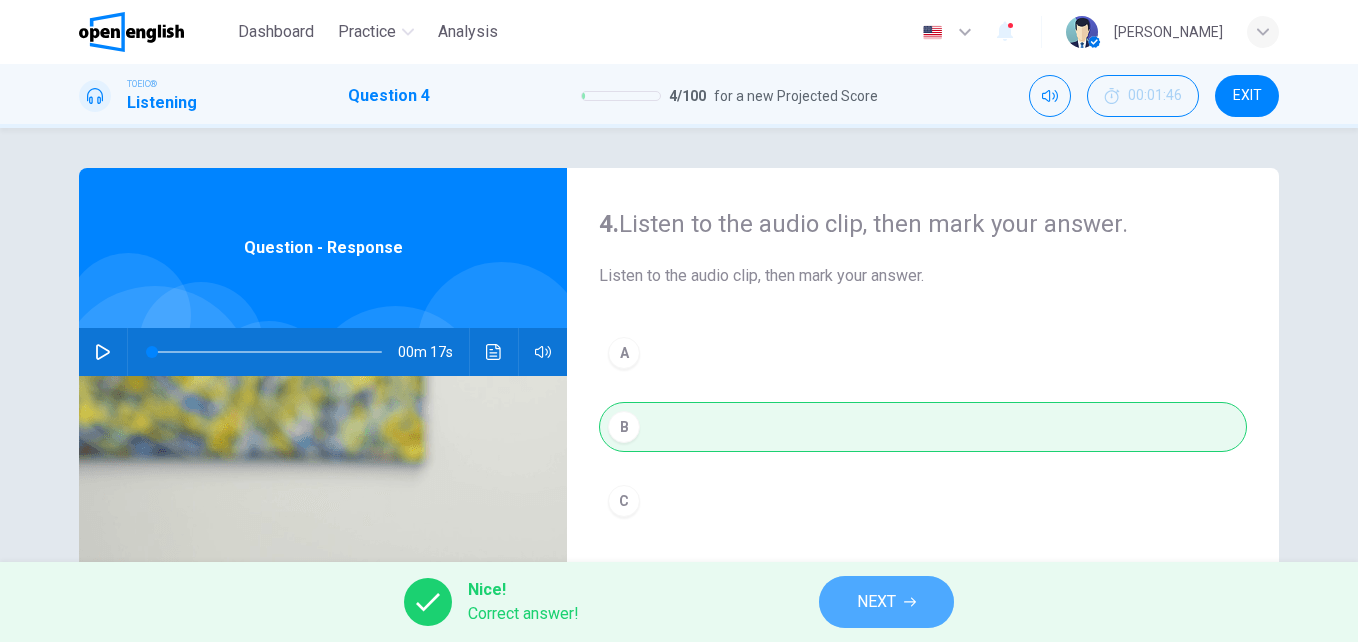 click on "NEXT" at bounding box center [886, 602] 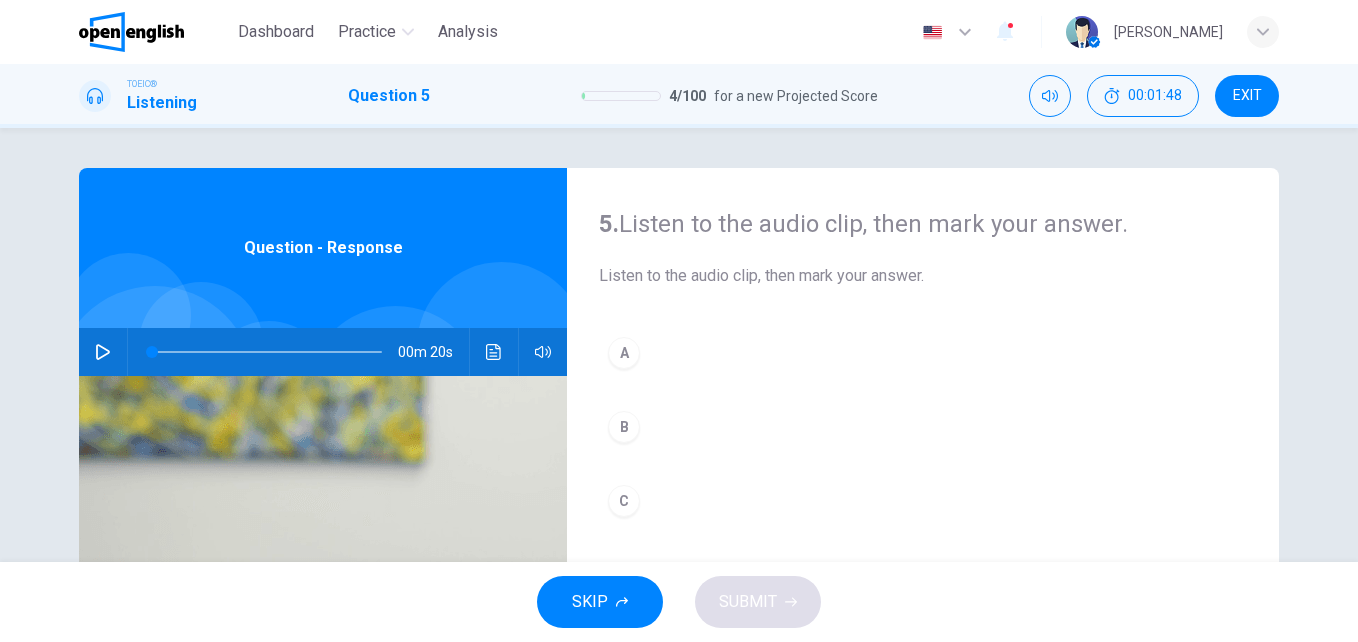 click 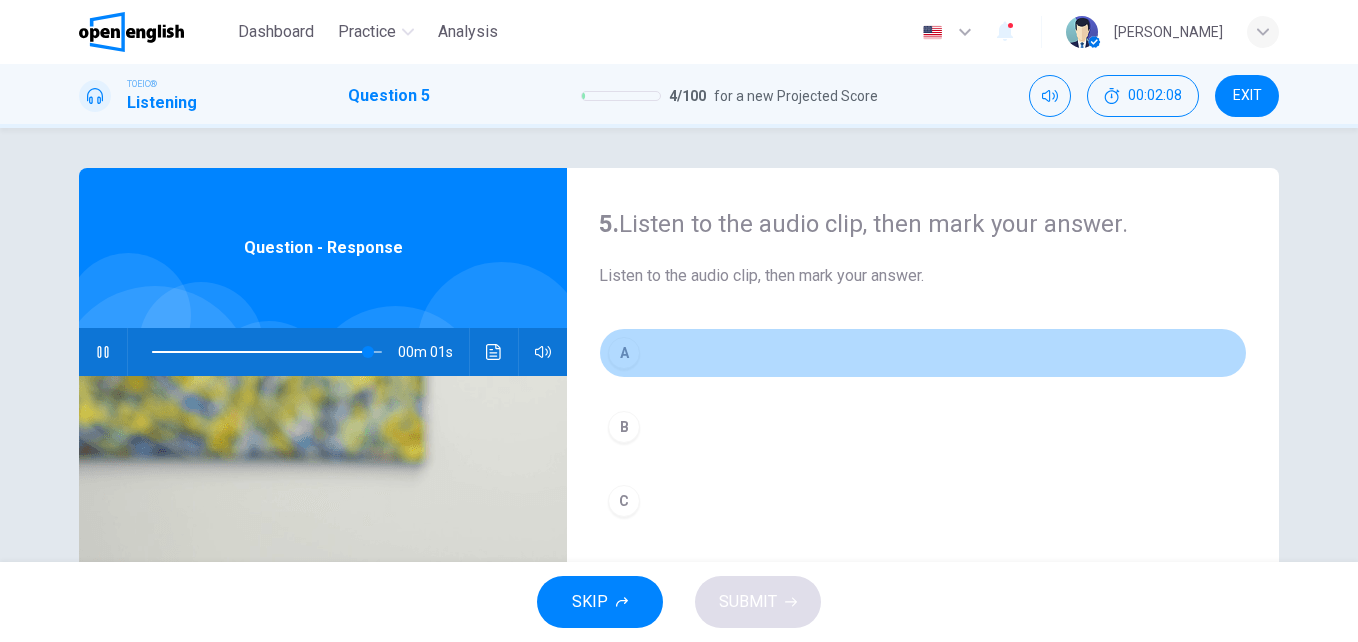 click on "A" at bounding box center [624, 353] 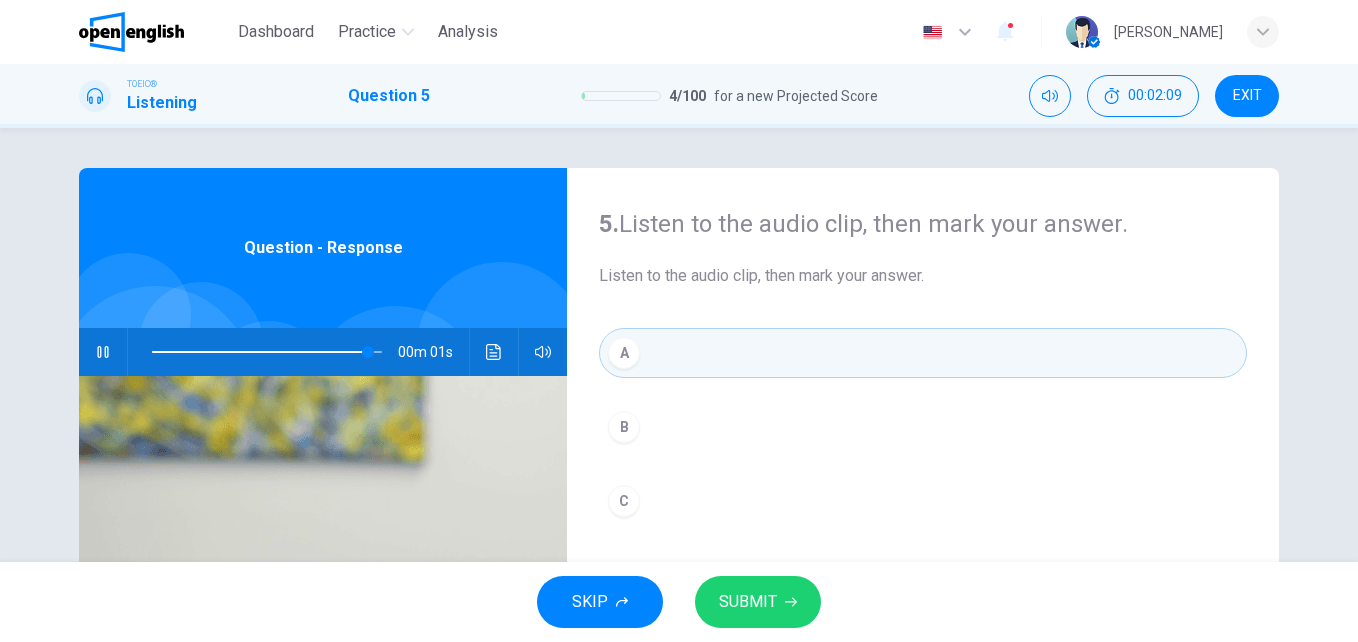 type on "*" 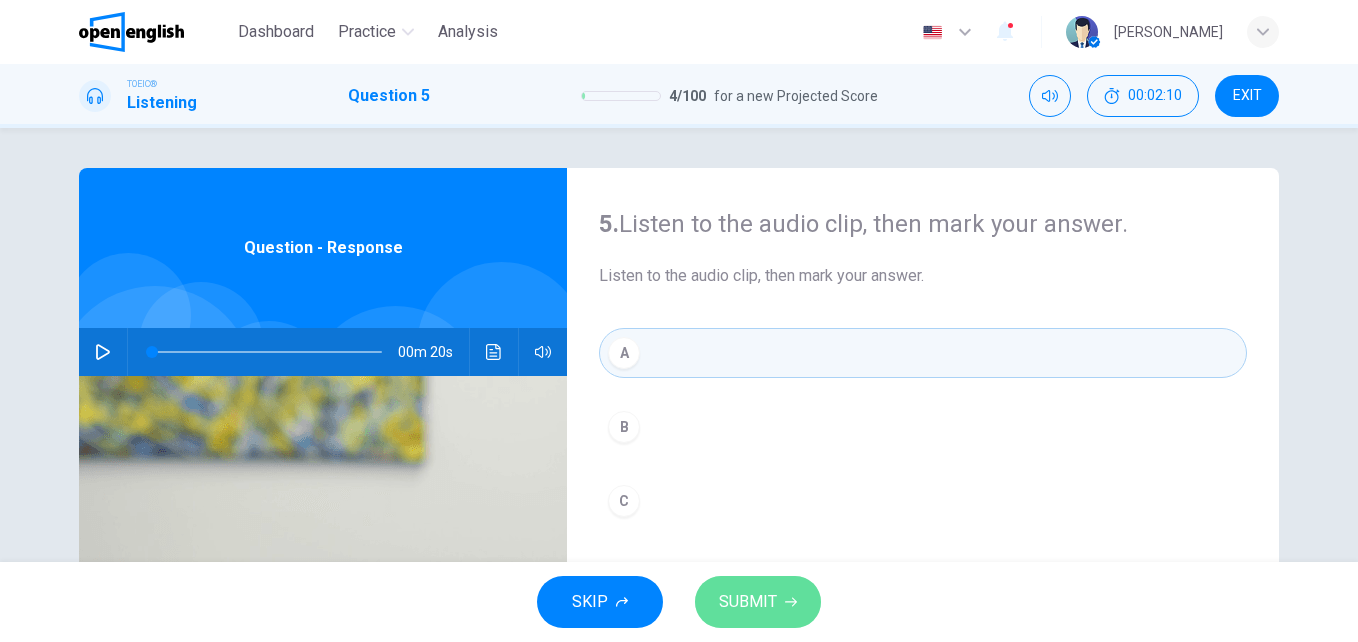 click on "SUBMIT" at bounding box center (758, 602) 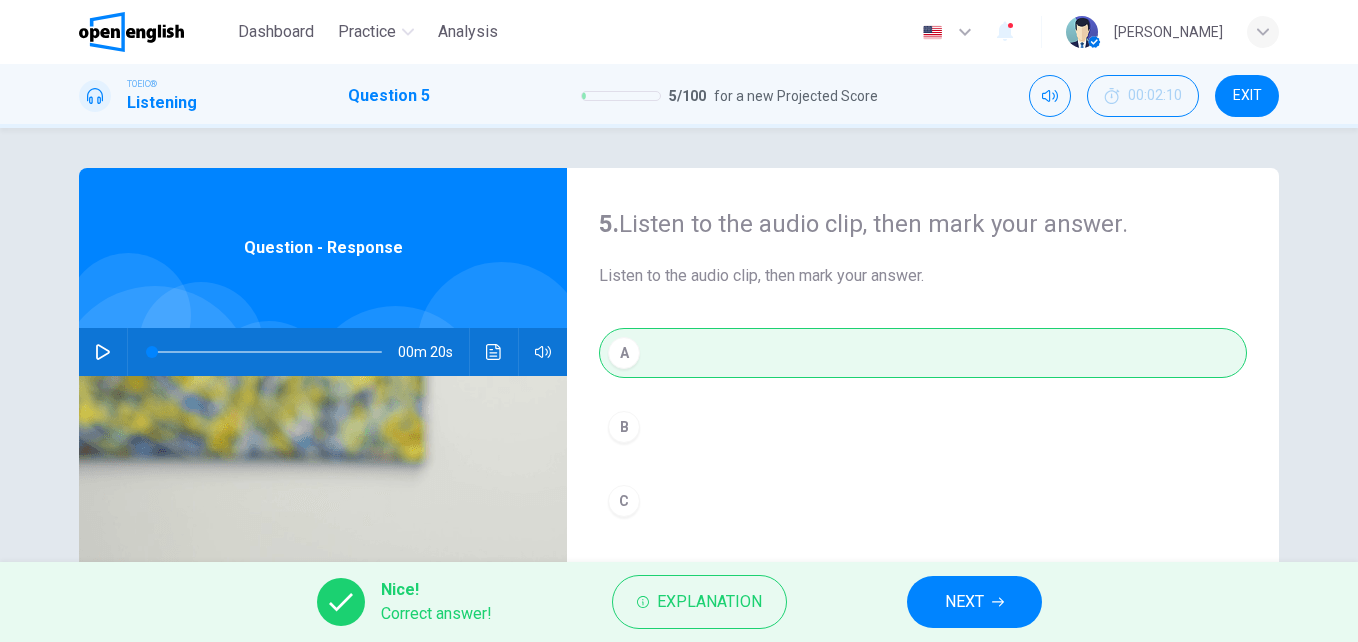 click on "NEXT" at bounding box center (964, 602) 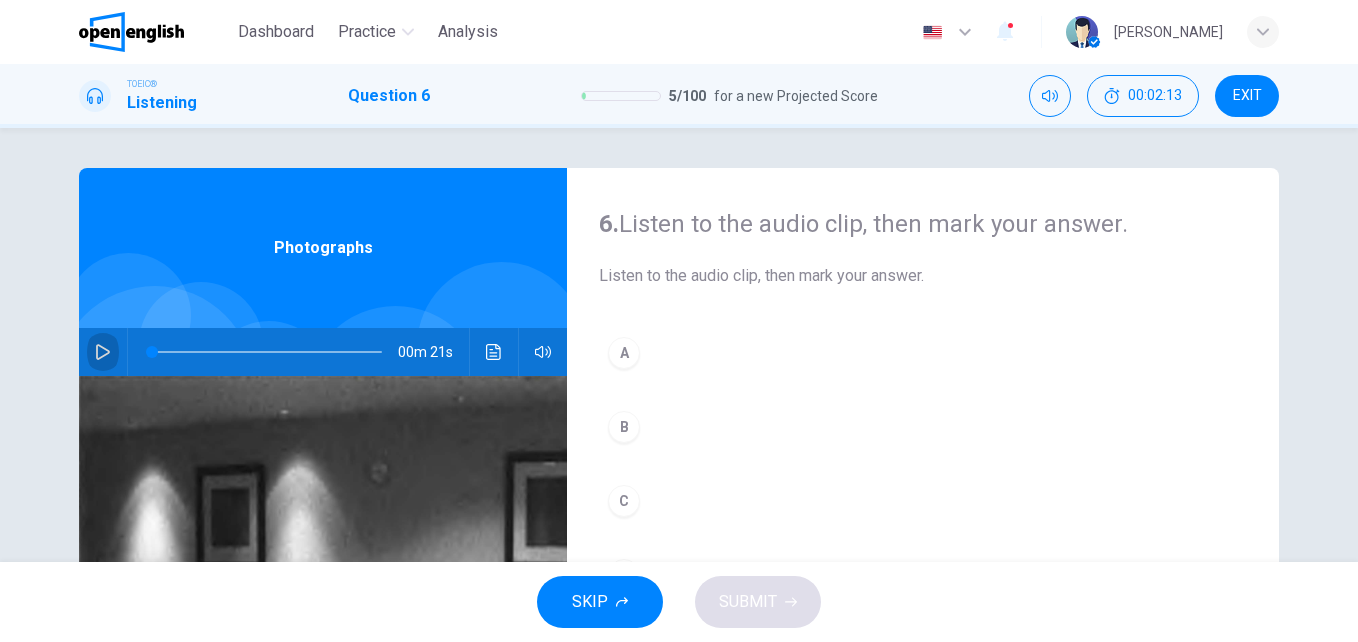 click 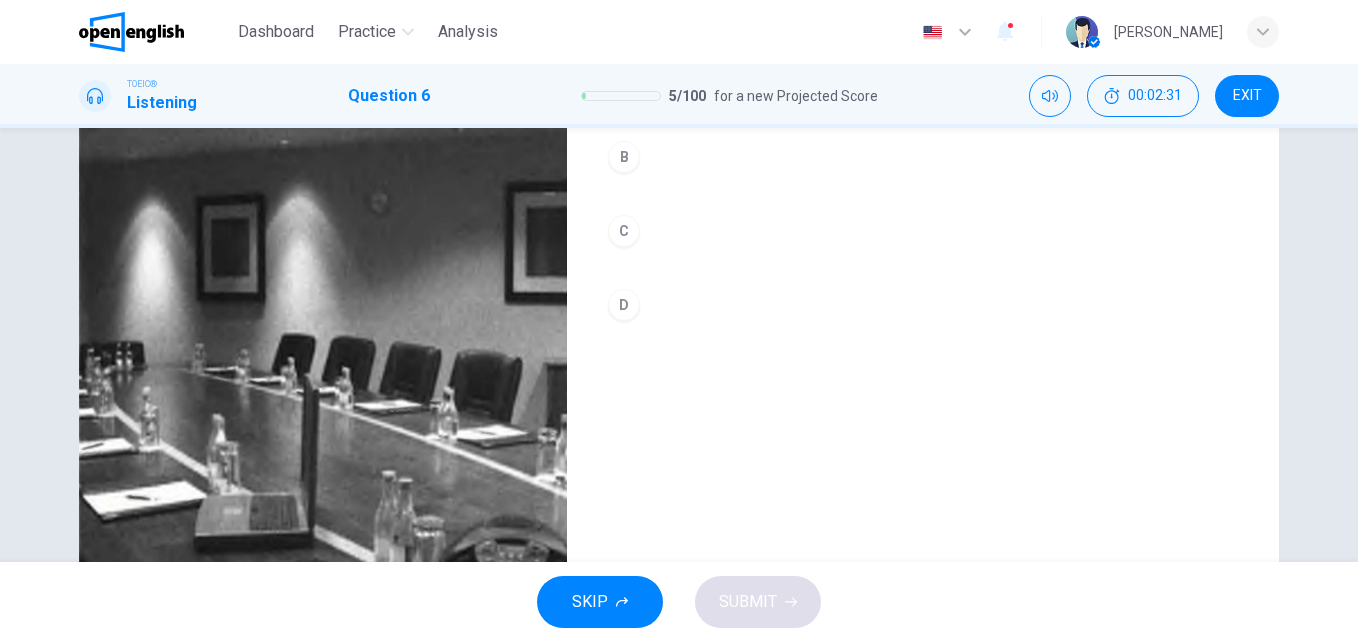 scroll, scrollTop: 272, scrollLeft: 0, axis: vertical 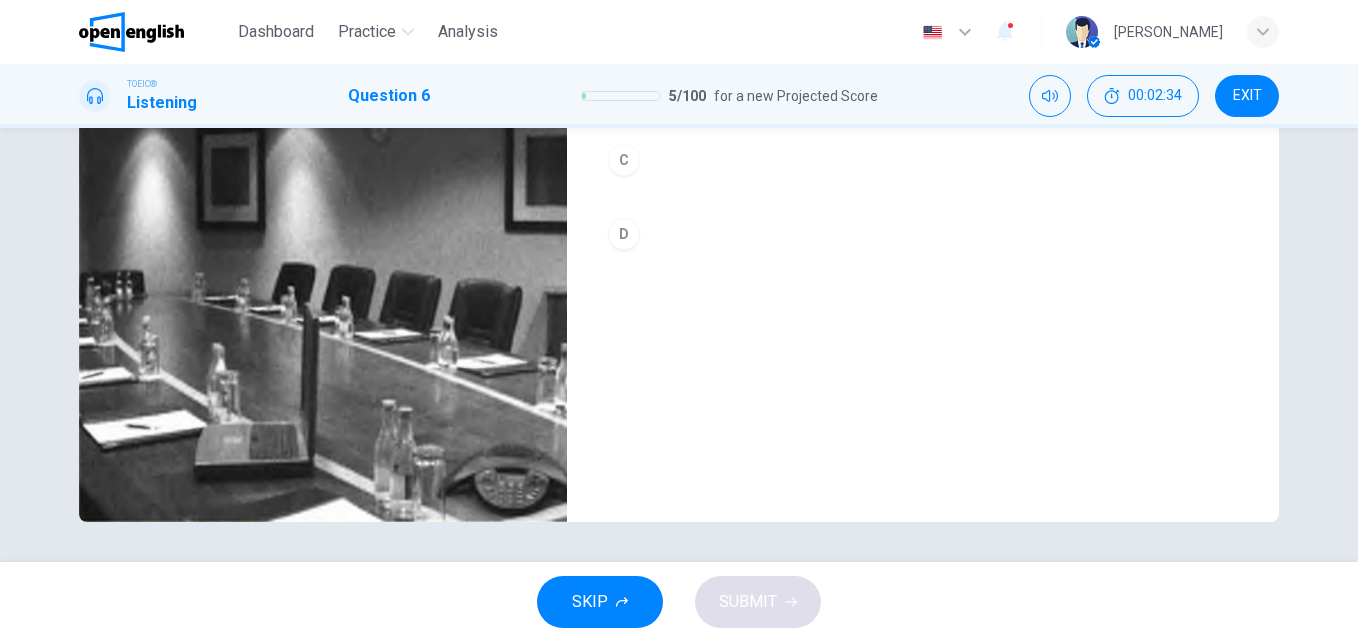type on "*" 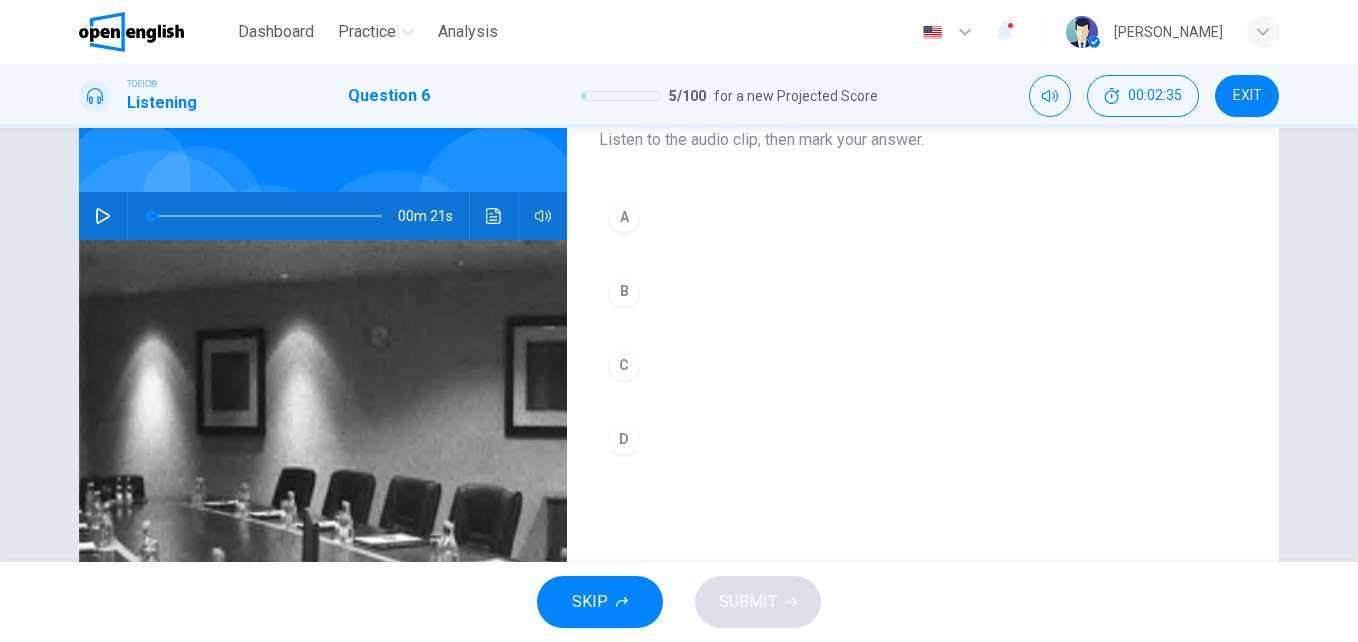 scroll, scrollTop: 134, scrollLeft: 0, axis: vertical 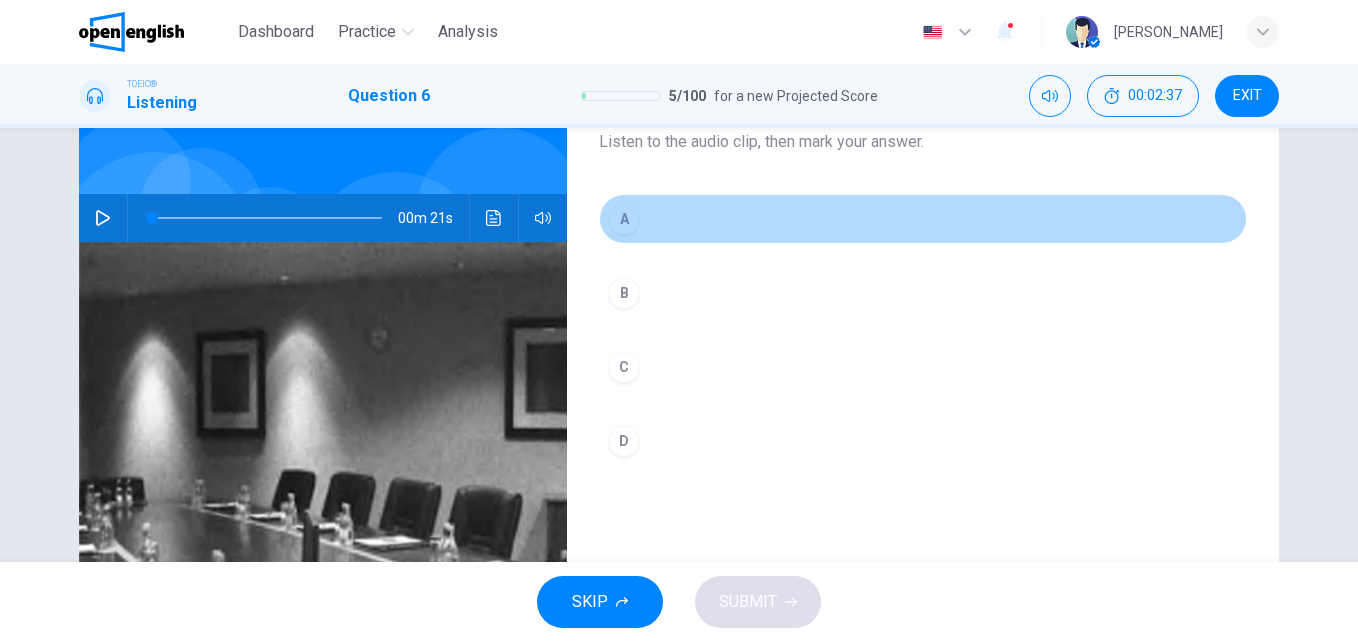 click on "A" at bounding box center (624, 219) 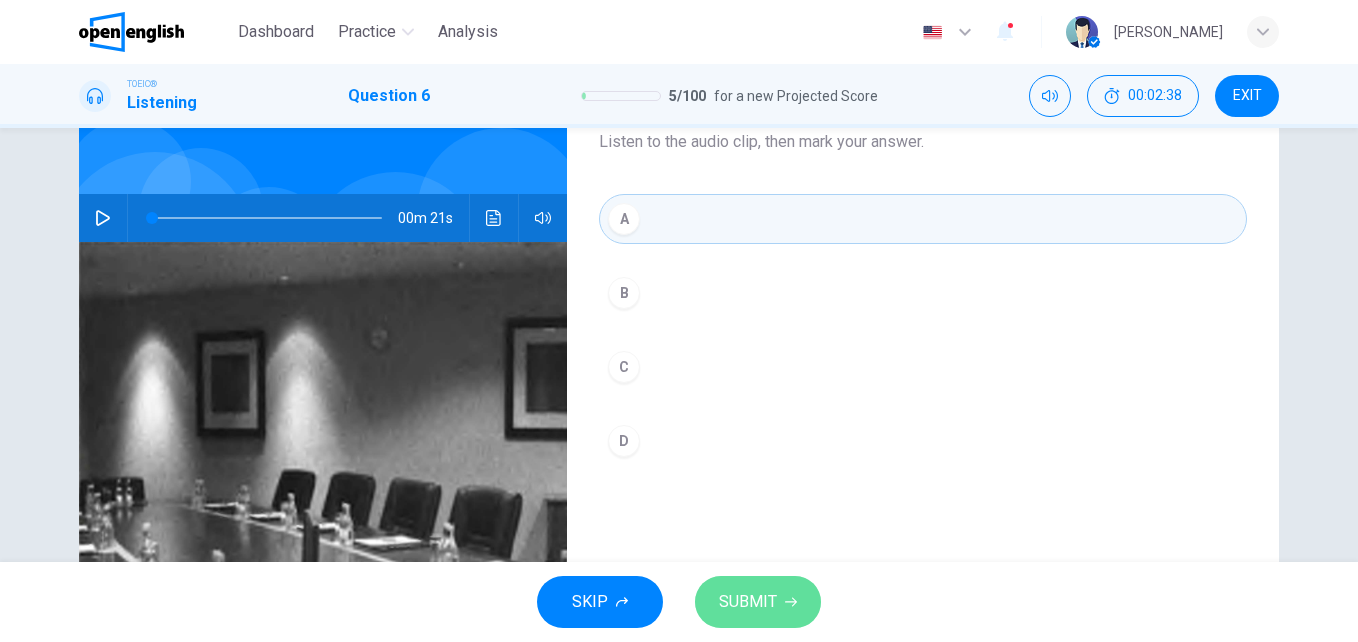 click on "SUBMIT" at bounding box center [748, 602] 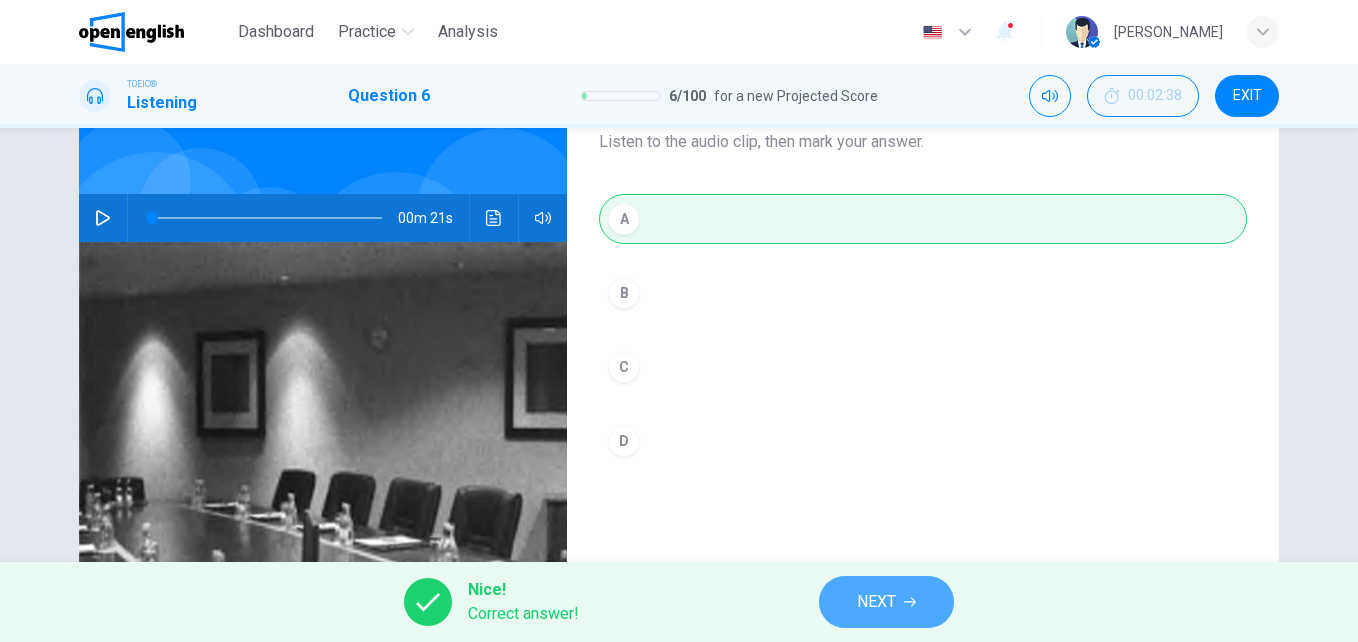click on "NEXT" at bounding box center (886, 602) 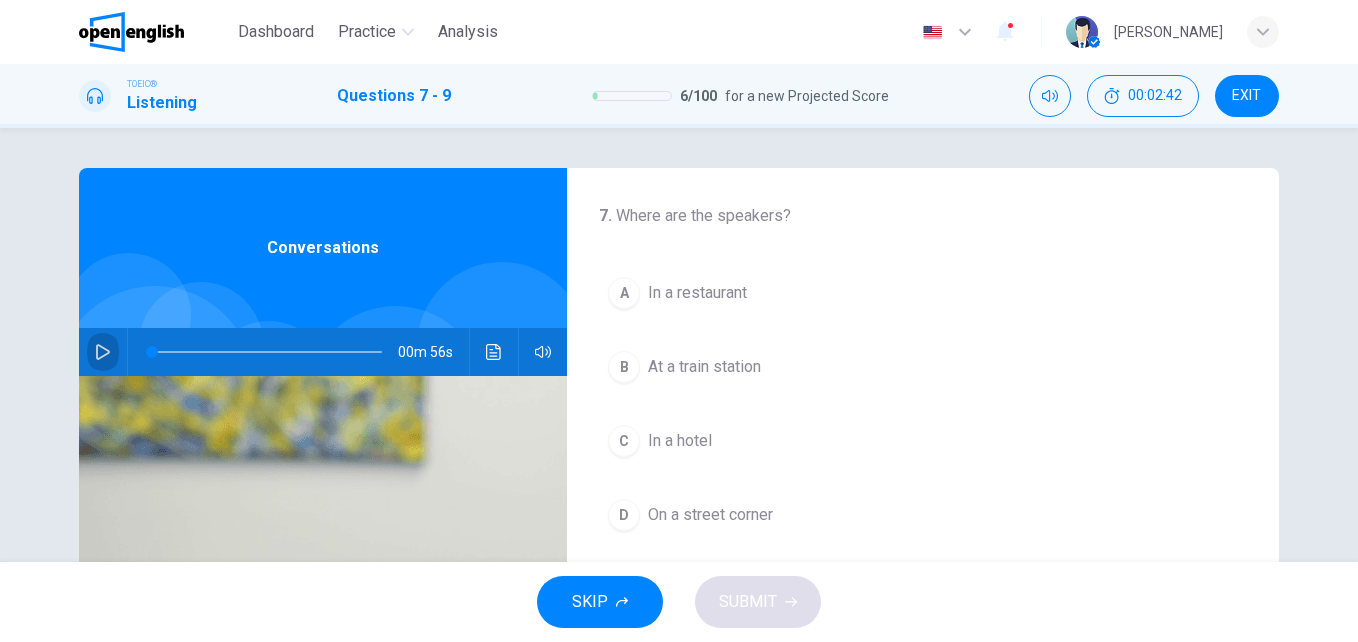 click 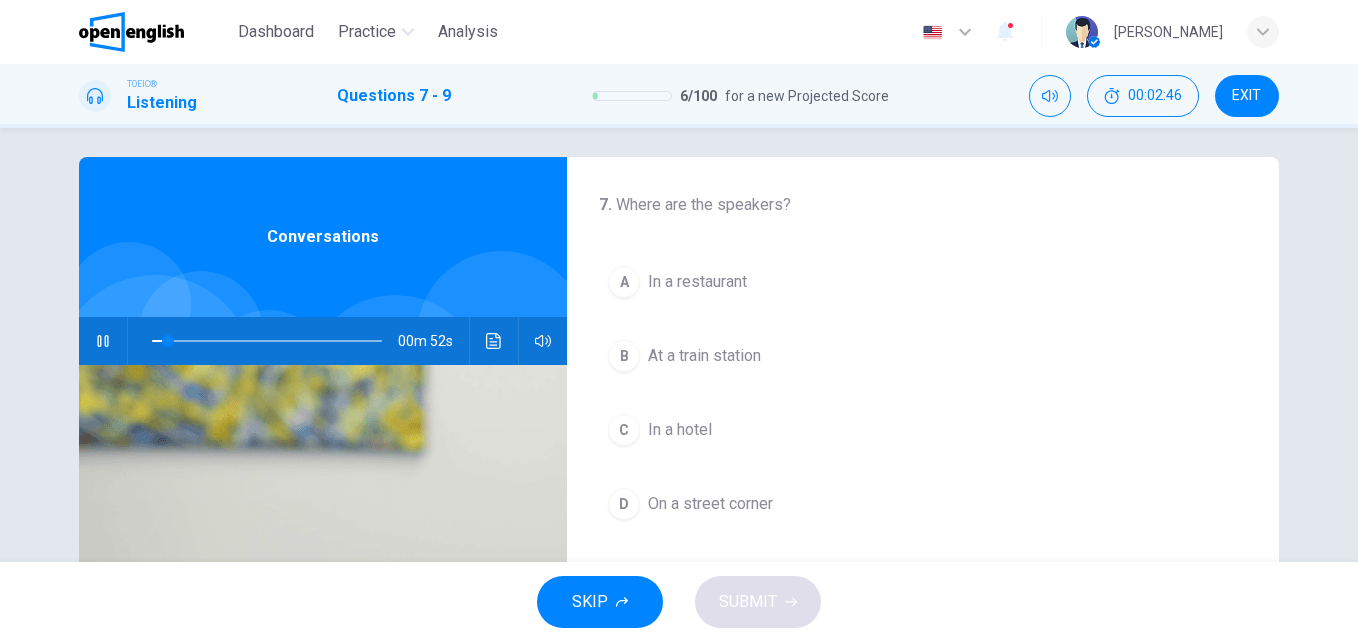 scroll, scrollTop: 10, scrollLeft: 0, axis: vertical 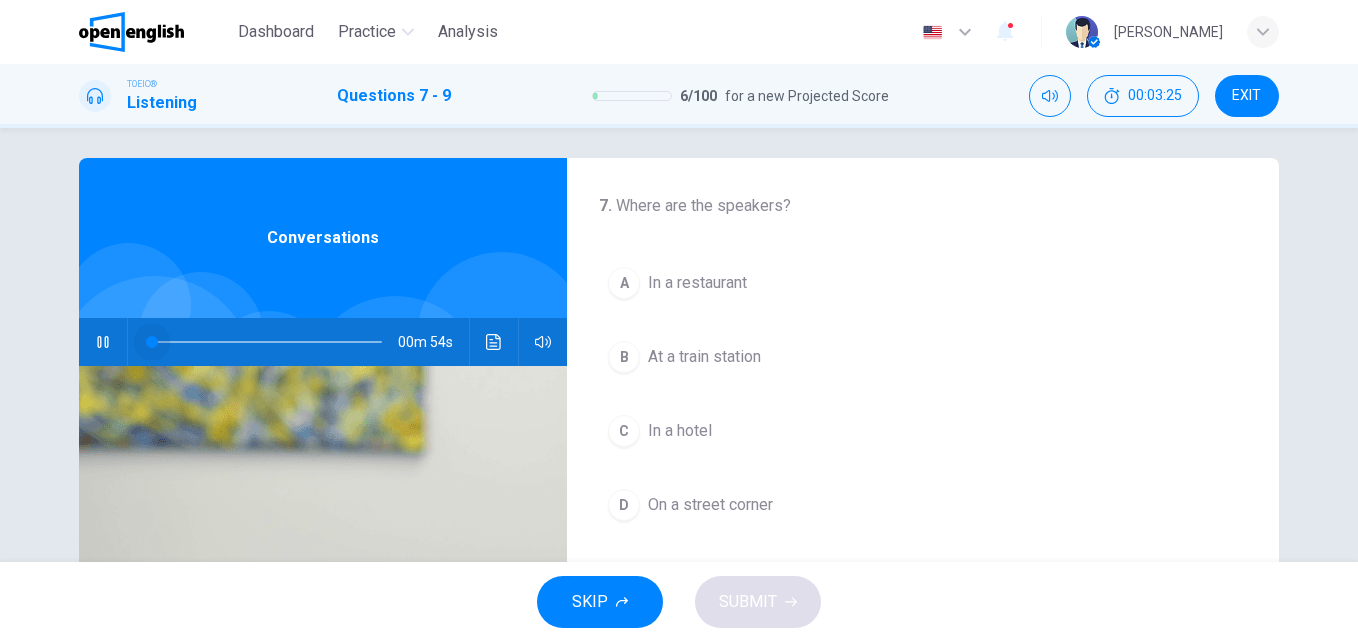 drag, startPoint x: 316, startPoint y: 348, endPoint x: 111, endPoint y: 343, distance: 205.06097 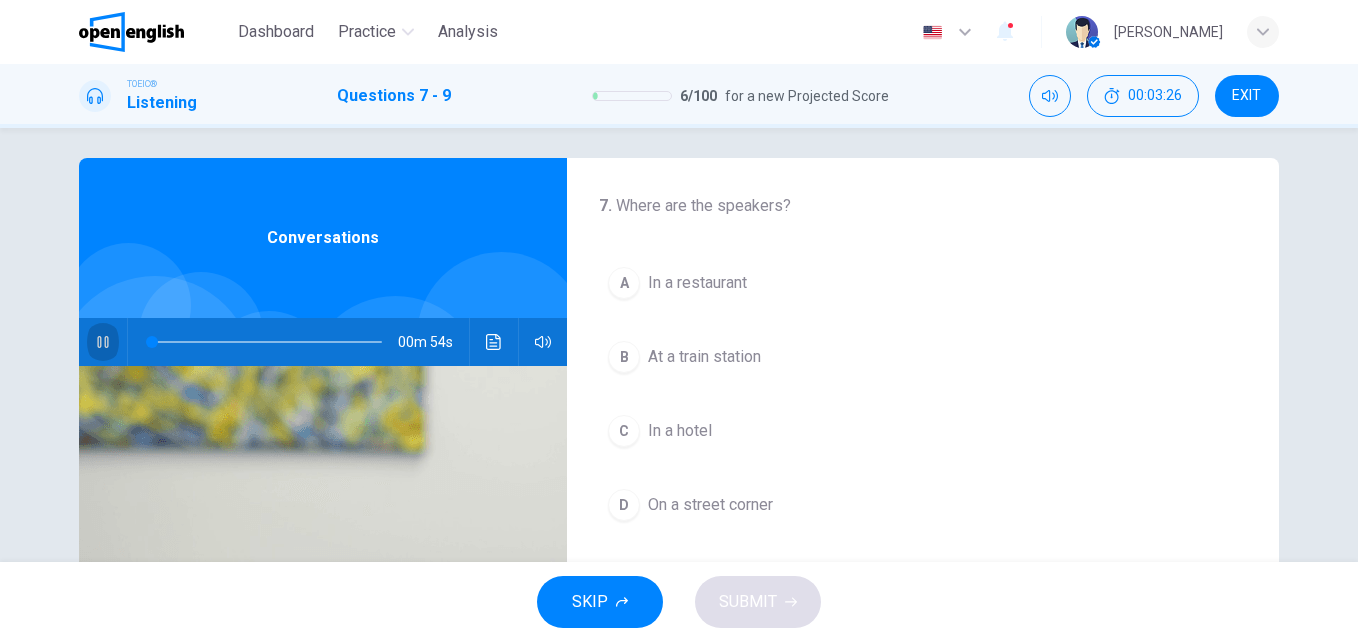 click 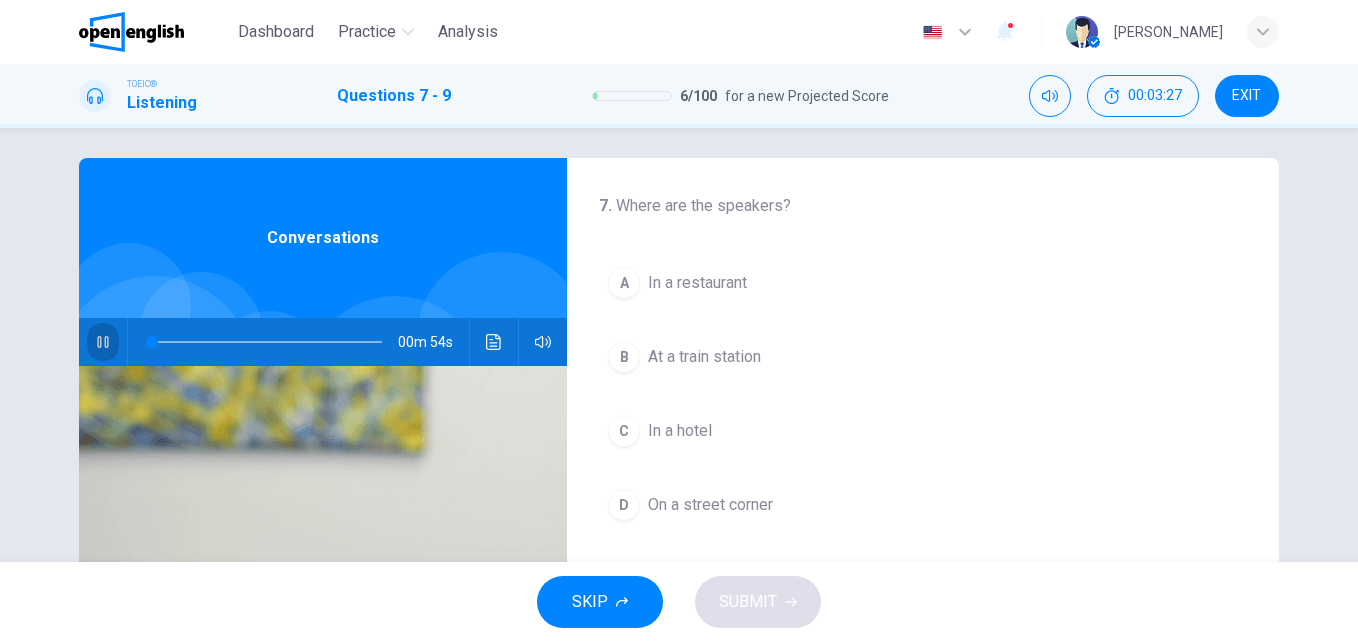 click 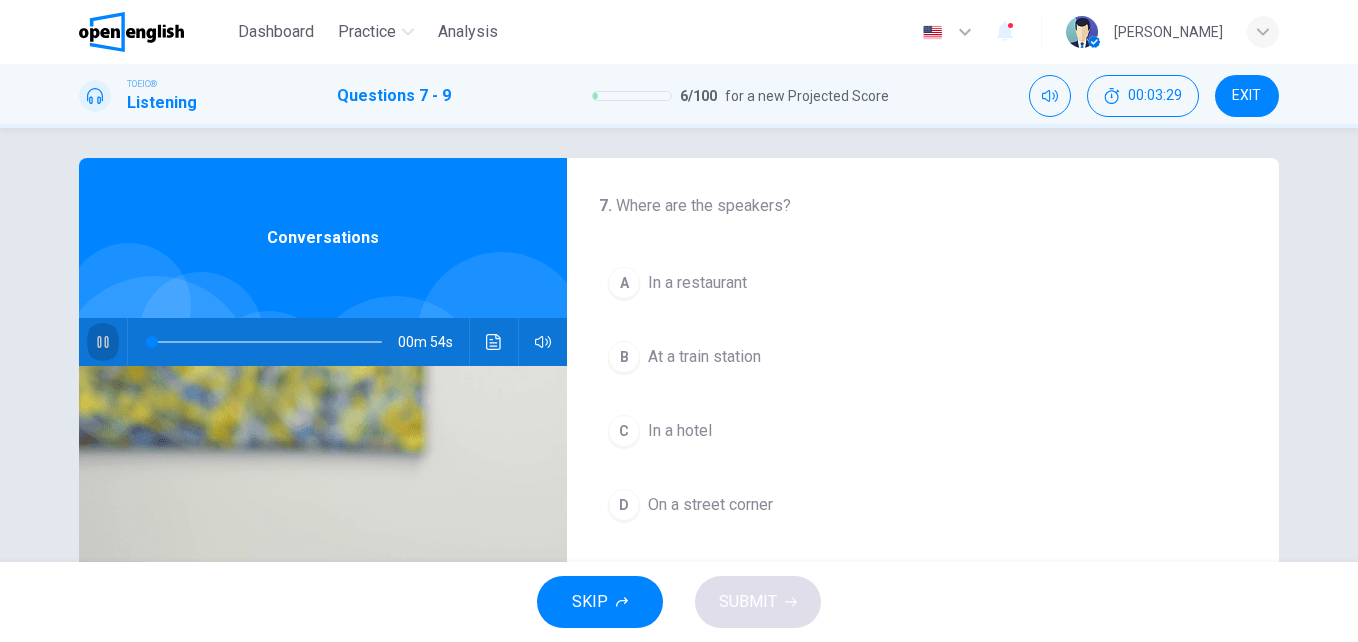 click 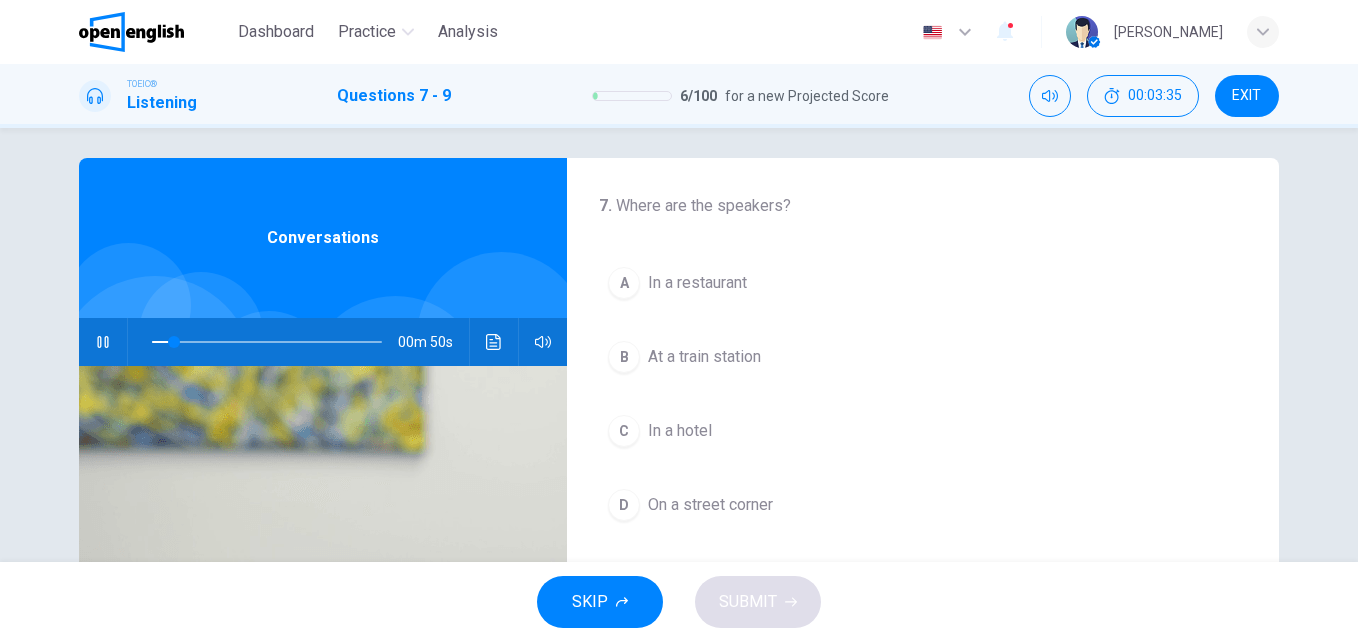 click 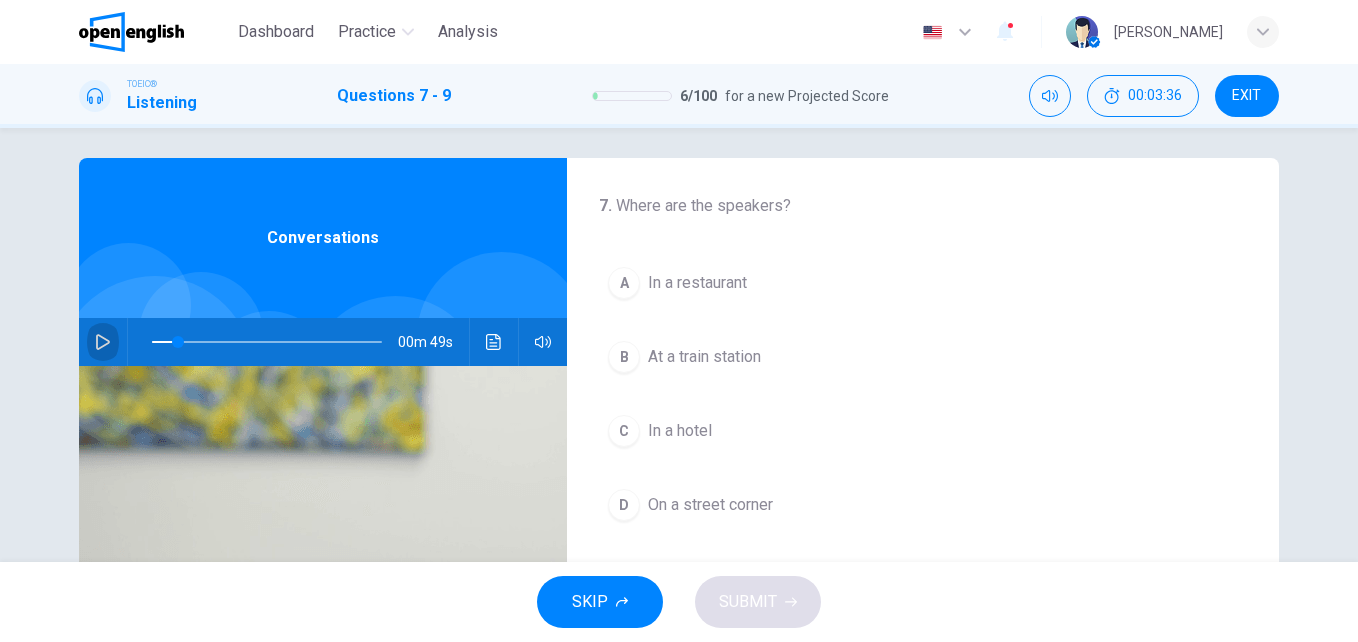 click 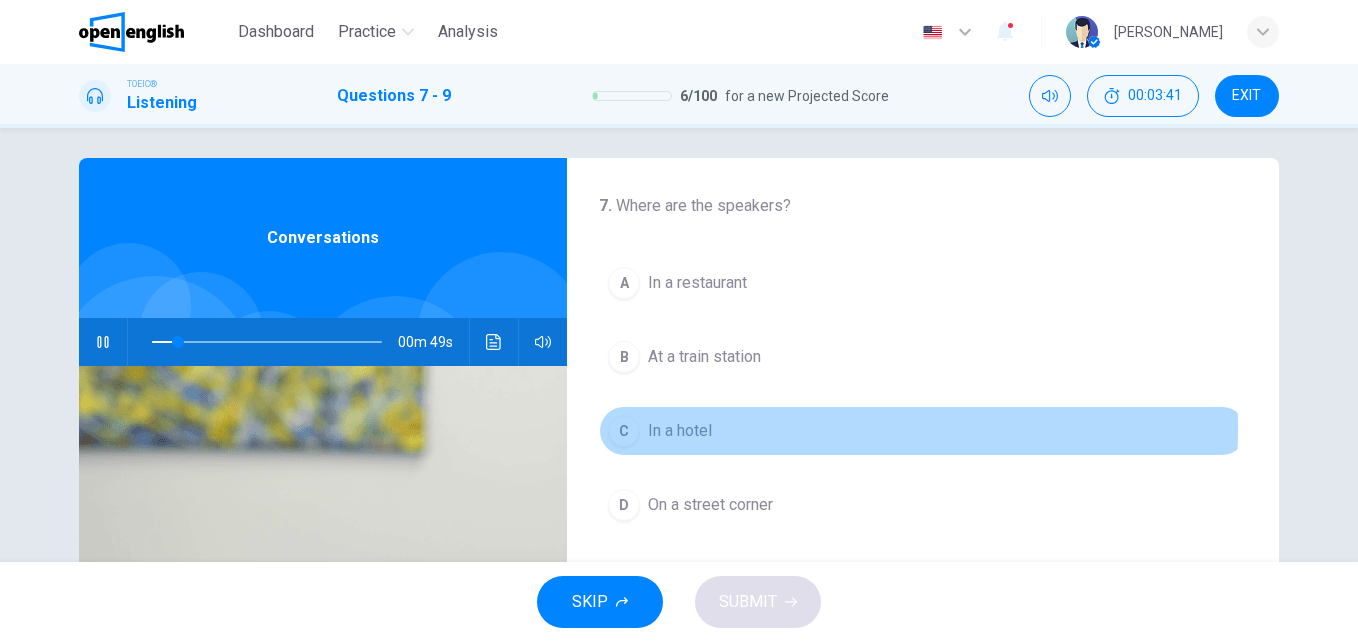 click on "C" at bounding box center (624, 431) 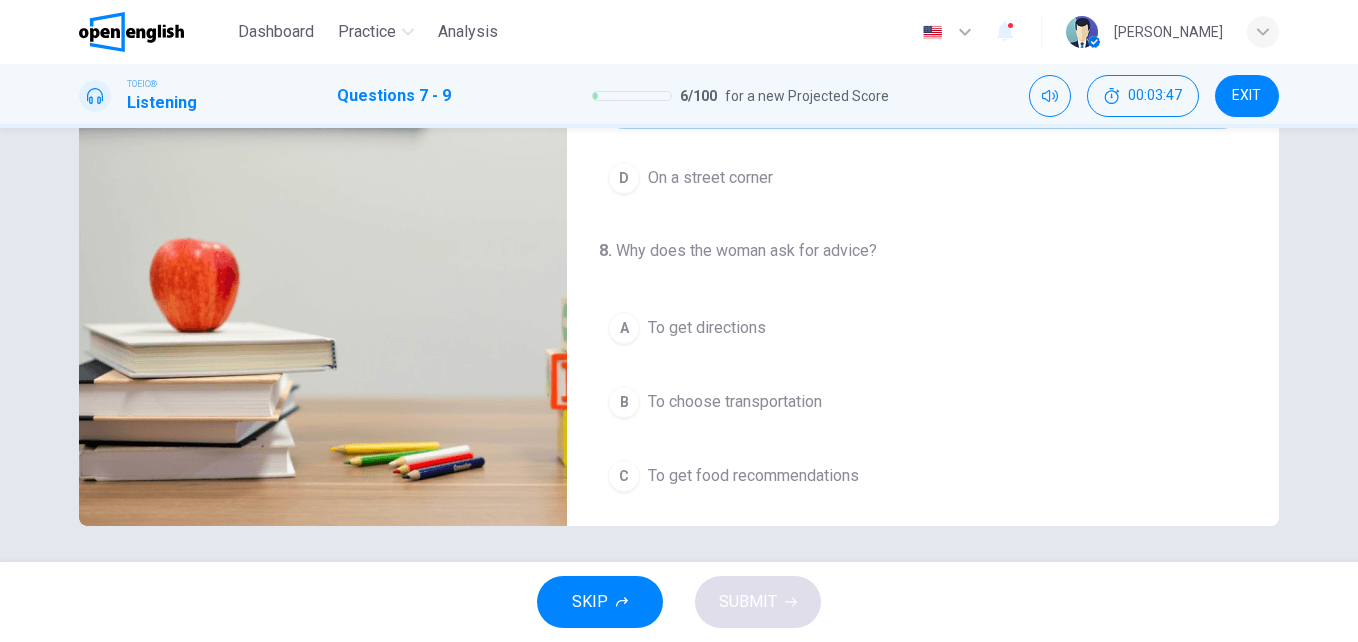 scroll, scrollTop: 341, scrollLeft: 0, axis: vertical 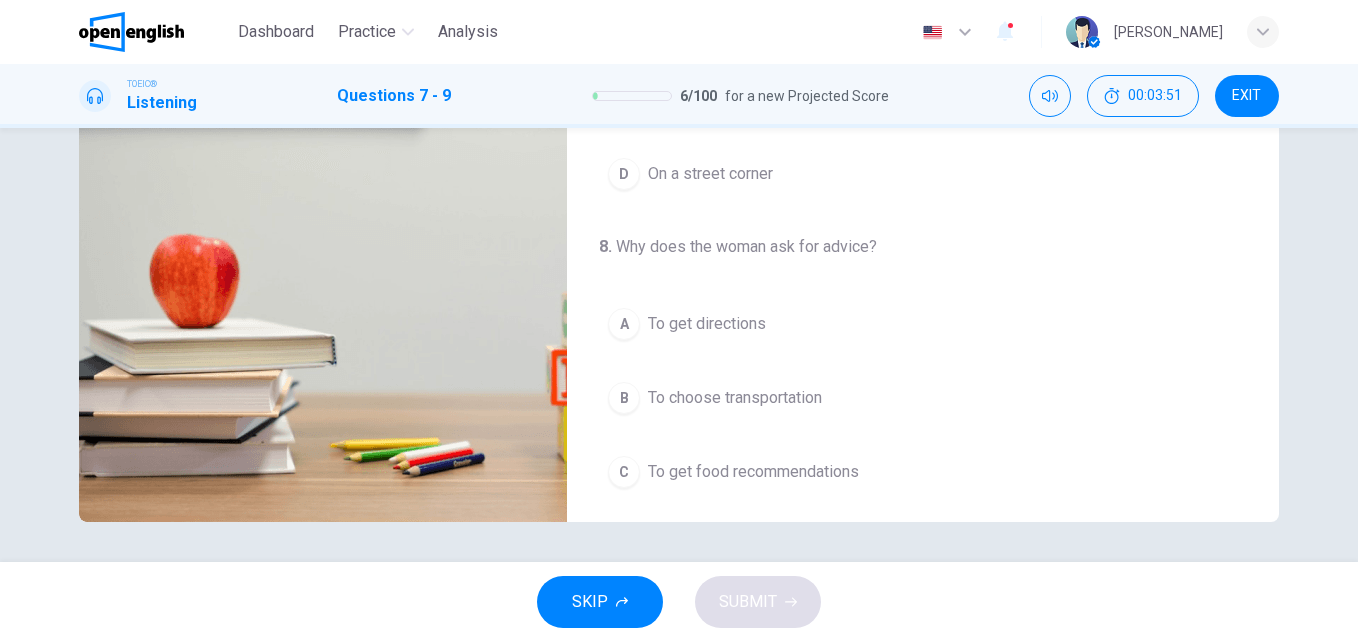 click on "A" at bounding box center (624, 324) 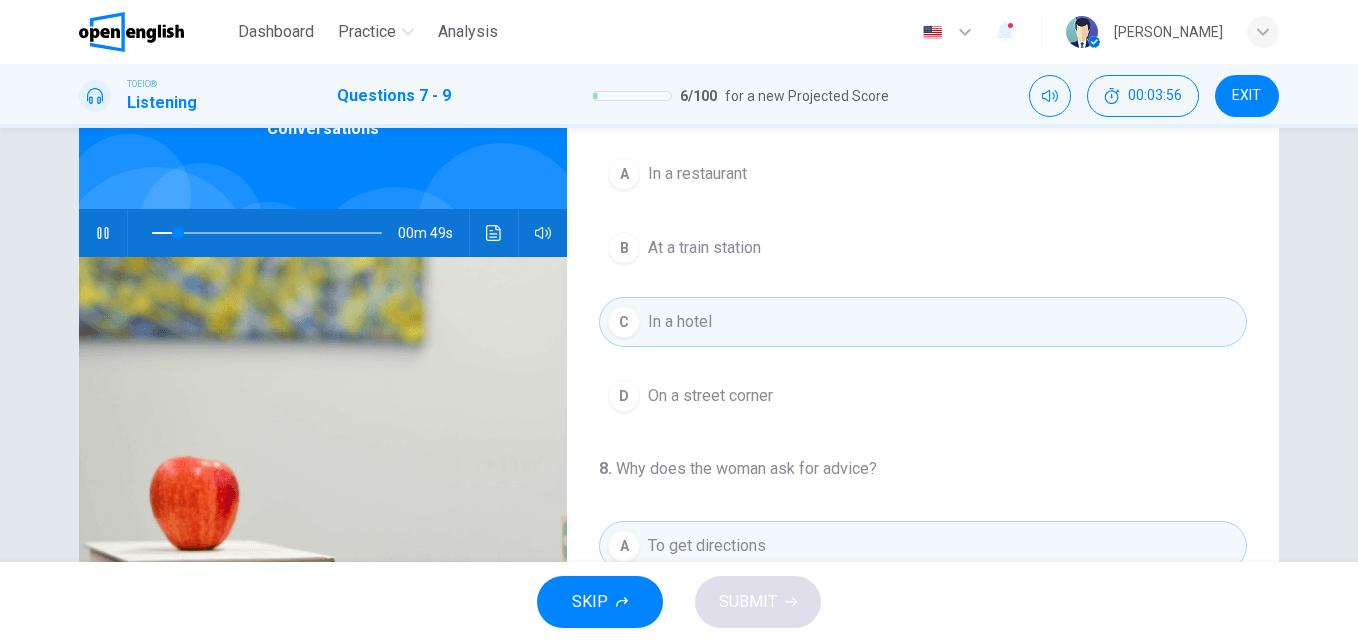 scroll, scrollTop: 341, scrollLeft: 0, axis: vertical 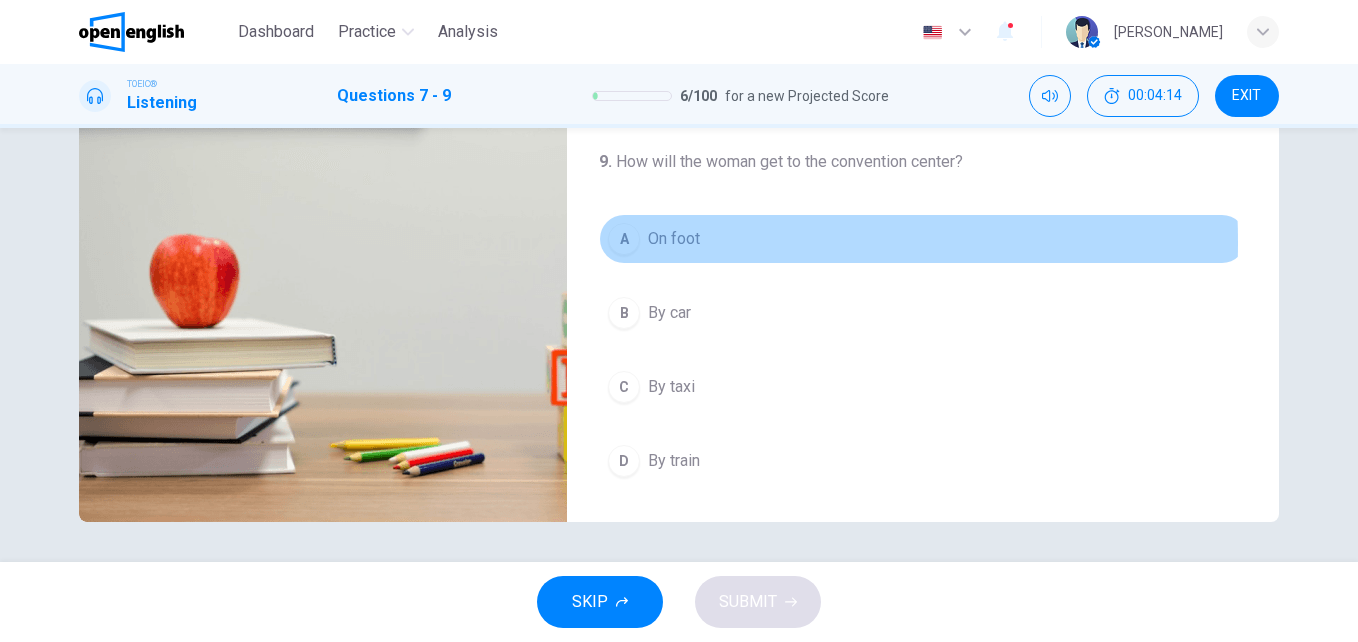 click on "A" at bounding box center [624, 239] 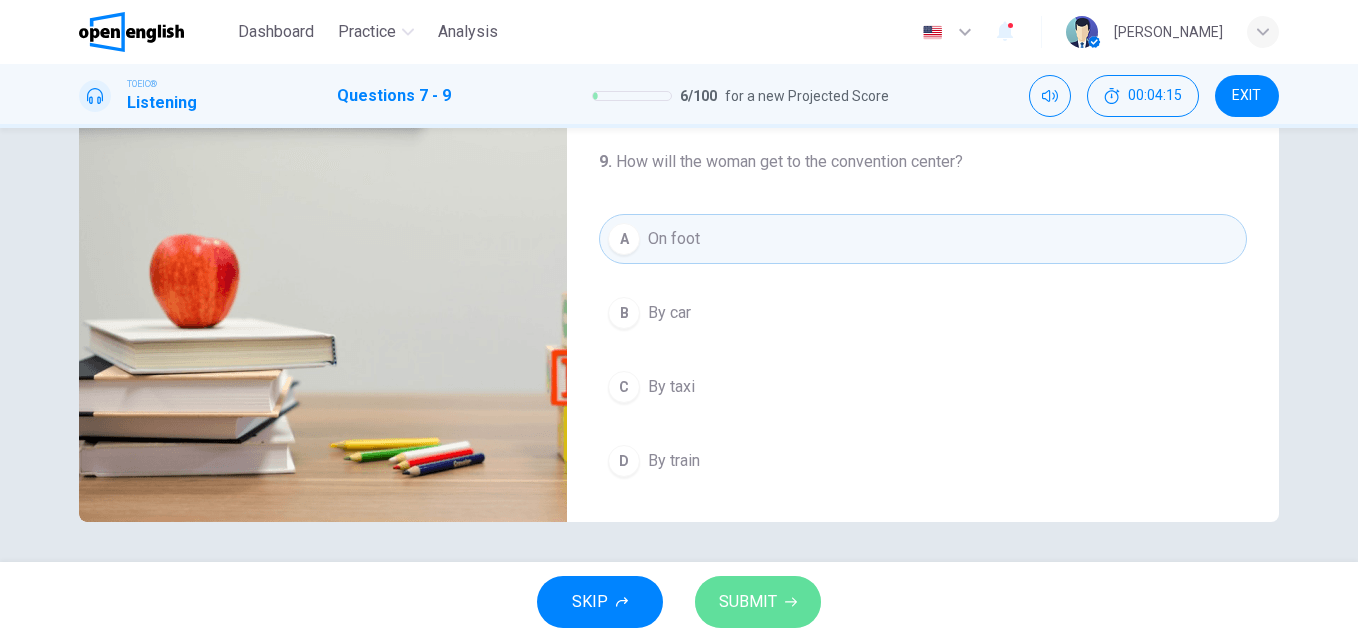 click on "SUBMIT" at bounding box center (758, 602) 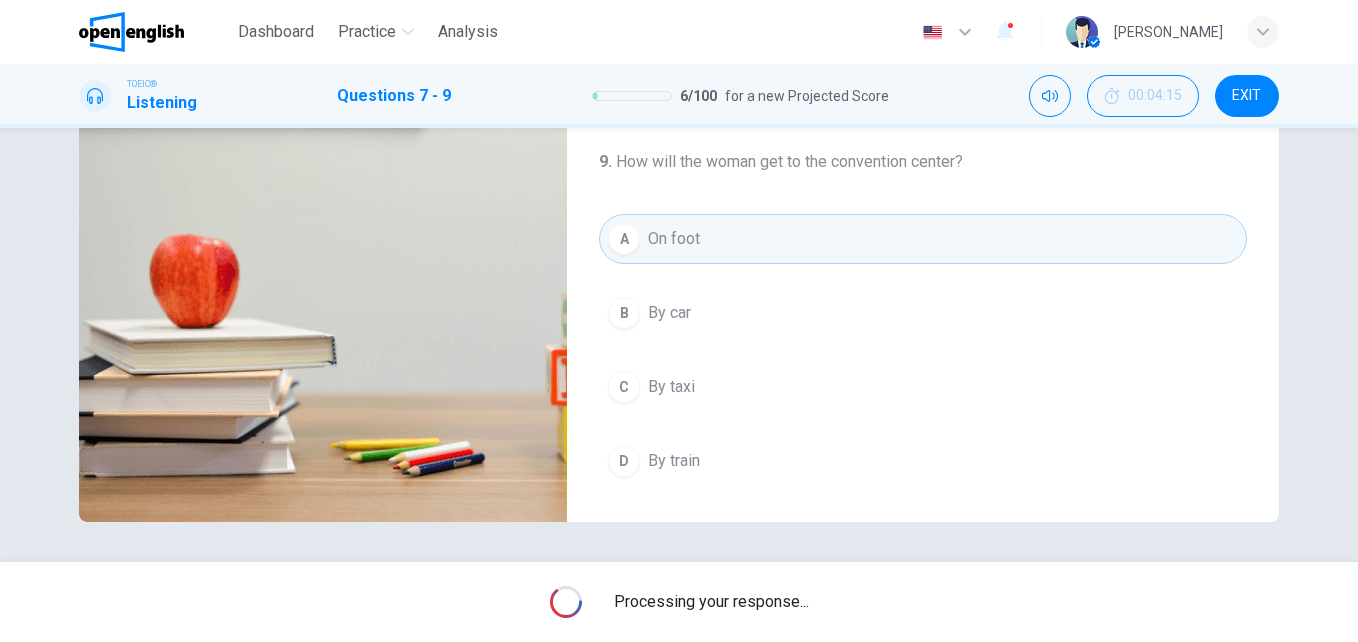 type on "**" 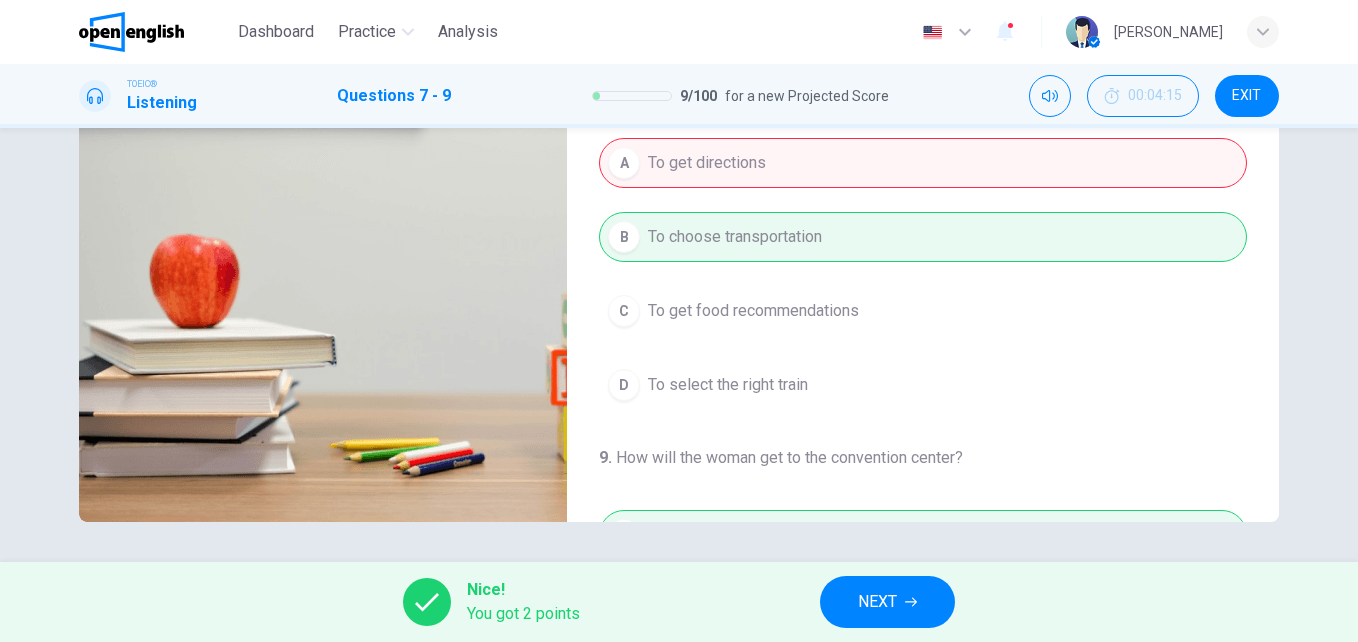 scroll, scrollTop: 0, scrollLeft: 0, axis: both 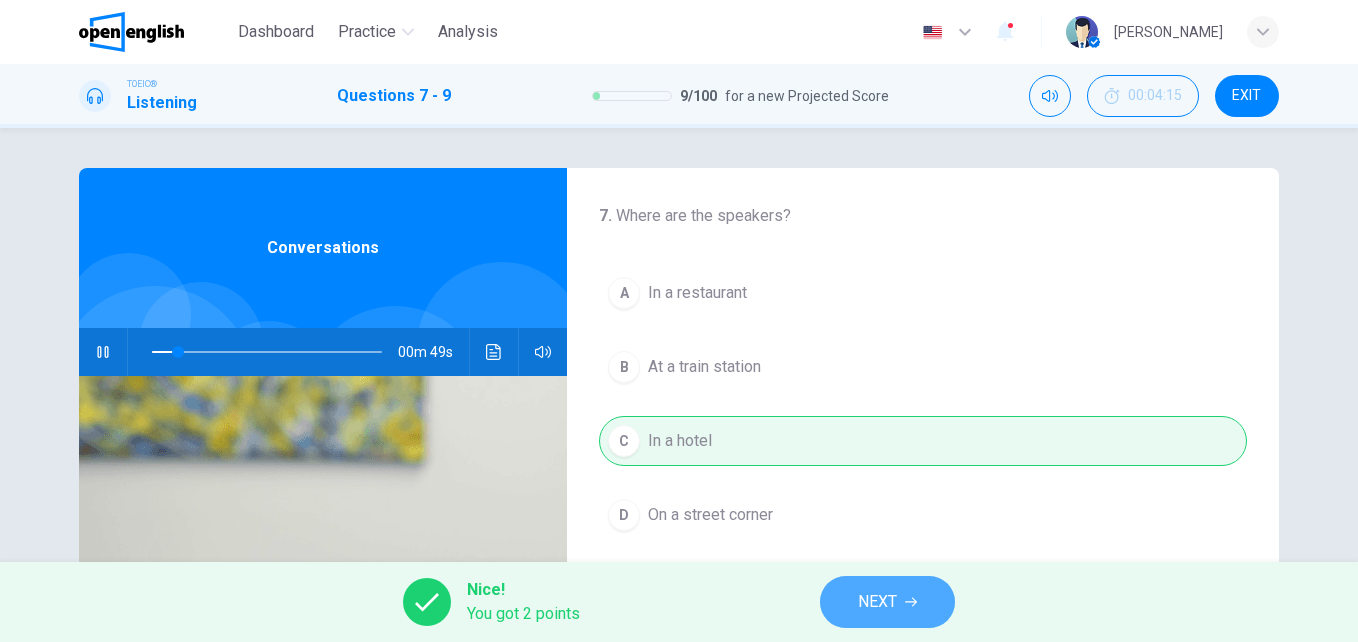 click on "NEXT" at bounding box center (887, 602) 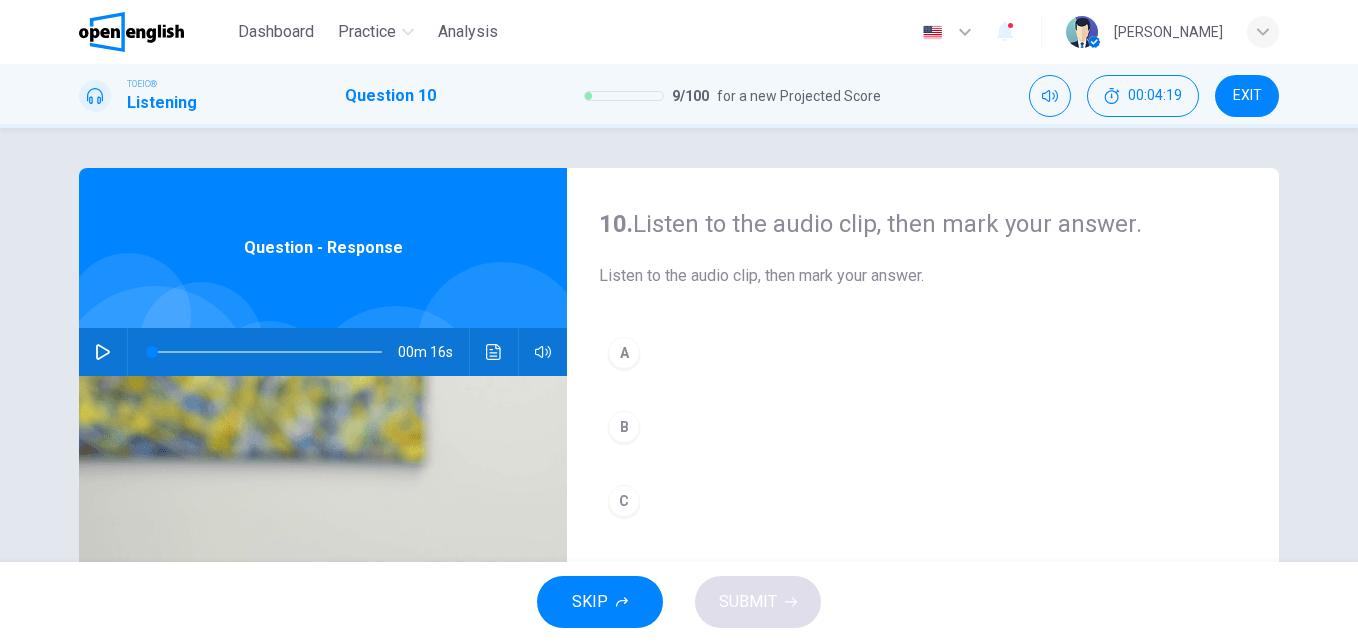 click 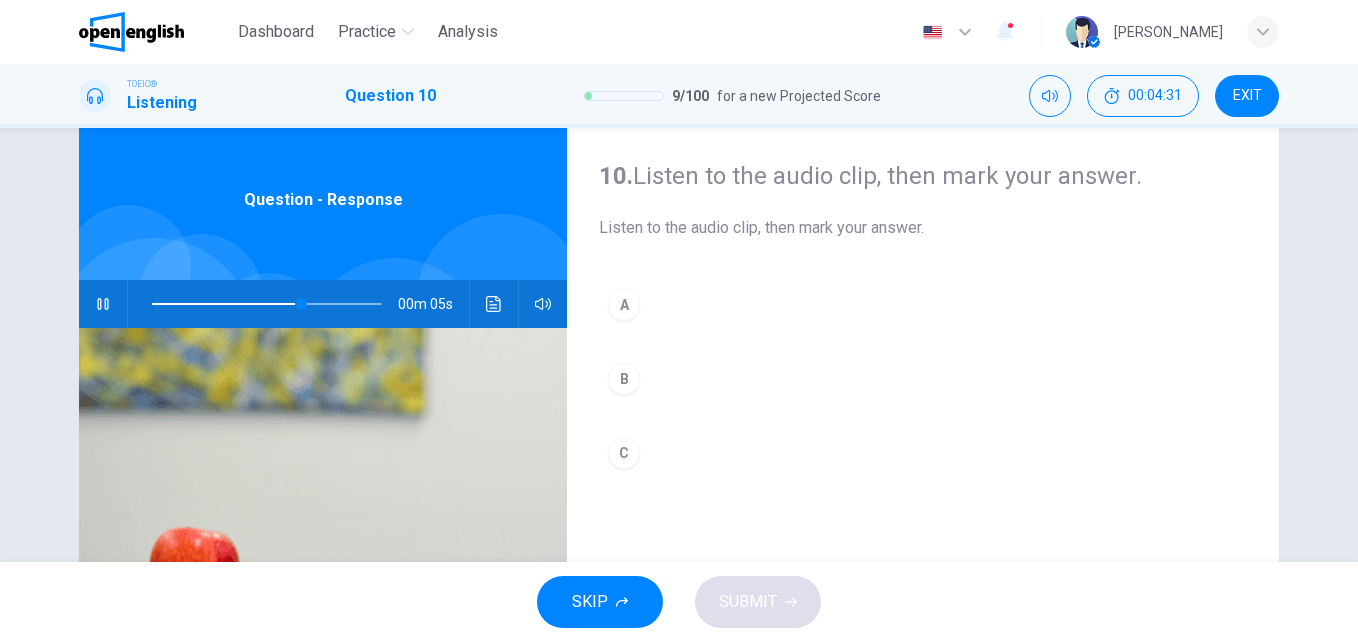 scroll, scrollTop: 77, scrollLeft: 0, axis: vertical 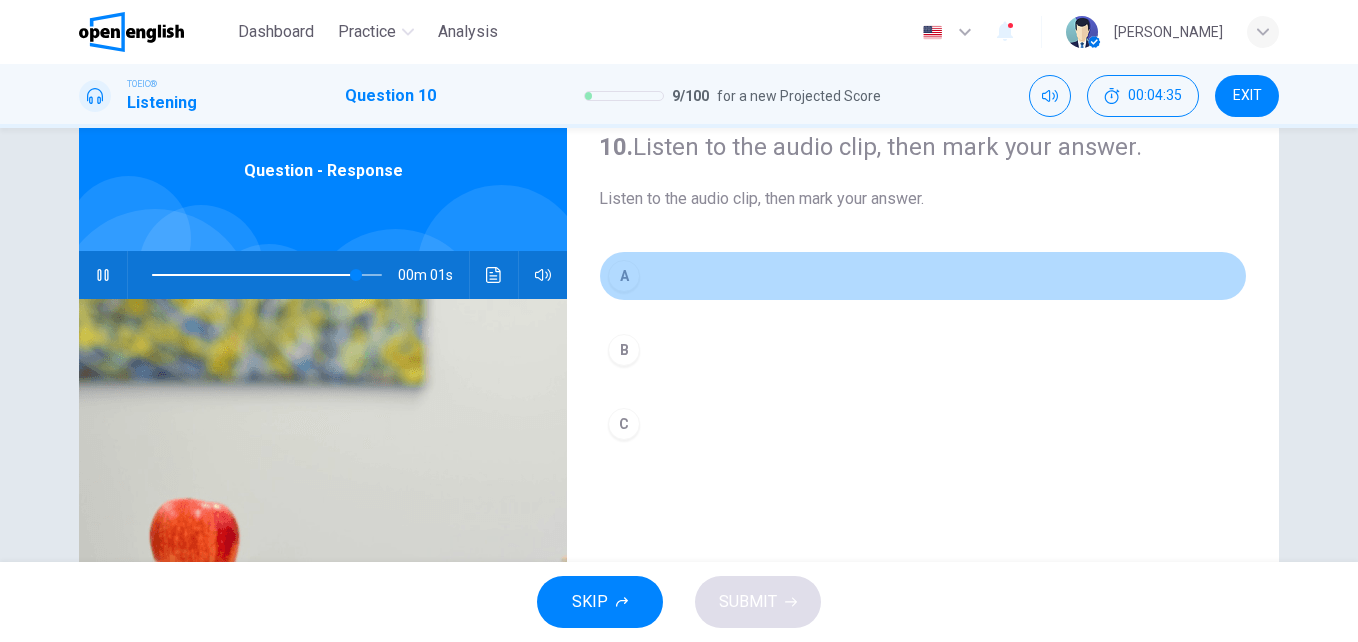 click on "A" at bounding box center [624, 276] 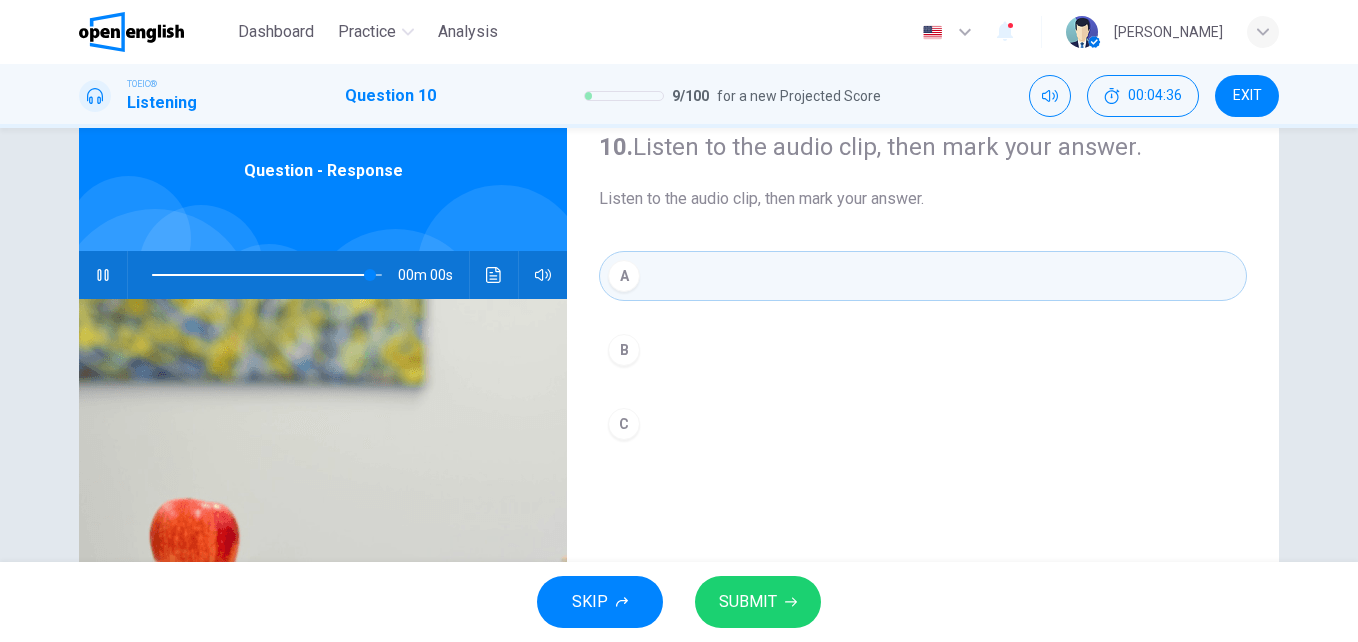 type on "*" 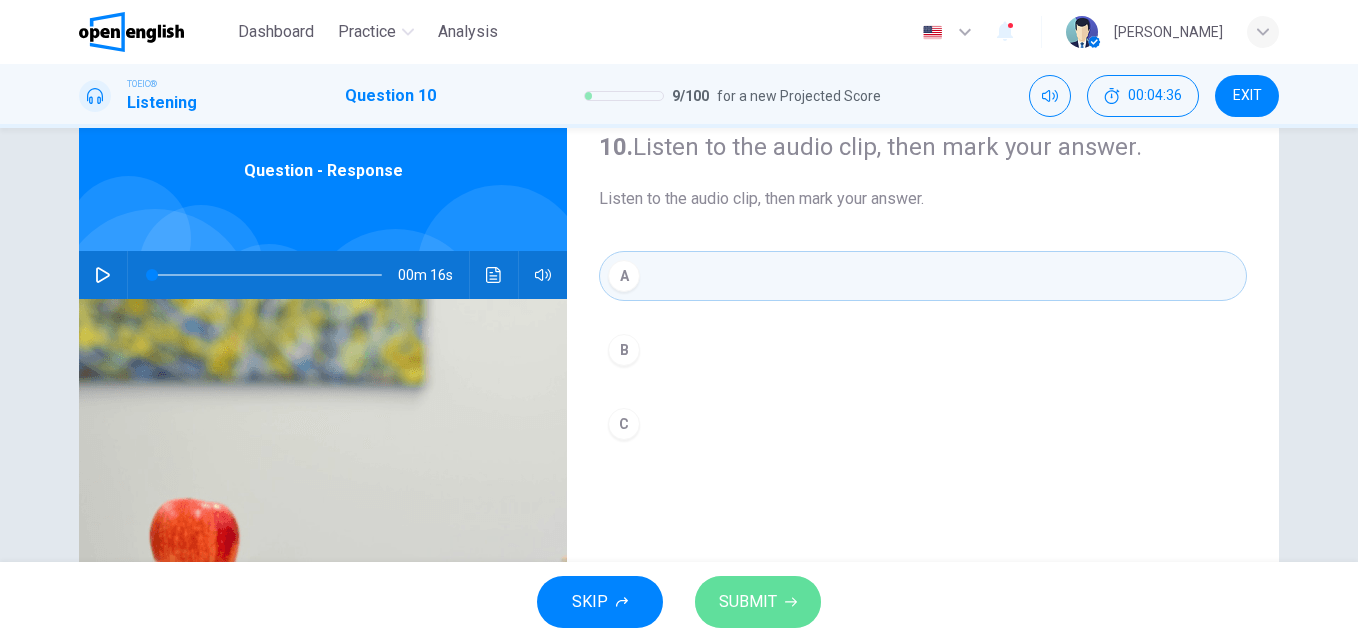 click on "SUBMIT" at bounding box center (758, 602) 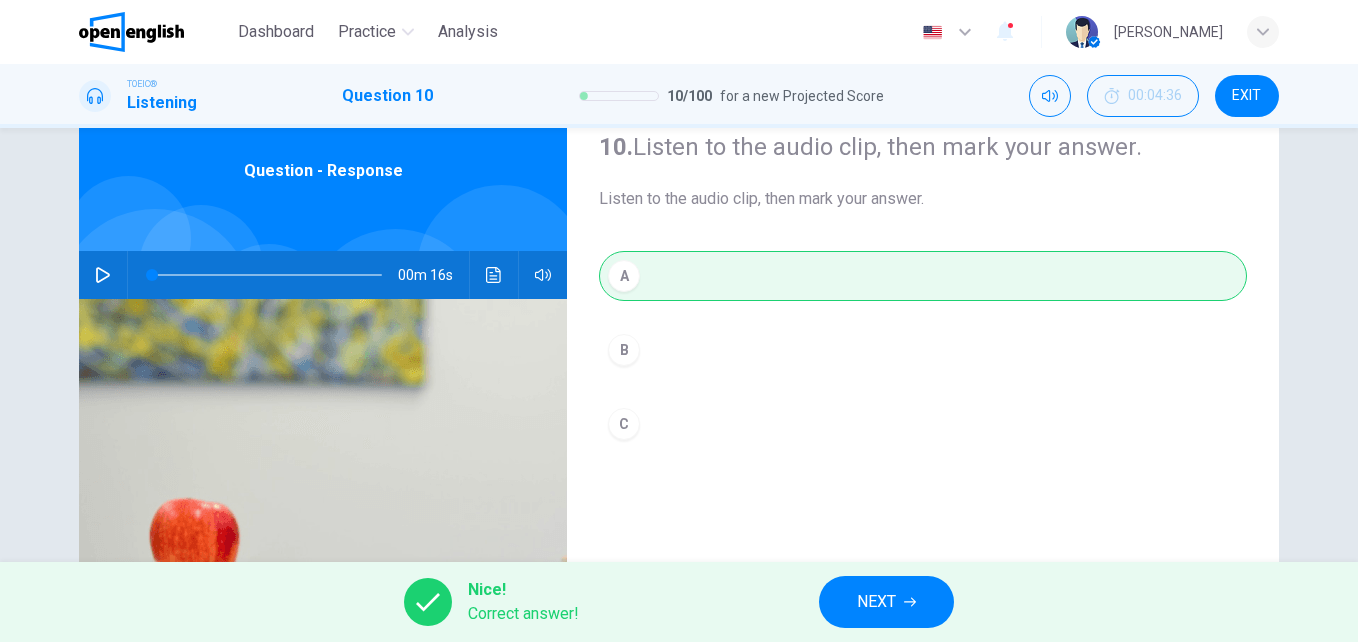 click on "NEXT" at bounding box center [876, 602] 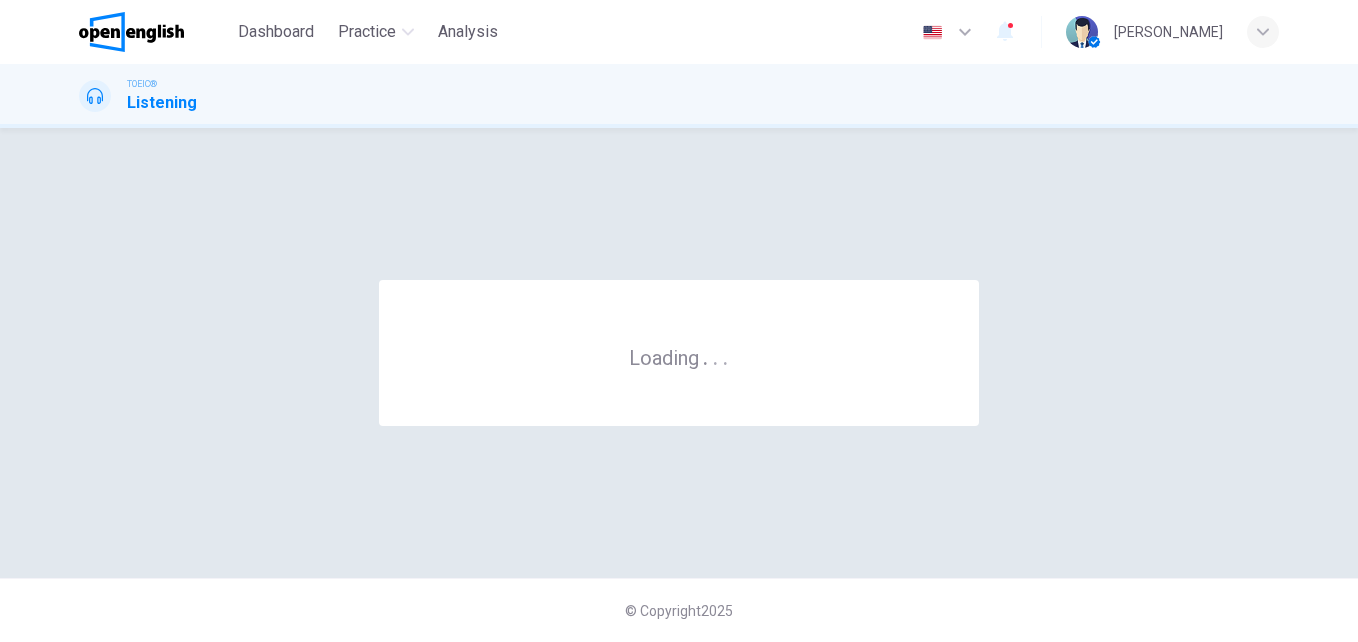 scroll, scrollTop: 0, scrollLeft: 0, axis: both 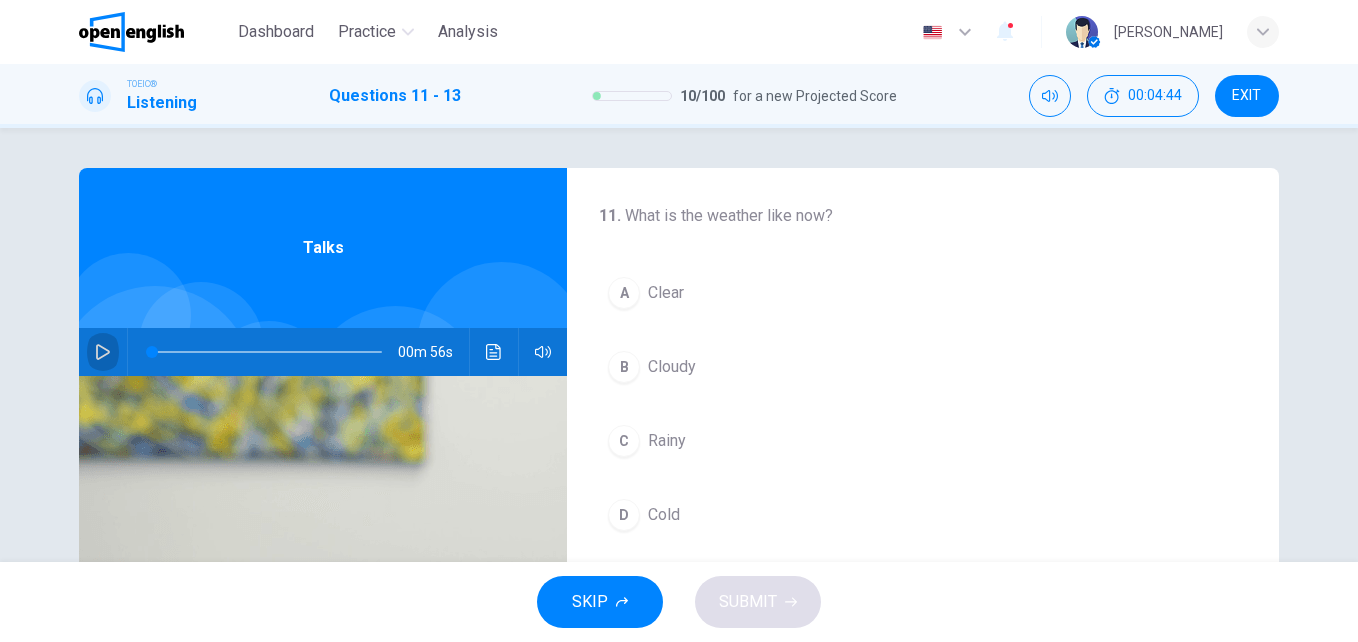 click 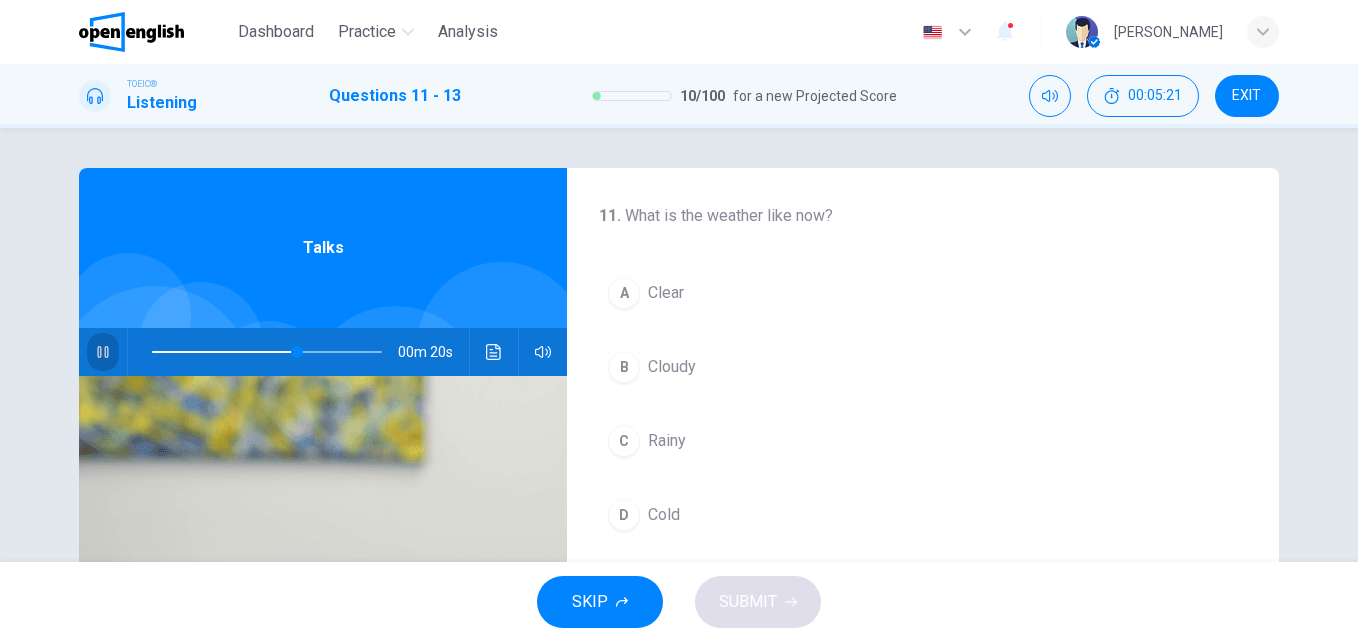 click 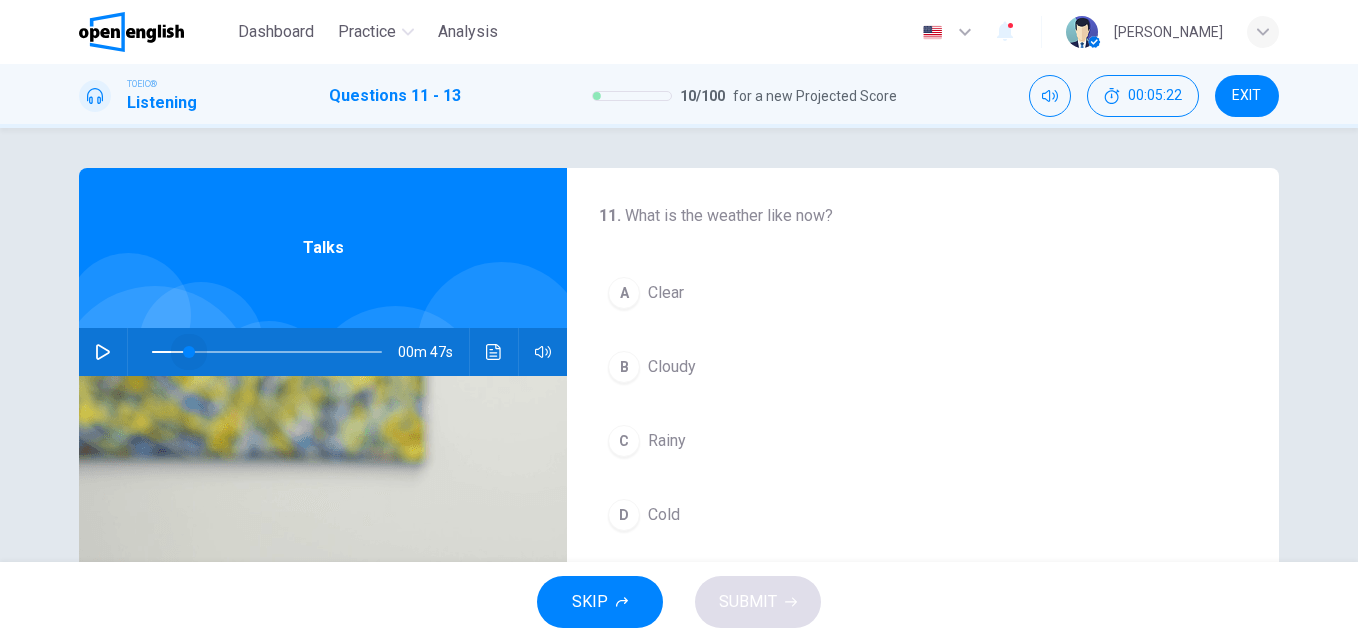drag, startPoint x: 304, startPoint y: 348, endPoint x: 118, endPoint y: 359, distance: 186.32498 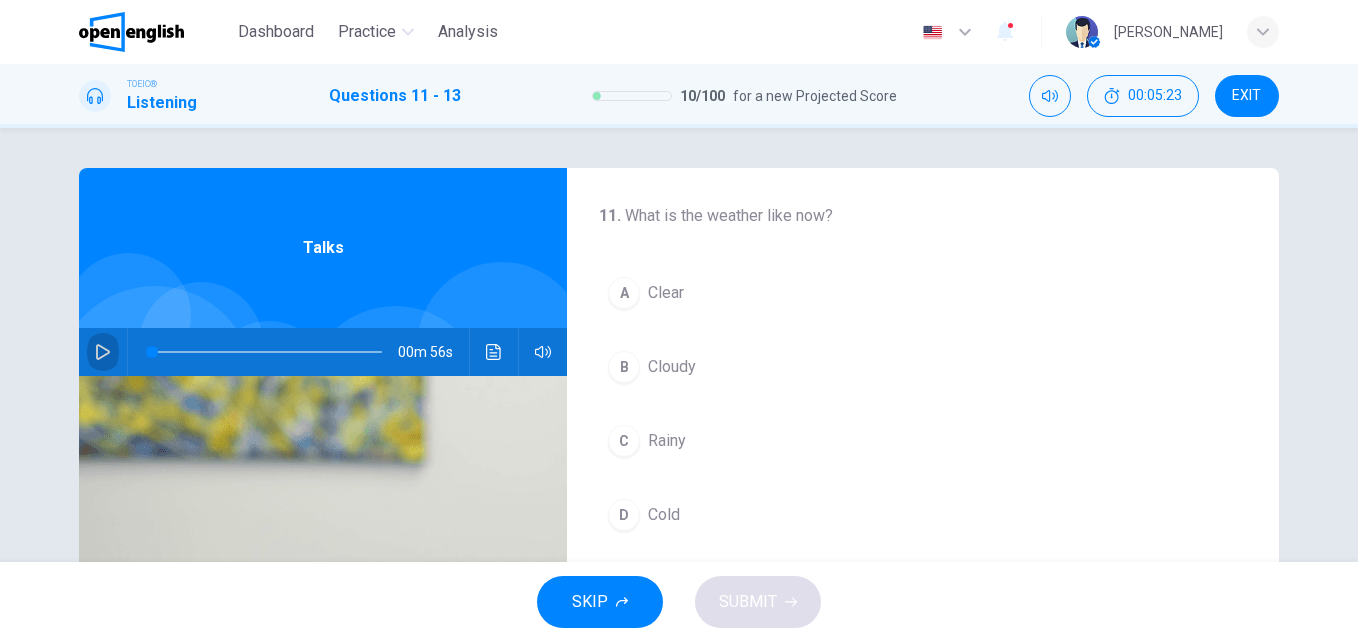click 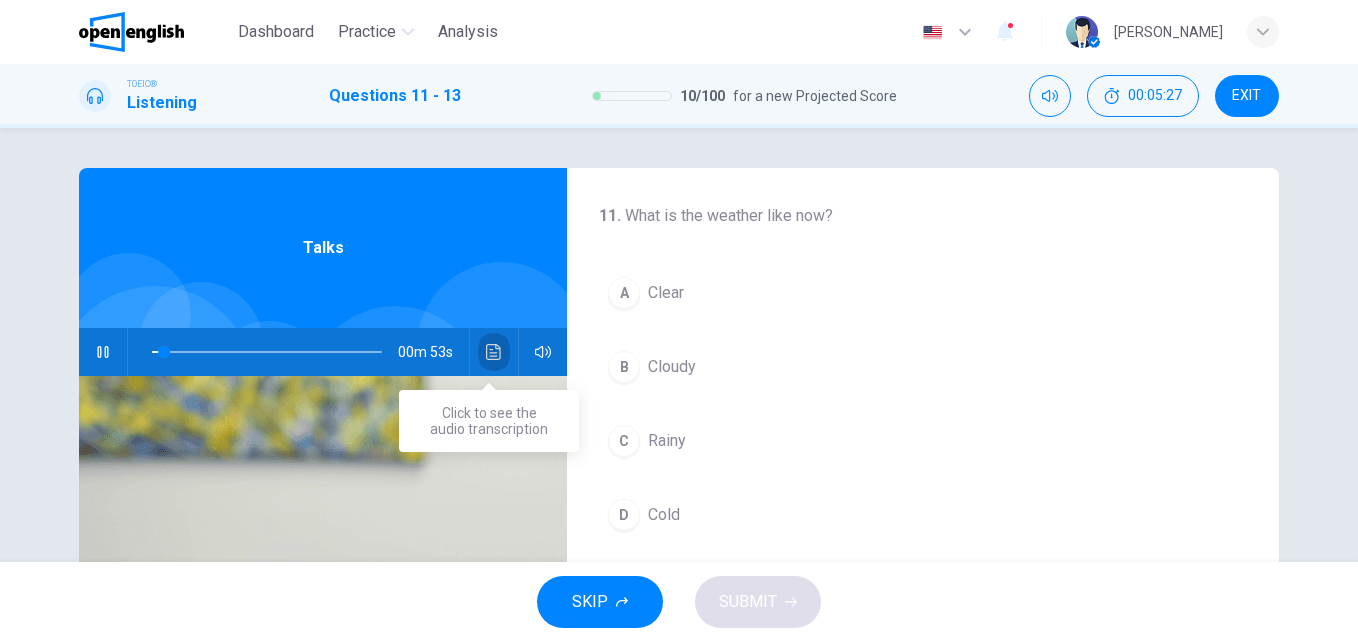 click 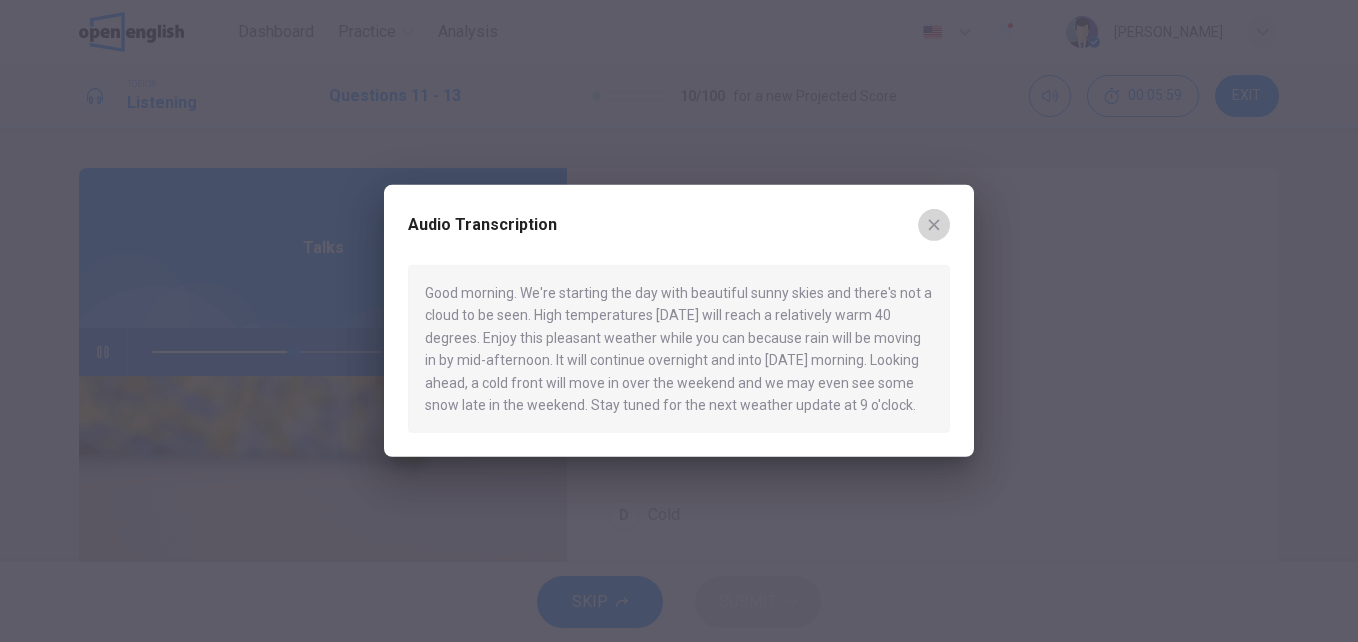 click at bounding box center [934, 225] 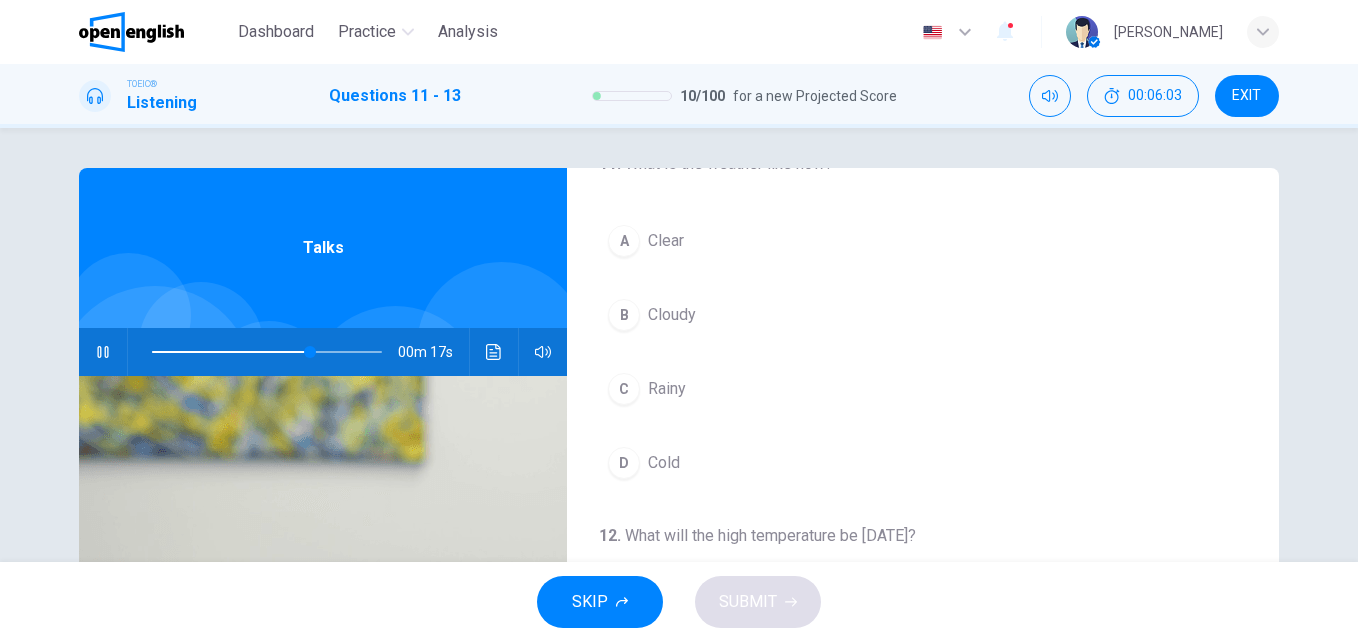 scroll, scrollTop: 31, scrollLeft: 0, axis: vertical 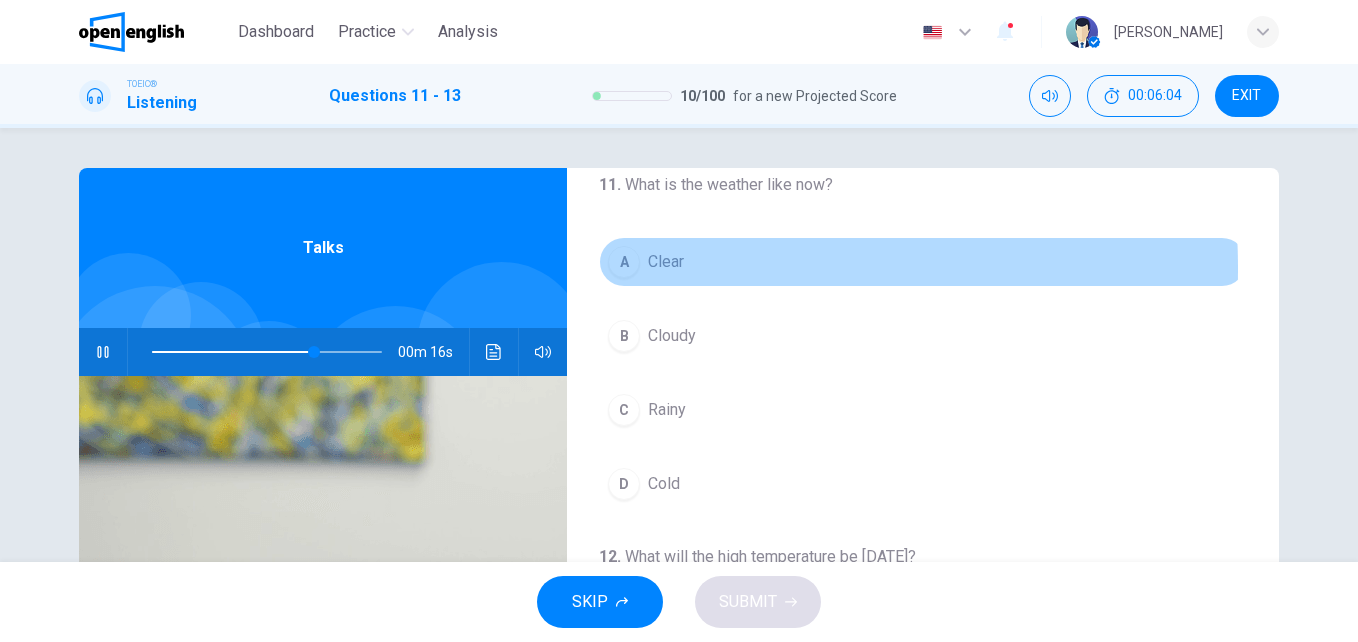 click on "A" at bounding box center (624, 262) 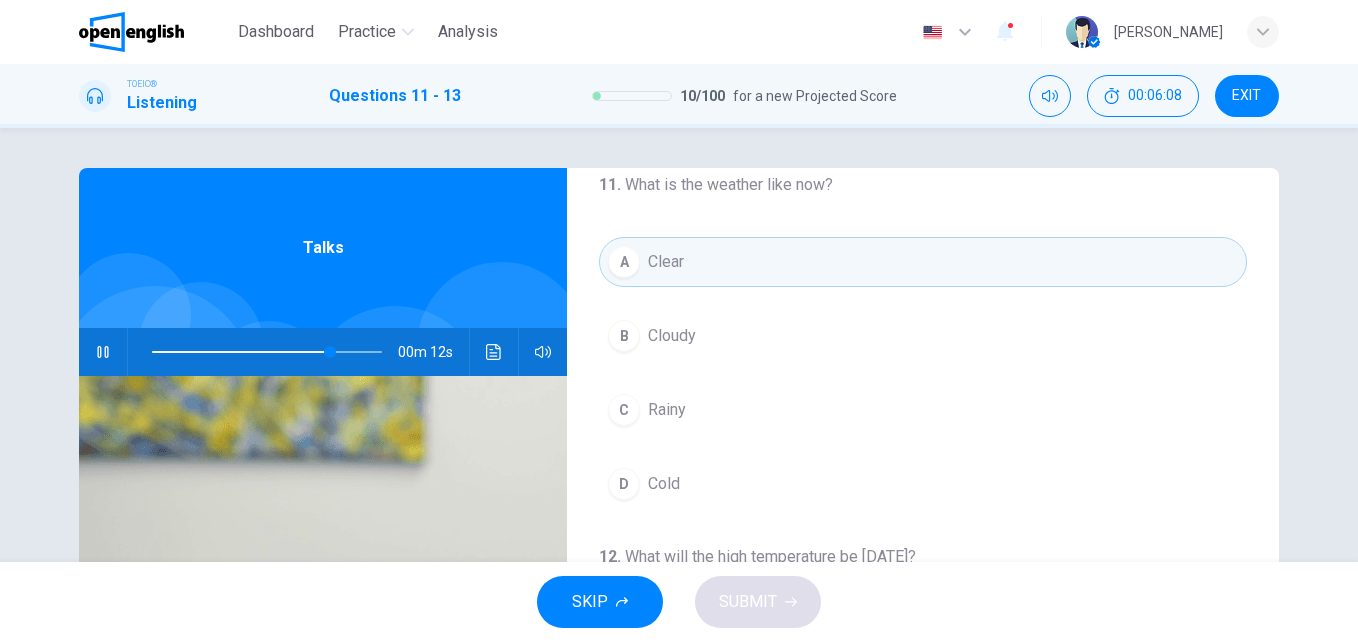 drag, startPoint x: 1263, startPoint y: 275, endPoint x: 1265, endPoint y: 301, distance: 26.076809 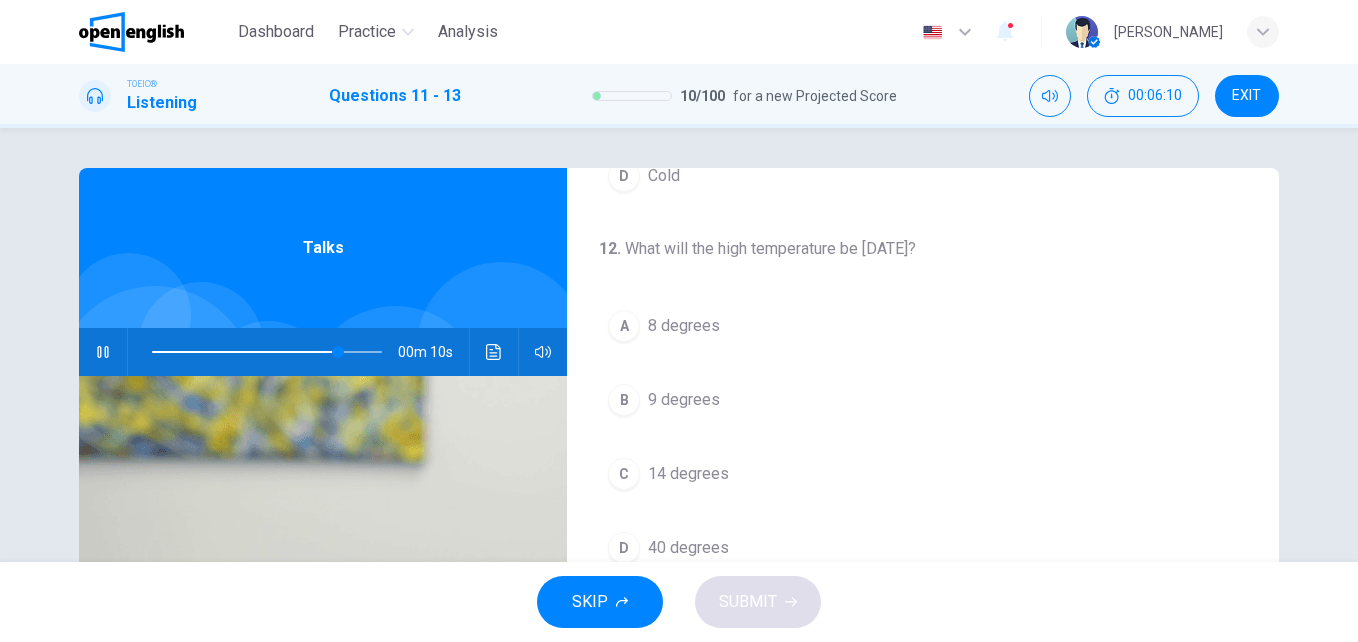 scroll, scrollTop: 343, scrollLeft: 0, axis: vertical 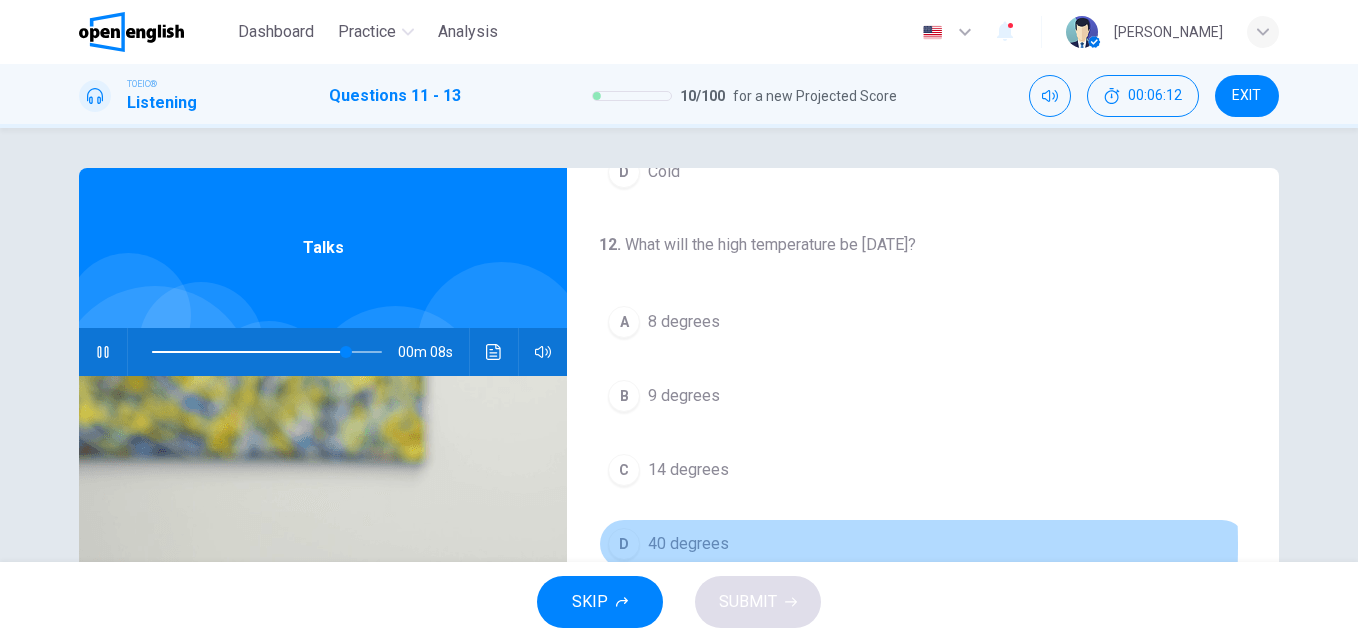 click on "D" at bounding box center [624, 544] 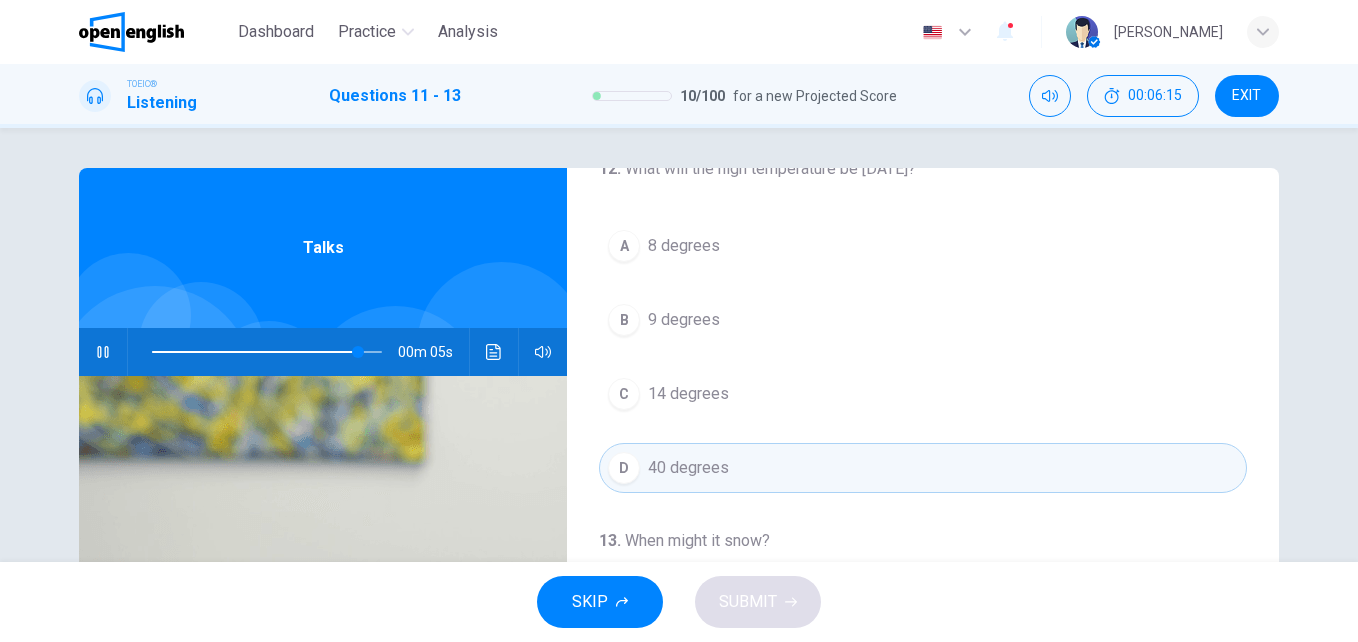 scroll, scrollTop: 457, scrollLeft: 0, axis: vertical 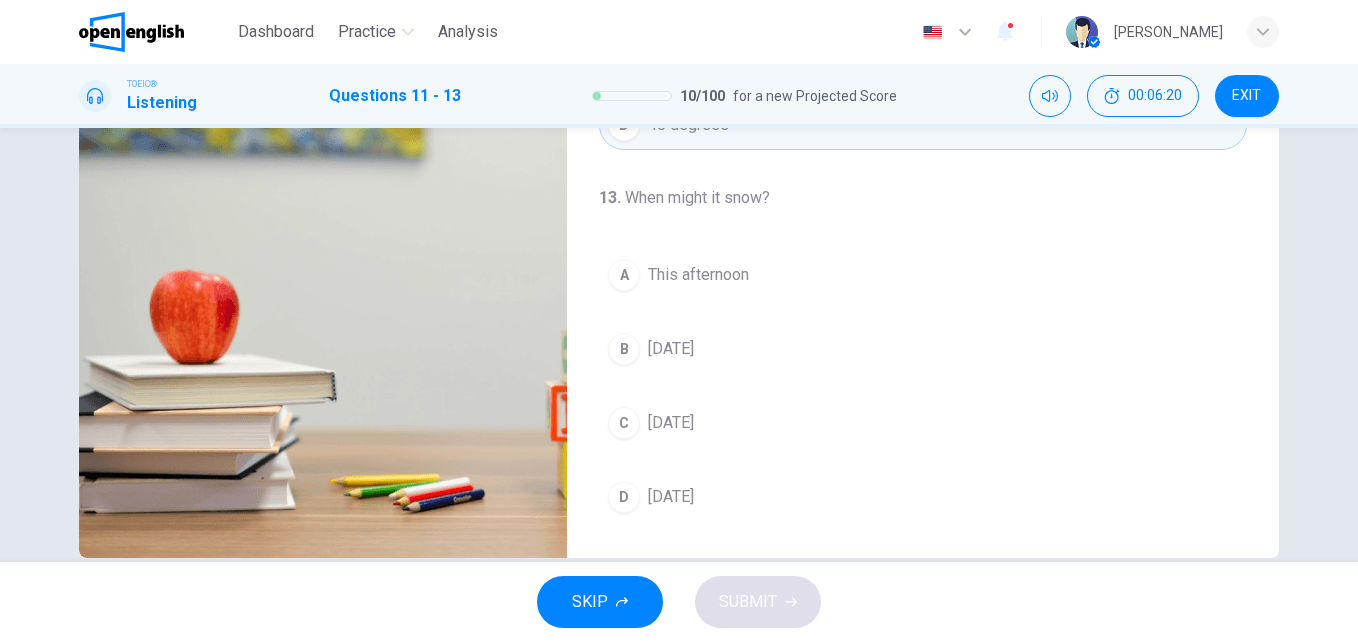 type on "*" 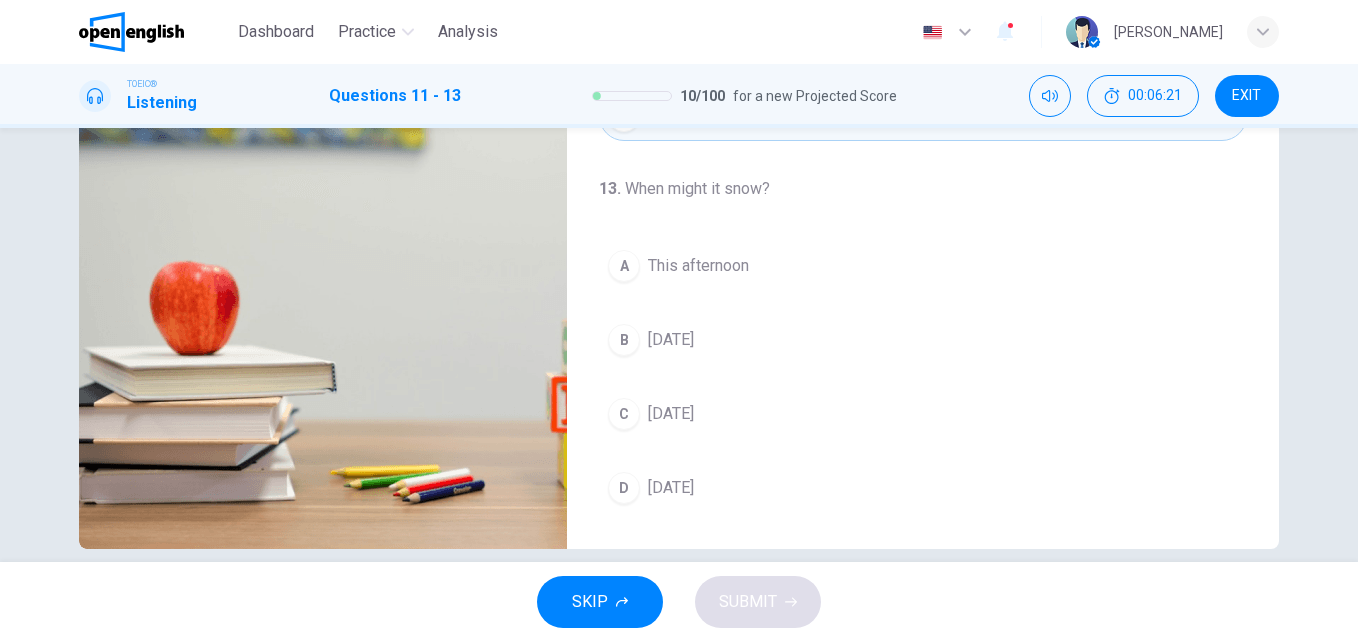 scroll, scrollTop: 316, scrollLeft: 0, axis: vertical 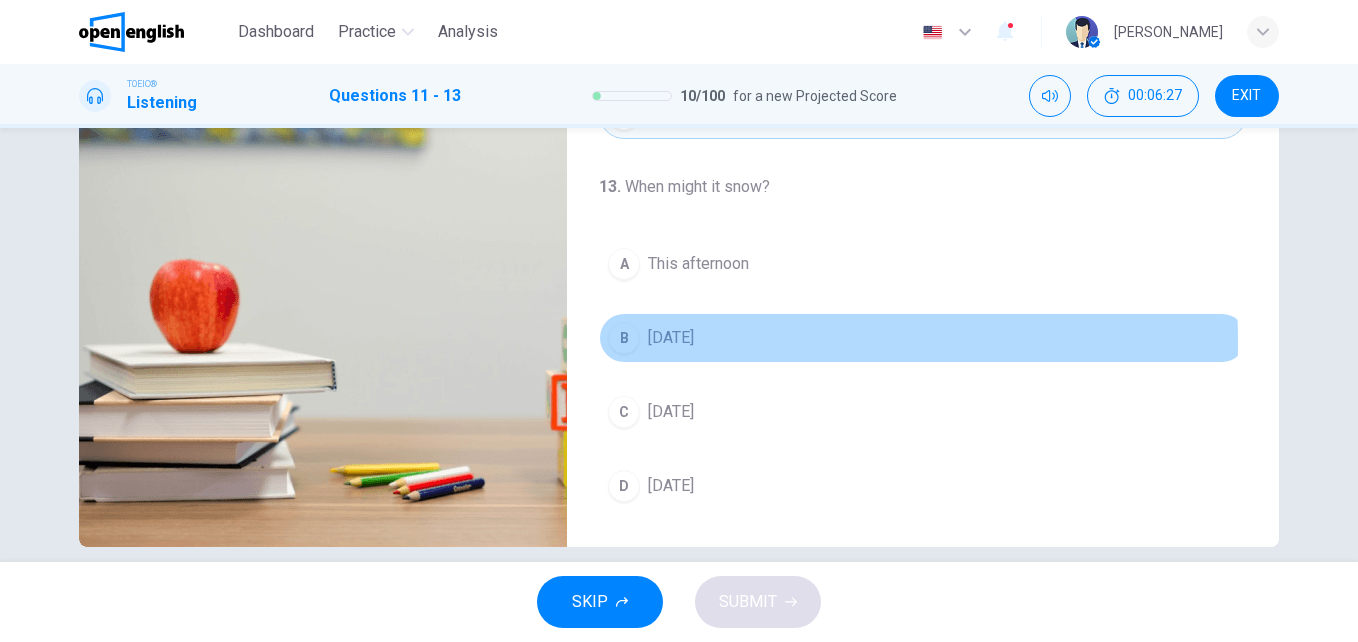 click on "B" at bounding box center [624, 338] 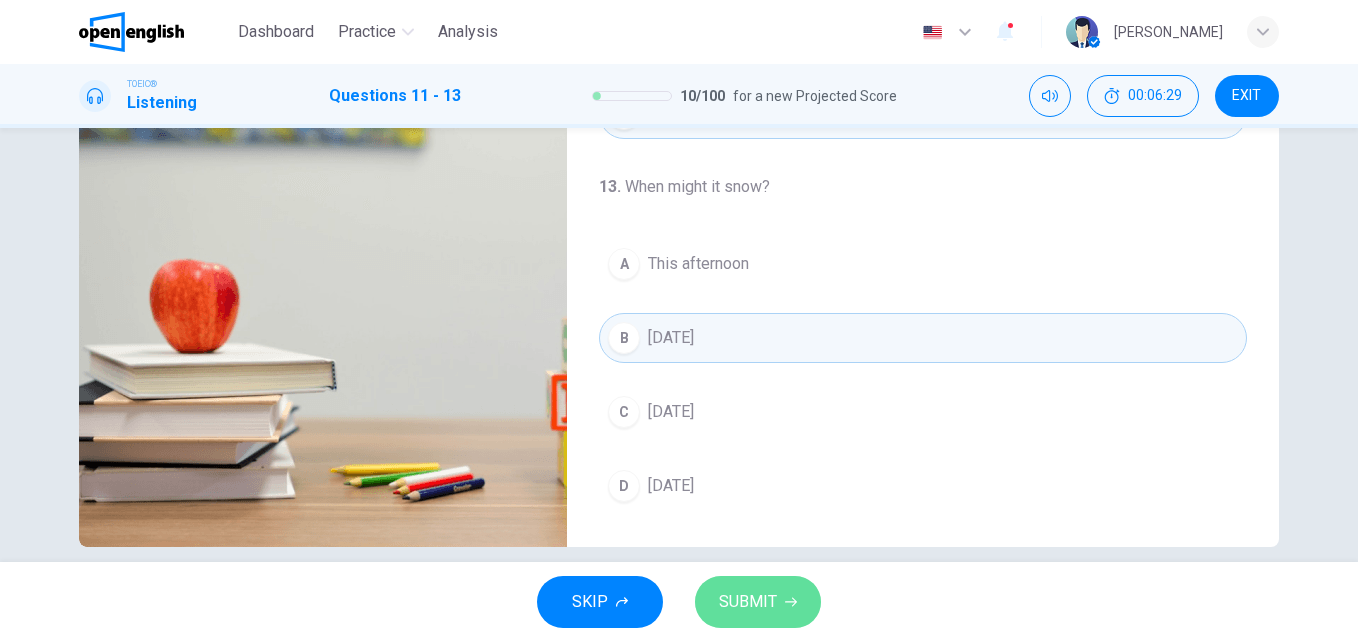 click on "SUBMIT" at bounding box center [748, 602] 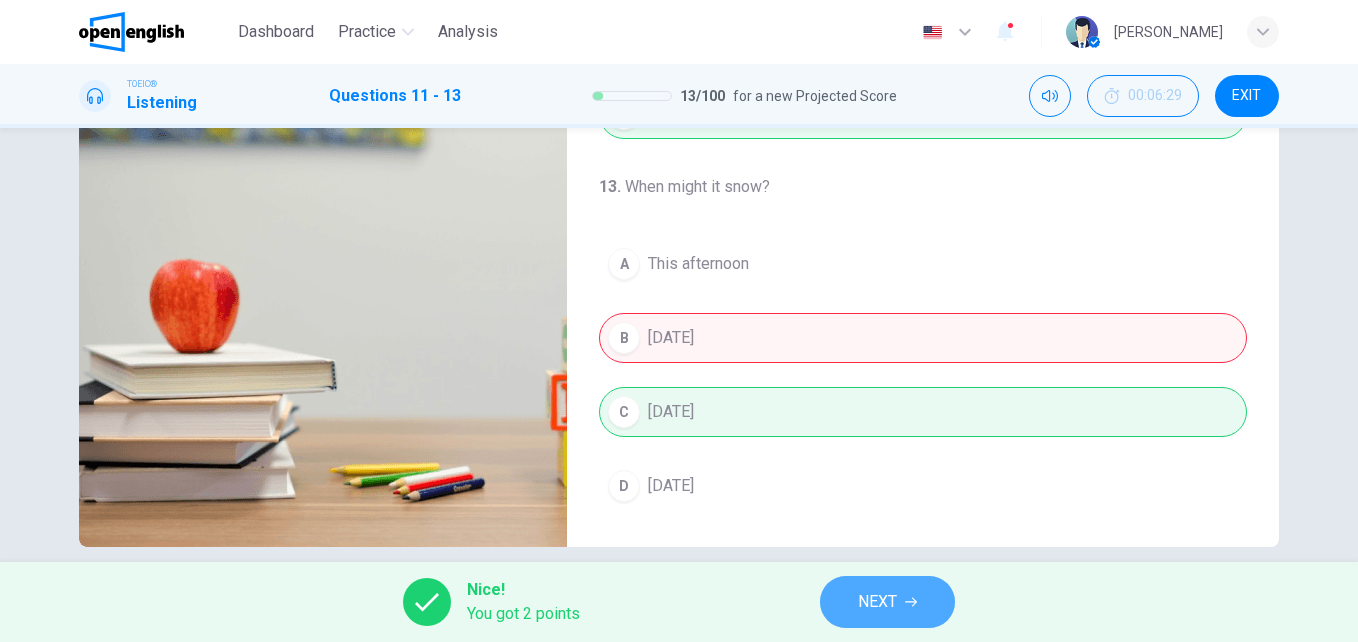 click on "NEXT" at bounding box center [877, 602] 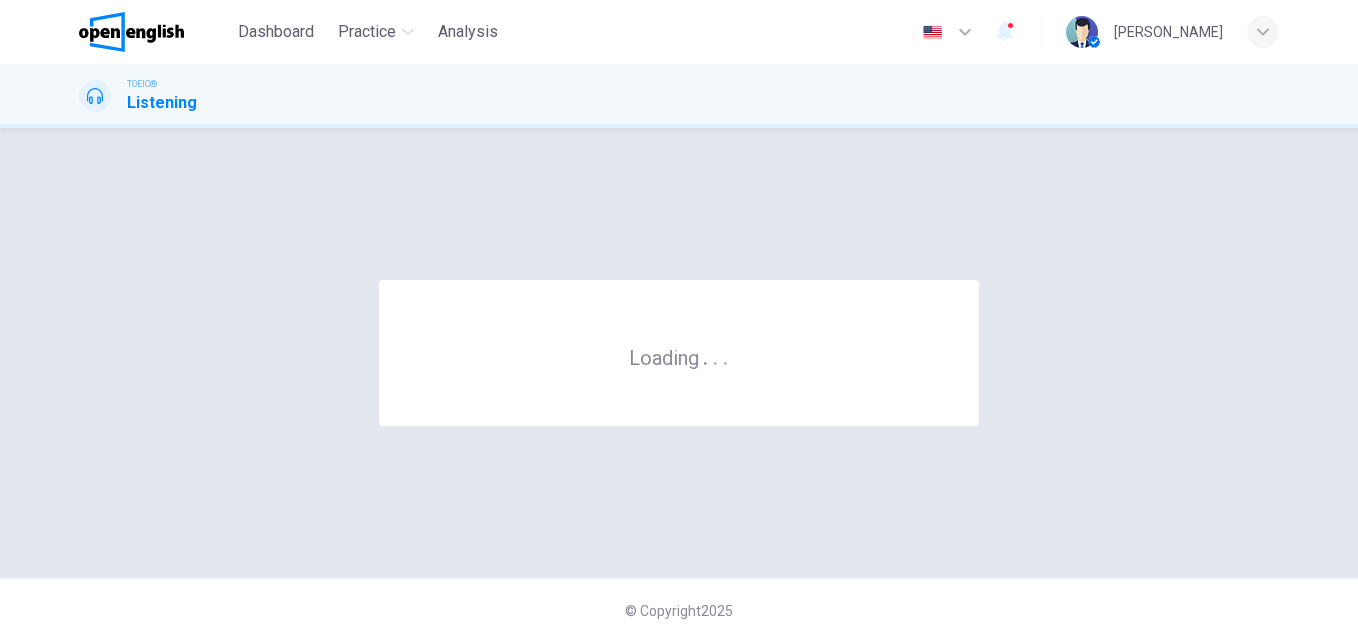 scroll, scrollTop: 0, scrollLeft: 0, axis: both 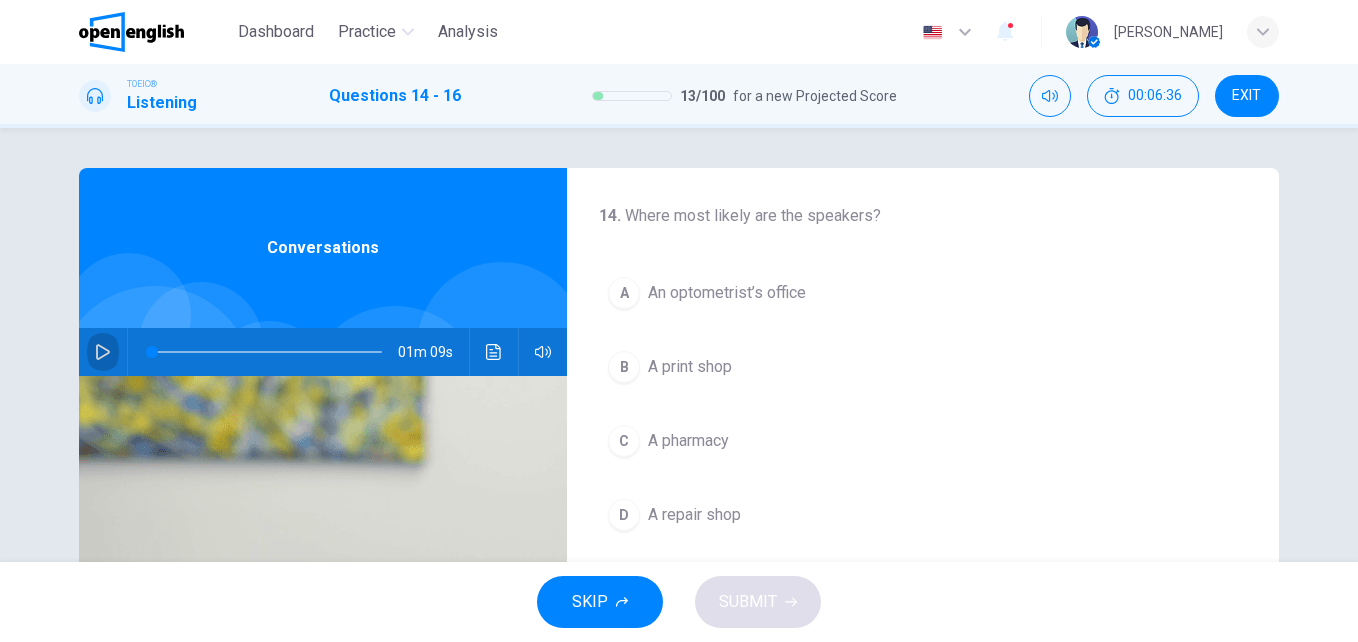 click 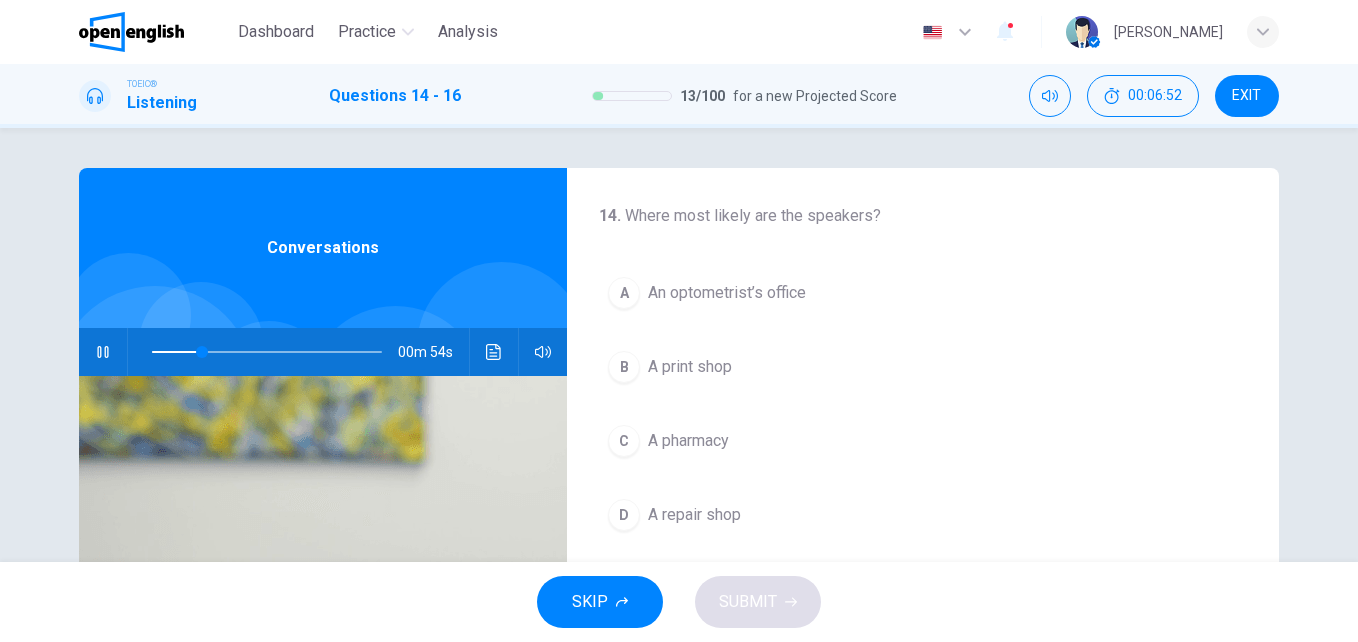 type on "**" 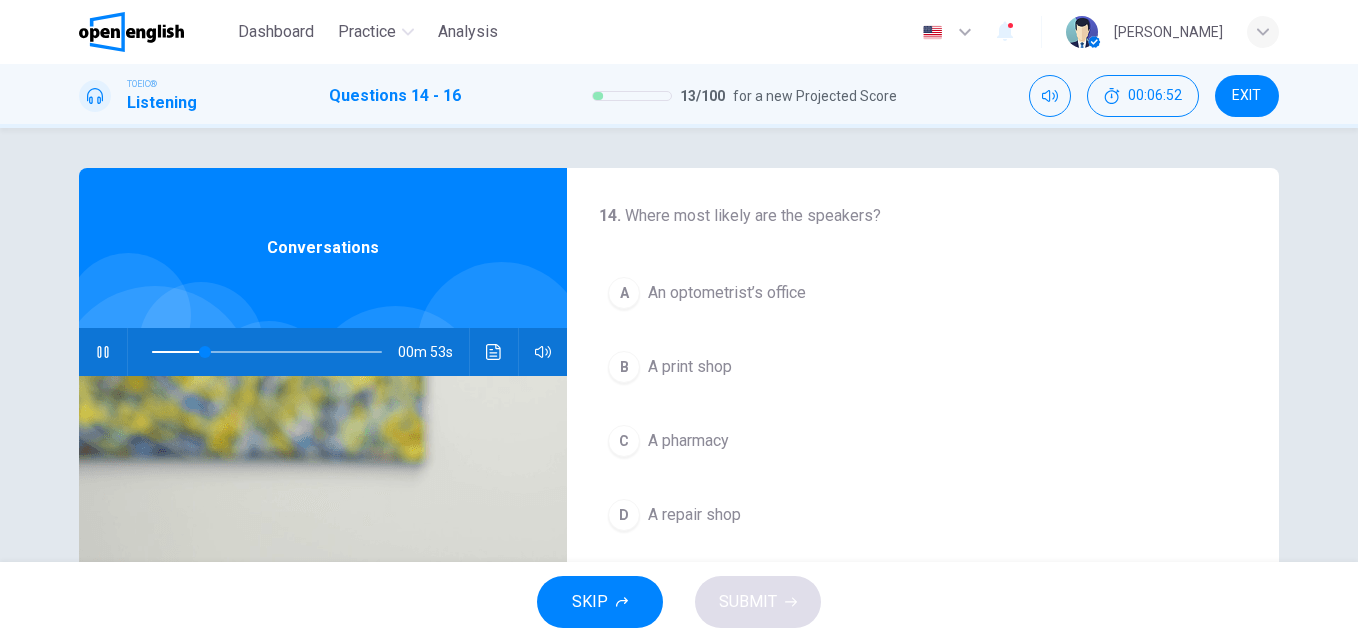type 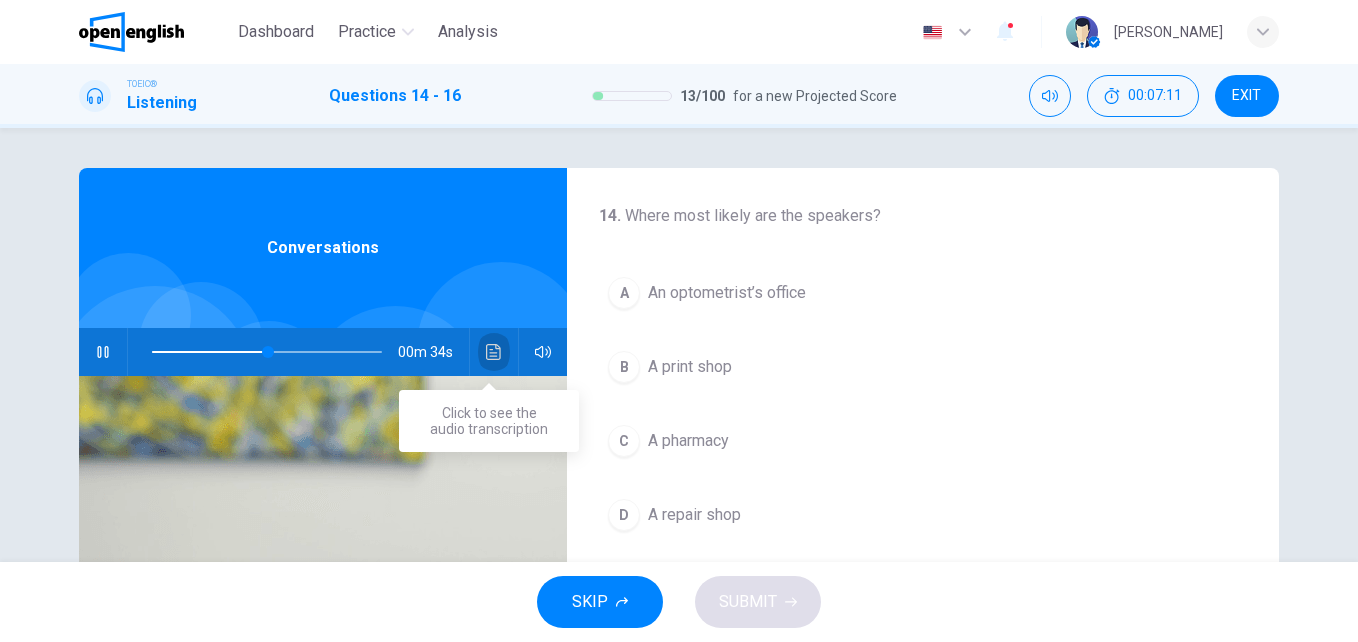 click at bounding box center (494, 352) 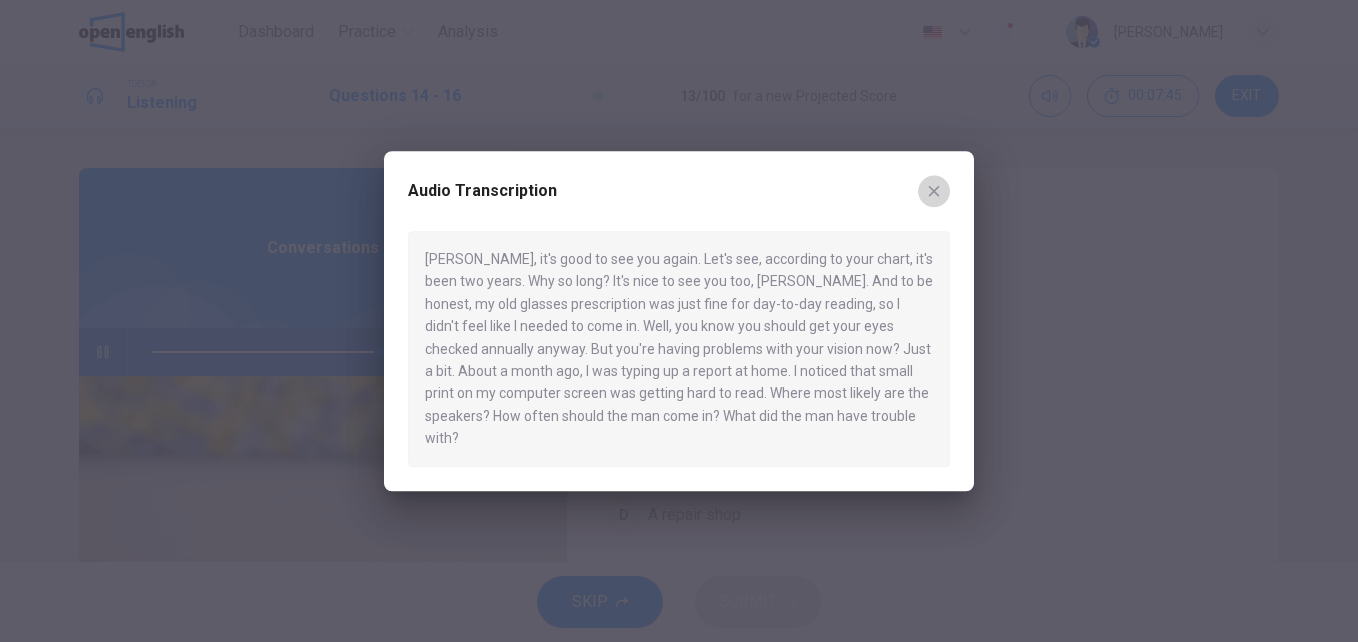 click at bounding box center [934, 191] 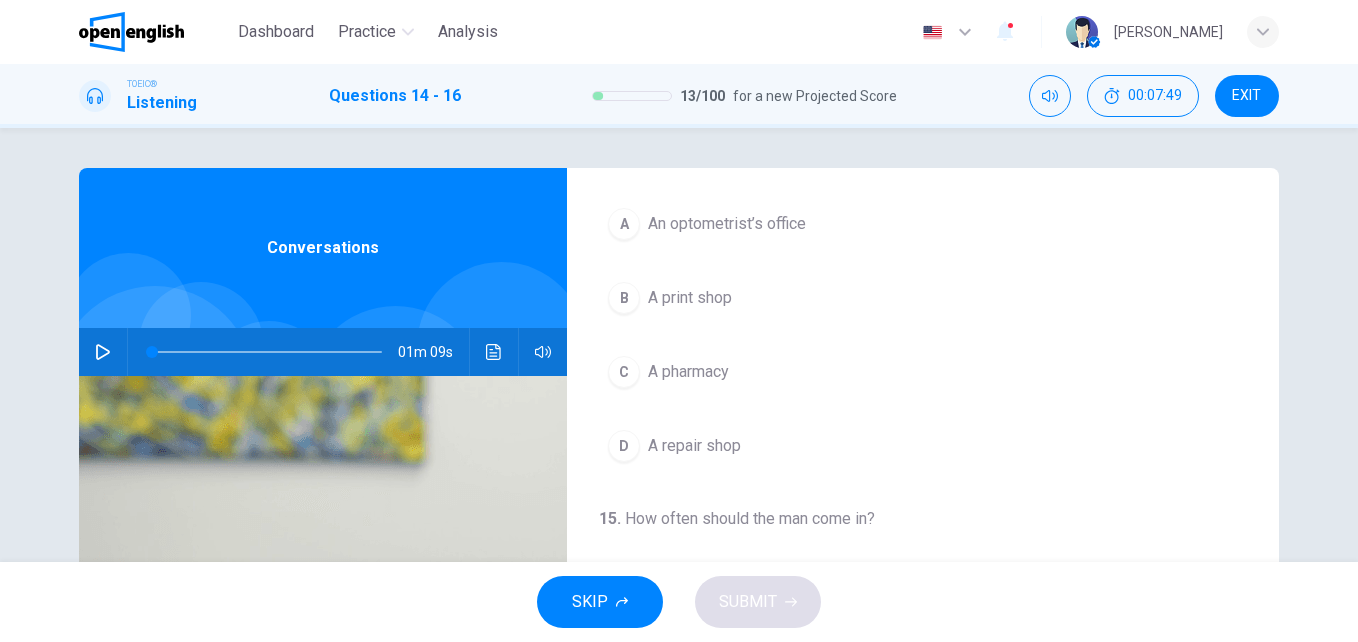 scroll, scrollTop: 71, scrollLeft: 0, axis: vertical 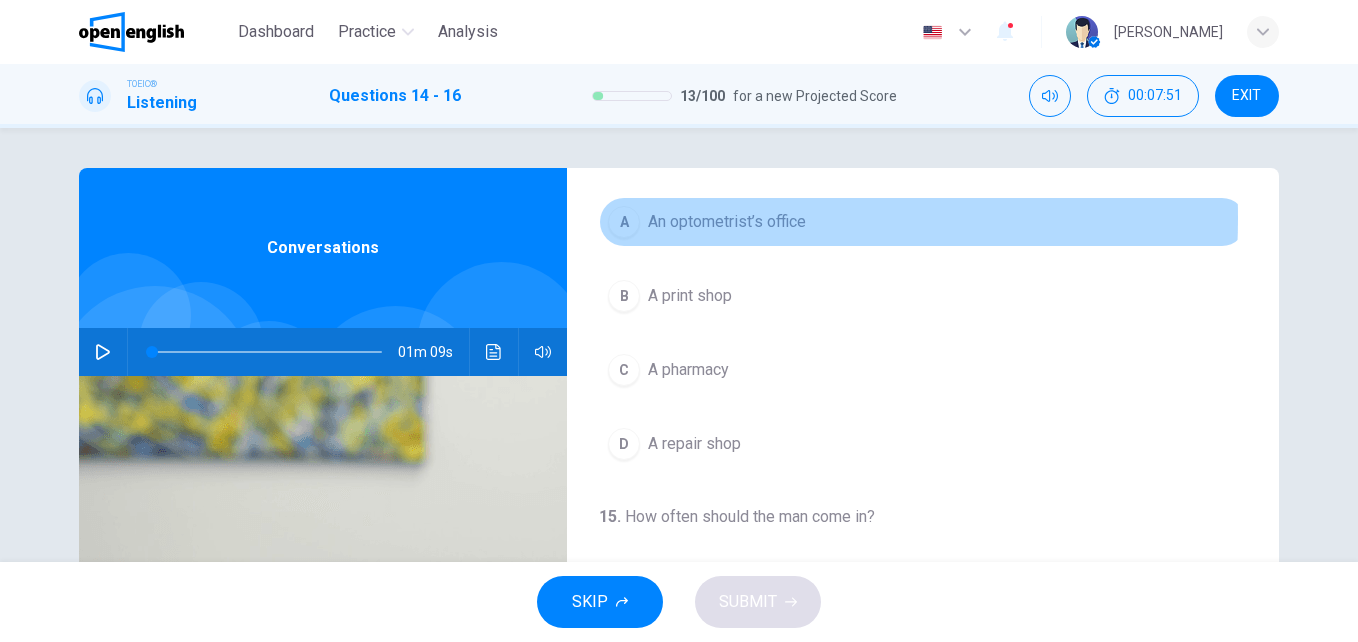 click on "A" at bounding box center [624, 222] 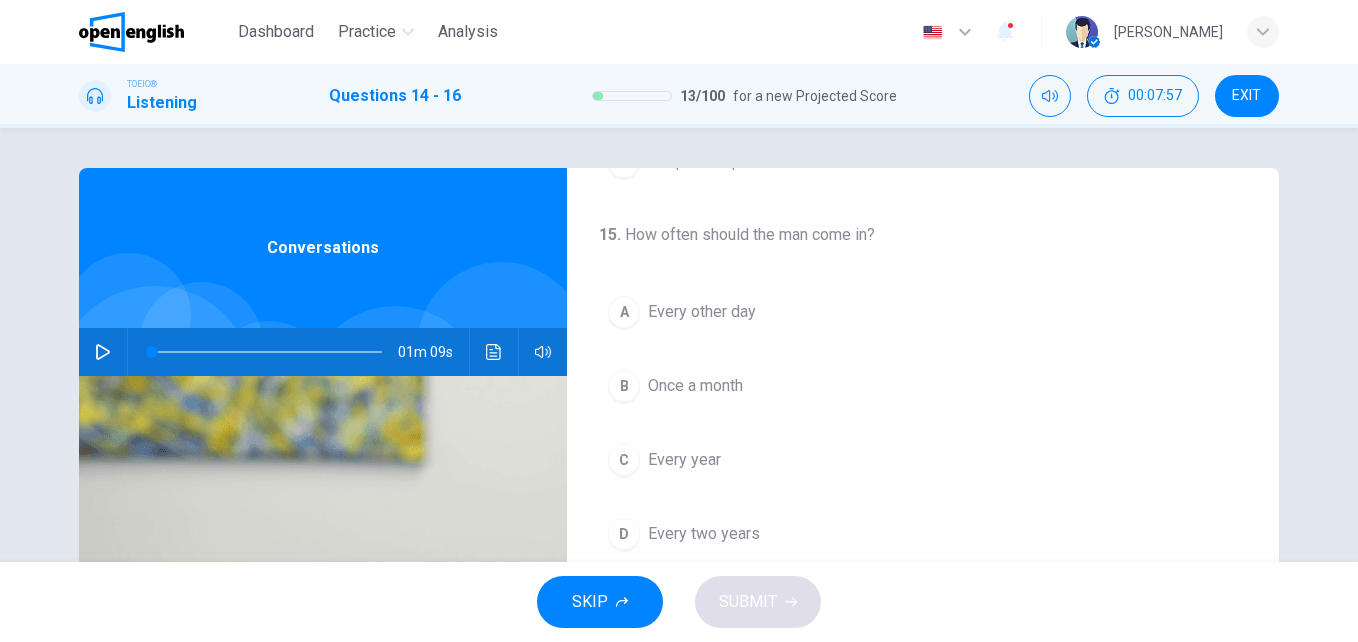 scroll, scrollTop: 383, scrollLeft: 0, axis: vertical 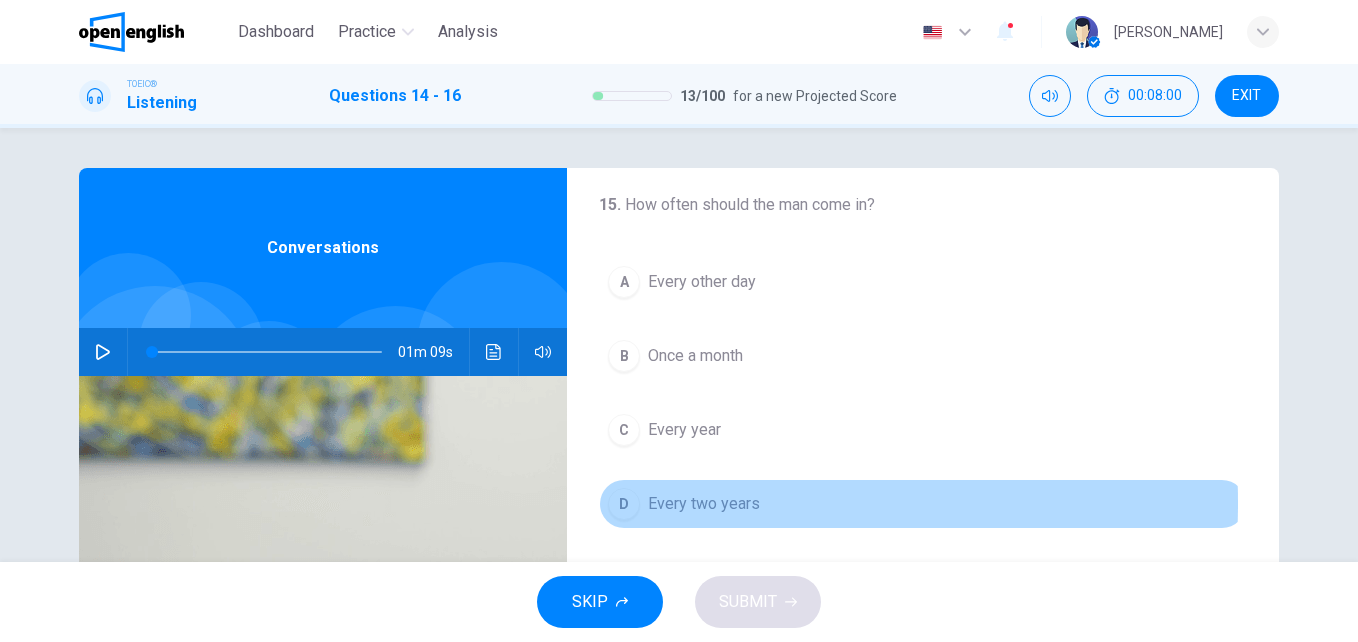 click on "D" at bounding box center [624, 504] 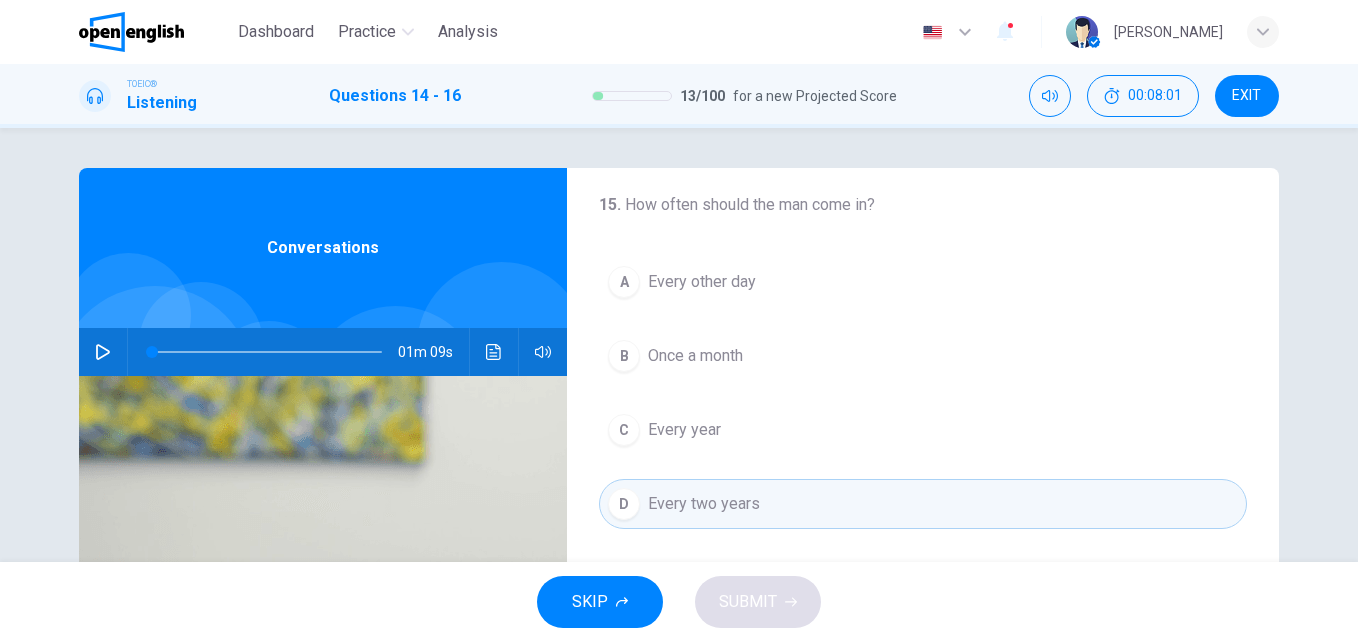 scroll, scrollTop: 457, scrollLeft: 0, axis: vertical 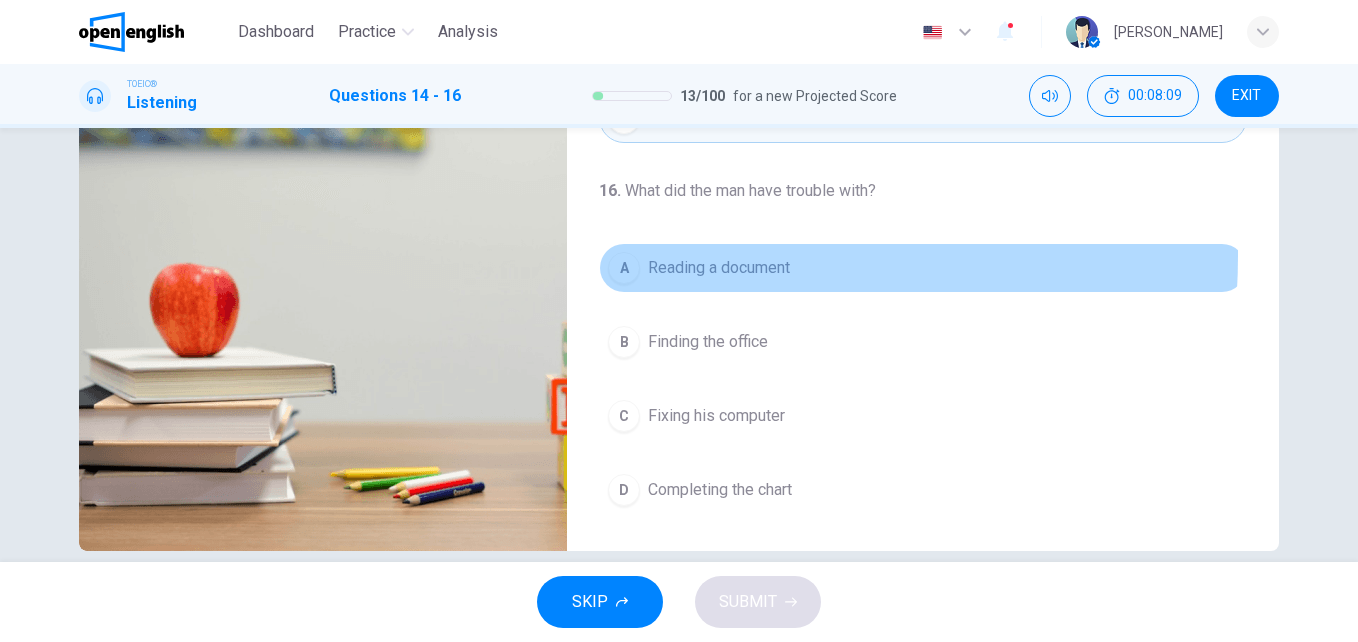 click on "A" at bounding box center (624, 268) 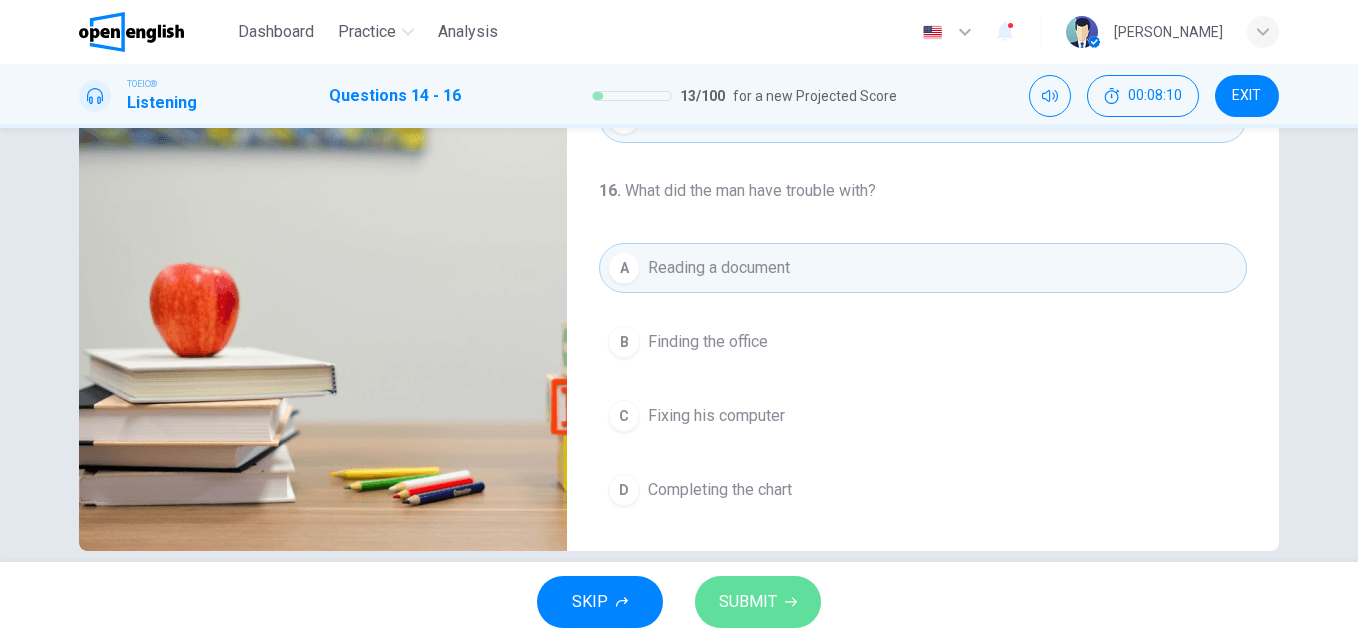 click on "SUBMIT" at bounding box center (748, 602) 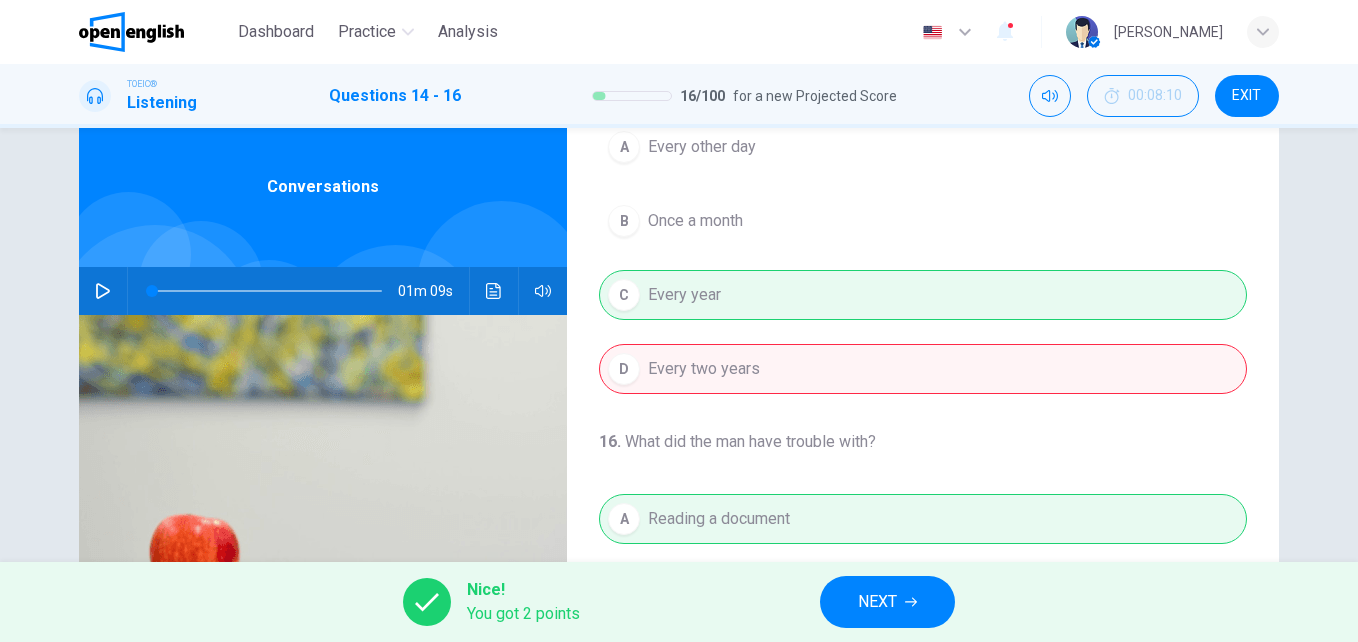 scroll, scrollTop: 0, scrollLeft: 0, axis: both 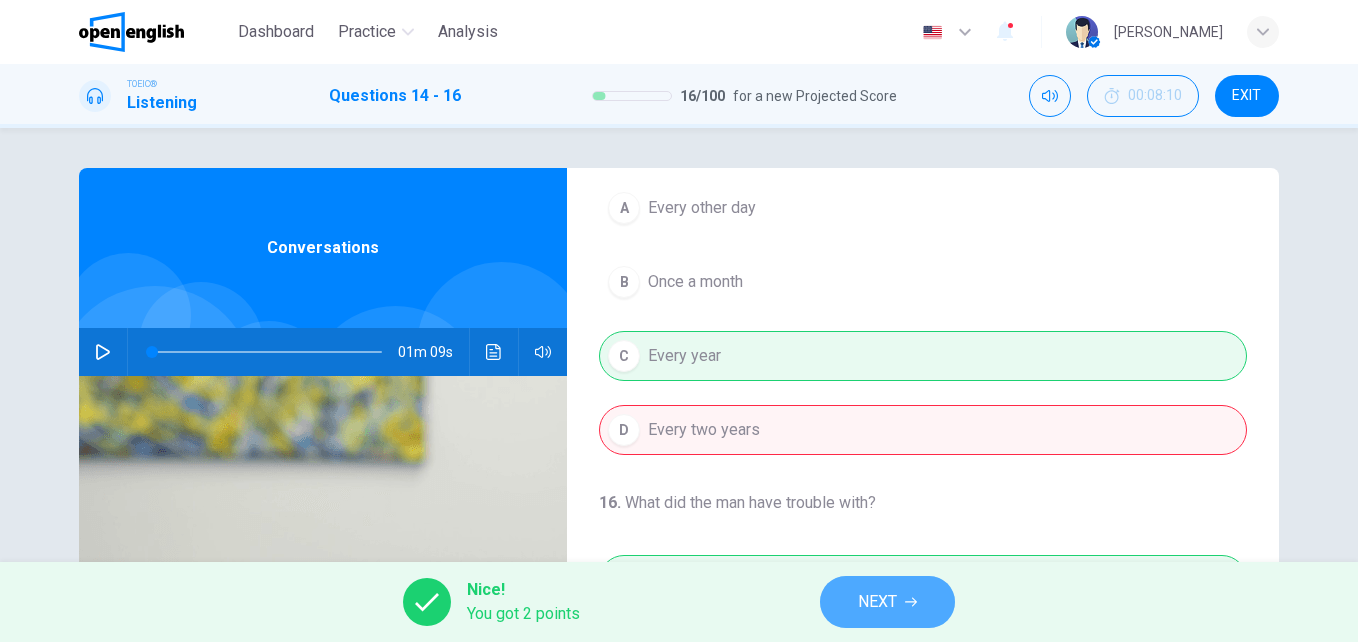 click on "NEXT" at bounding box center (877, 602) 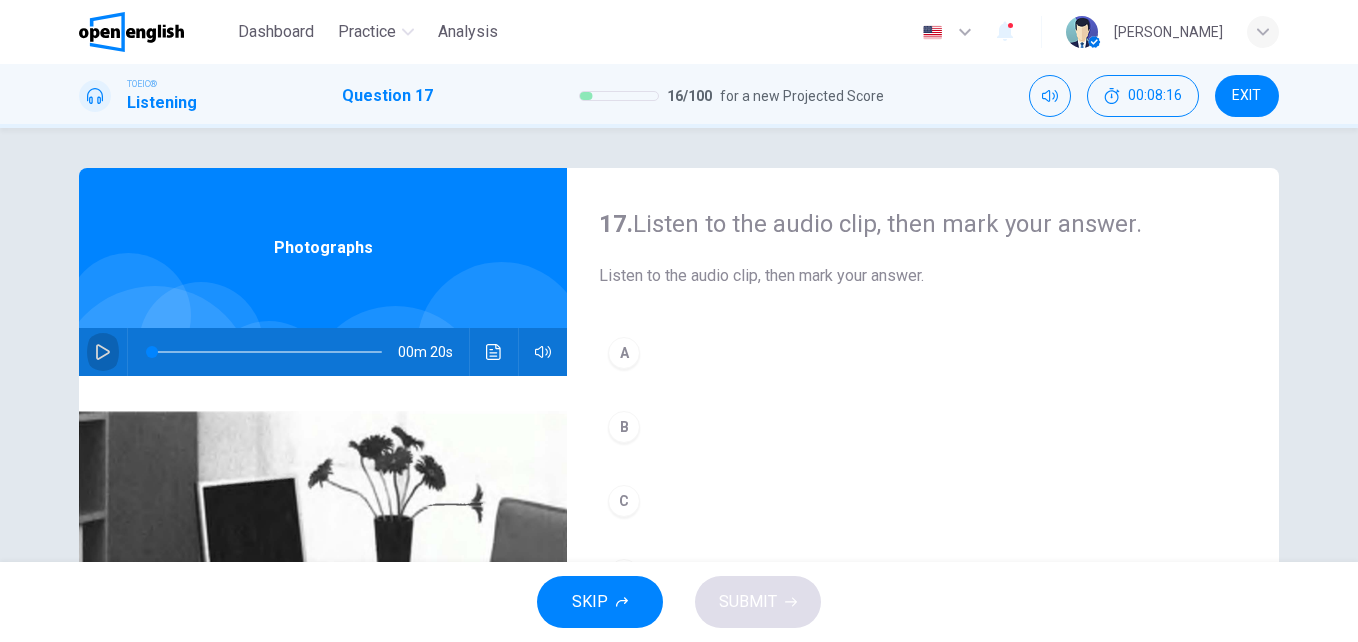 click 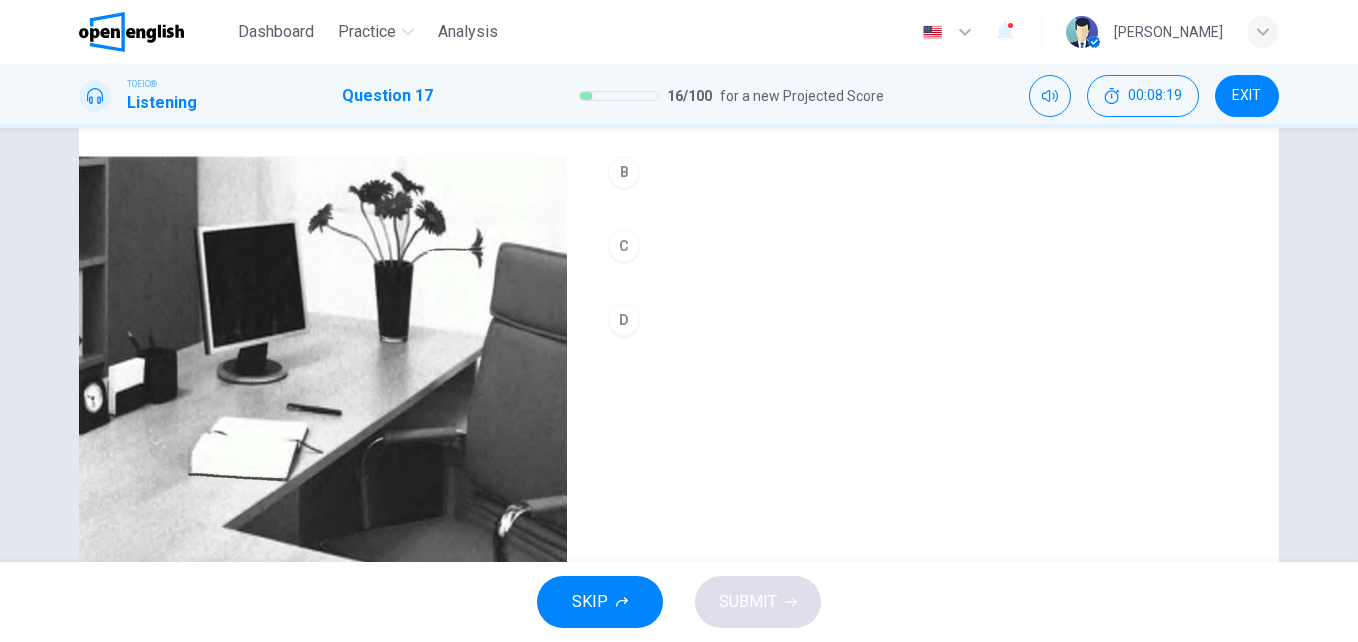 scroll, scrollTop: 257, scrollLeft: 0, axis: vertical 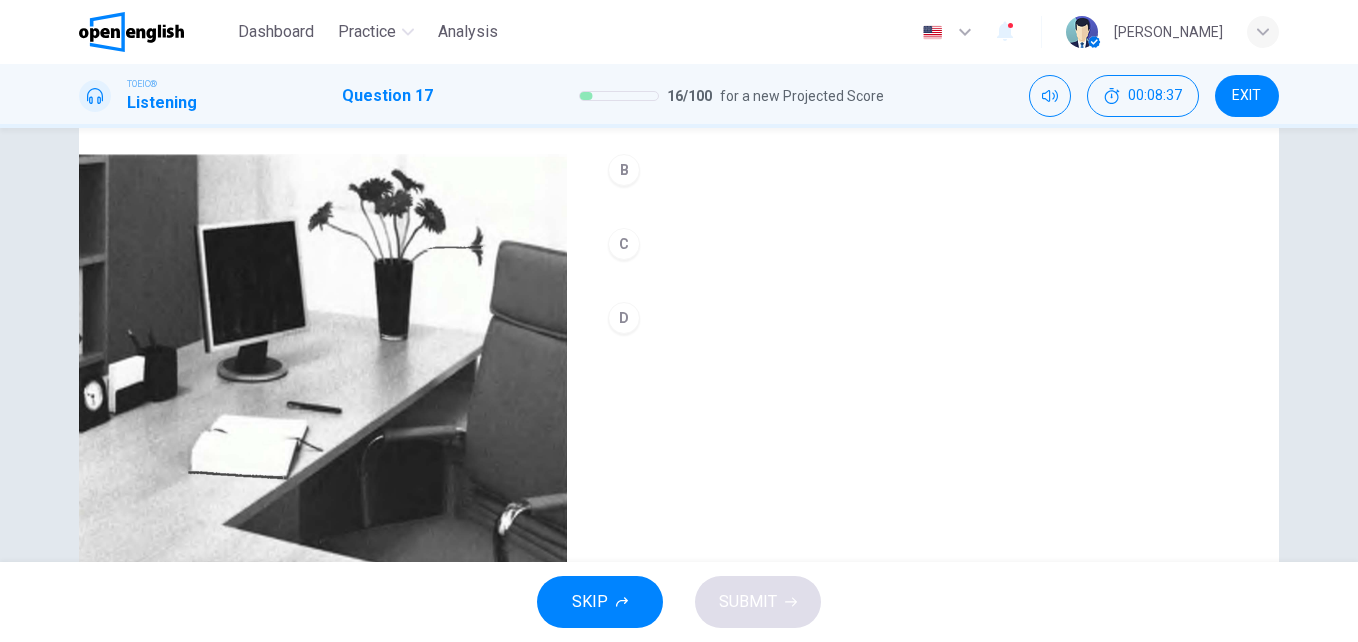 type on "*" 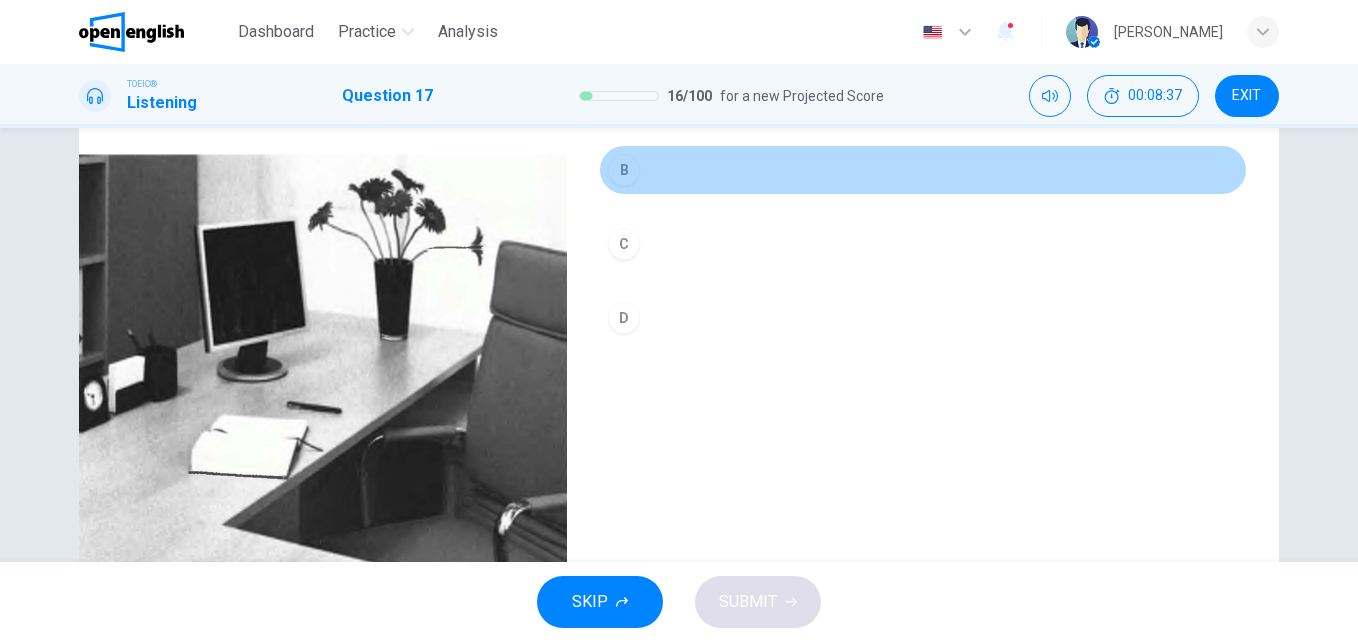 click on "B" at bounding box center (624, 170) 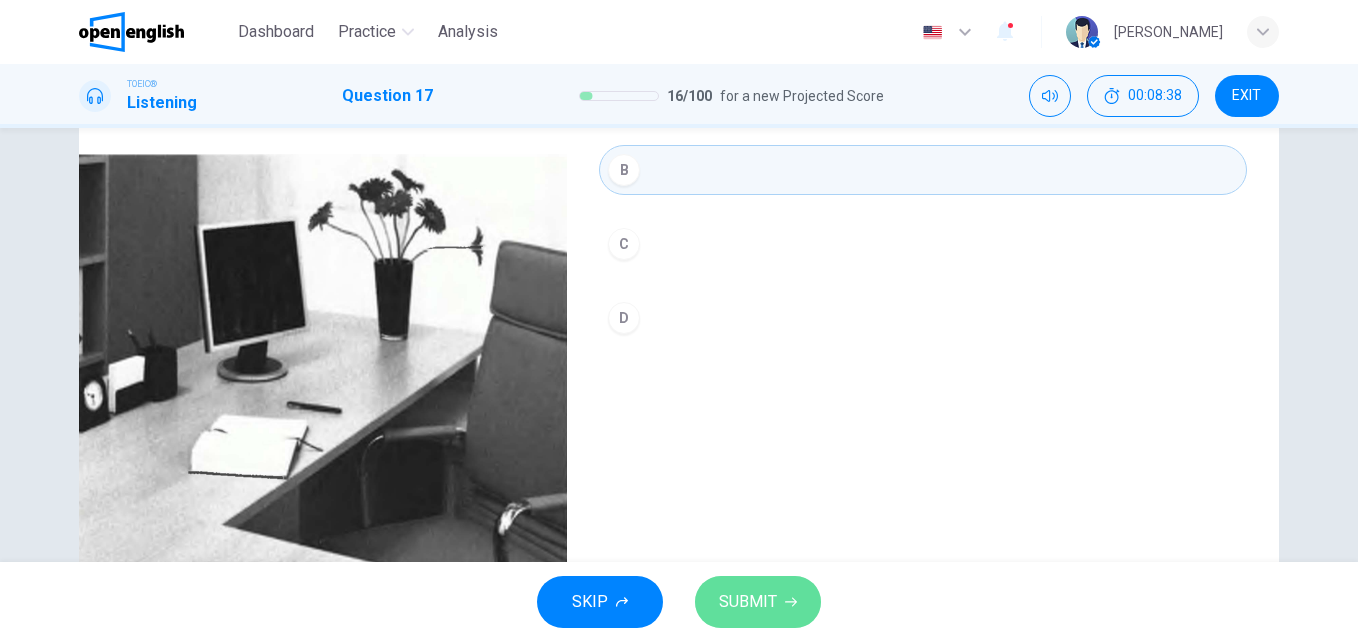click 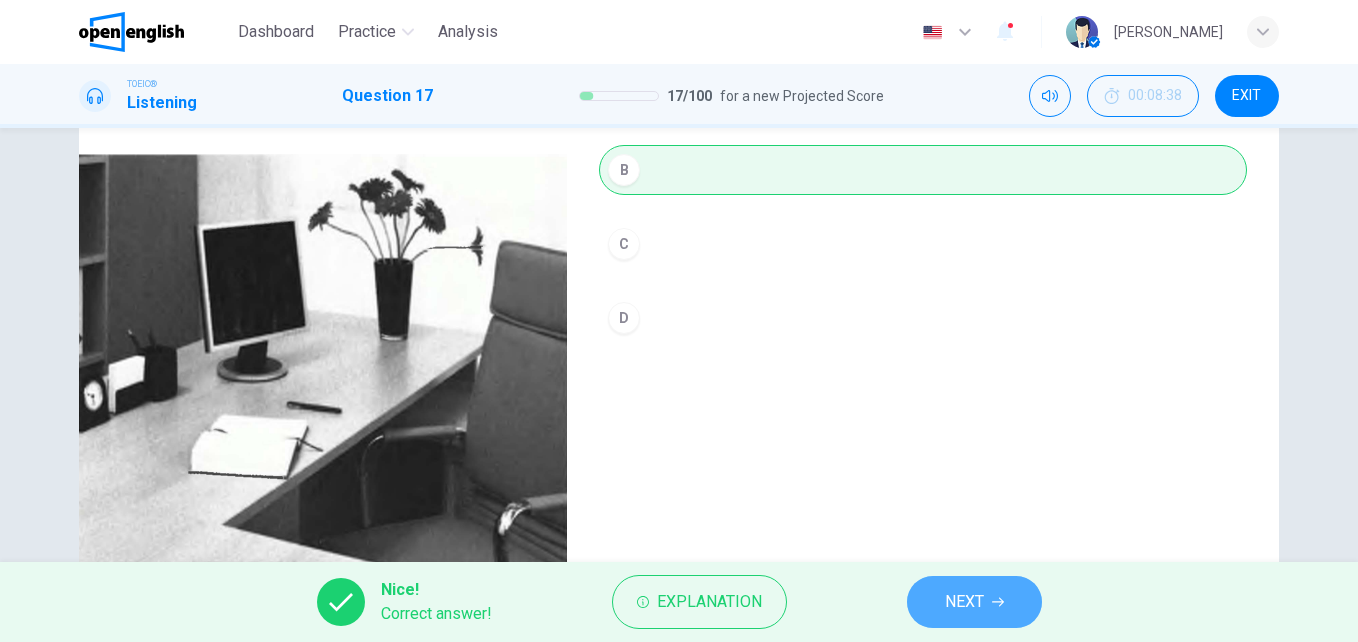 click on "NEXT" at bounding box center [964, 602] 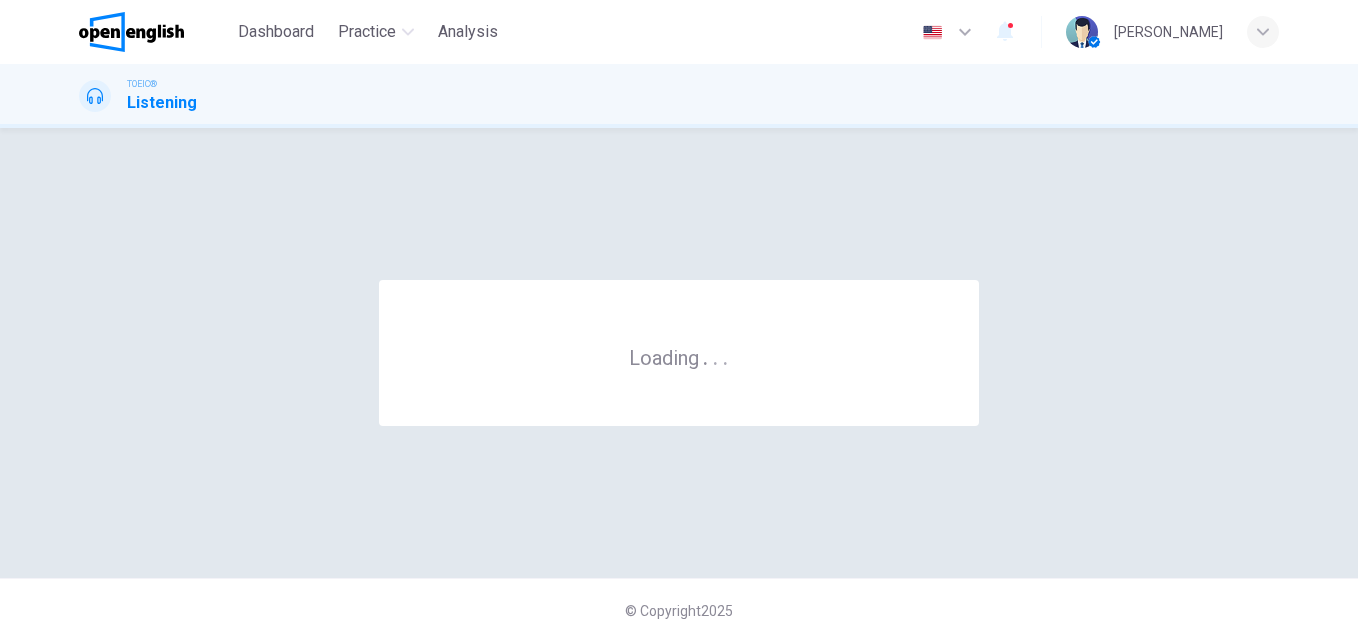 scroll, scrollTop: 0, scrollLeft: 0, axis: both 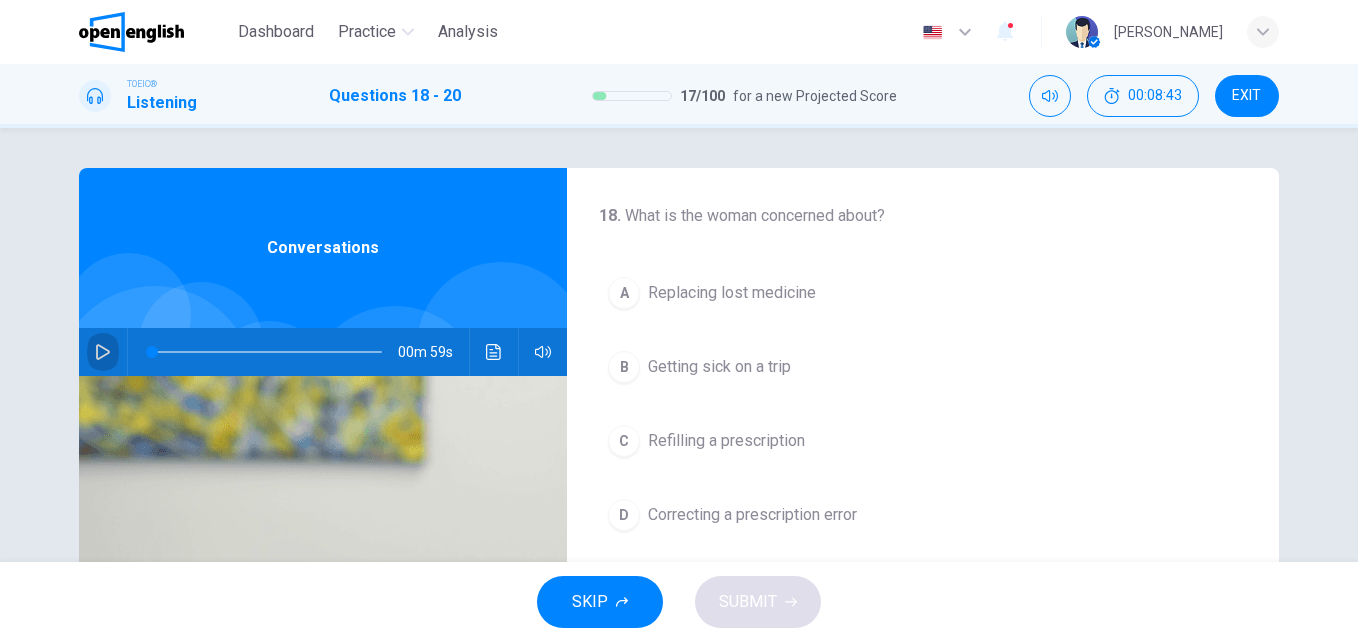 click 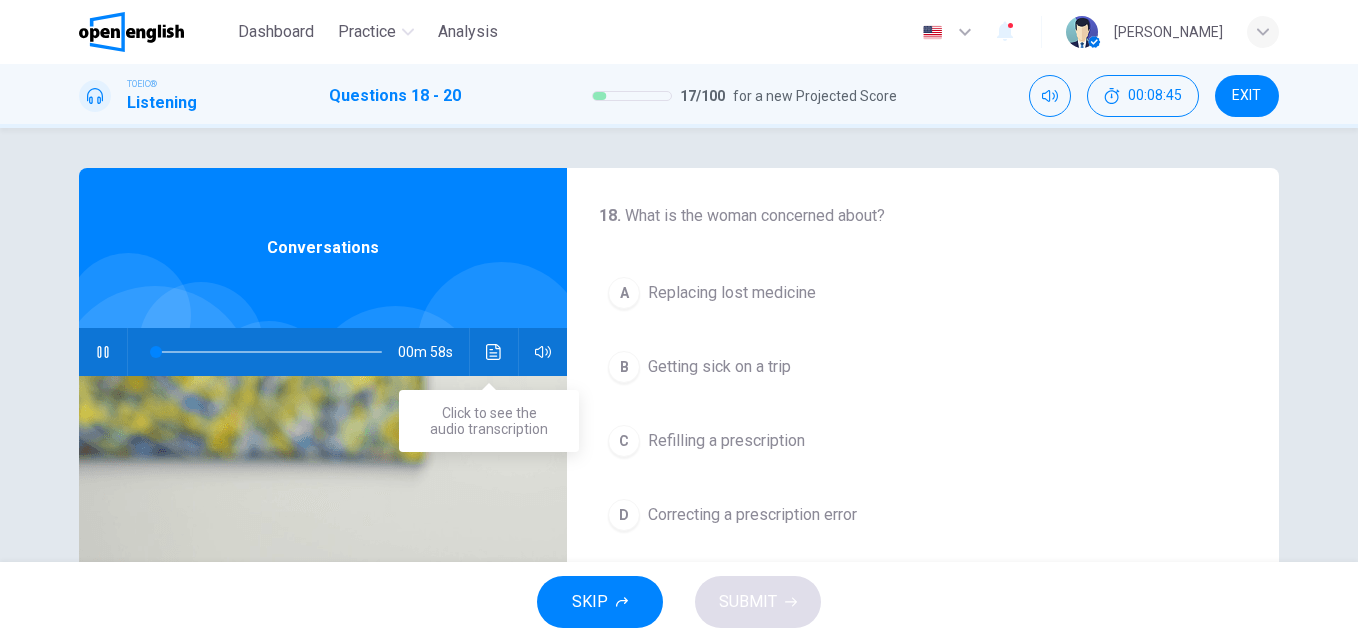 click 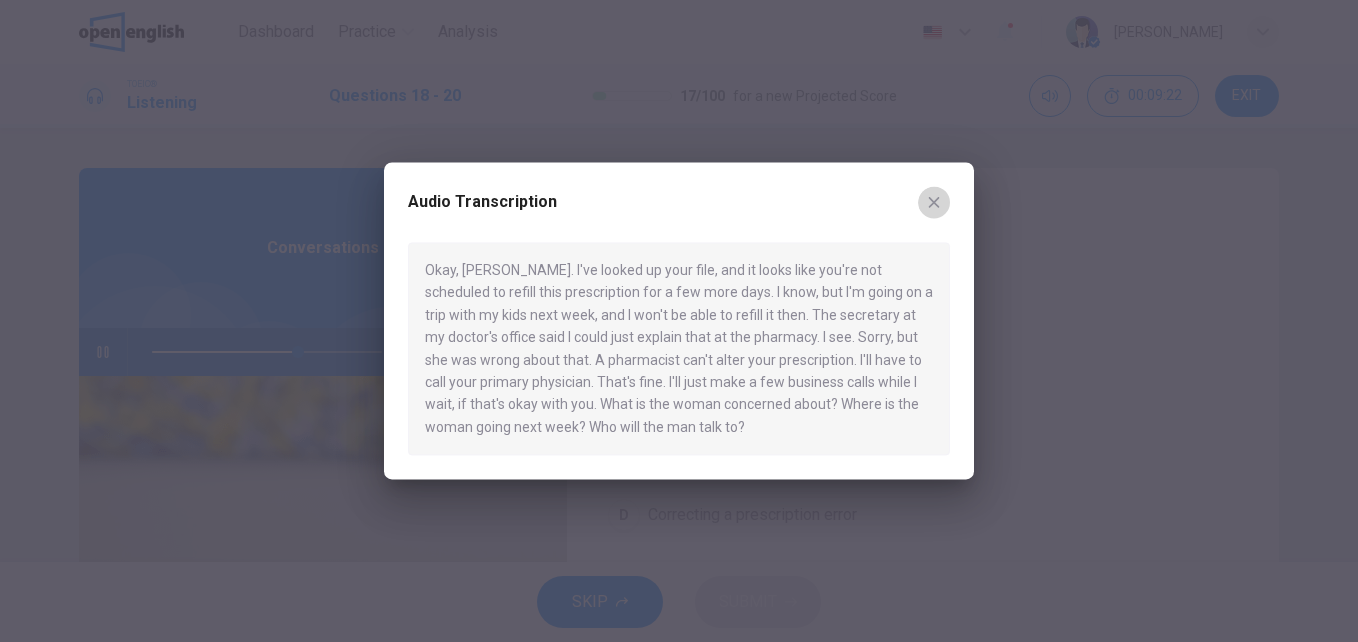 click at bounding box center (934, 202) 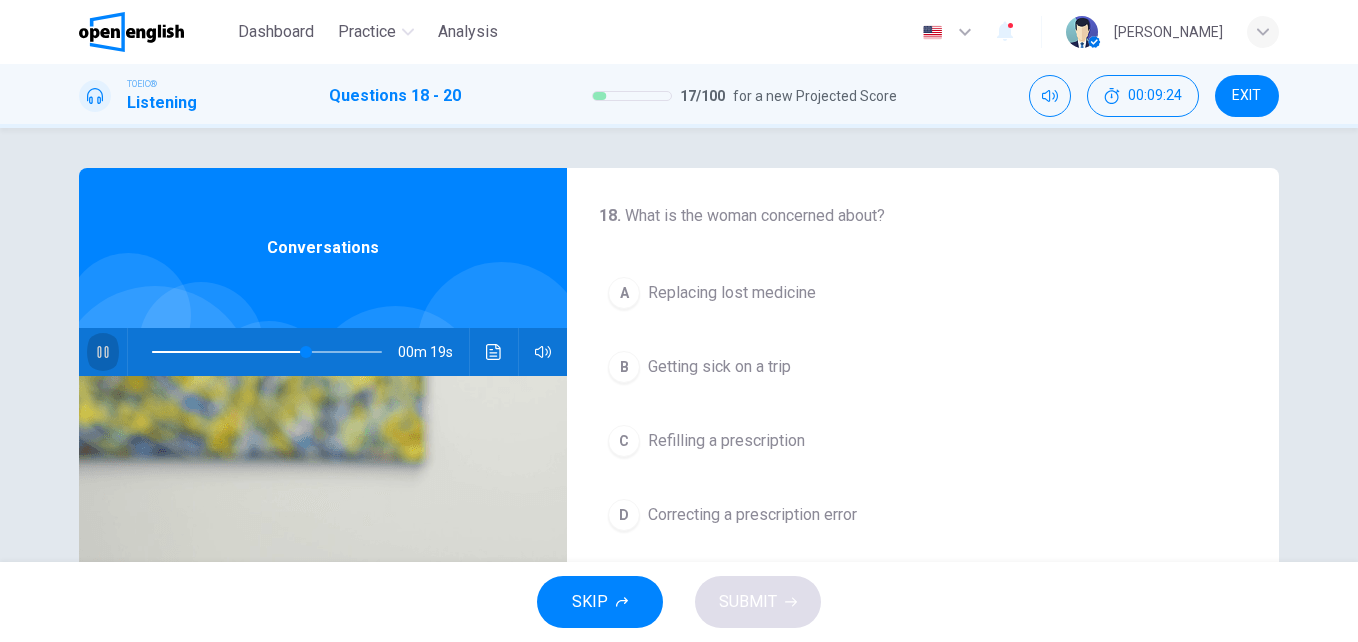 click 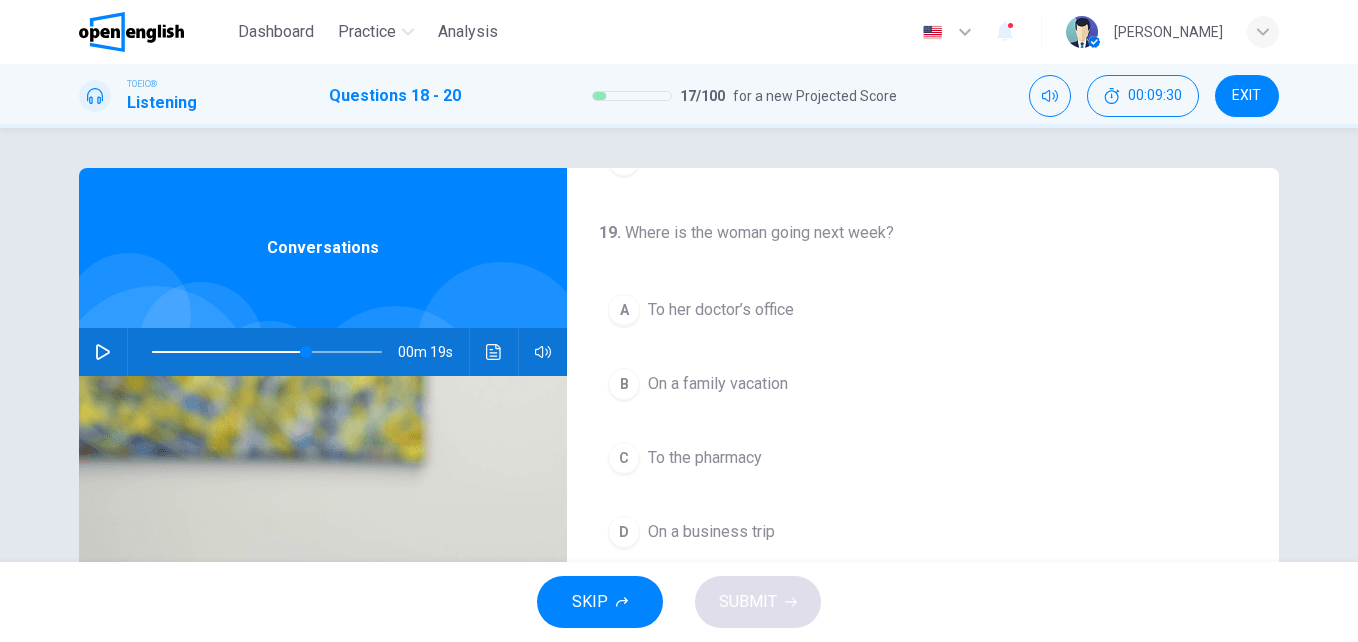 scroll, scrollTop: 362, scrollLeft: 0, axis: vertical 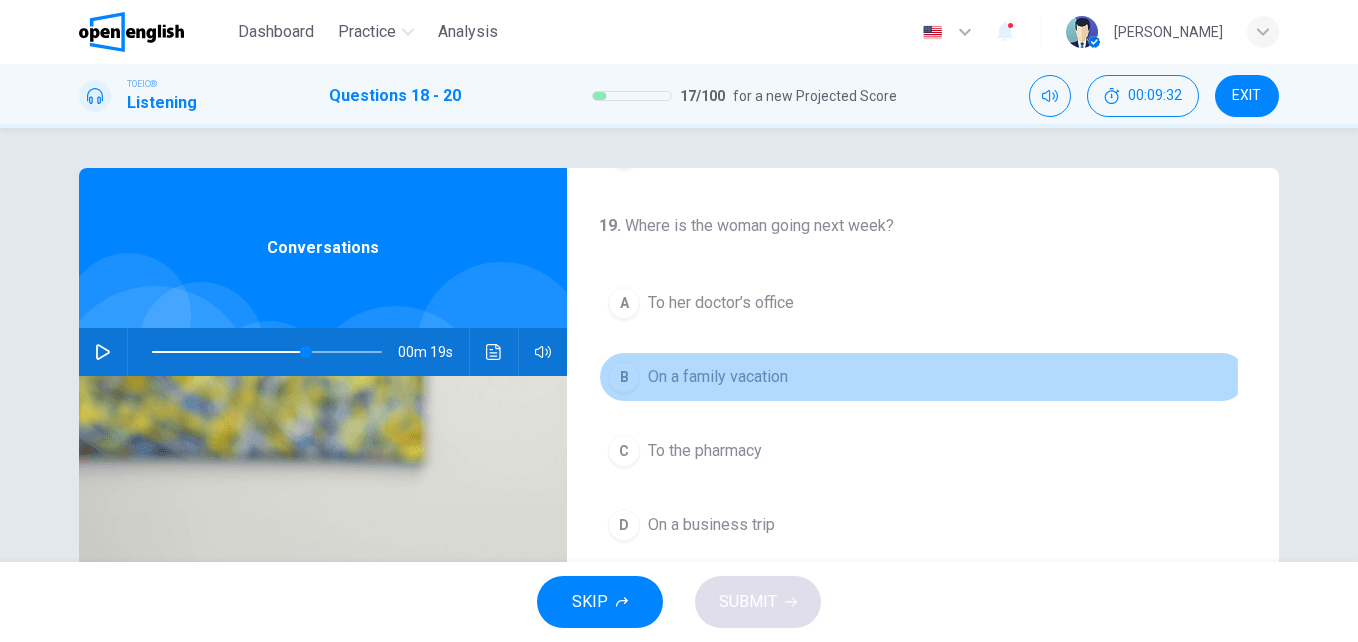 click on "B" at bounding box center [624, 377] 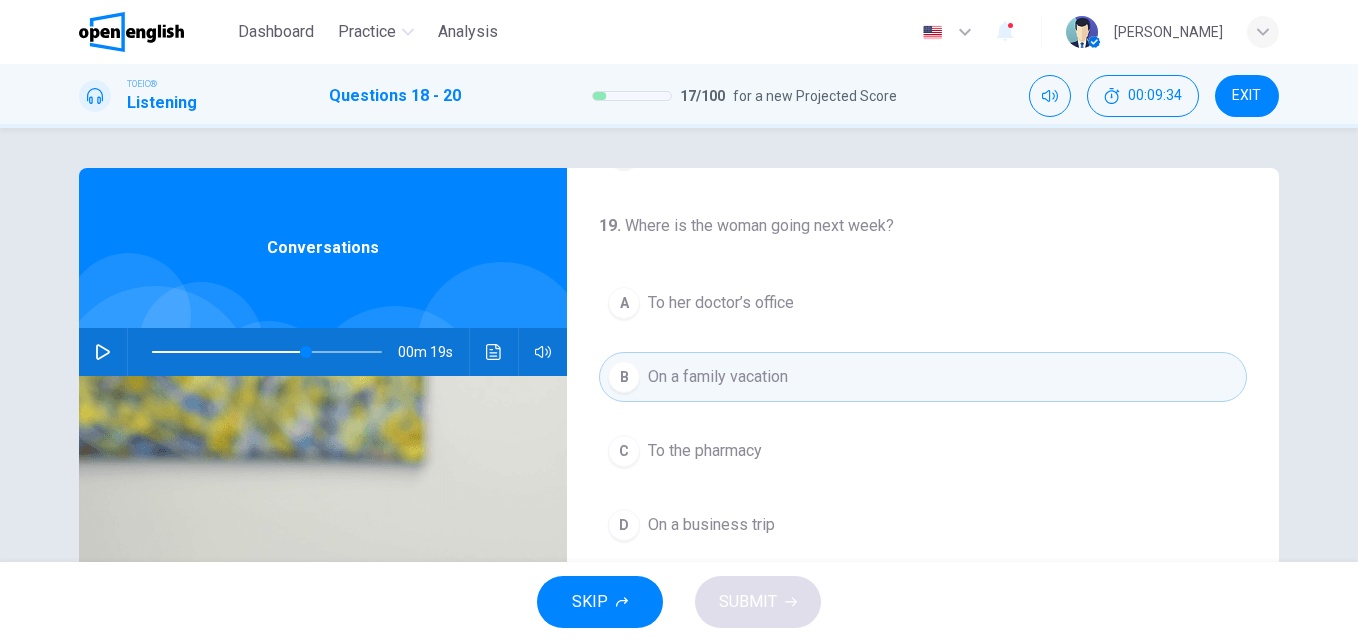 scroll, scrollTop: 457, scrollLeft: 0, axis: vertical 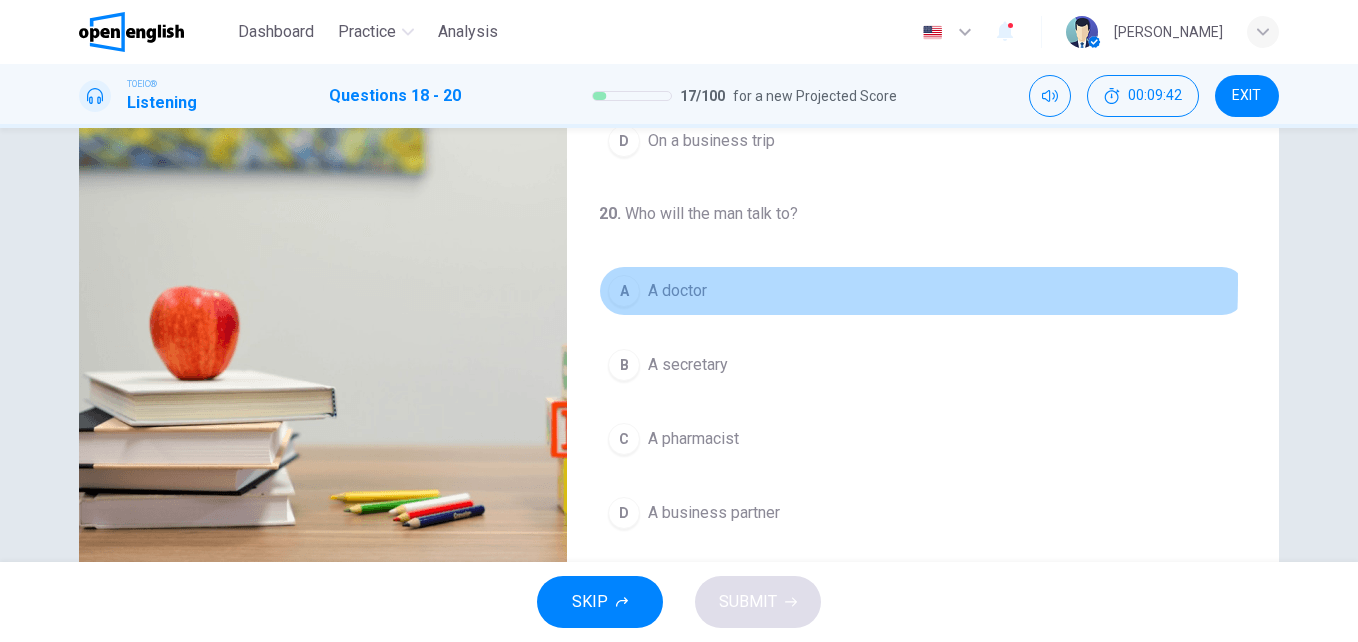 click on "A" at bounding box center (624, 291) 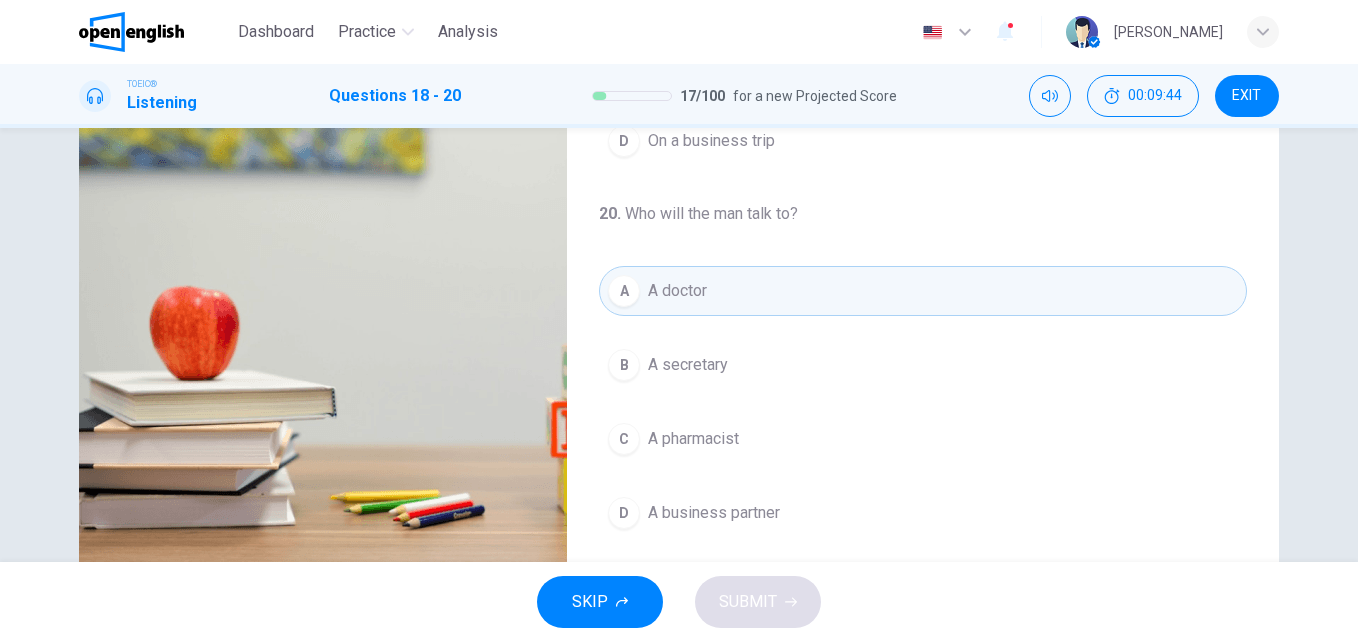 drag, startPoint x: 1263, startPoint y: 424, endPoint x: 1268, endPoint y: 282, distance: 142.088 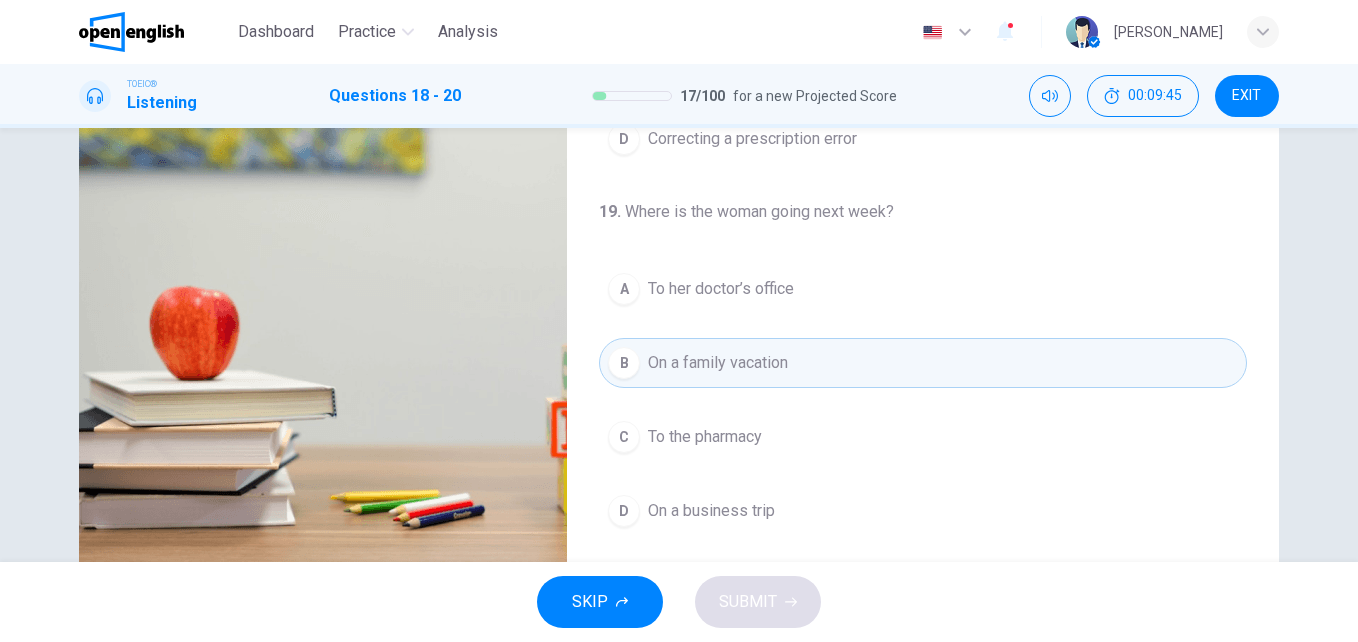 scroll, scrollTop: 62, scrollLeft: 0, axis: vertical 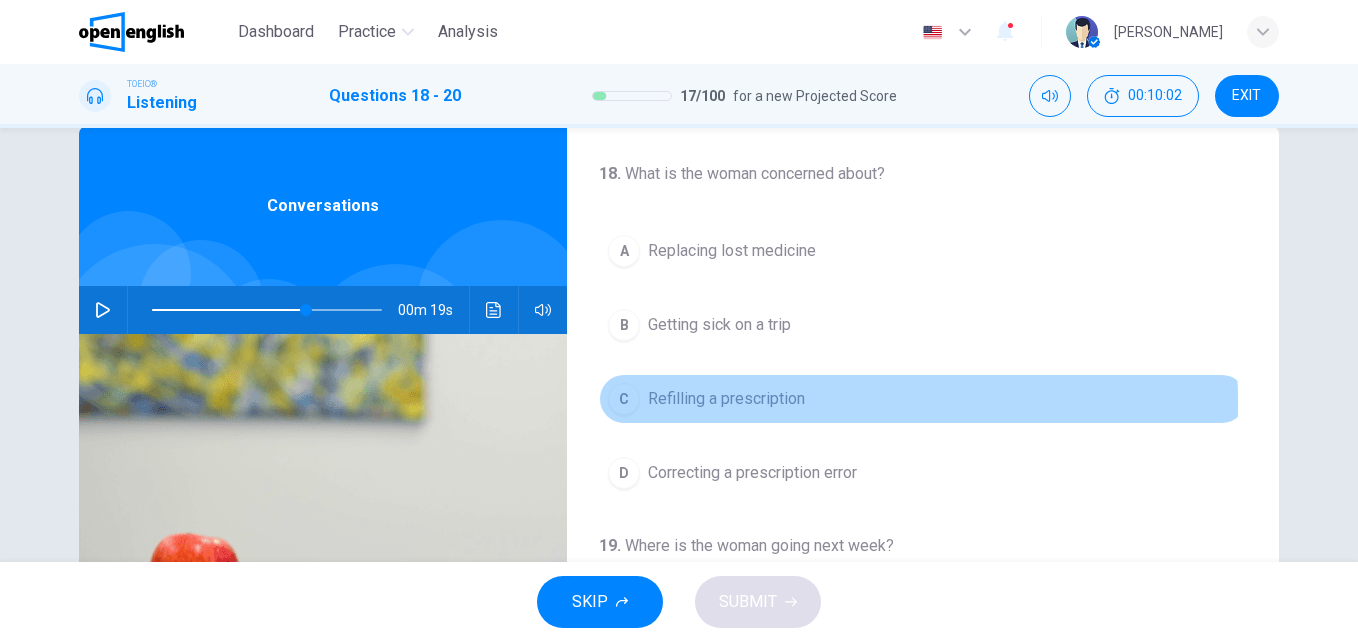click on "C" at bounding box center [624, 399] 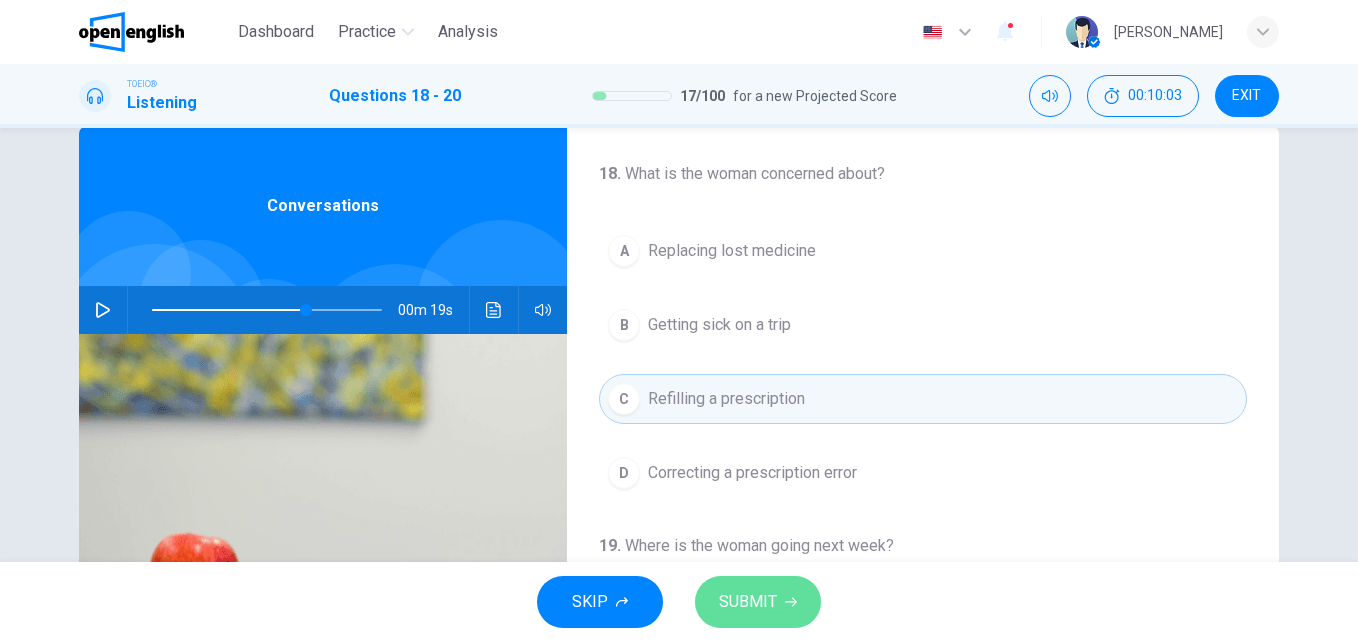 click on "SUBMIT" at bounding box center [748, 602] 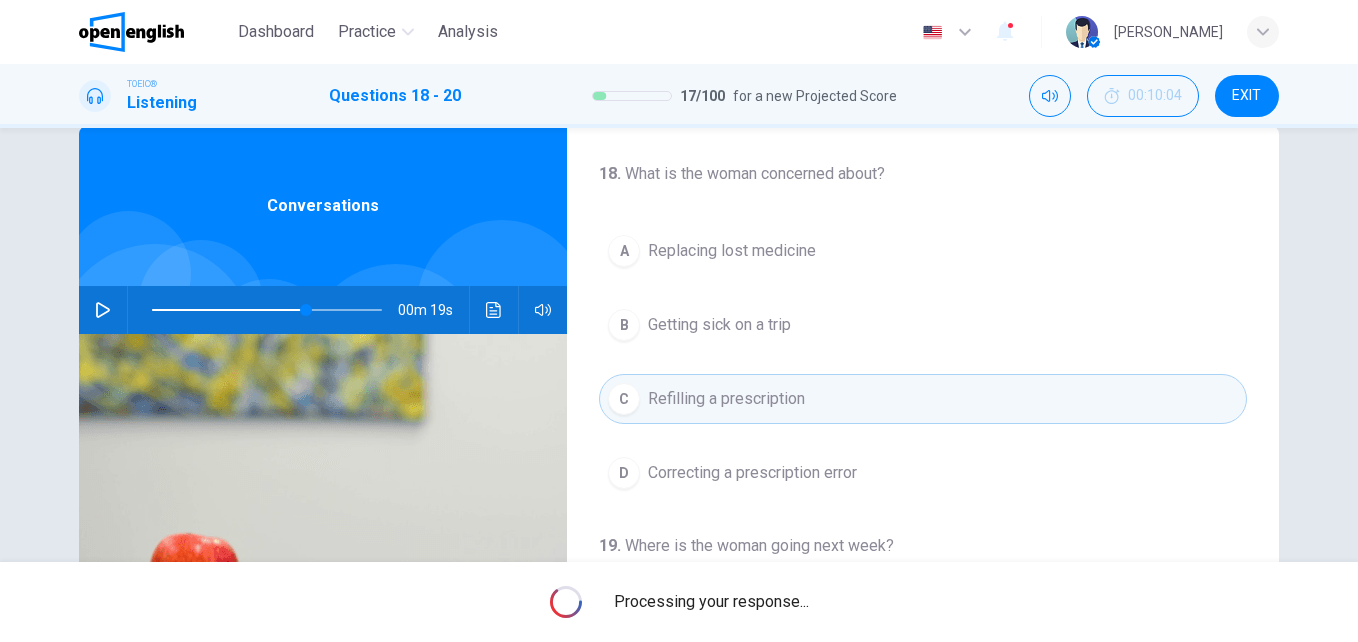 type on "**" 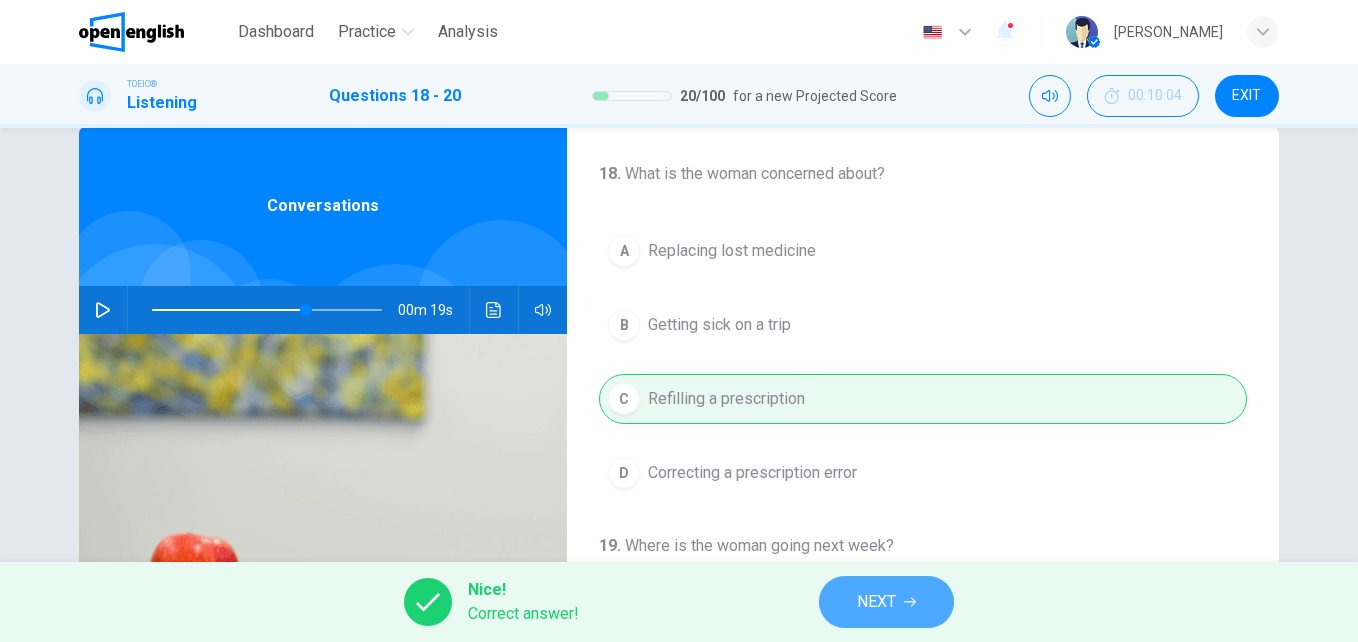 click on "NEXT" at bounding box center [876, 602] 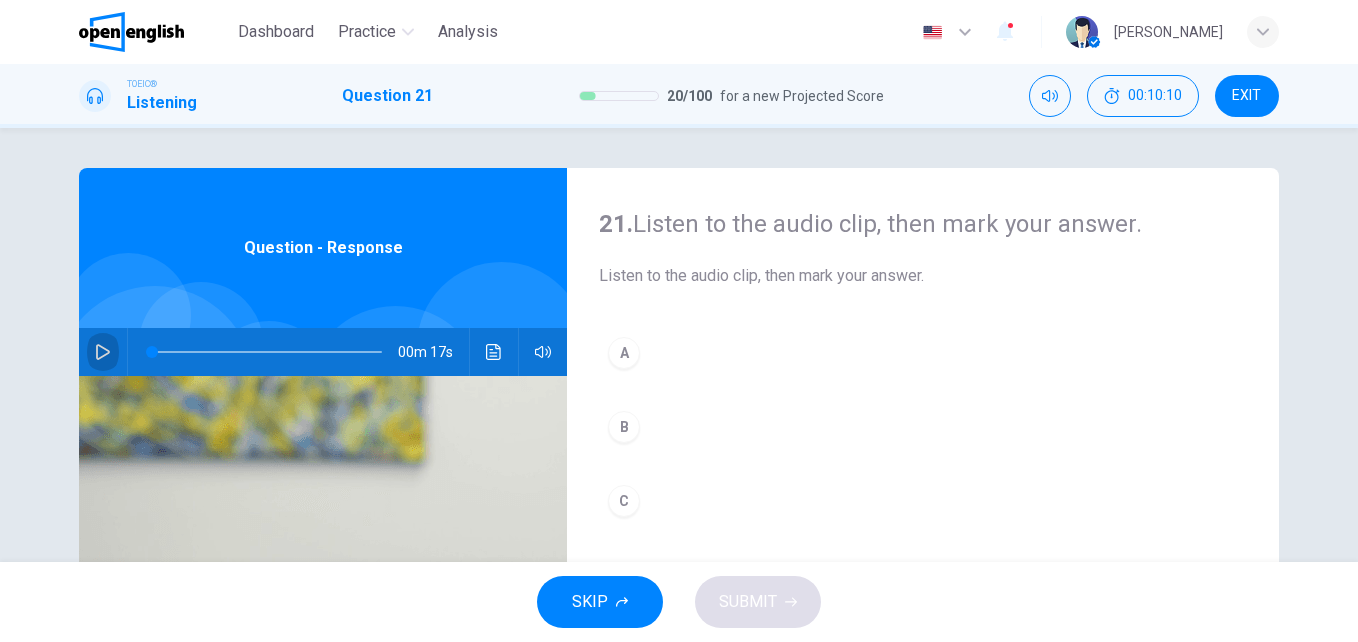 click 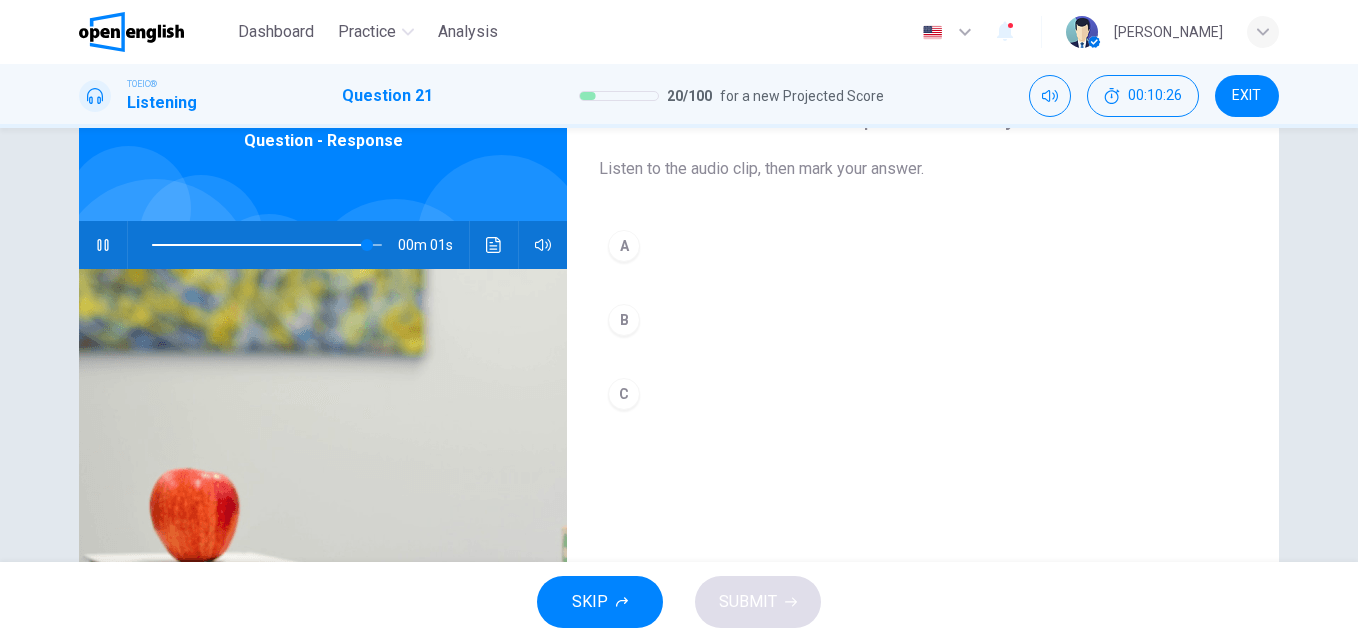 scroll, scrollTop: 138, scrollLeft: 0, axis: vertical 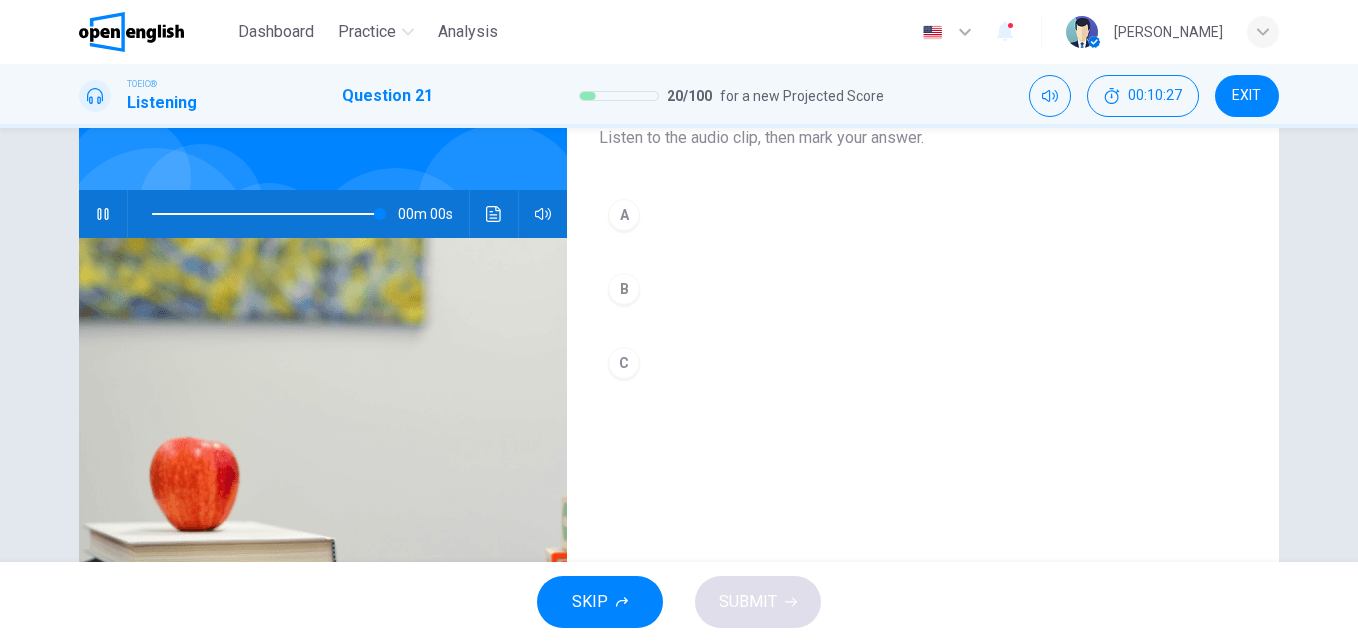 type on "*" 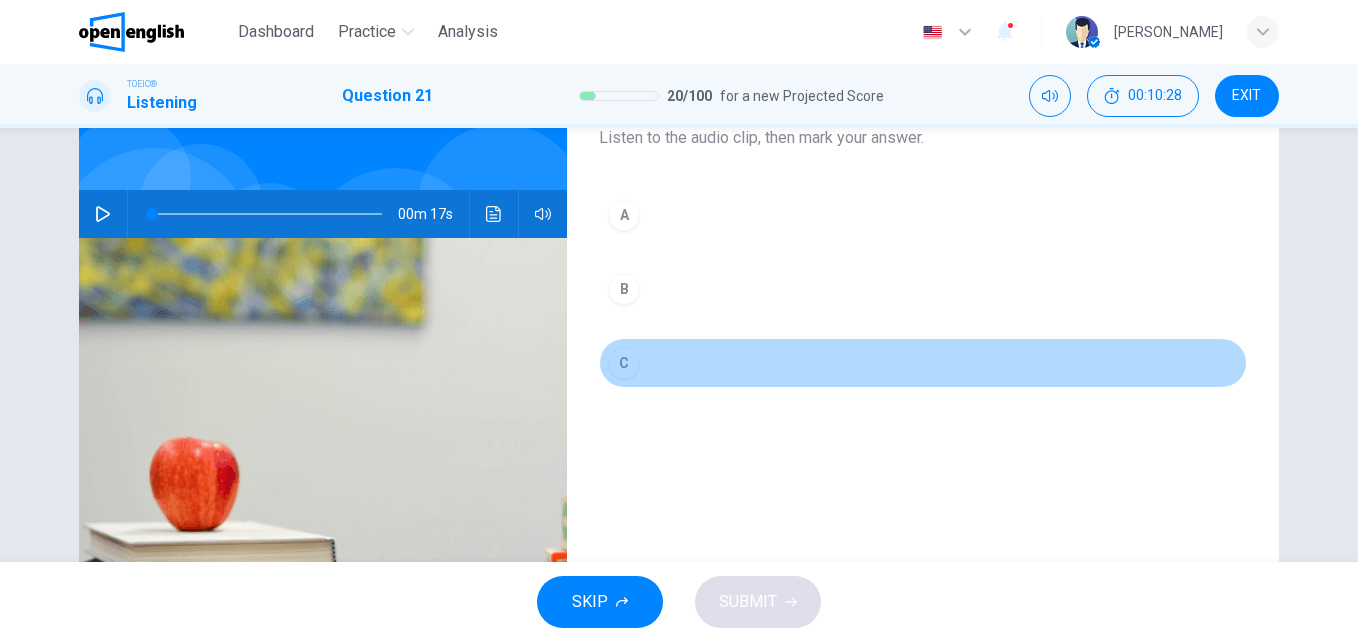 click on "C" at bounding box center (624, 363) 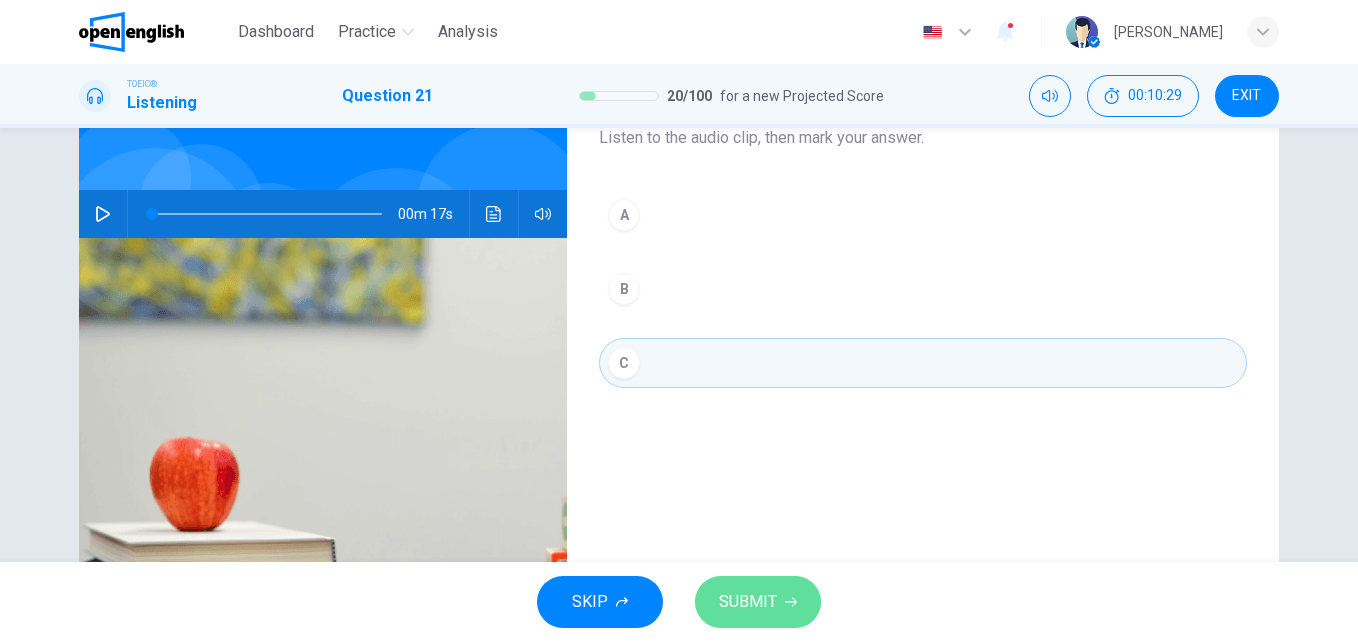 click on "SUBMIT" at bounding box center [748, 602] 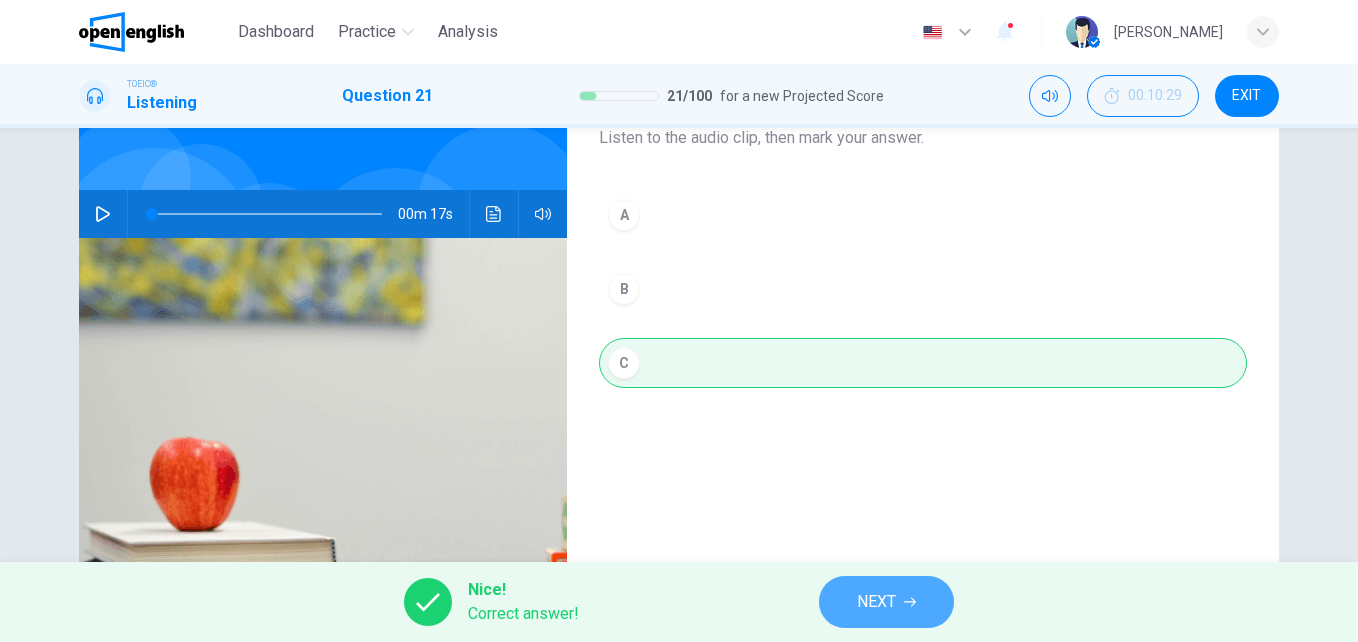 click on "NEXT" at bounding box center (886, 602) 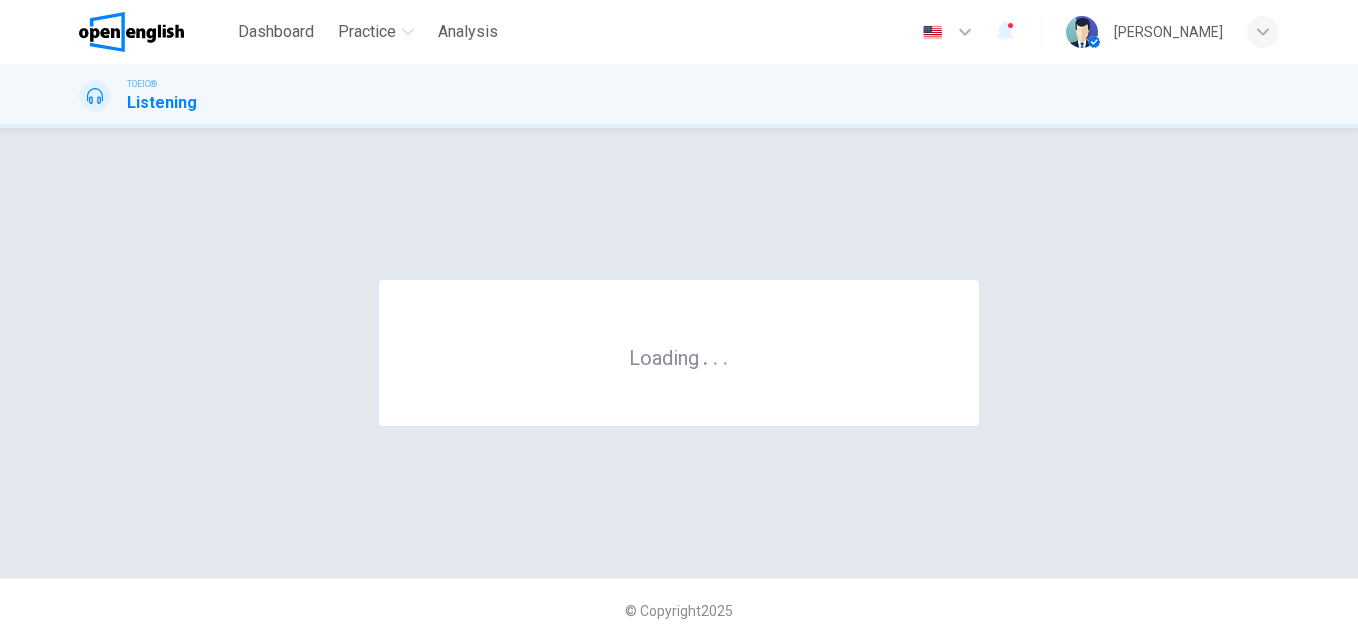 scroll, scrollTop: 0, scrollLeft: 0, axis: both 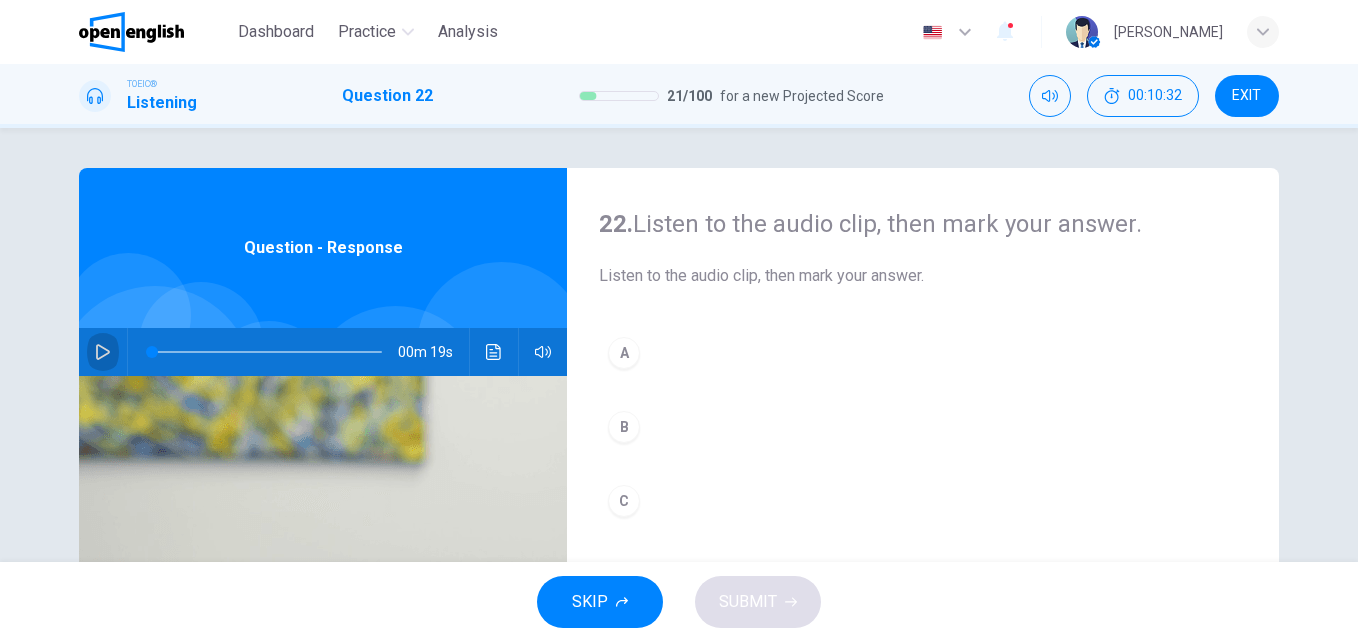 click at bounding box center (103, 352) 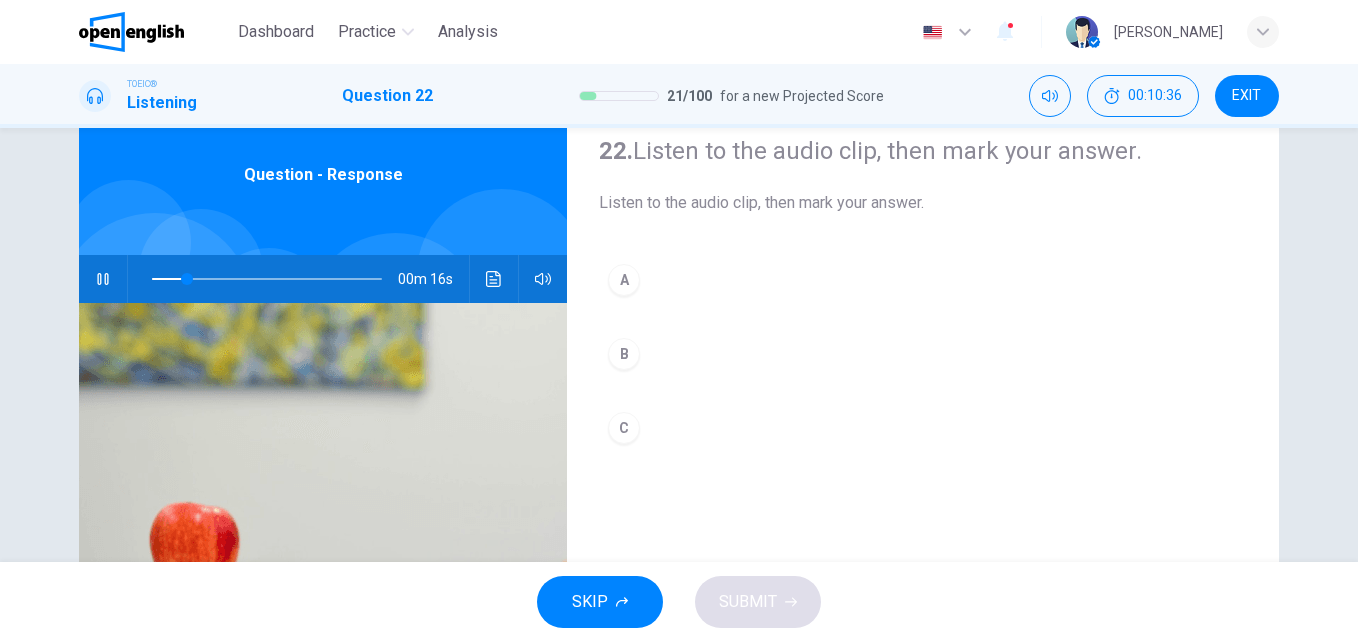 scroll, scrollTop: 88, scrollLeft: 0, axis: vertical 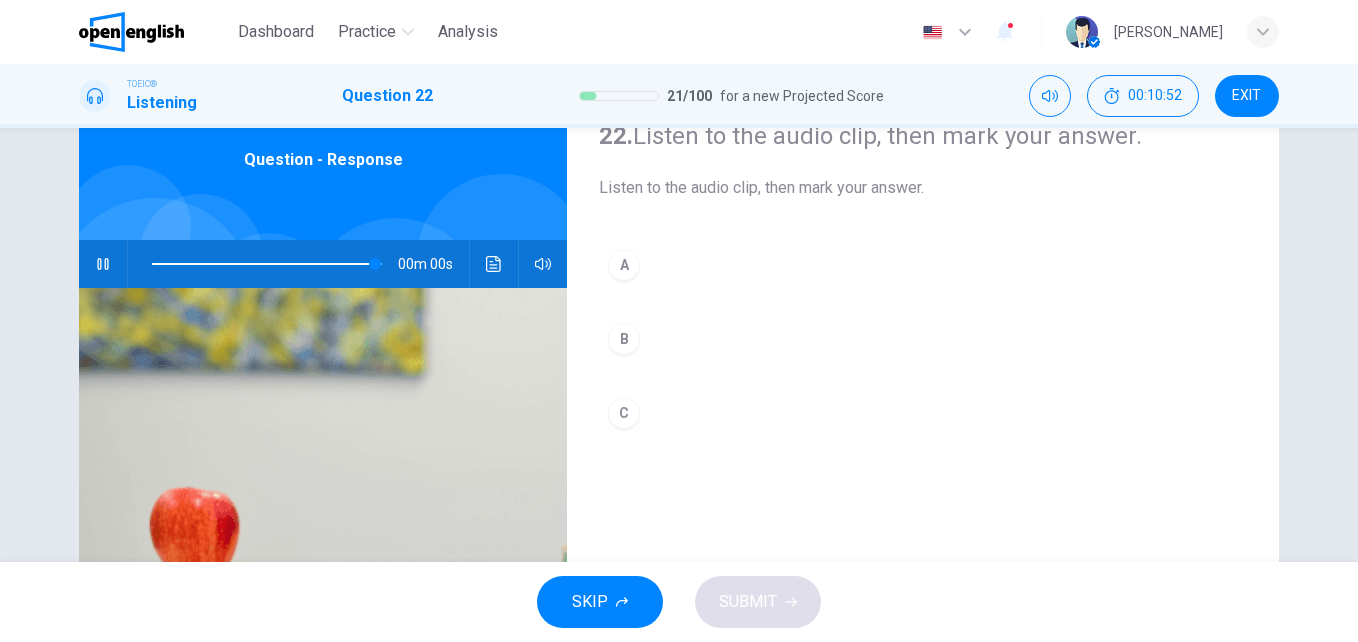 type on "*" 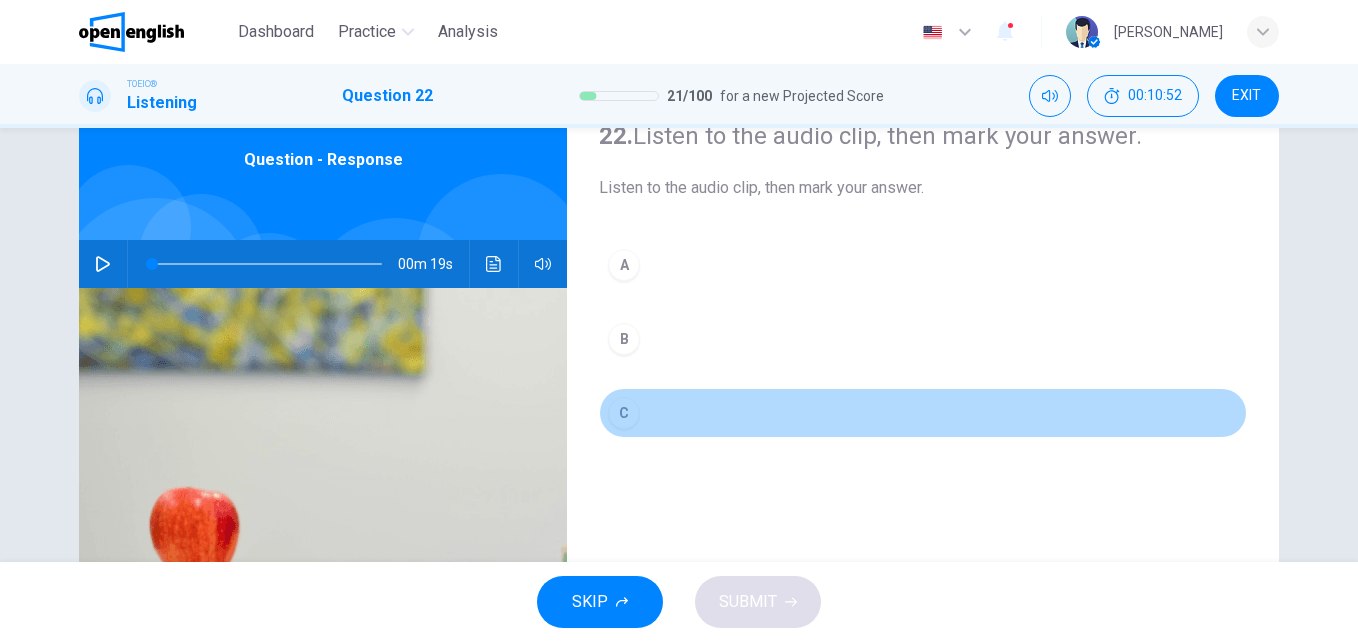 click on "C" at bounding box center [624, 413] 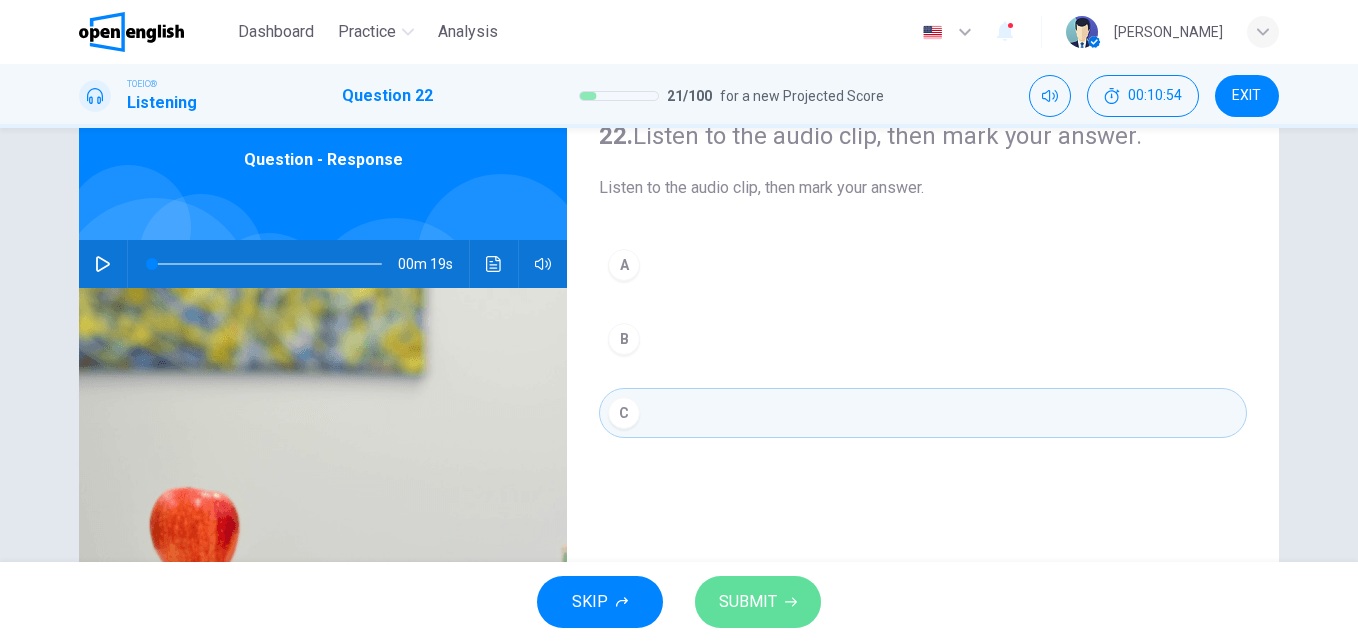 click on "SUBMIT" at bounding box center [748, 602] 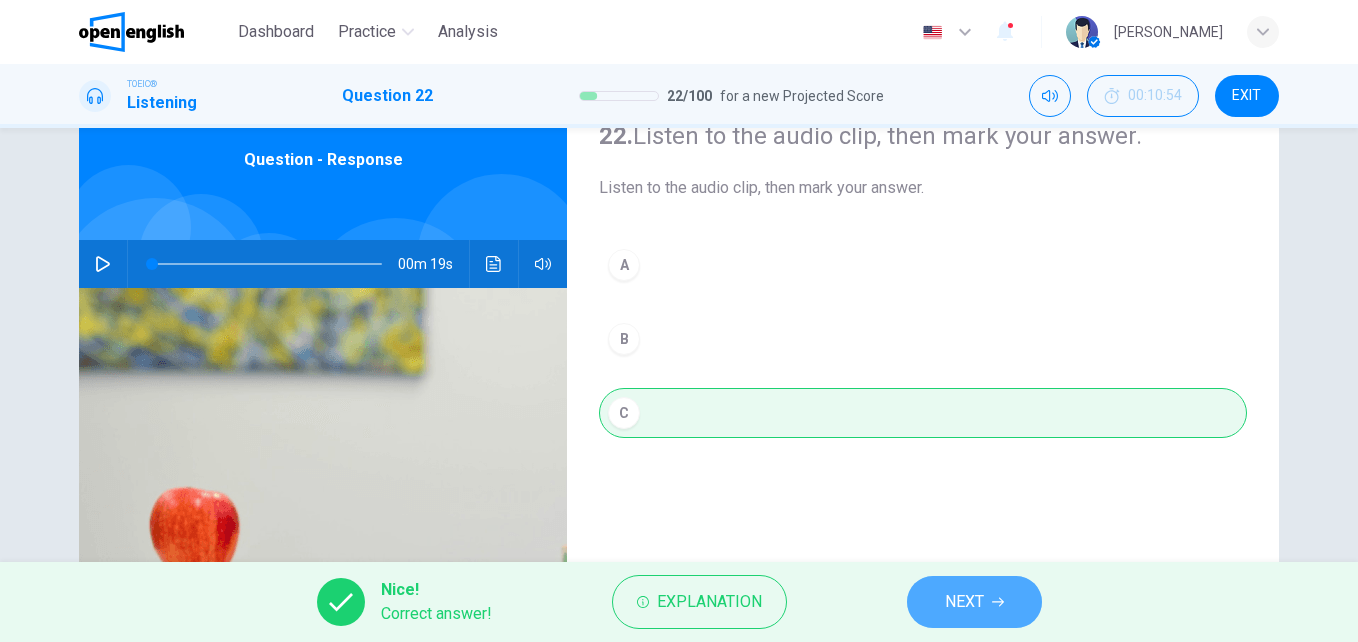 click on "NEXT" at bounding box center (974, 602) 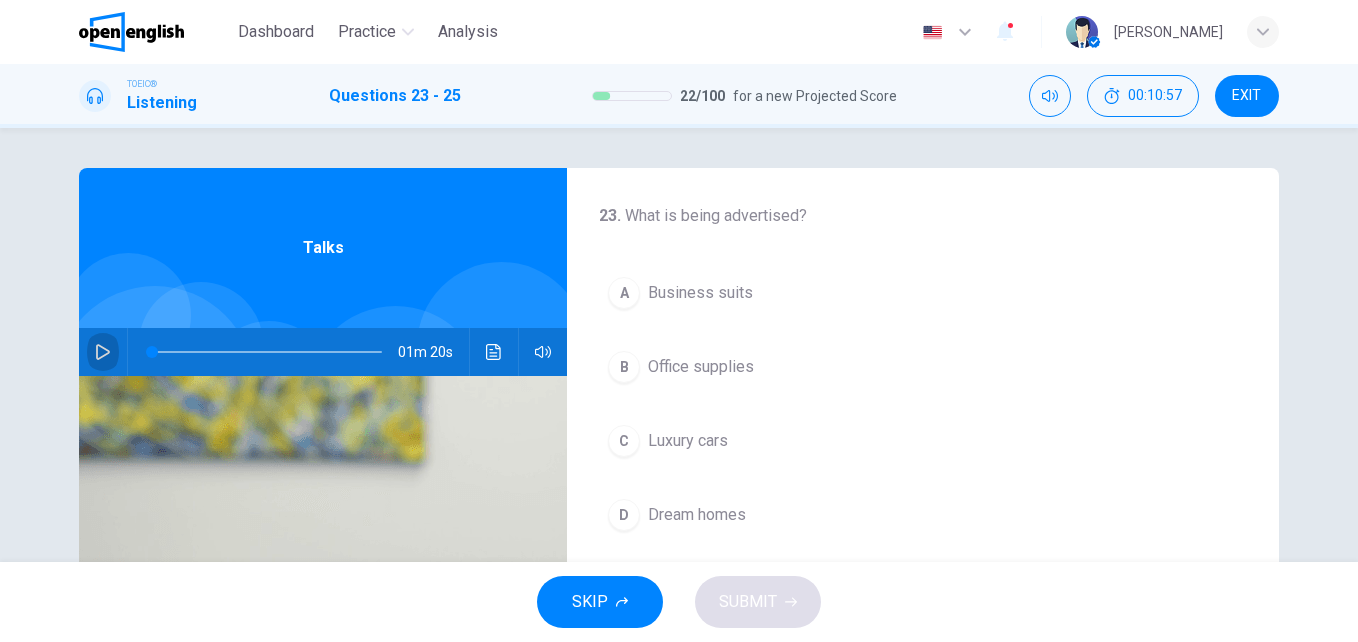click 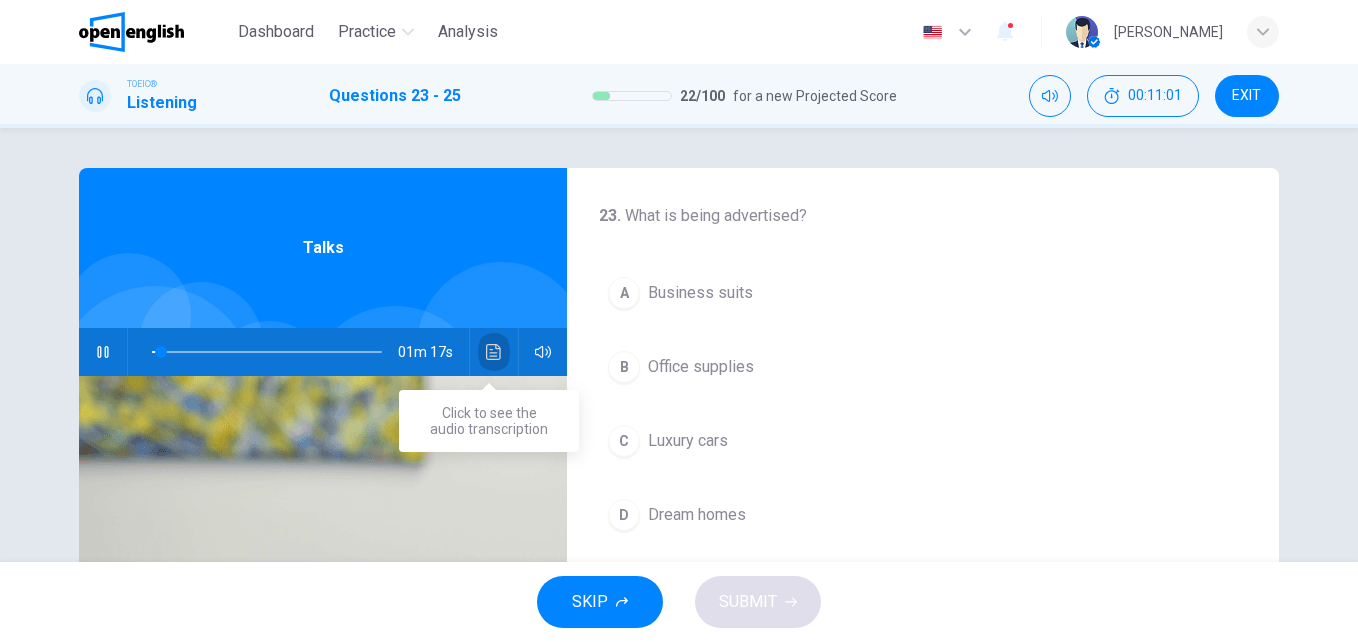 click 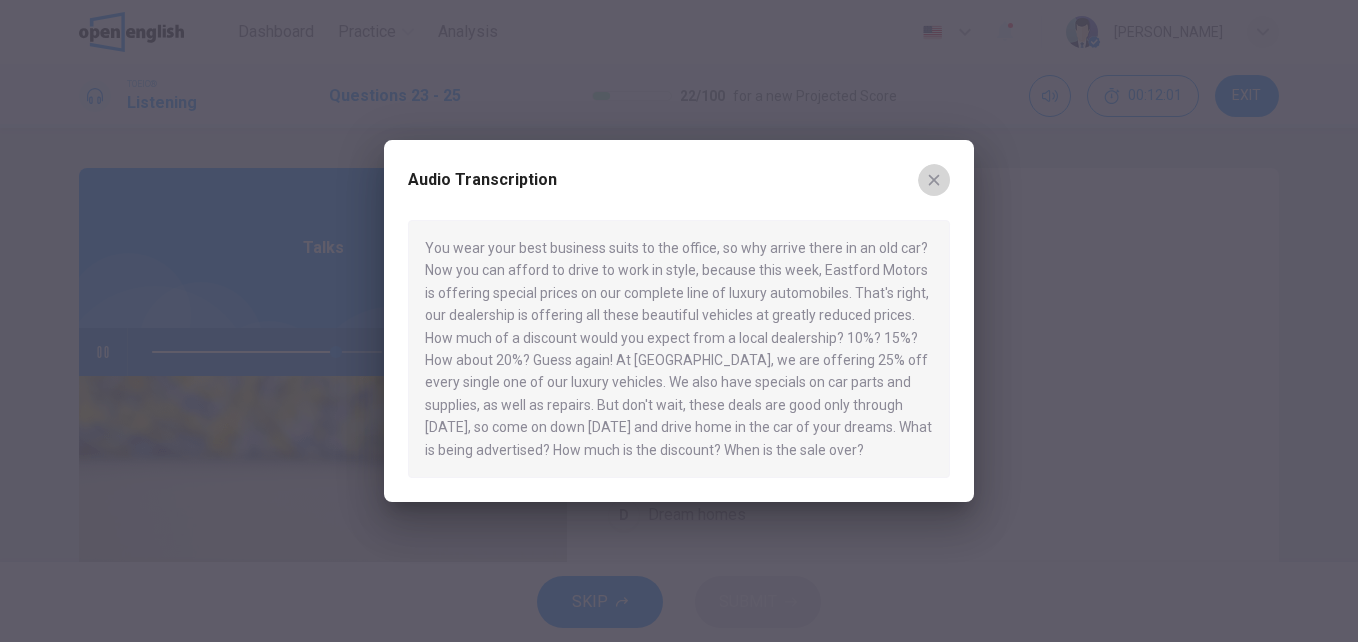 click 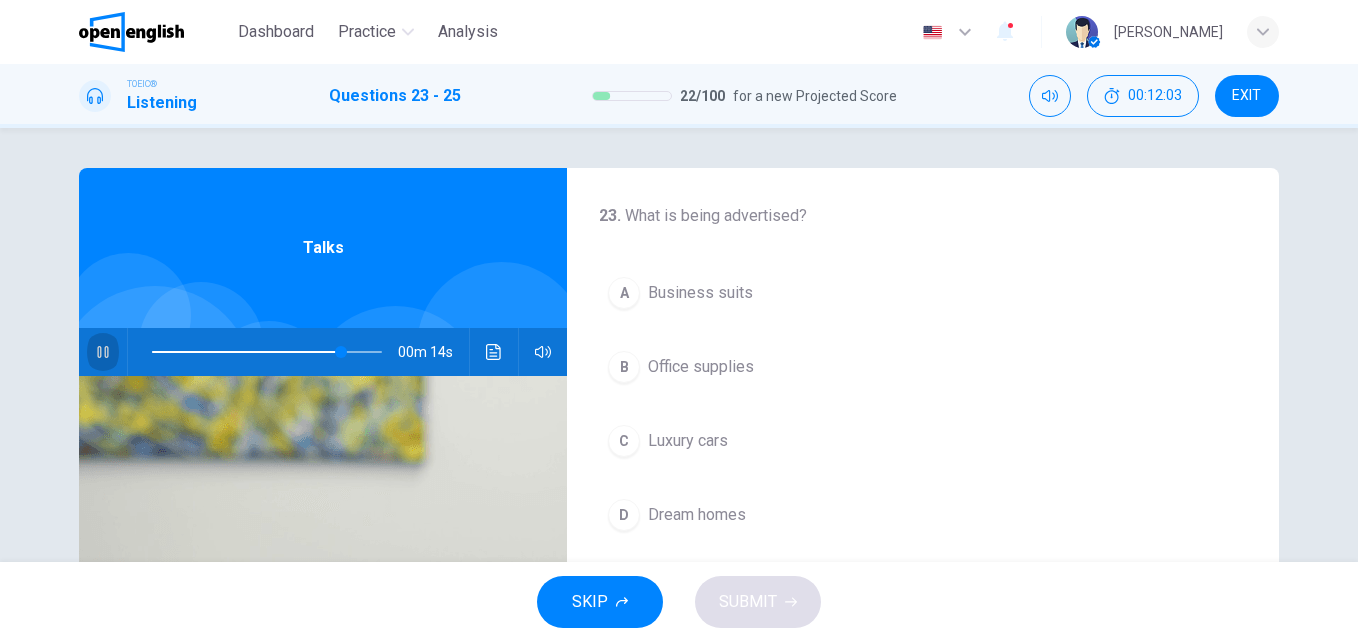 click 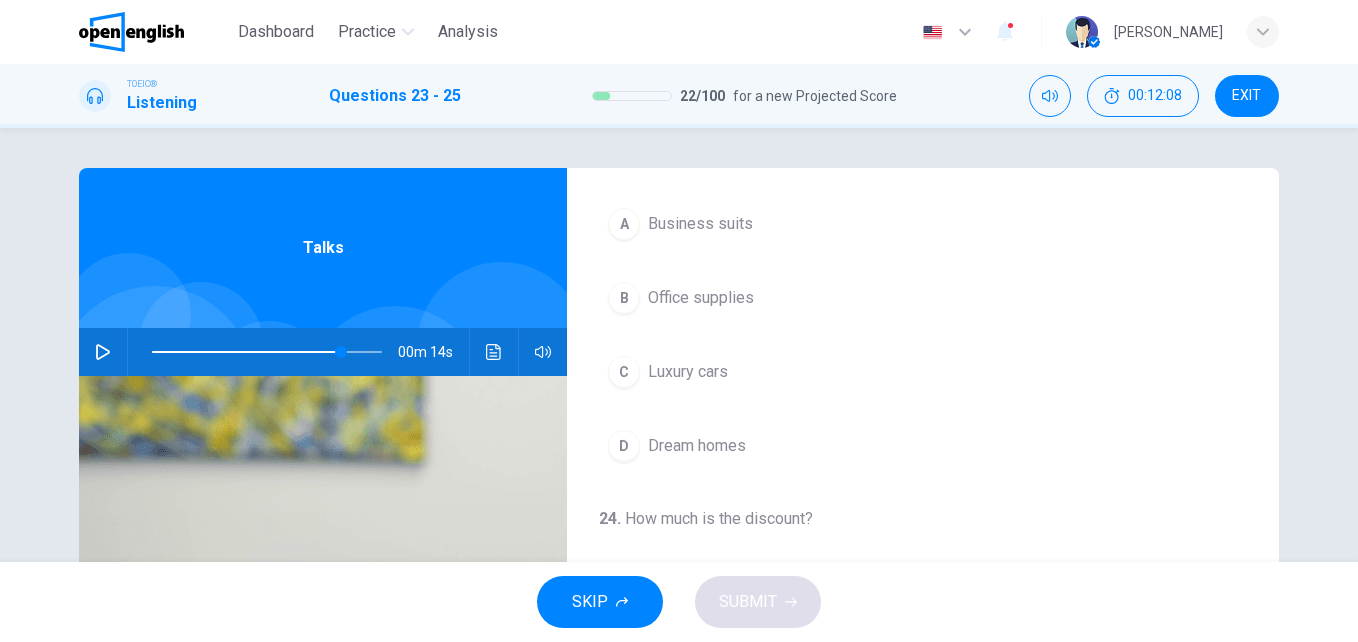 scroll, scrollTop: 73, scrollLeft: 0, axis: vertical 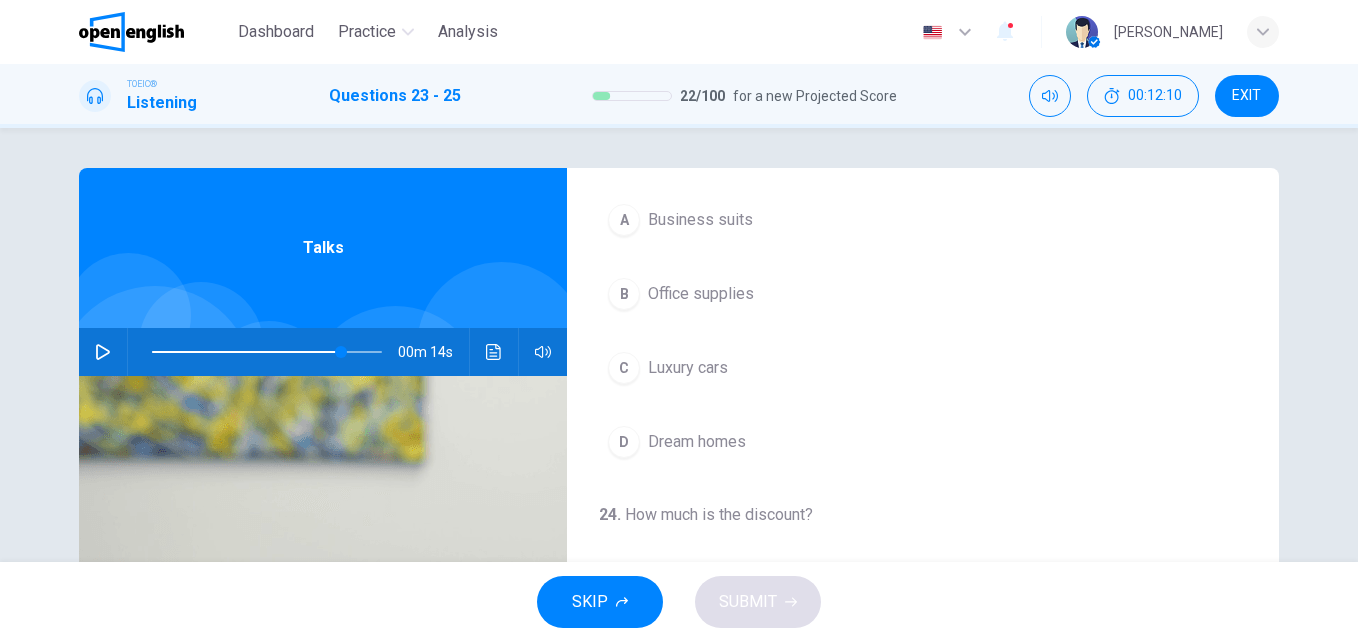 click on "C" at bounding box center [624, 368] 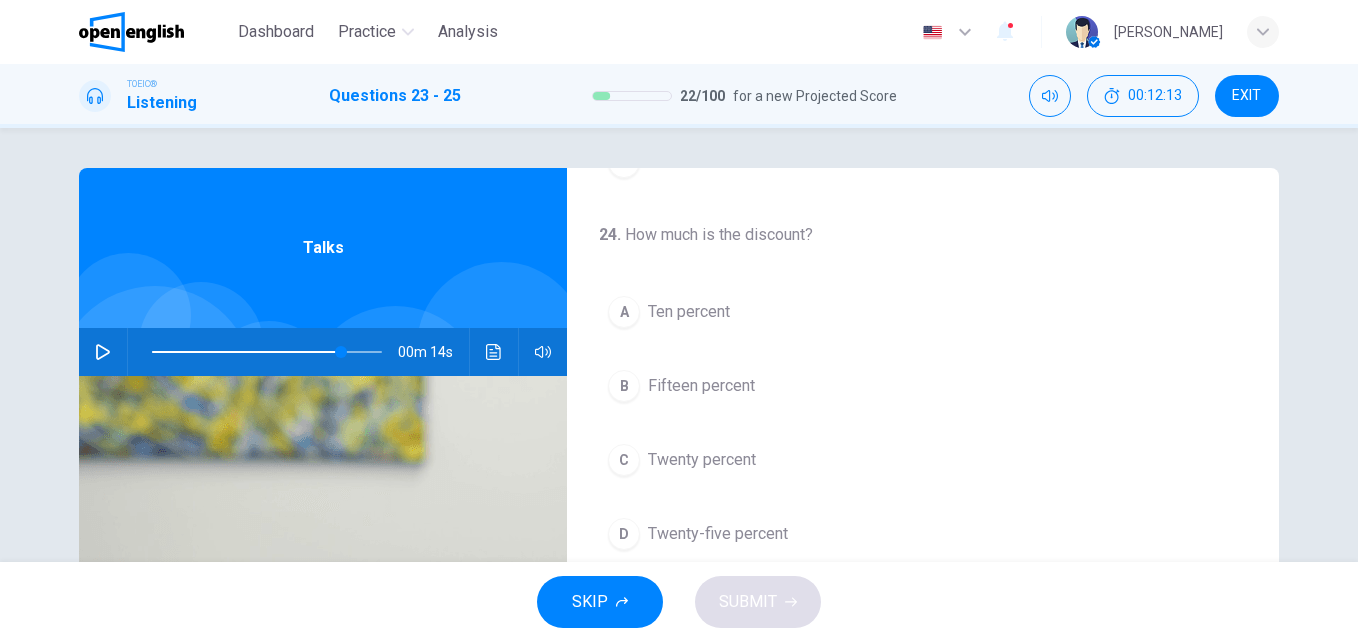 scroll, scrollTop: 364, scrollLeft: 0, axis: vertical 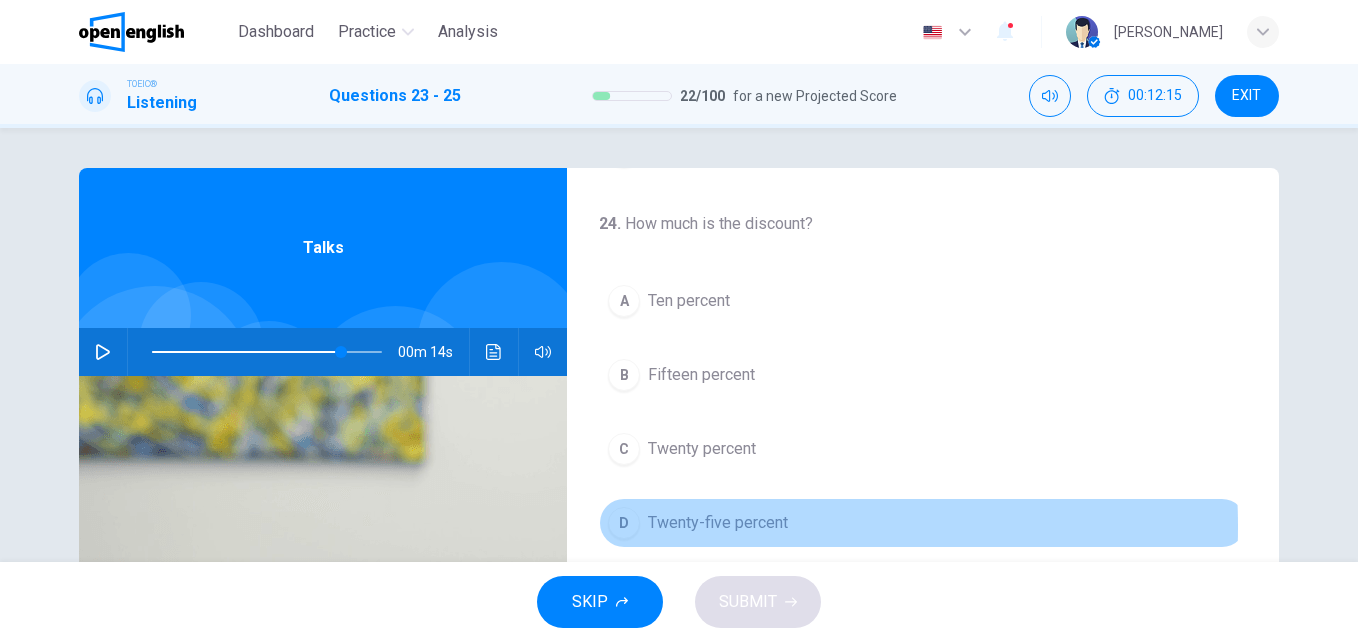 click on "Twenty-five percent" at bounding box center [718, 523] 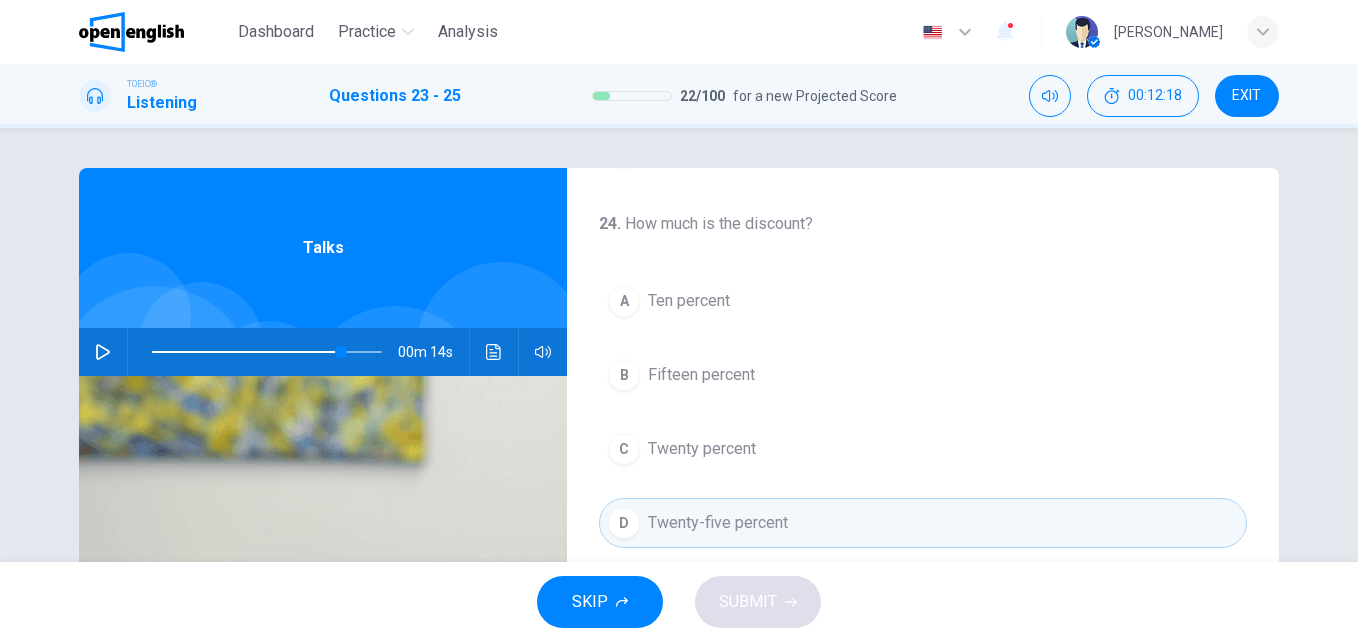 click on "23 .   What is being advertised? A Business suits B Office supplies C Luxury cars D Dream homes 24 .   How much is the discount? A Ten percent B Fifteen percent C Twenty percent D Twenty-five percent 25 .   When is the sale over?  A [DATE] B [DATE] C [DATE]
D [DATE]" at bounding box center [923, 515] 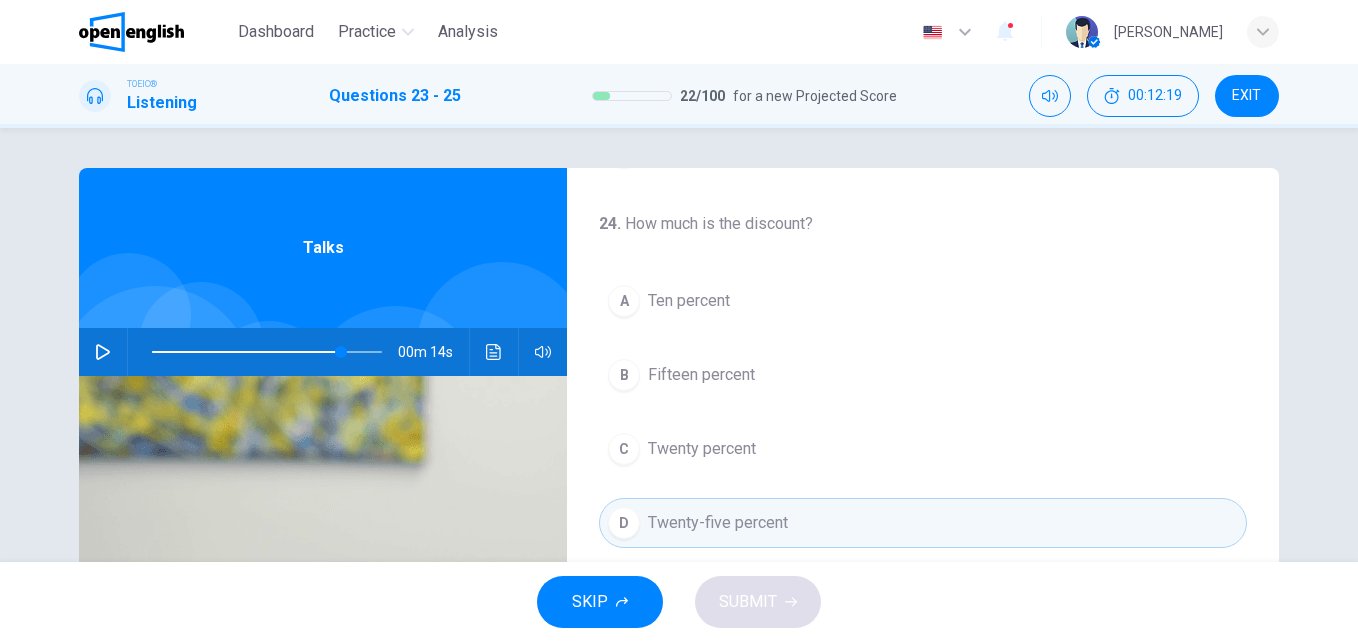 scroll, scrollTop: 457, scrollLeft: 0, axis: vertical 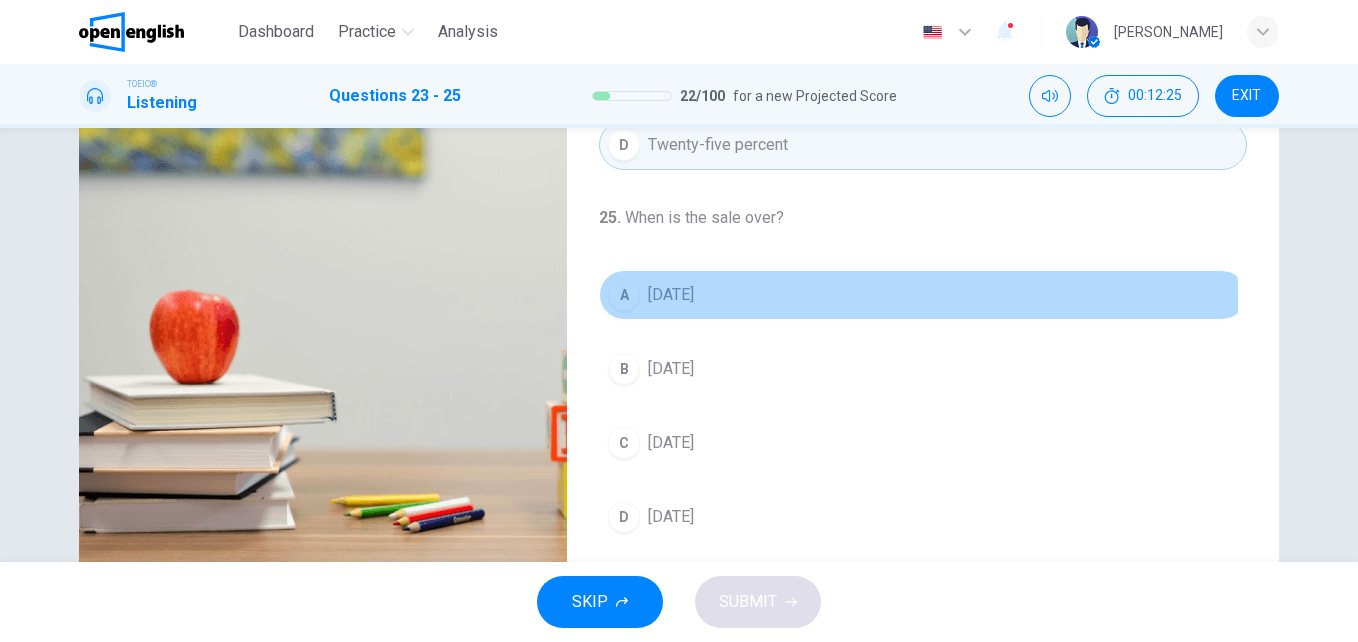 click on "A" at bounding box center [624, 295] 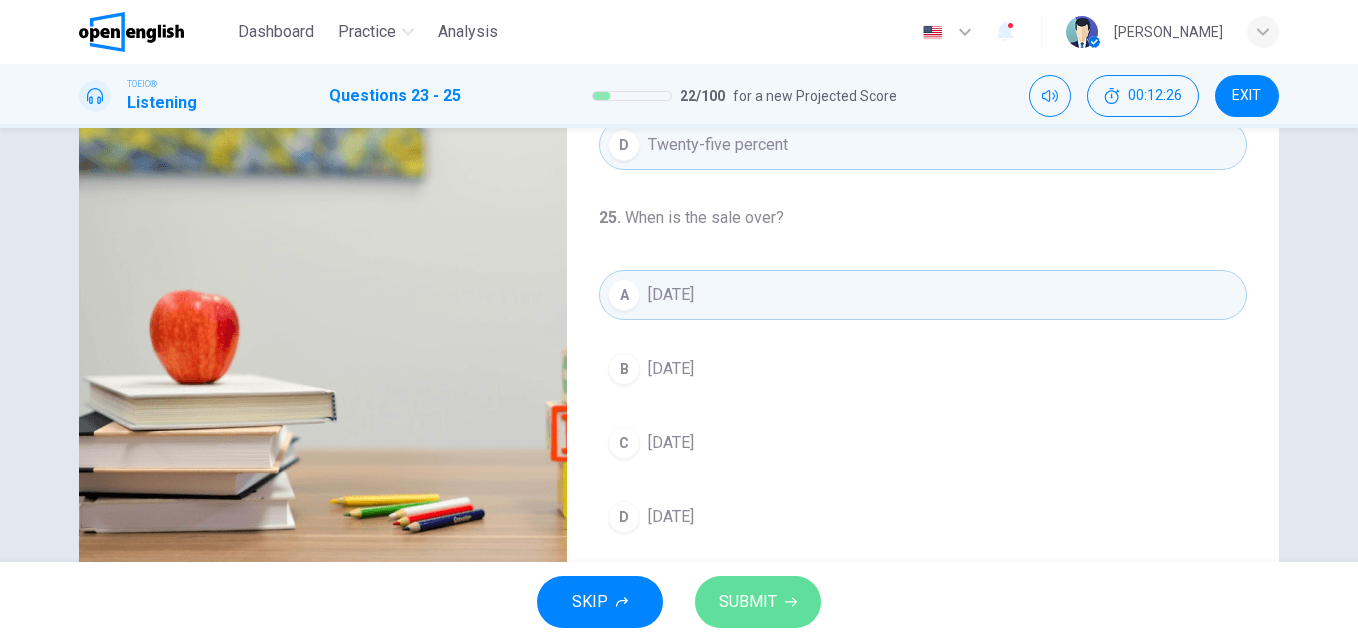 click on "SUBMIT" at bounding box center [748, 602] 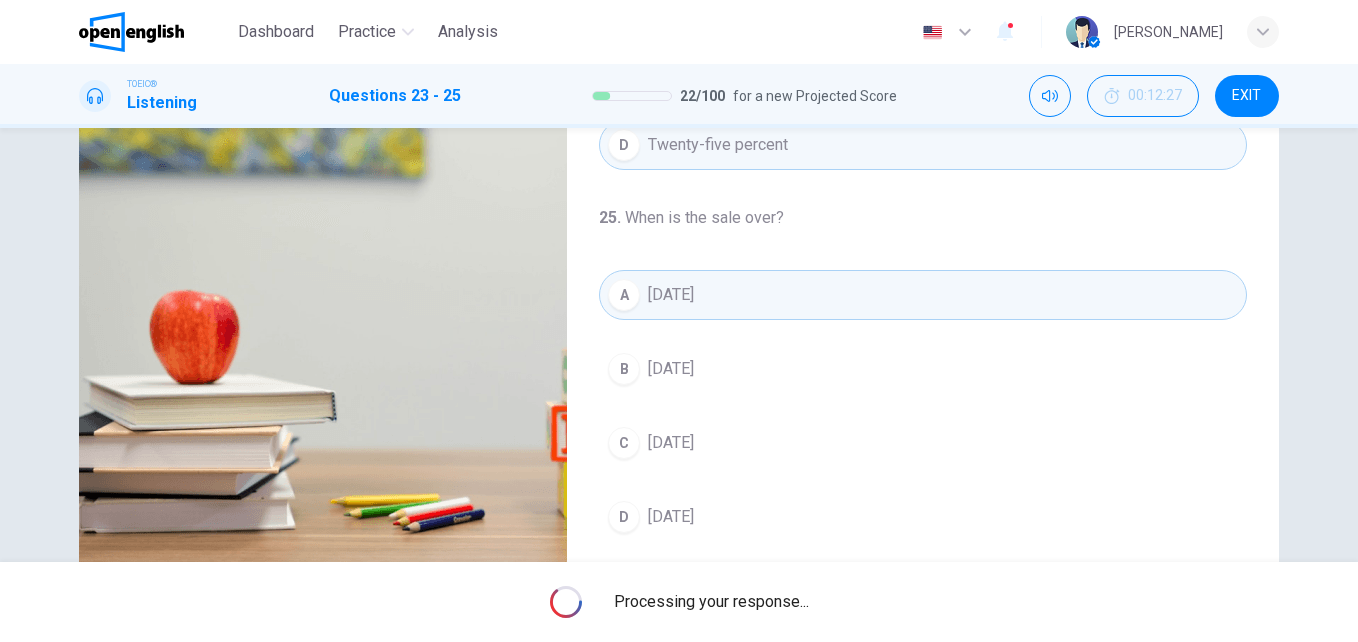 type on "**" 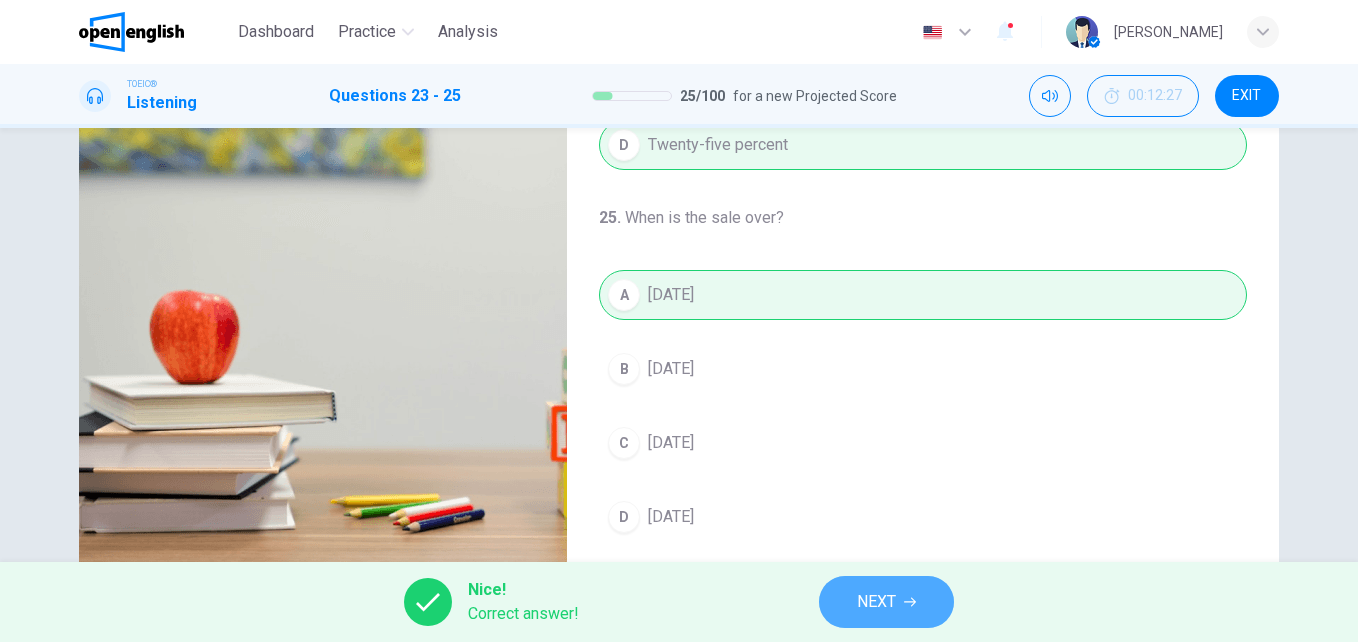 click on "NEXT" at bounding box center [886, 602] 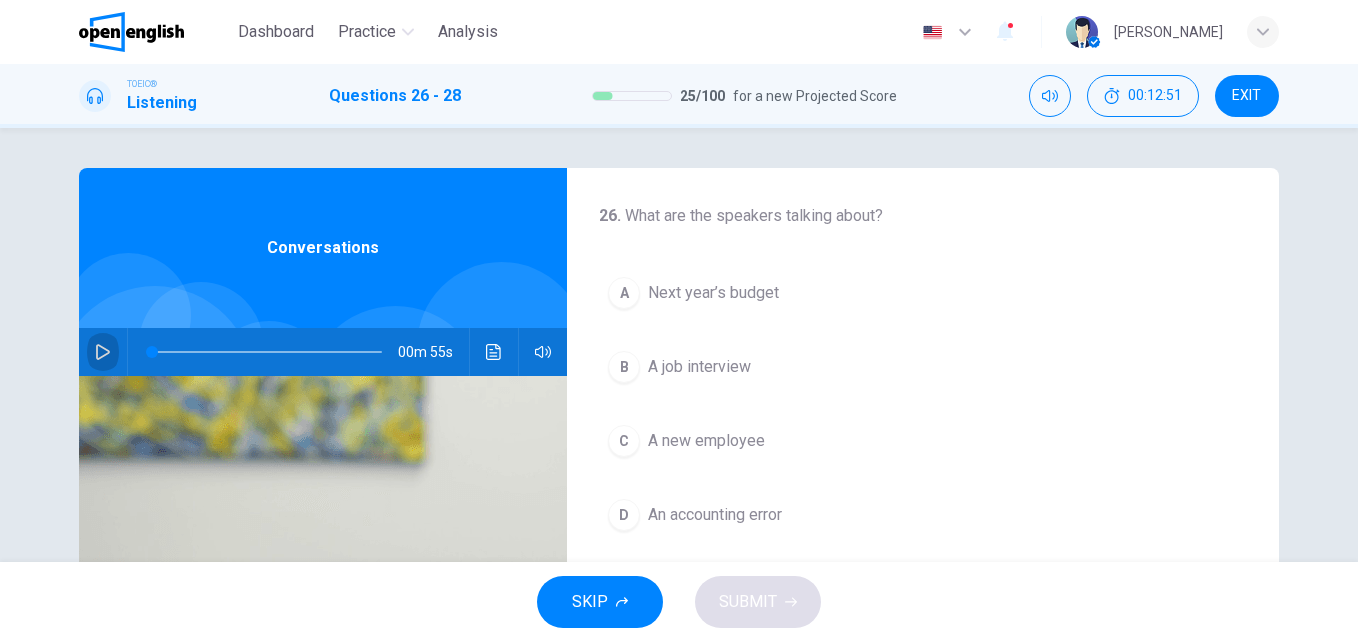 click 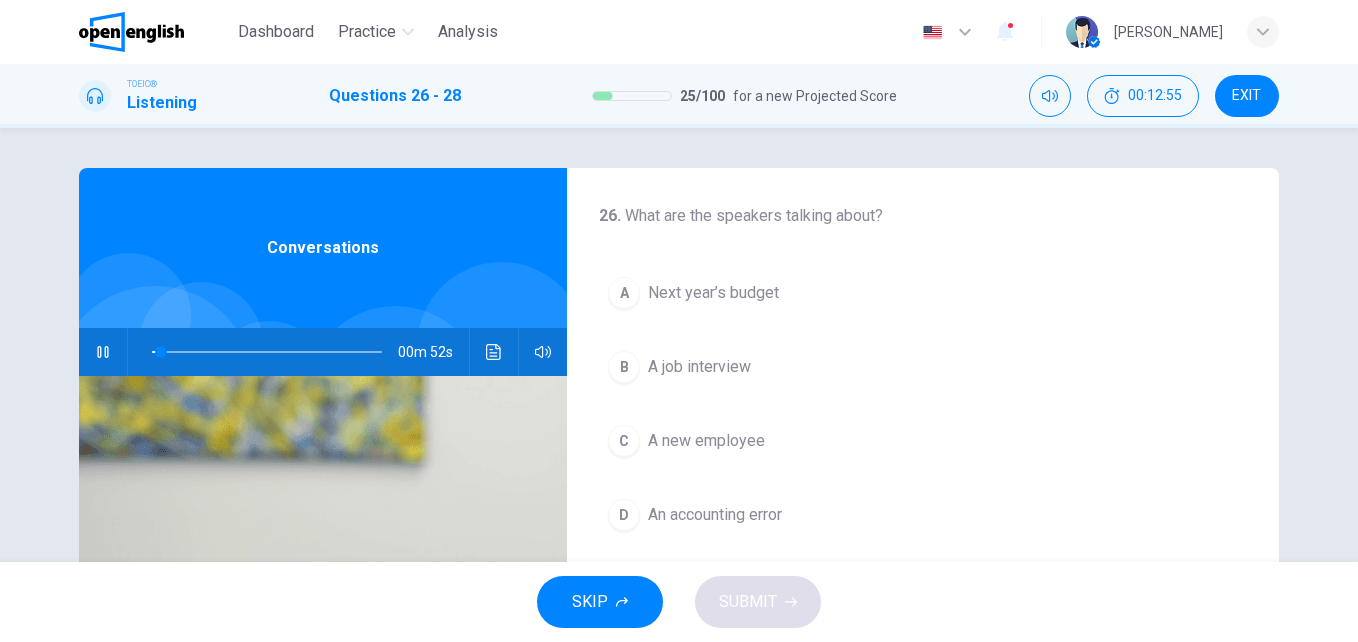 click 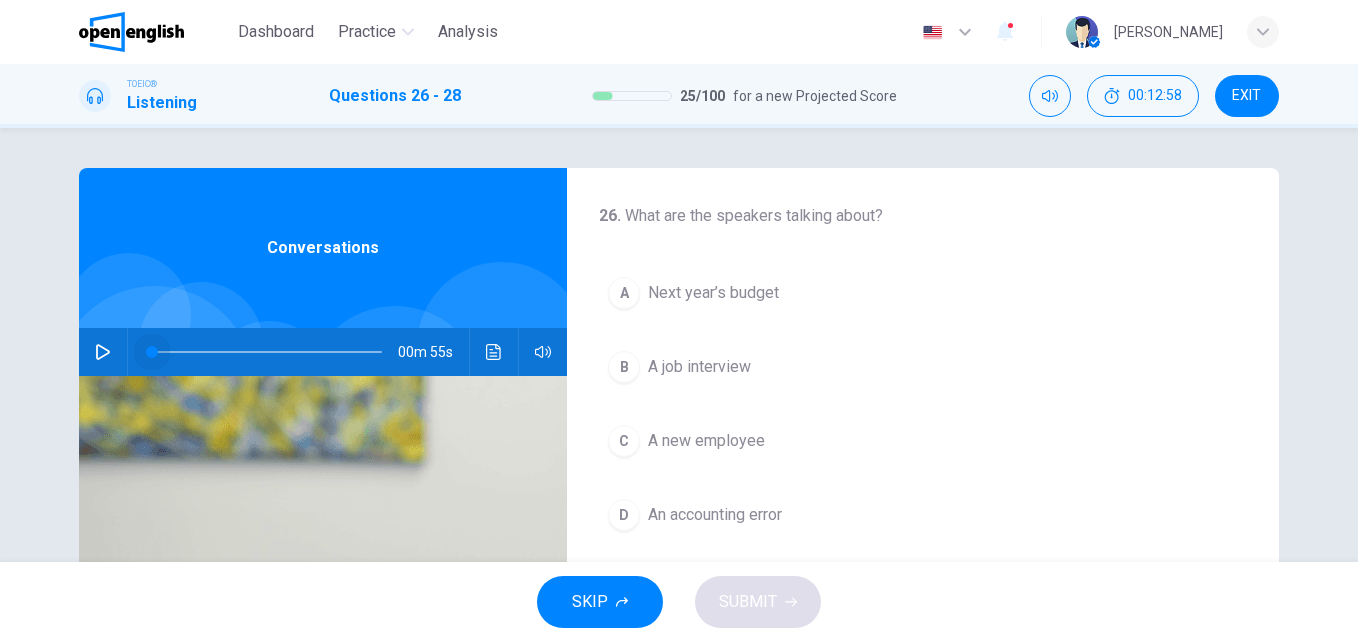 drag, startPoint x: 159, startPoint y: 352, endPoint x: 131, endPoint y: 349, distance: 28.160255 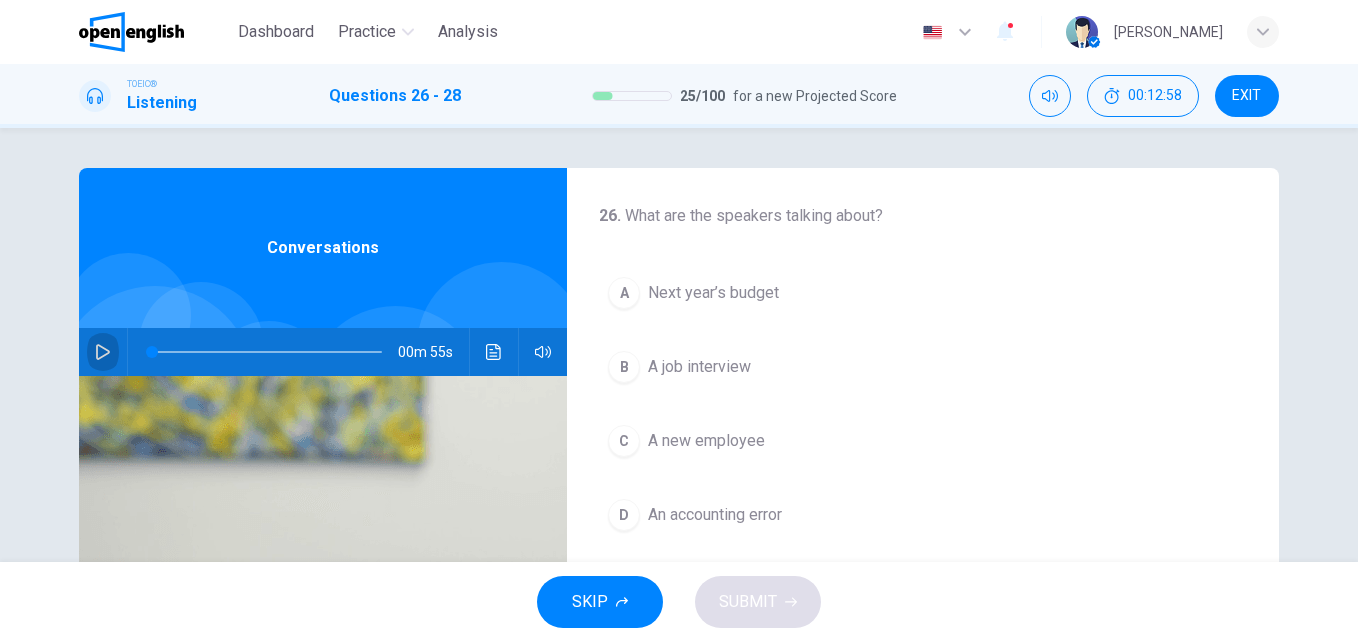 click 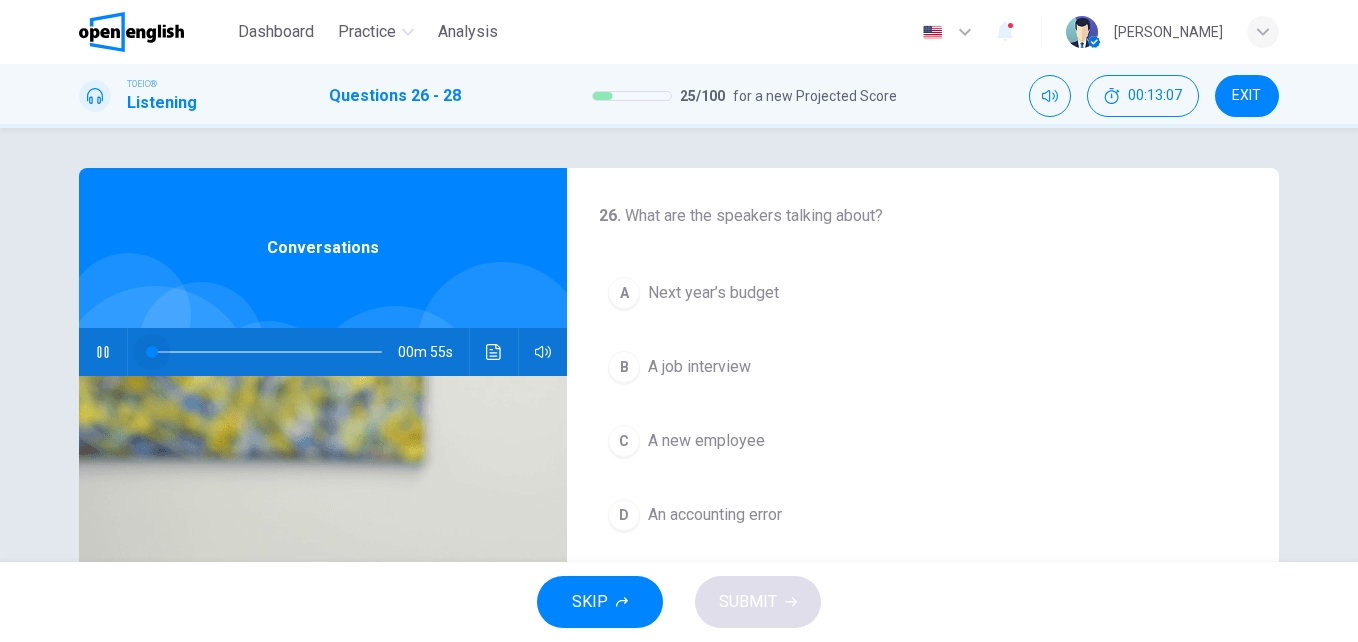 drag, startPoint x: 165, startPoint y: 351, endPoint x: 122, endPoint y: 345, distance: 43.416588 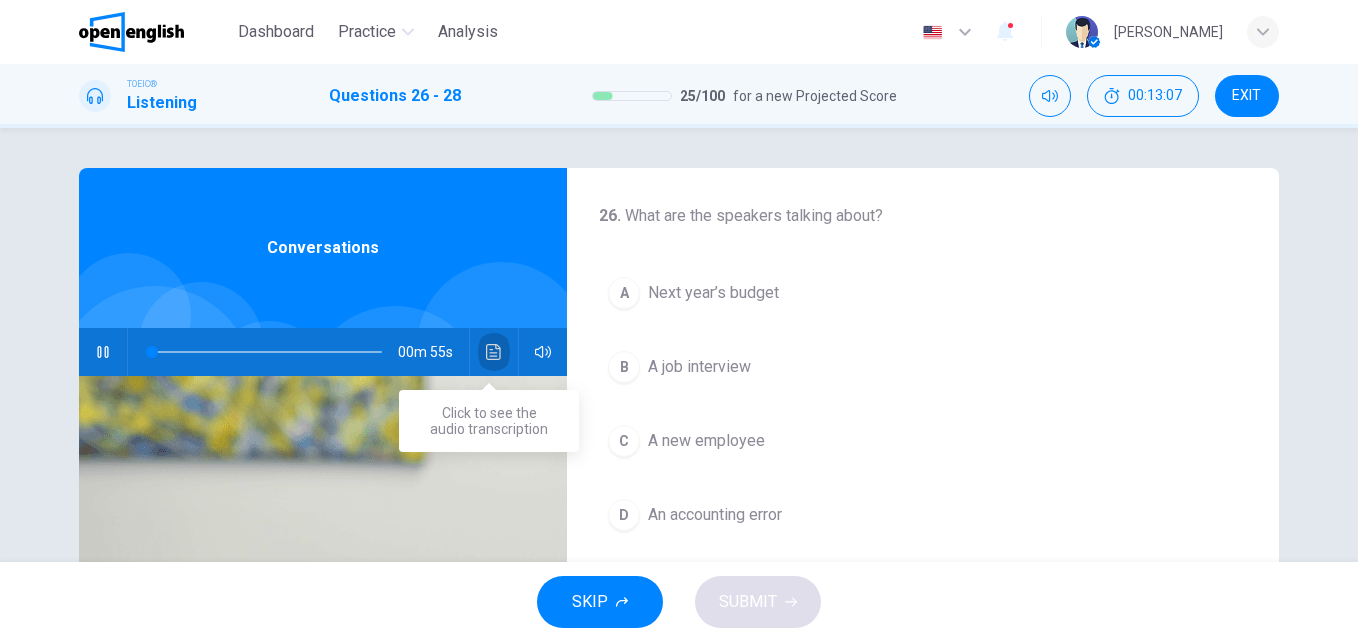 click at bounding box center [494, 352] 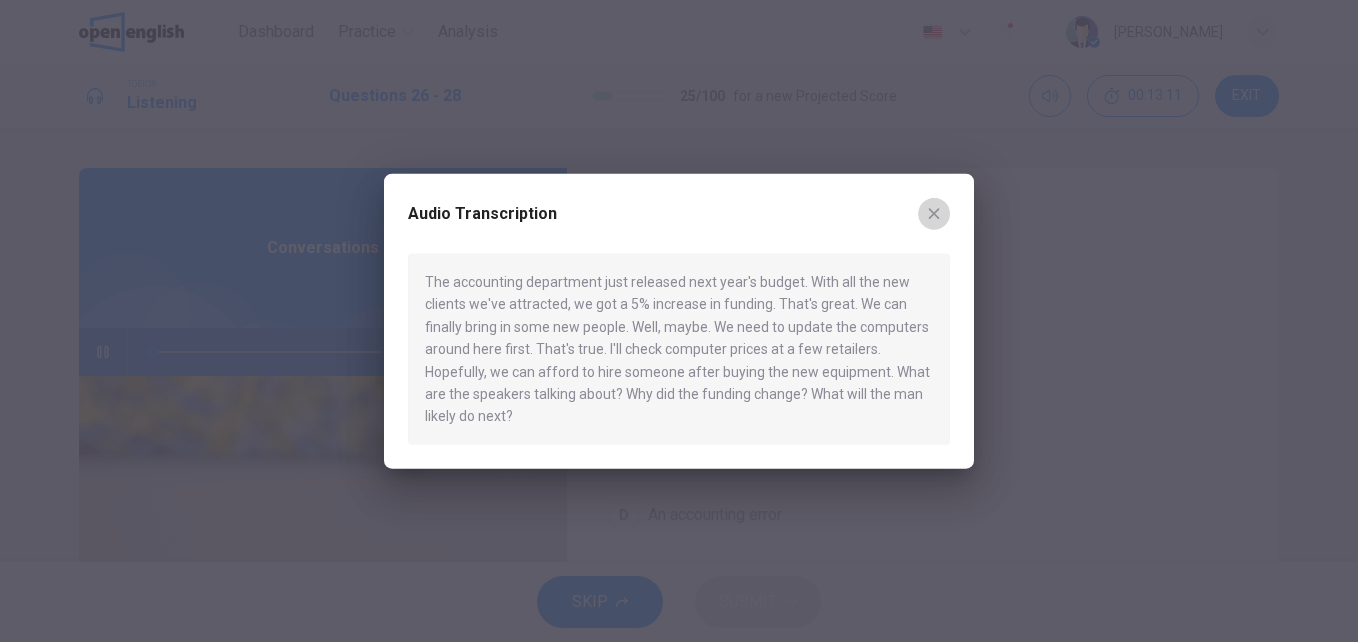click 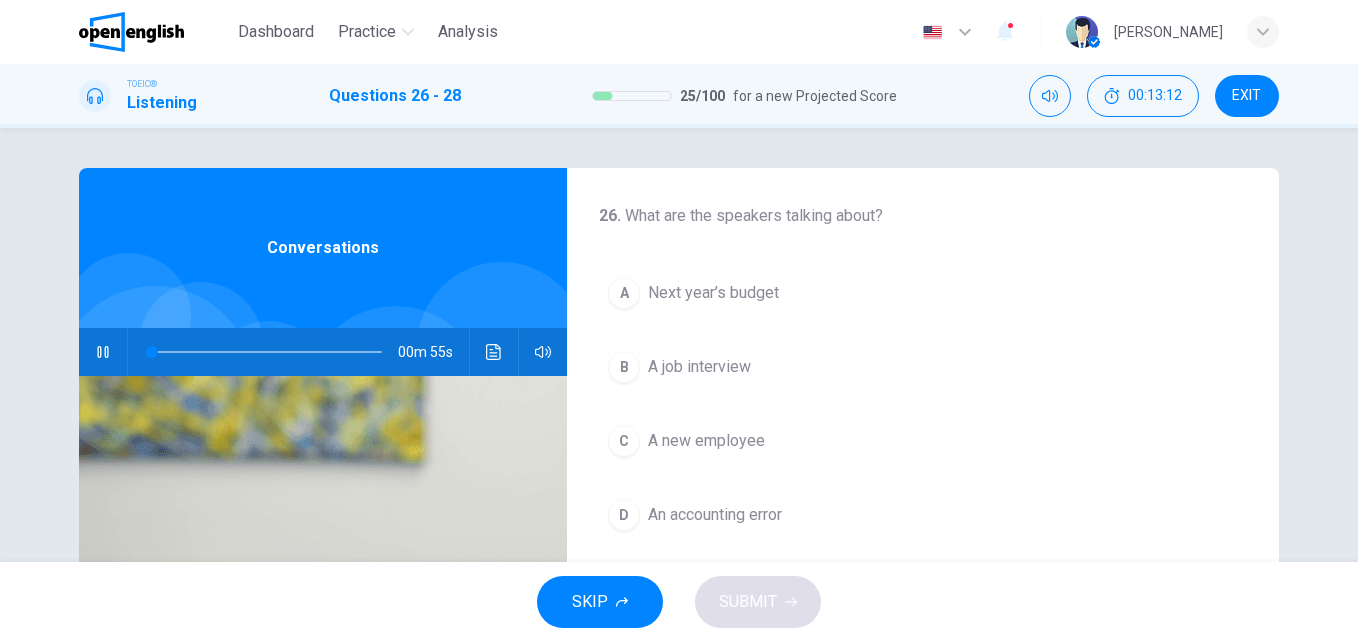 click on "Conversations" at bounding box center [323, 248] 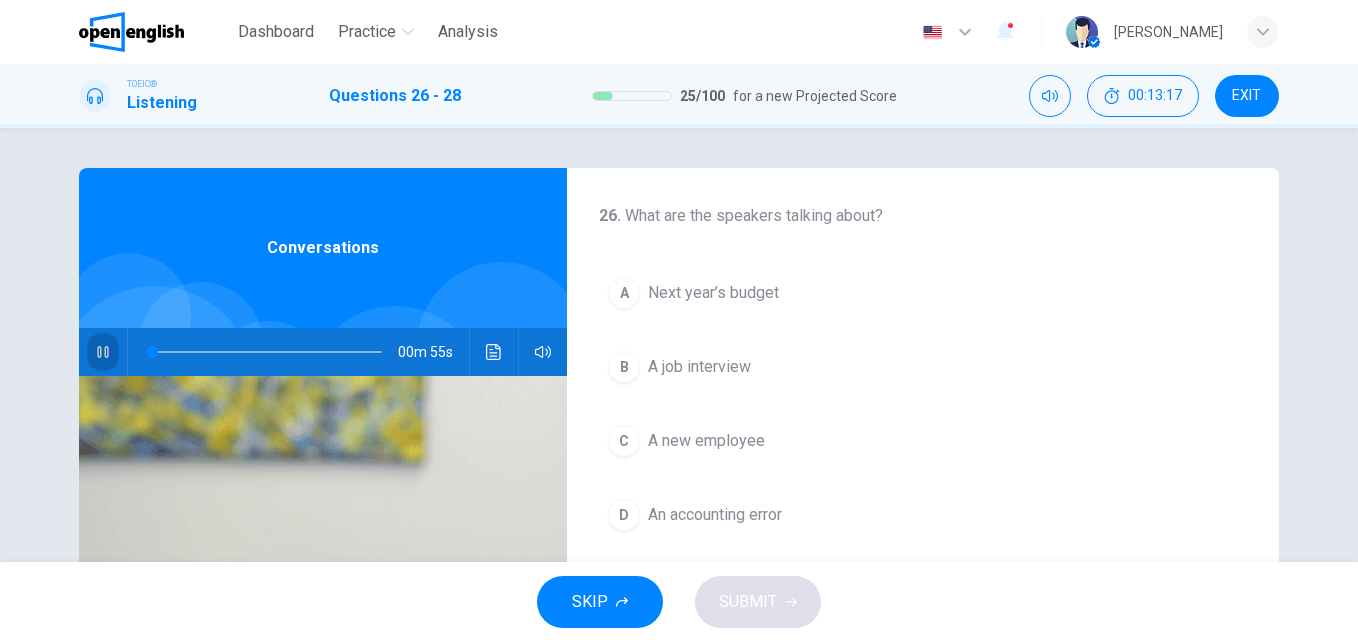 click 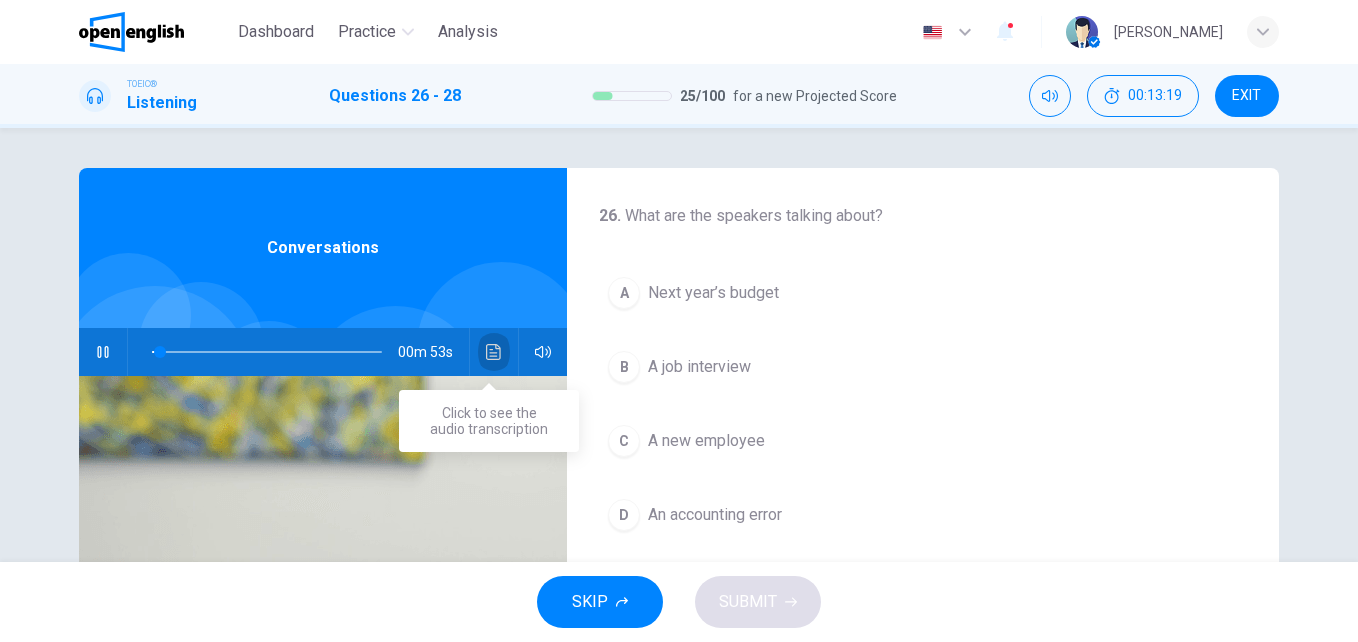 click 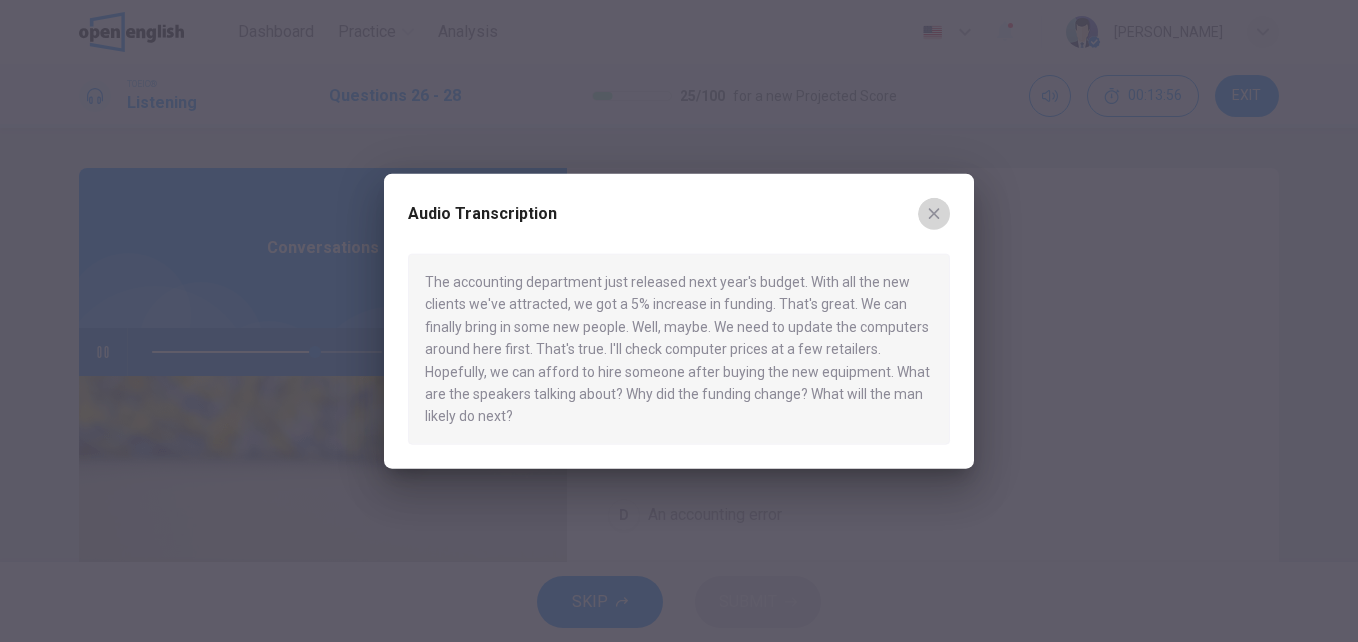 click 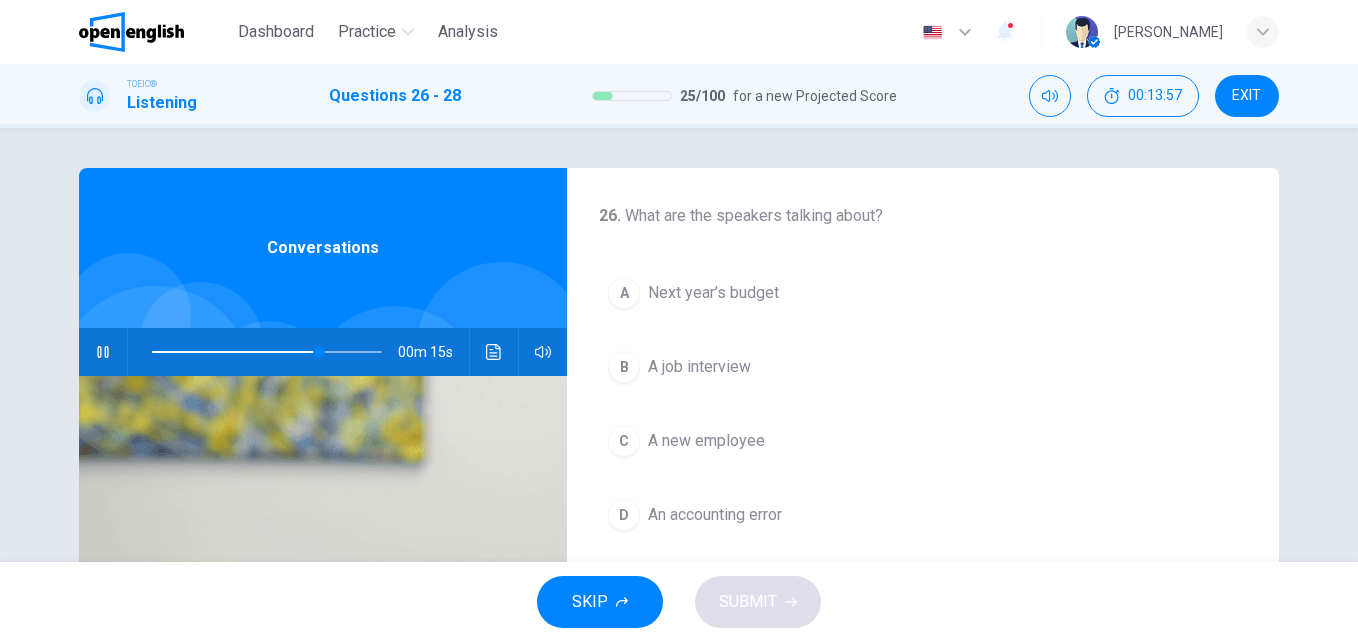 click 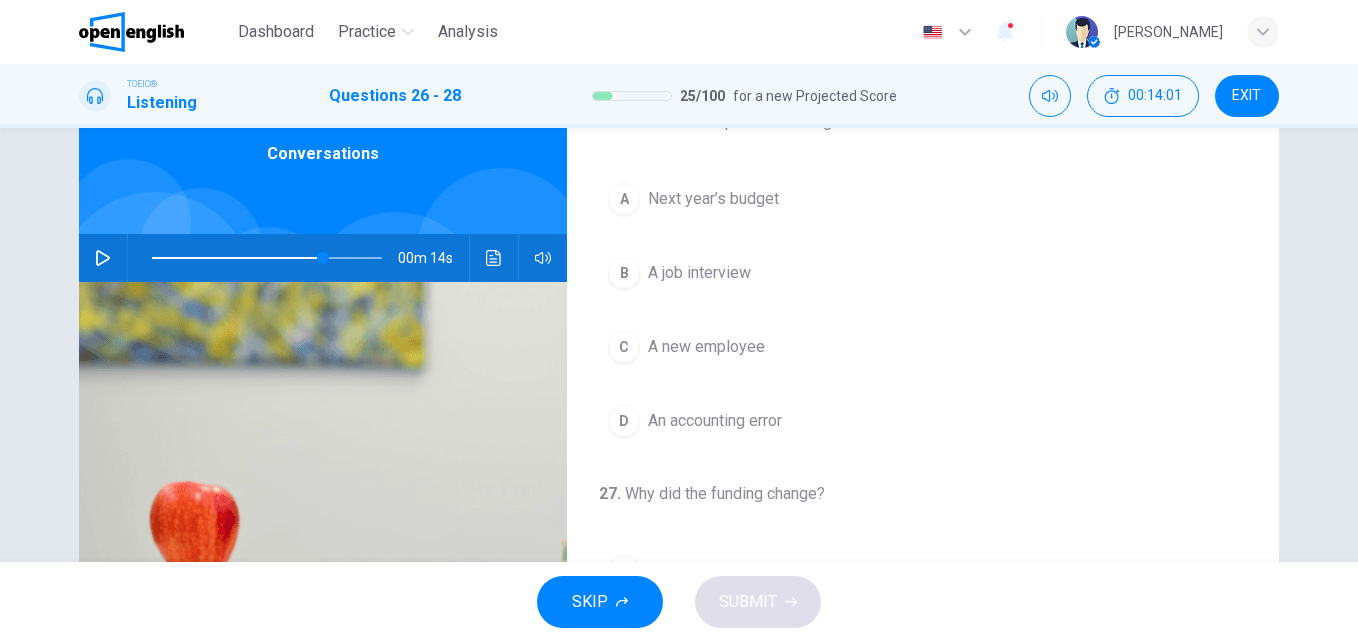 scroll, scrollTop: 103, scrollLeft: 0, axis: vertical 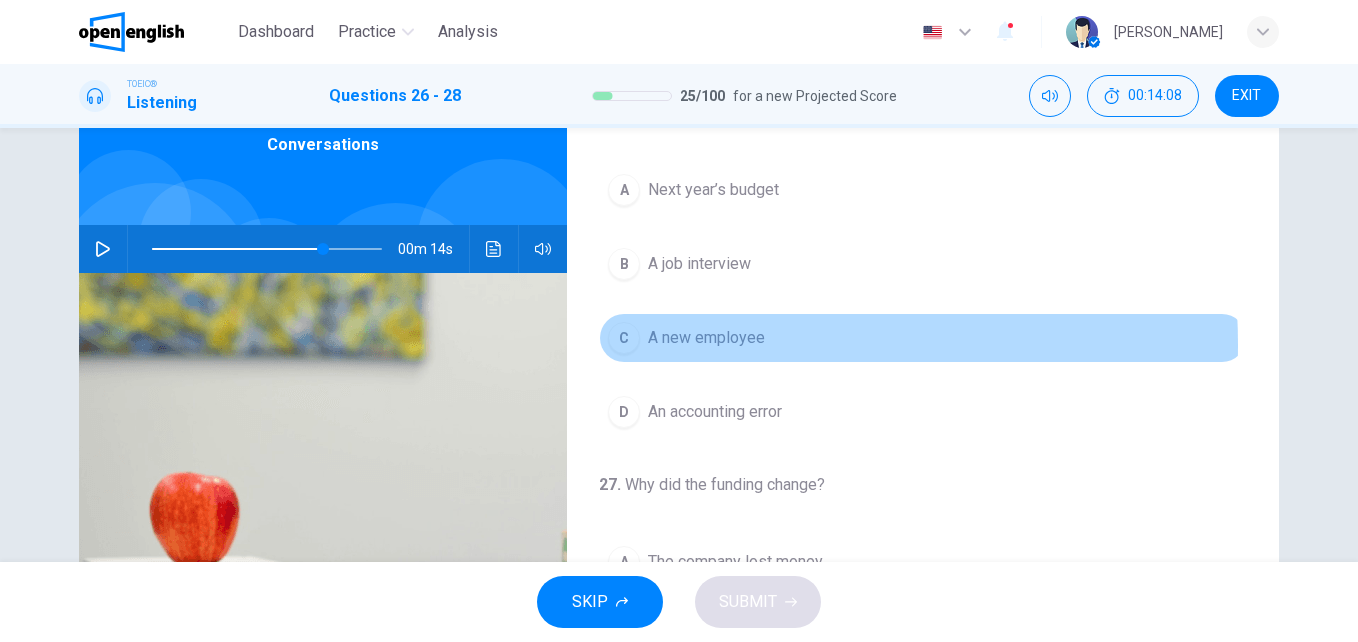 click on "A new employee" at bounding box center (706, 338) 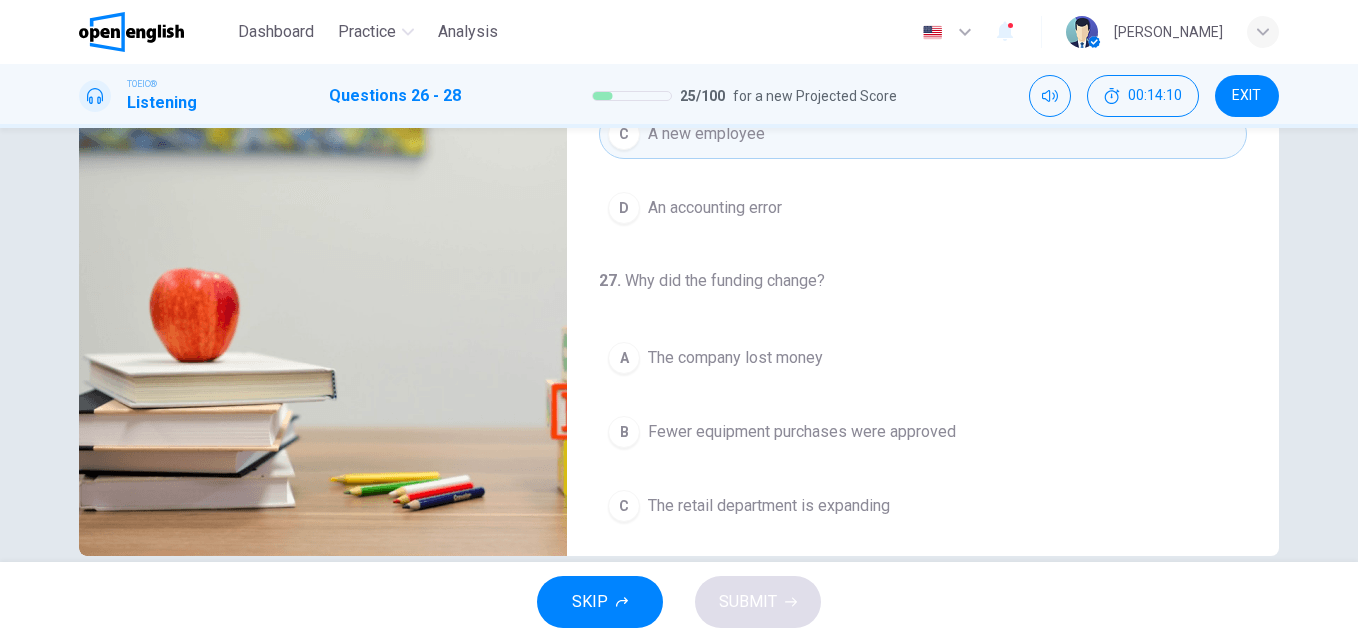 scroll, scrollTop: 341, scrollLeft: 0, axis: vertical 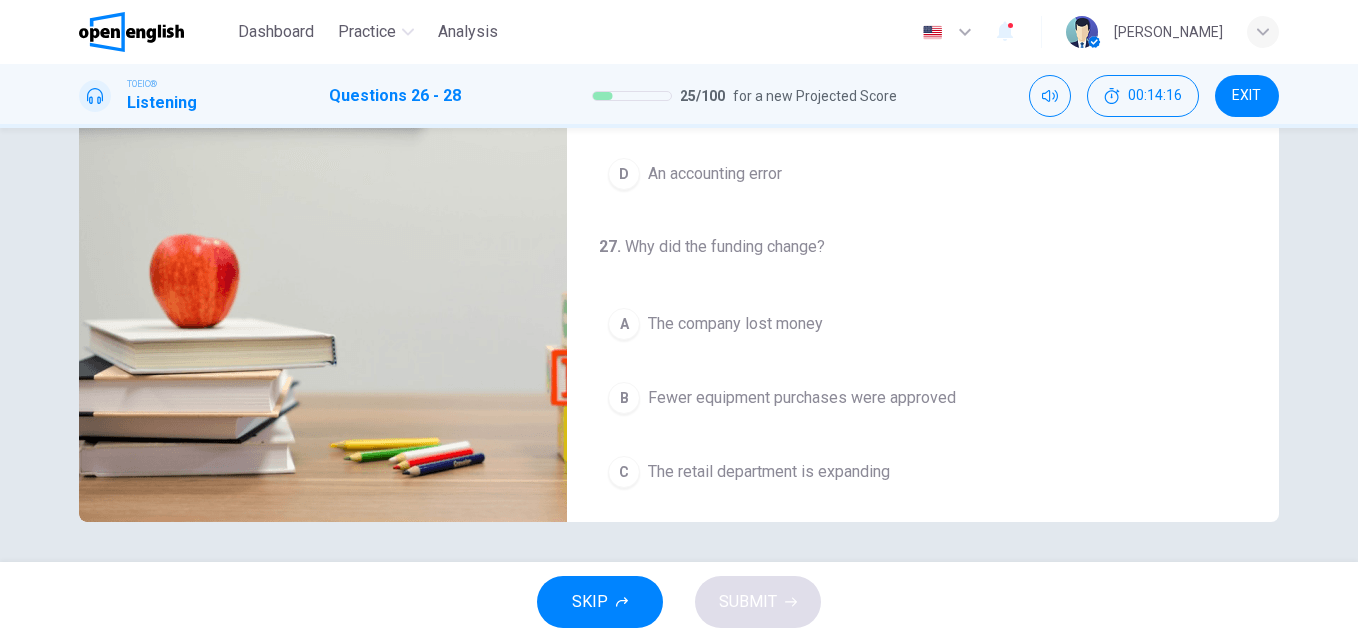 drag, startPoint x: 1277, startPoint y: 179, endPoint x: 1274, endPoint y: 217, distance: 38.118237 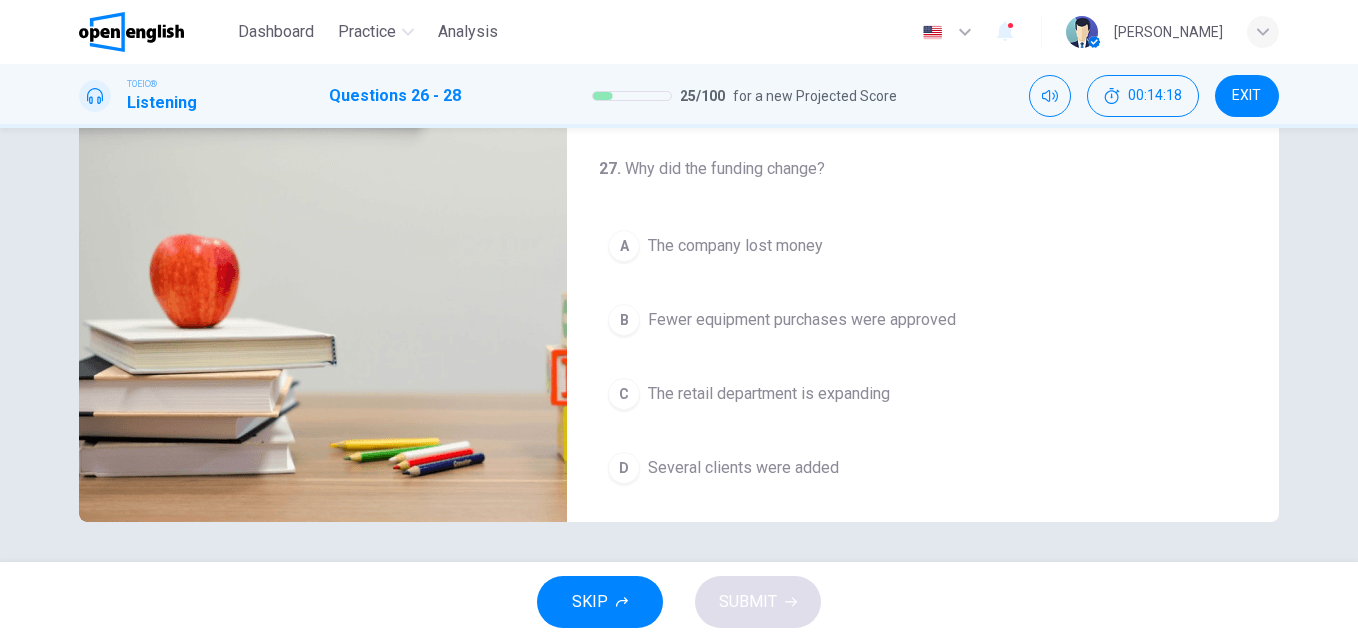 scroll, scrollTop: 85, scrollLeft: 0, axis: vertical 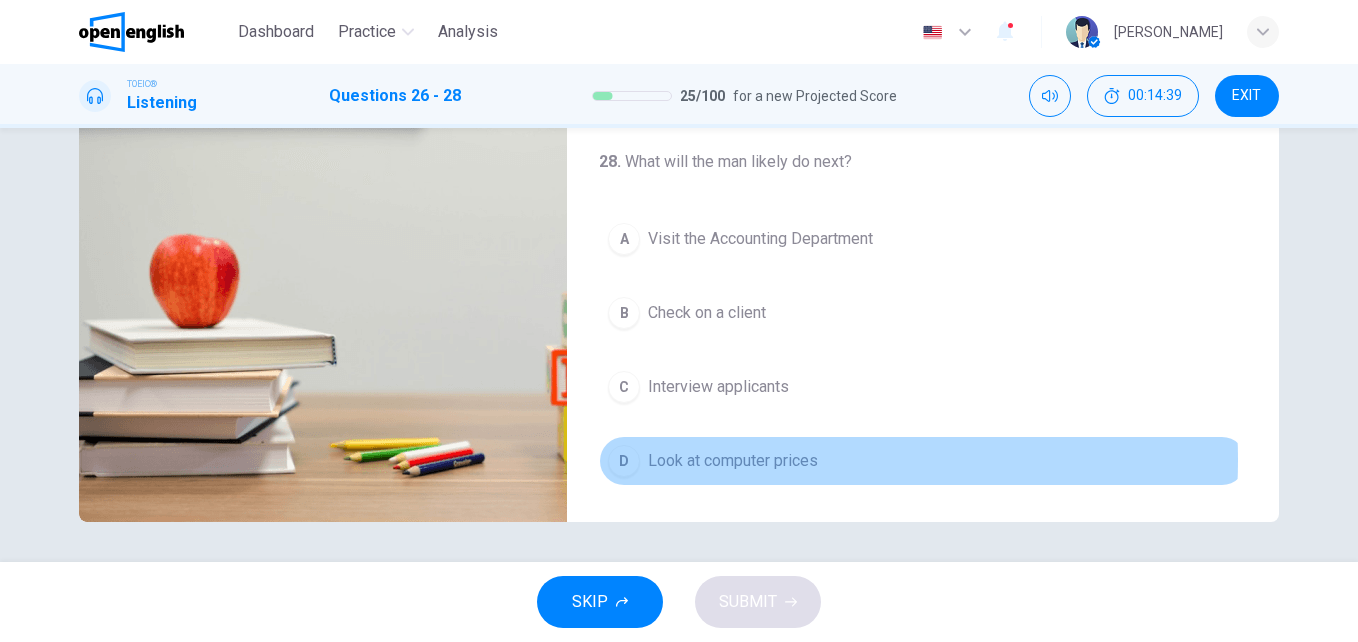 click on "Look at computer prices" at bounding box center (733, 461) 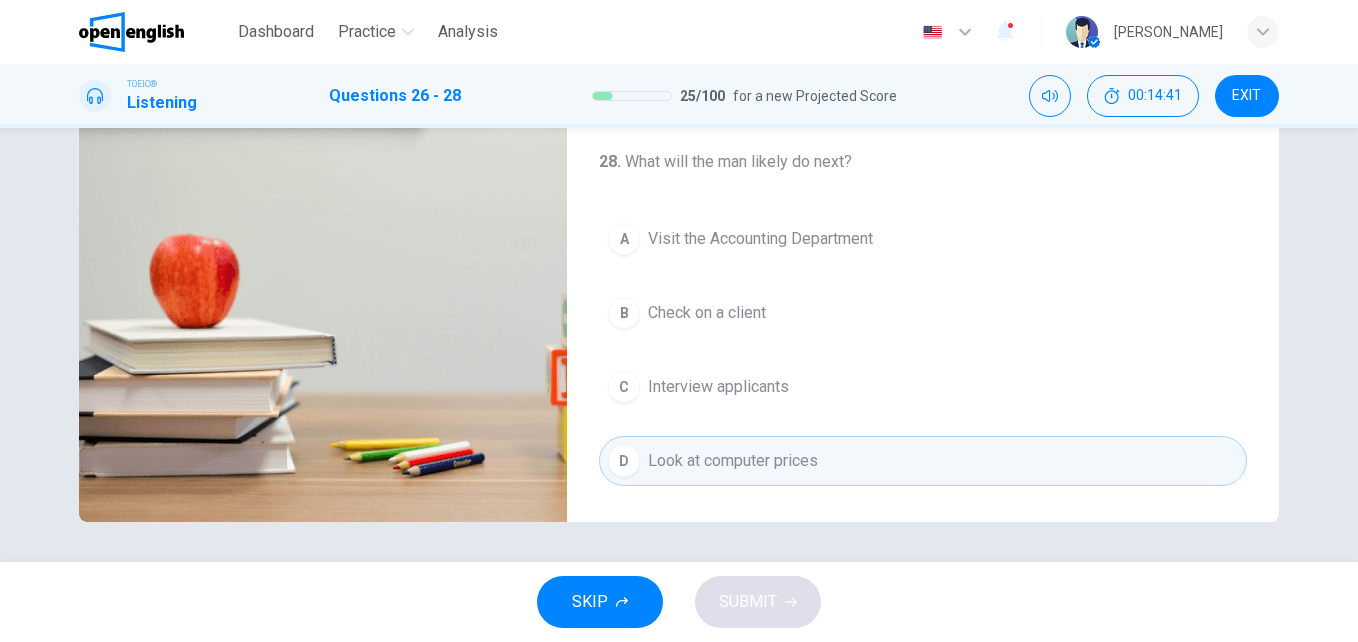 drag, startPoint x: 1277, startPoint y: 434, endPoint x: 1265, endPoint y: 414, distance: 23.323807 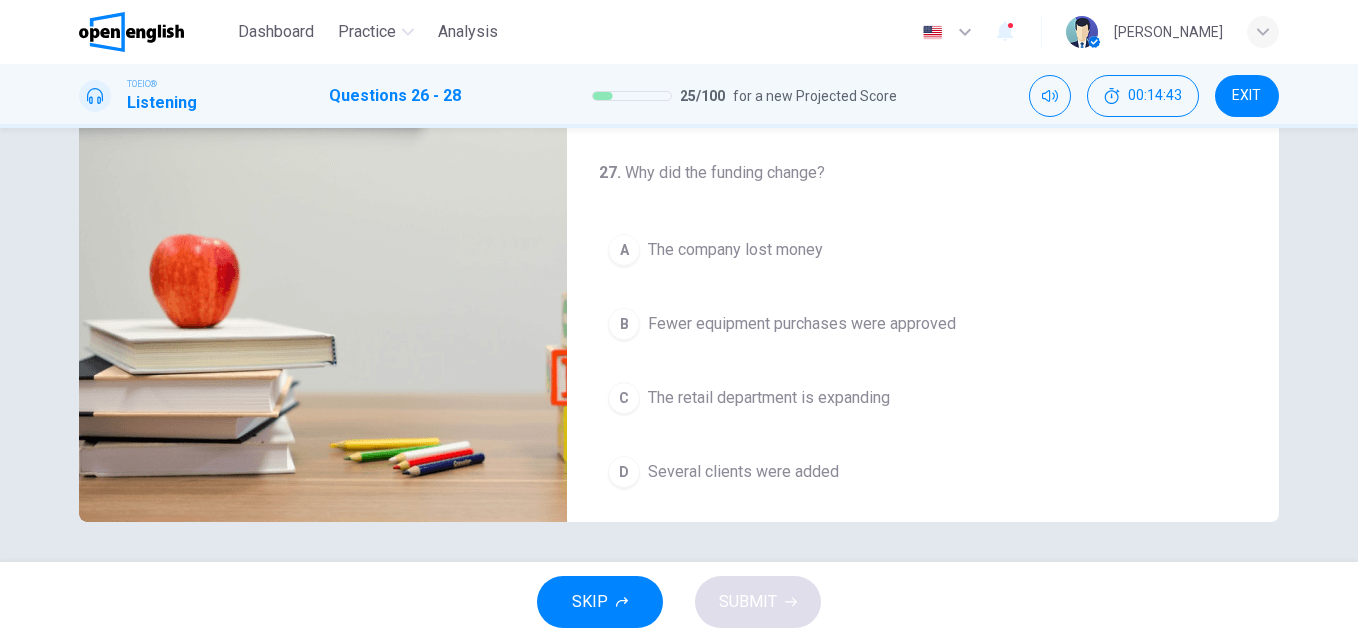 scroll, scrollTop: 0, scrollLeft: 0, axis: both 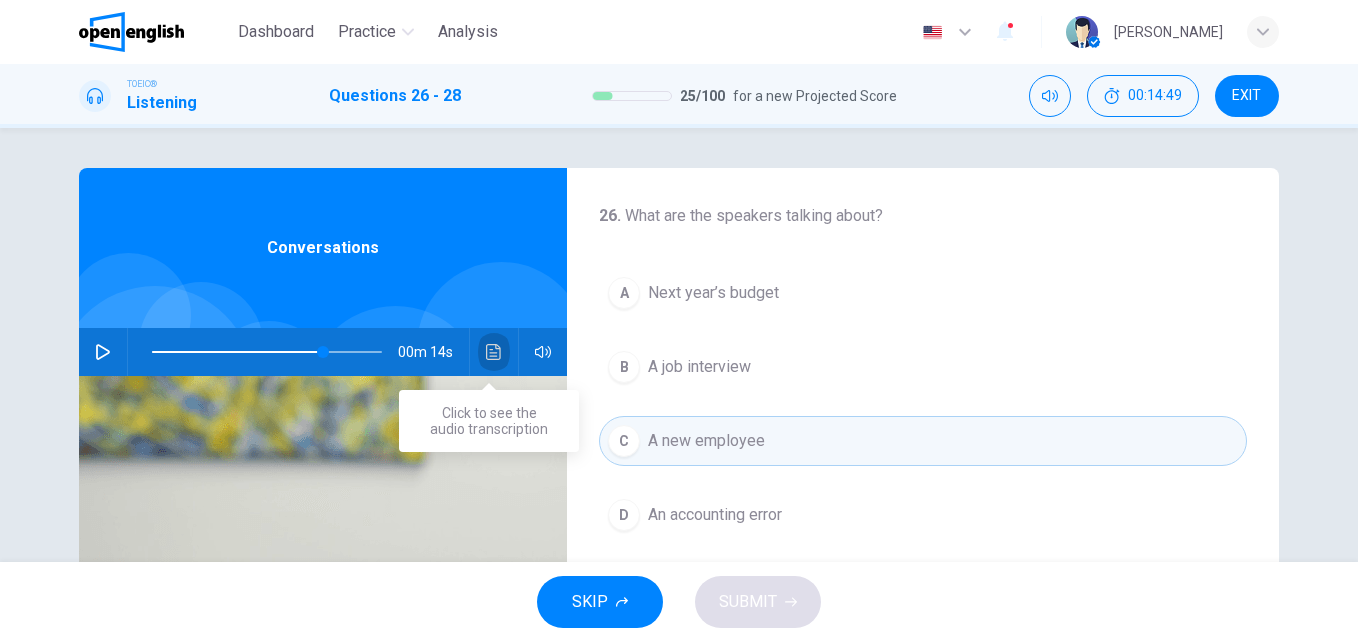 click 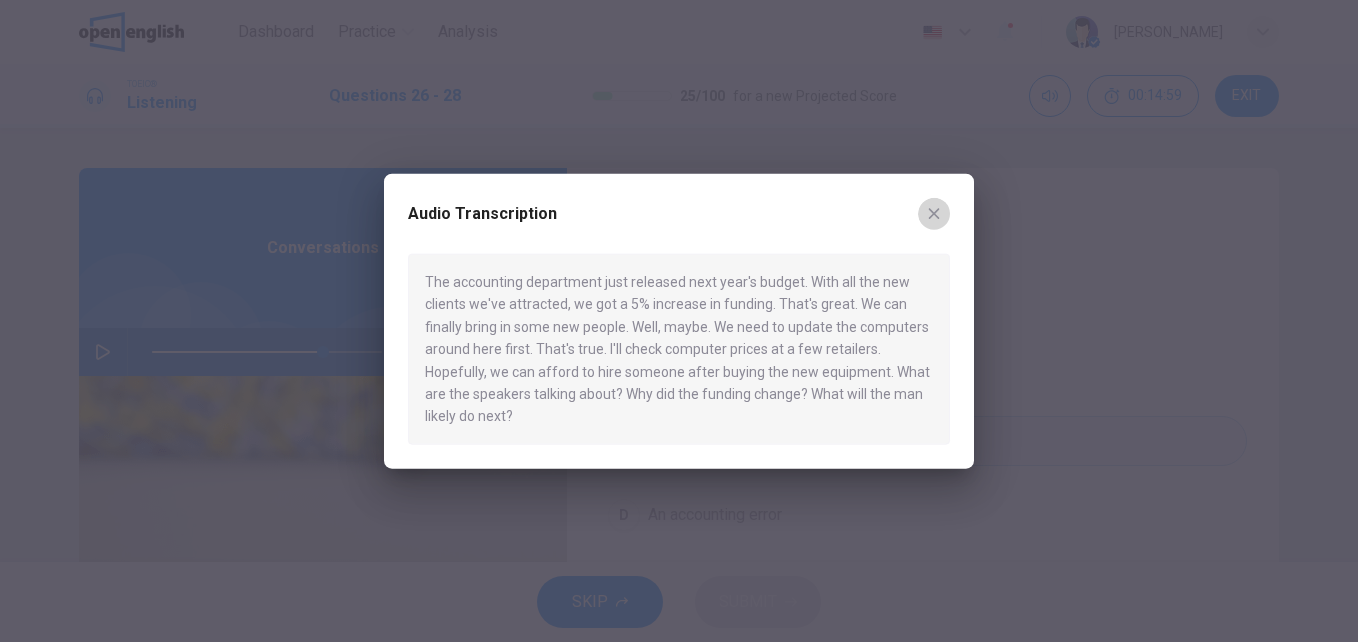 click at bounding box center (934, 214) 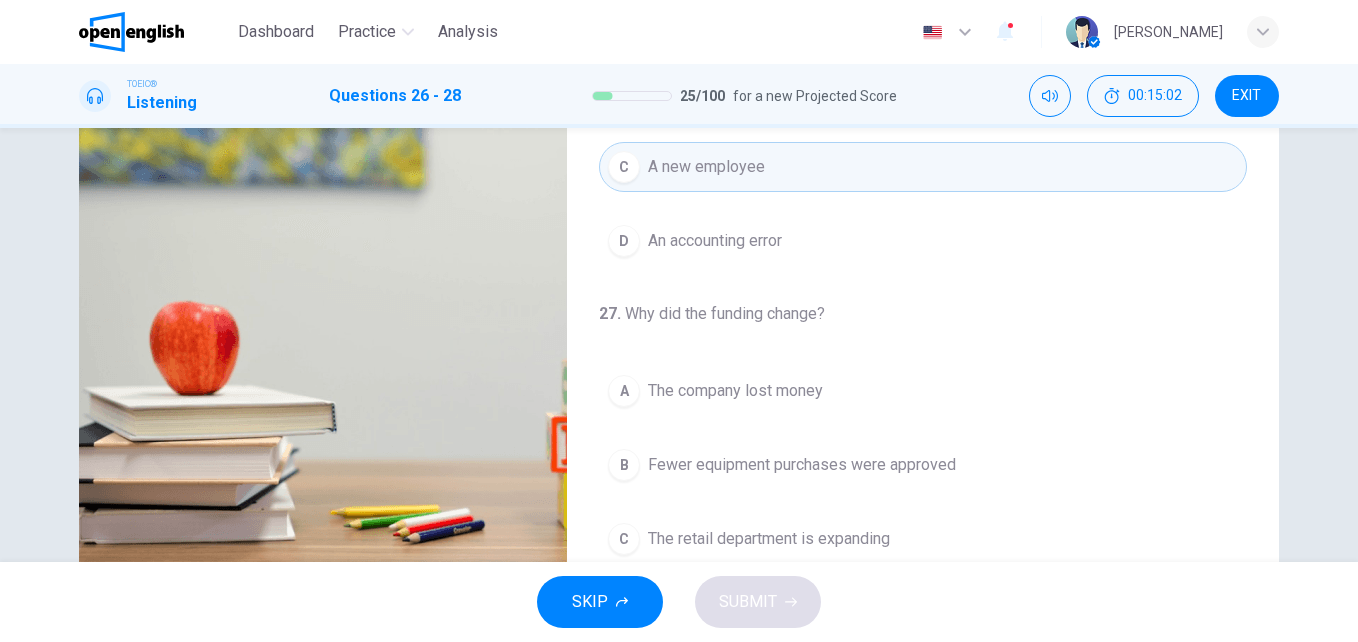 scroll, scrollTop: 341, scrollLeft: 0, axis: vertical 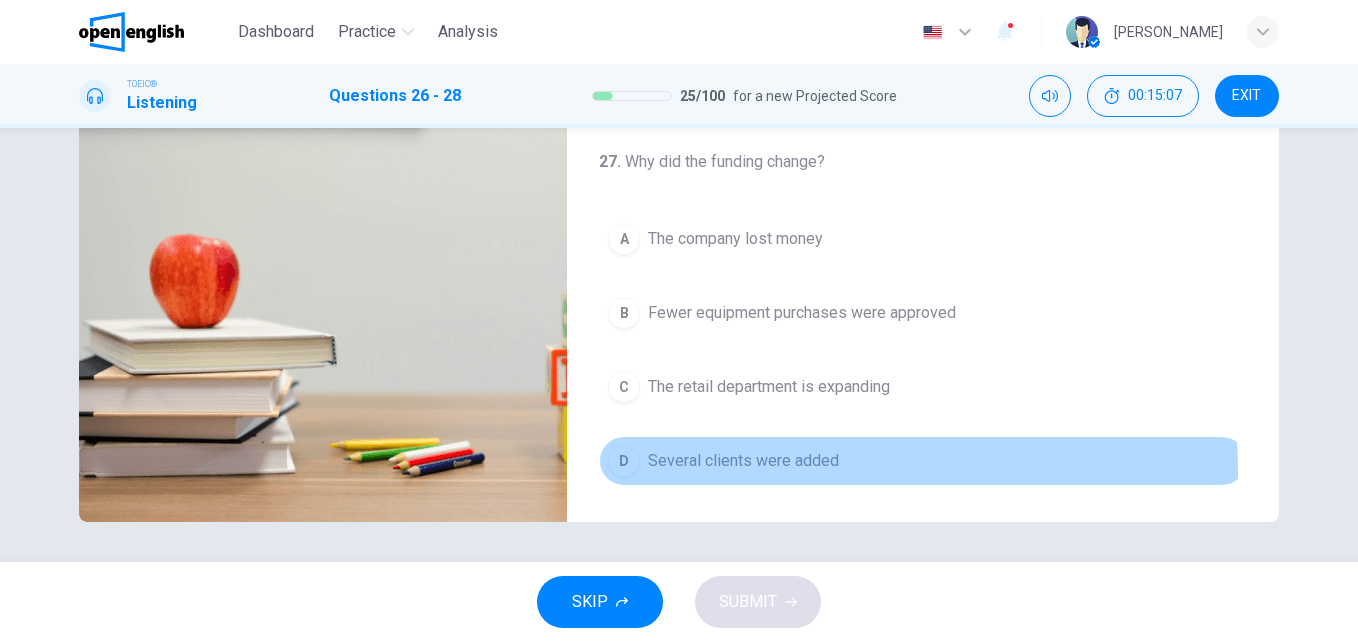 click on "Several clients were added" at bounding box center [743, 461] 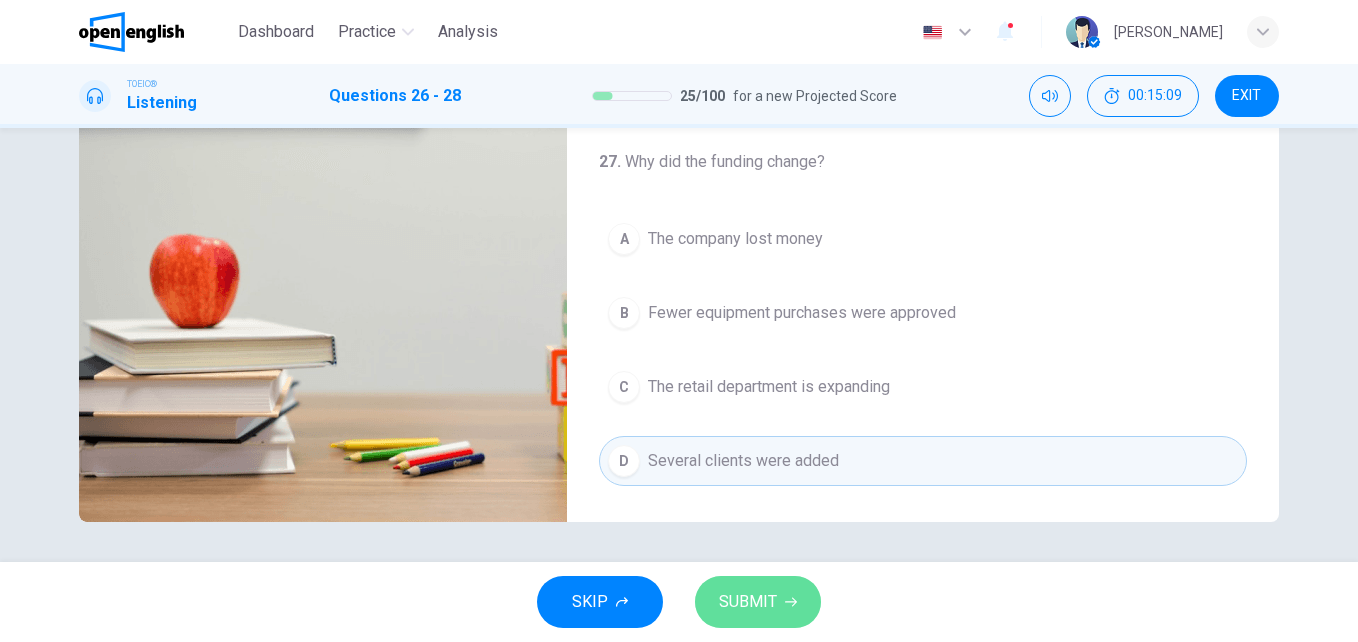 click on "SUBMIT" at bounding box center [748, 602] 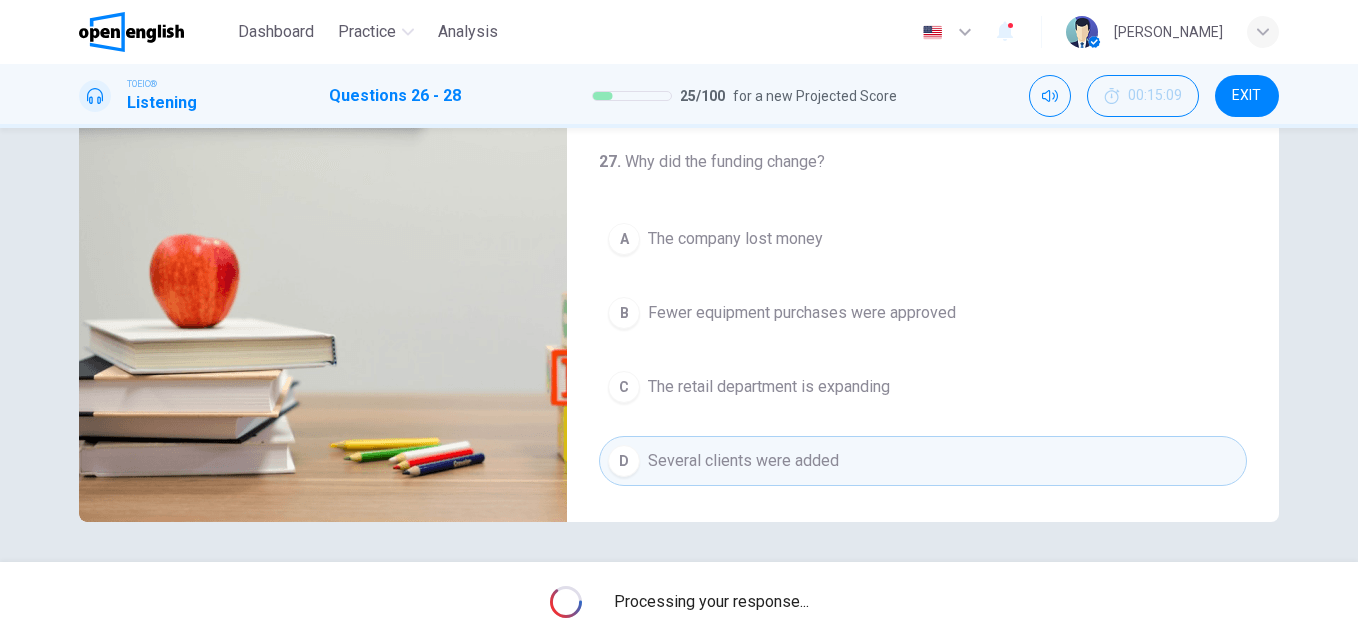 type on "**" 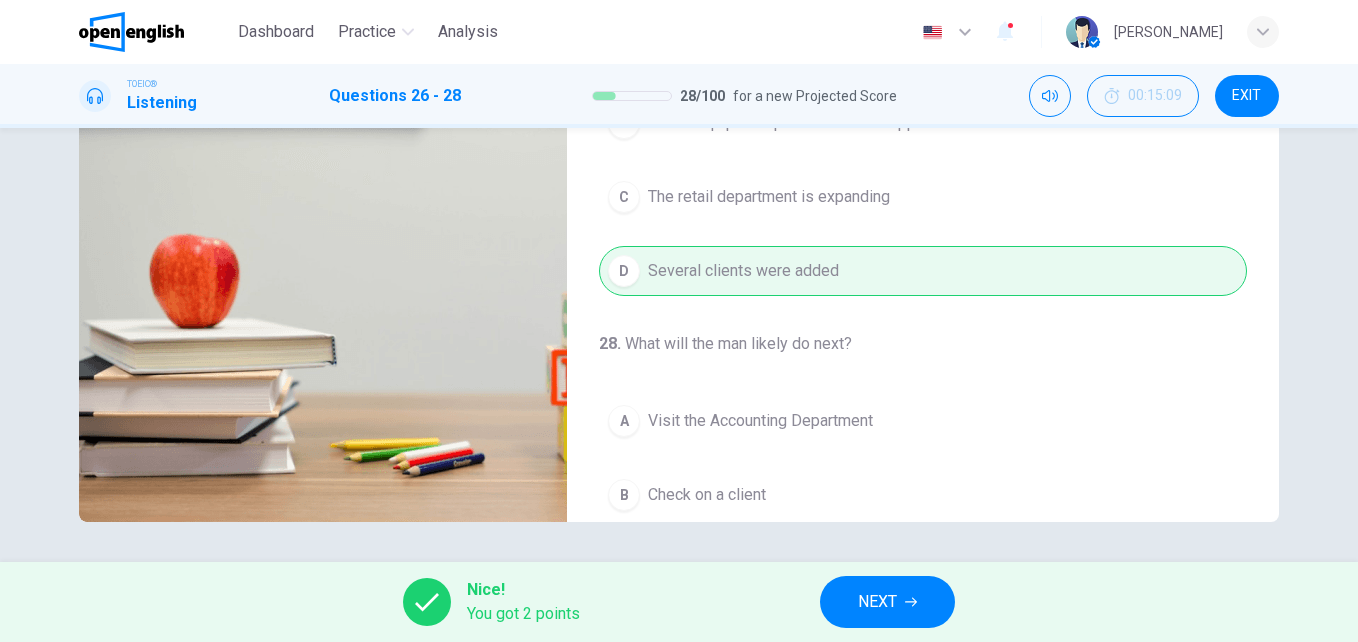 scroll, scrollTop: 457, scrollLeft: 0, axis: vertical 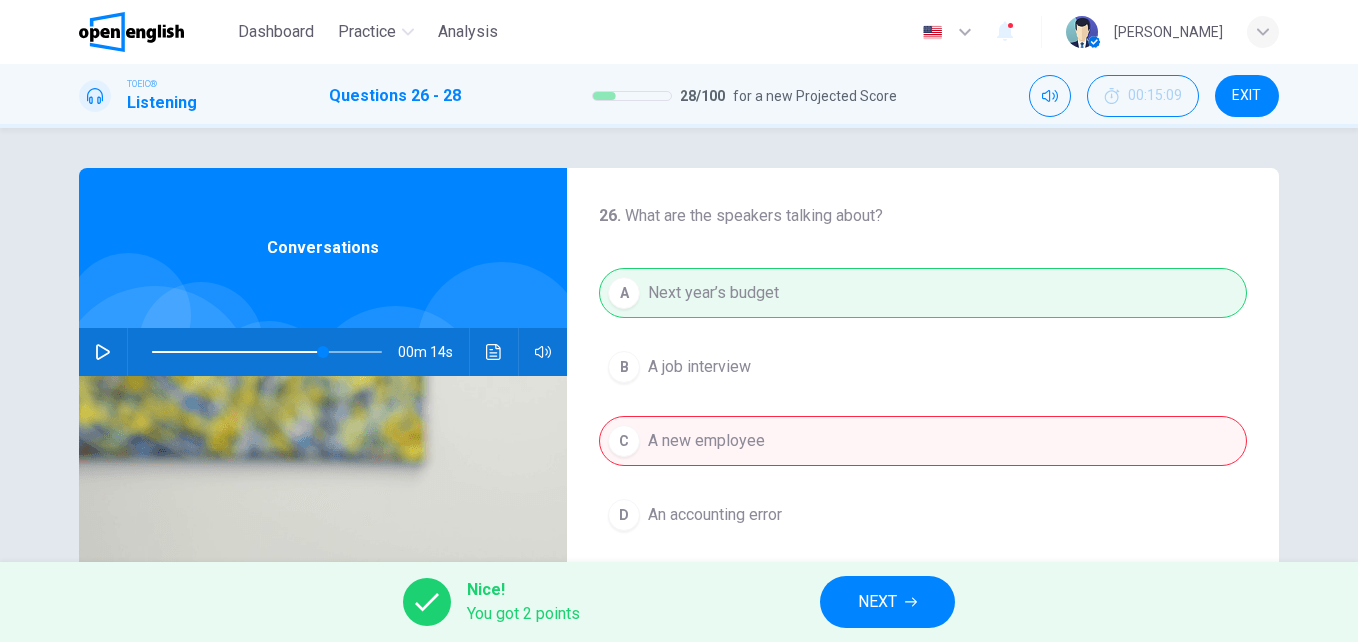 click on "NEXT" at bounding box center (877, 602) 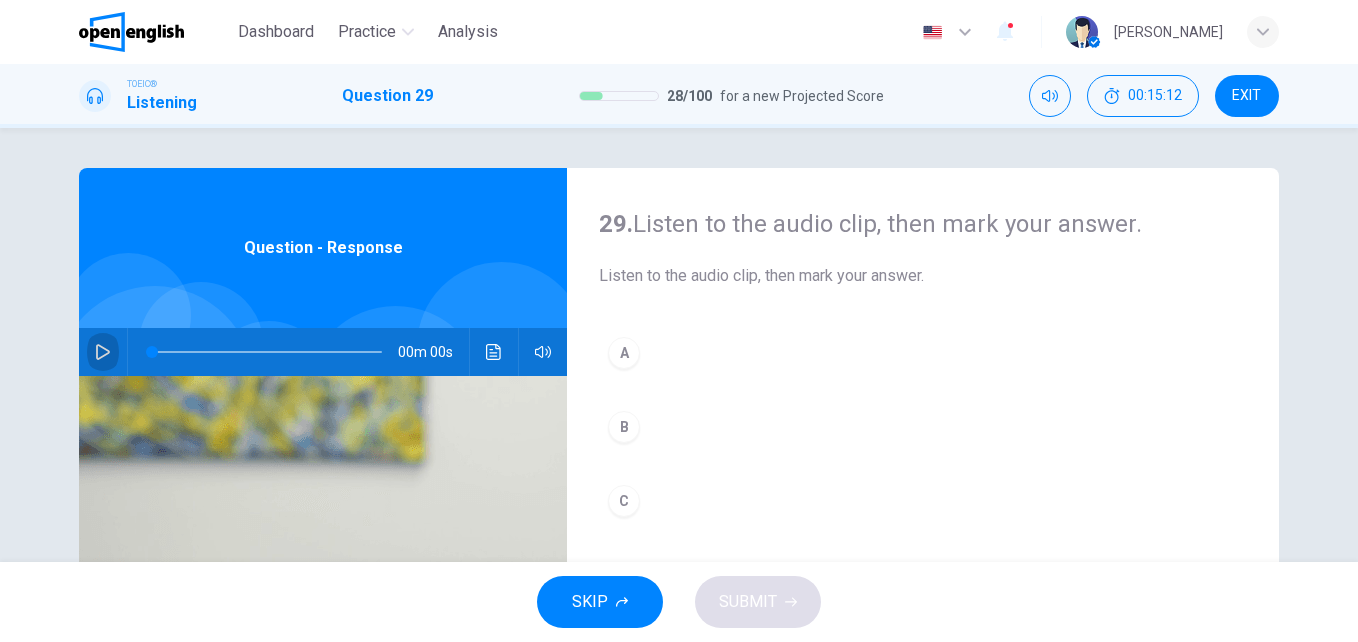 click 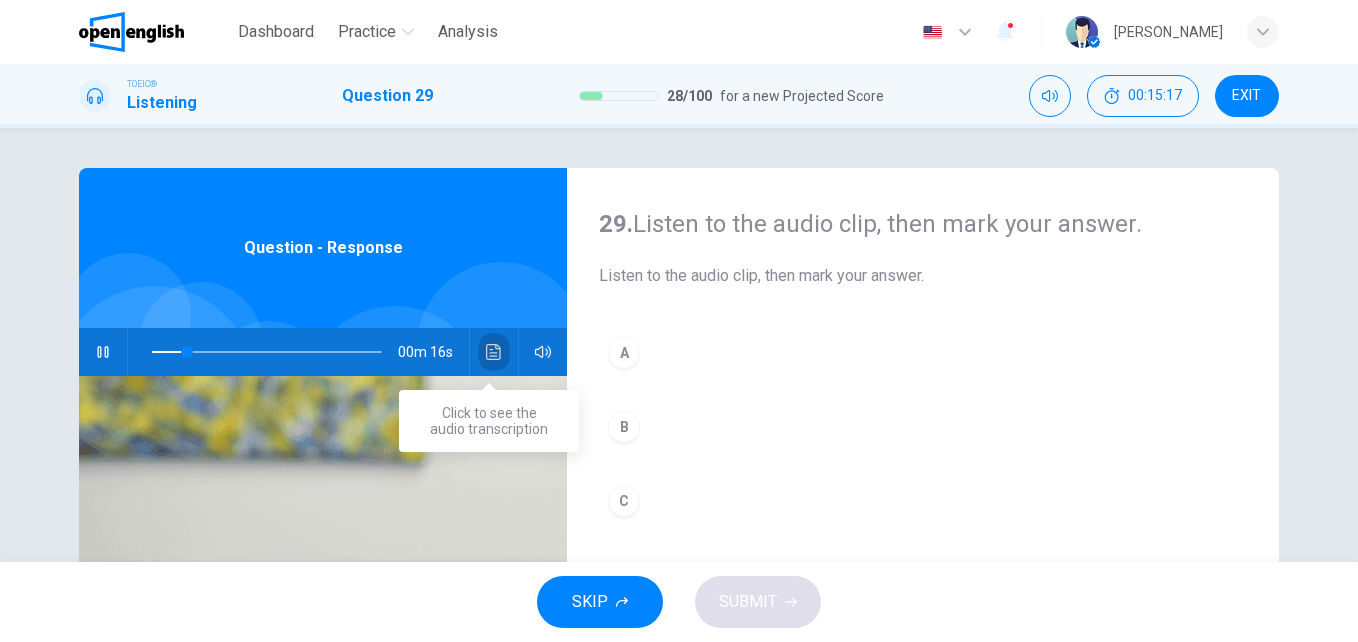 click at bounding box center (494, 352) 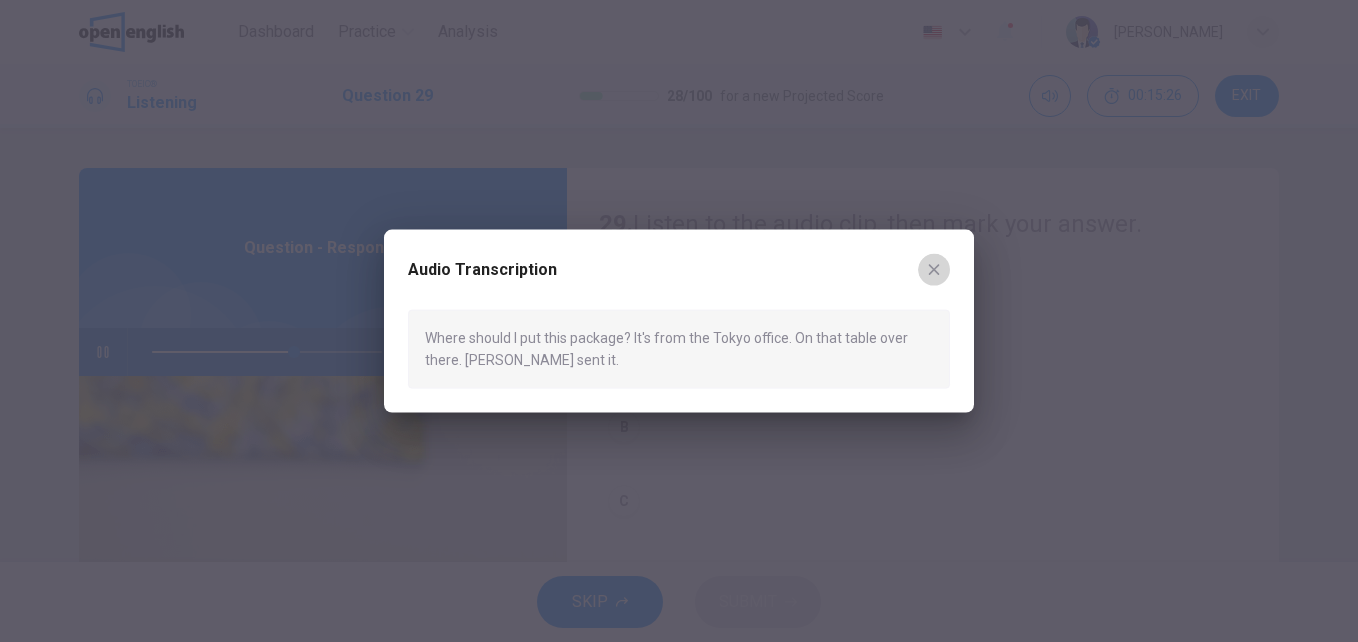 click 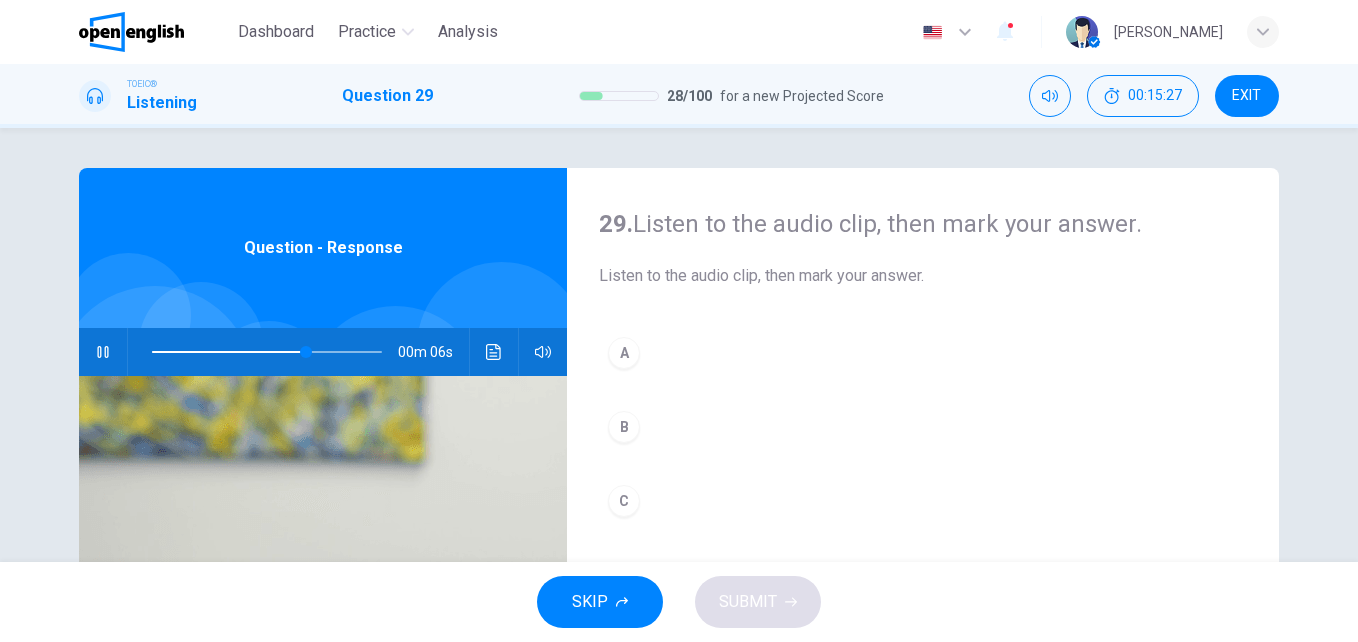click on "B" at bounding box center [923, 427] 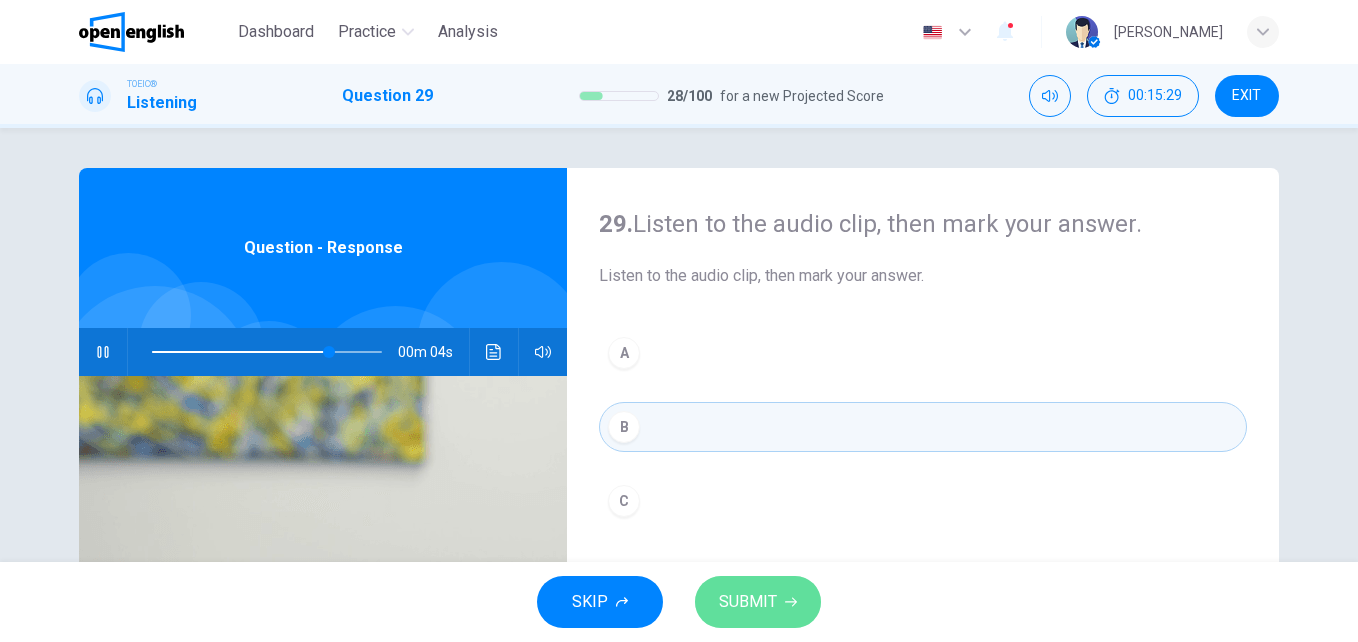 click on "SUBMIT" at bounding box center [748, 602] 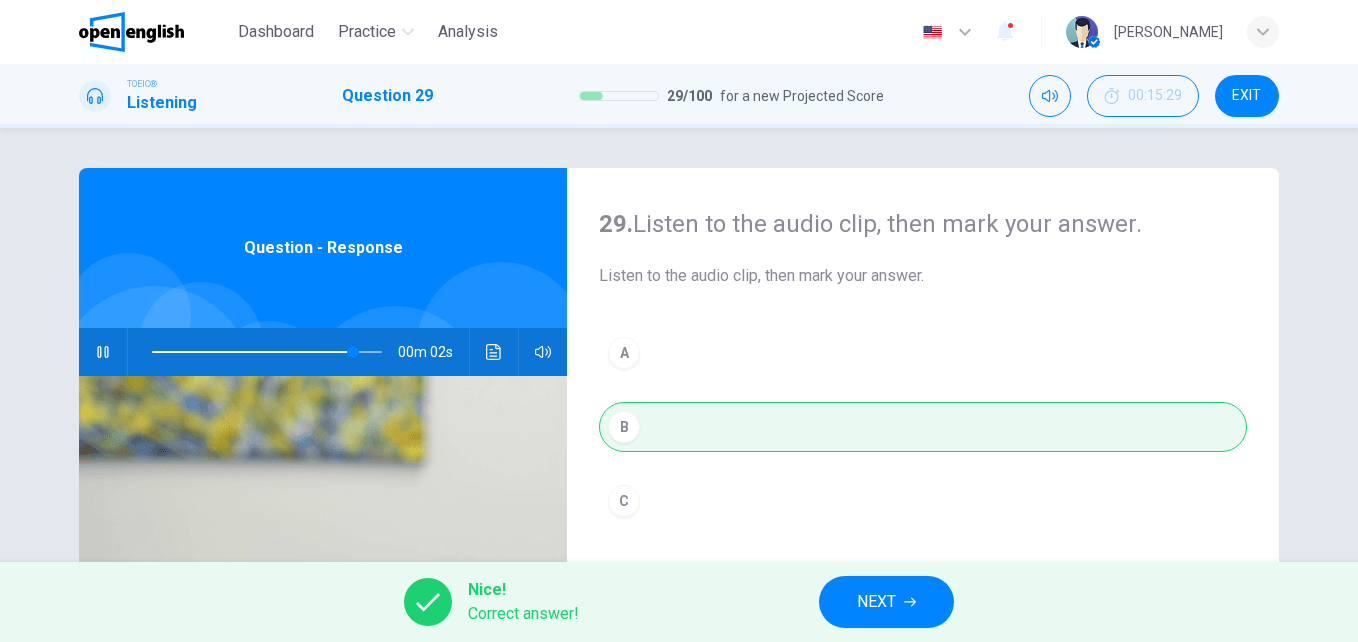 type on "**" 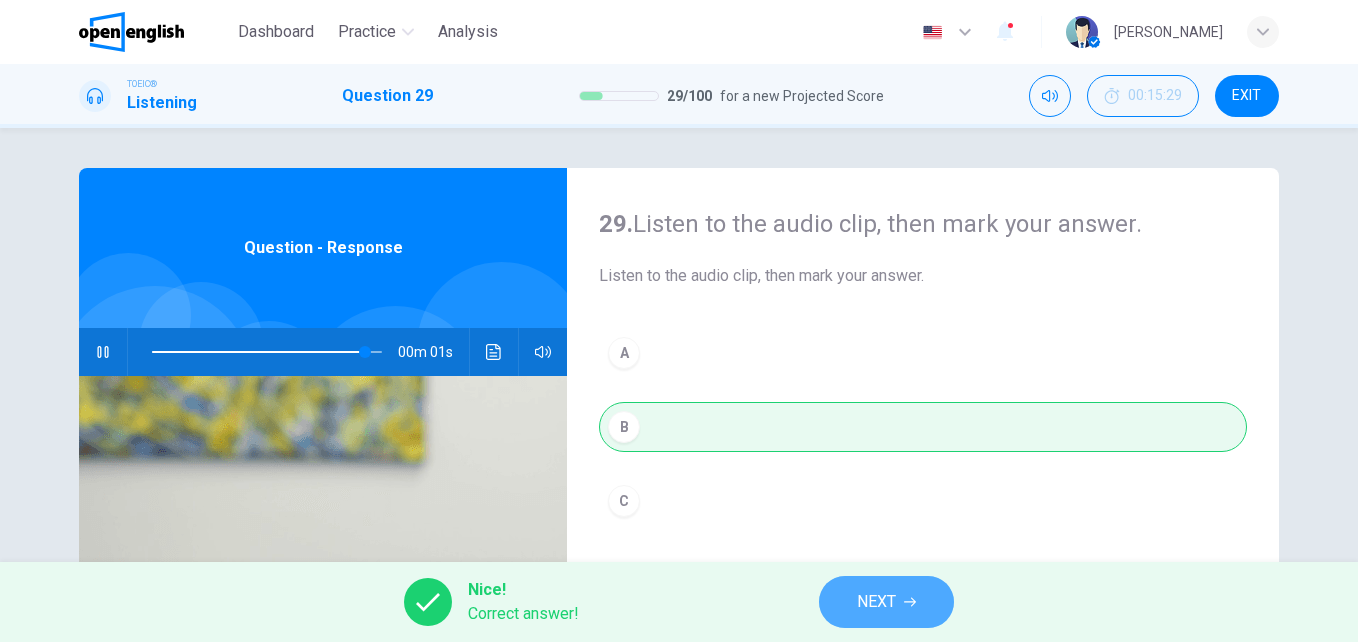click on "NEXT" at bounding box center [886, 602] 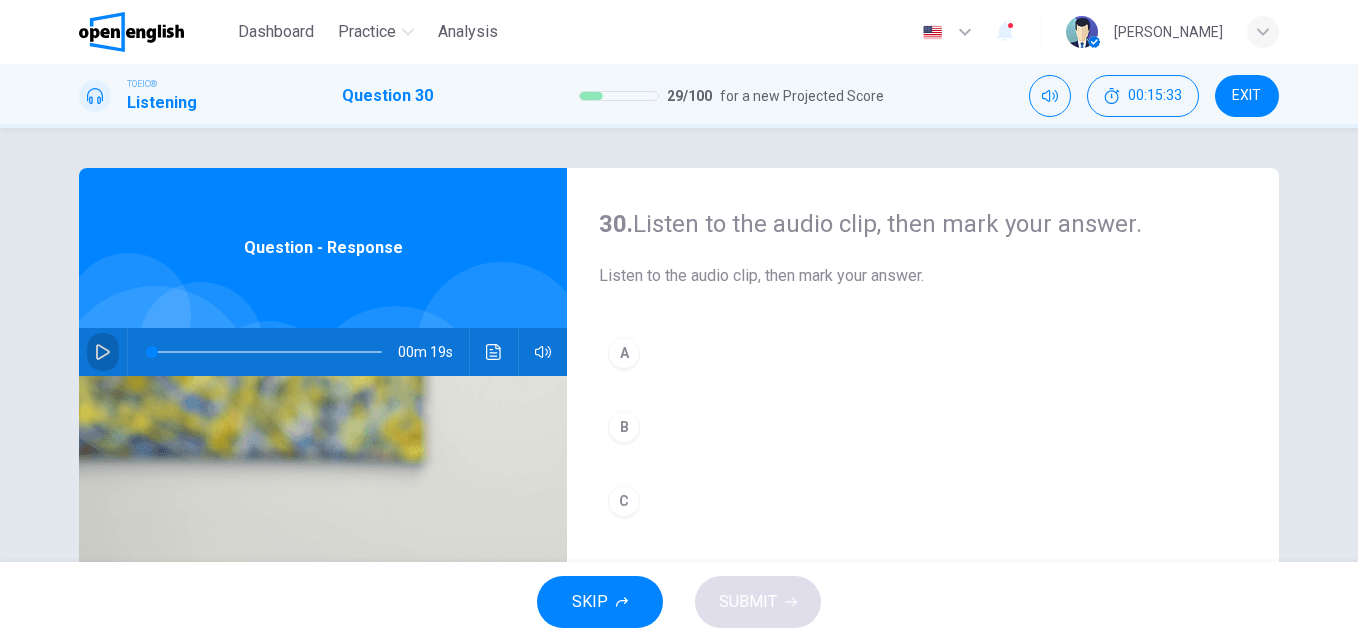 click at bounding box center [103, 352] 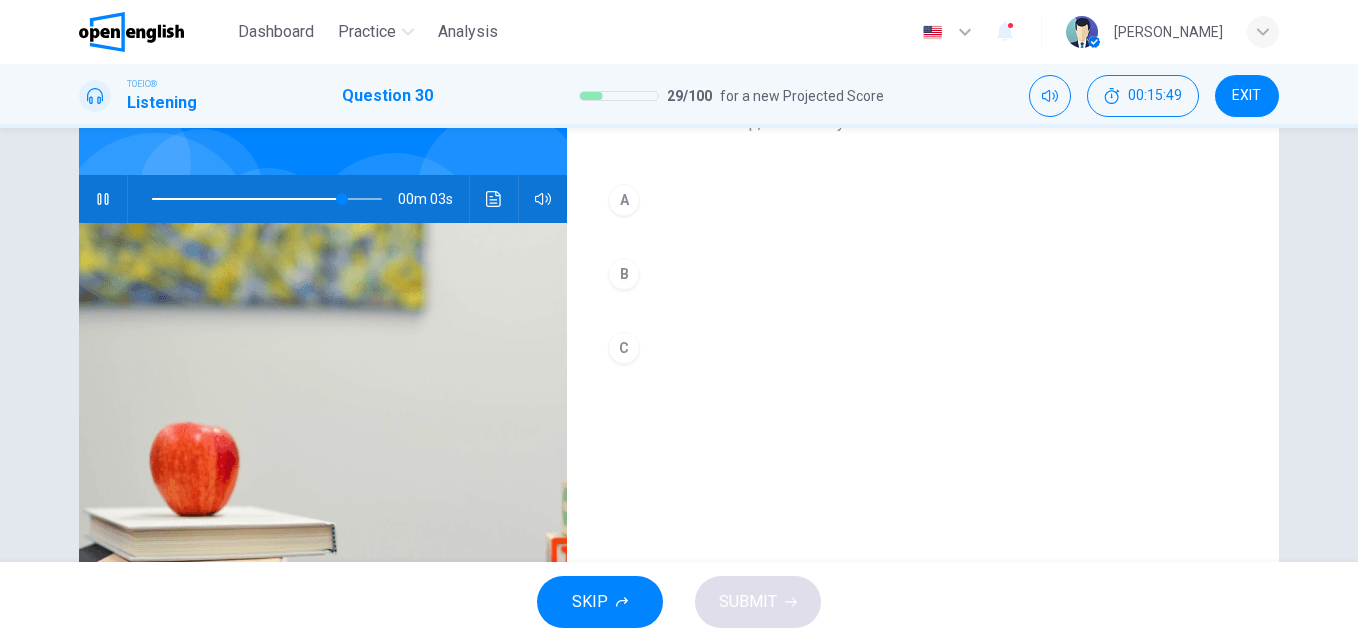 scroll, scrollTop: 153, scrollLeft: 0, axis: vertical 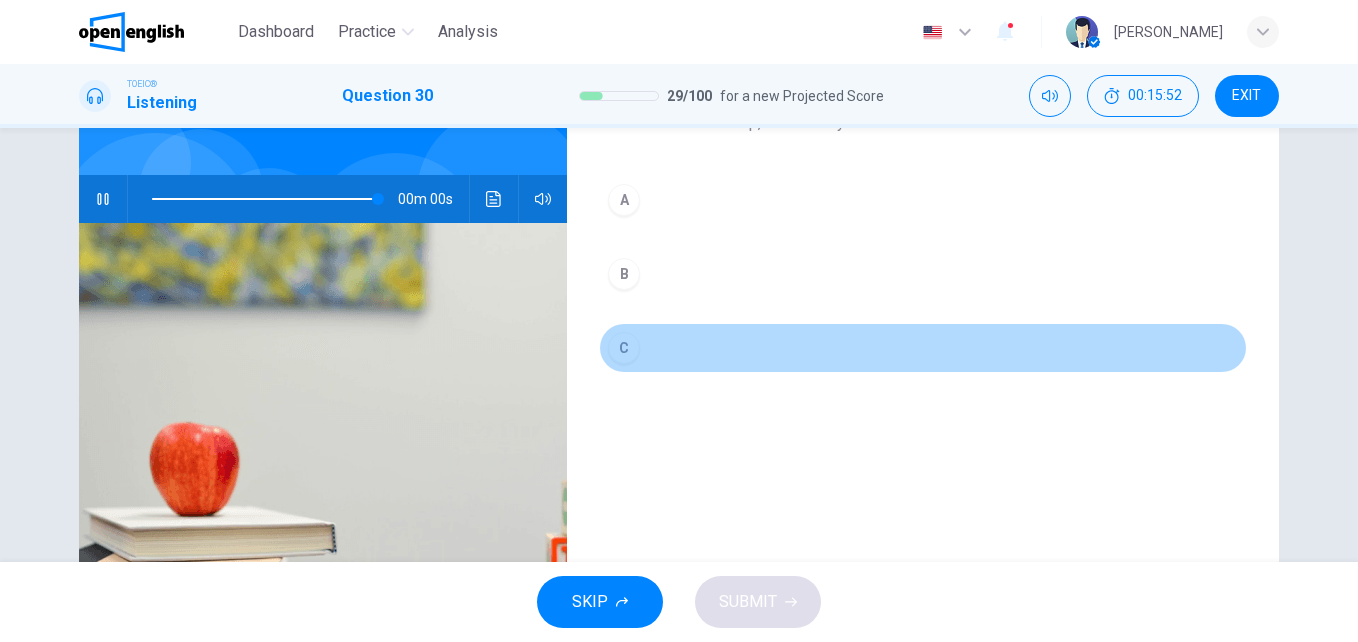 click on "C" at bounding box center (624, 348) 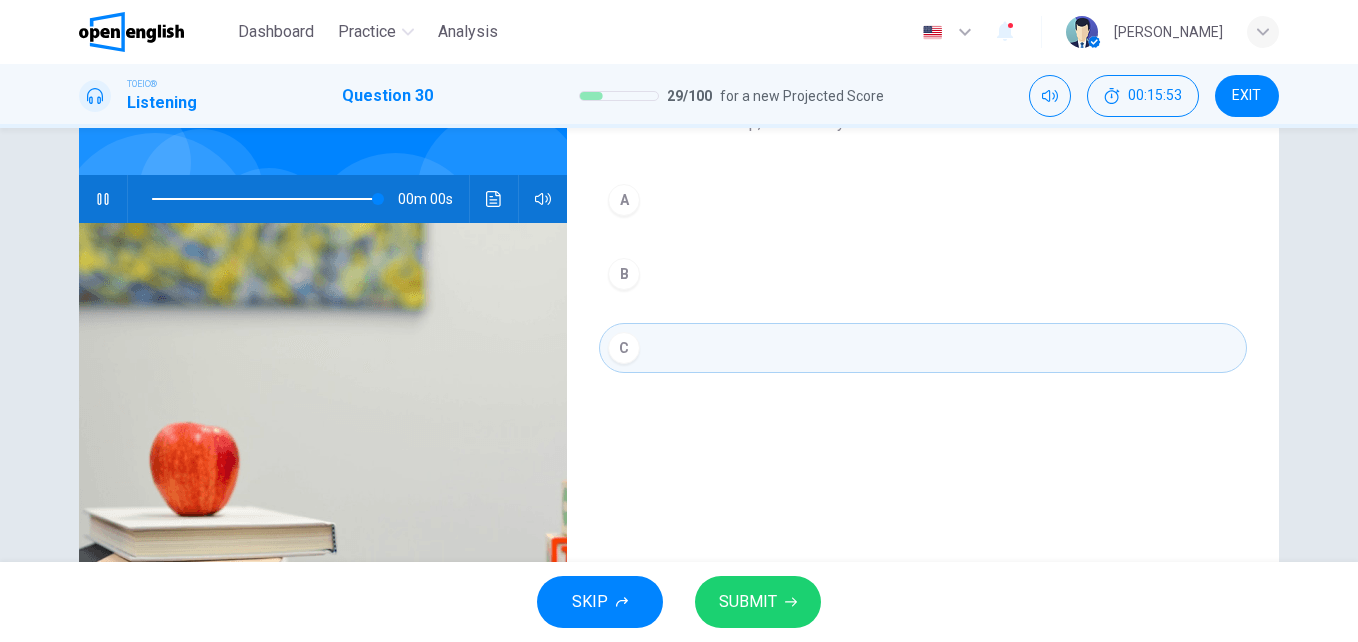 type on "*" 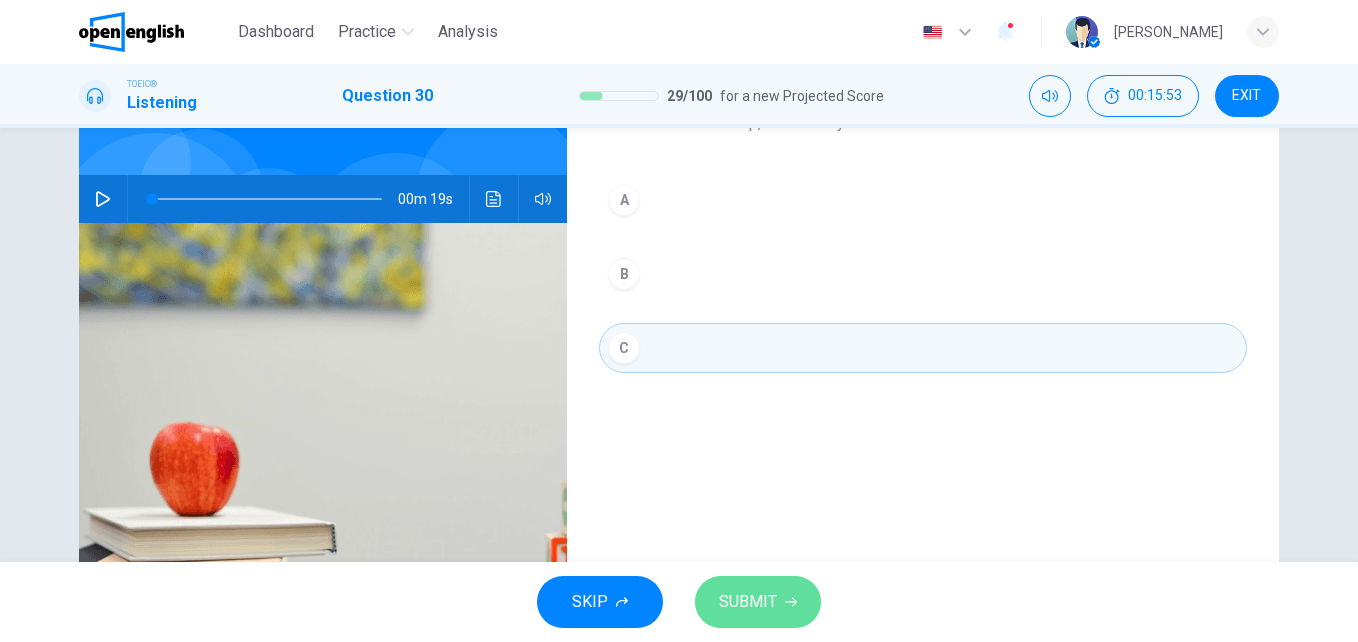 click on "SUBMIT" at bounding box center (748, 602) 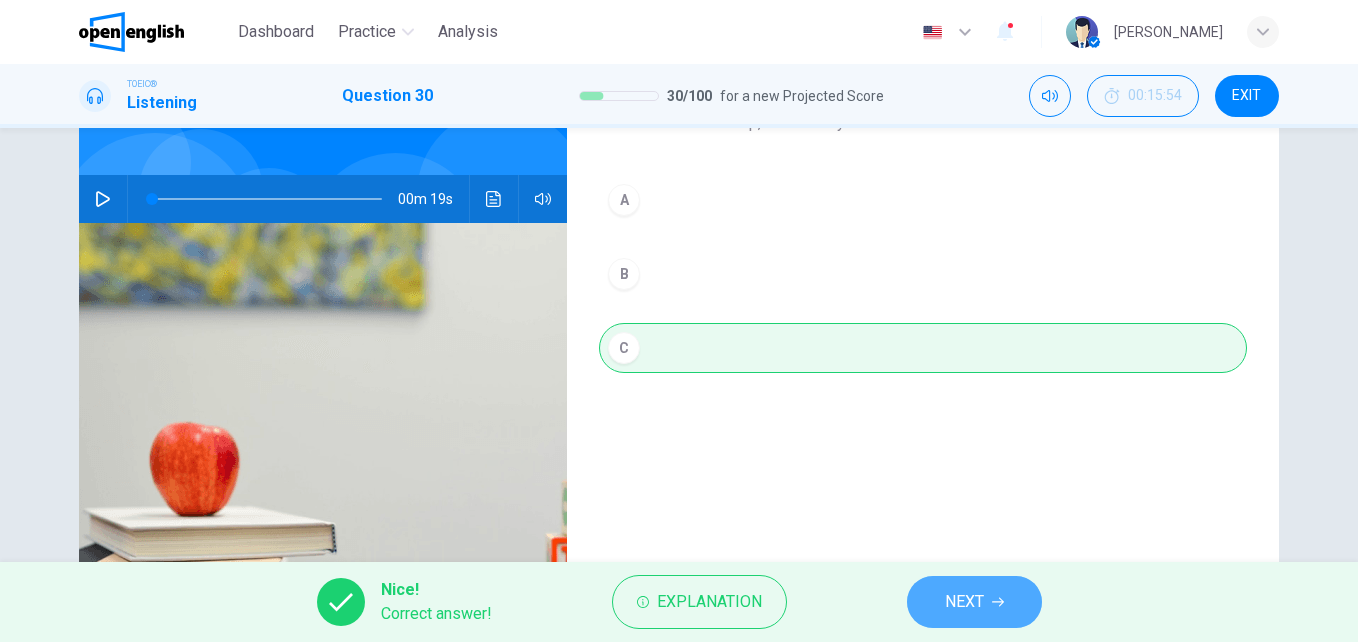 click on "NEXT" at bounding box center [974, 602] 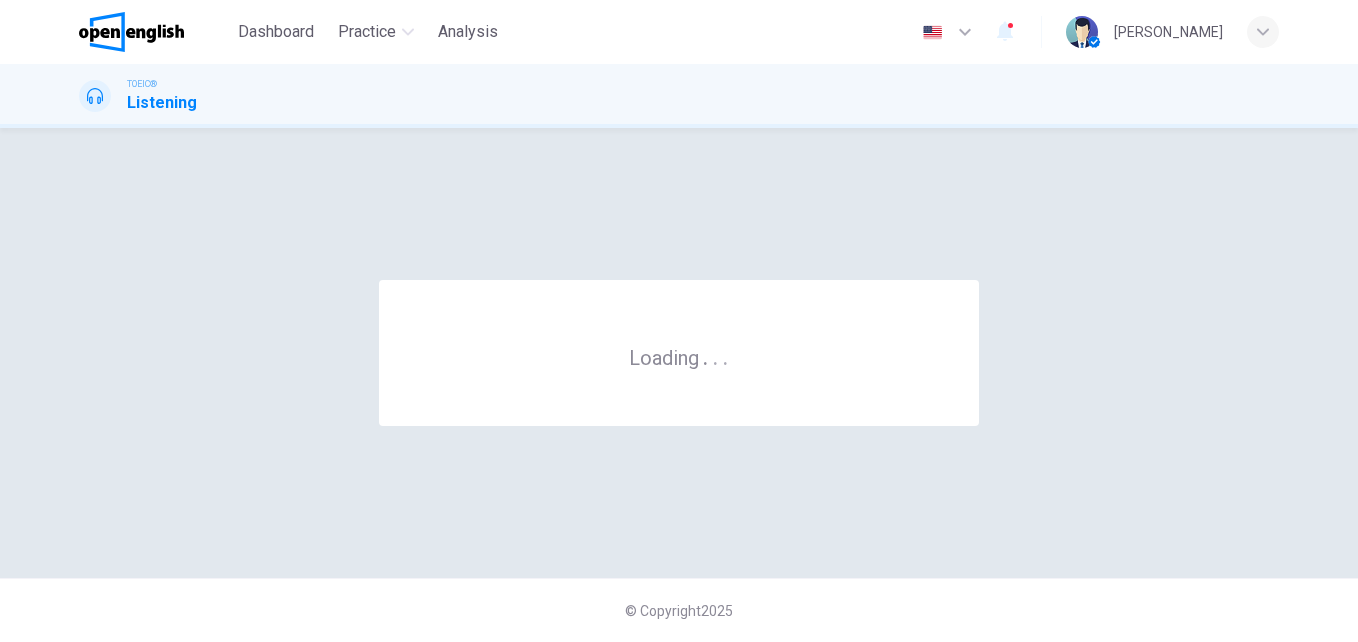 scroll, scrollTop: 0, scrollLeft: 0, axis: both 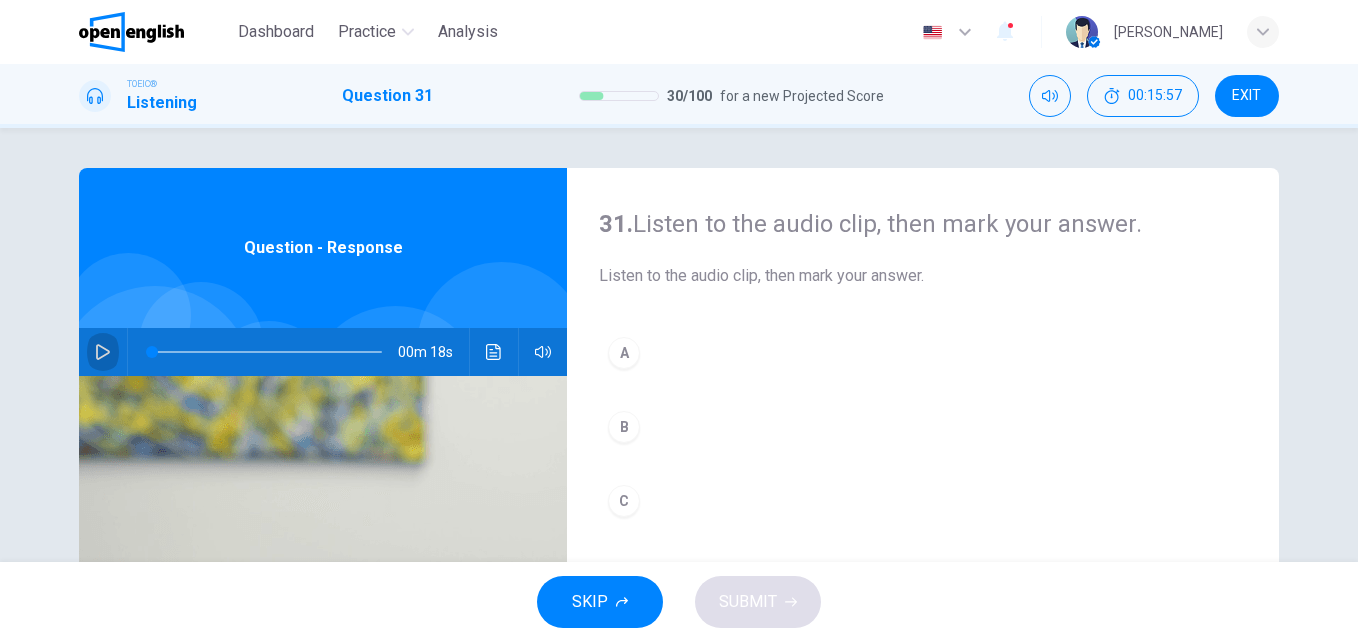 click 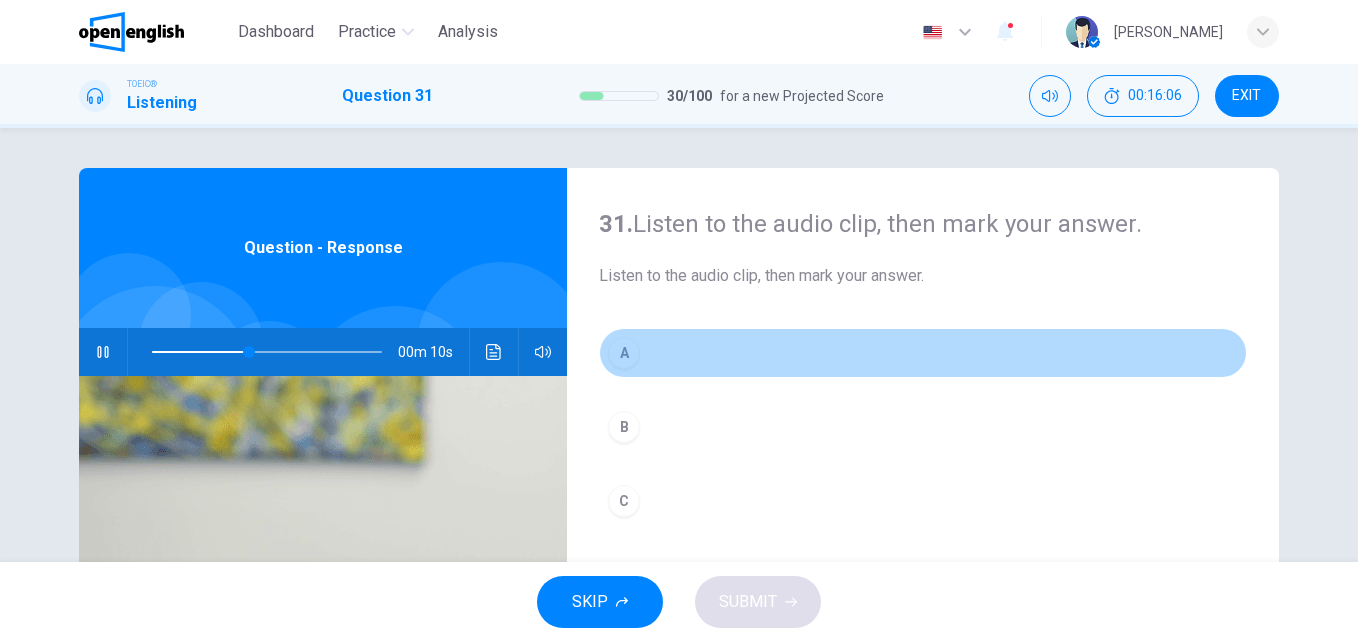 click on "A" at bounding box center (624, 353) 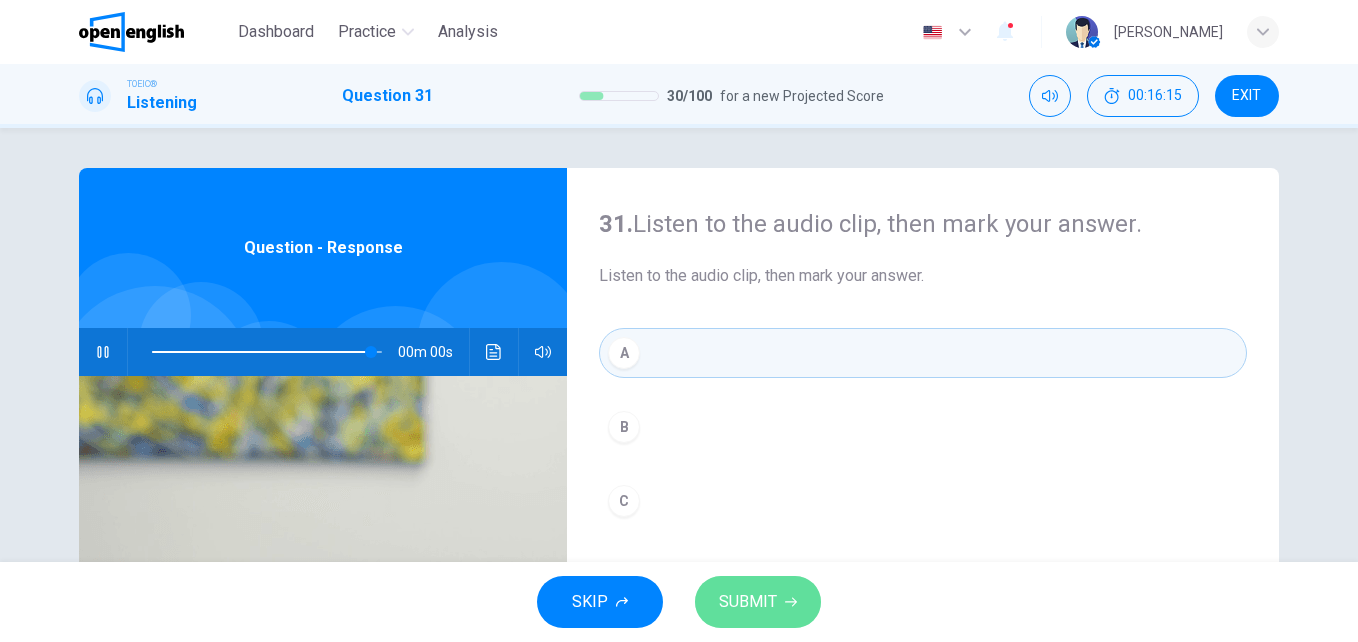 click 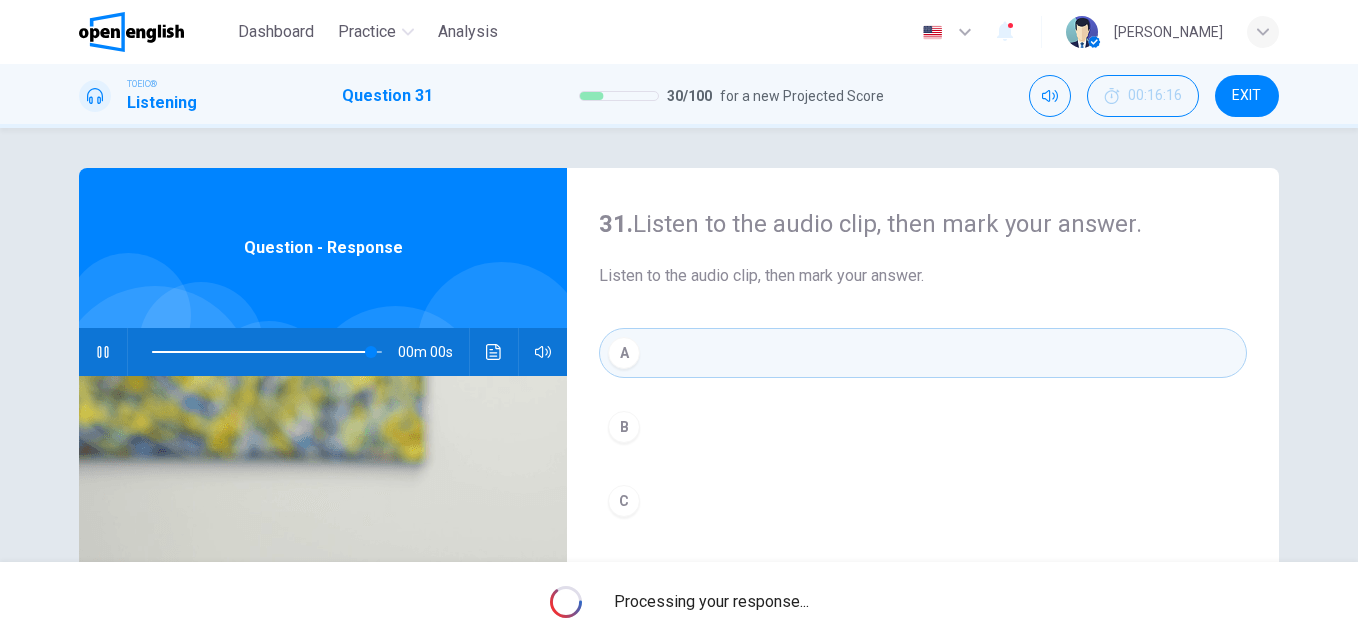 type on "*" 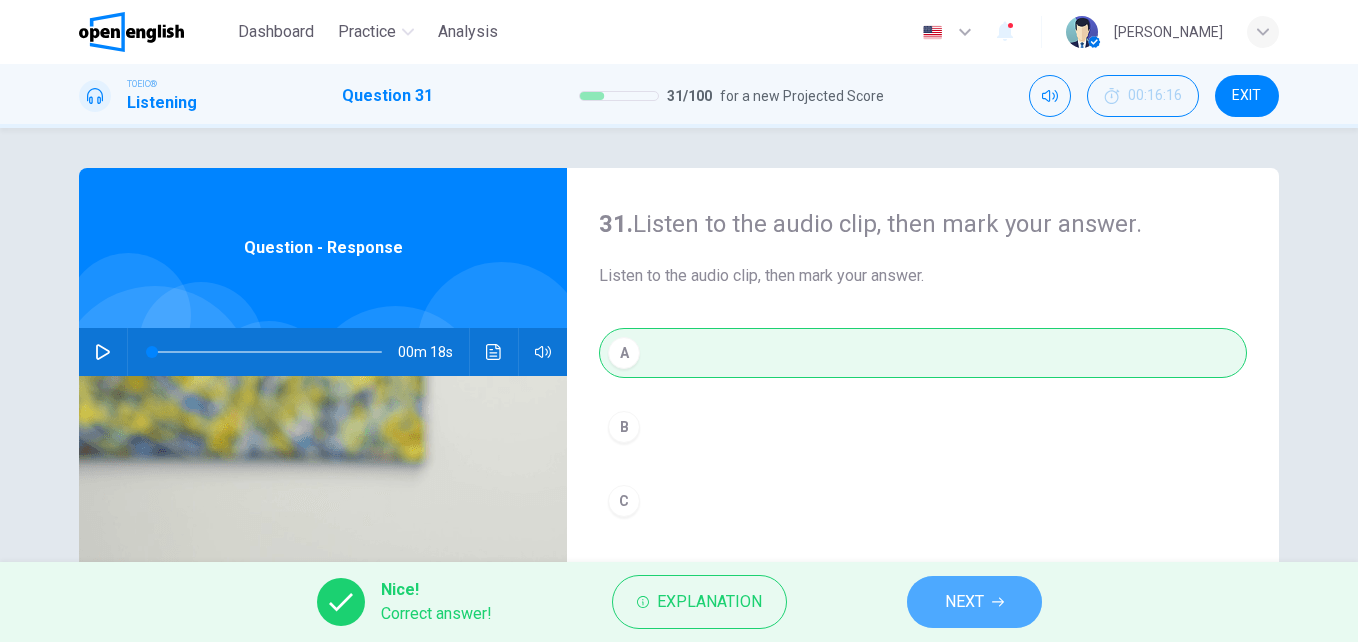 click on "NEXT" at bounding box center (964, 602) 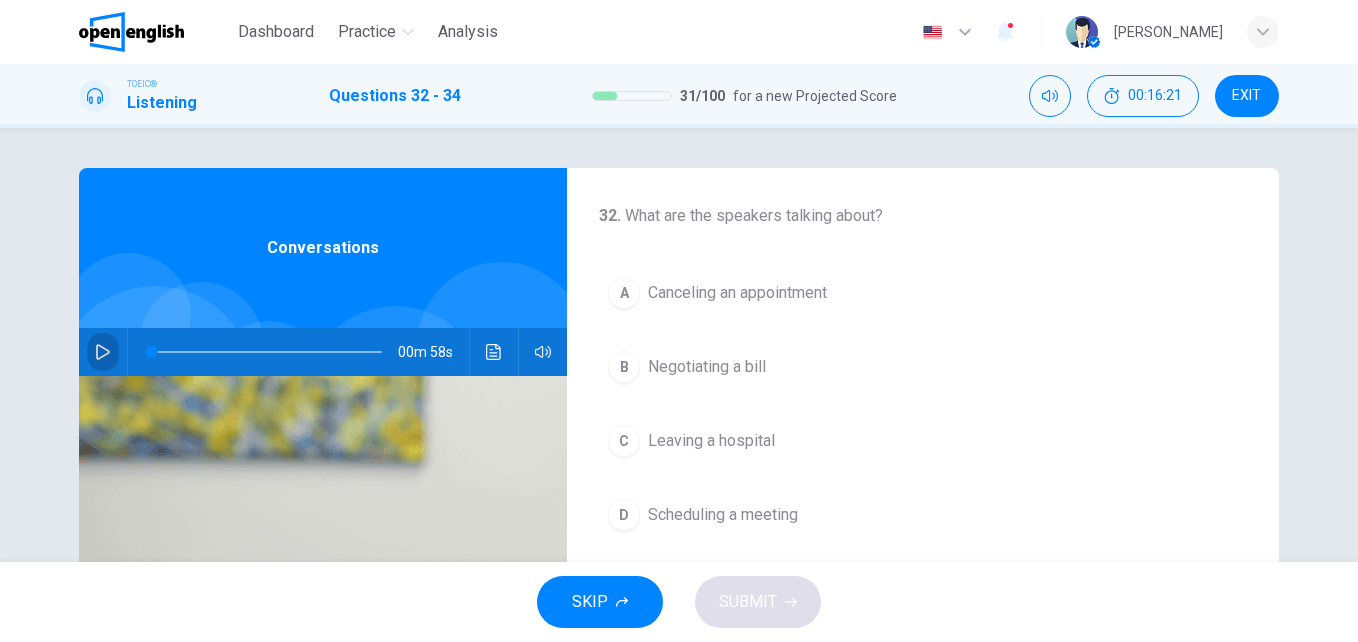 click 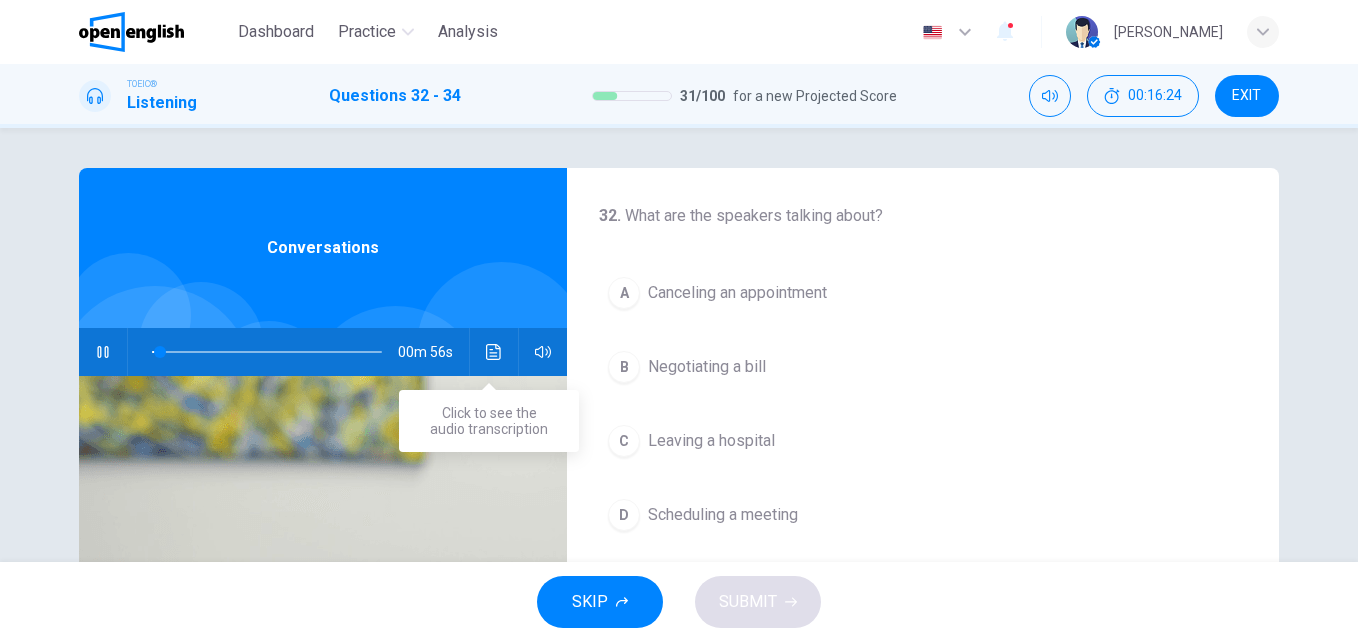 click 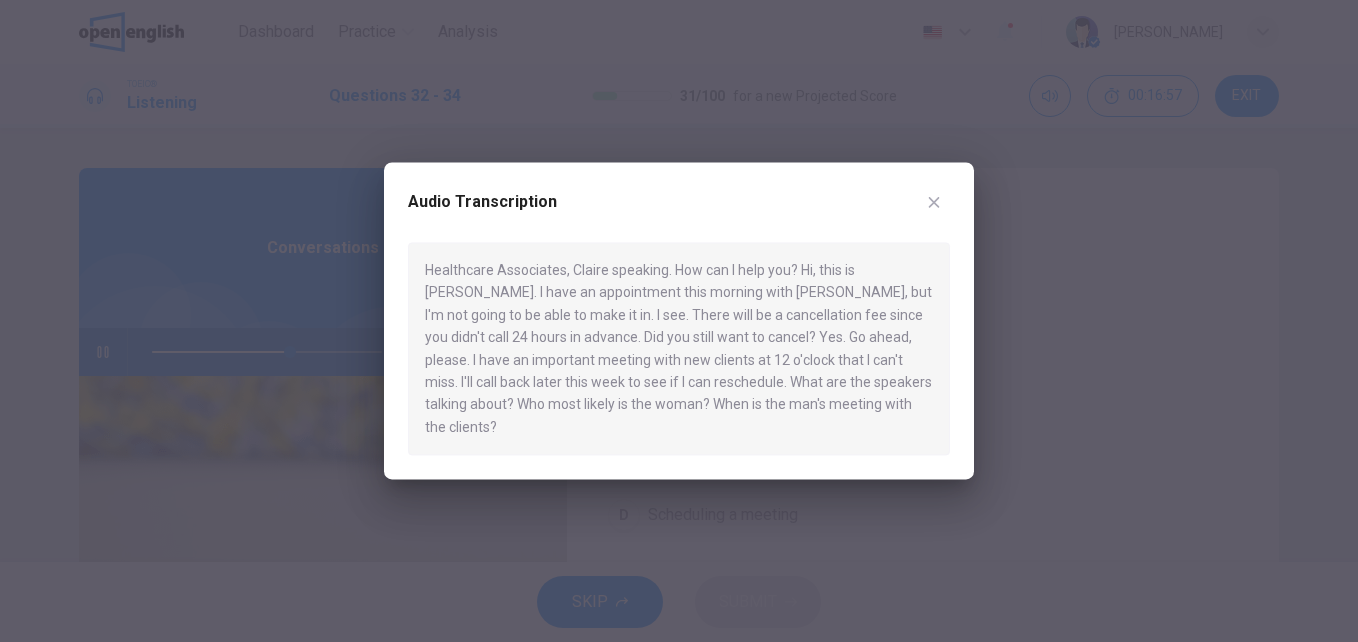 click 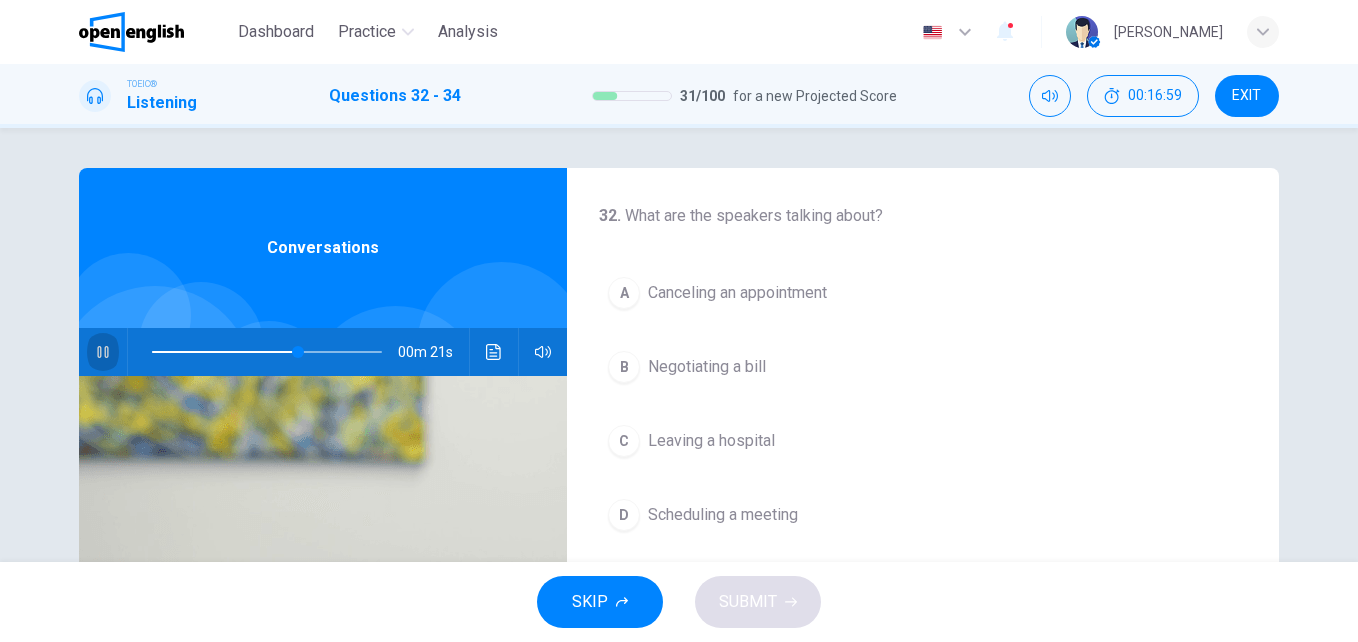 click 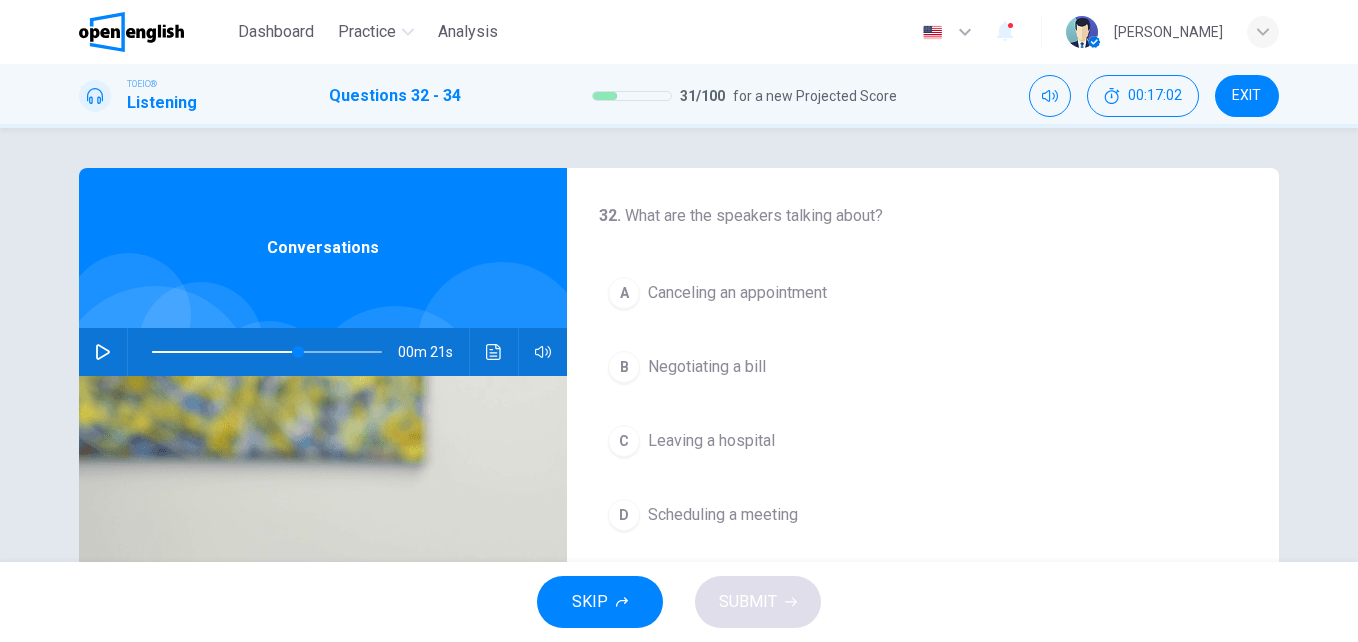 scroll, scrollTop: 65, scrollLeft: 0, axis: vertical 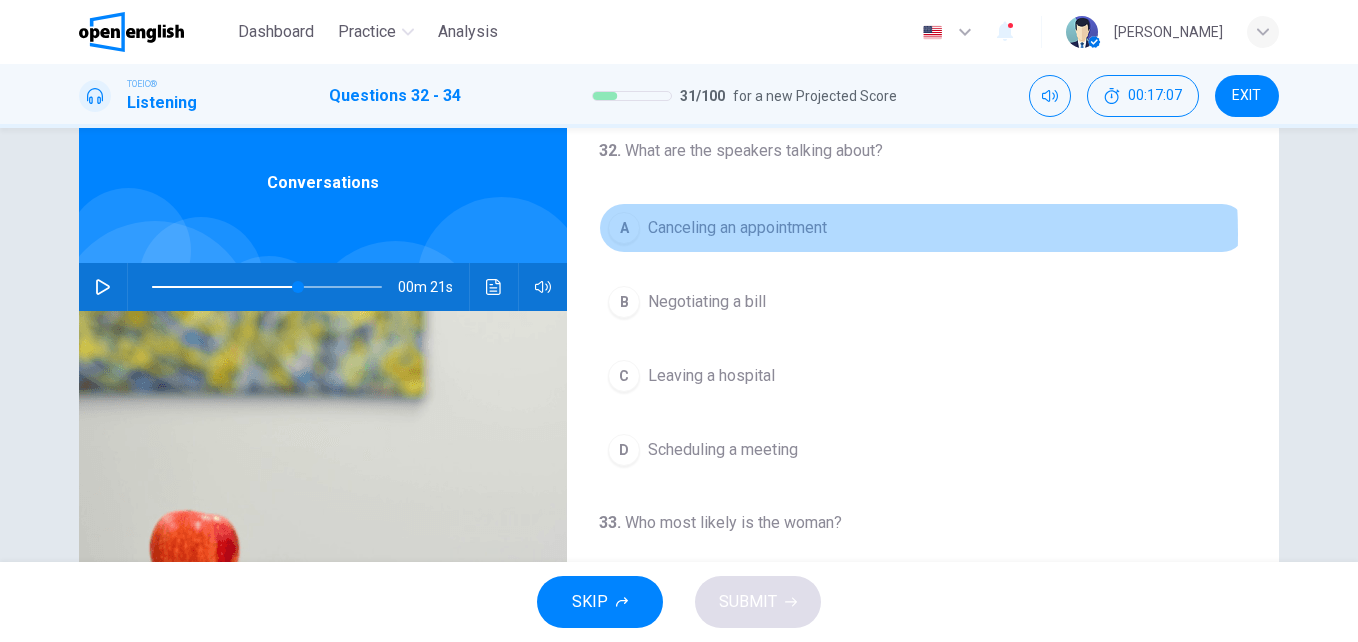 click on "Canceling an appointment" at bounding box center [737, 228] 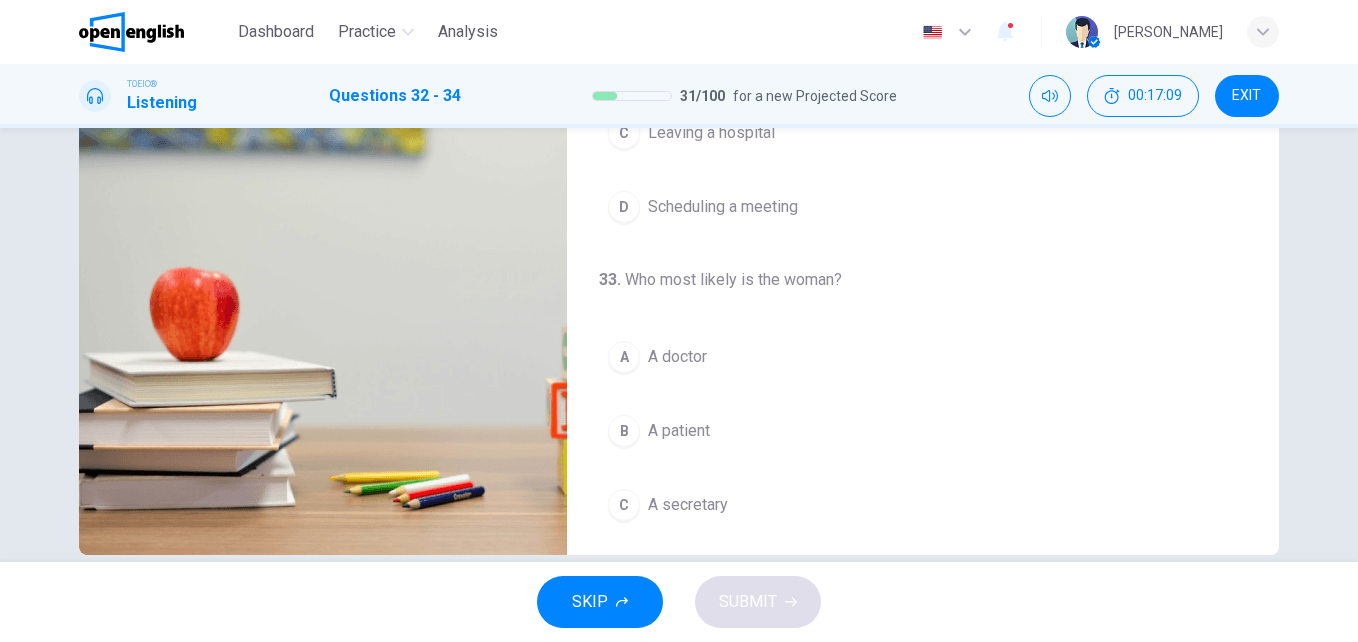scroll, scrollTop: 310, scrollLeft: 0, axis: vertical 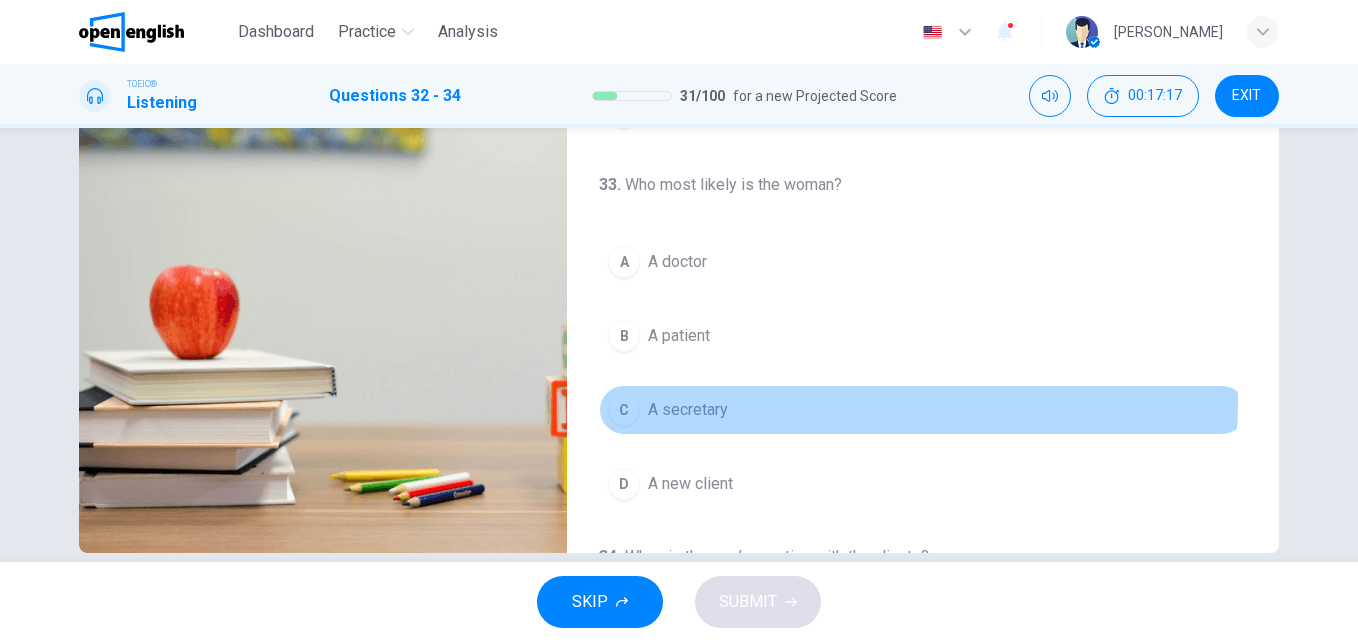 click on "A secretary" at bounding box center (688, 410) 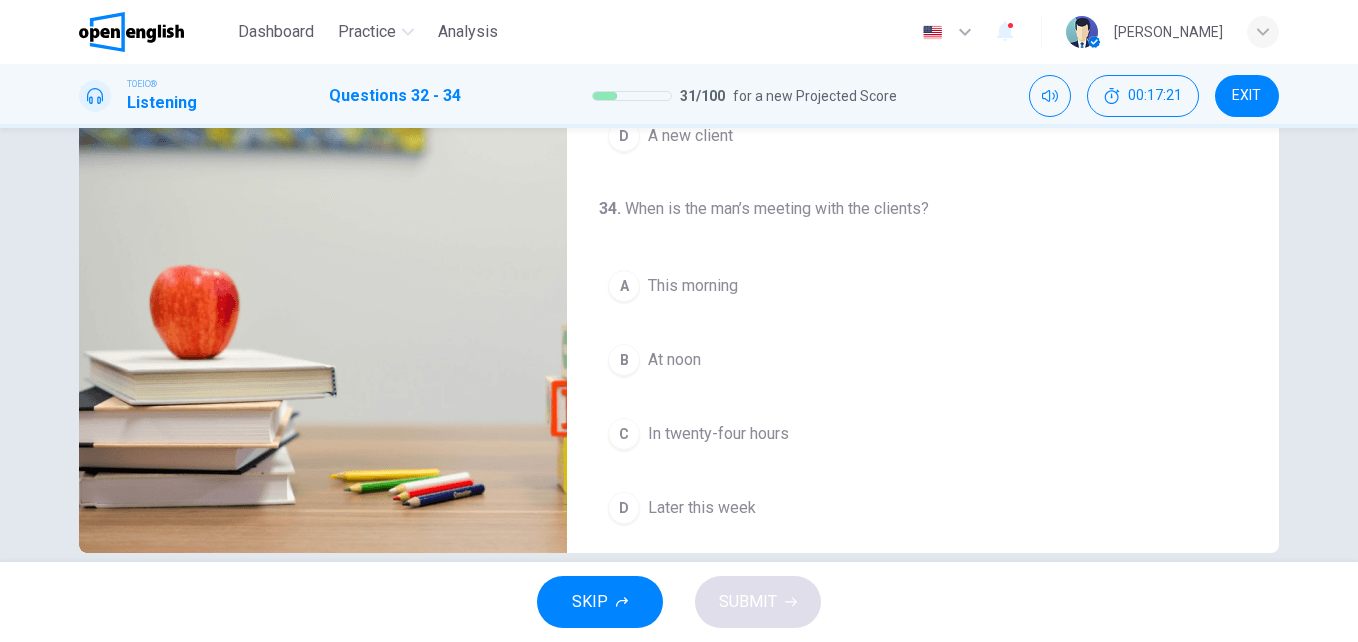 scroll, scrollTop: 443, scrollLeft: 0, axis: vertical 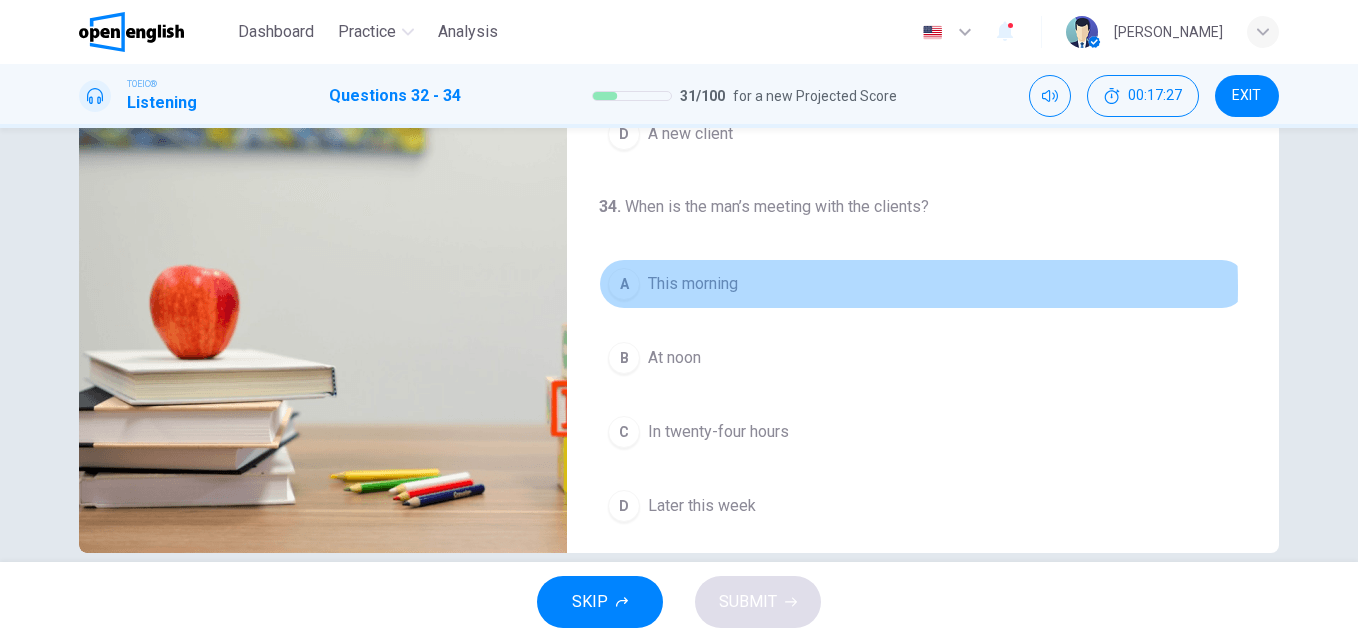 click on "This morning" at bounding box center [693, 284] 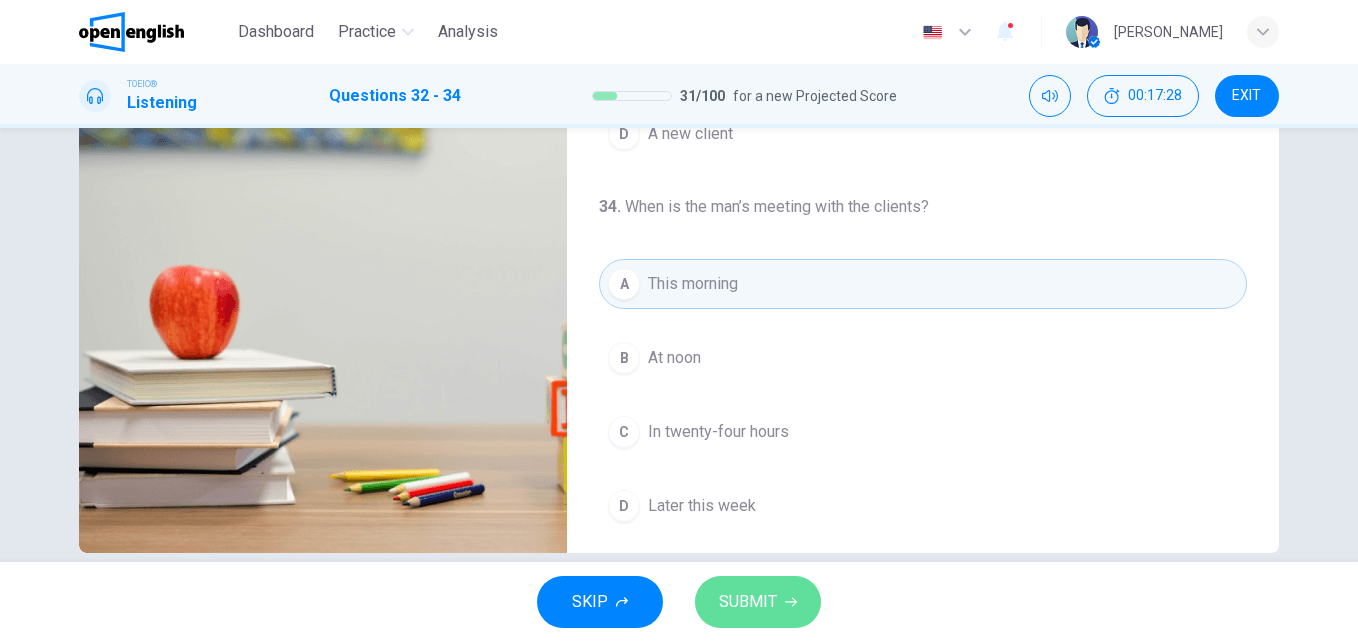 click on "SUBMIT" at bounding box center [758, 602] 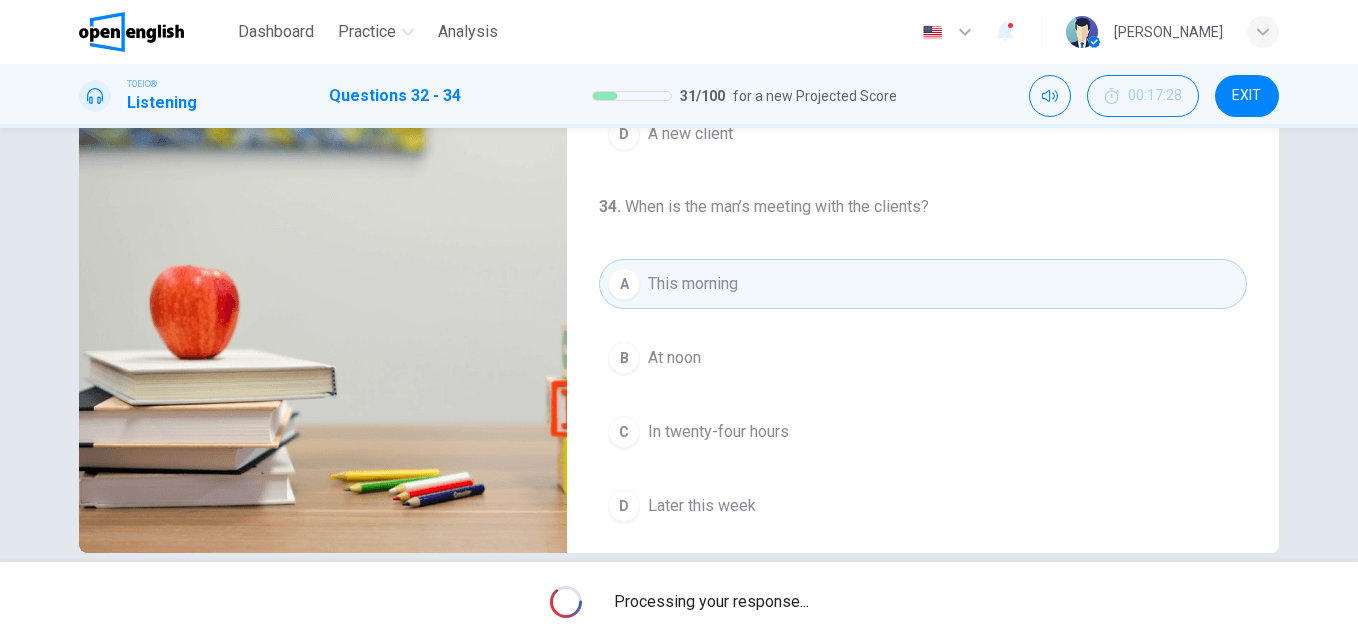 type on "**" 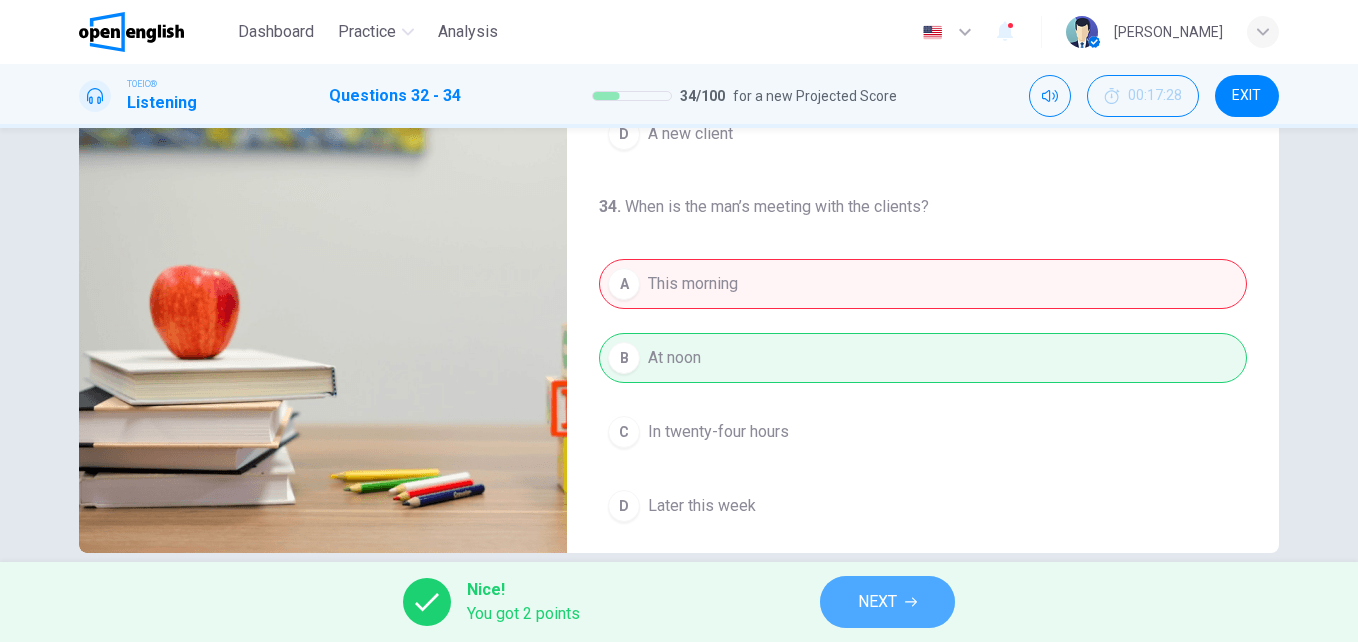 click on "NEXT" at bounding box center [877, 602] 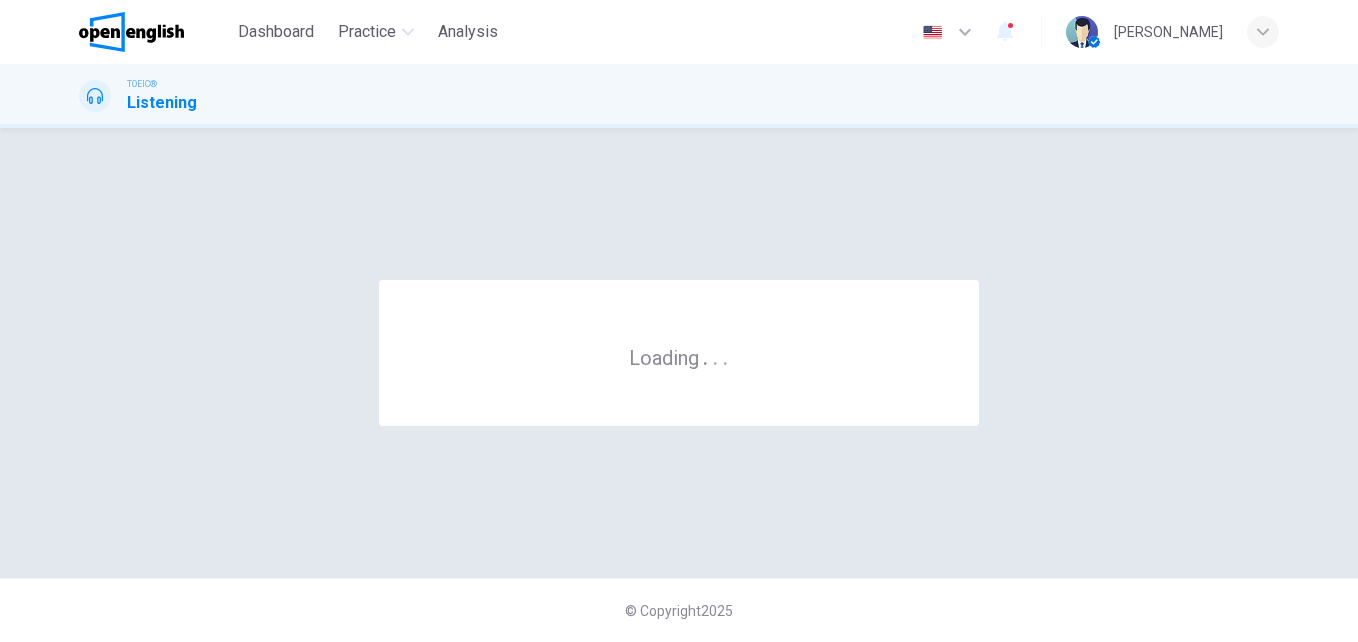 scroll, scrollTop: 0, scrollLeft: 0, axis: both 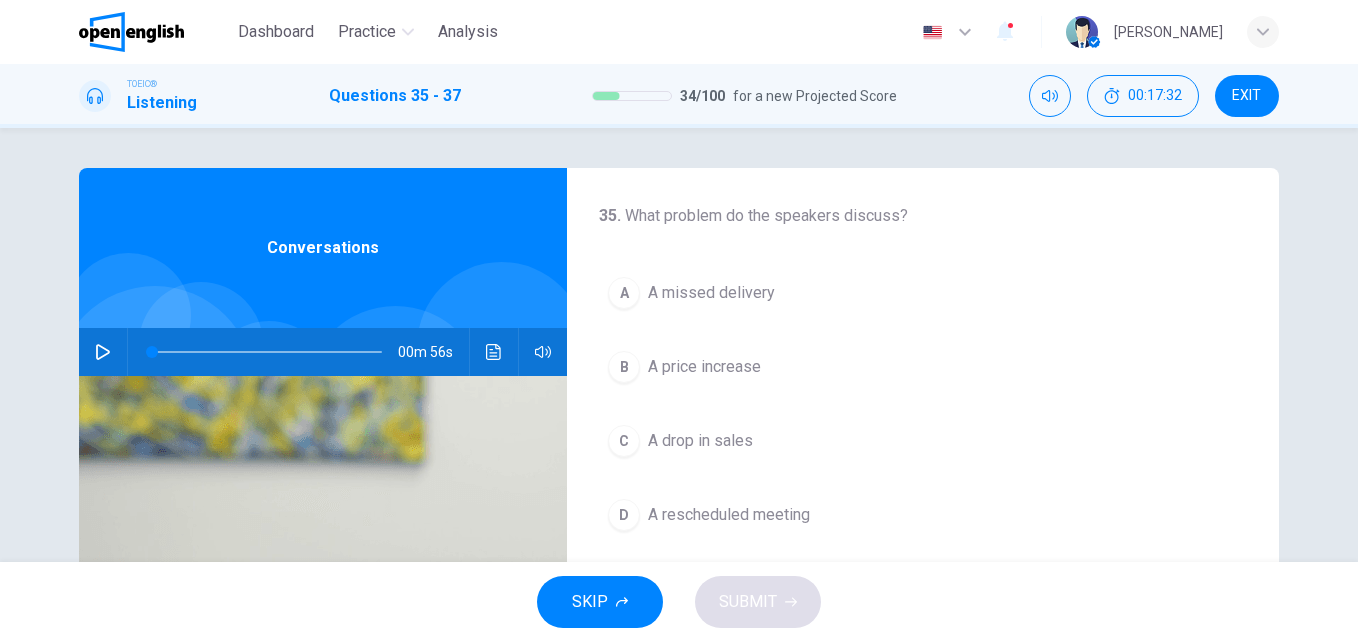 click 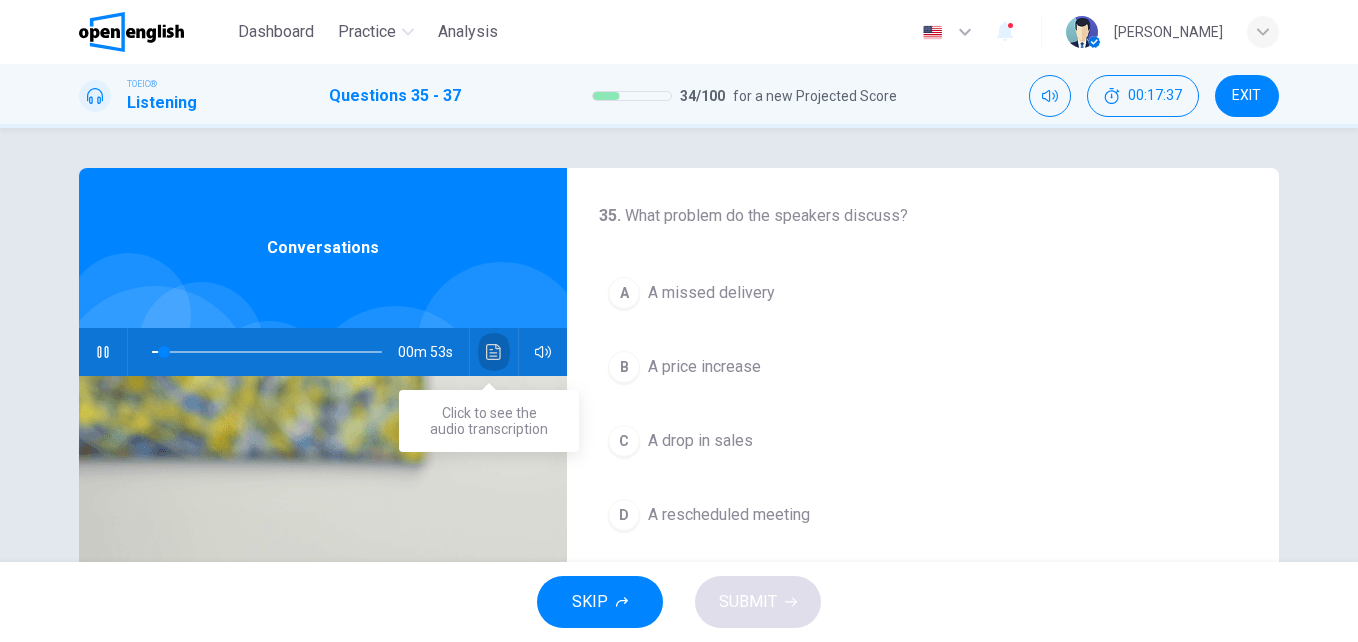 click 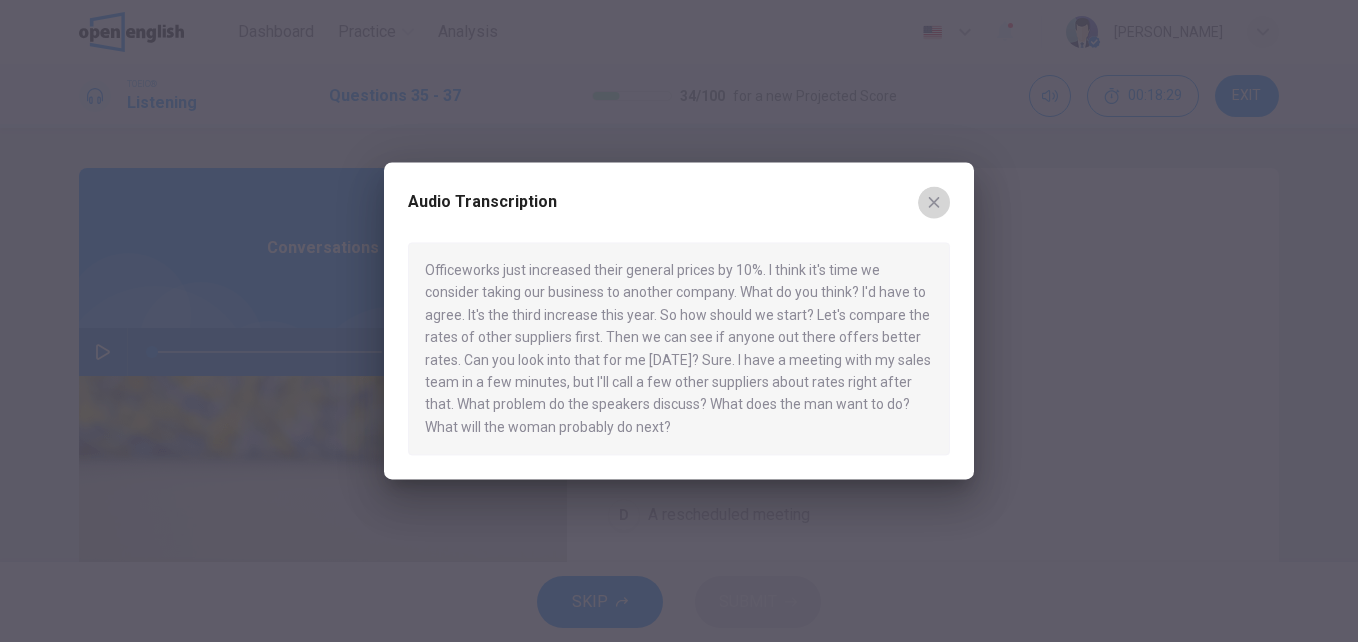 click 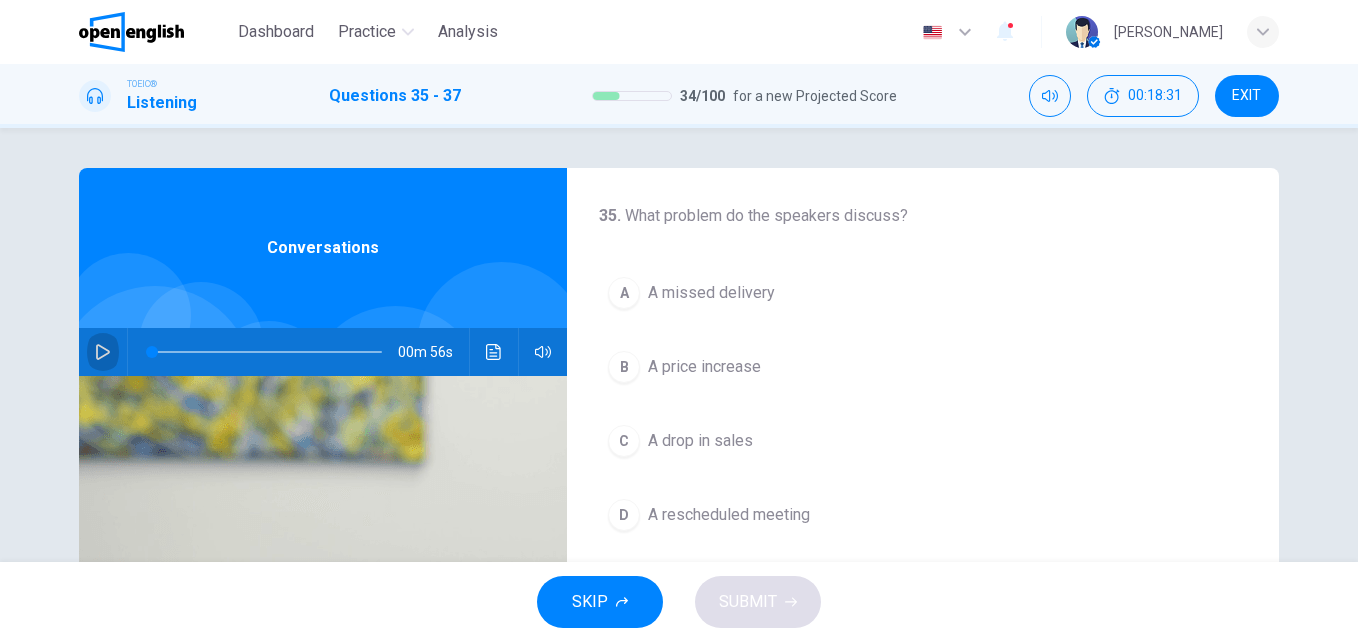 click at bounding box center (103, 352) 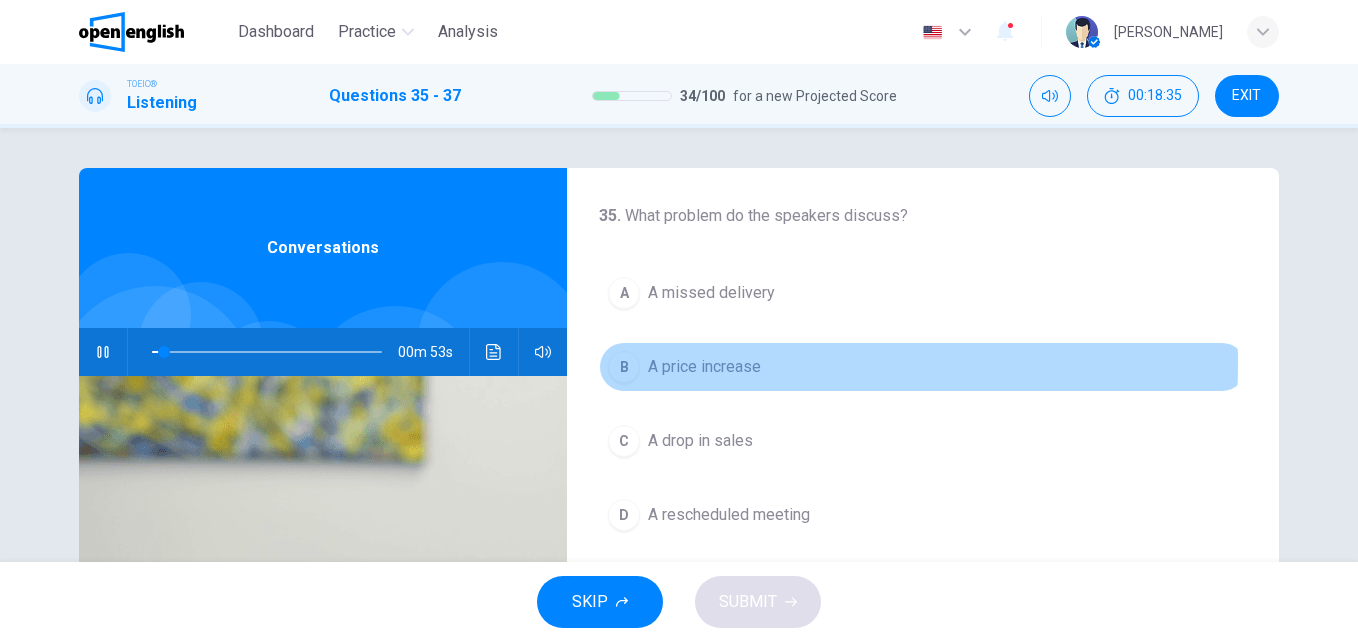 click on "B" at bounding box center (624, 367) 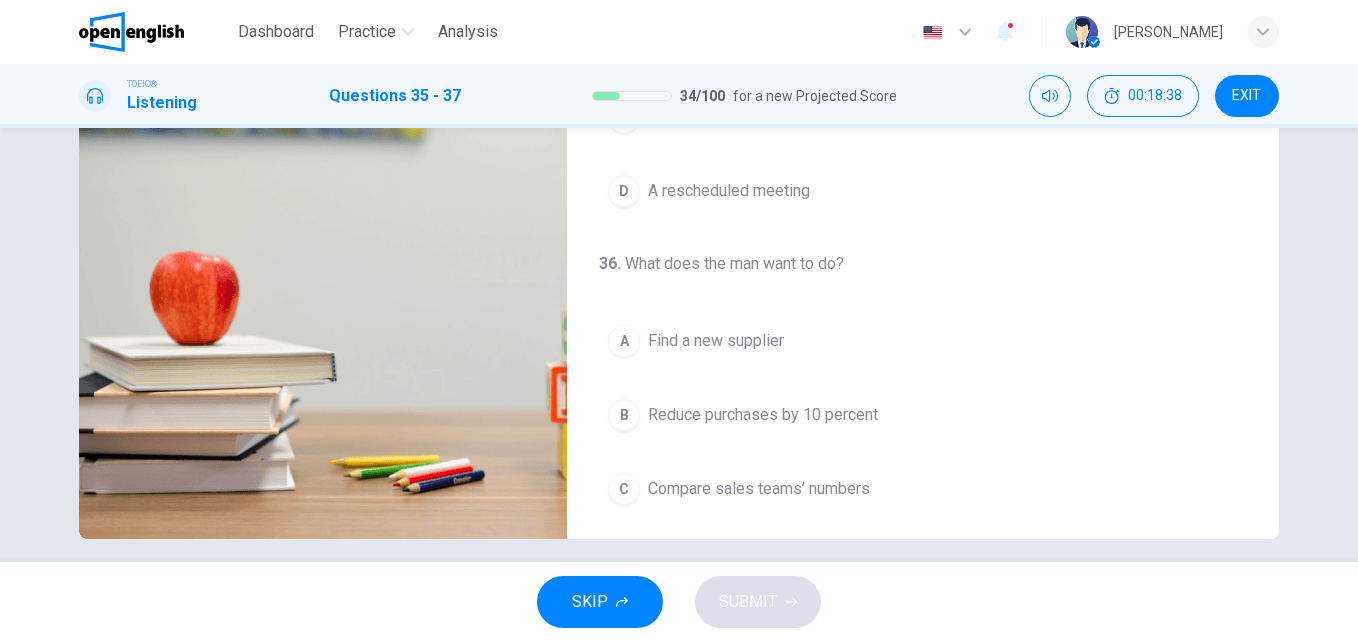 scroll, scrollTop: 339, scrollLeft: 0, axis: vertical 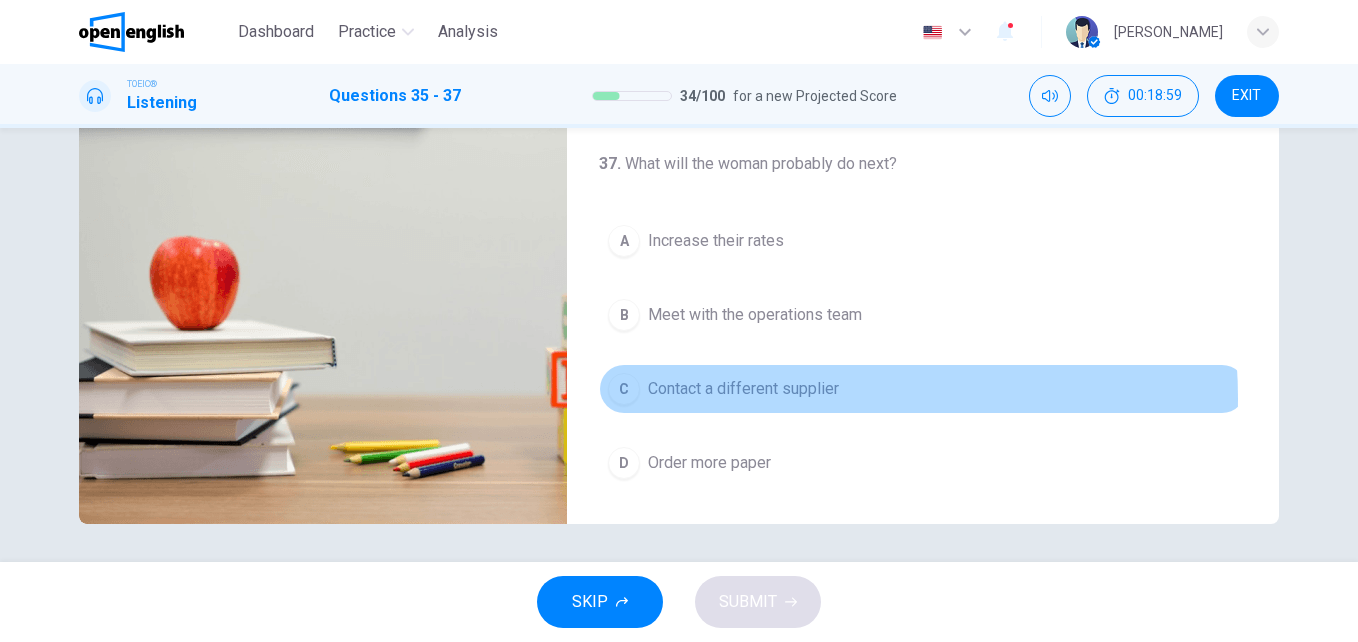 click on "Contact a different supplier" at bounding box center [743, 389] 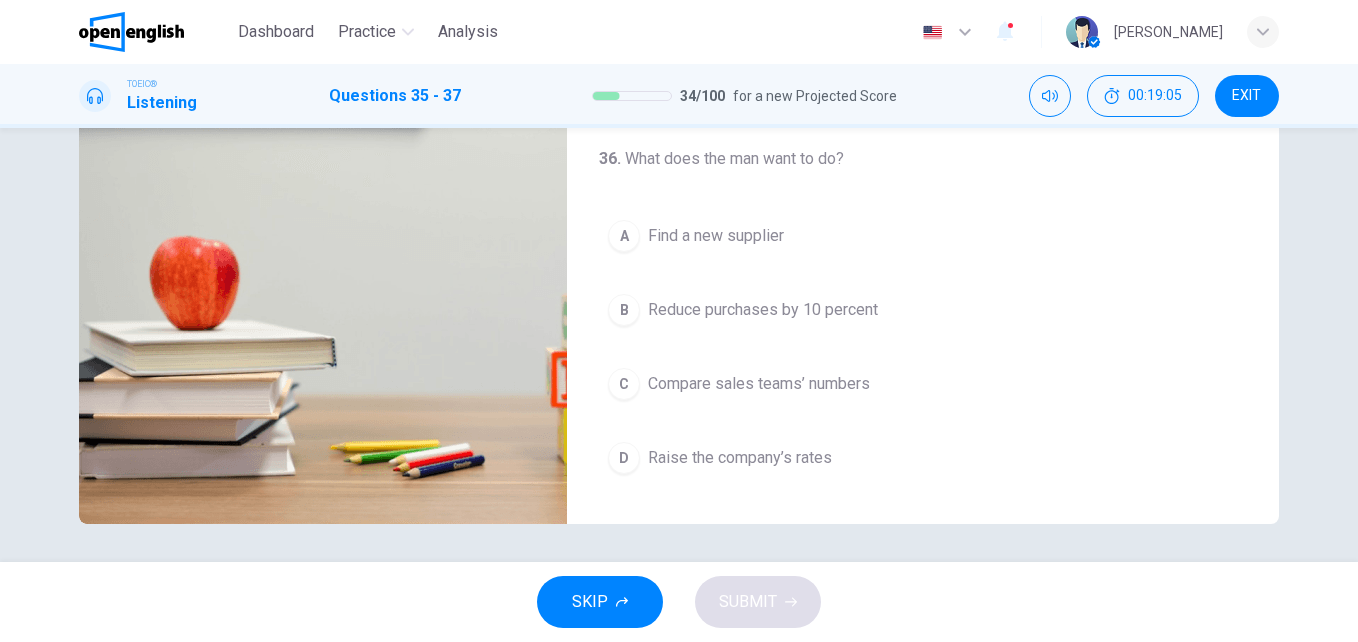 scroll, scrollTop: 99, scrollLeft: 0, axis: vertical 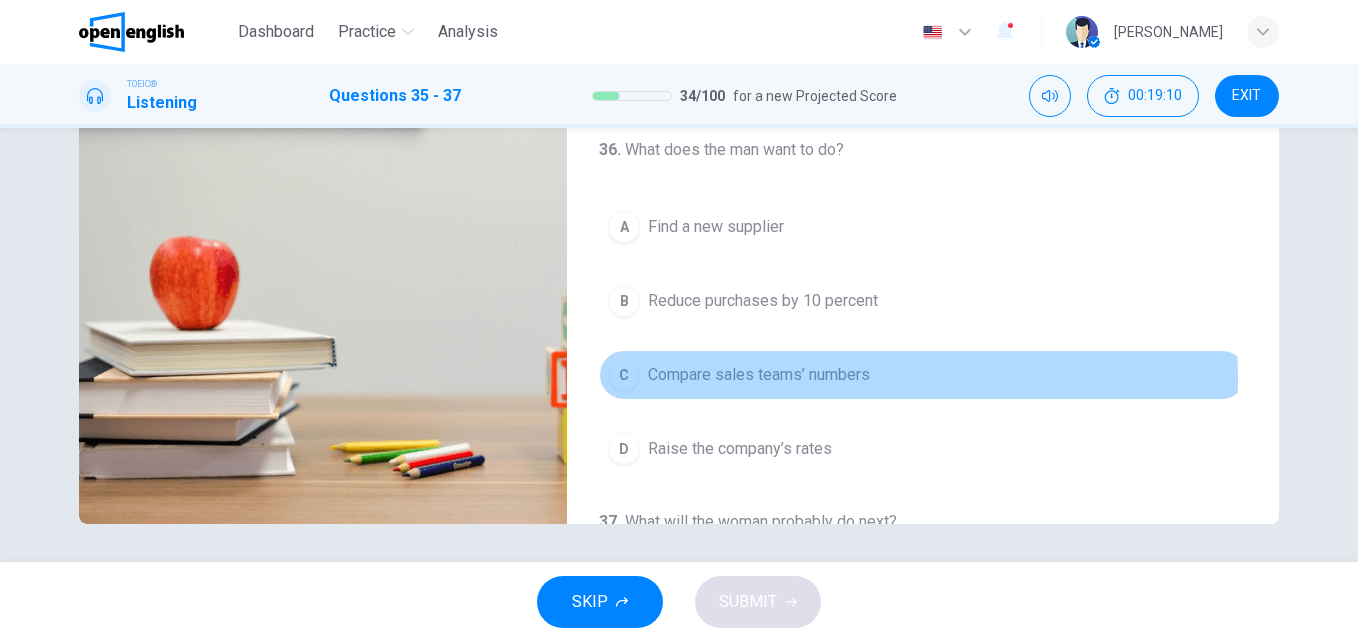 click on "Compare sales teams’ numbers" at bounding box center (759, 375) 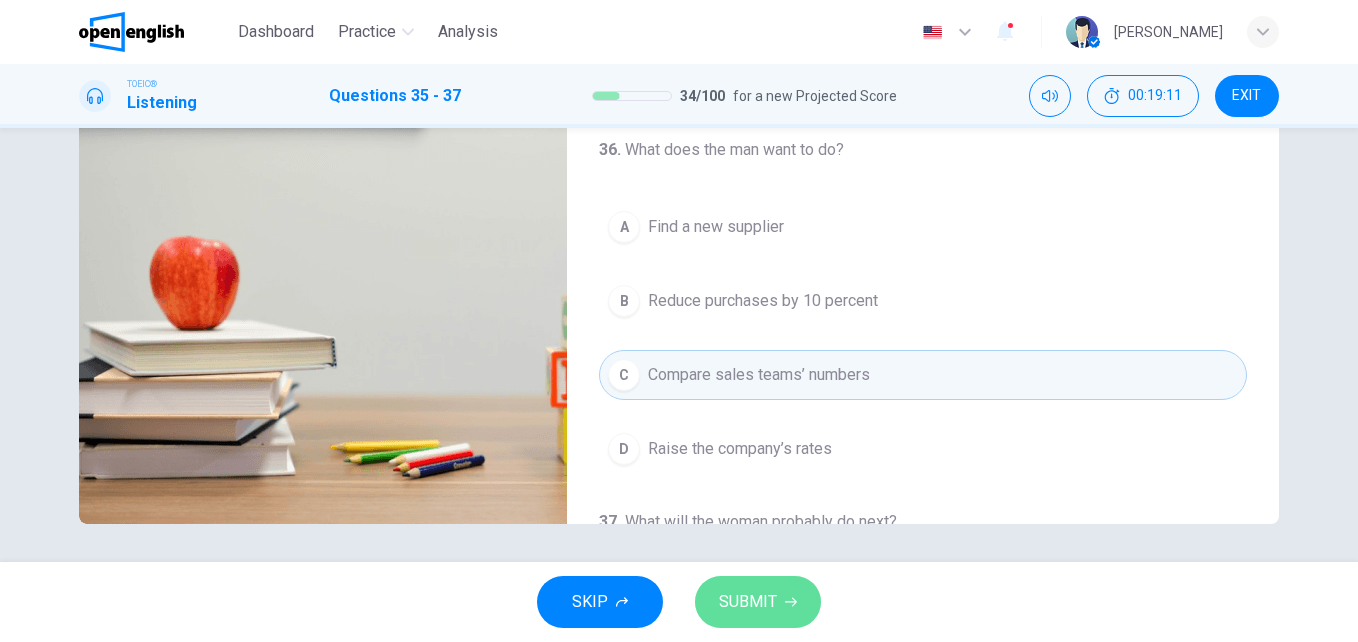 click on "SUBMIT" at bounding box center [758, 602] 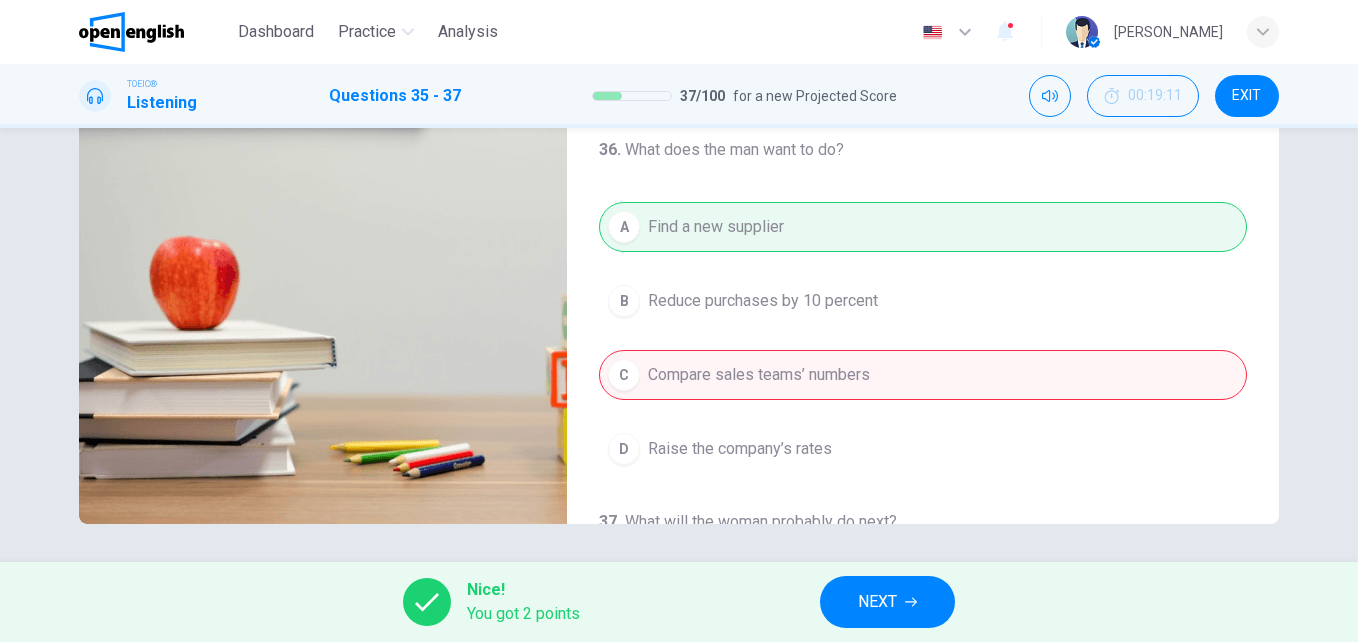 type on "**" 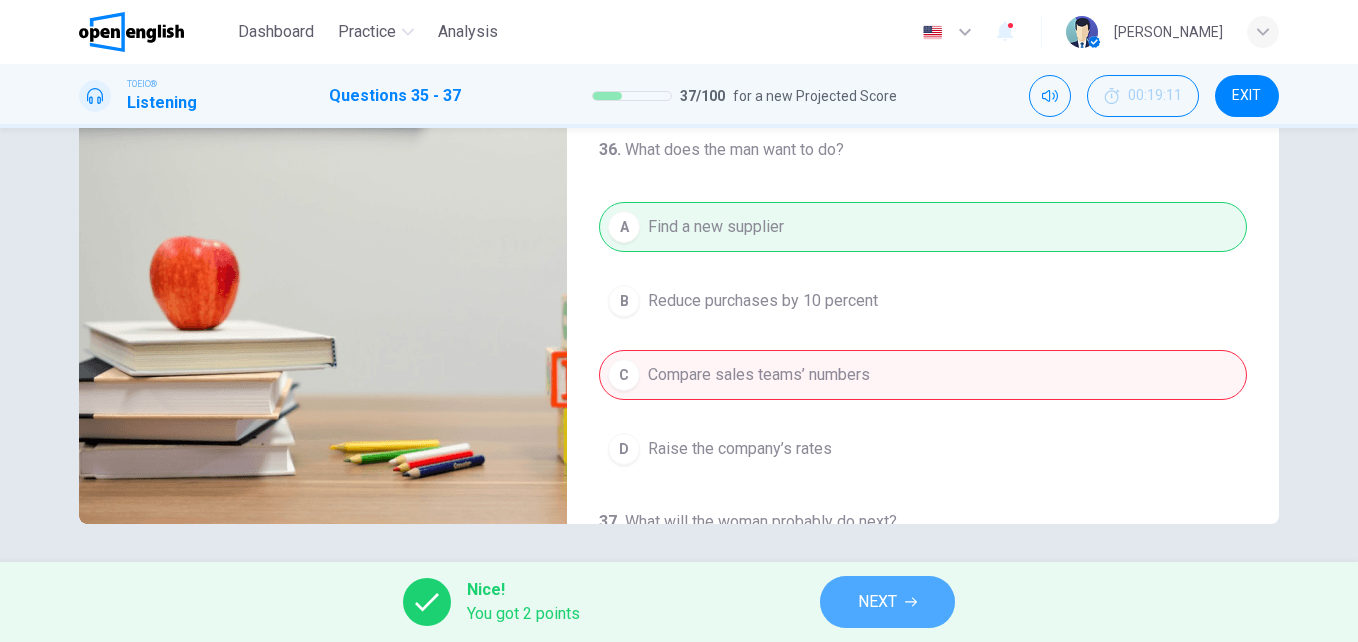 click on "NEXT" at bounding box center (877, 602) 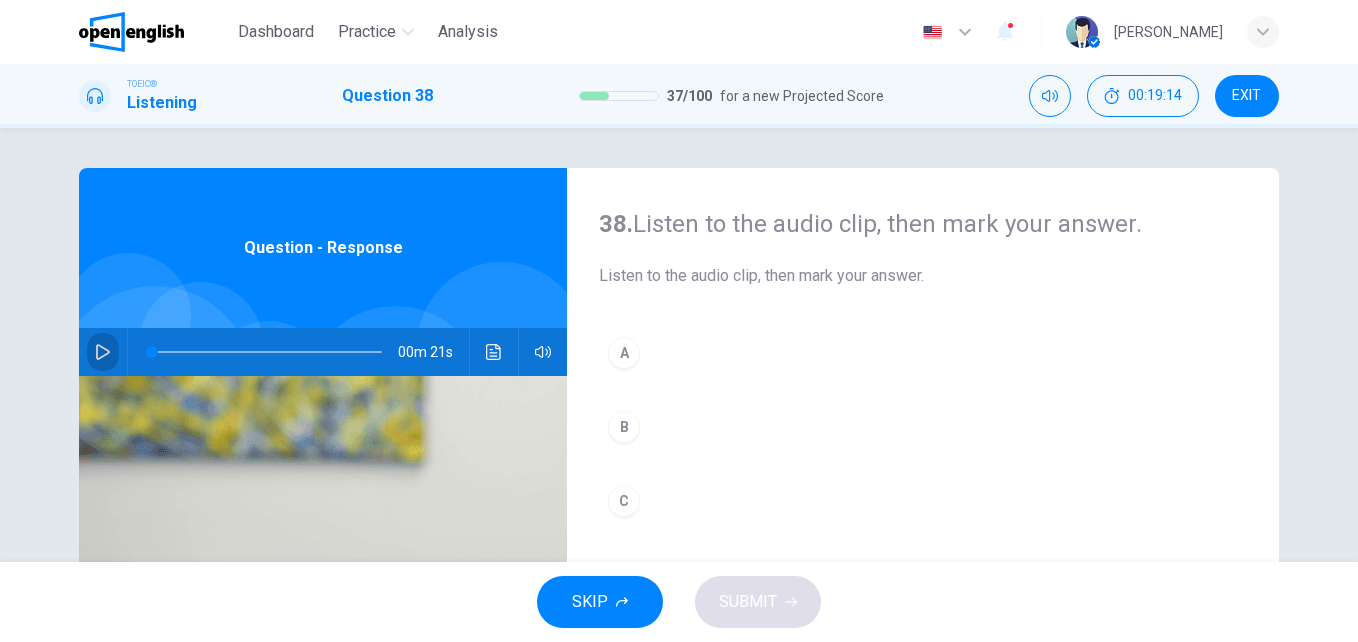 click 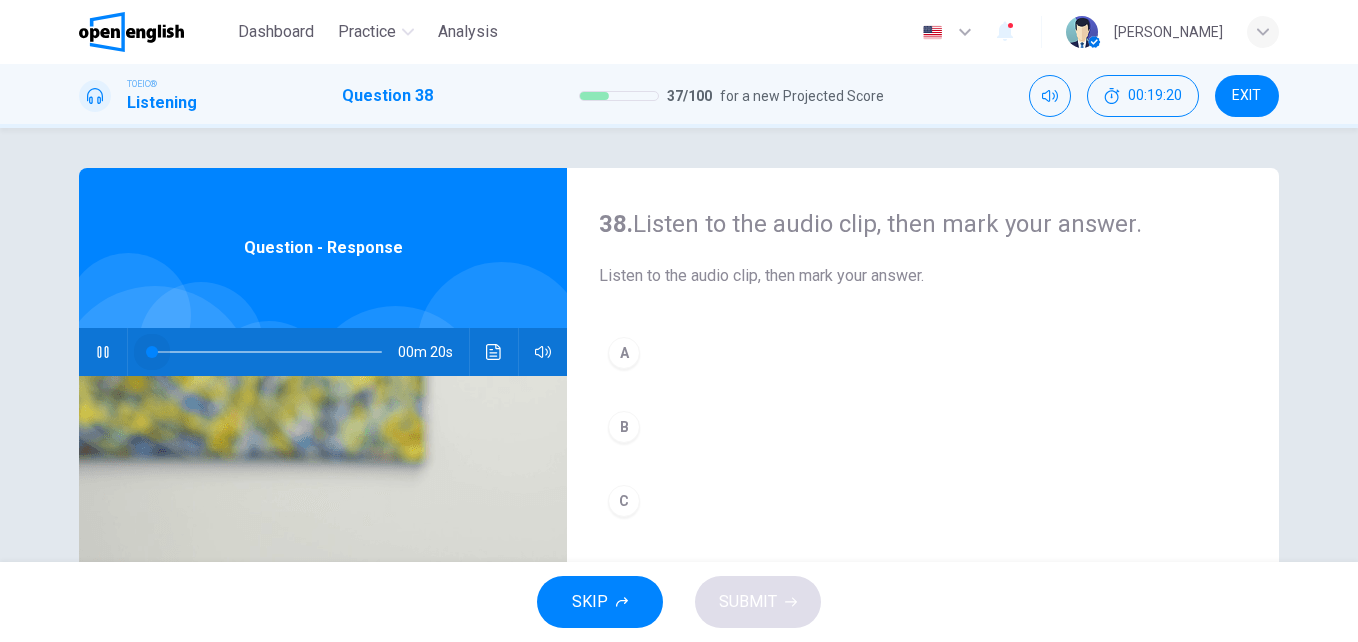 drag, startPoint x: 191, startPoint y: 347, endPoint x: 127, endPoint y: 341, distance: 64.28063 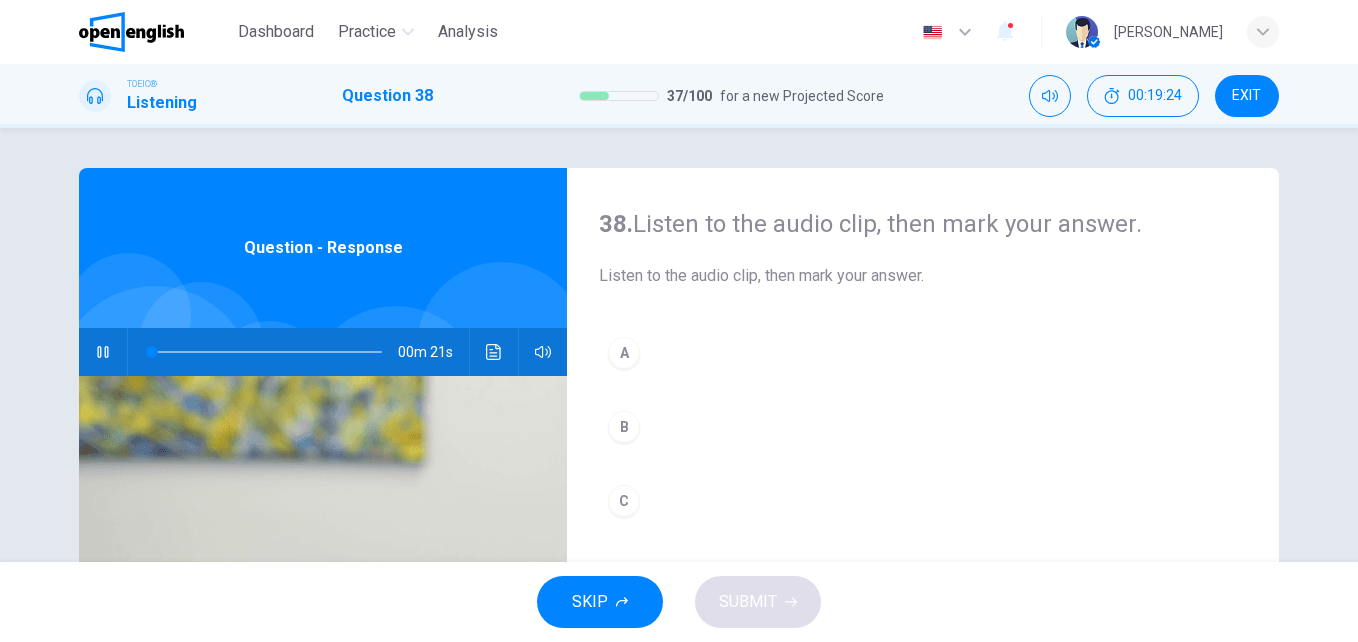 click at bounding box center (103, 352) 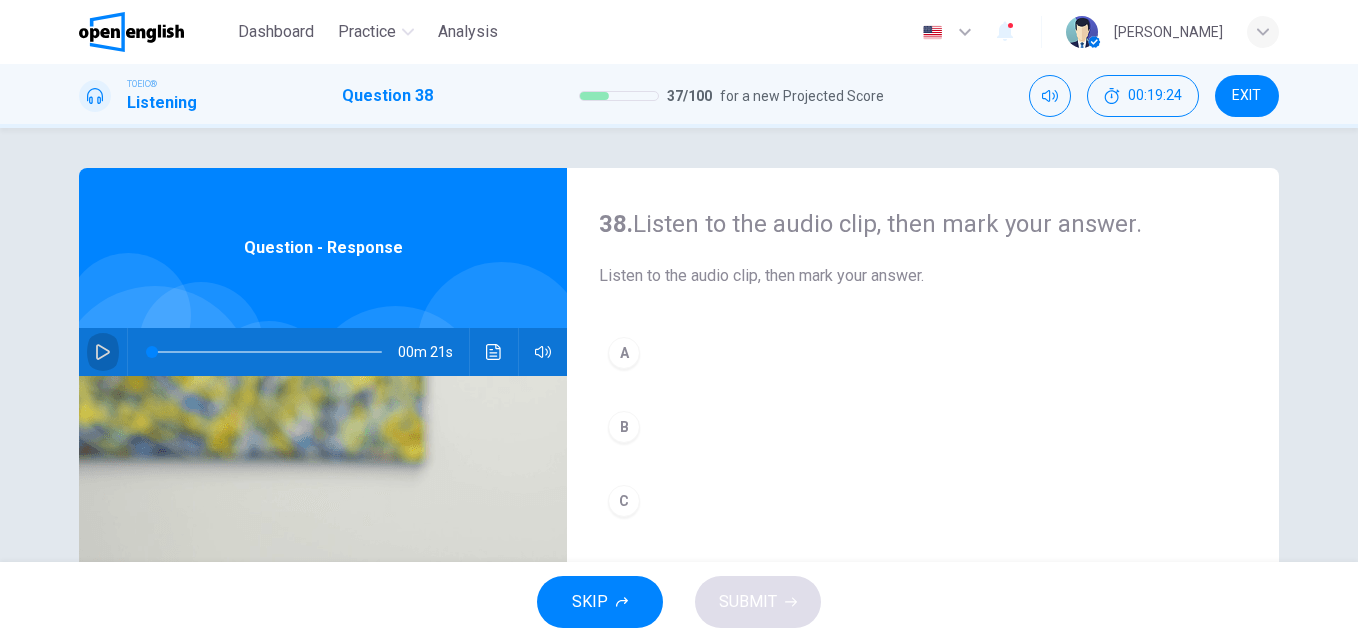 click at bounding box center (103, 352) 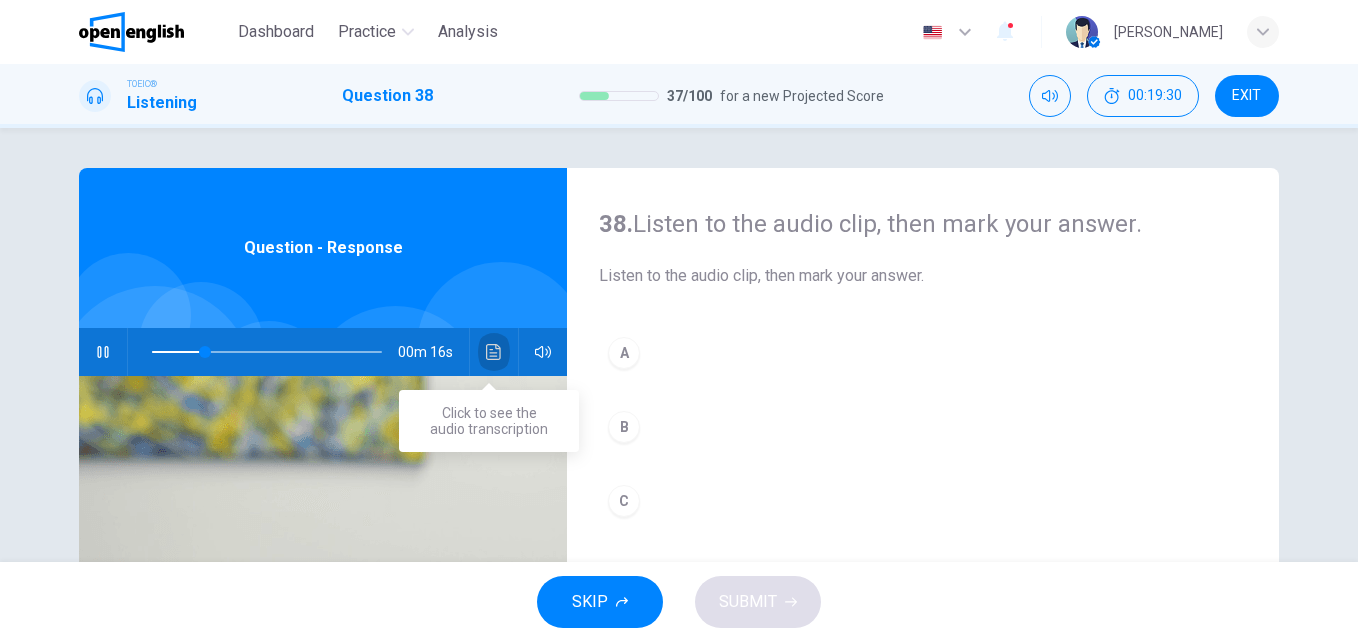 click at bounding box center [494, 352] 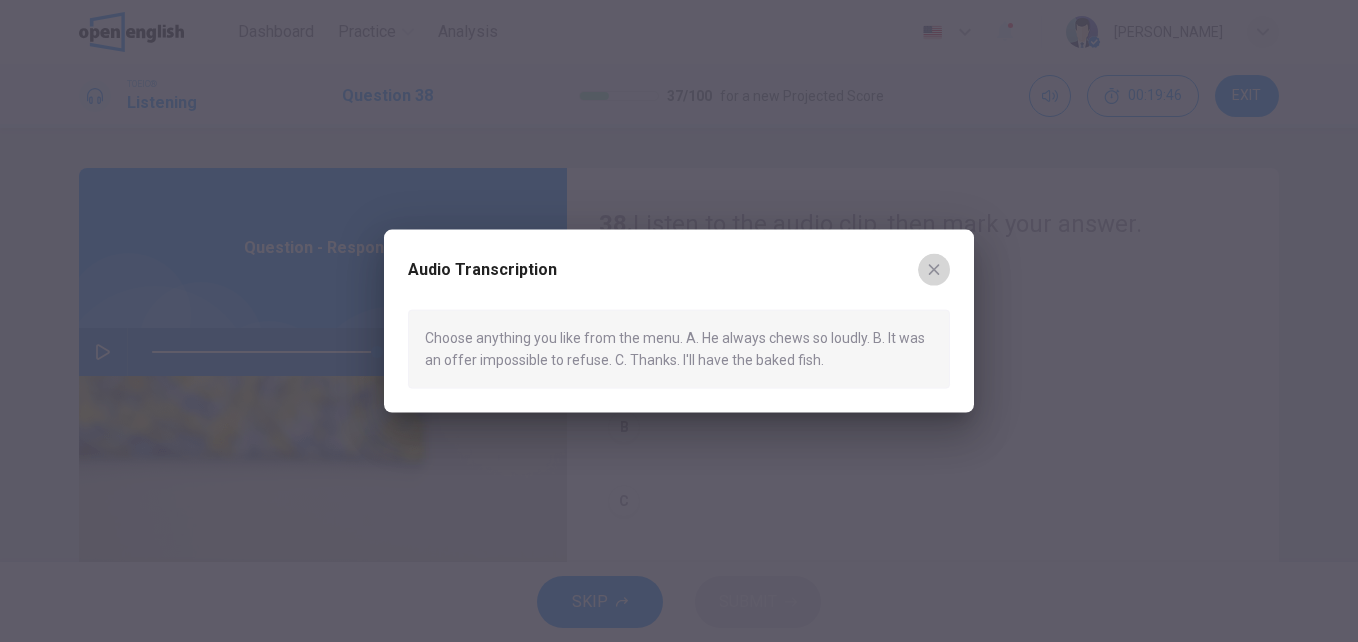 type on "*" 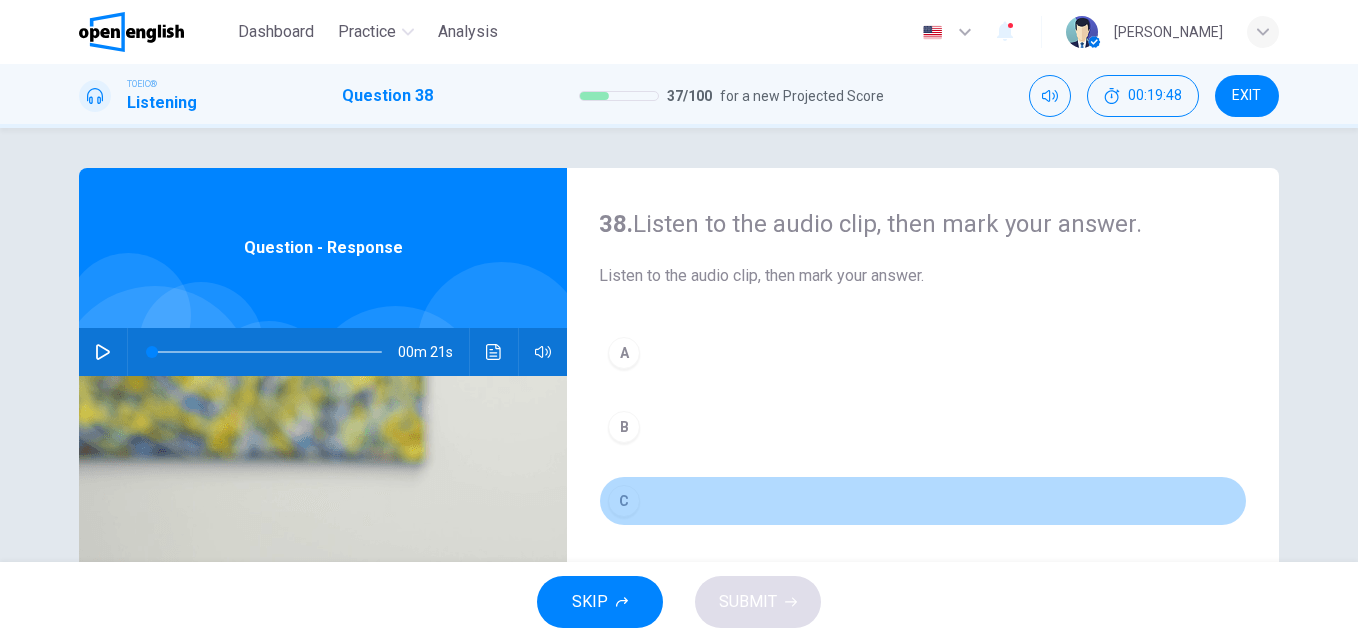 click on "C" at bounding box center [624, 501] 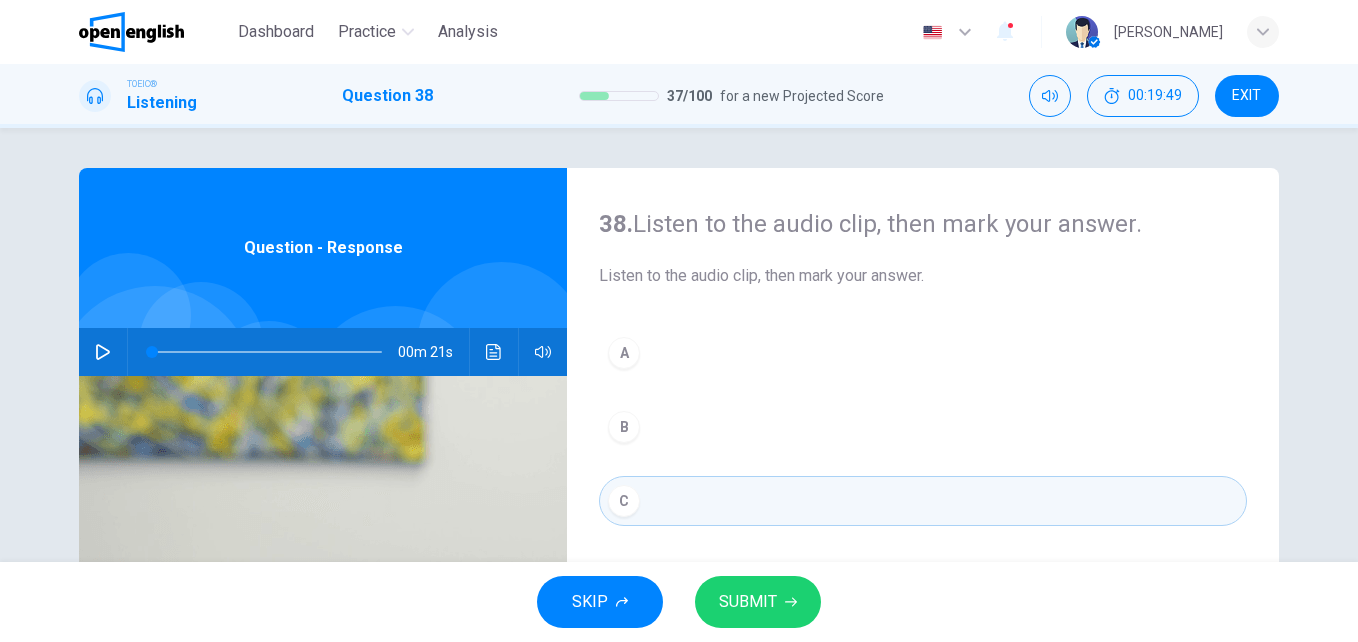 click on "SUBMIT" at bounding box center [748, 602] 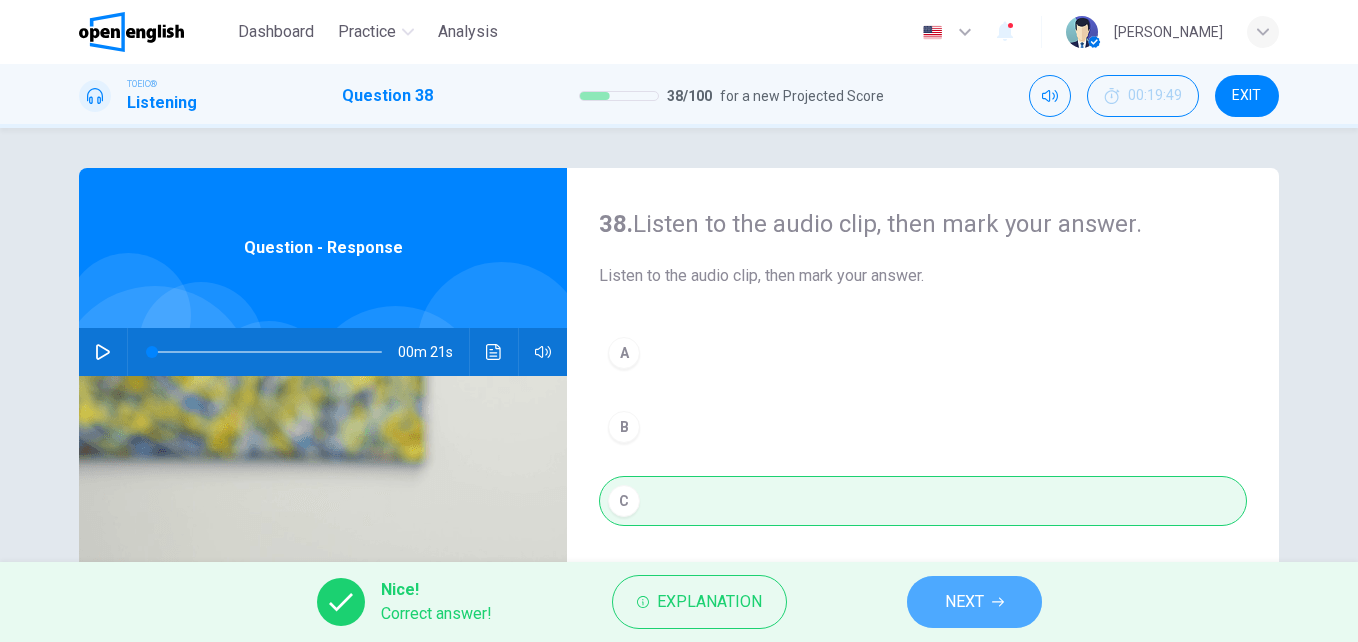 click on "NEXT" at bounding box center (964, 602) 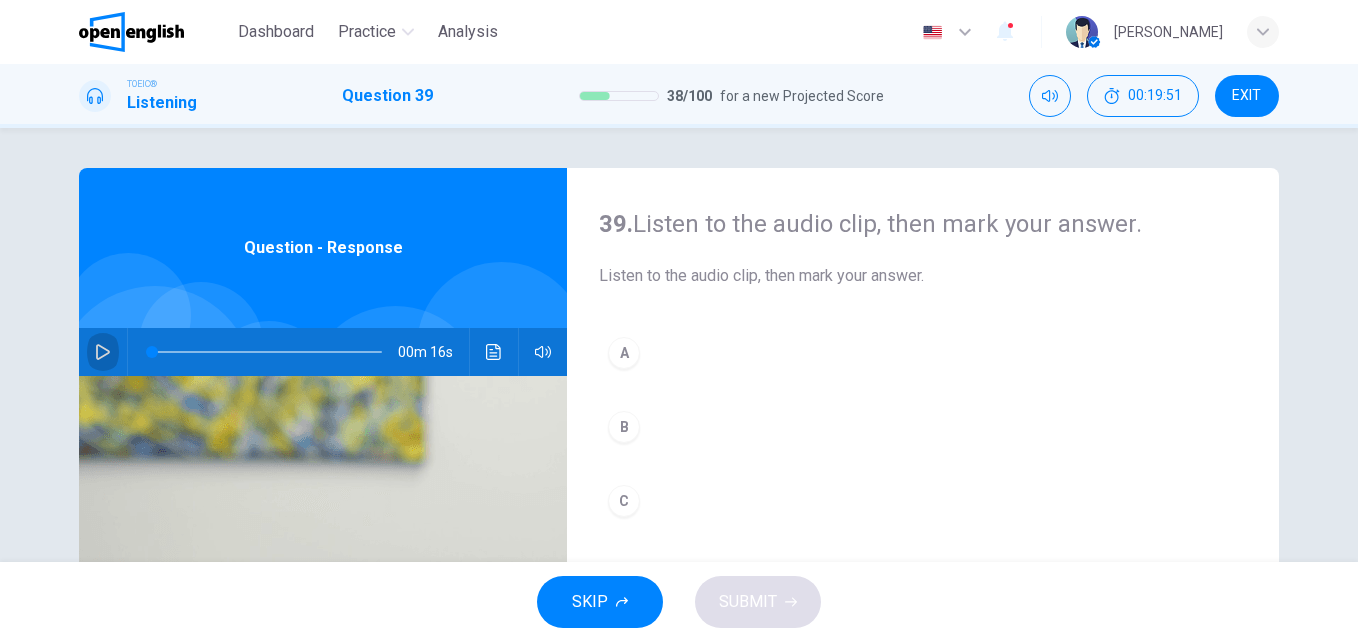 click 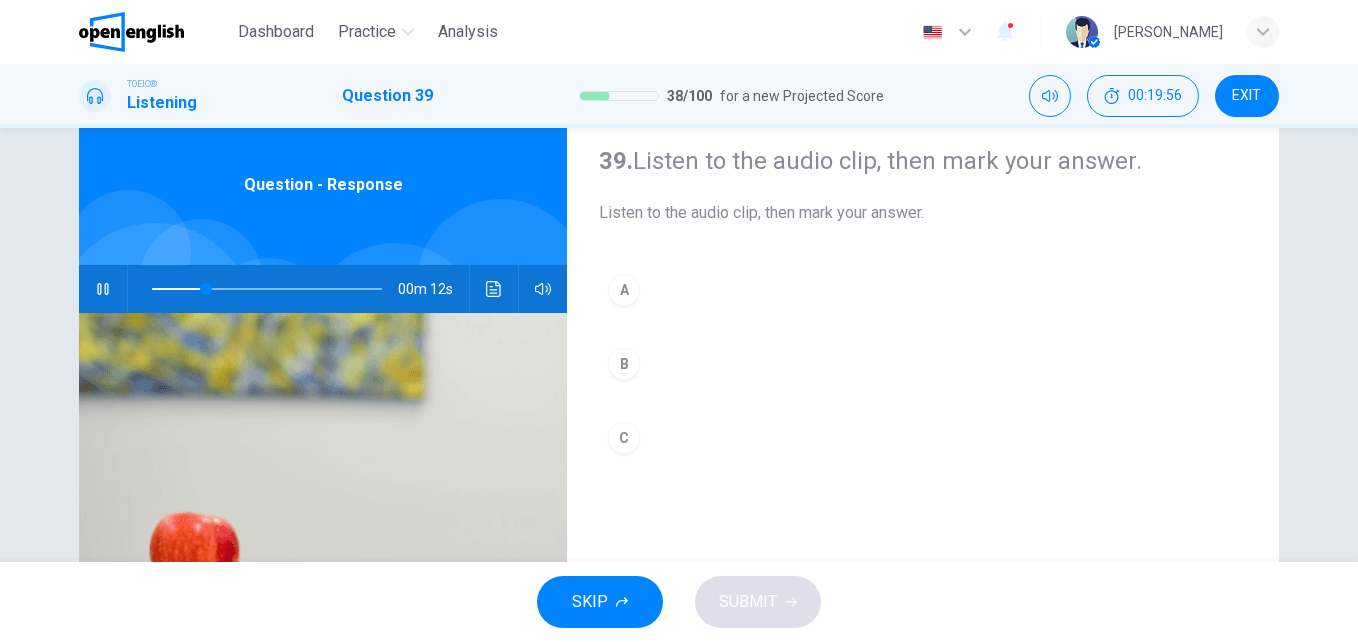 scroll, scrollTop: 59, scrollLeft: 0, axis: vertical 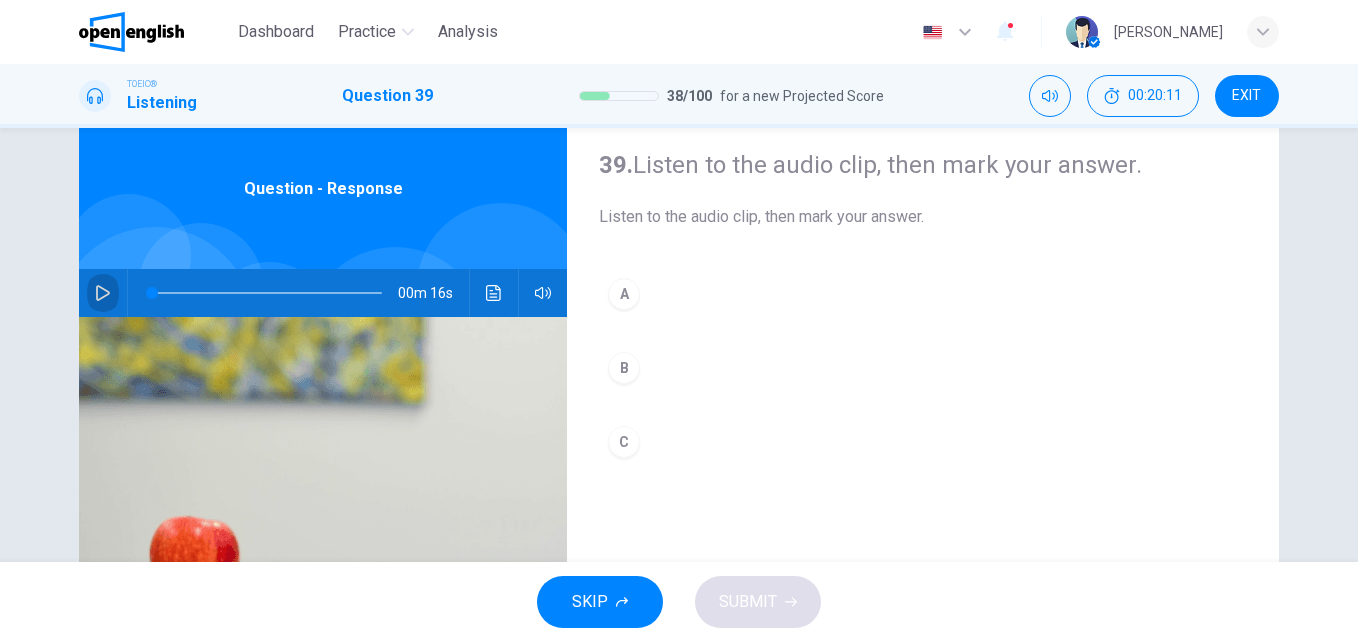 click 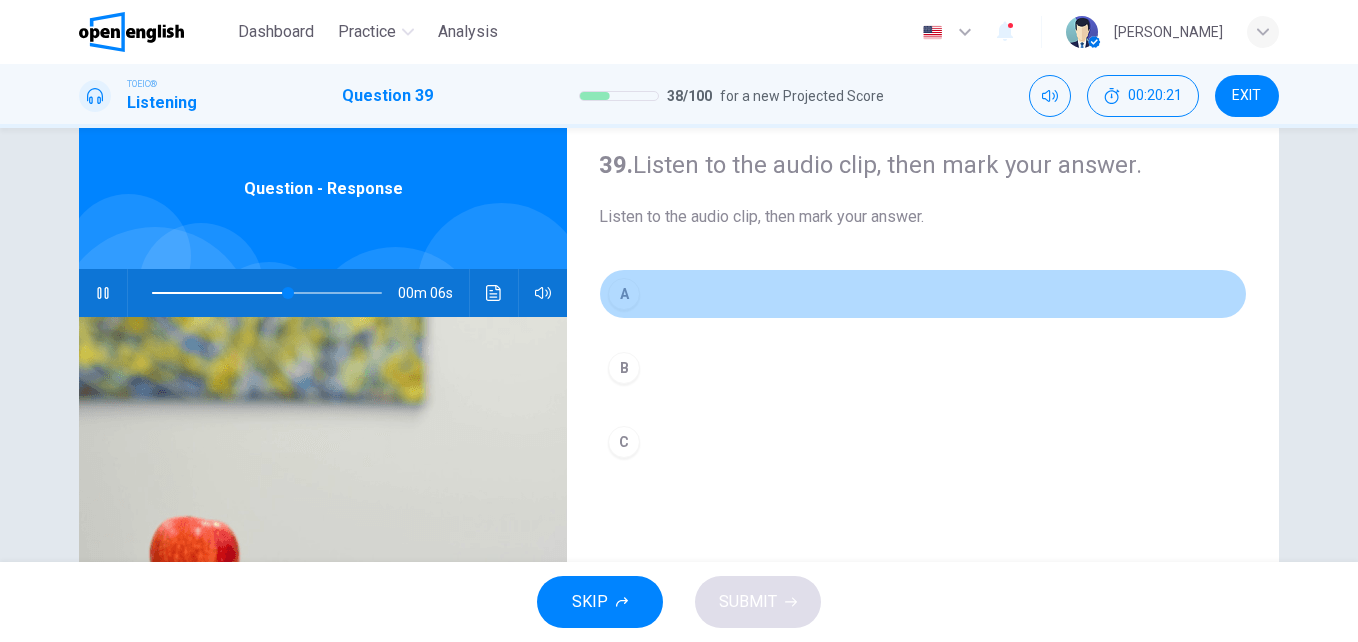 click on "A" at bounding box center (624, 294) 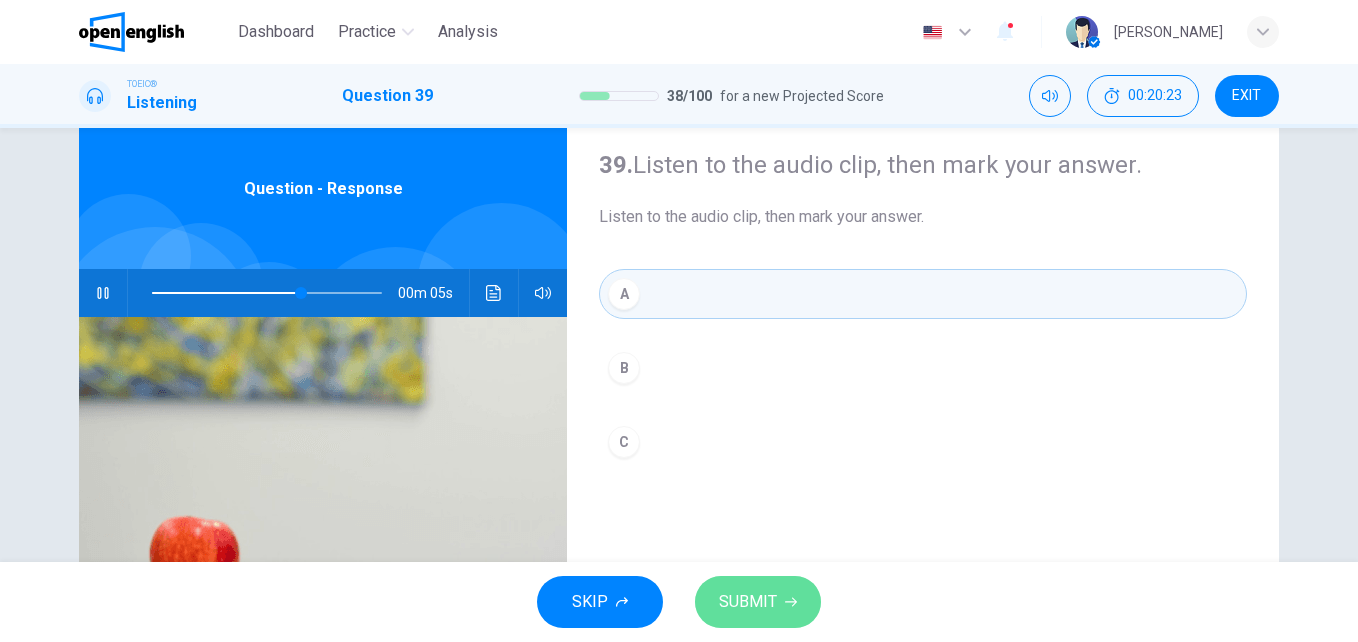 click on "SUBMIT" at bounding box center [758, 602] 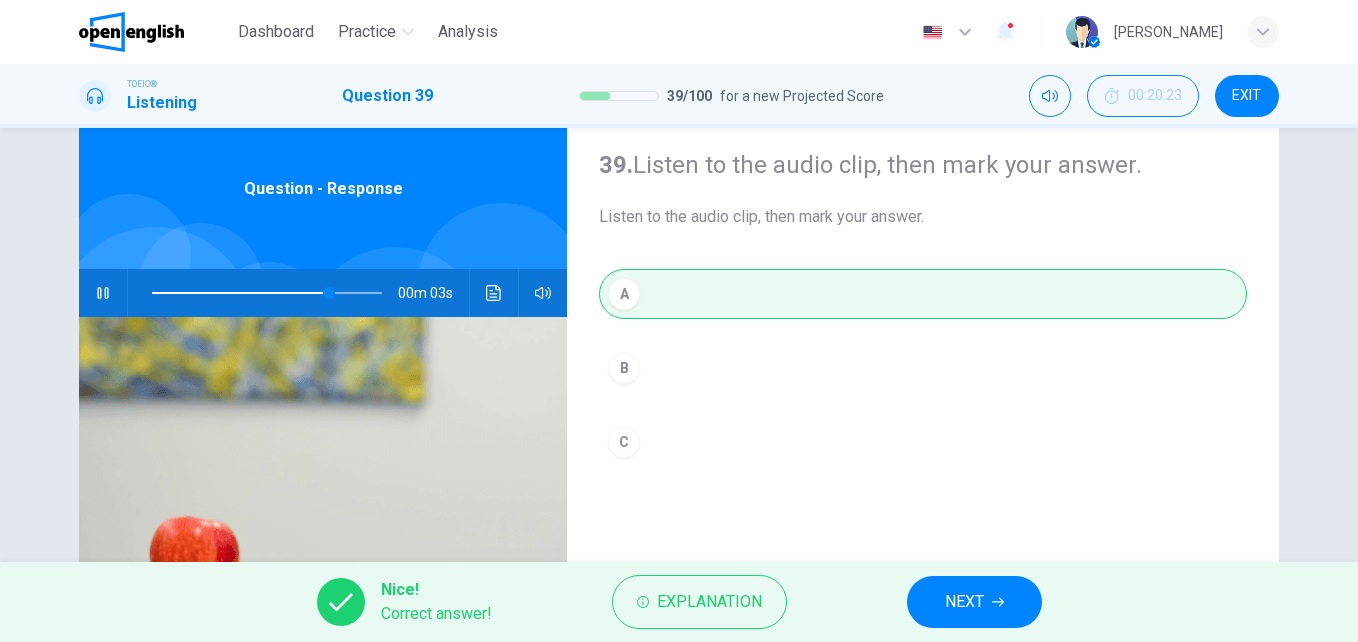 type on "**" 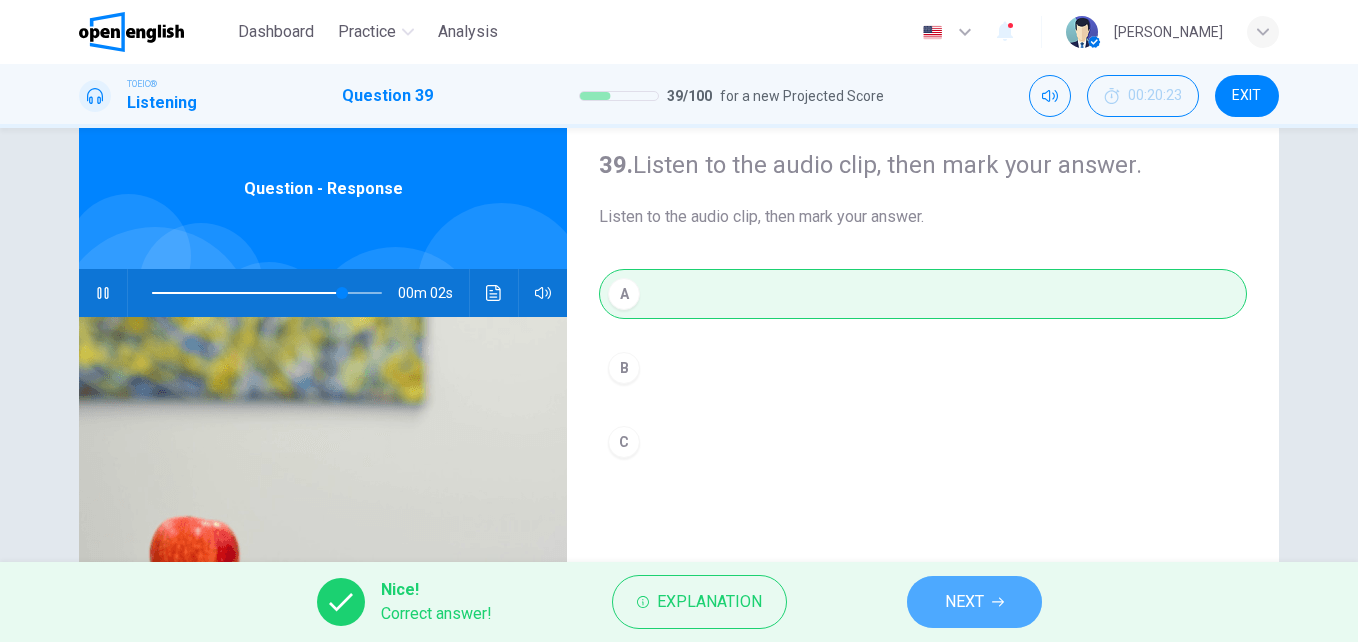 click on "NEXT" at bounding box center (974, 602) 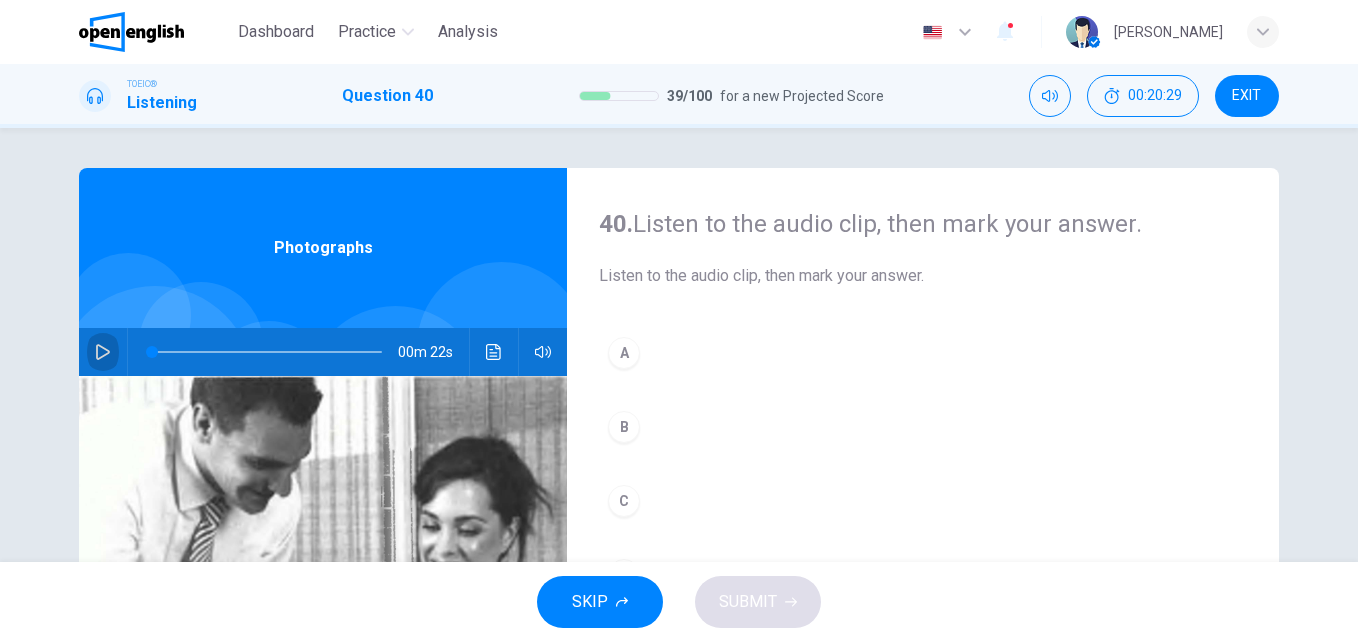 click 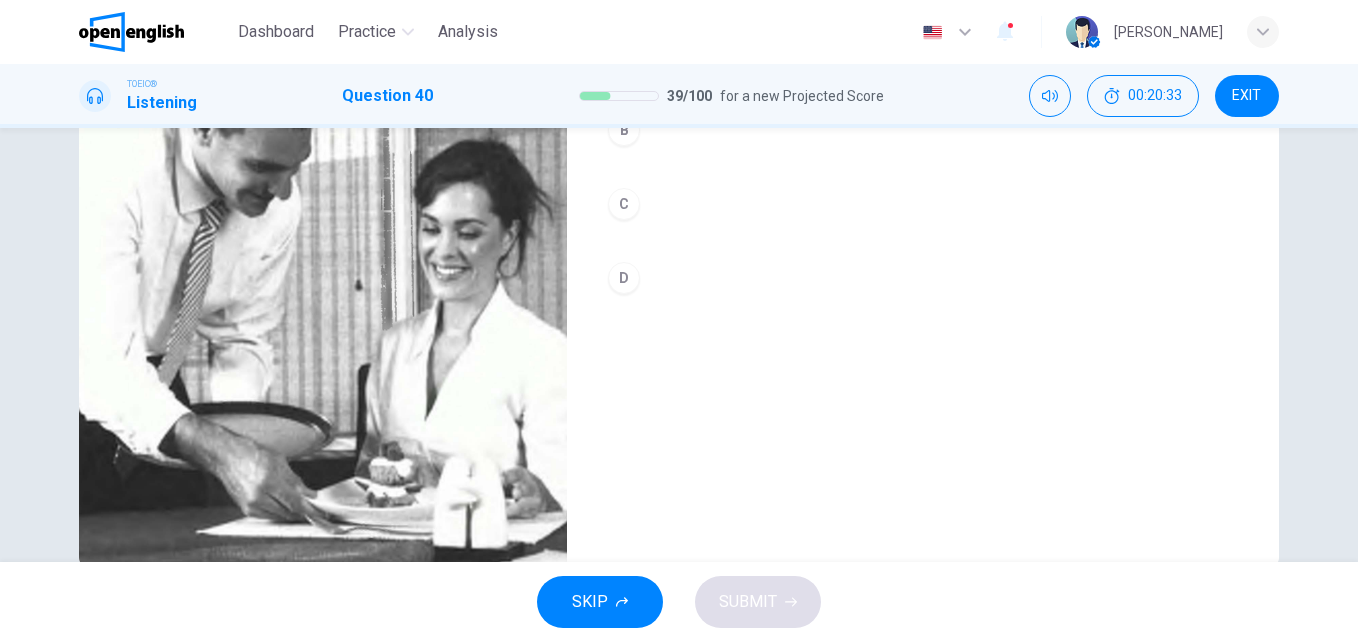 scroll, scrollTop: 307, scrollLeft: 0, axis: vertical 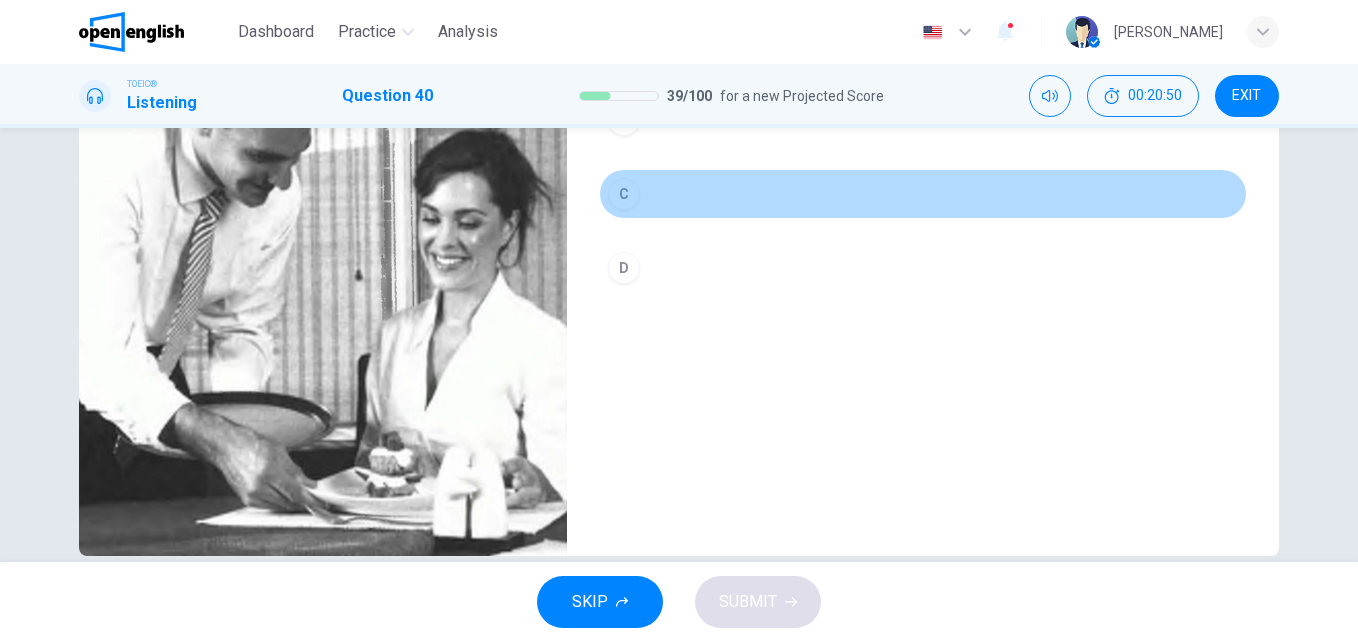 click on "C" at bounding box center [624, 194] 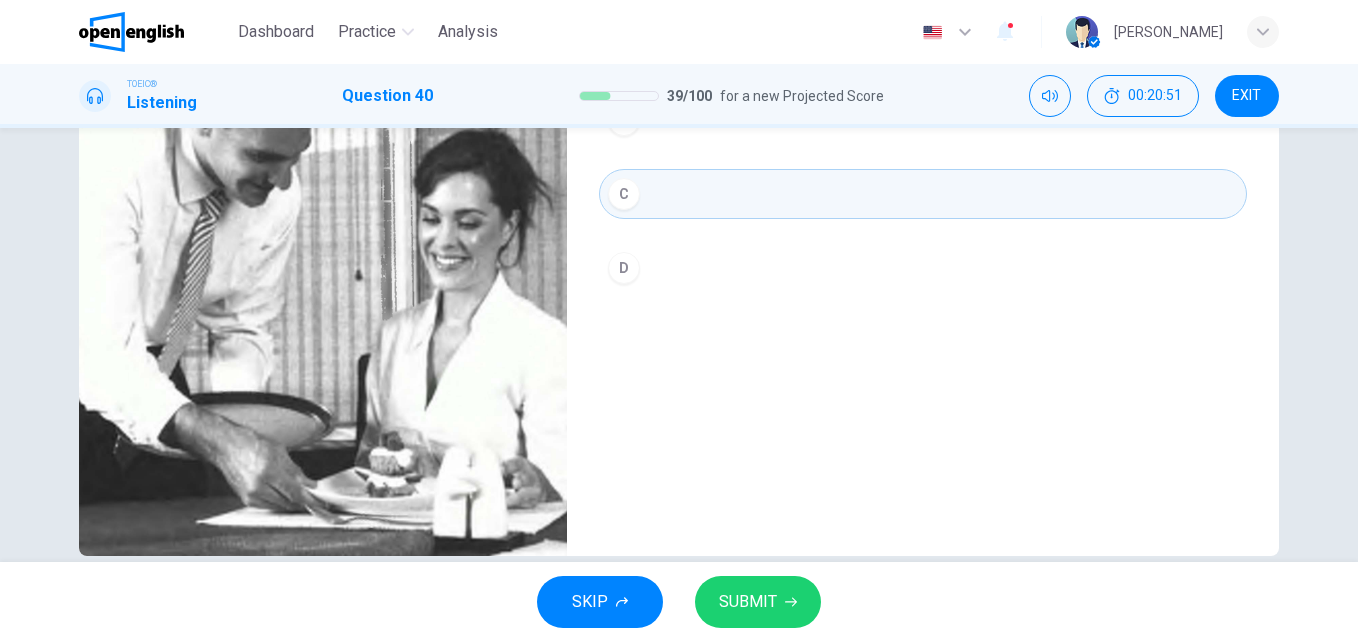 type on "*" 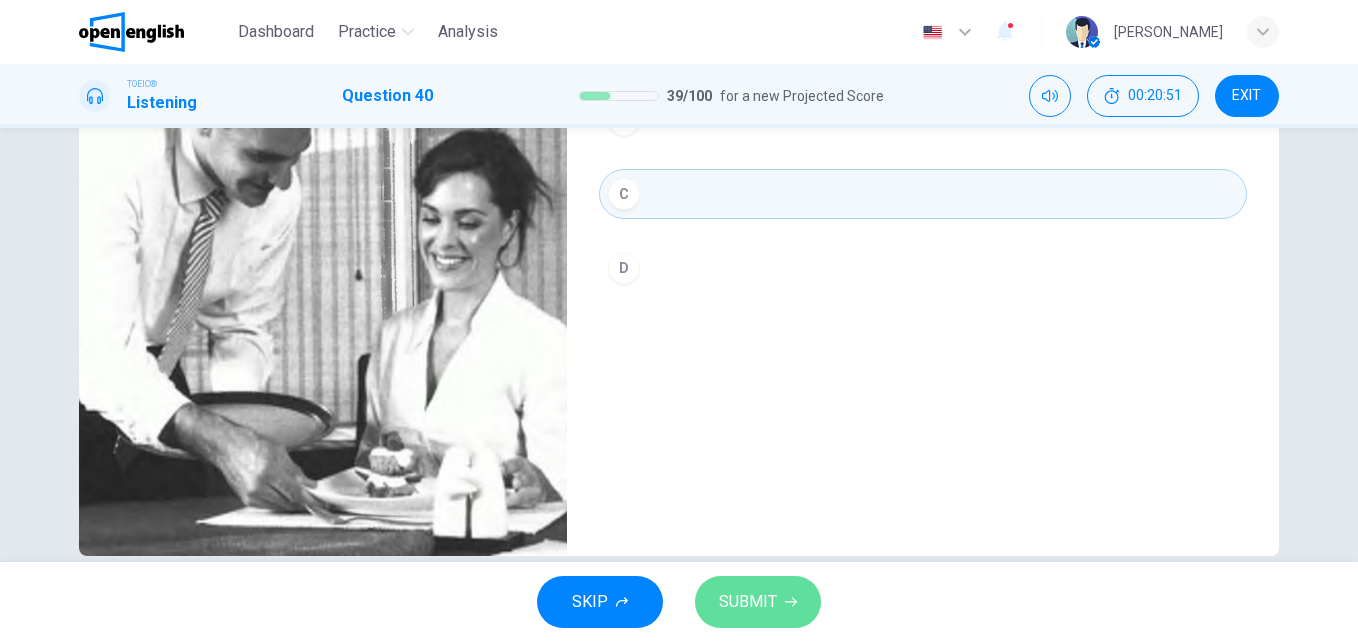 click on "SUBMIT" at bounding box center (748, 602) 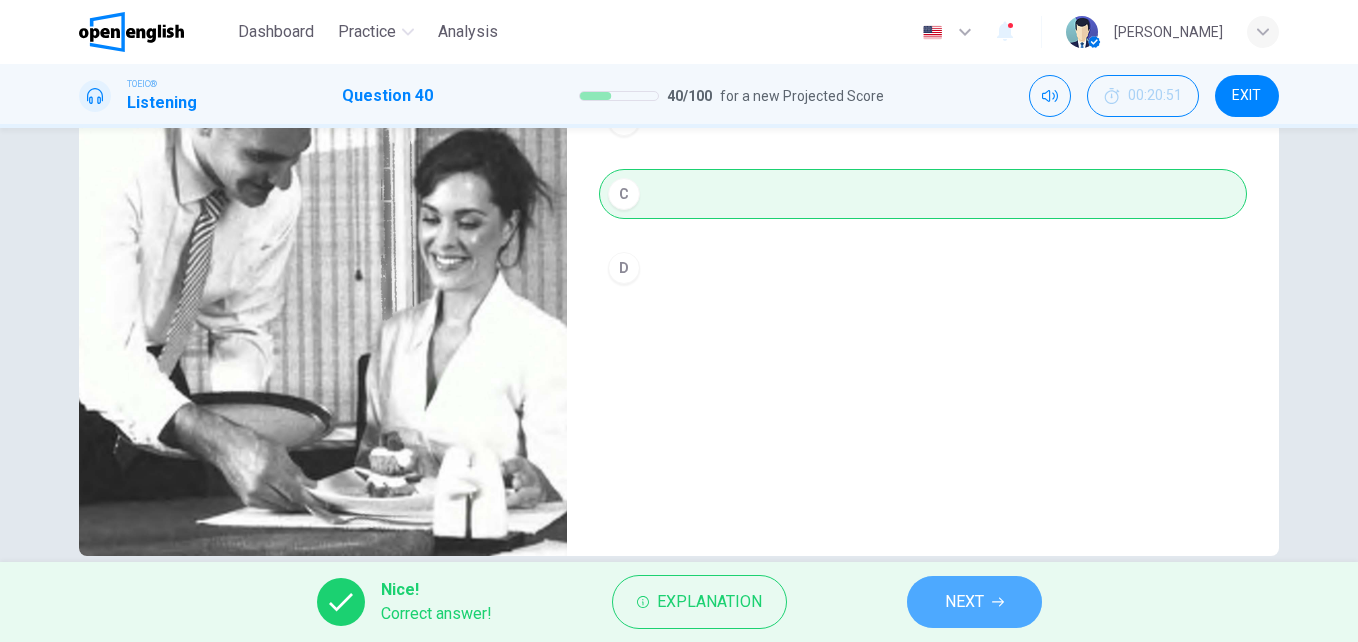 click on "NEXT" at bounding box center [964, 602] 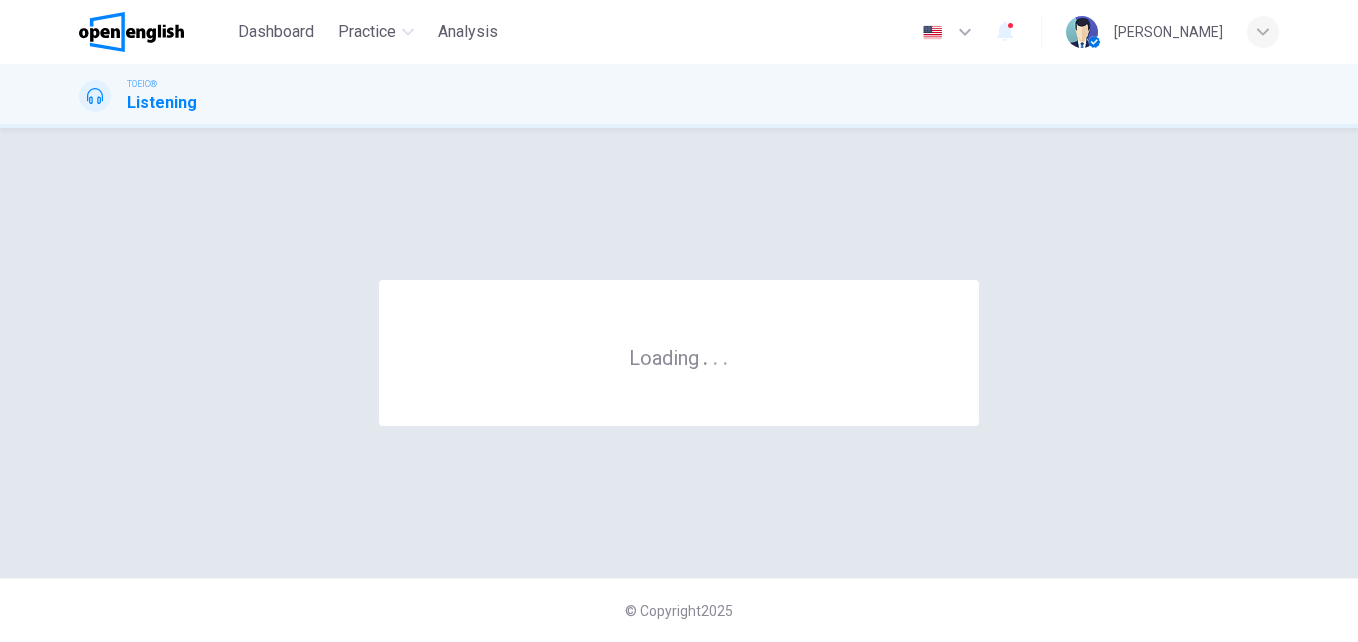 scroll, scrollTop: 0, scrollLeft: 0, axis: both 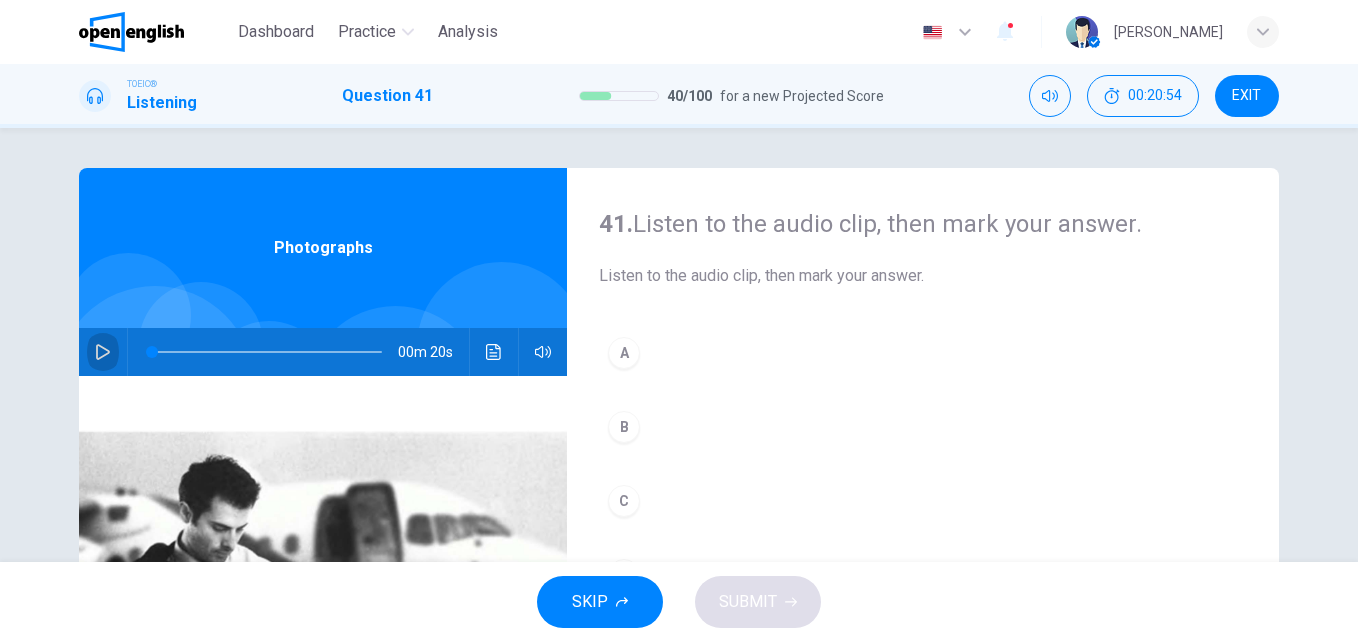 click 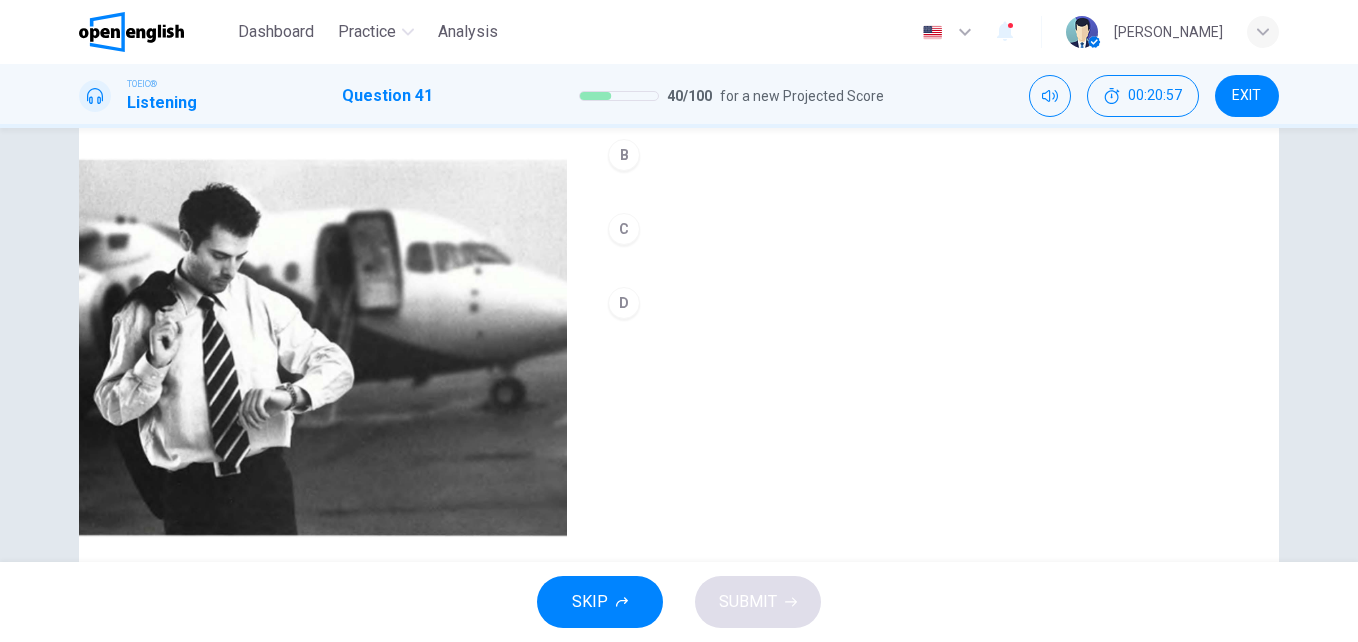 scroll, scrollTop: 266, scrollLeft: 0, axis: vertical 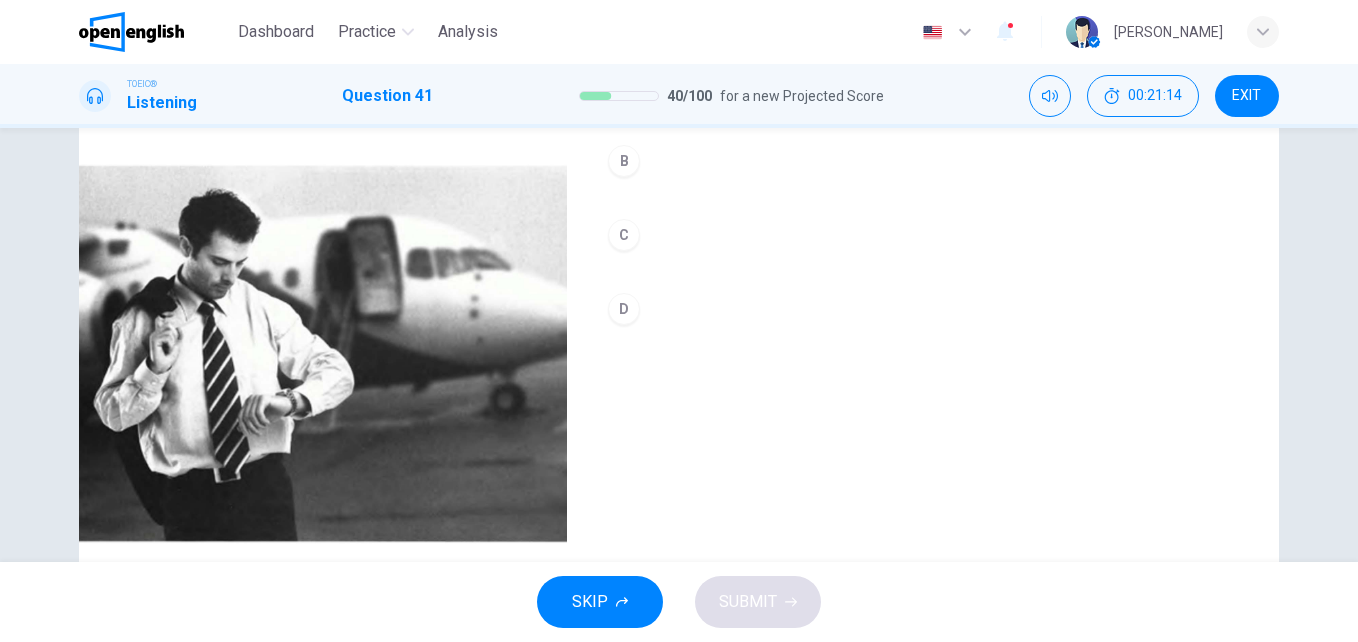 type on "*" 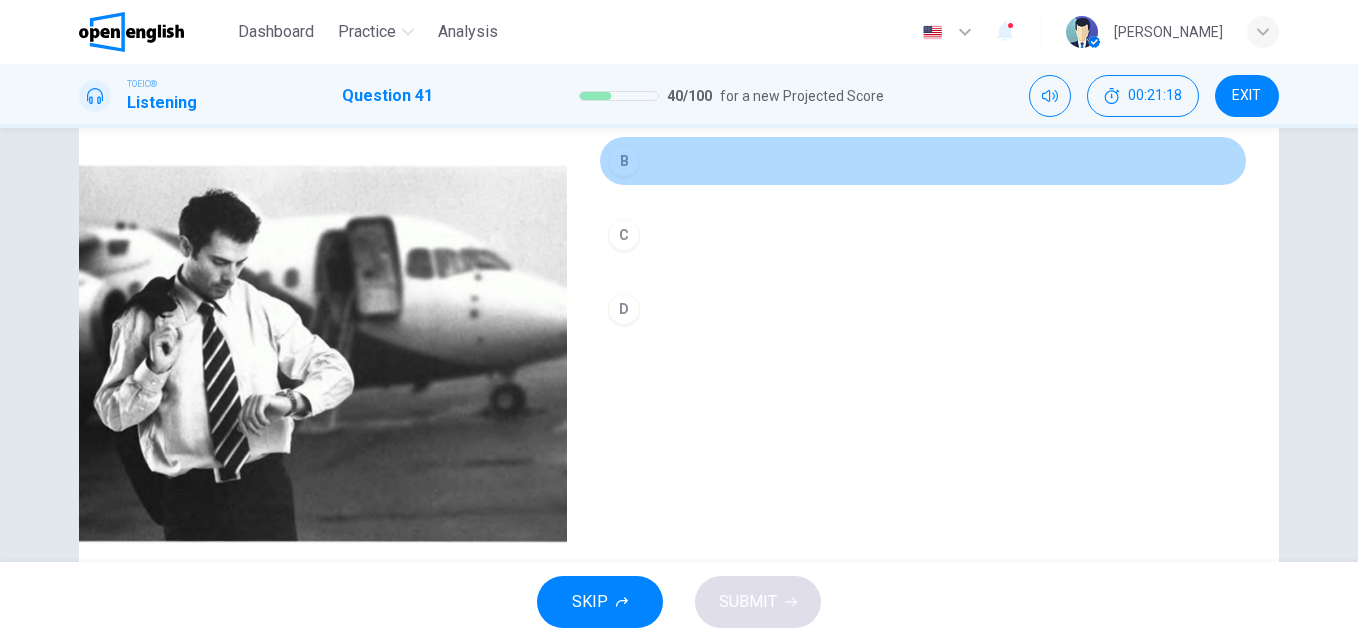 click on "B" at bounding box center (624, 161) 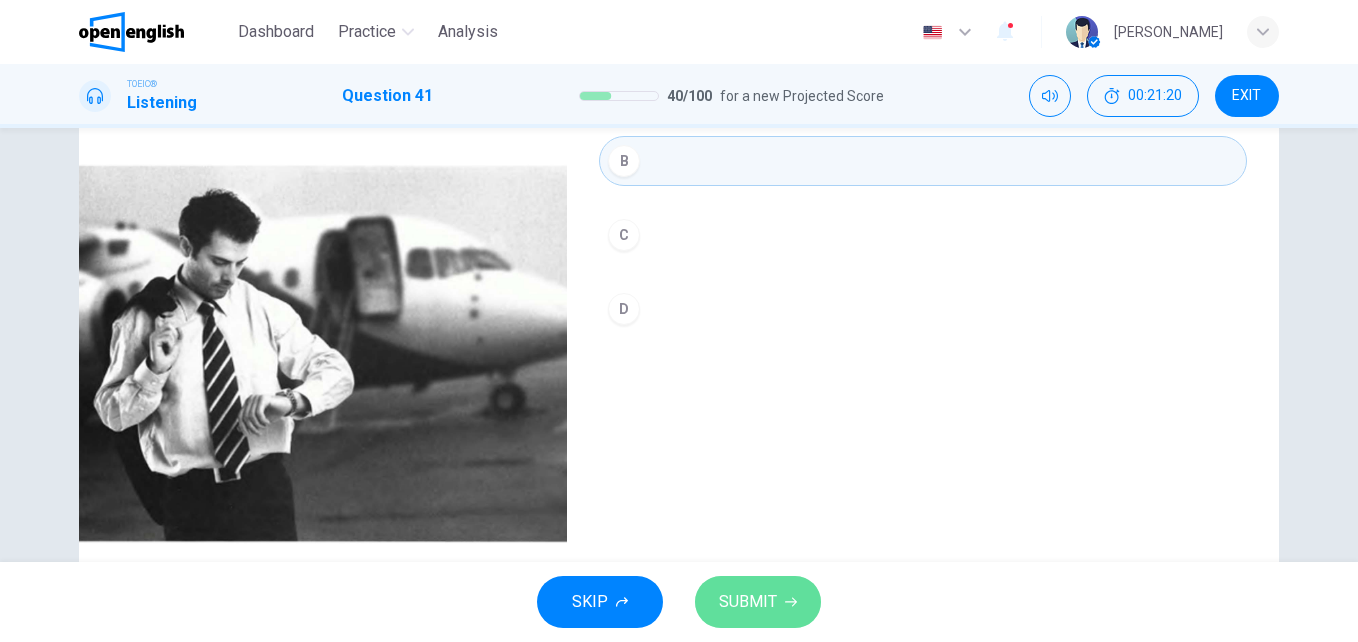 click on "SUBMIT" at bounding box center (758, 602) 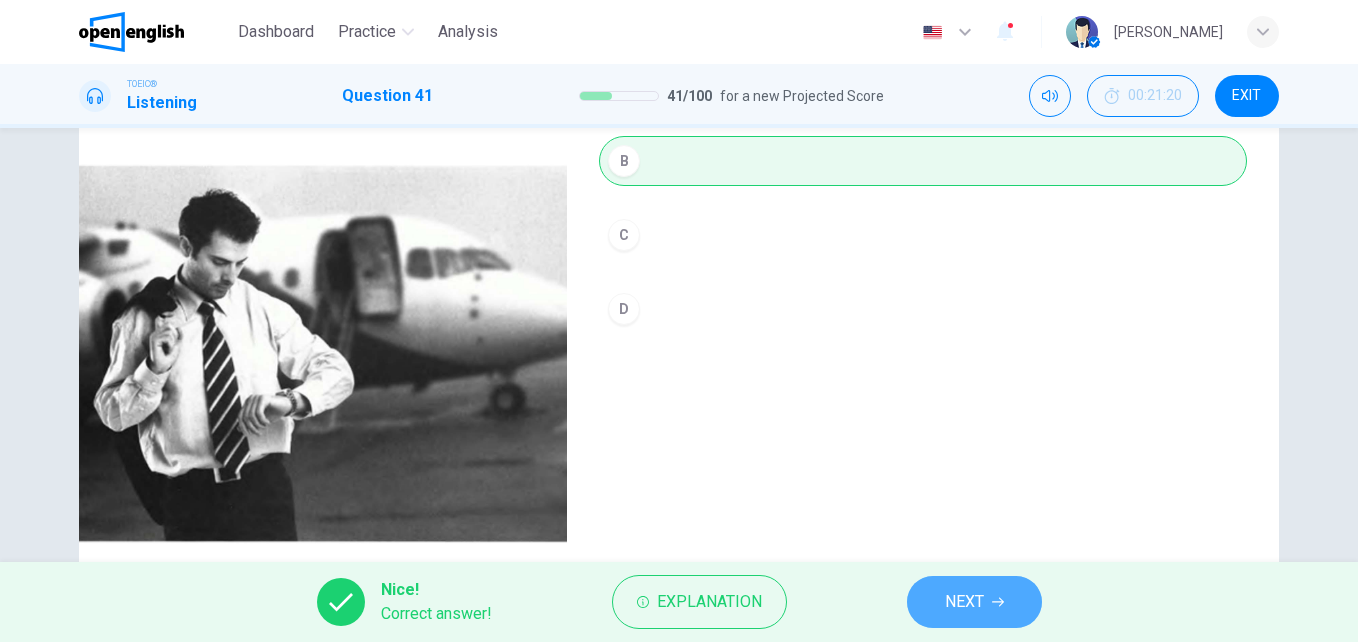 click on "NEXT" at bounding box center [974, 602] 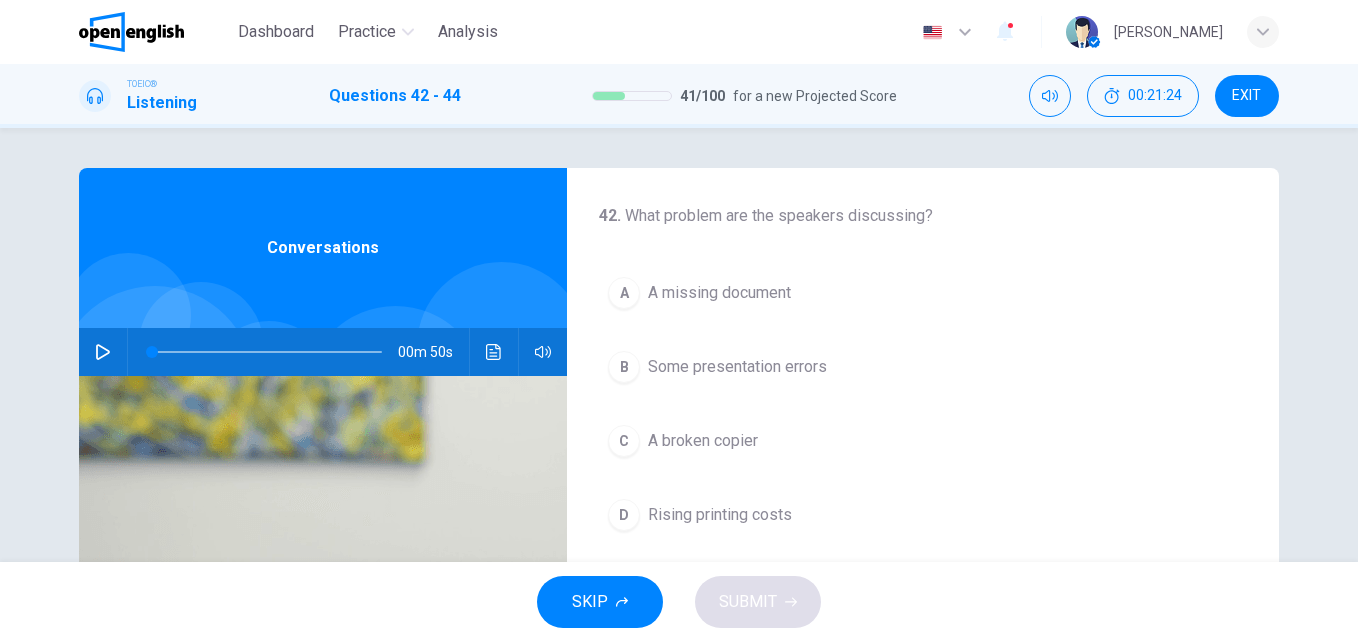 click 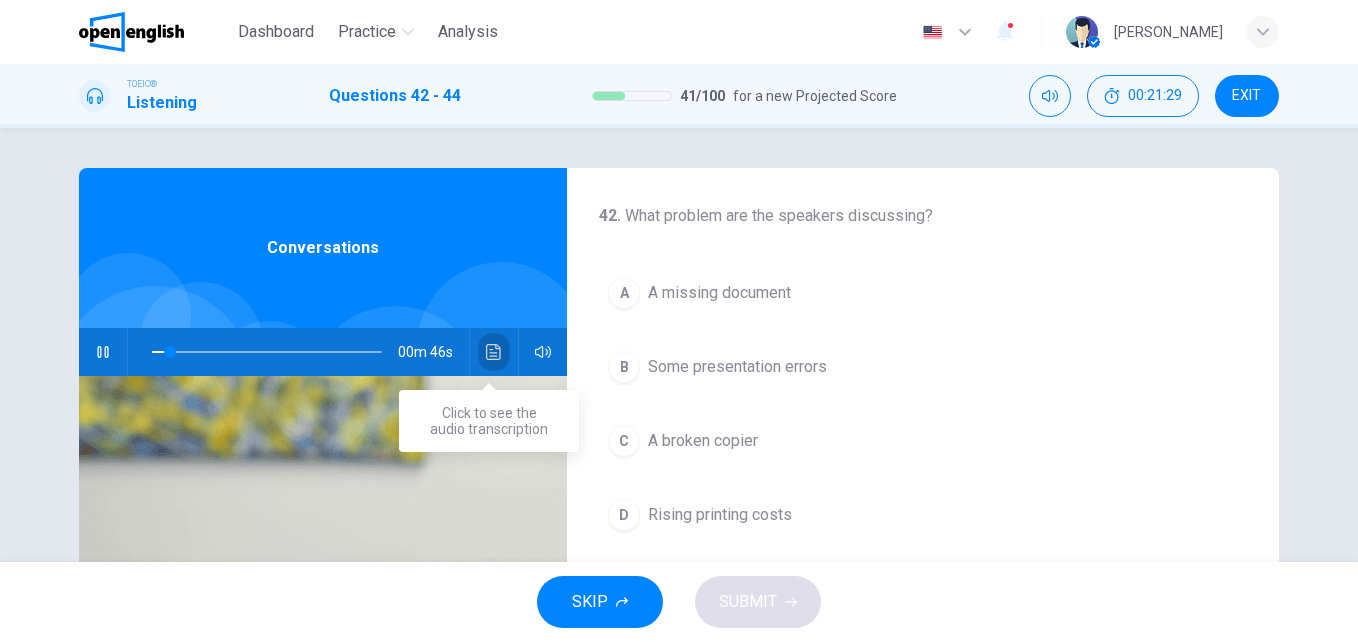 click 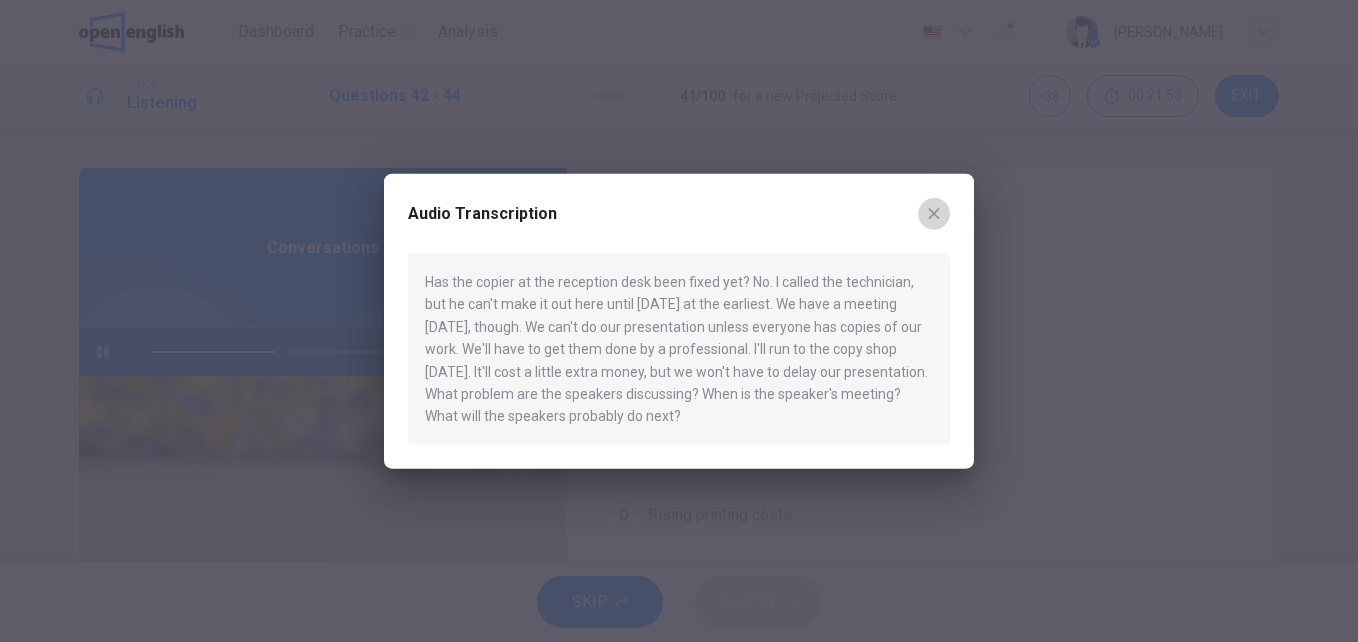 click 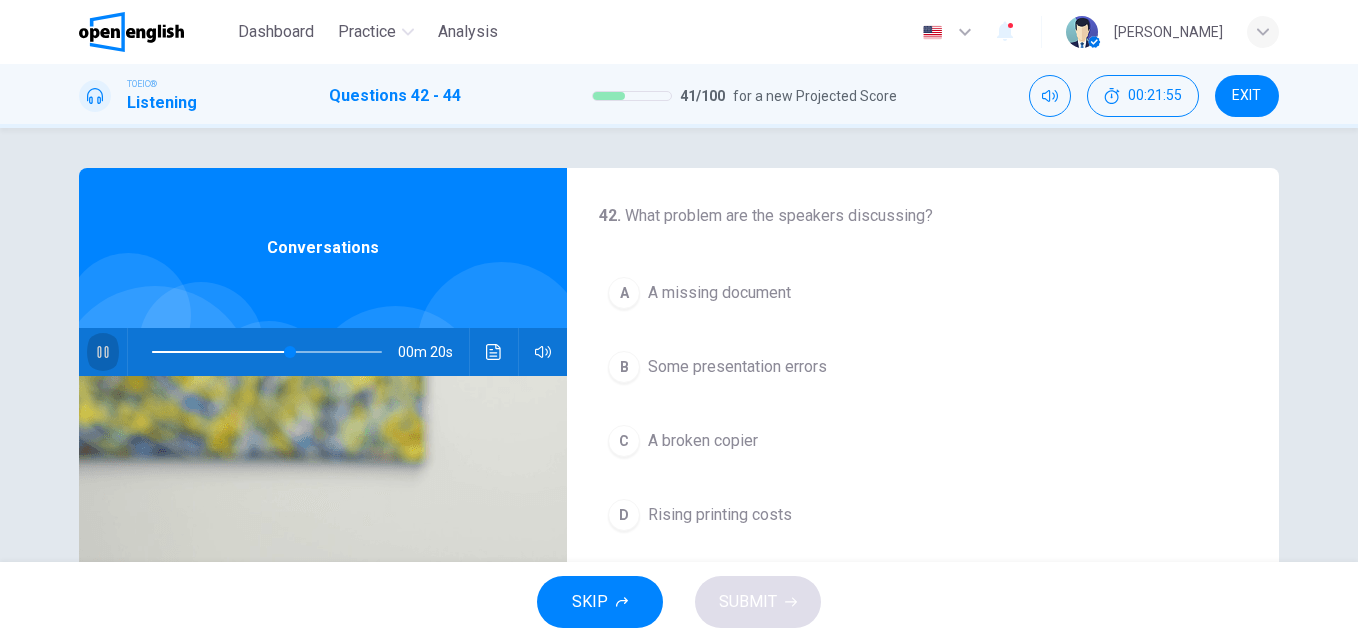 click 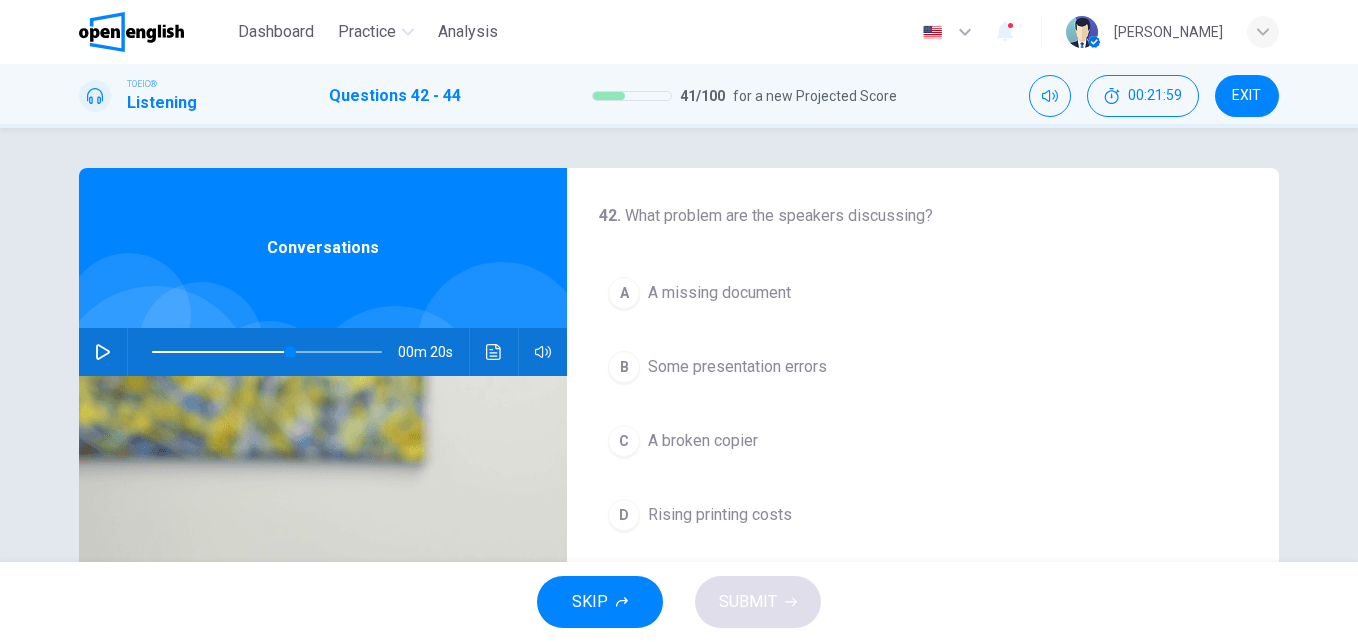 click on "C A broken copier" at bounding box center [923, 441] 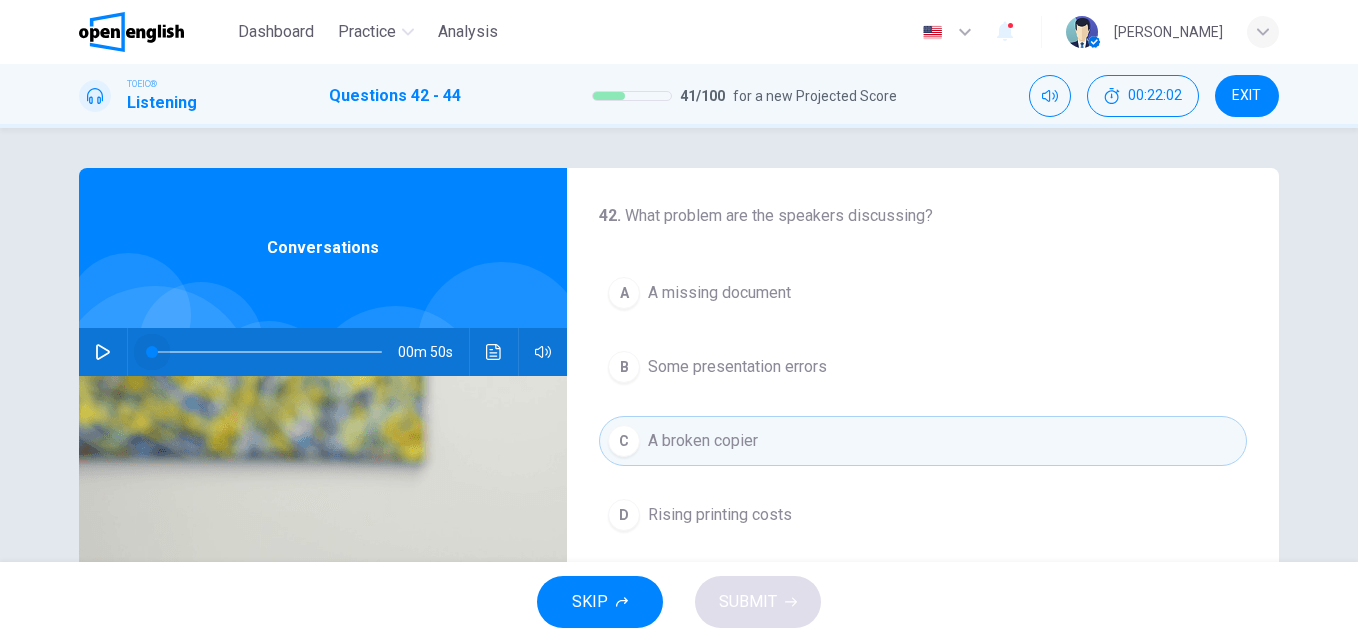 drag, startPoint x: 286, startPoint y: 346, endPoint x: 123, endPoint y: 347, distance: 163.00307 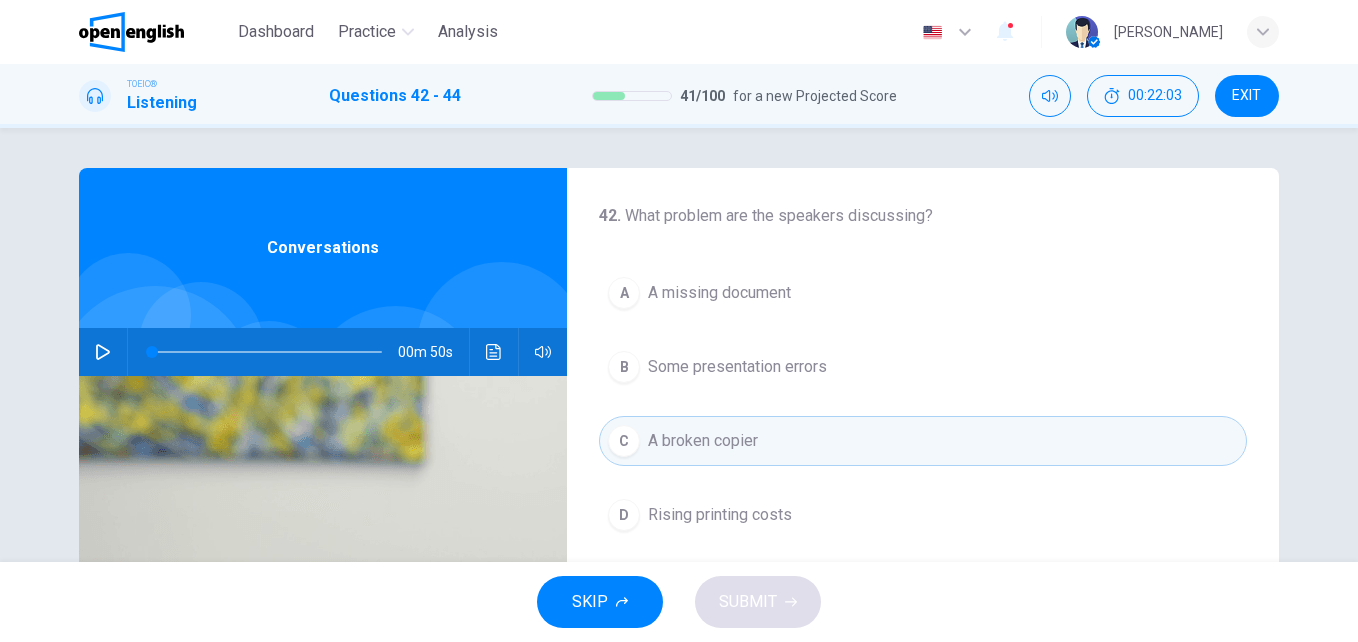 click 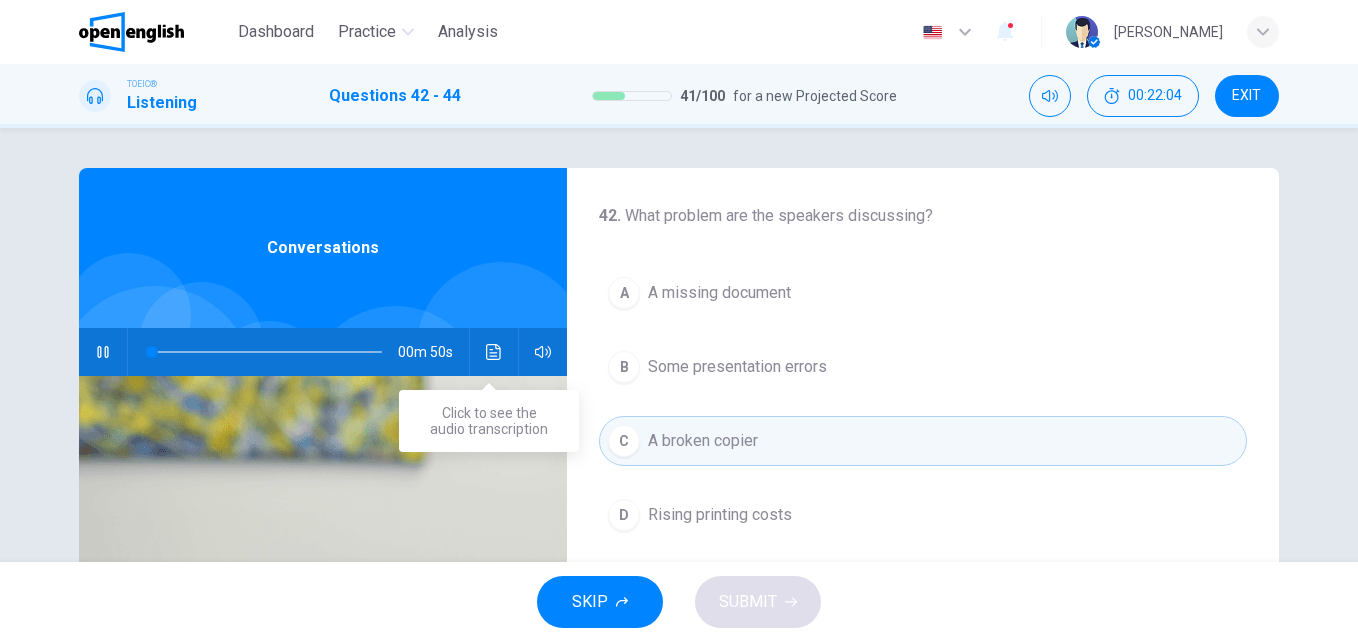 click at bounding box center (494, 352) 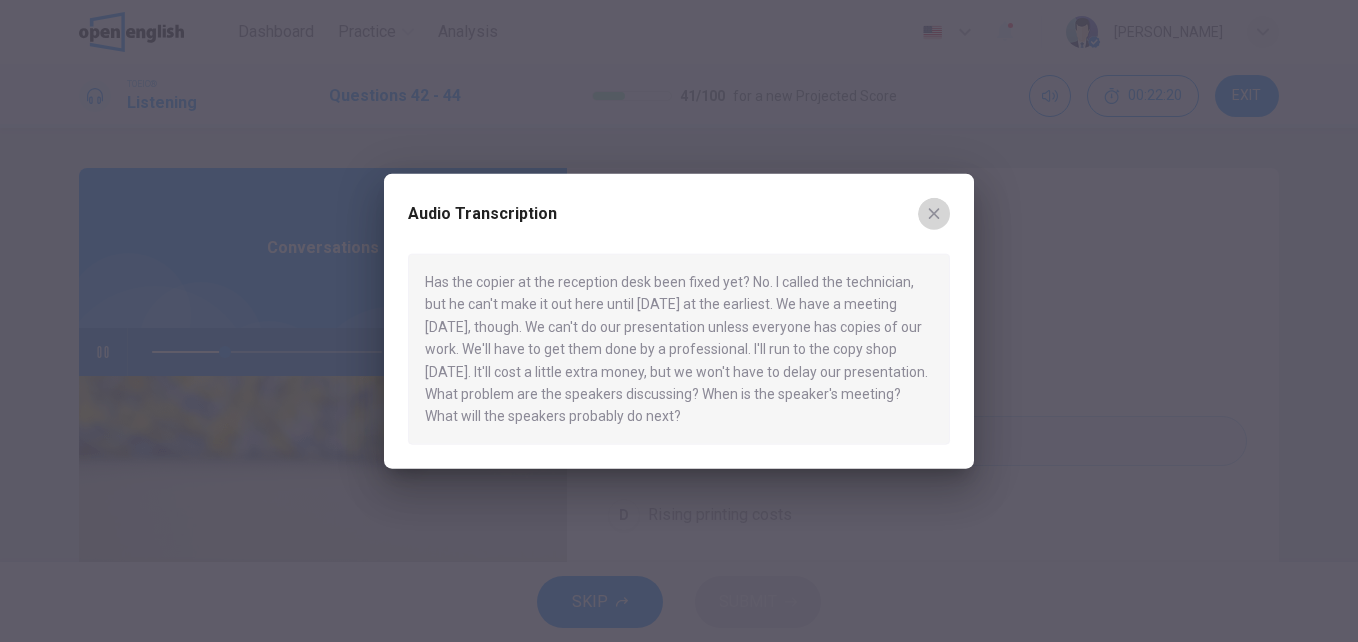 click 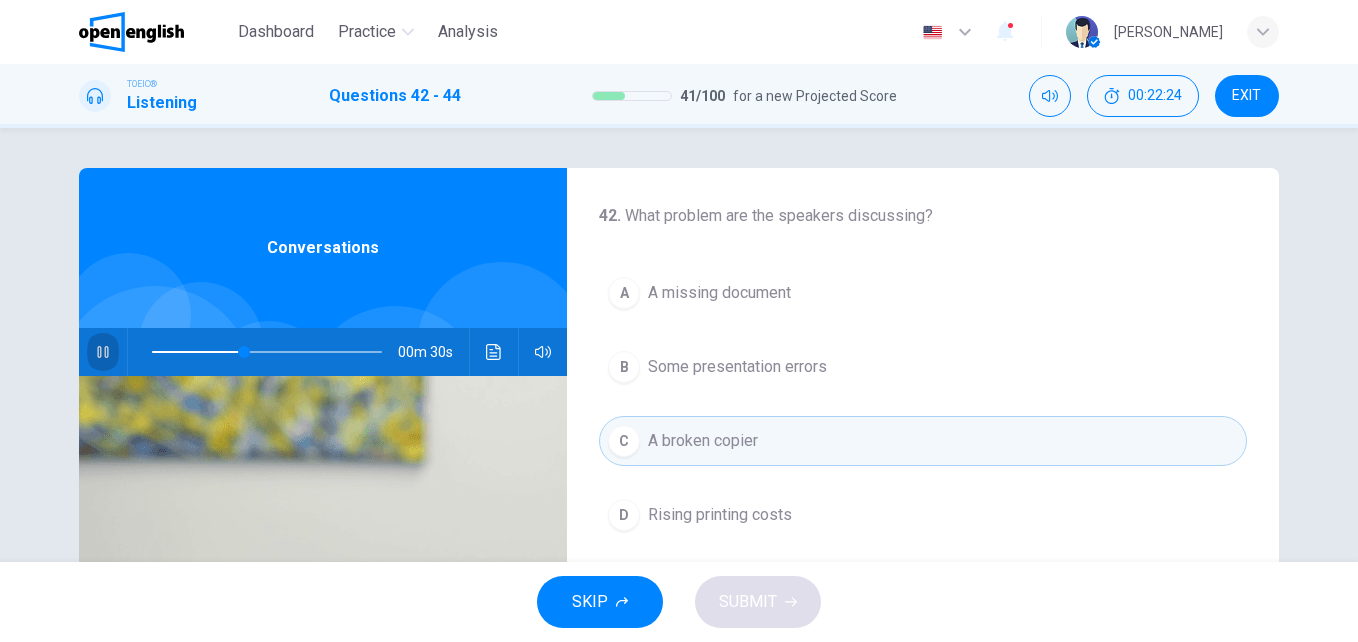 click at bounding box center (103, 352) 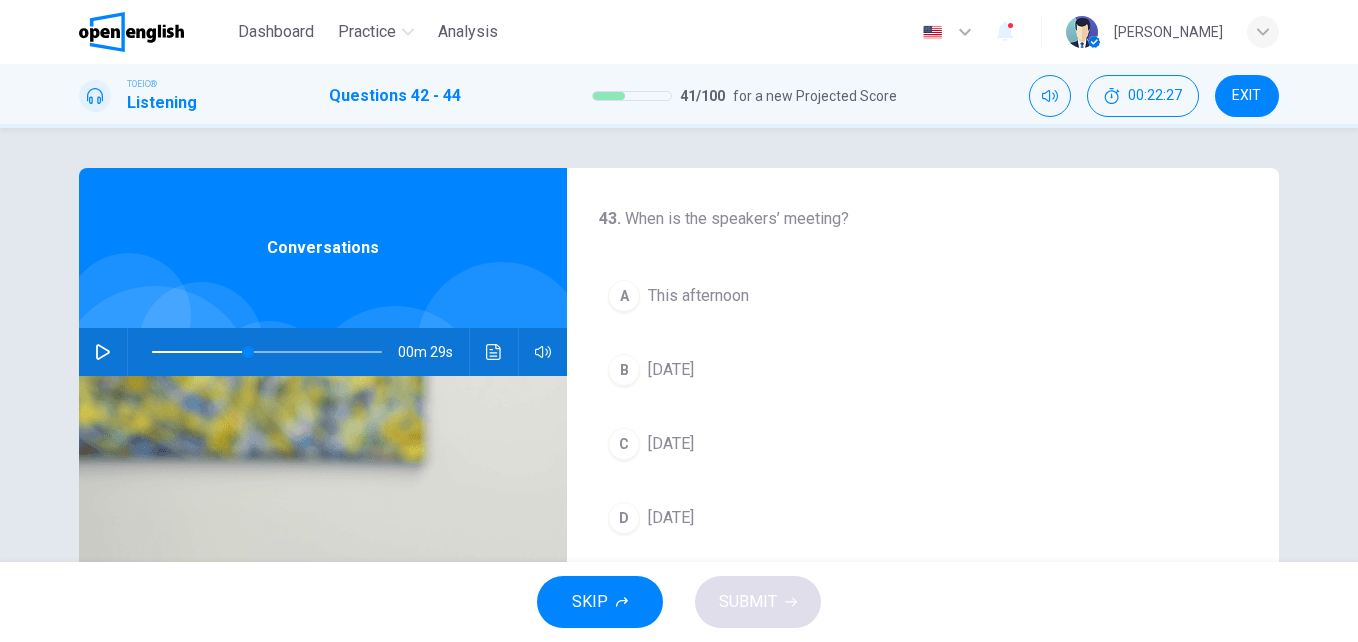 scroll, scrollTop: 389, scrollLeft: 0, axis: vertical 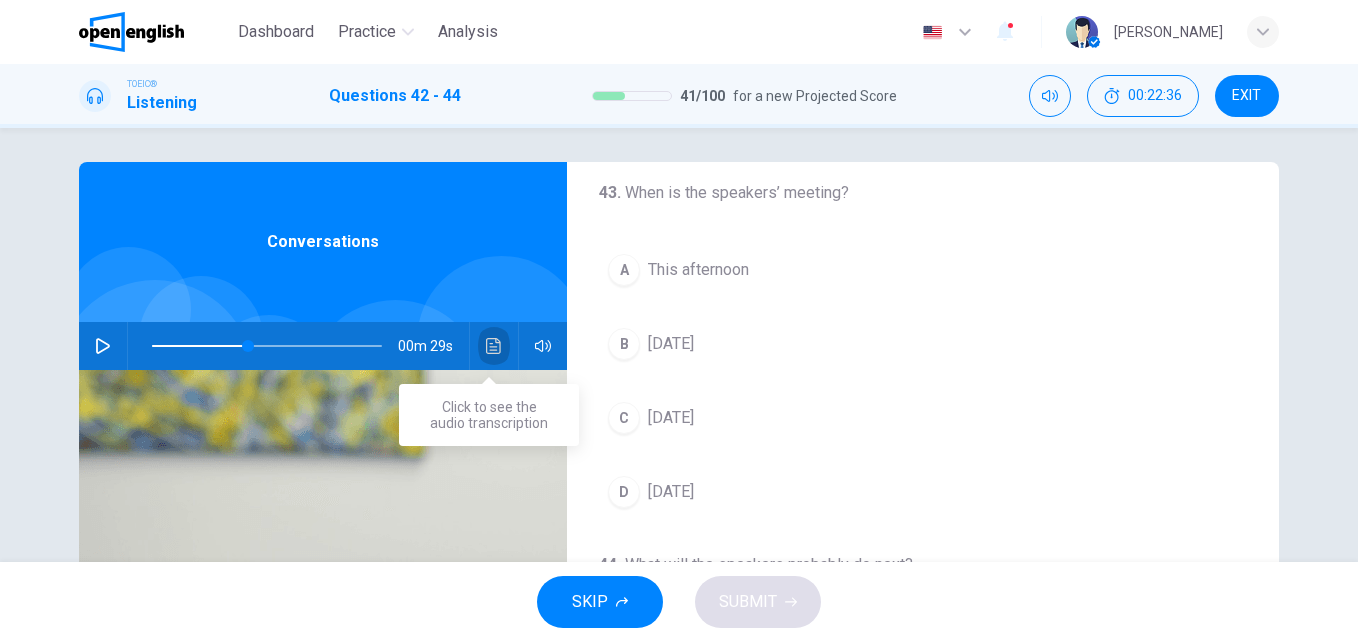 click at bounding box center (494, 346) 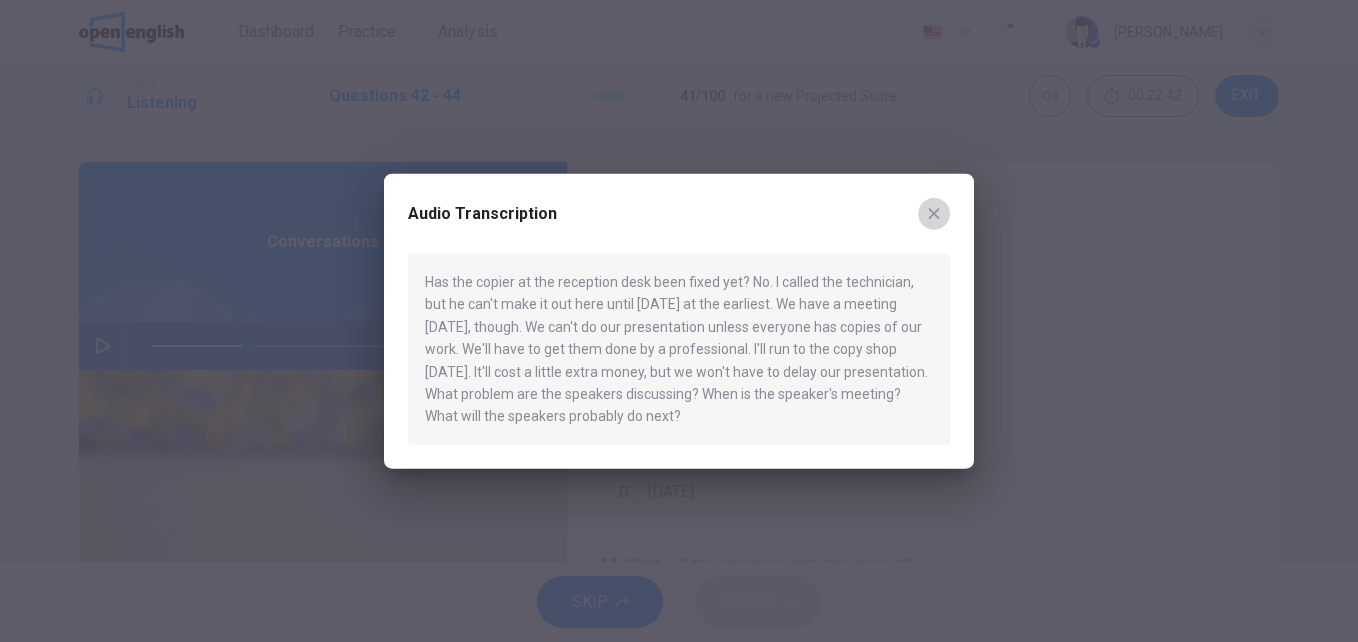 click 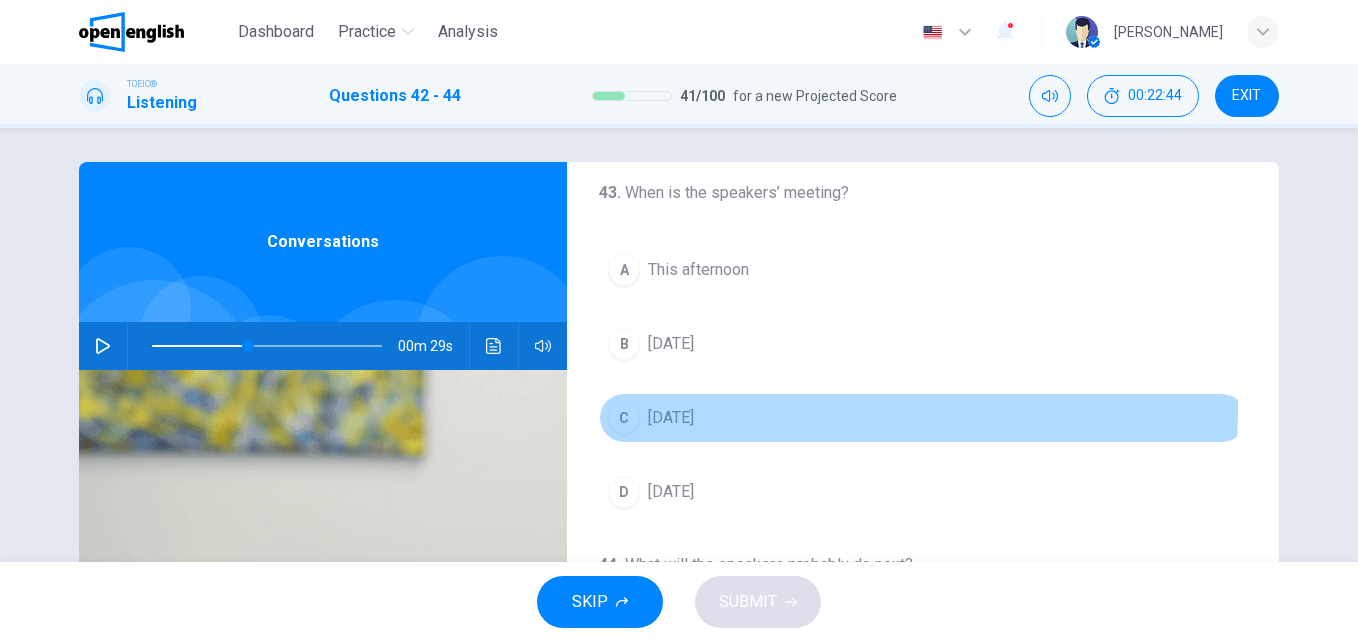 click on "[DATE]" at bounding box center (671, 418) 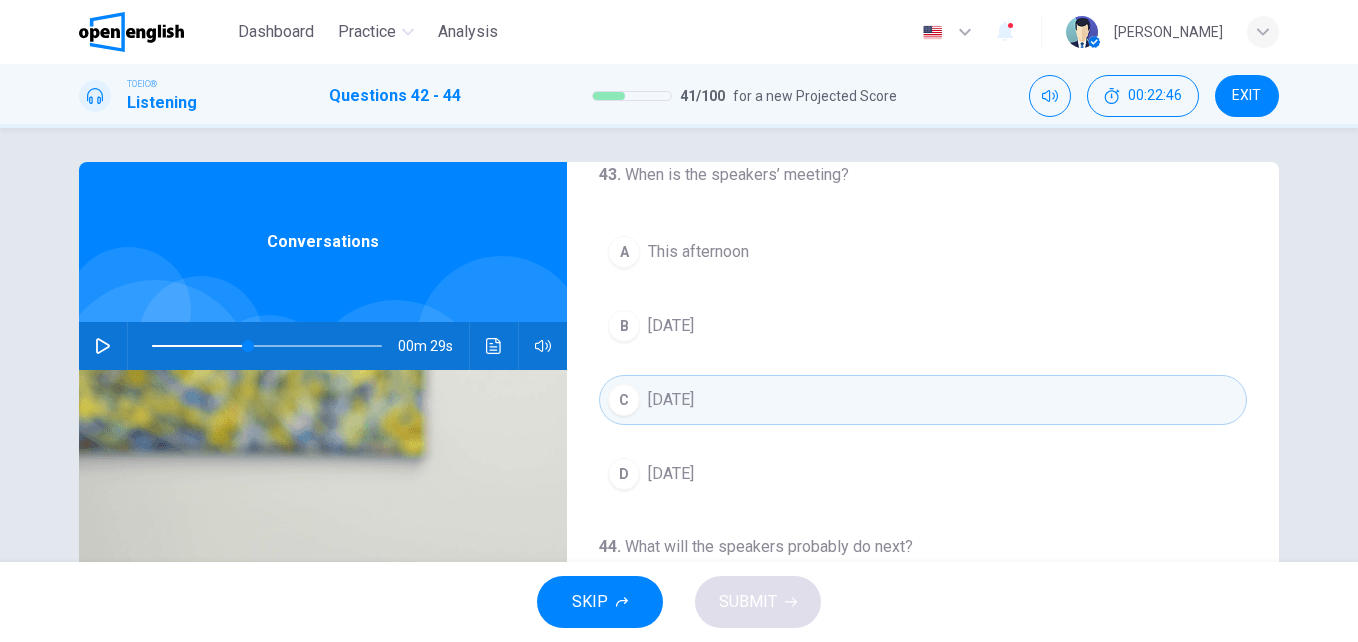 scroll, scrollTop: 457, scrollLeft: 0, axis: vertical 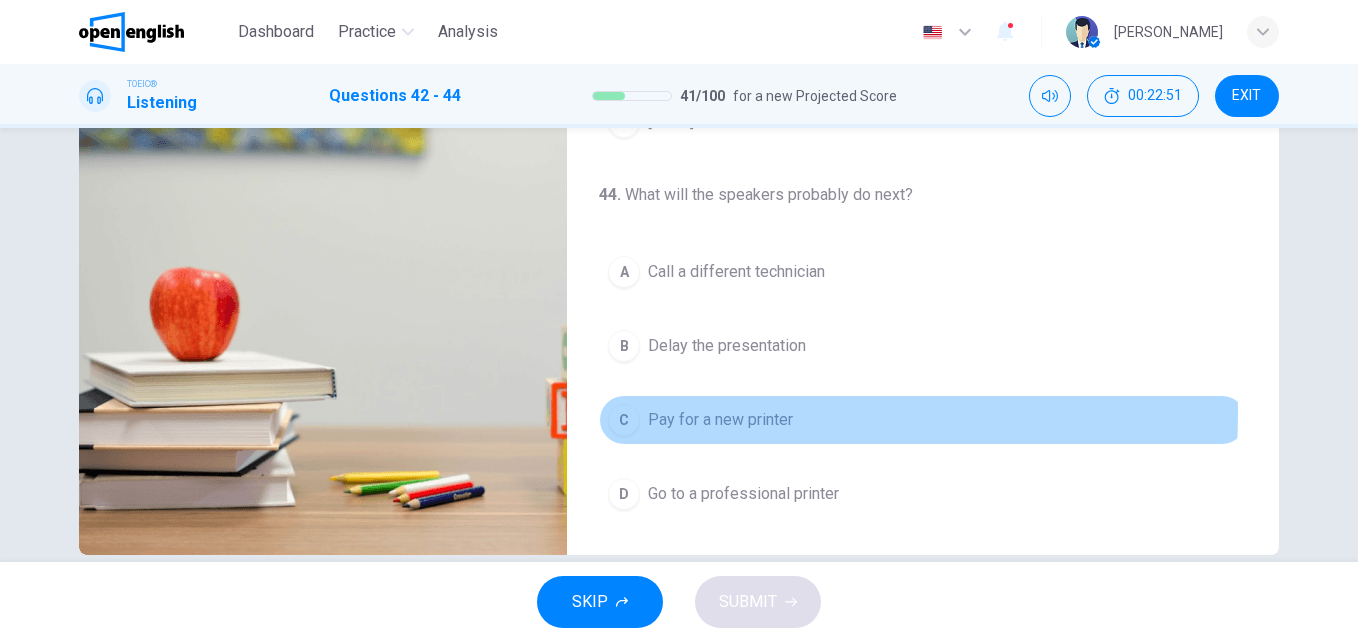 click on "Pay for a new printer" at bounding box center [720, 420] 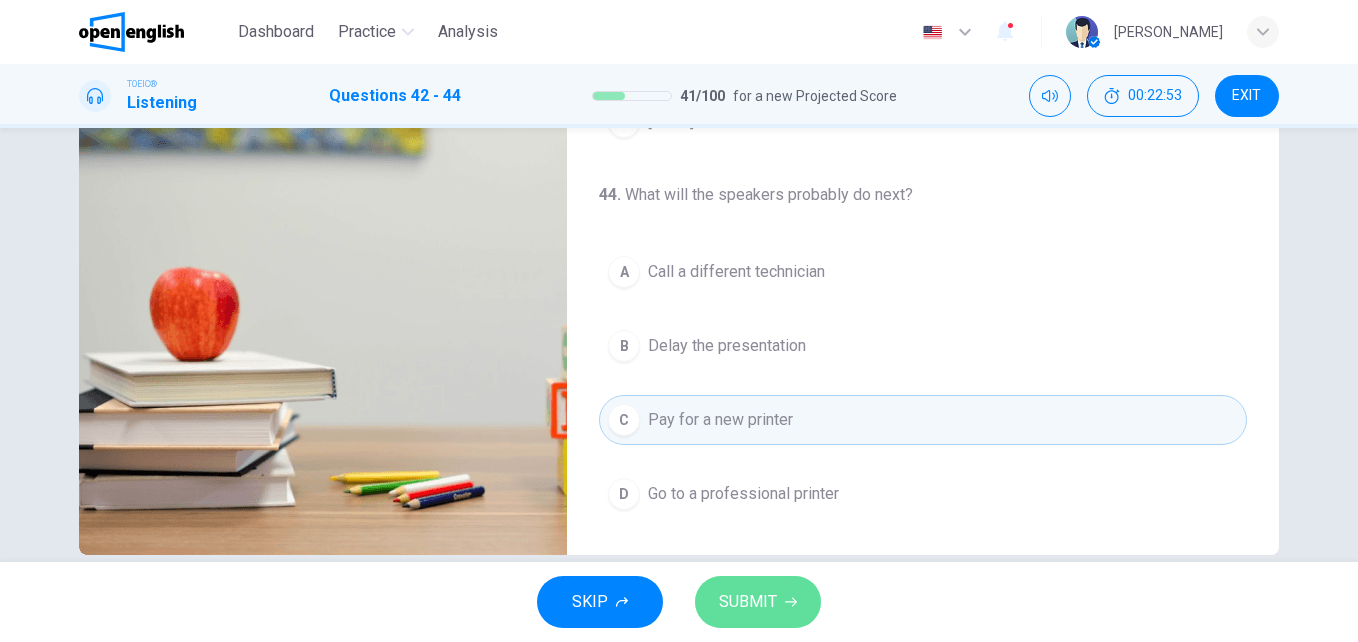click on "SUBMIT" at bounding box center (748, 602) 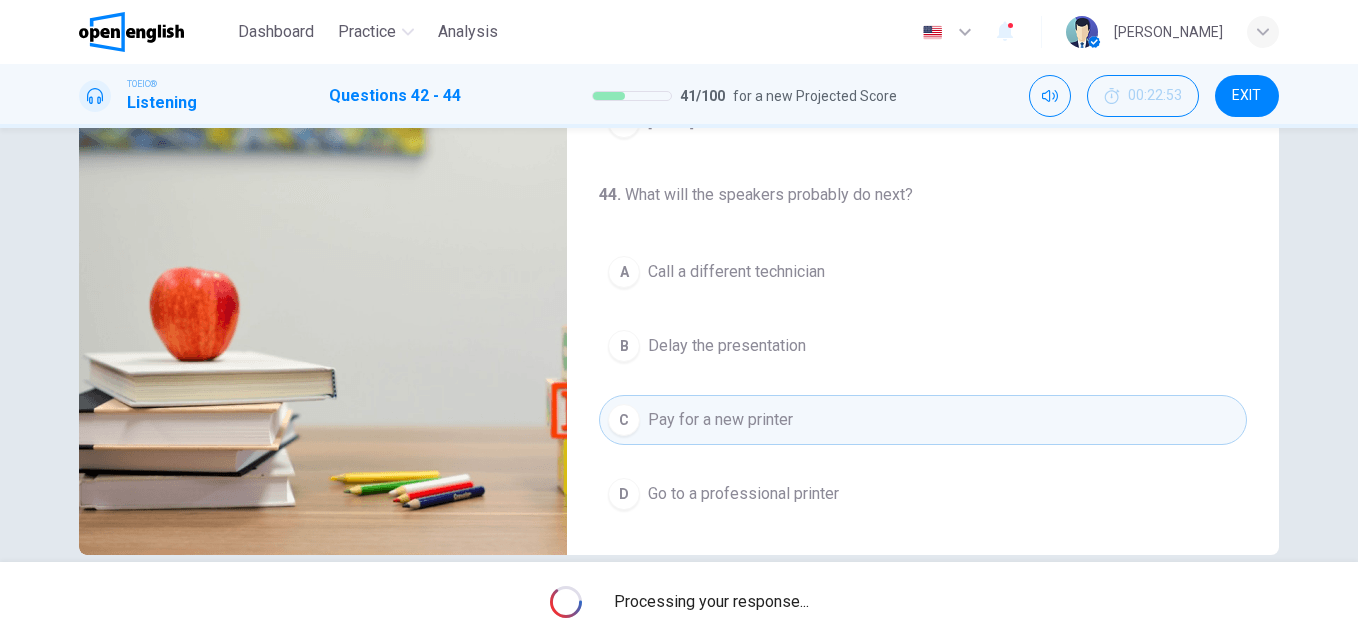 type on "**" 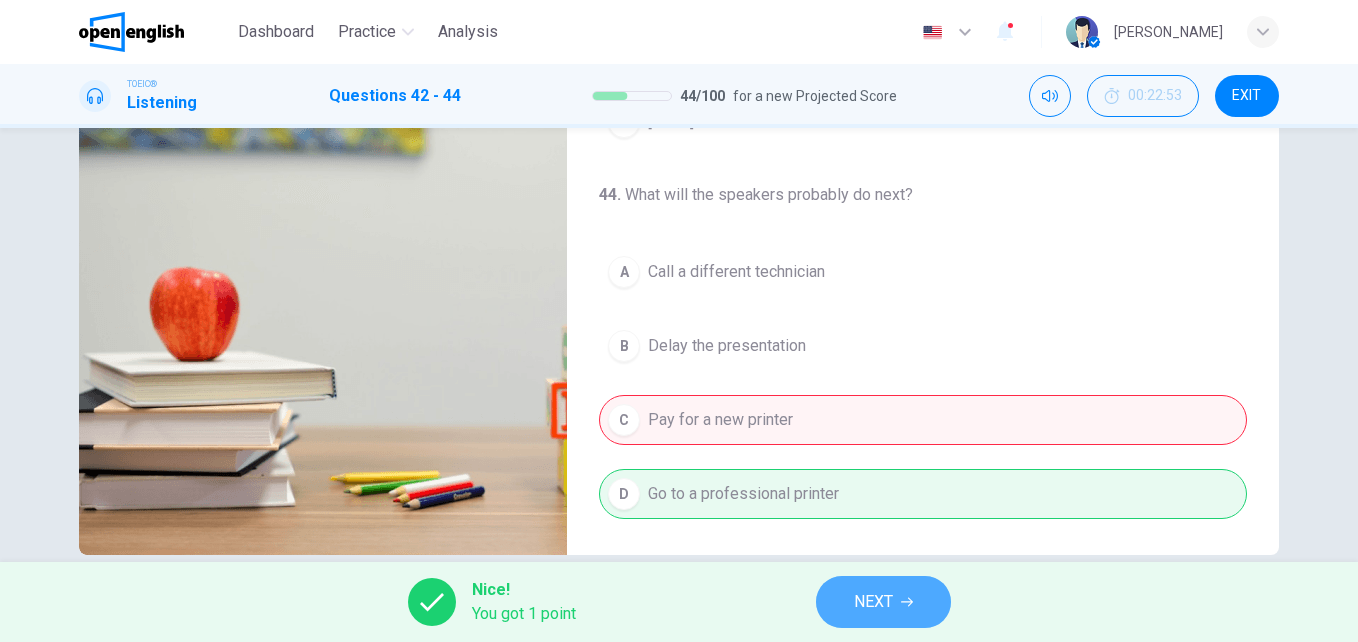 click on "NEXT" at bounding box center [873, 602] 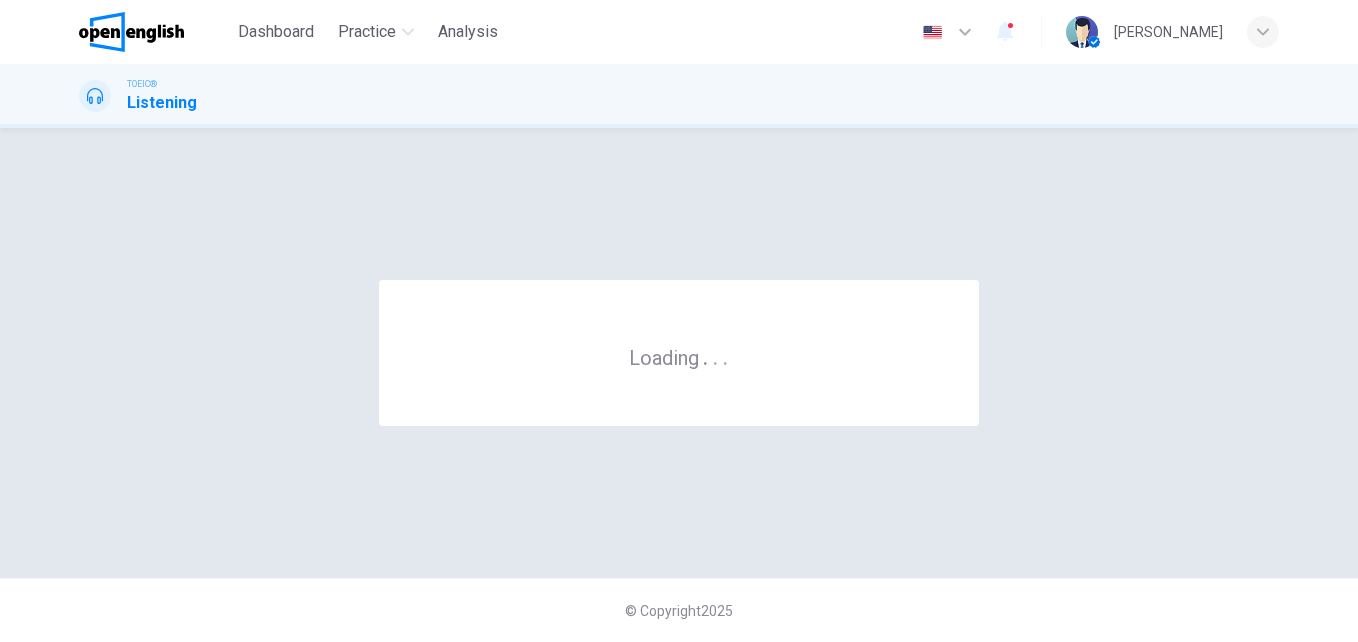 scroll, scrollTop: 0, scrollLeft: 0, axis: both 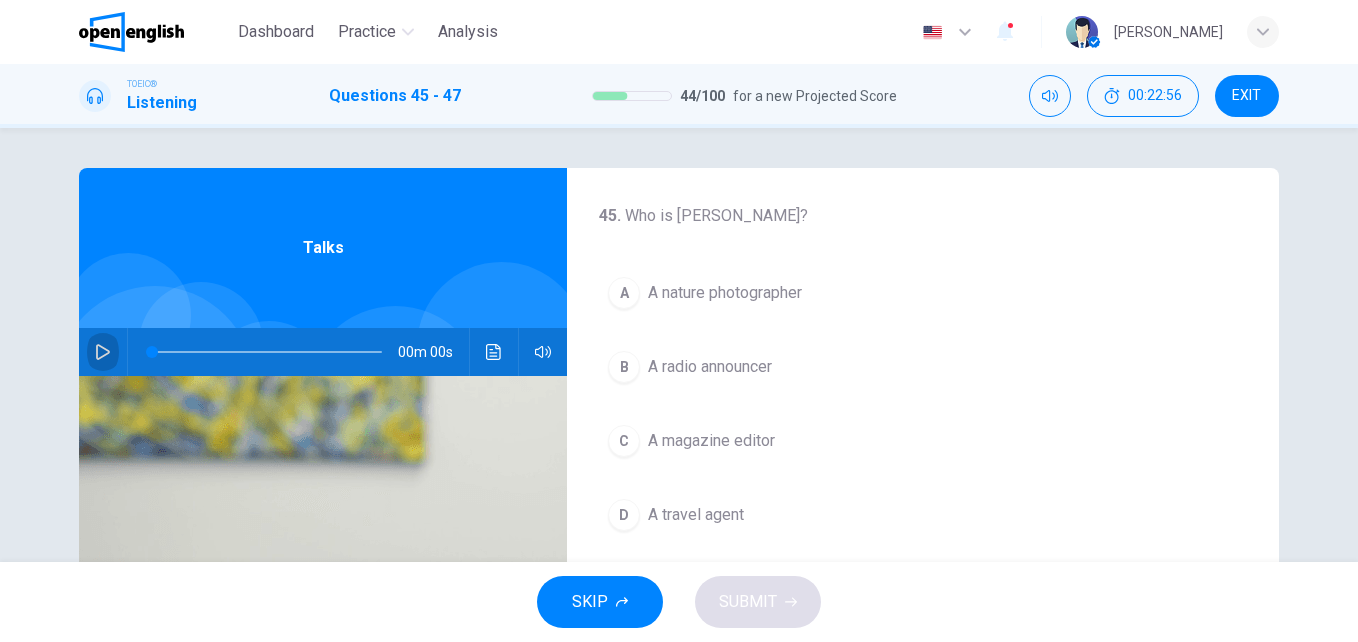 click at bounding box center (103, 352) 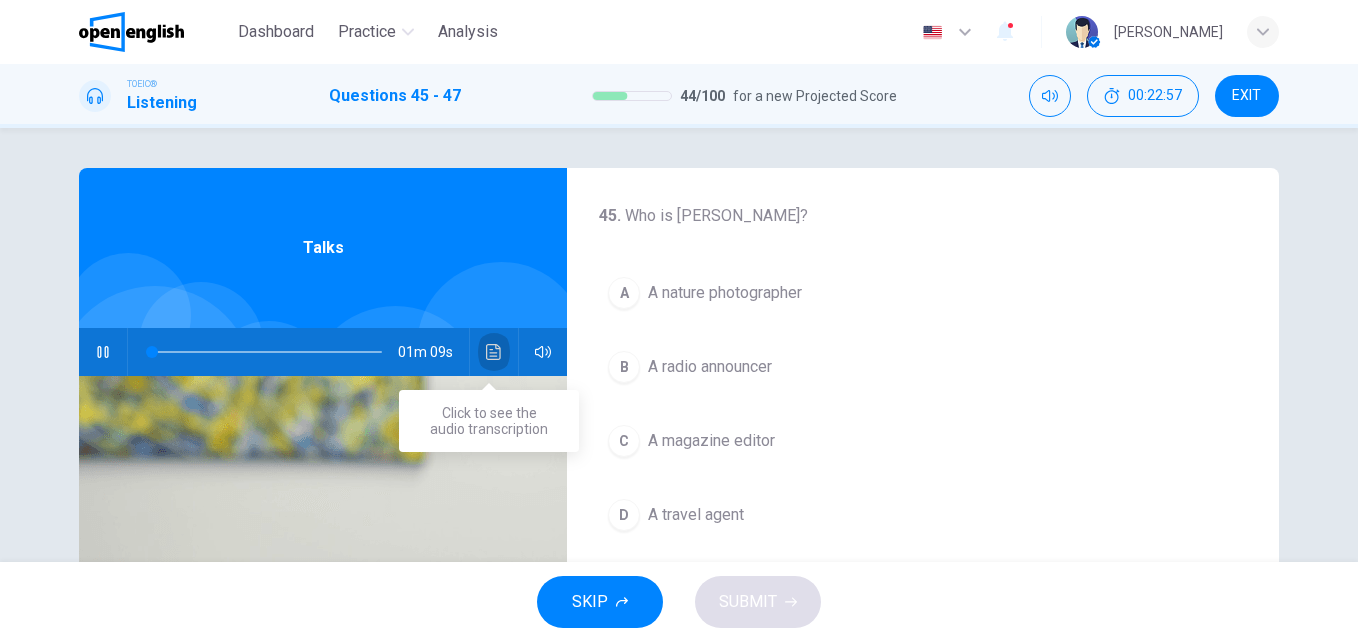 click 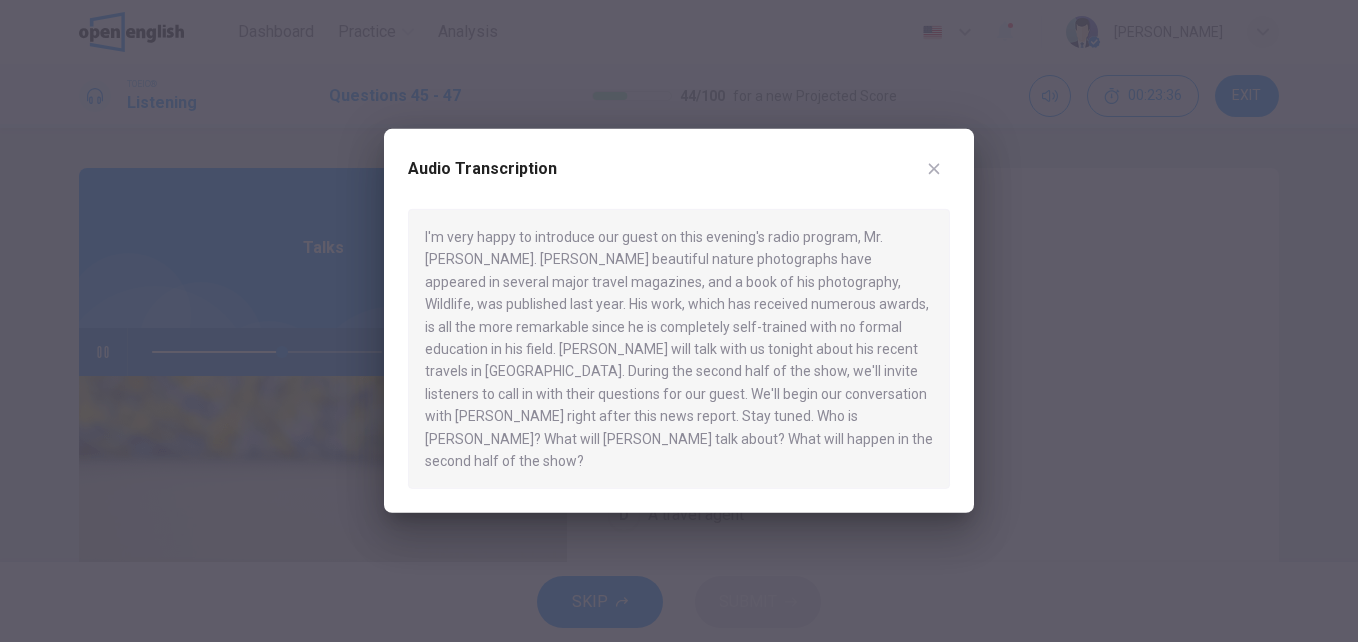 click 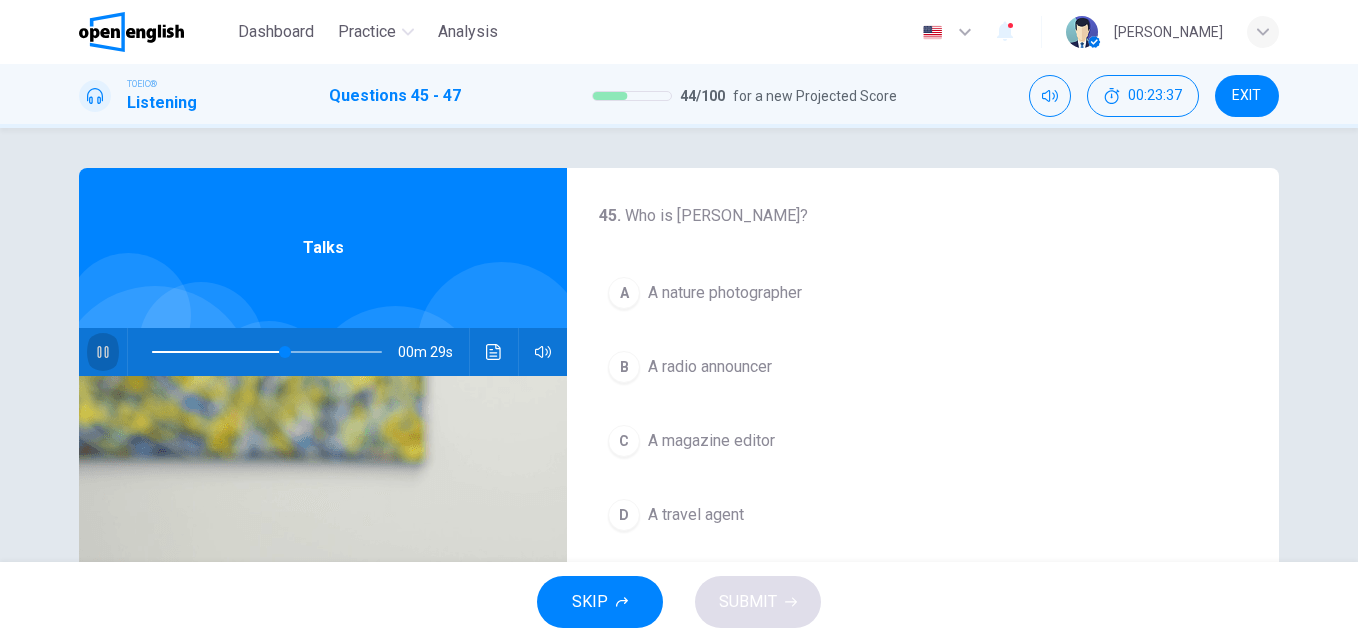 click 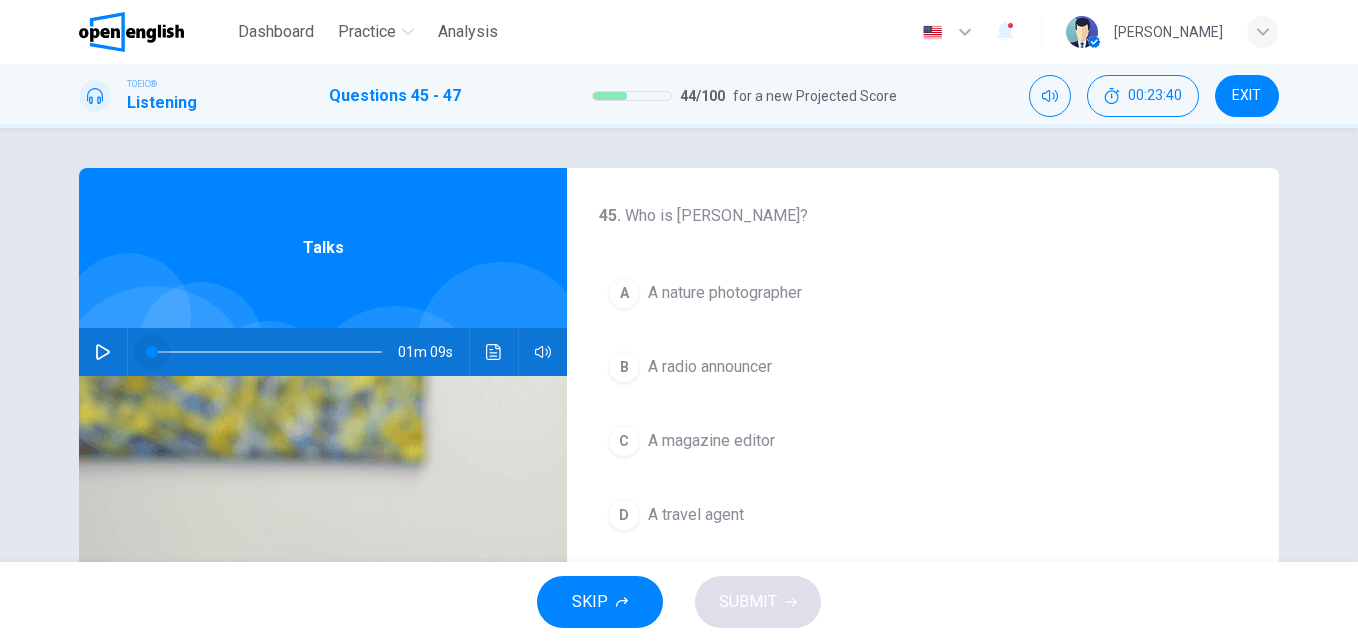 drag, startPoint x: 285, startPoint y: 348, endPoint x: 118, endPoint y: 343, distance: 167.07483 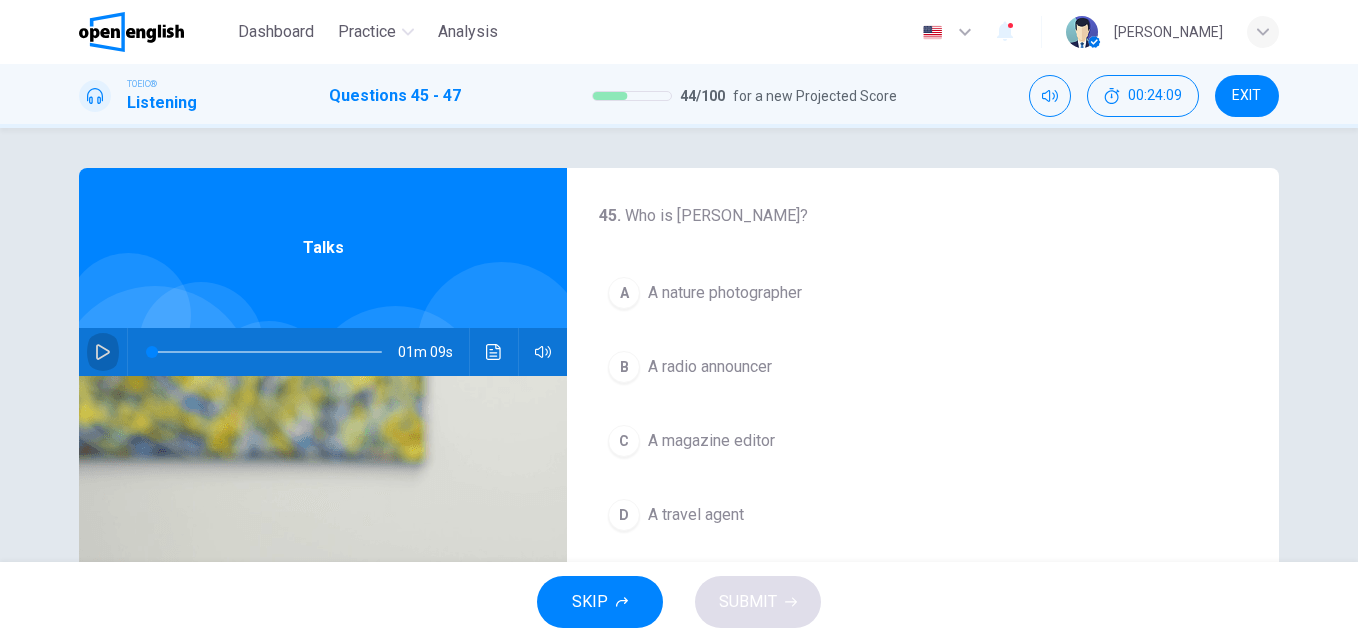 click 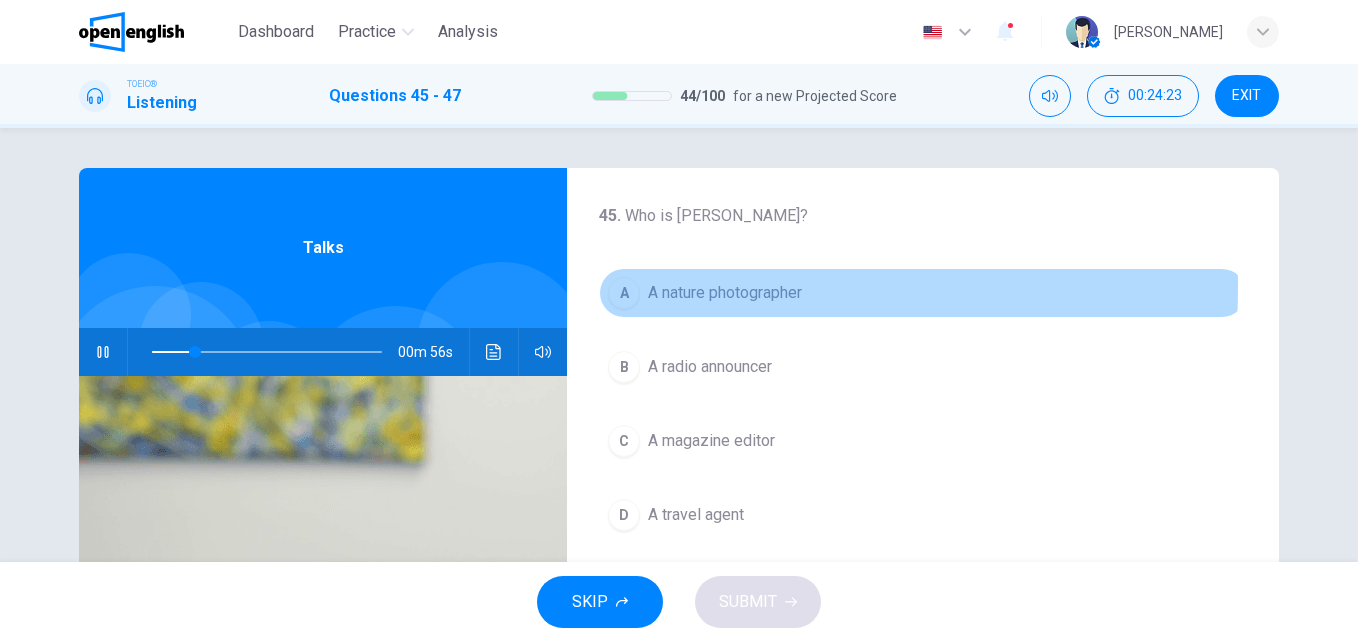 click on "A" at bounding box center (624, 293) 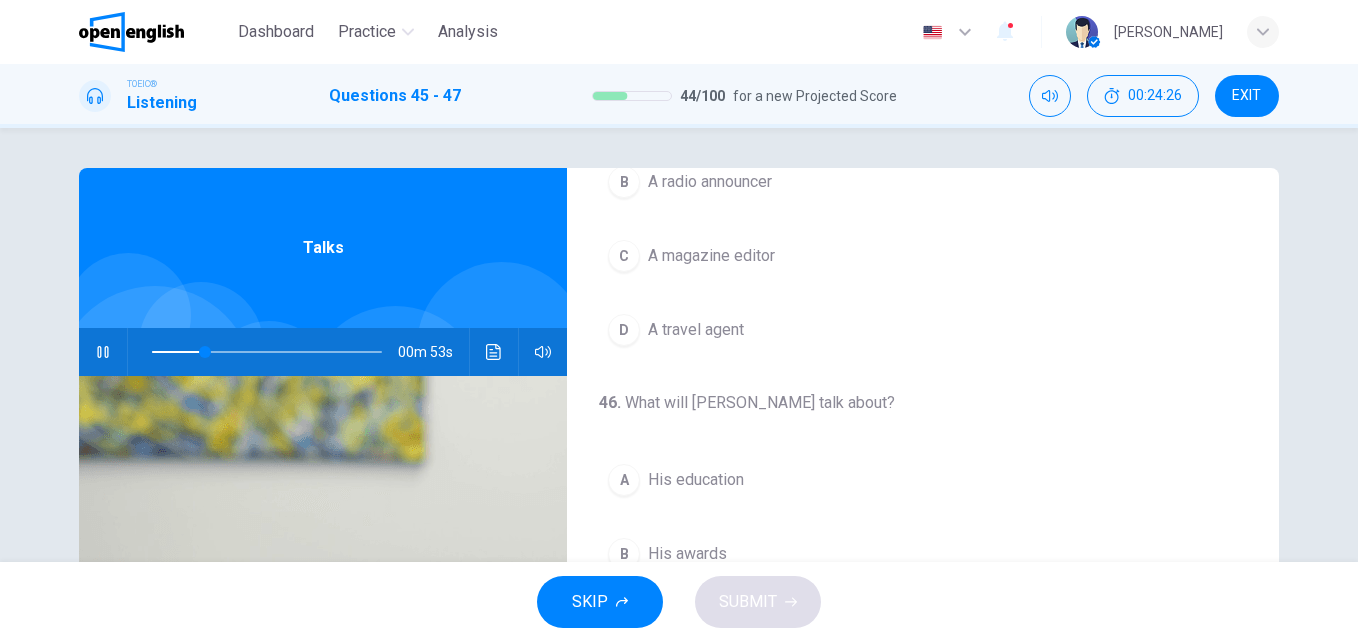 scroll, scrollTop: 249, scrollLeft: 0, axis: vertical 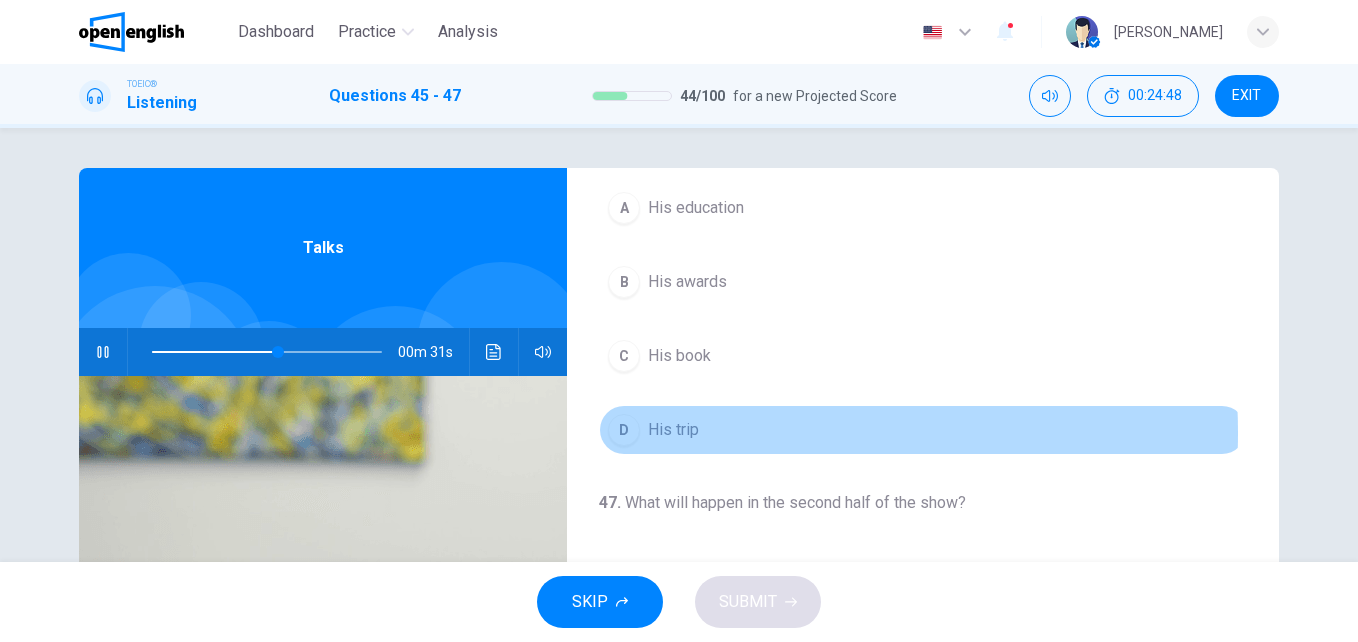 click on "His trip" at bounding box center (673, 430) 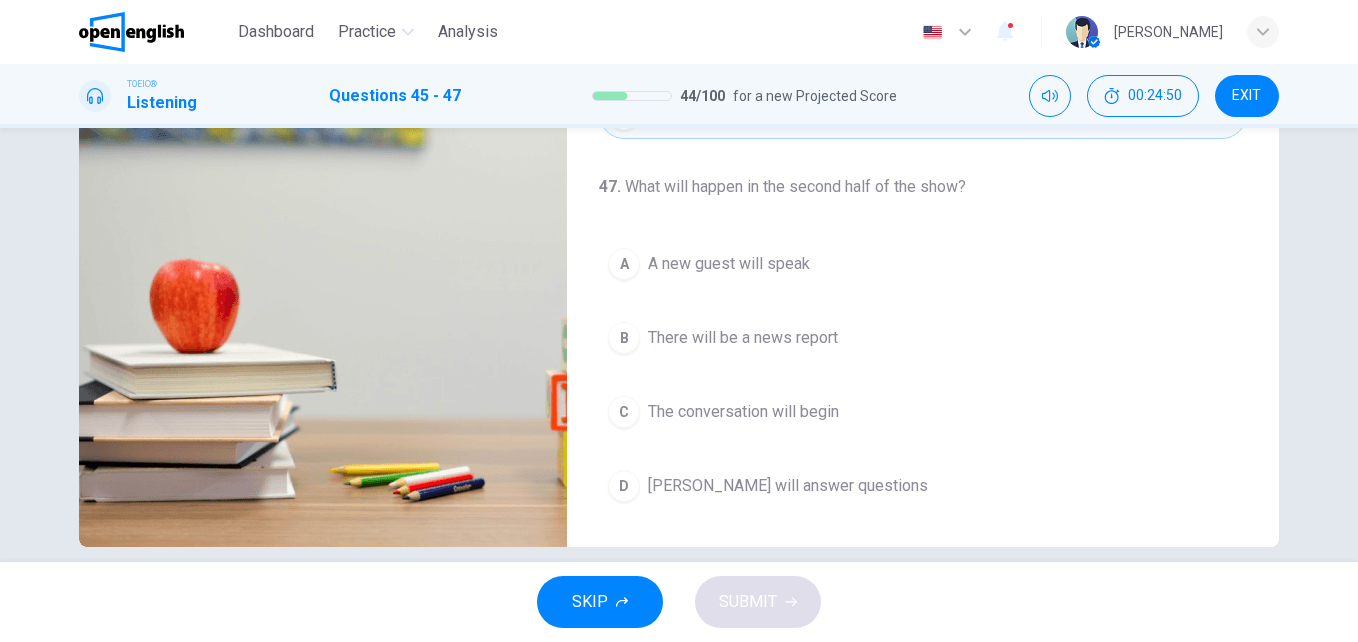 scroll, scrollTop: 318, scrollLeft: 0, axis: vertical 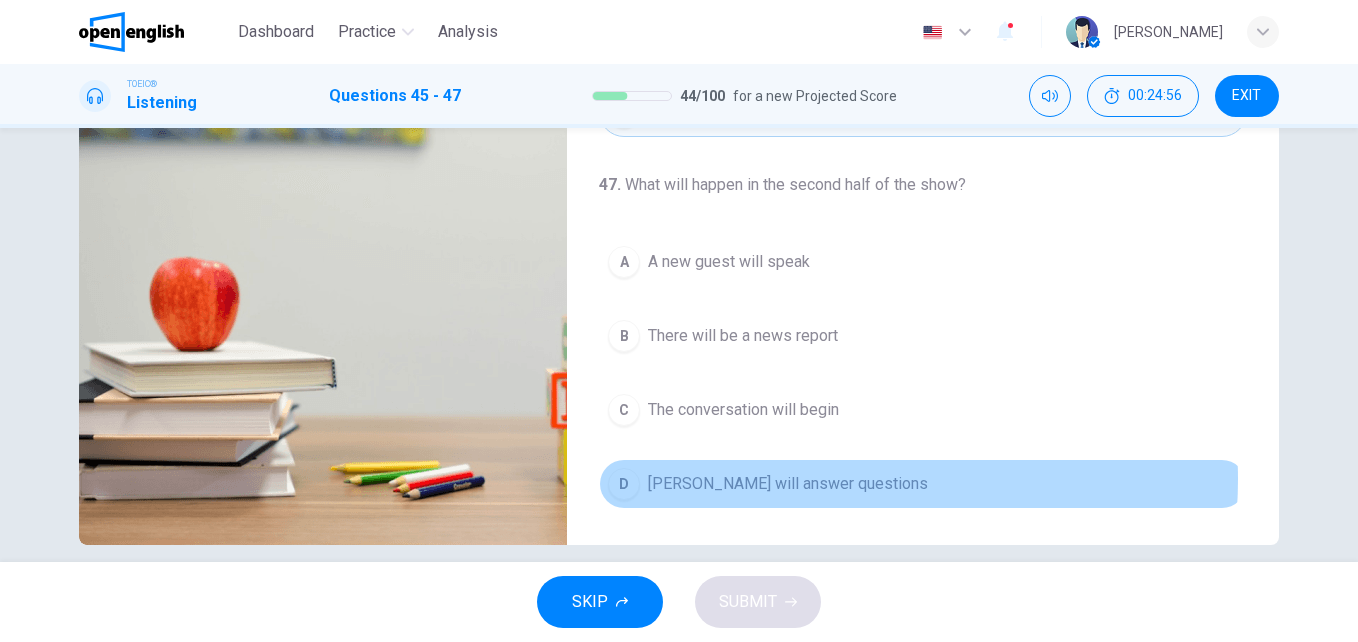 click on "[PERSON_NAME] will answer questions" at bounding box center (788, 484) 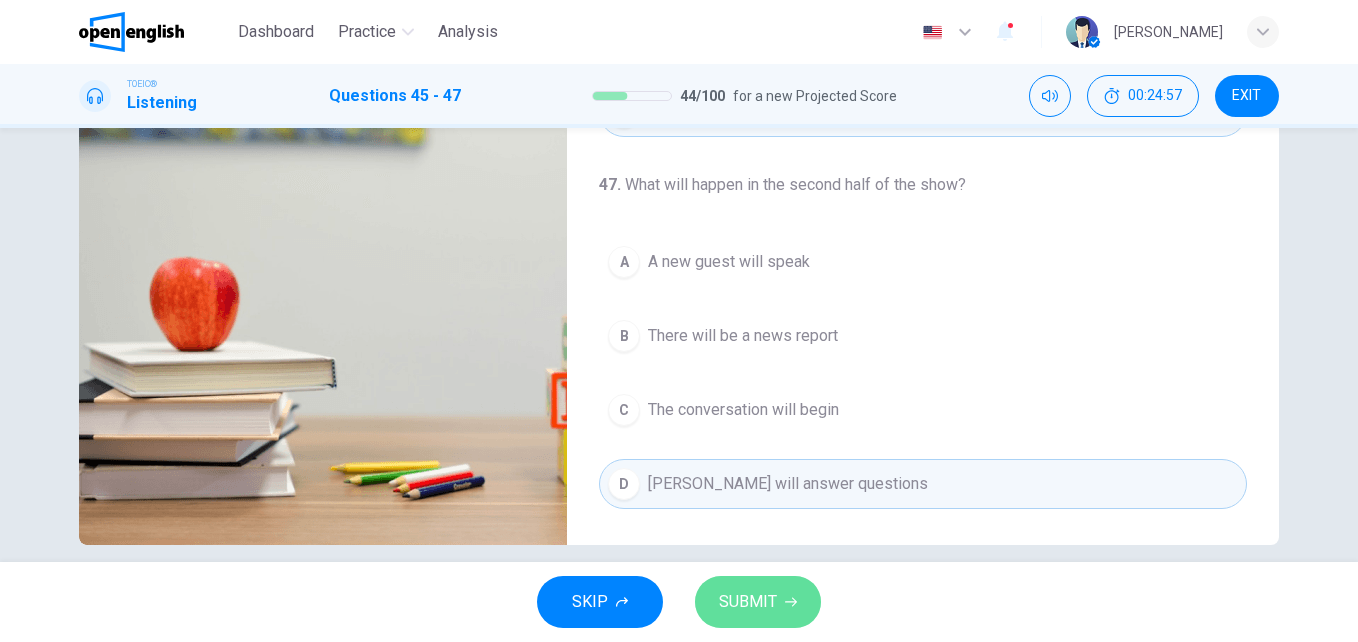 click on "SUBMIT" at bounding box center [748, 602] 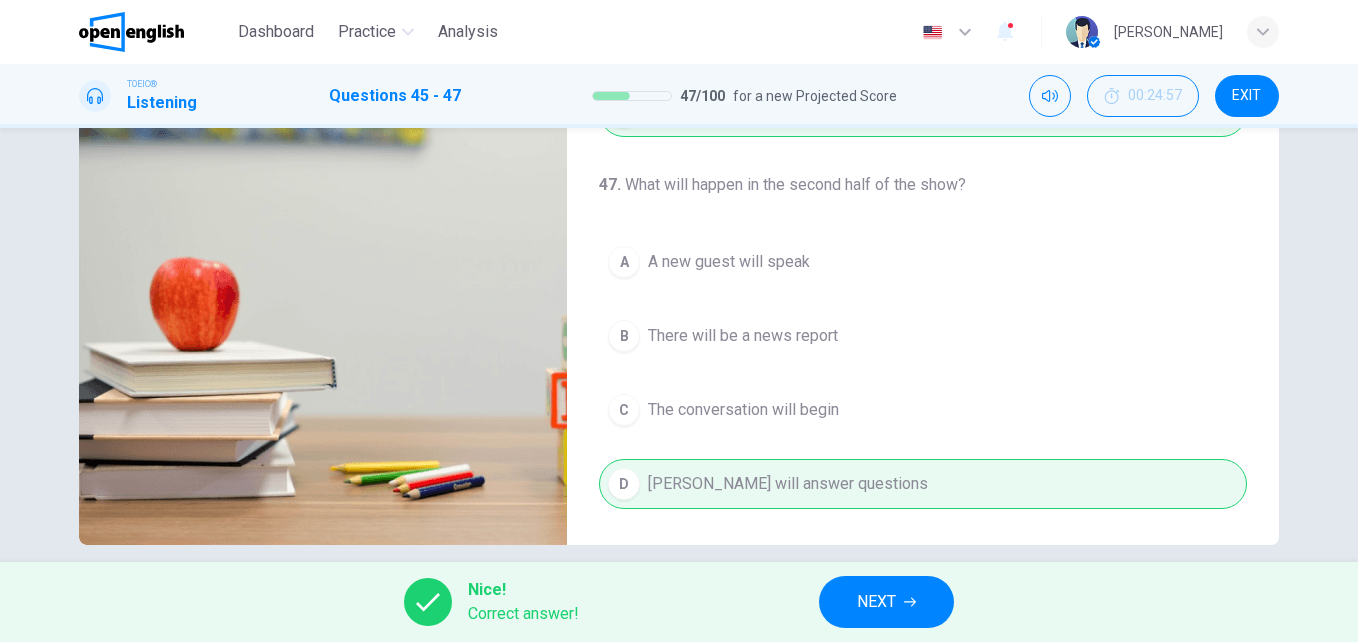type on "**" 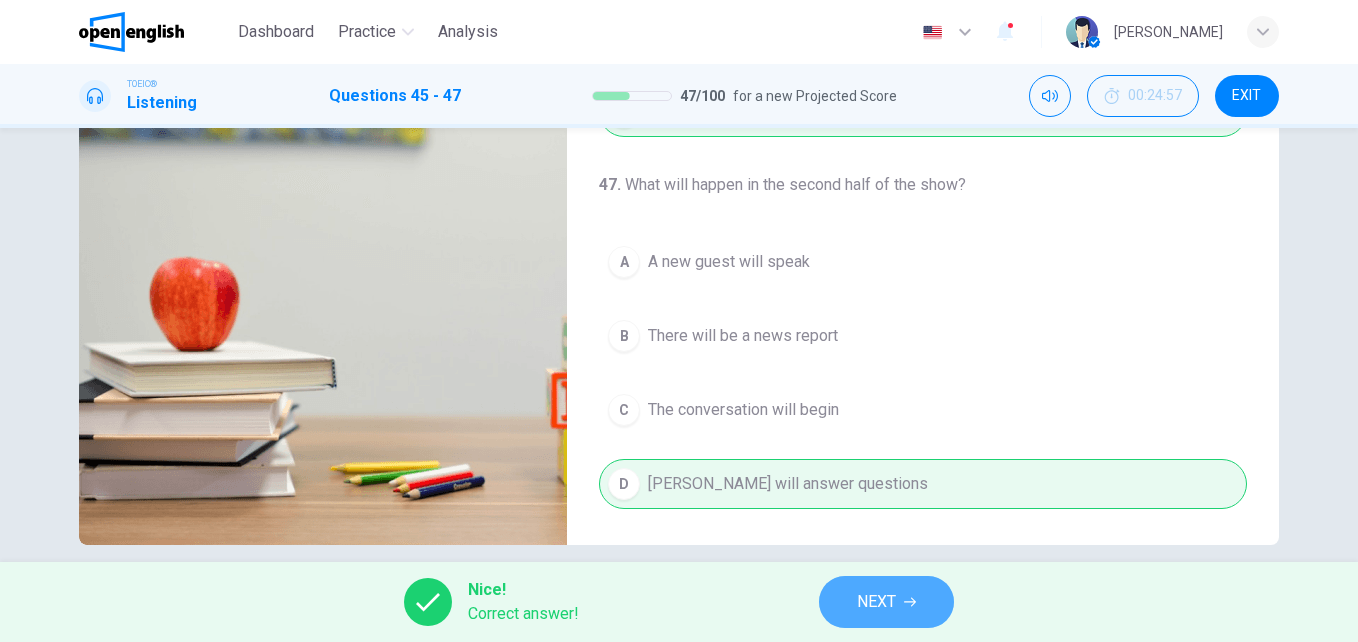 click on "NEXT" at bounding box center (876, 602) 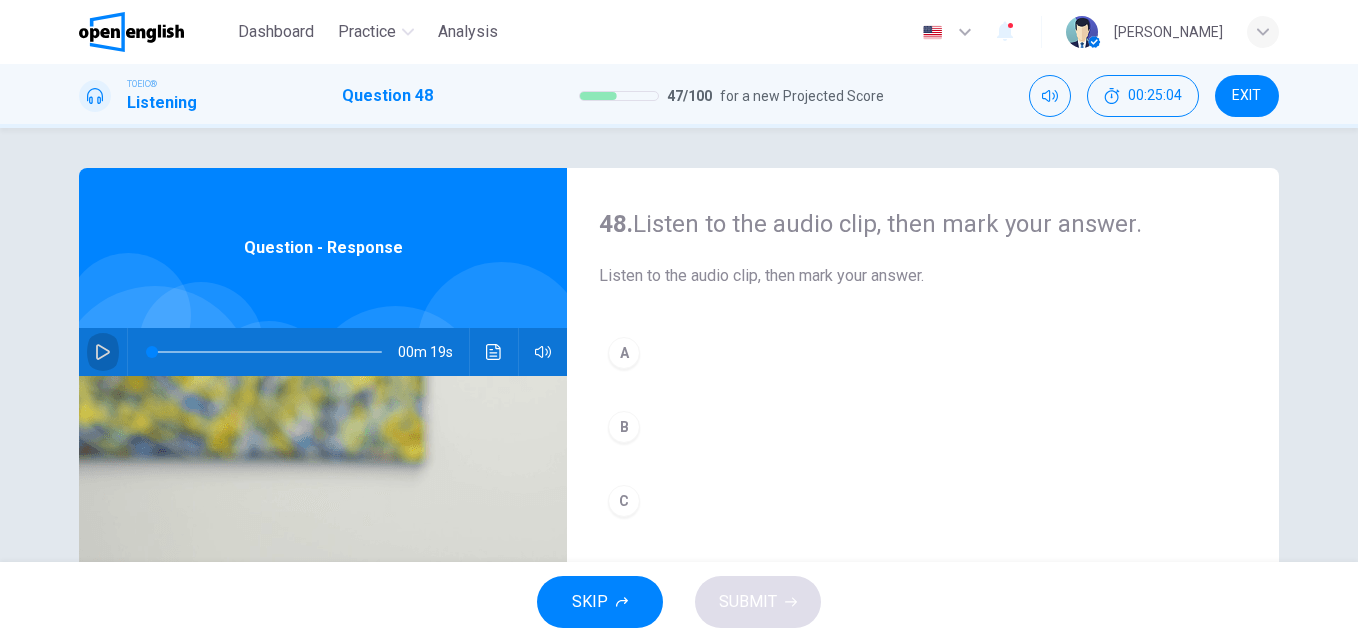 click at bounding box center (103, 352) 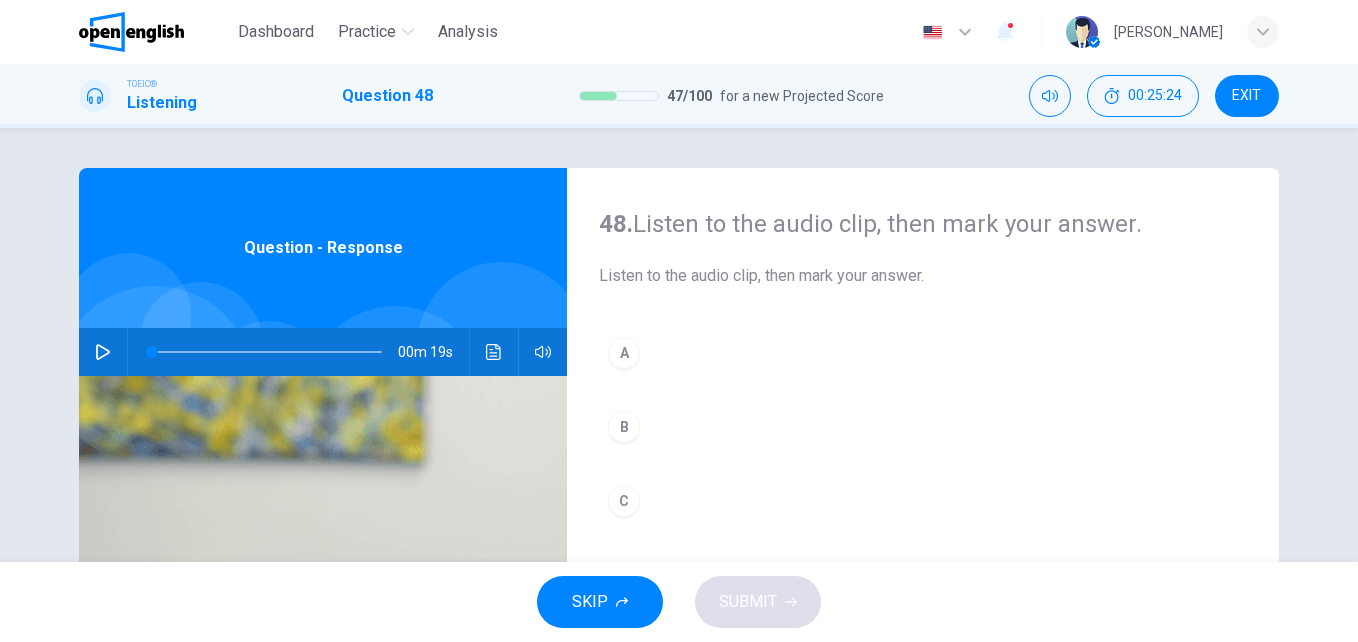click at bounding box center [103, 352] 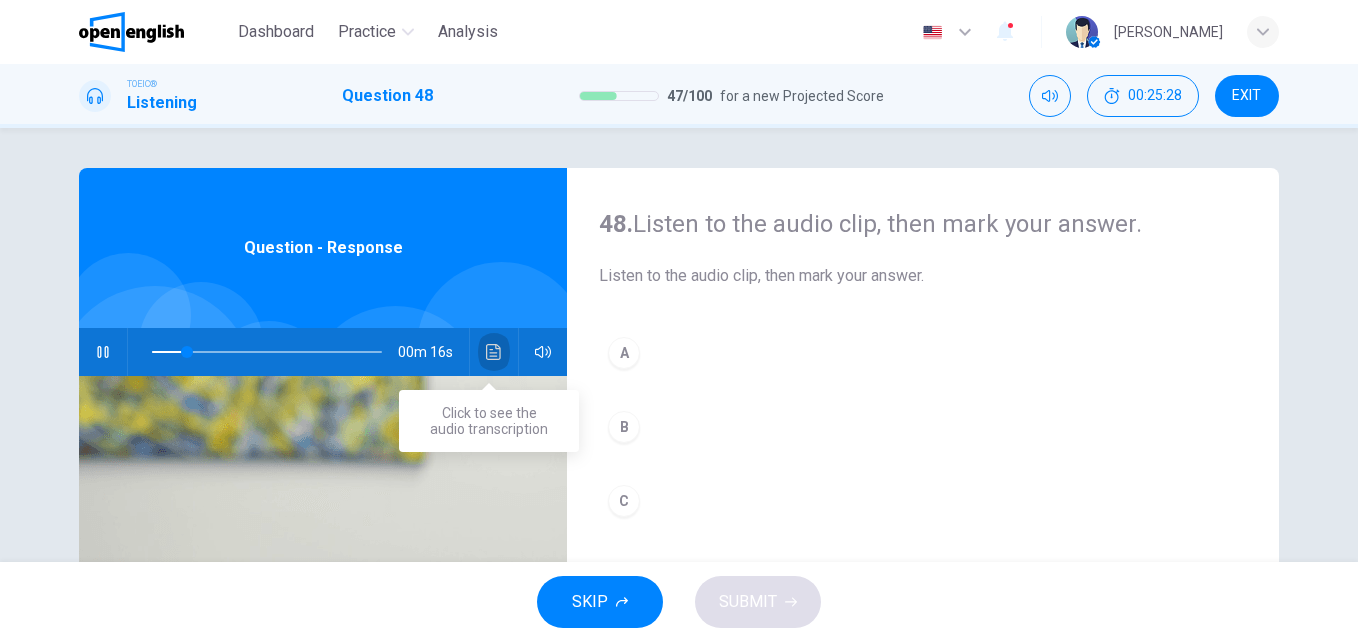 click 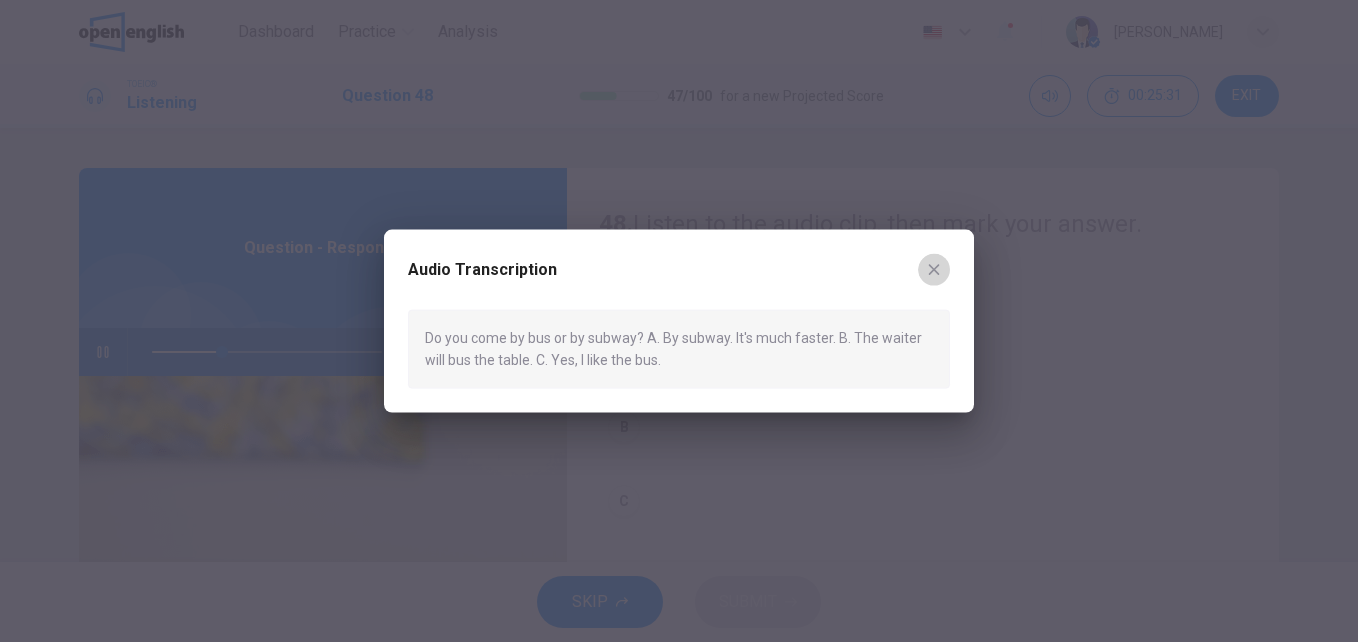 click 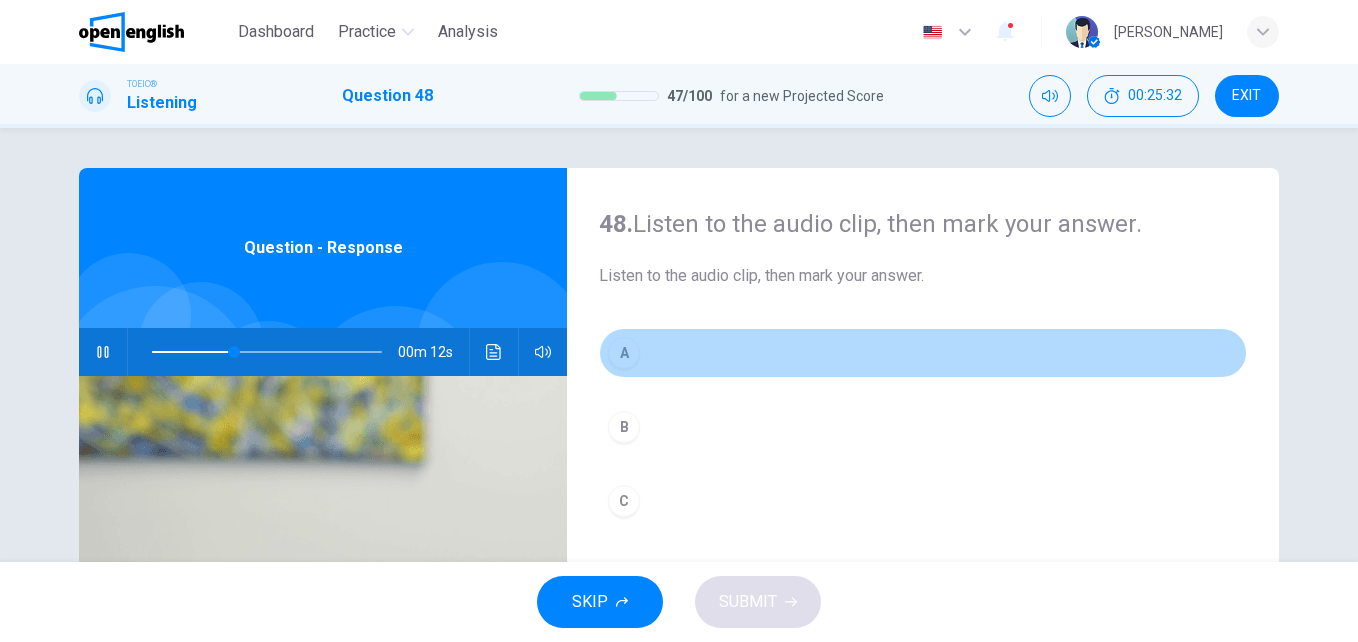 click on "A" at bounding box center (624, 353) 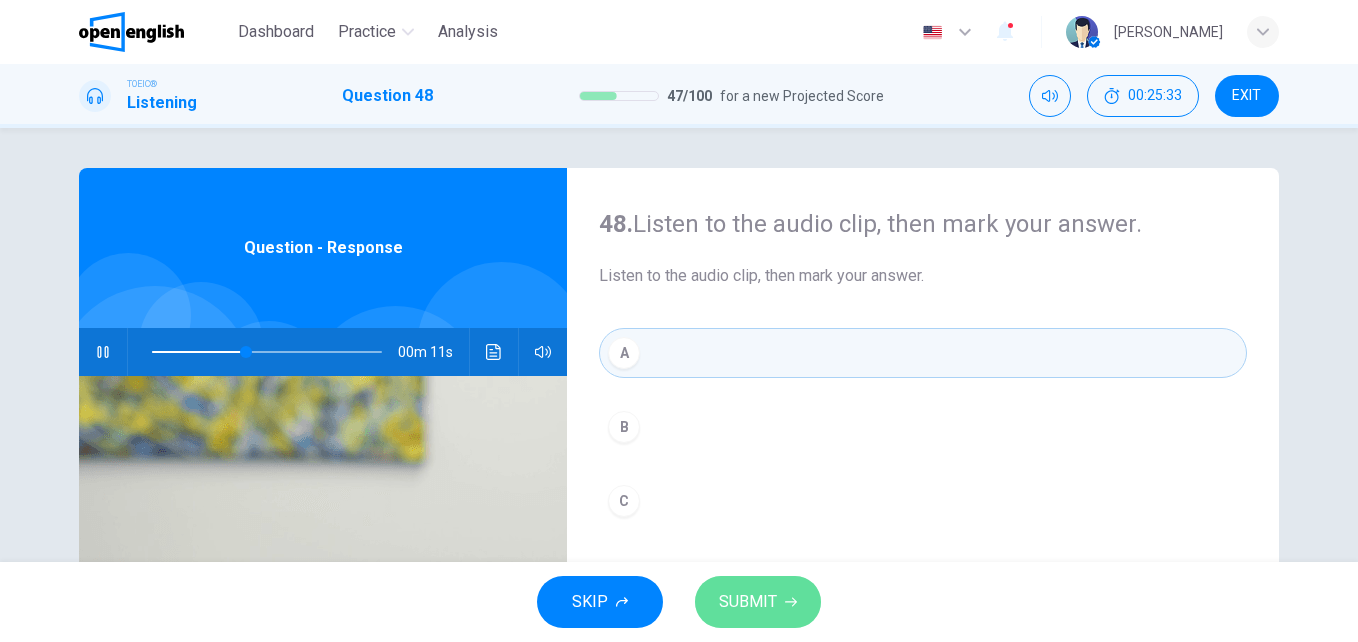 click on "SUBMIT" at bounding box center (758, 602) 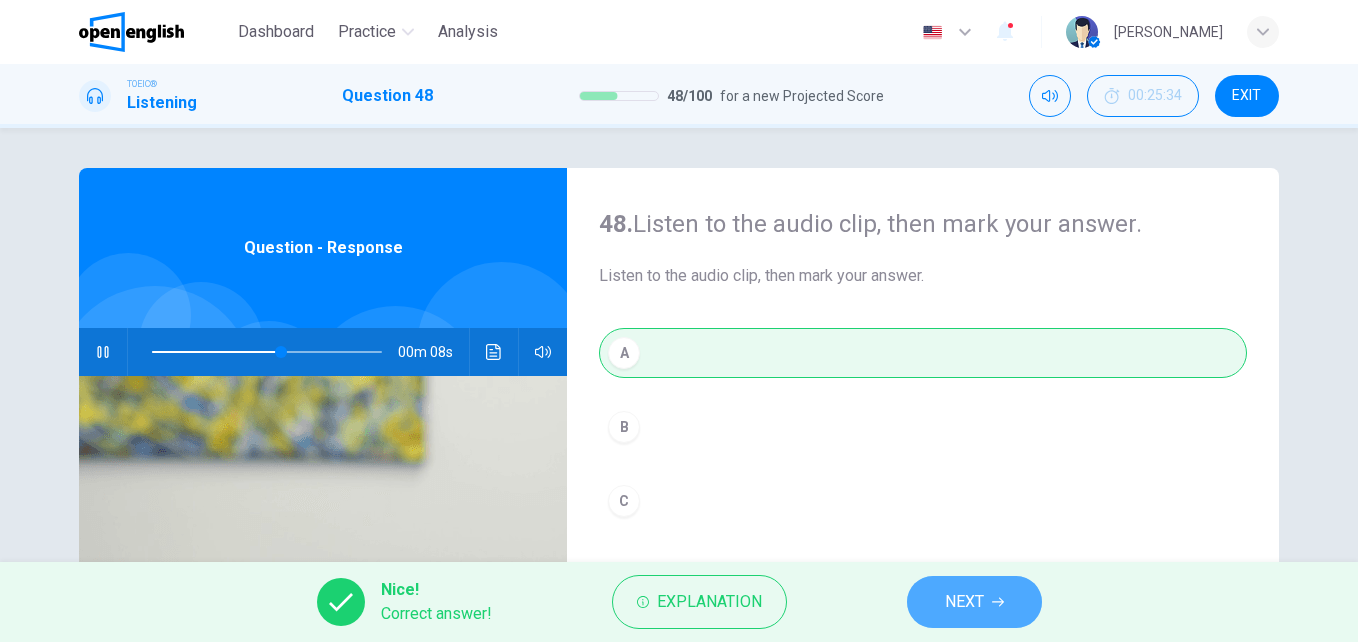 type on "**" 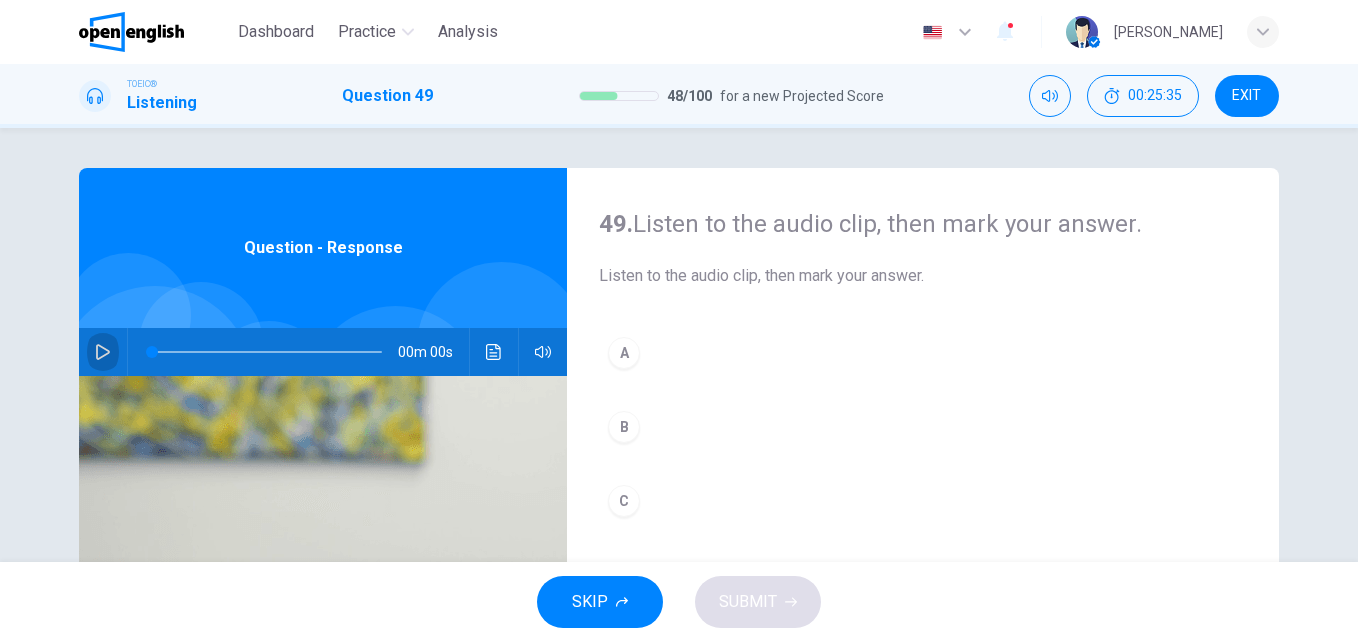 click at bounding box center [103, 352] 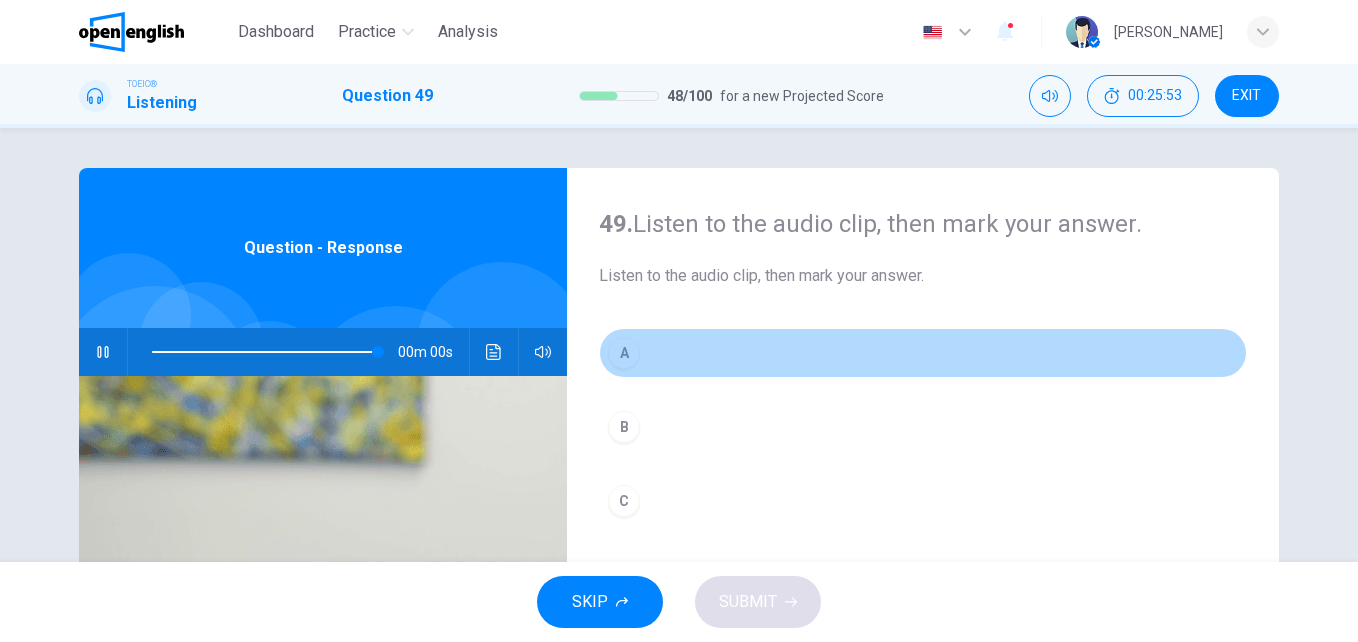 click on "A" at bounding box center (923, 353) 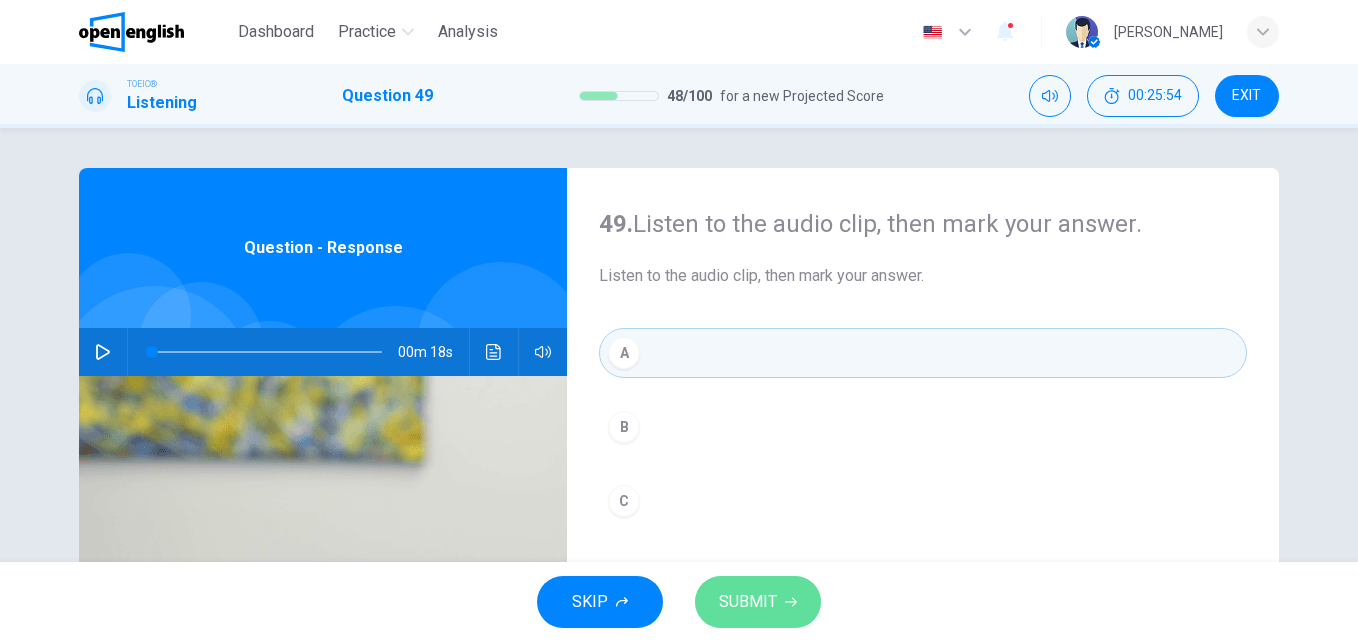 click on "SUBMIT" at bounding box center [758, 602] 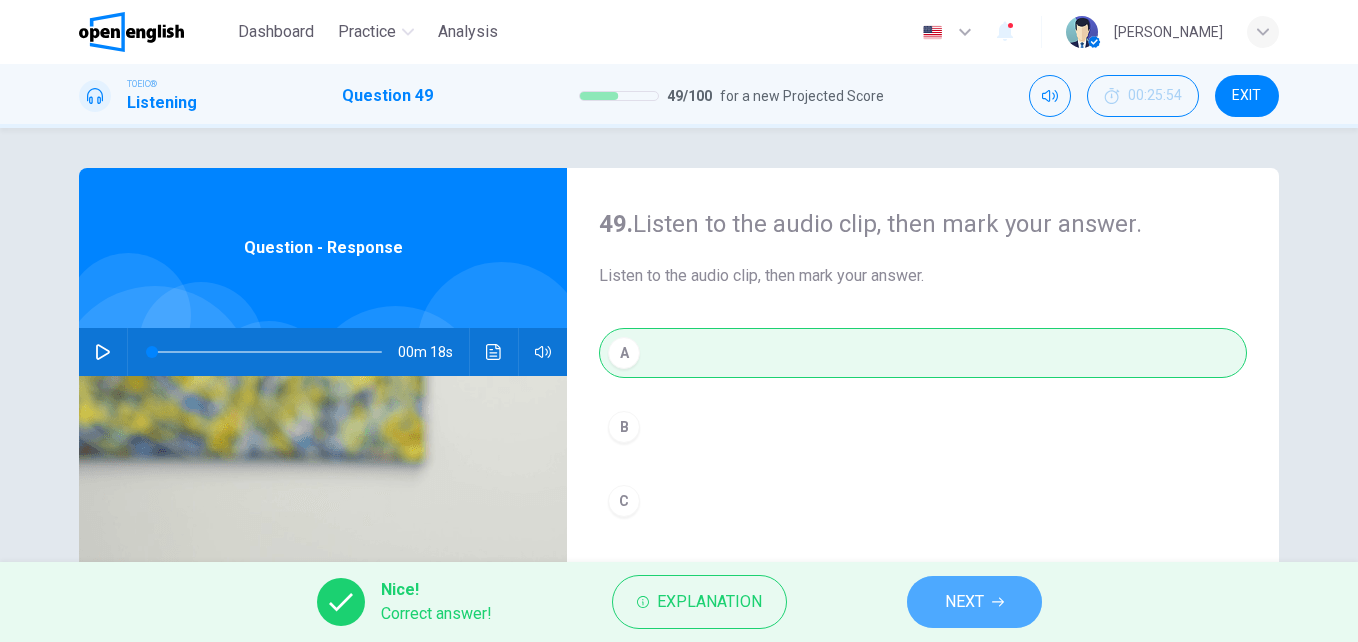 click on "NEXT" at bounding box center [964, 602] 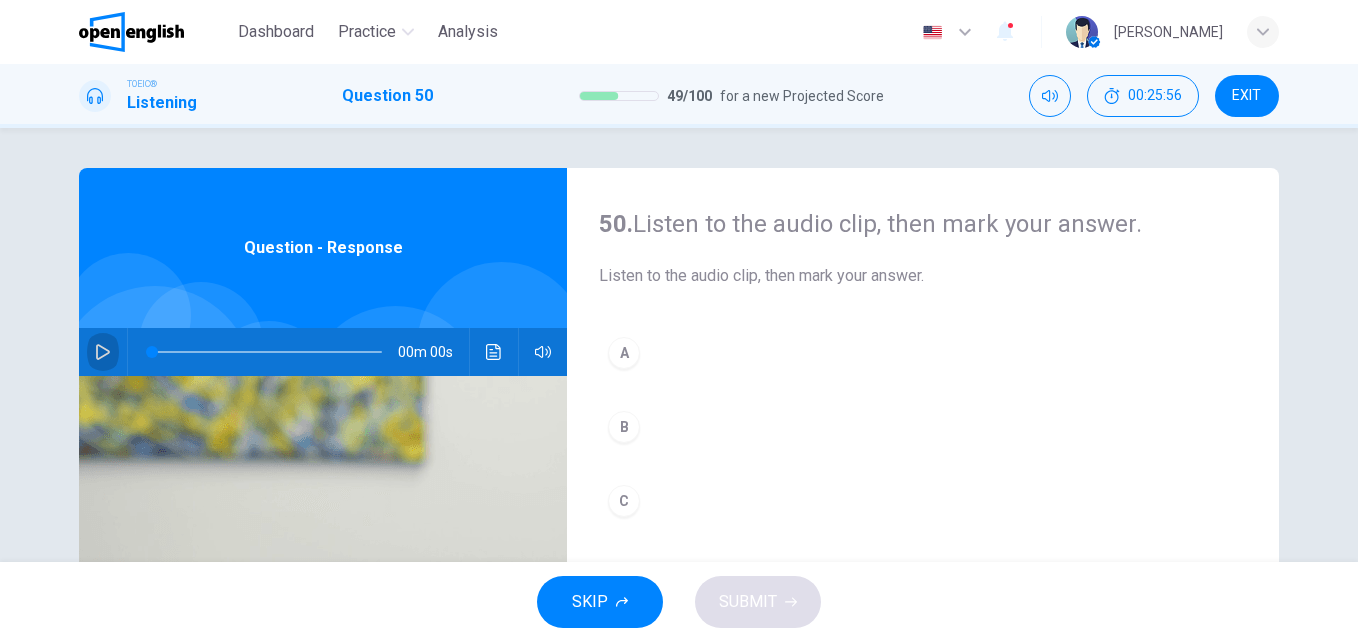 click at bounding box center (103, 352) 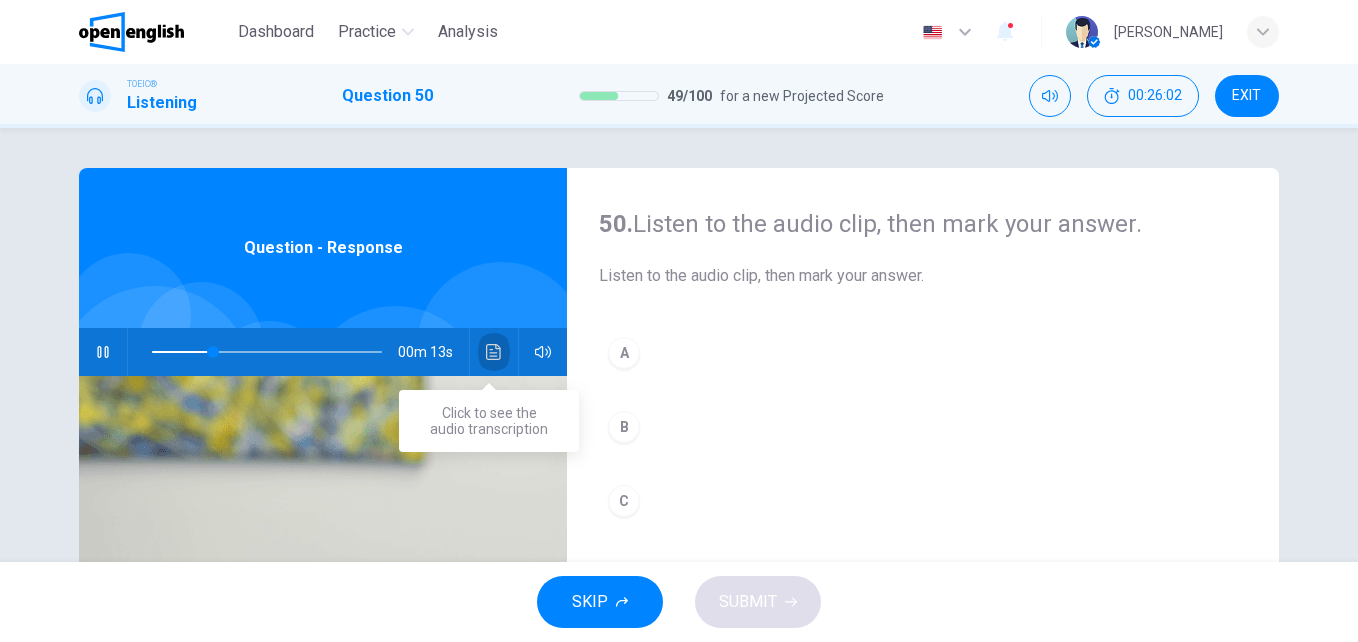 click 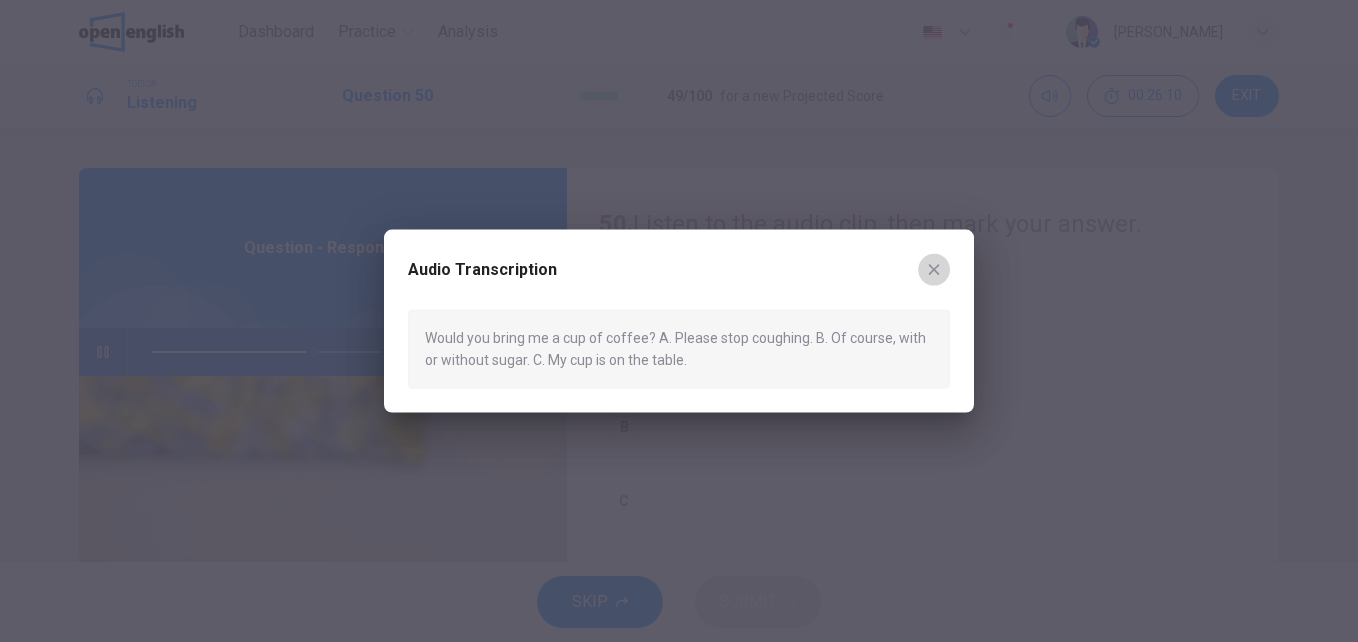 click 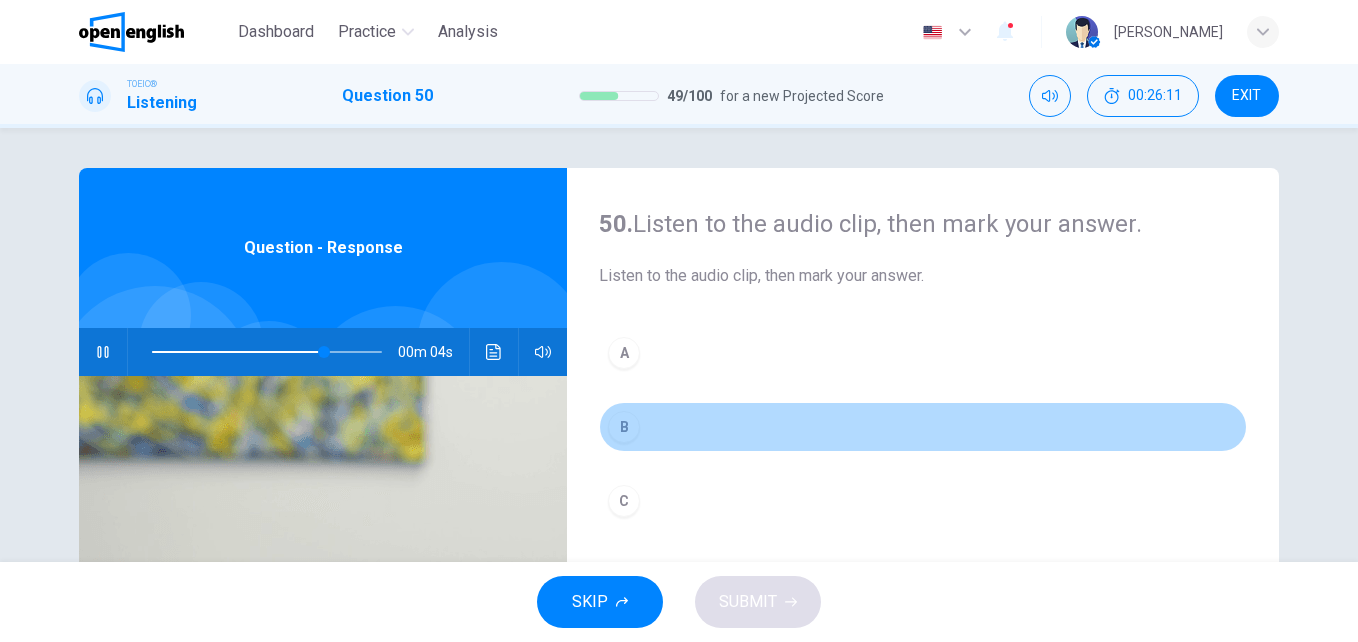 click on "B" at bounding box center [923, 427] 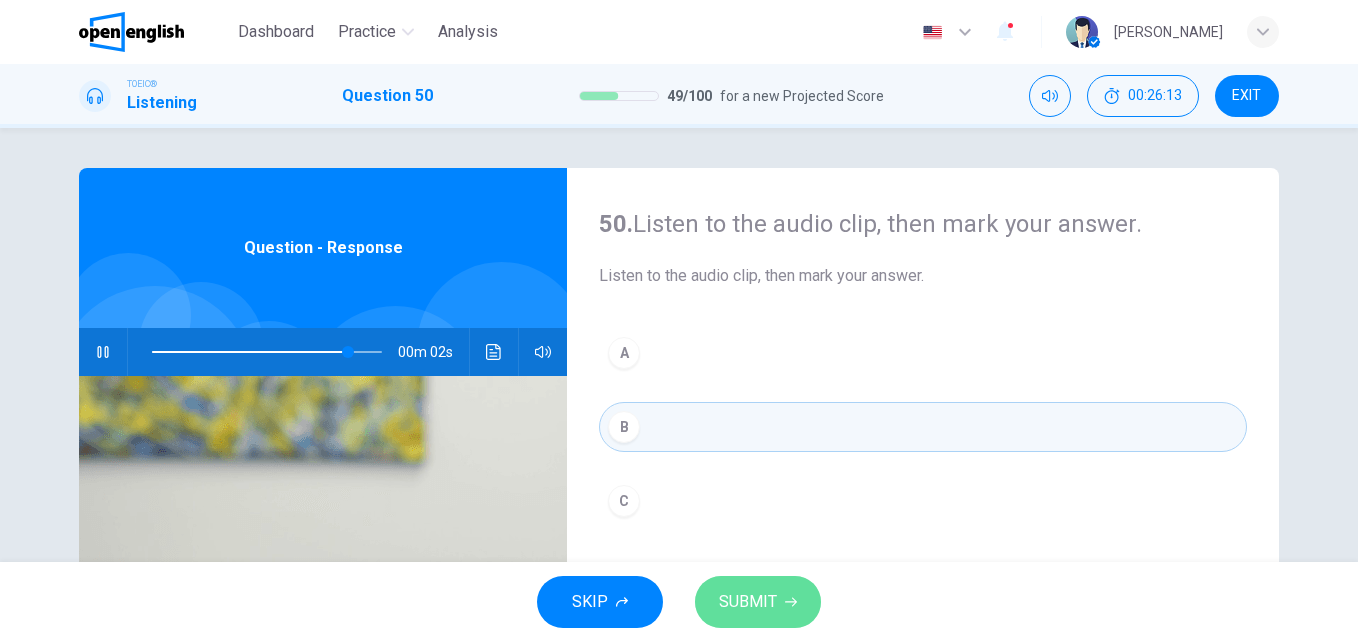 click on "SUBMIT" at bounding box center (758, 602) 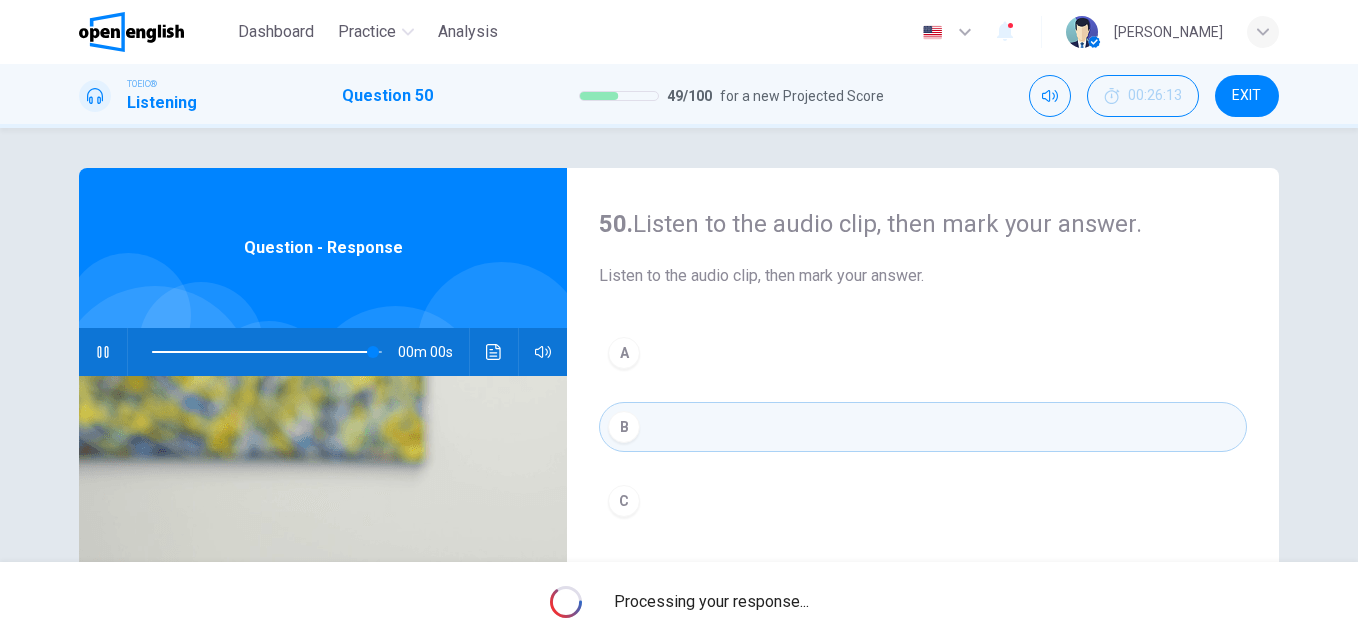 type on "*" 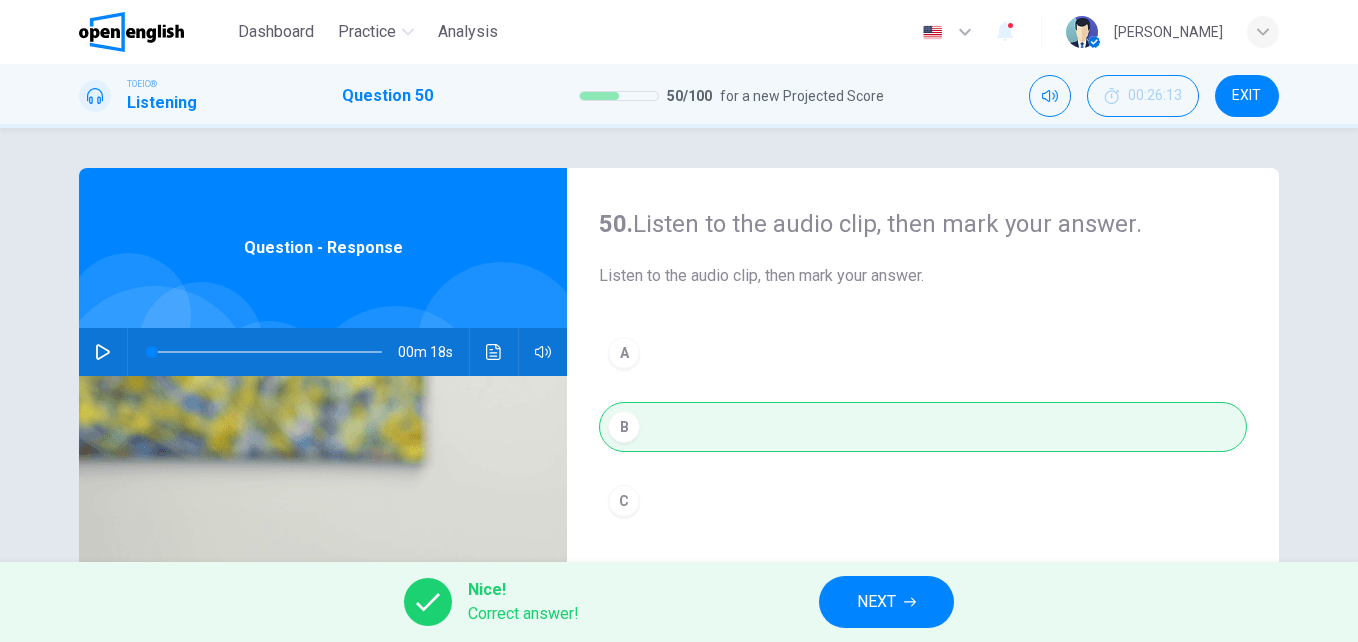 click on "NEXT" at bounding box center [886, 602] 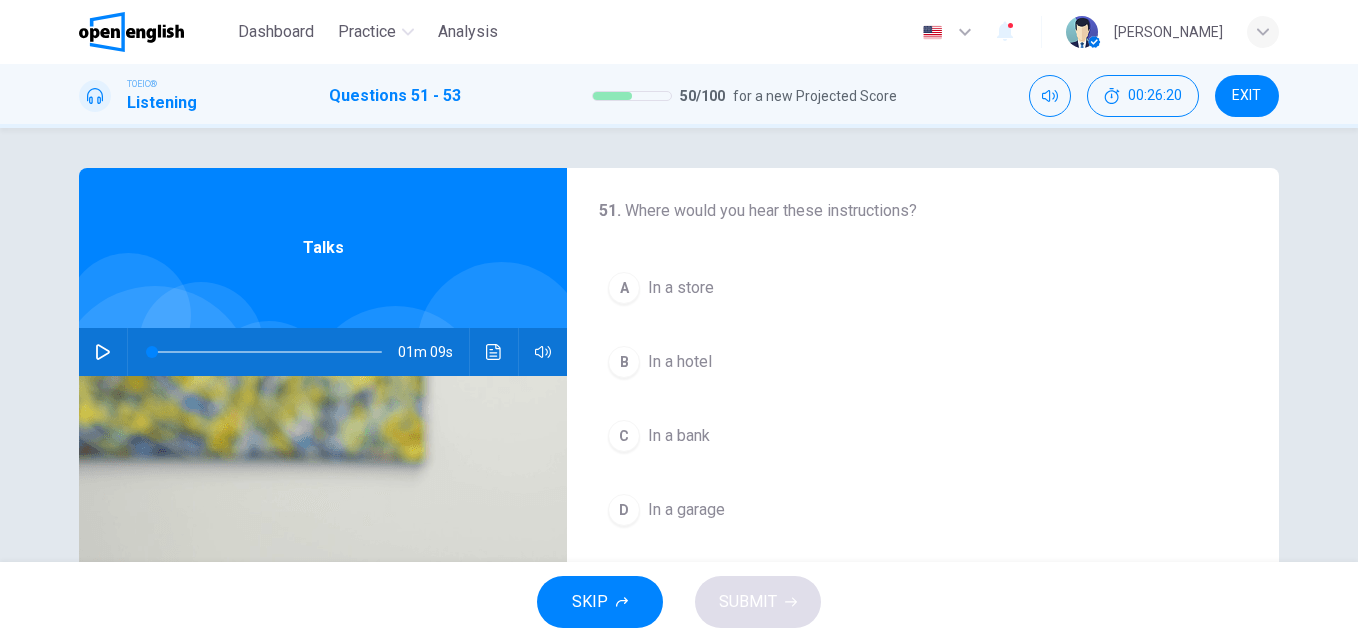 scroll, scrollTop: 0, scrollLeft: 0, axis: both 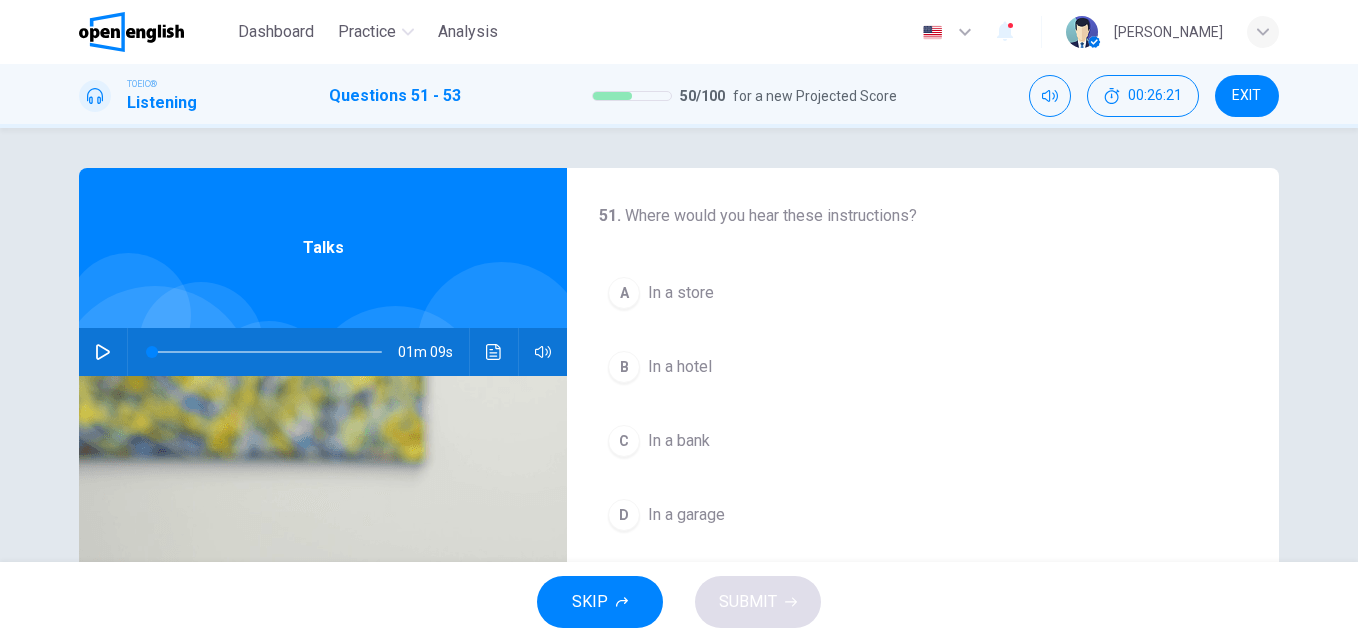 click at bounding box center (103, 352) 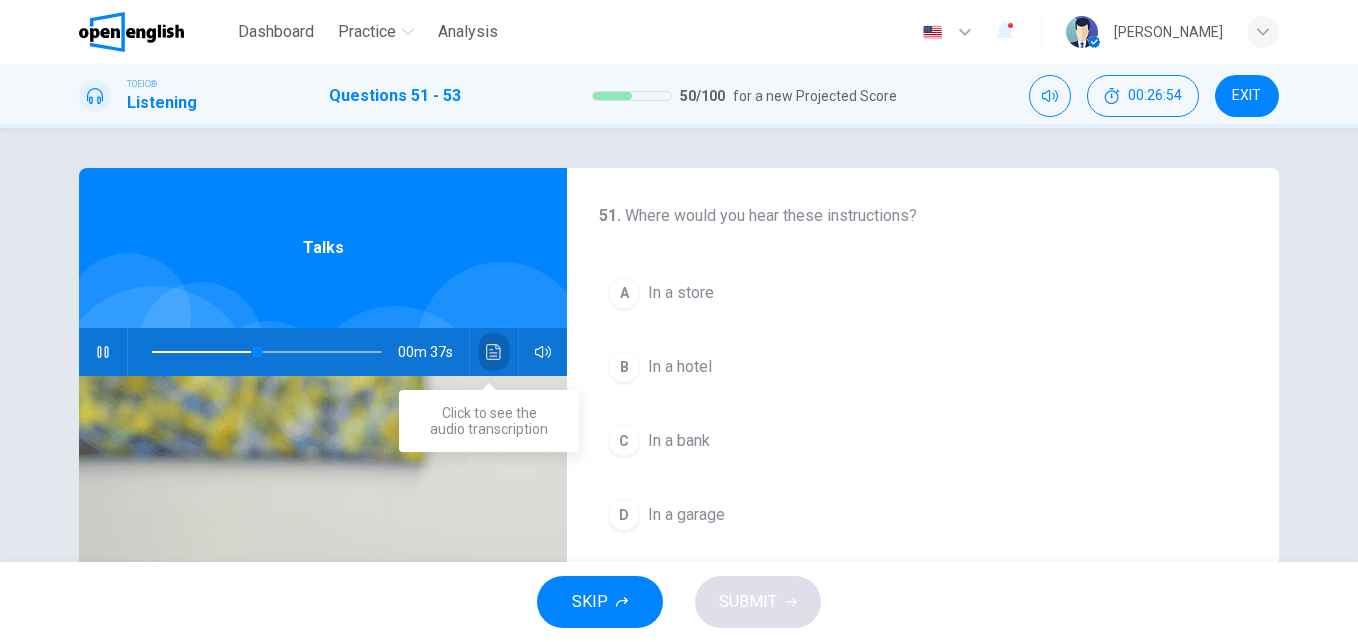 click at bounding box center (494, 352) 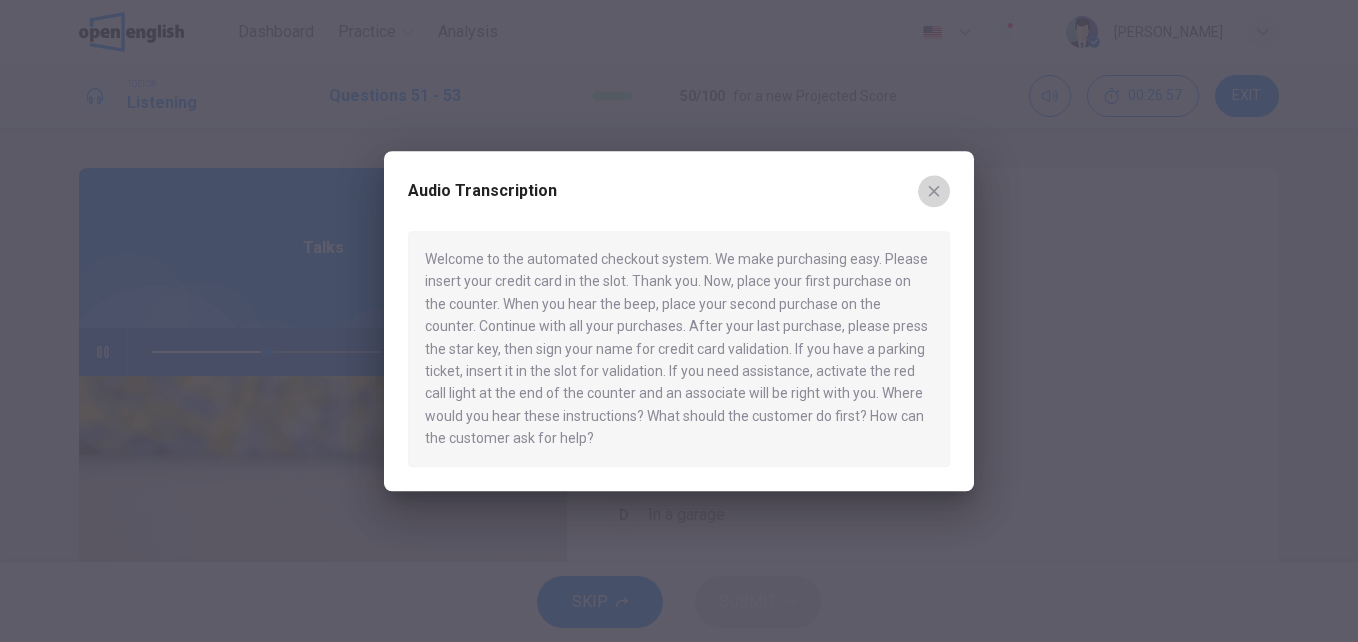 click 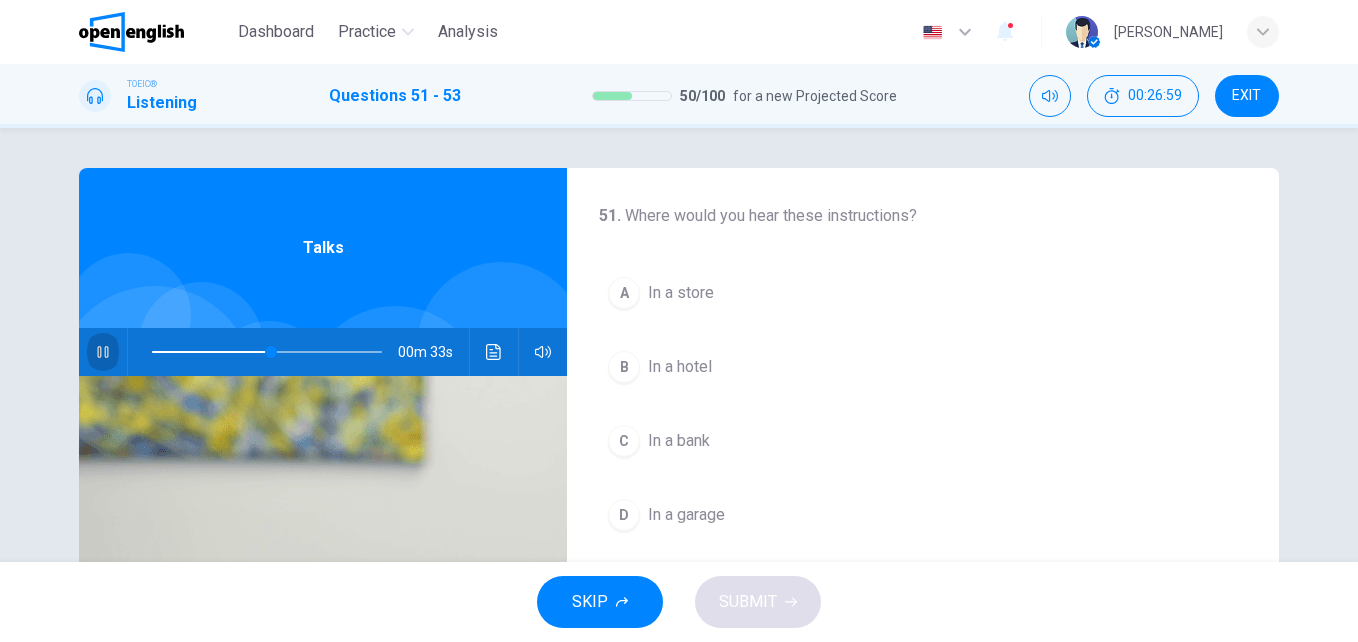 click 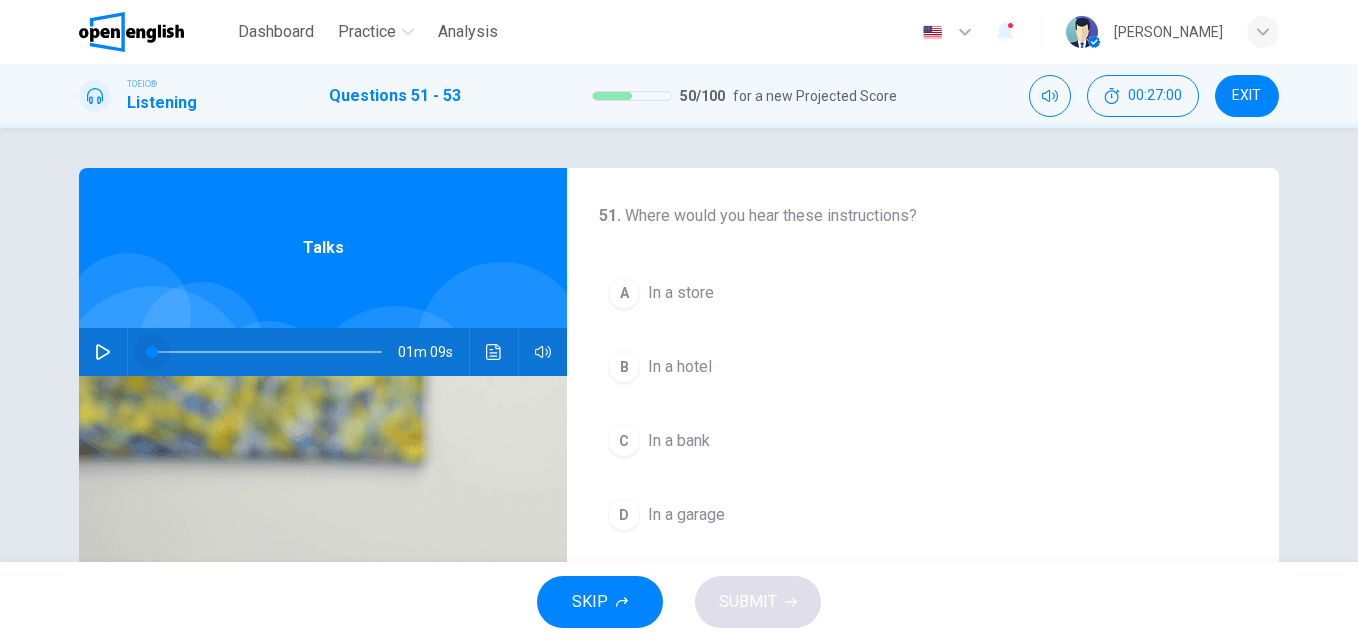 drag, startPoint x: 274, startPoint y: 355, endPoint x: 108, endPoint y: 352, distance: 166.0271 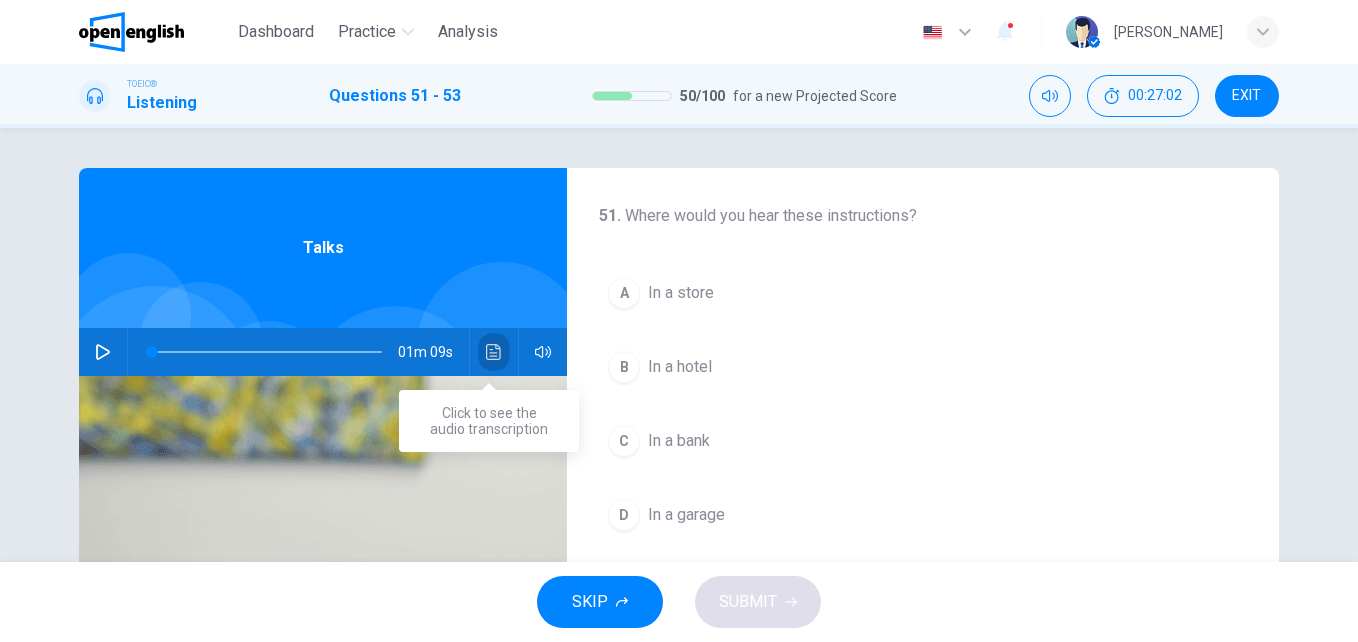 click 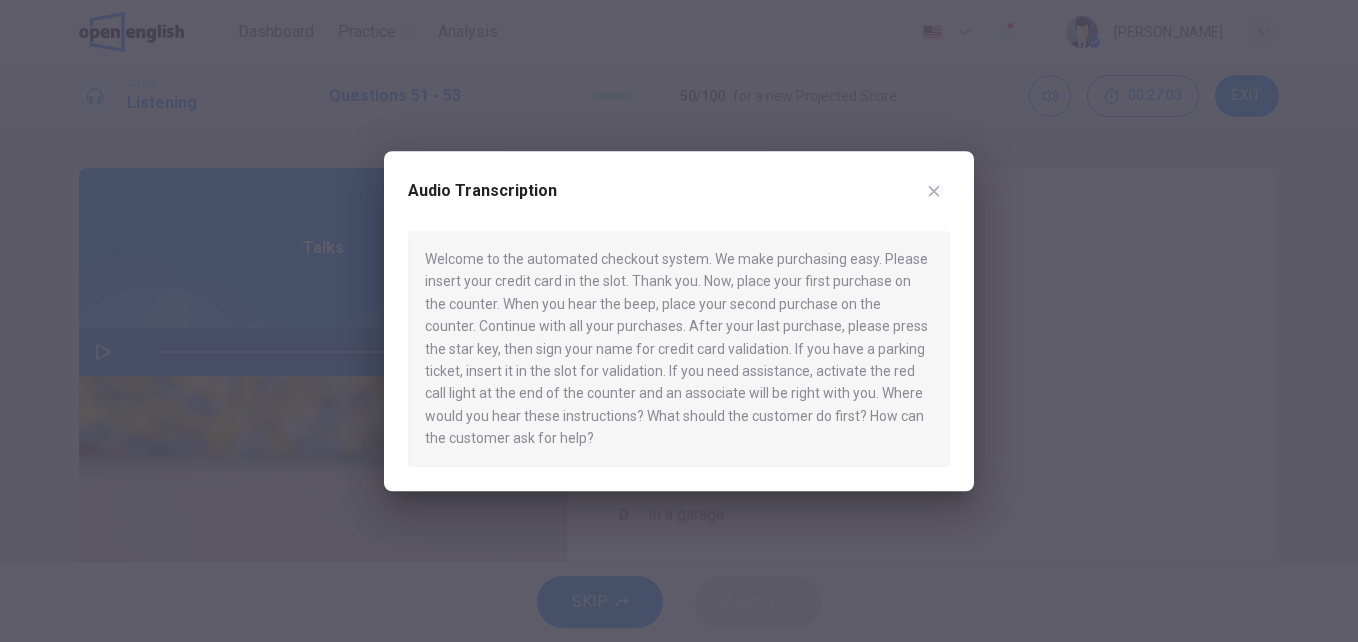 click at bounding box center (679, 321) 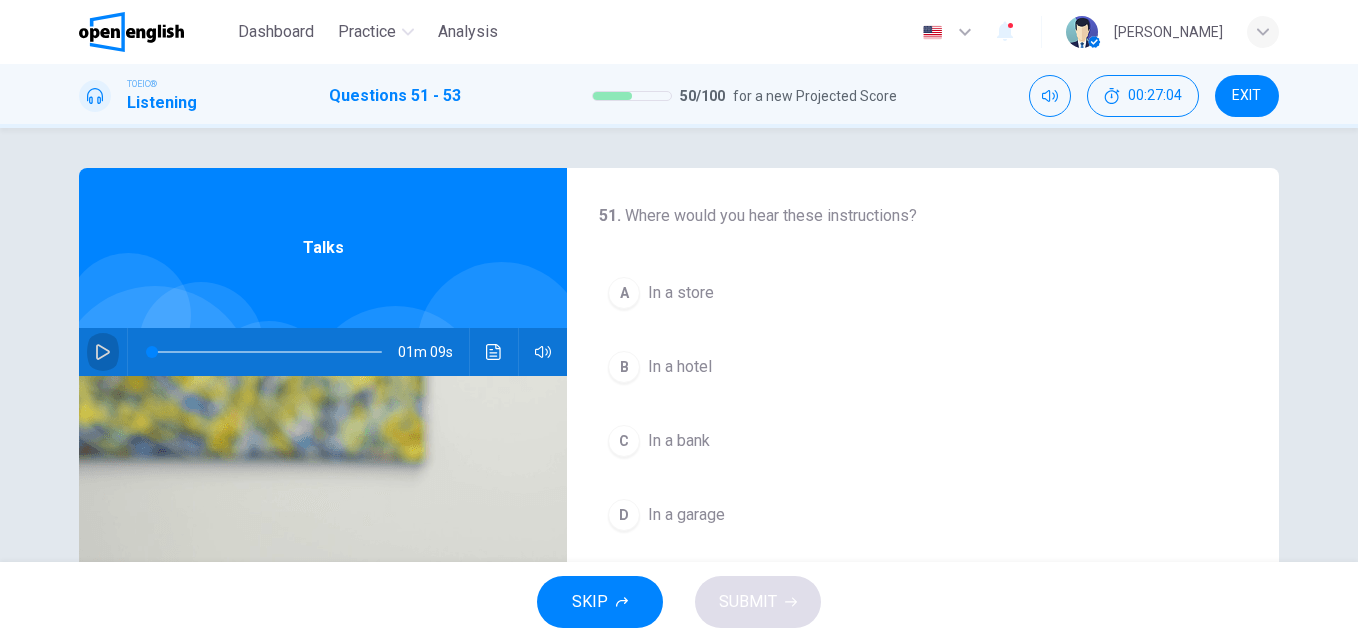 click at bounding box center [103, 352] 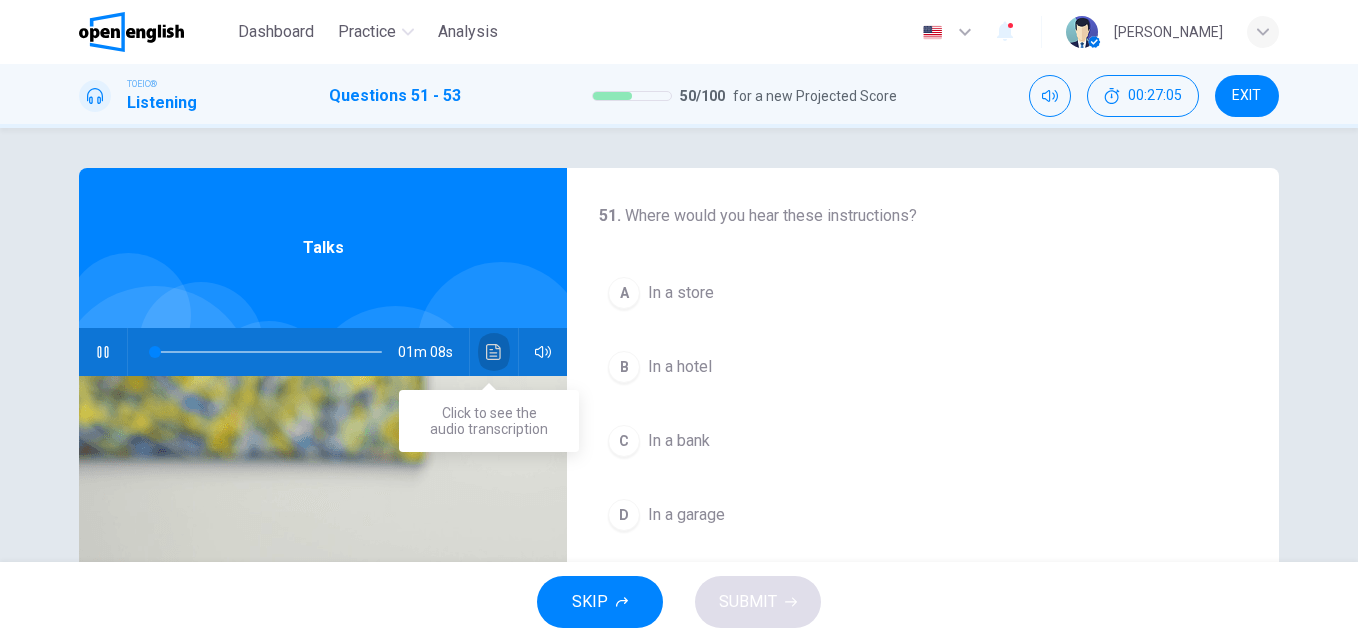 click at bounding box center [494, 352] 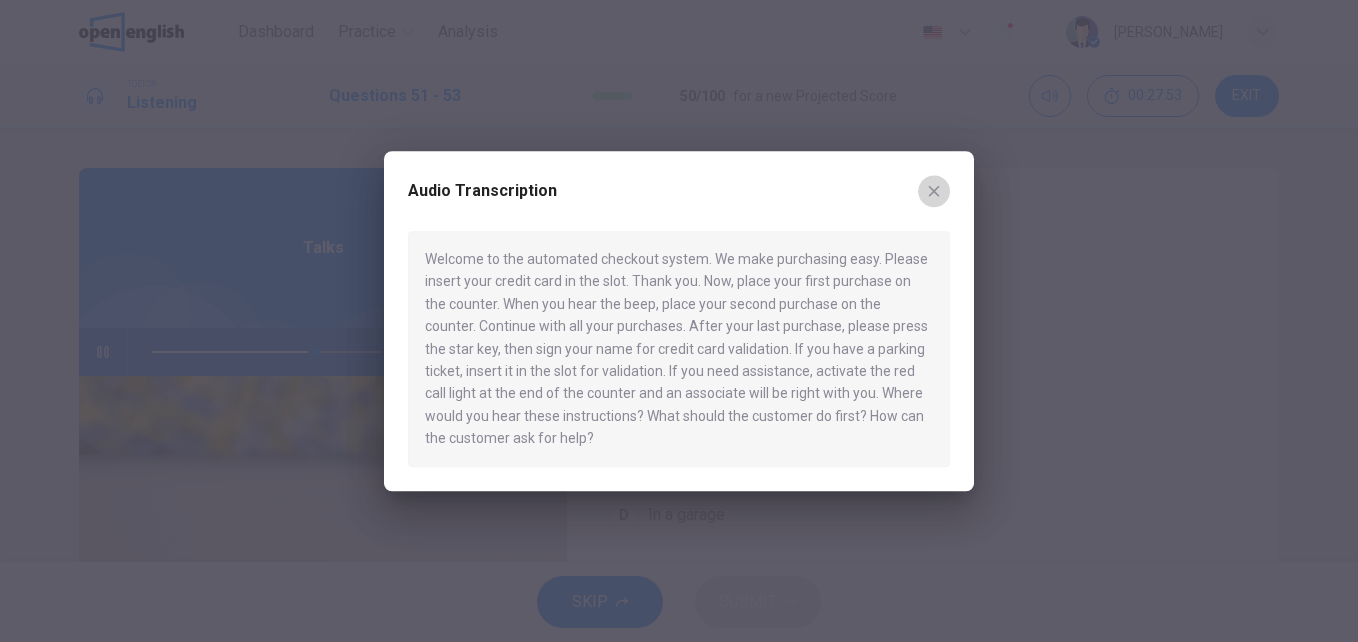 click 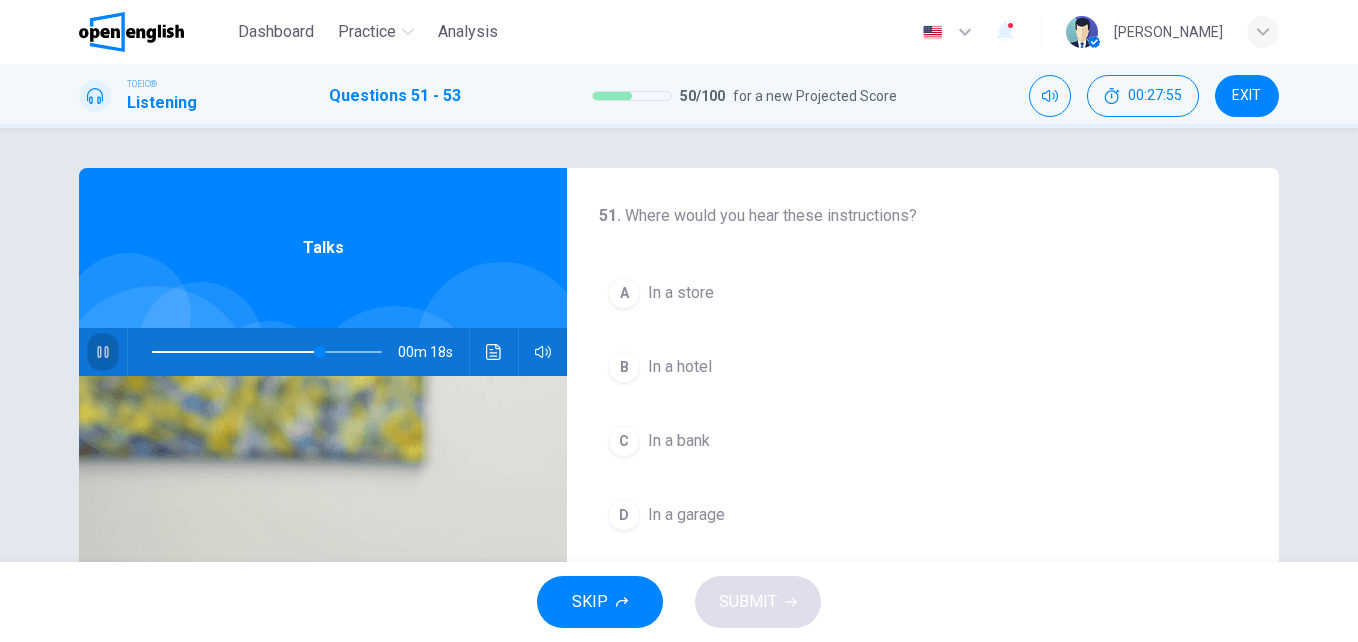 click 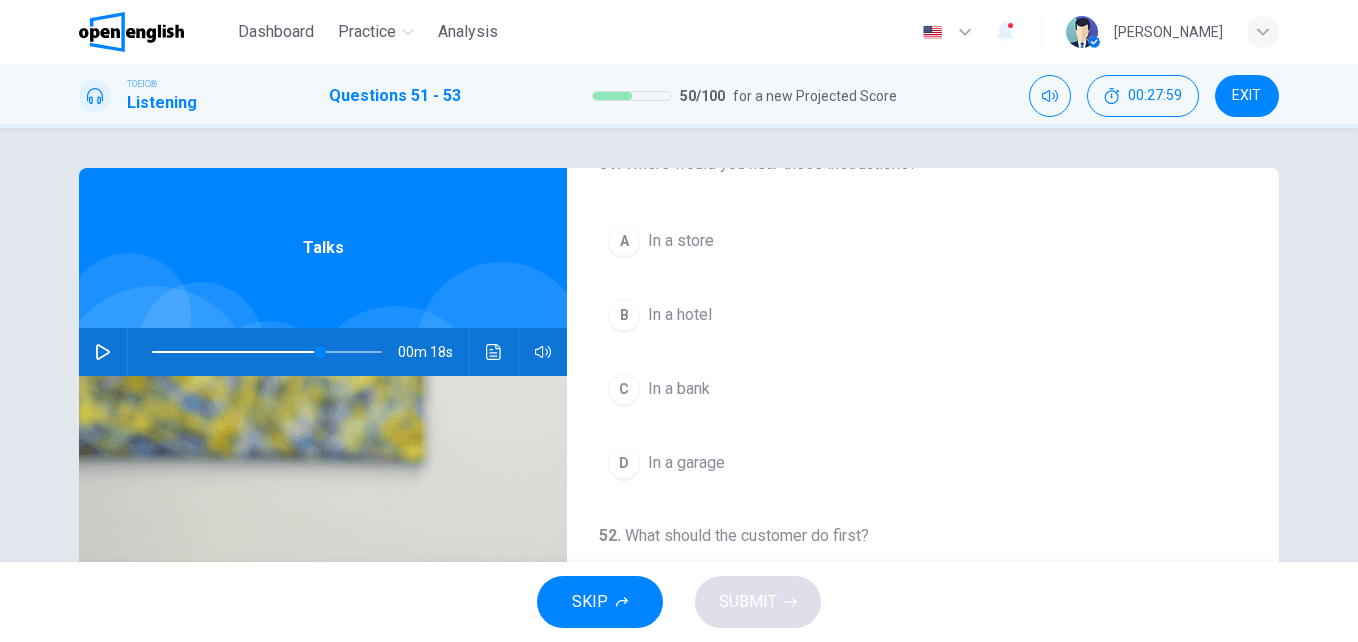 scroll, scrollTop: 21, scrollLeft: 0, axis: vertical 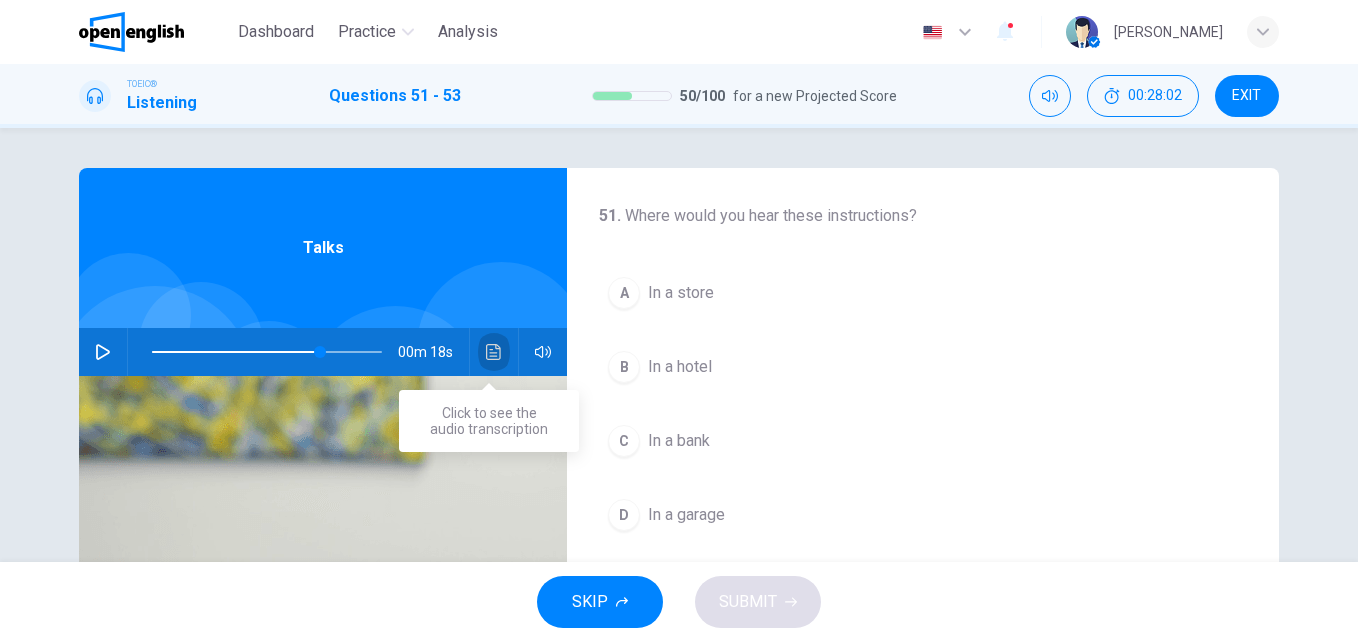 click 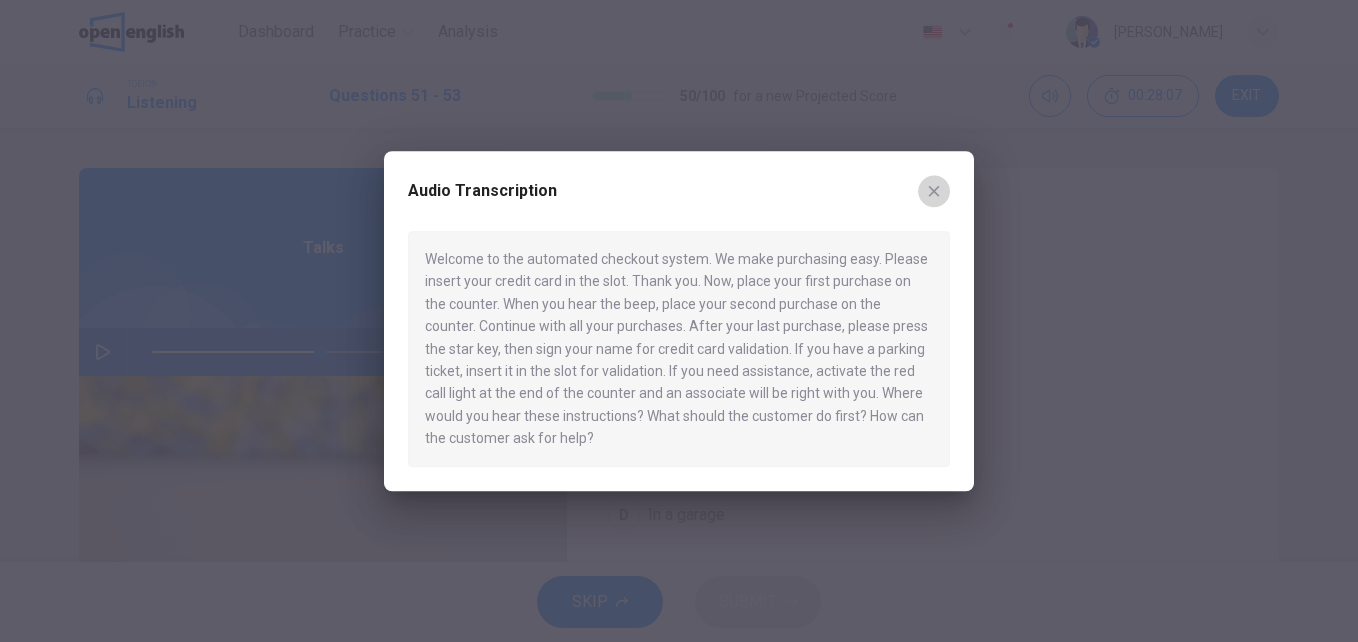 click 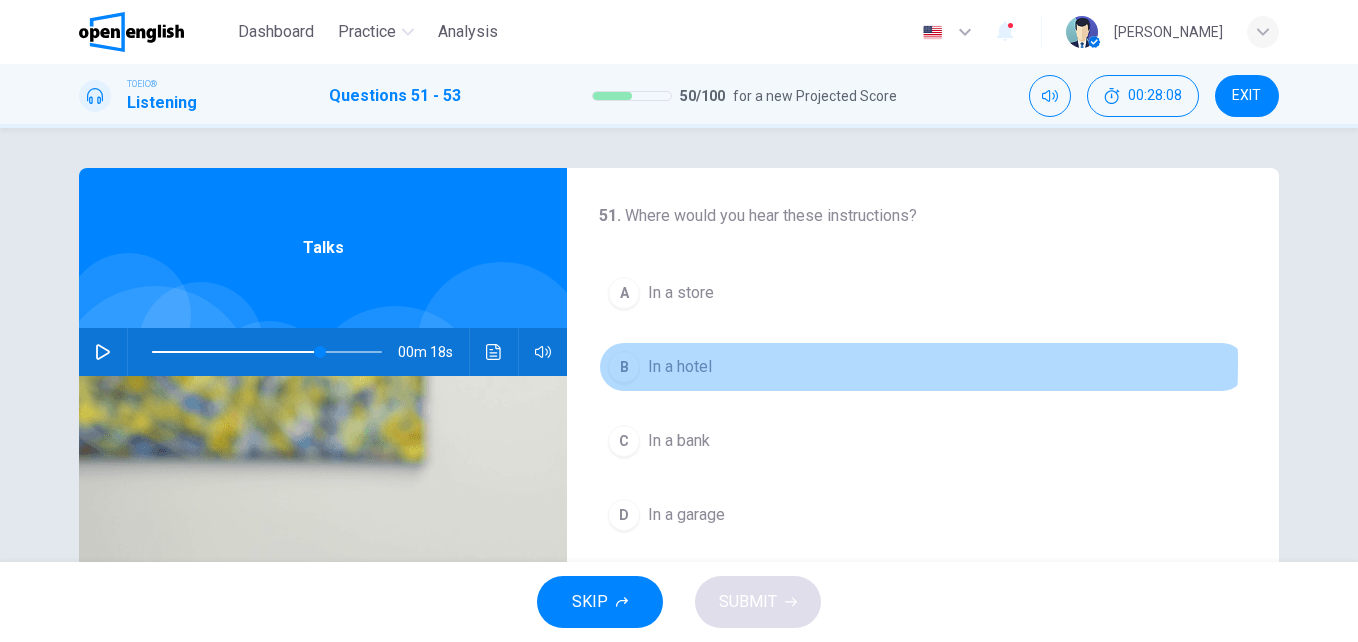 click on "In a hotel" at bounding box center (680, 367) 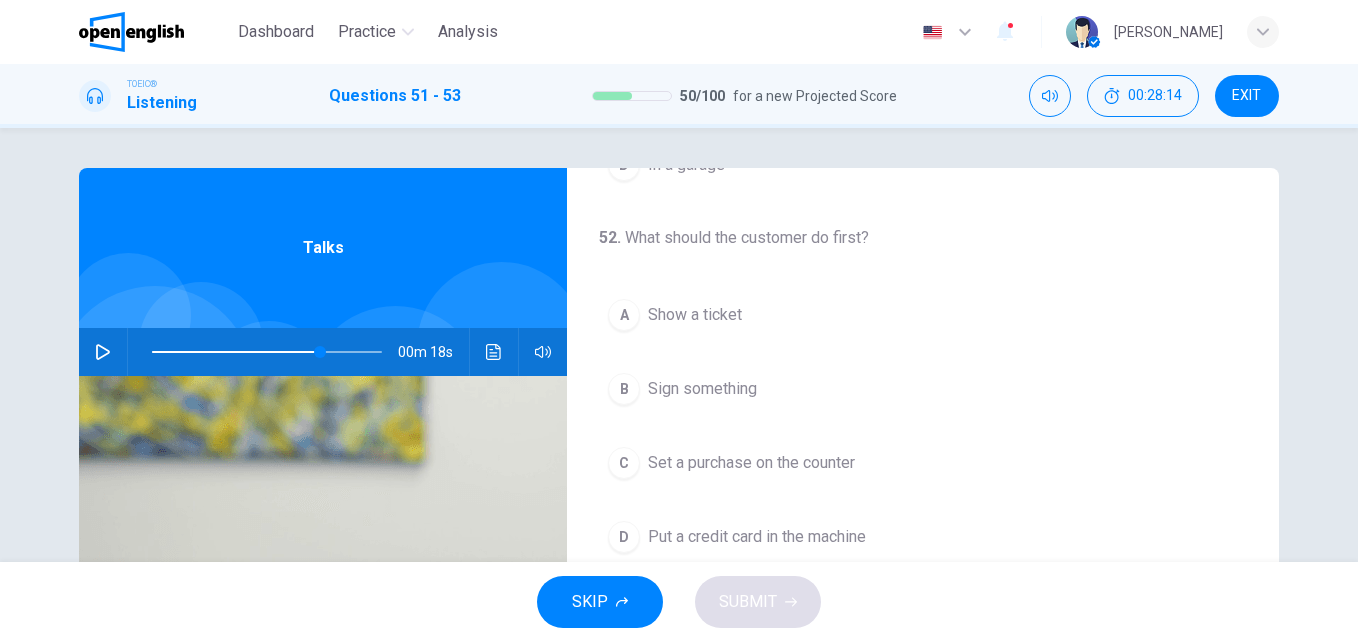 scroll, scrollTop: 358, scrollLeft: 0, axis: vertical 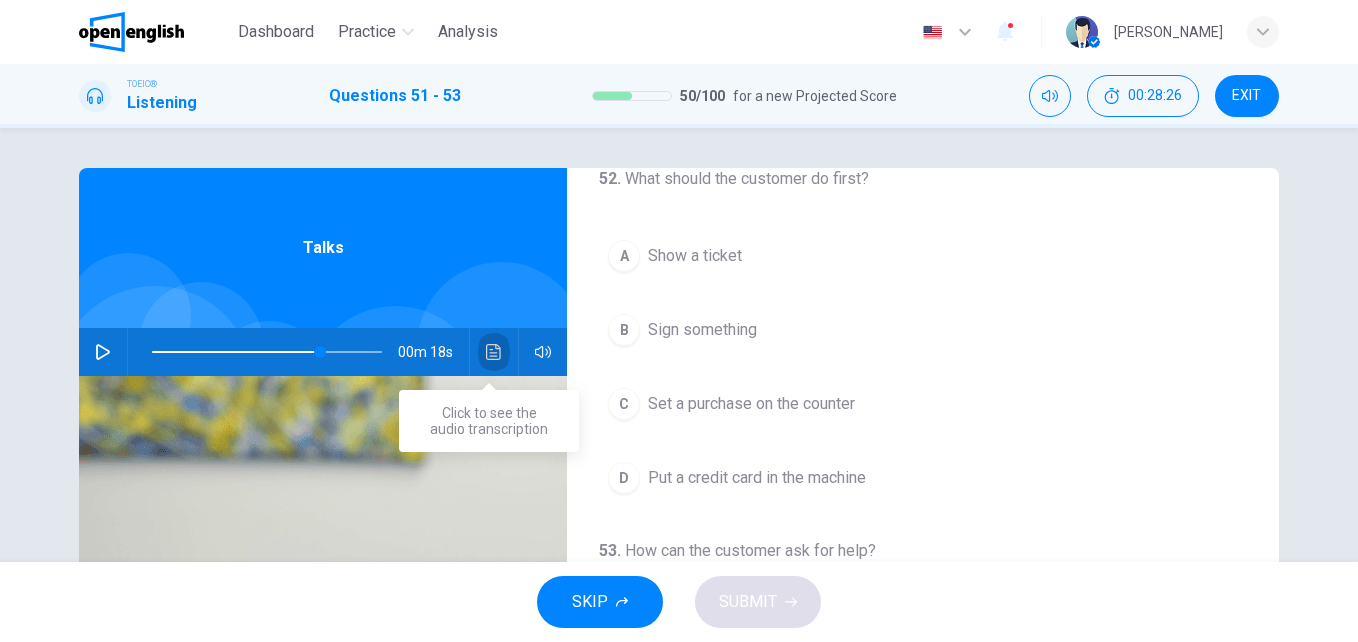 click at bounding box center (494, 352) 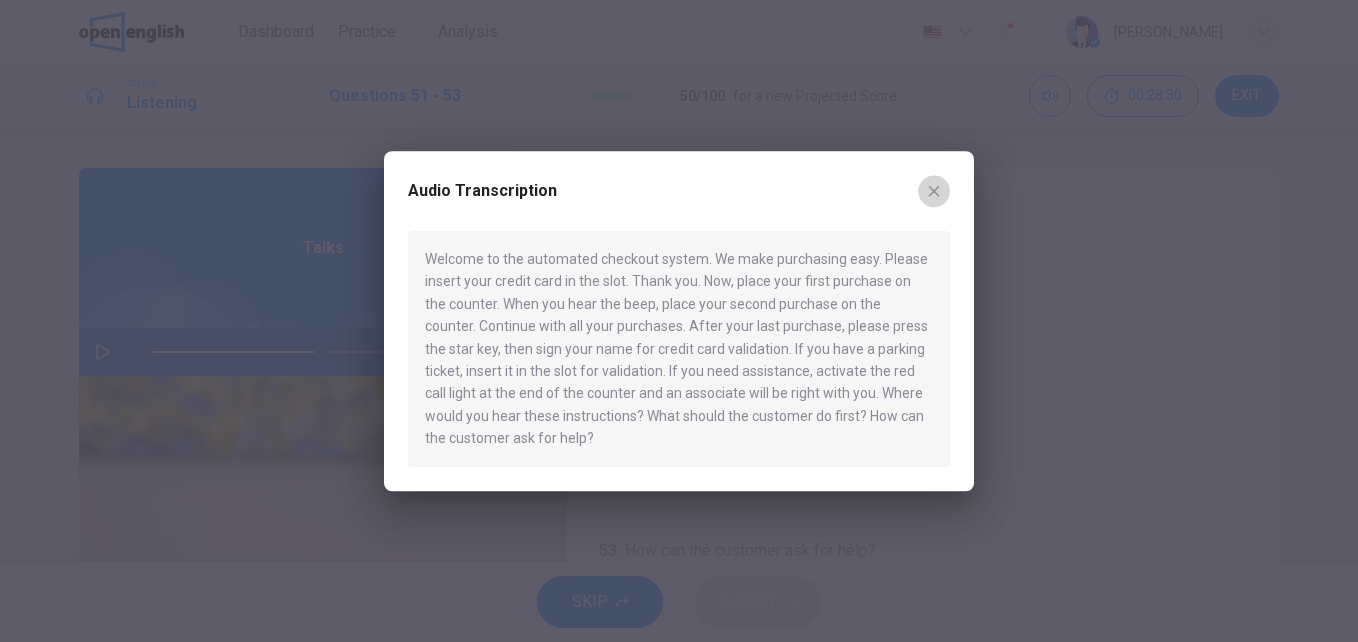 click 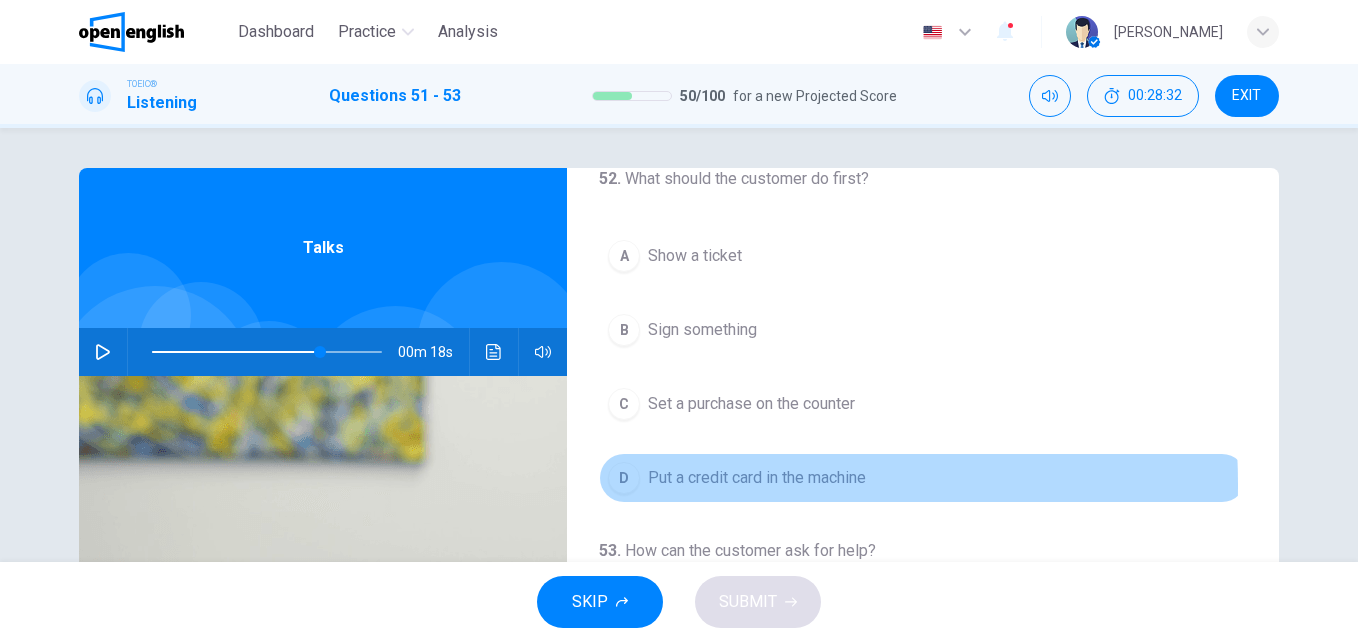 click on "D" at bounding box center (624, 478) 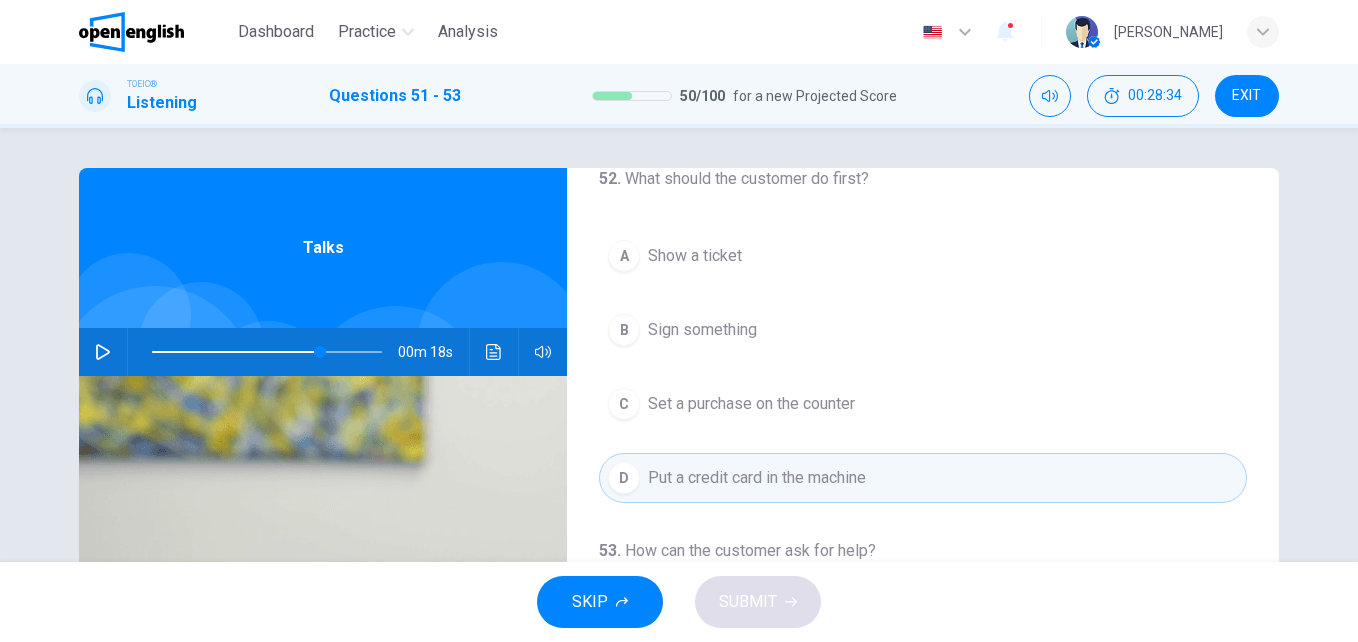 scroll, scrollTop: 457, scrollLeft: 0, axis: vertical 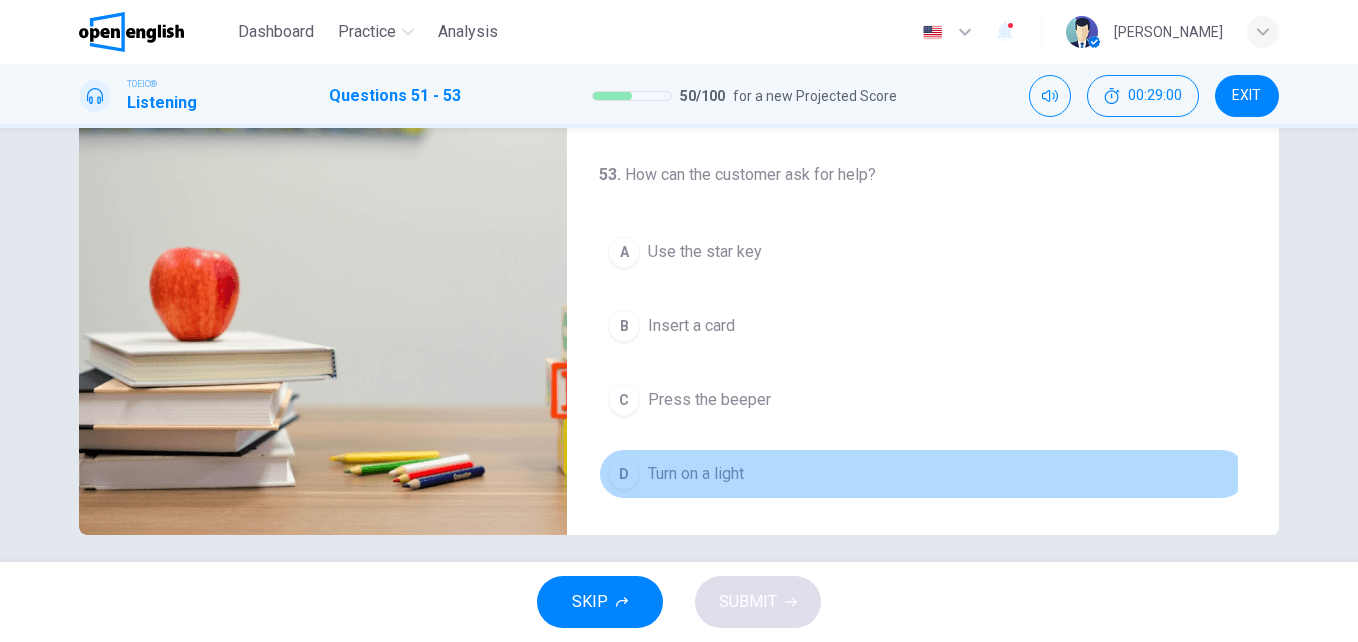 click on "D" at bounding box center (624, 474) 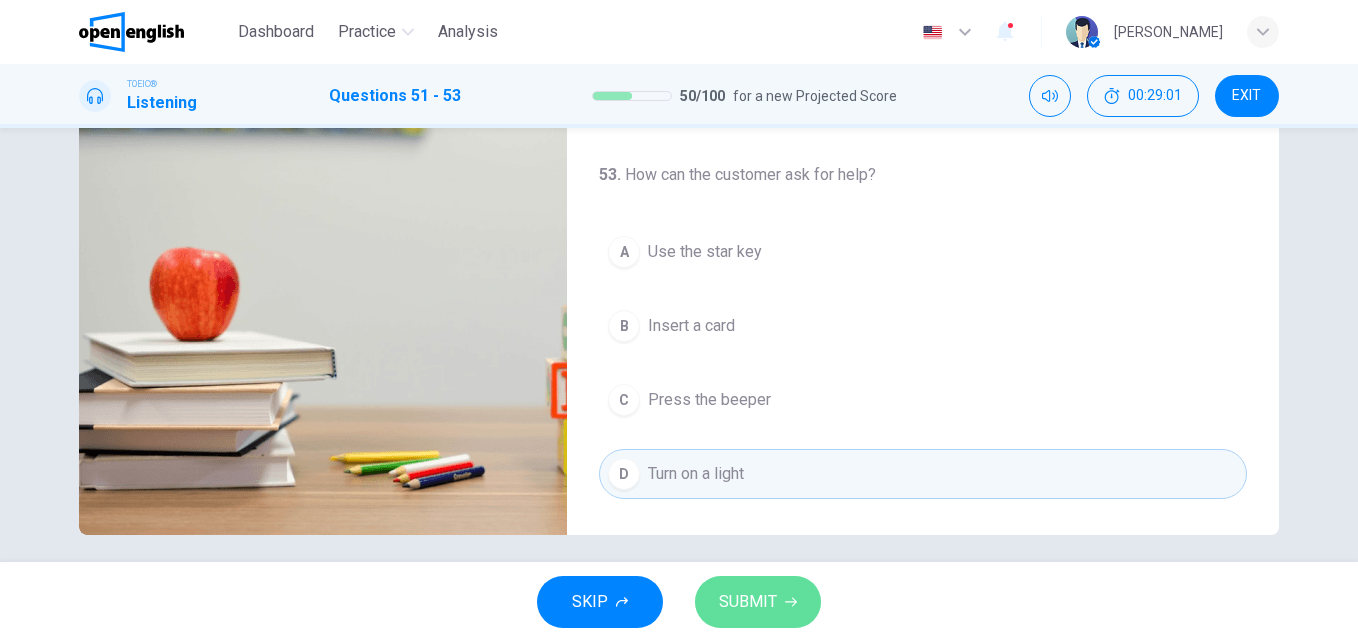click on "SUBMIT" at bounding box center (748, 602) 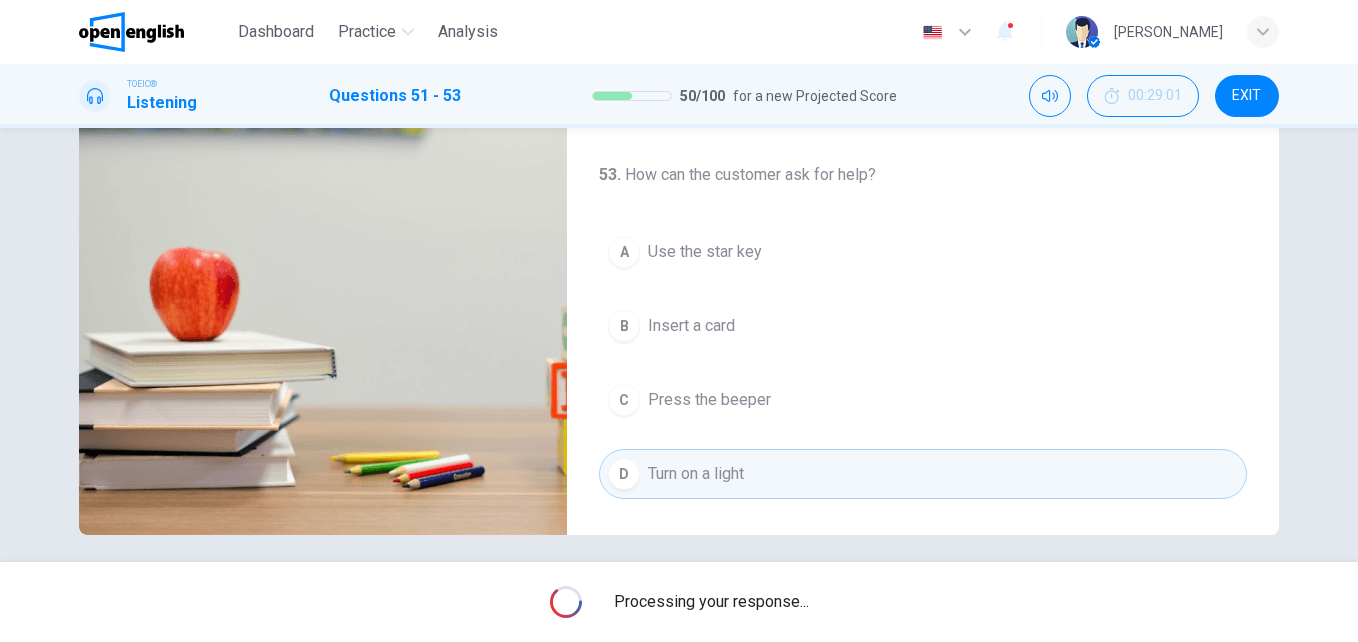 type on "**" 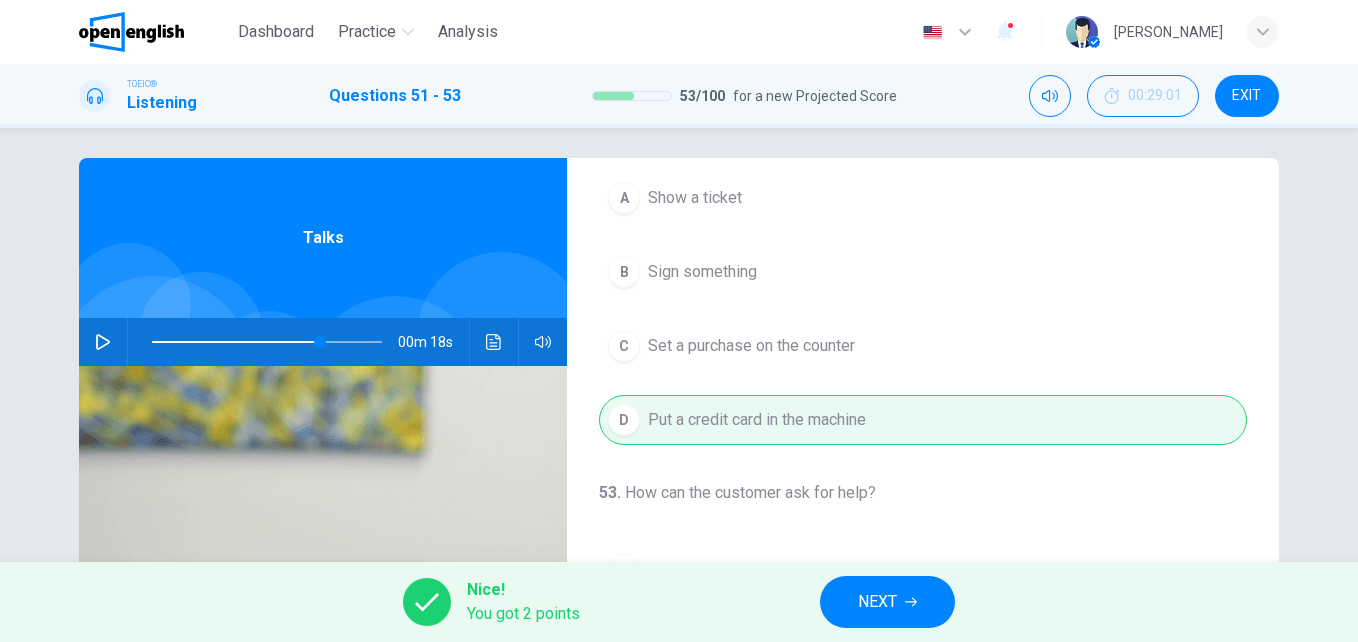 scroll, scrollTop: 0, scrollLeft: 0, axis: both 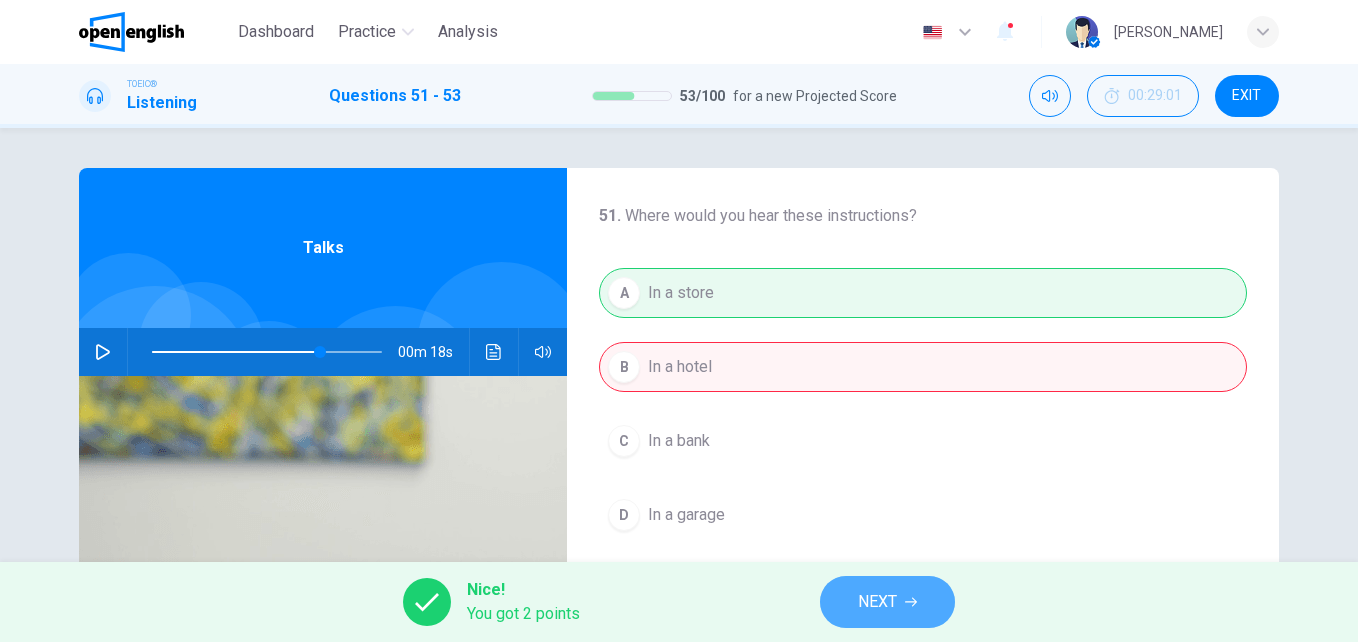 click on "NEXT" at bounding box center [887, 602] 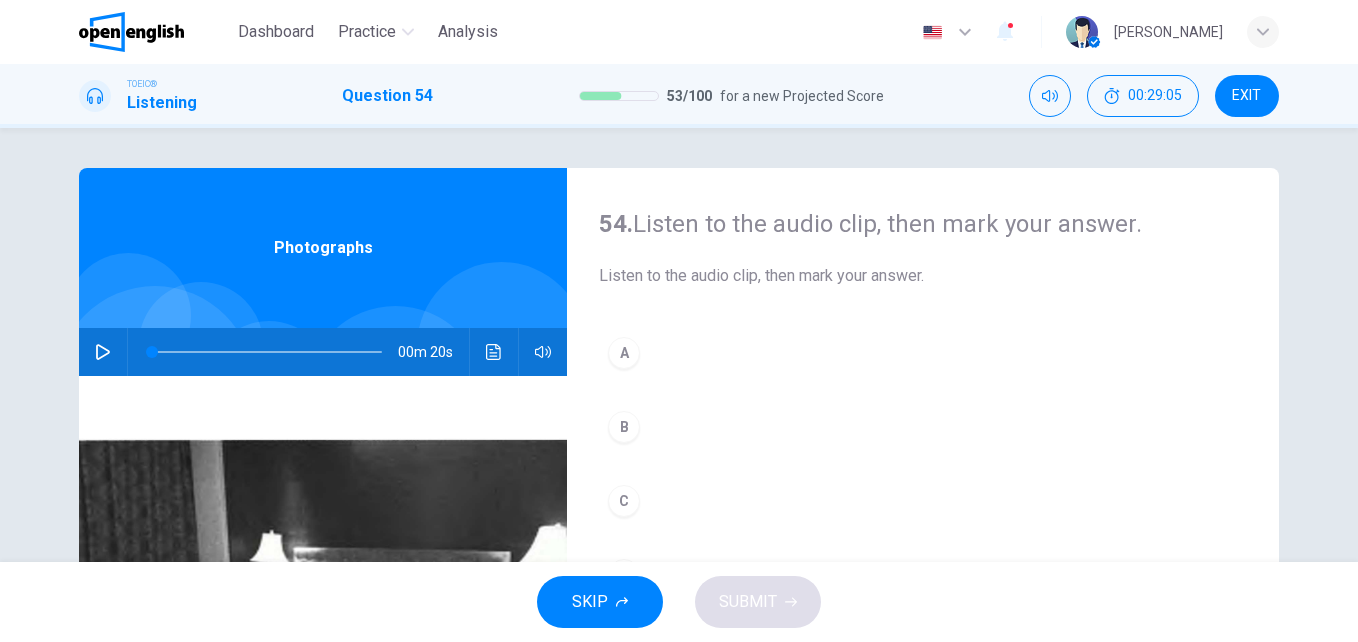 click at bounding box center (103, 352) 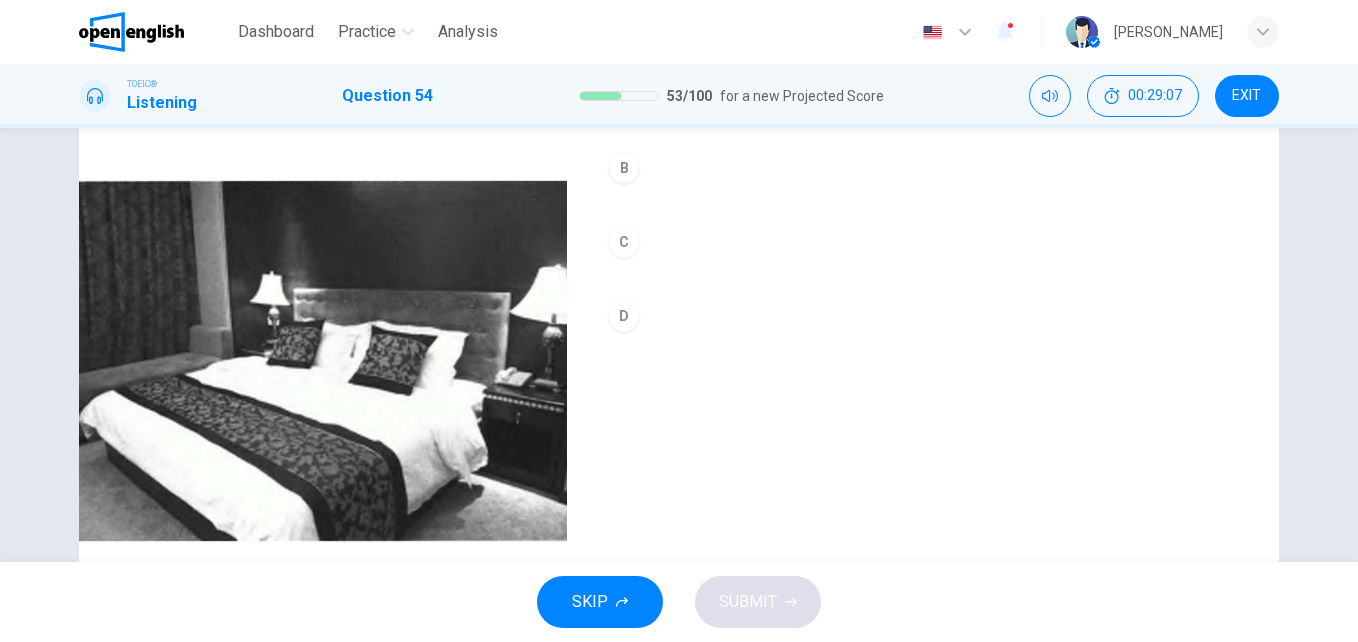 scroll, scrollTop: 341, scrollLeft: 0, axis: vertical 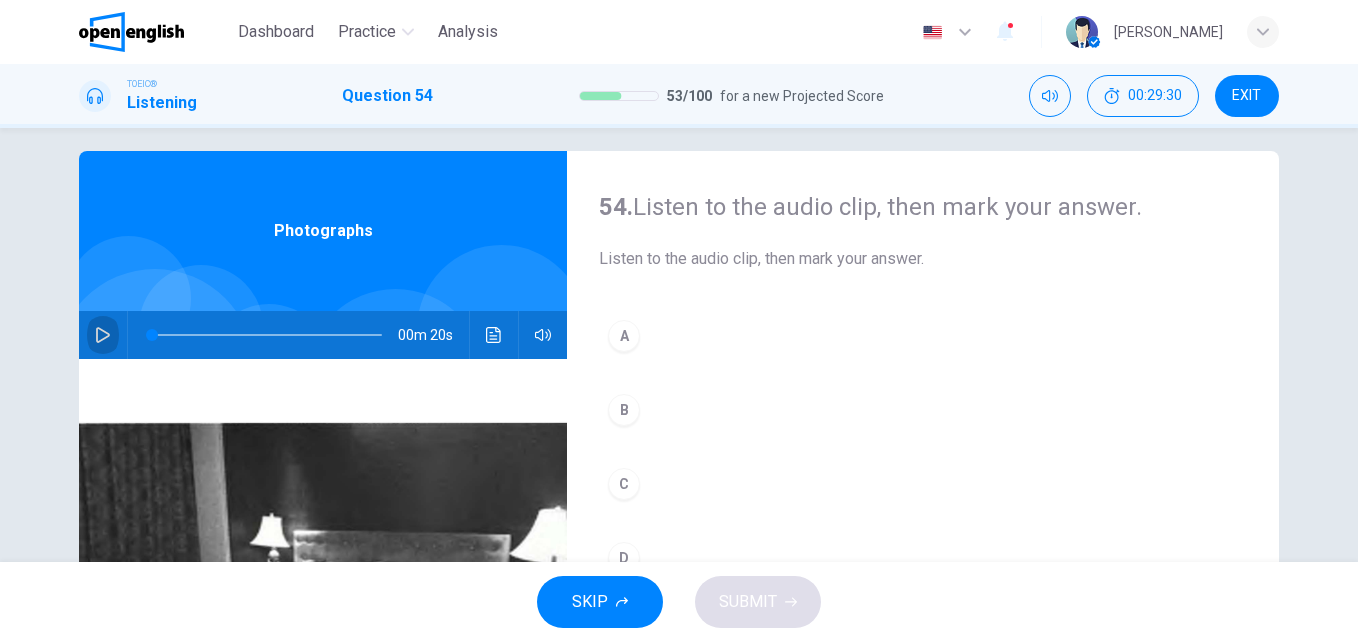 click 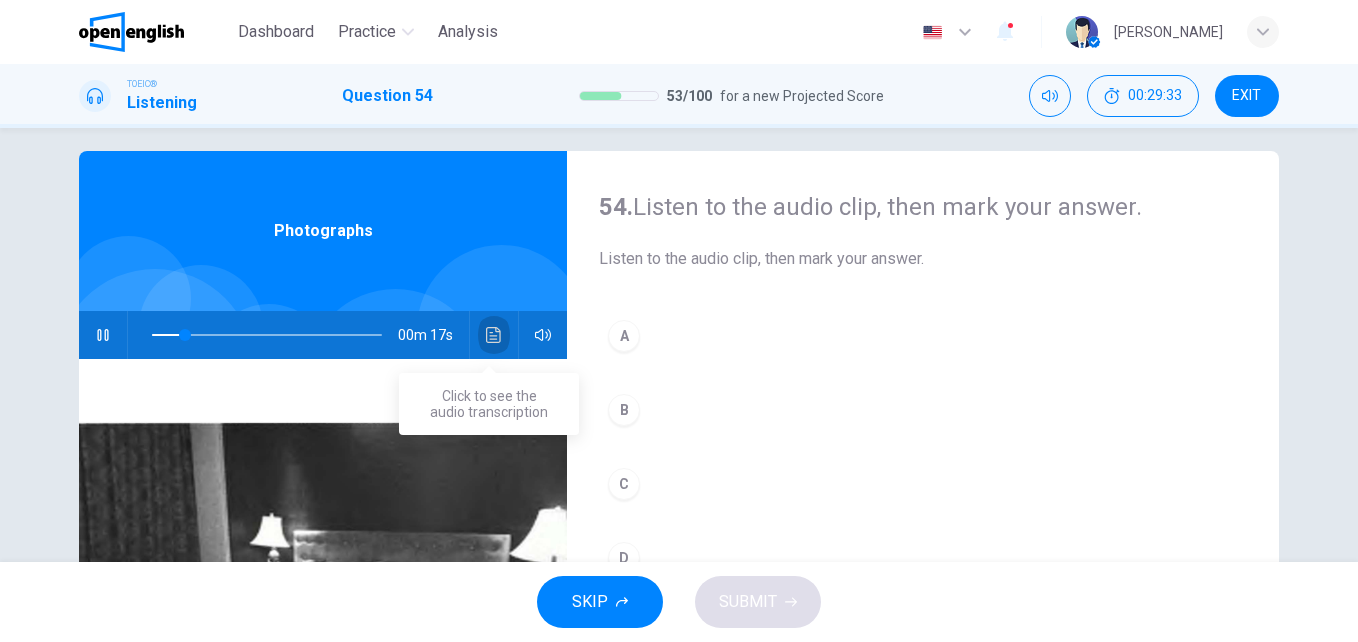 click 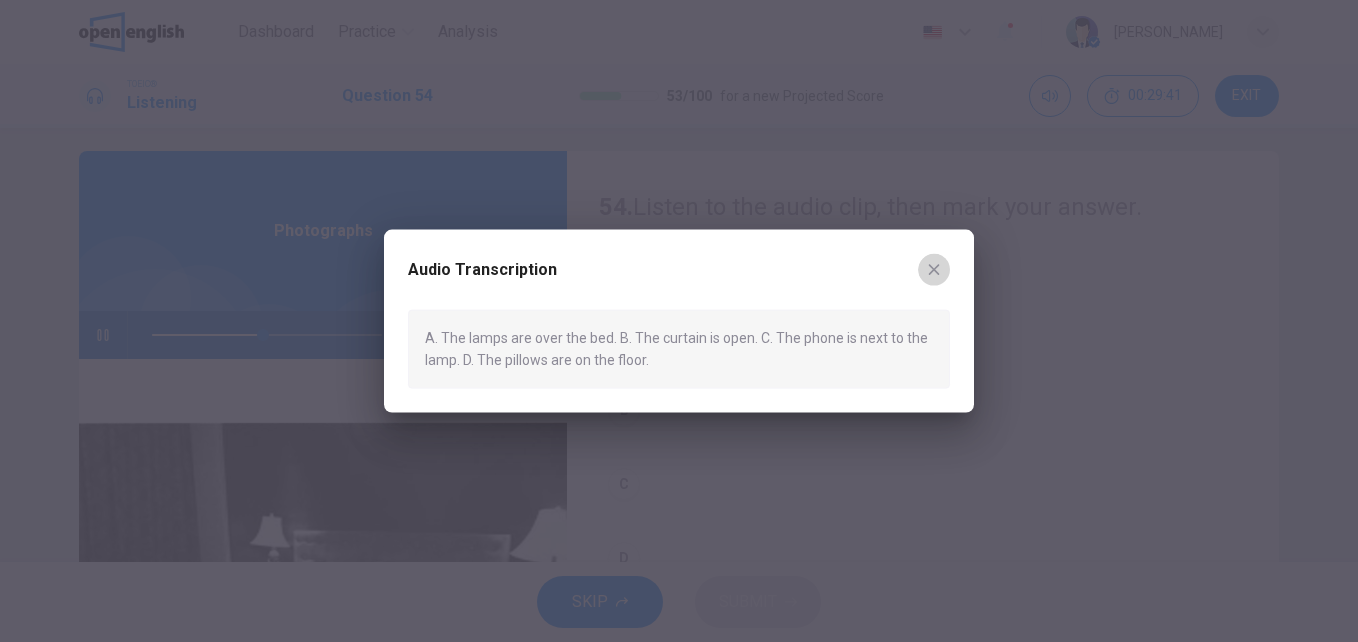 click 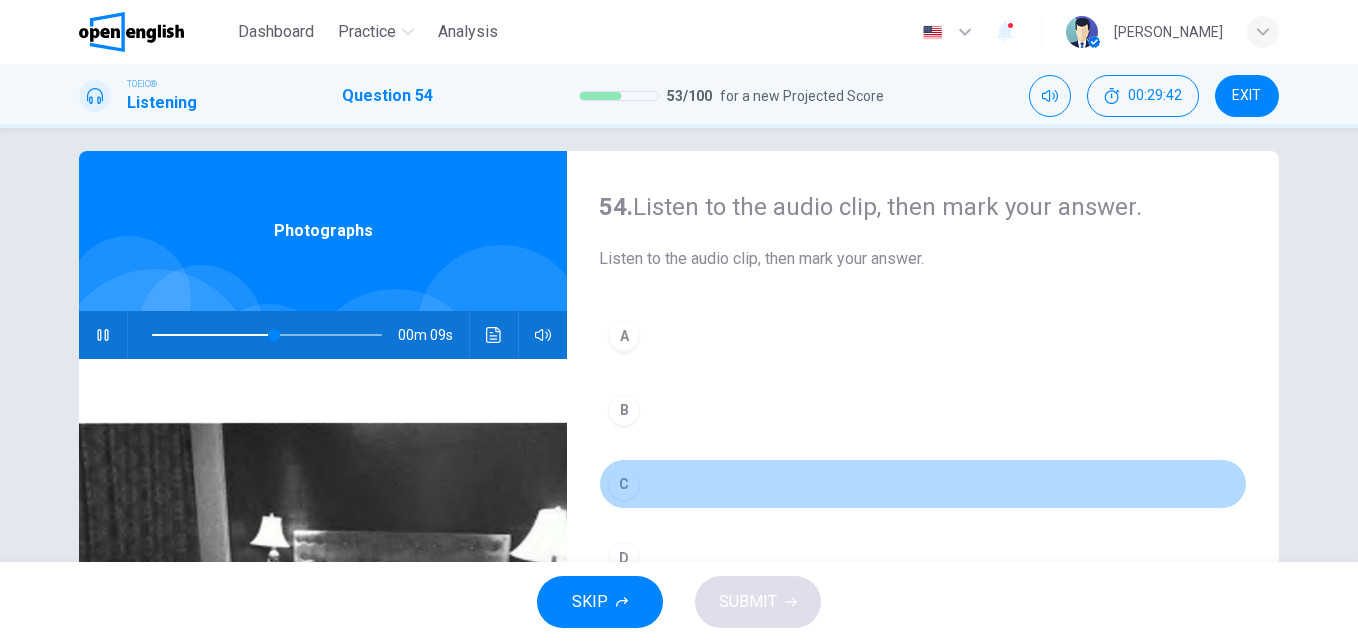click on "C" at bounding box center [624, 484] 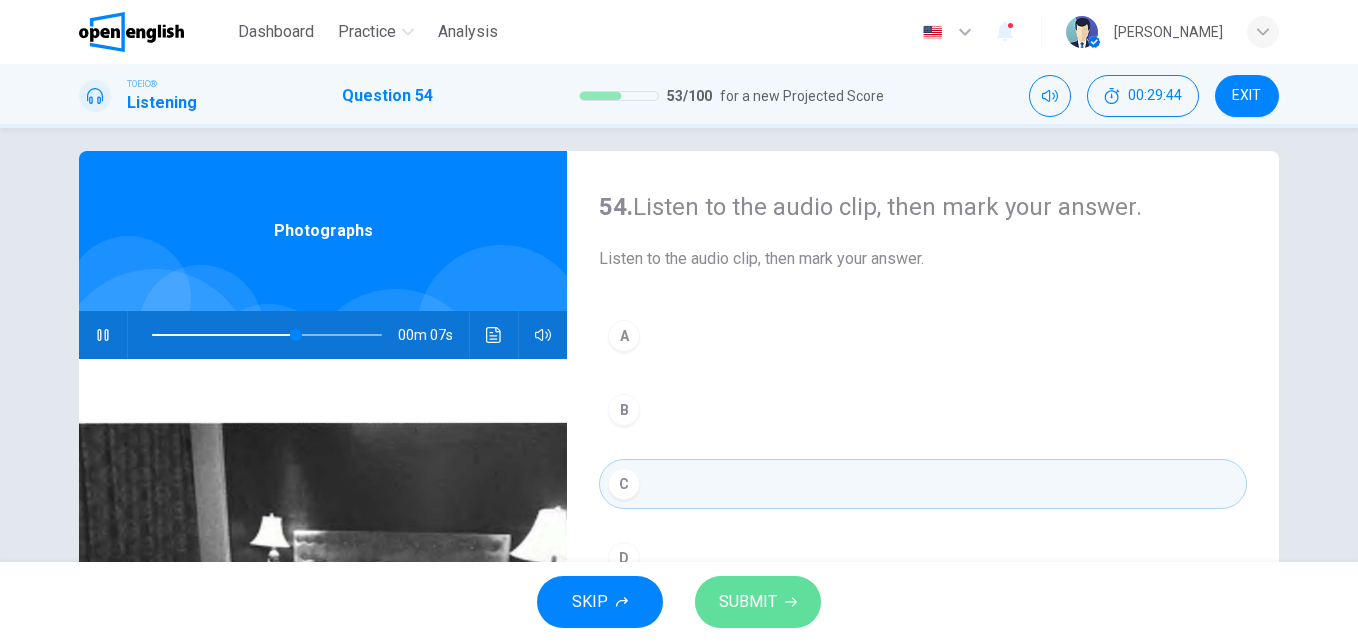 click on "SUBMIT" at bounding box center [748, 602] 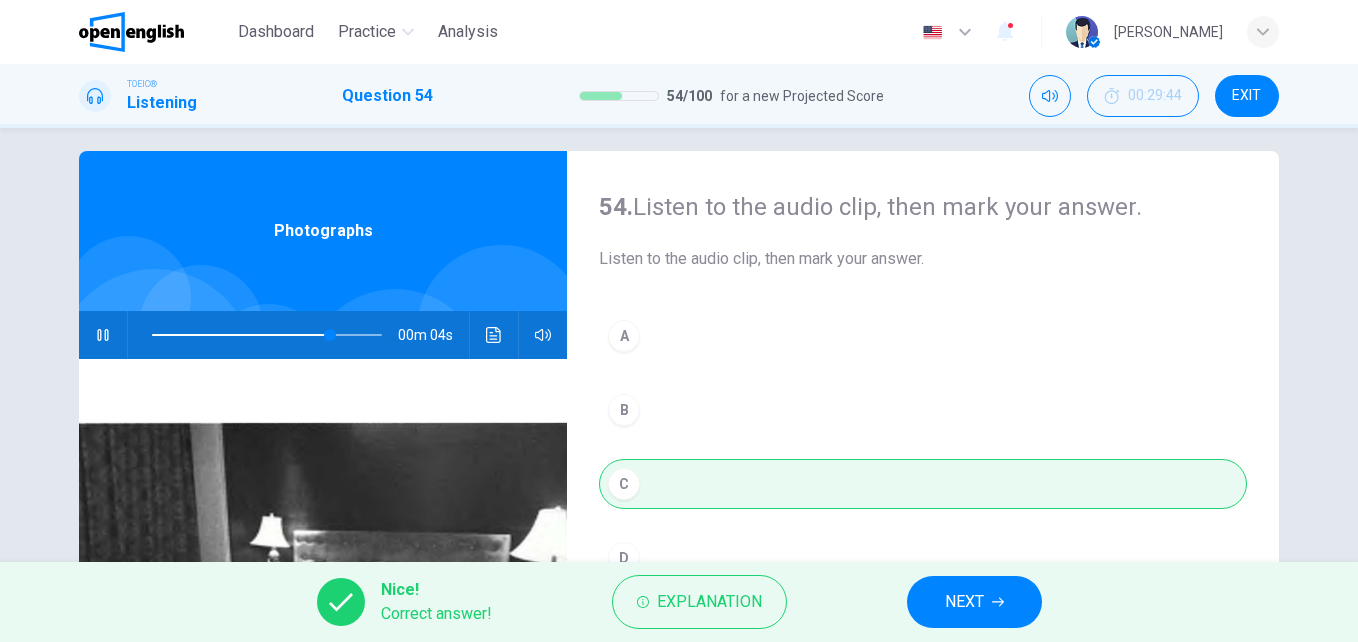 type on "**" 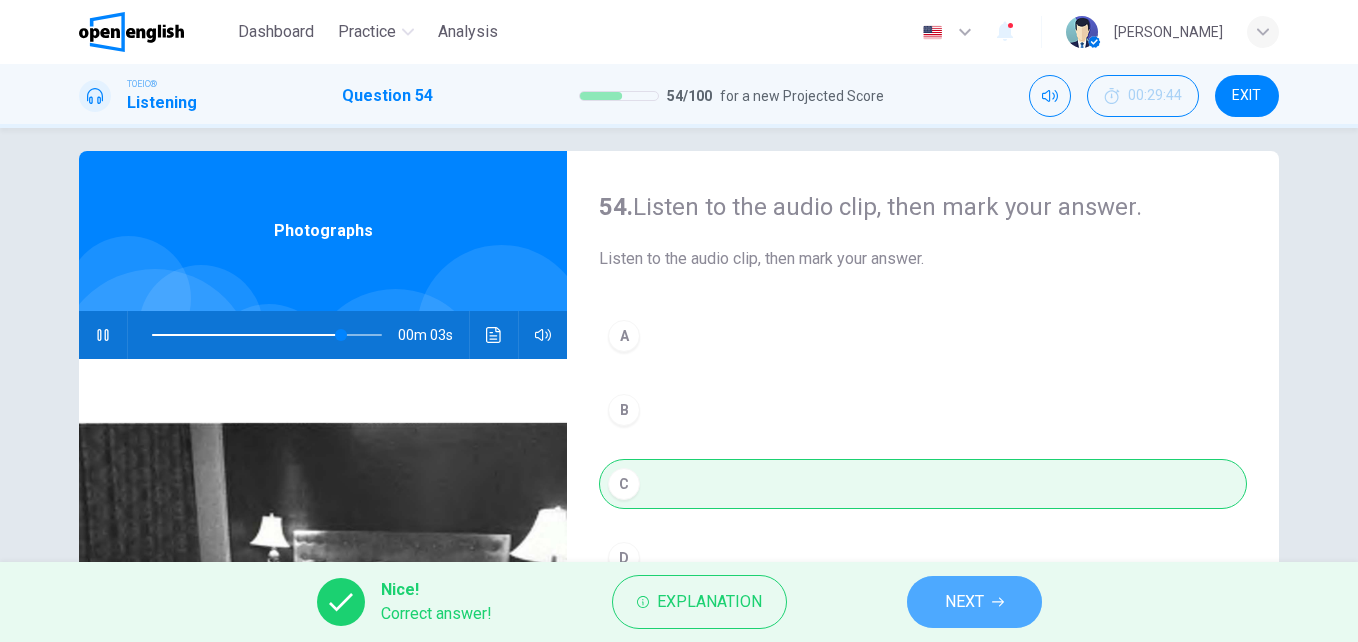 click on "NEXT" at bounding box center [964, 602] 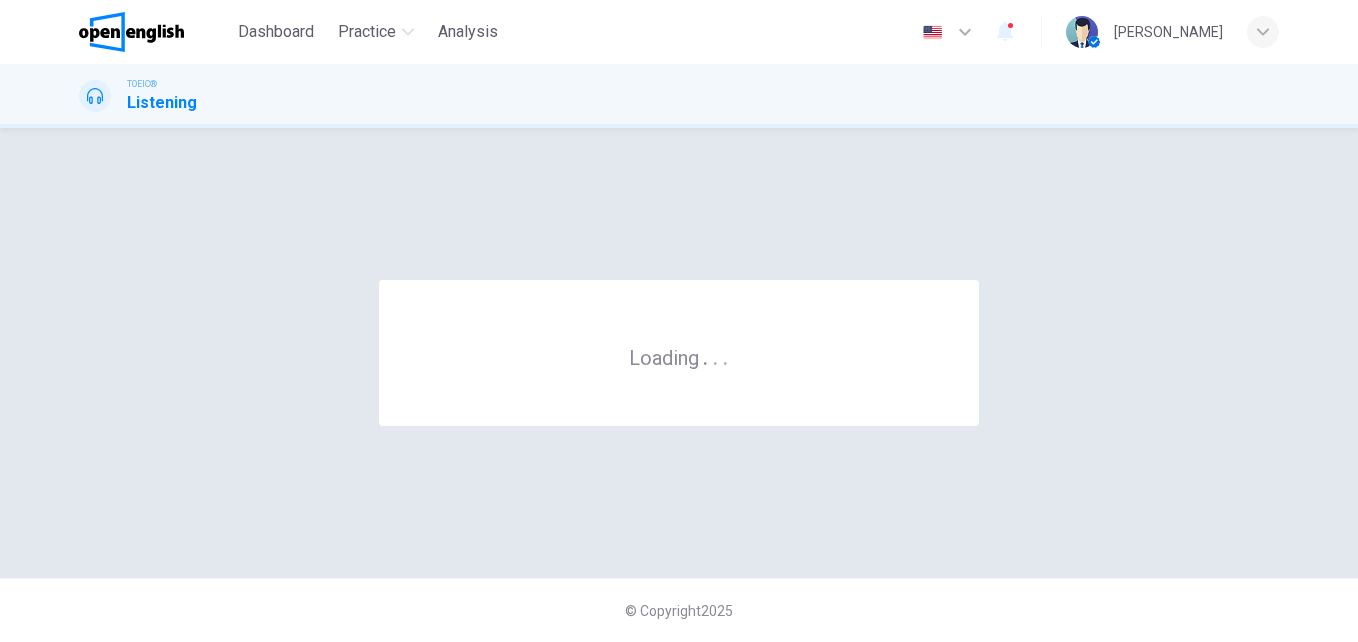 scroll, scrollTop: 0, scrollLeft: 0, axis: both 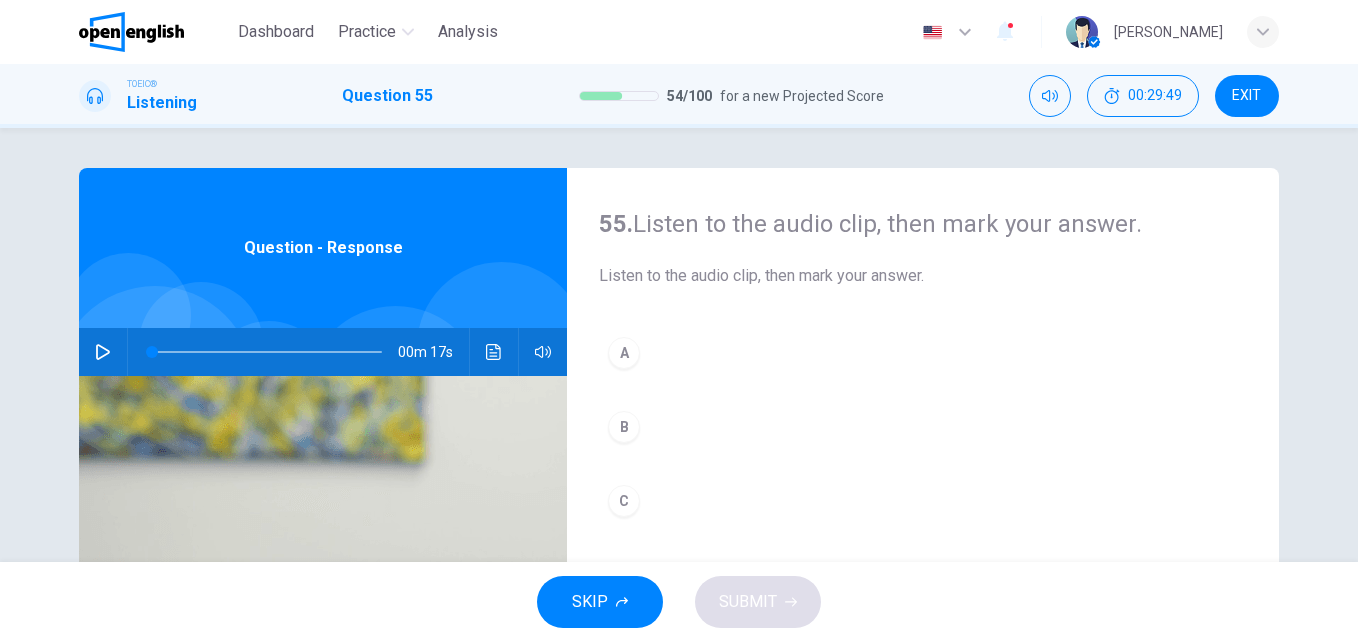 click at bounding box center (103, 352) 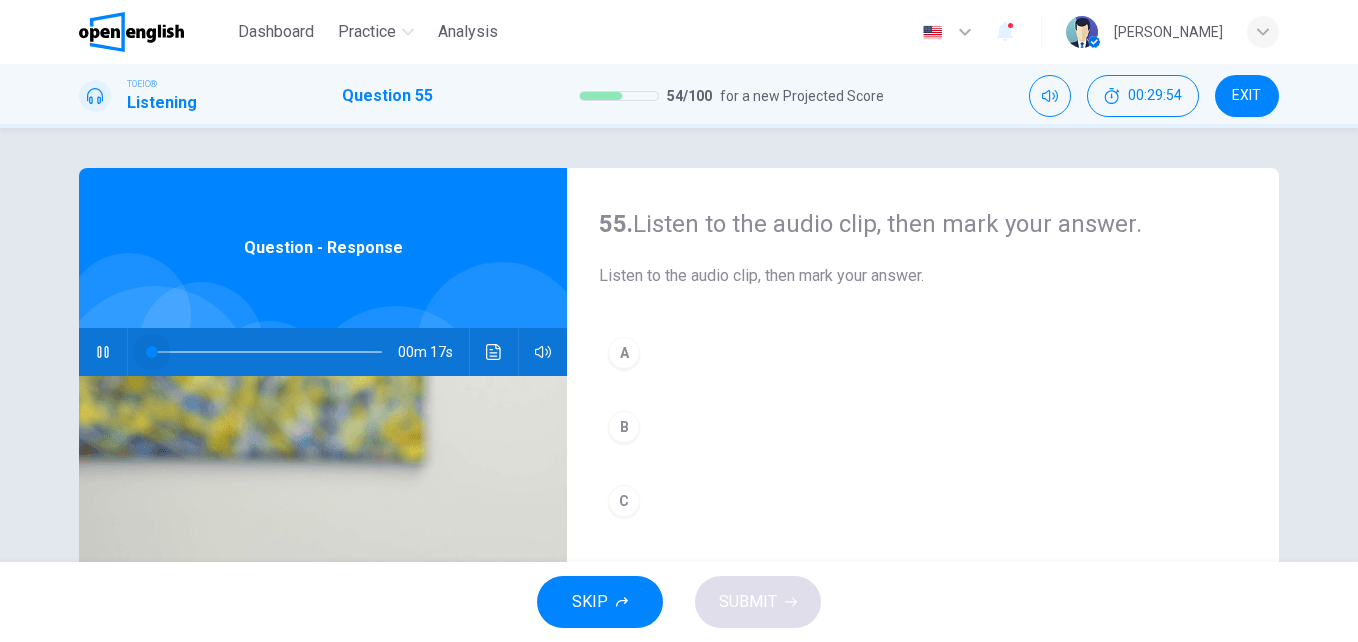 drag, startPoint x: 174, startPoint y: 357, endPoint x: 106, endPoint y: 355, distance: 68.0294 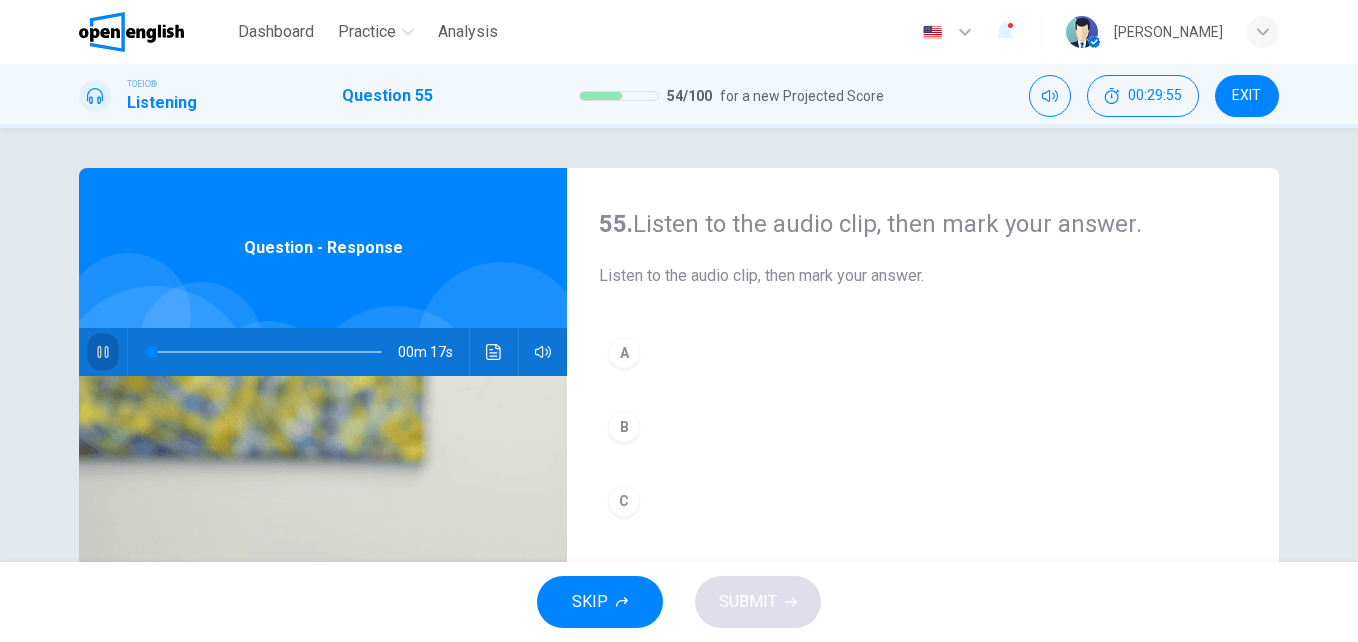 click 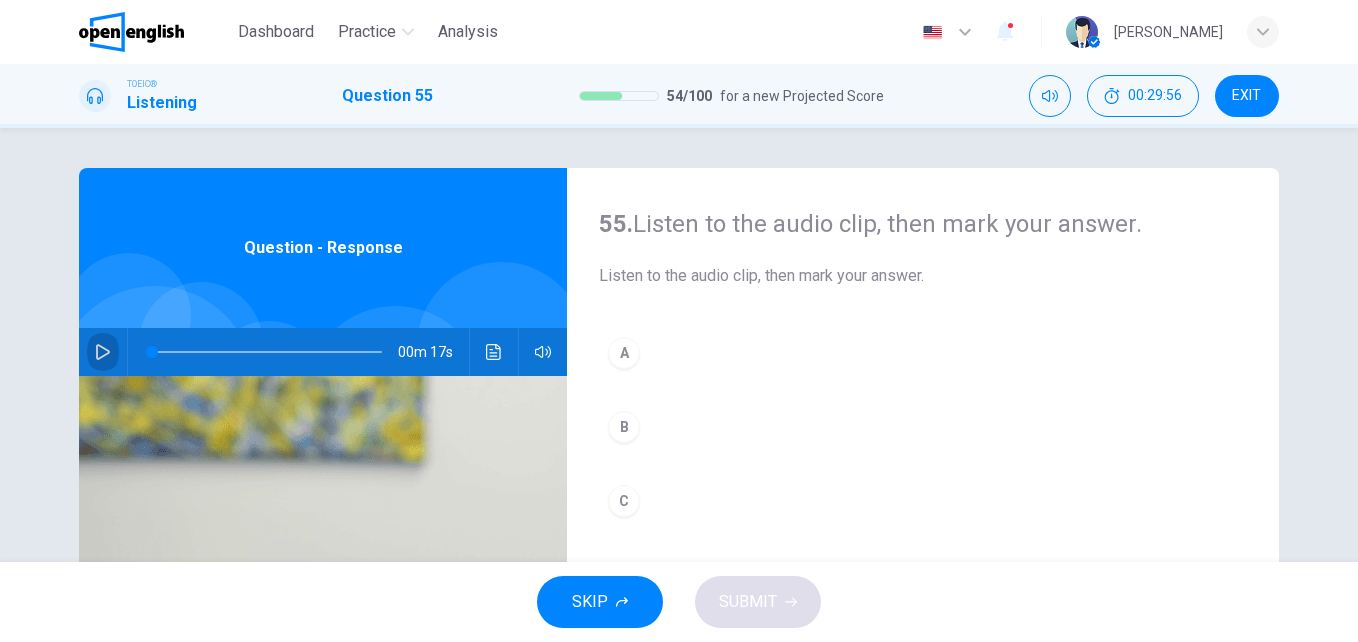 click 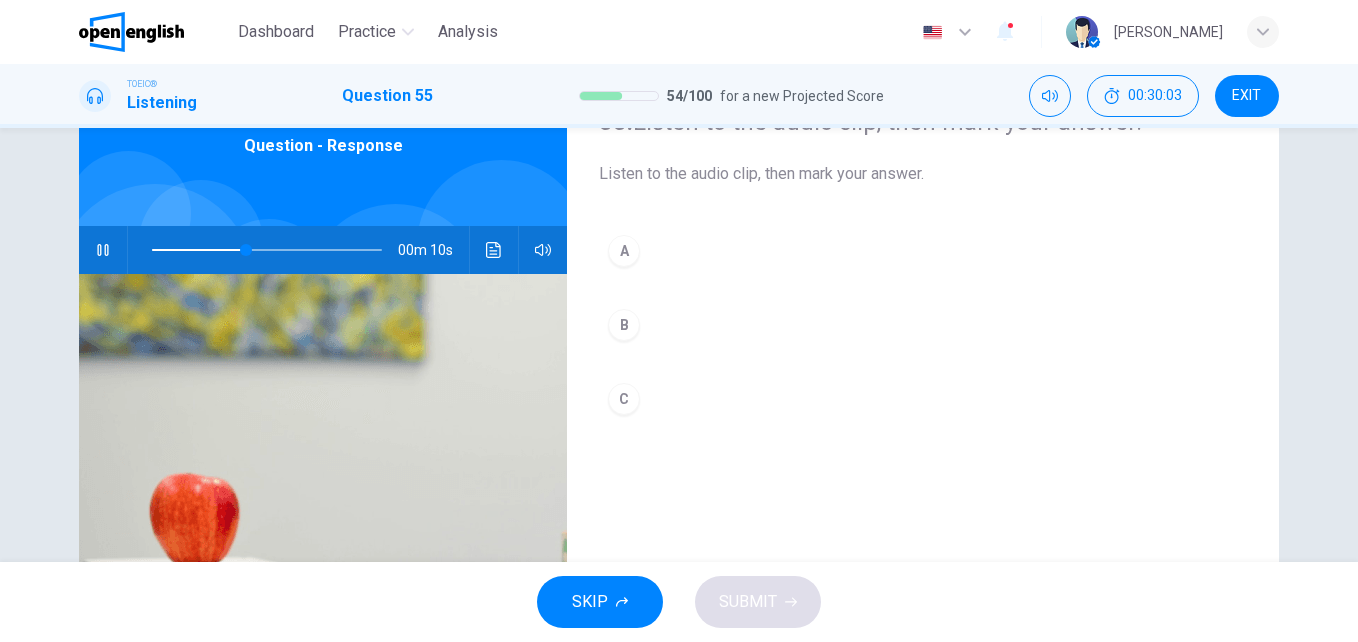 scroll, scrollTop: 123, scrollLeft: 0, axis: vertical 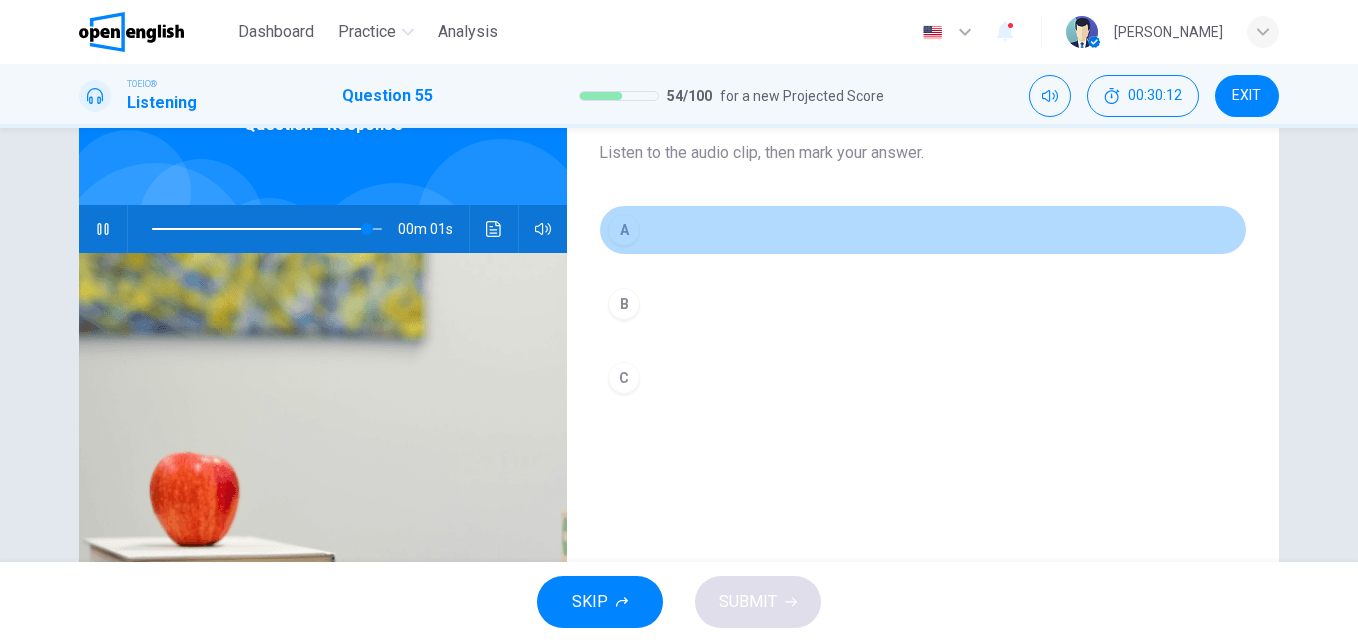 click on "A" at bounding box center (624, 230) 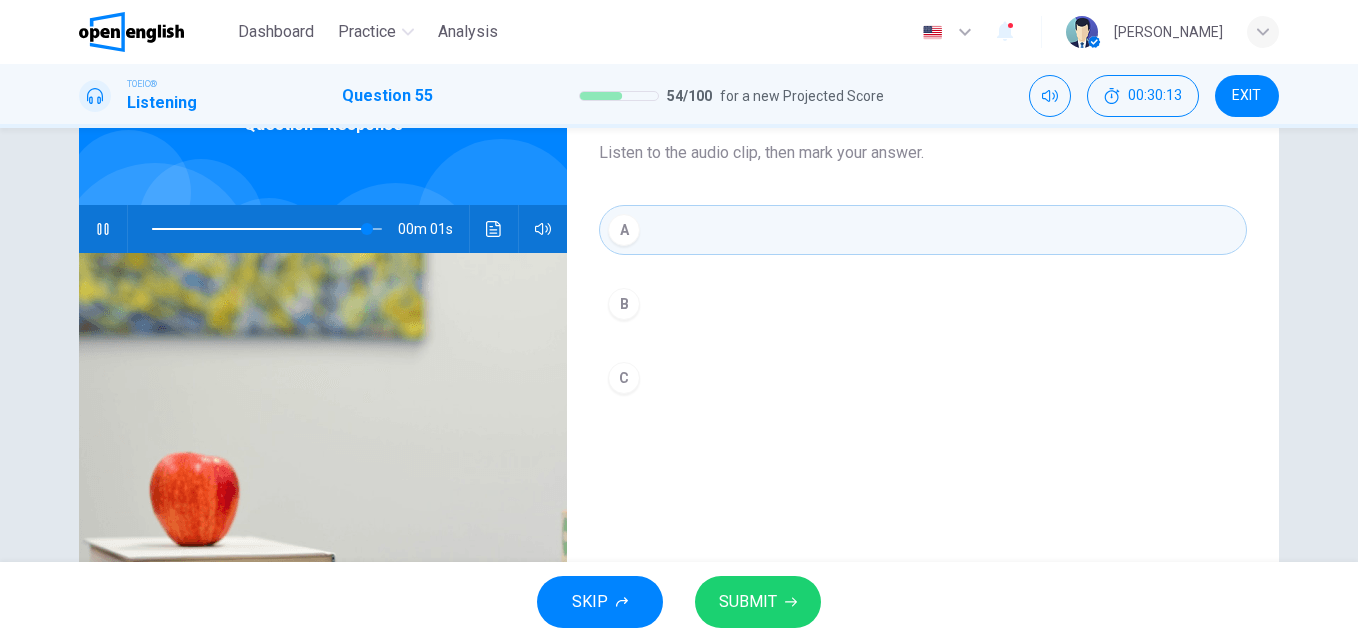 type on "*" 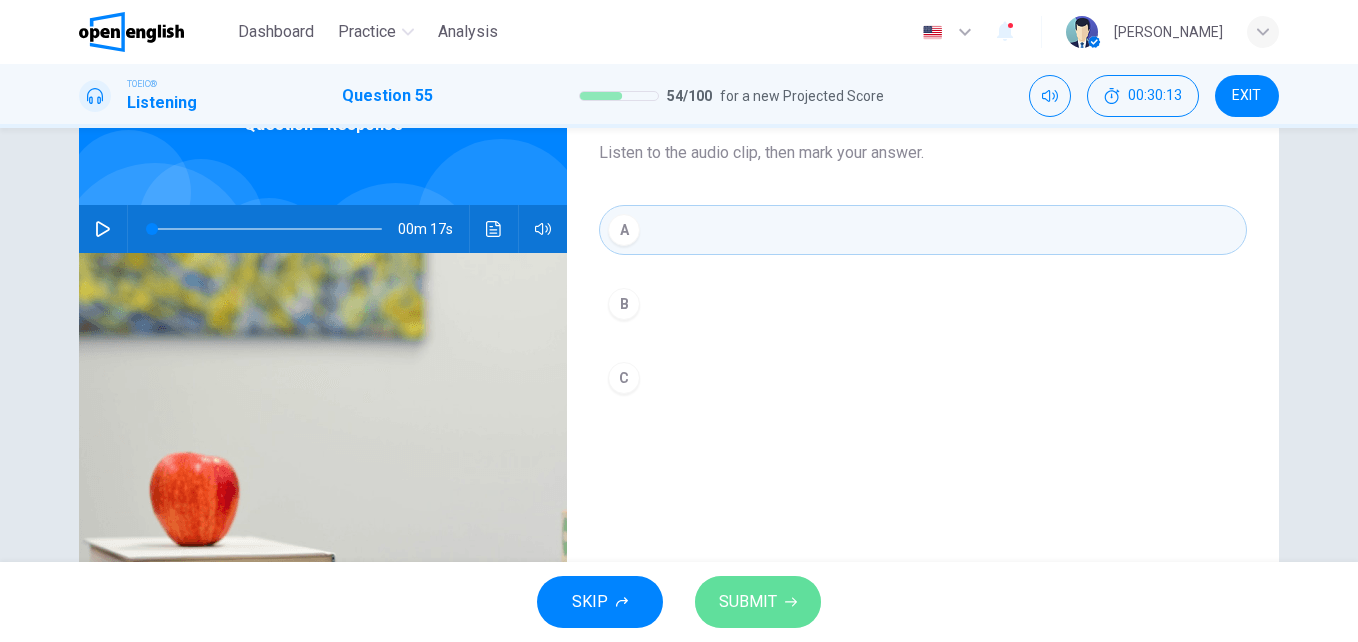 click on "SUBMIT" at bounding box center [748, 602] 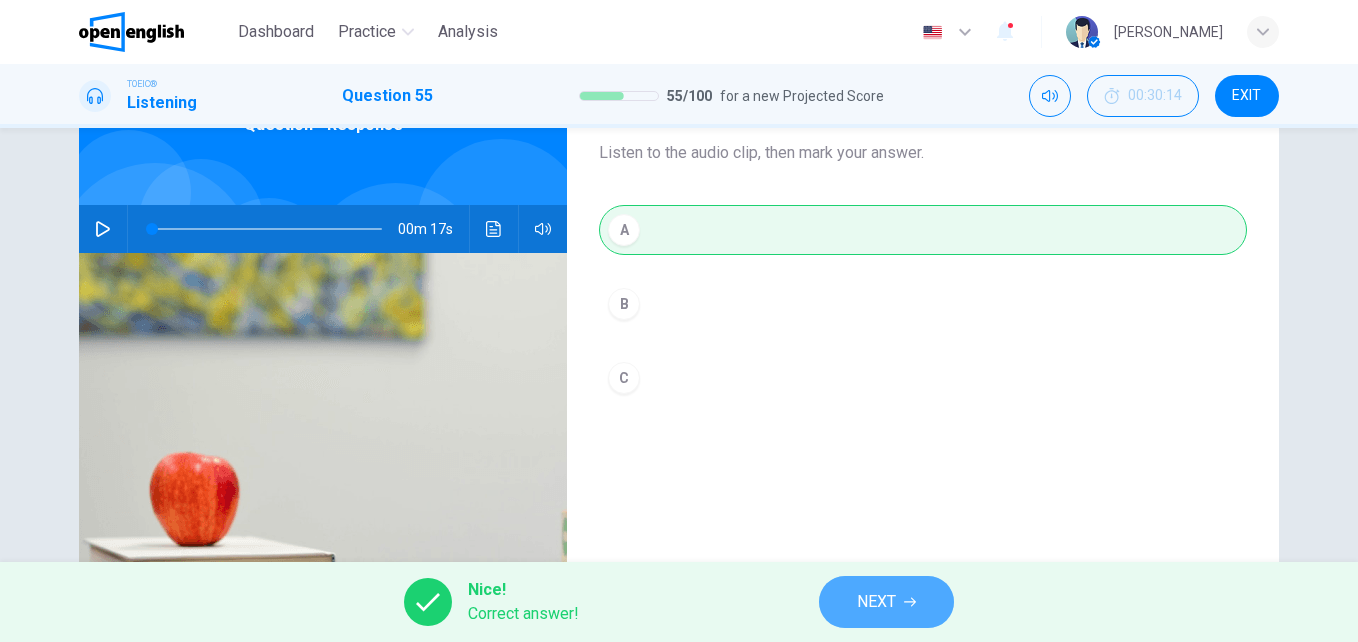 click on "NEXT" at bounding box center (876, 602) 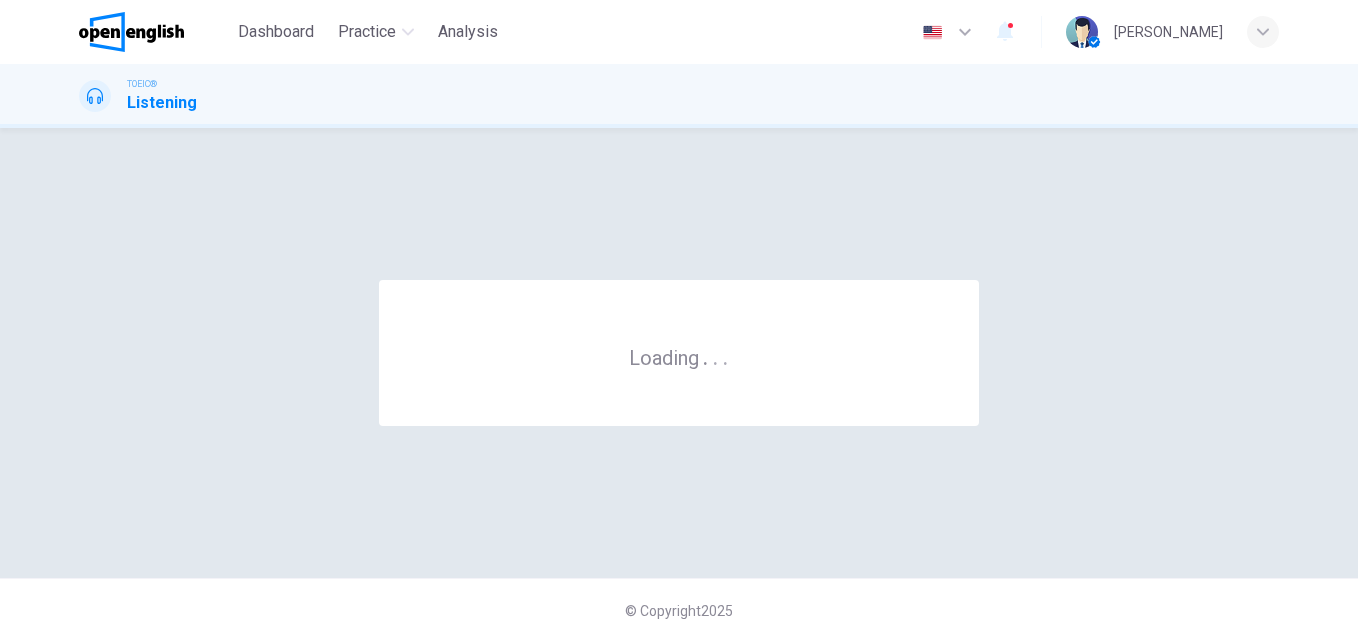 scroll, scrollTop: 0, scrollLeft: 0, axis: both 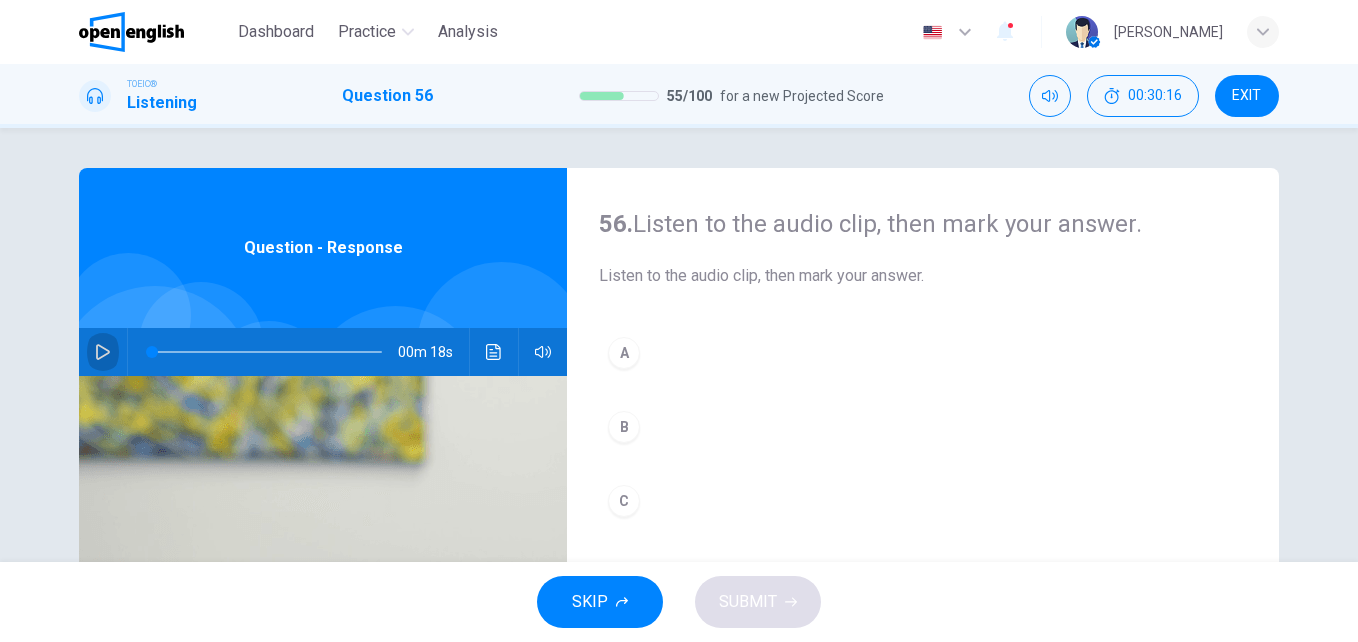 click at bounding box center [103, 352] 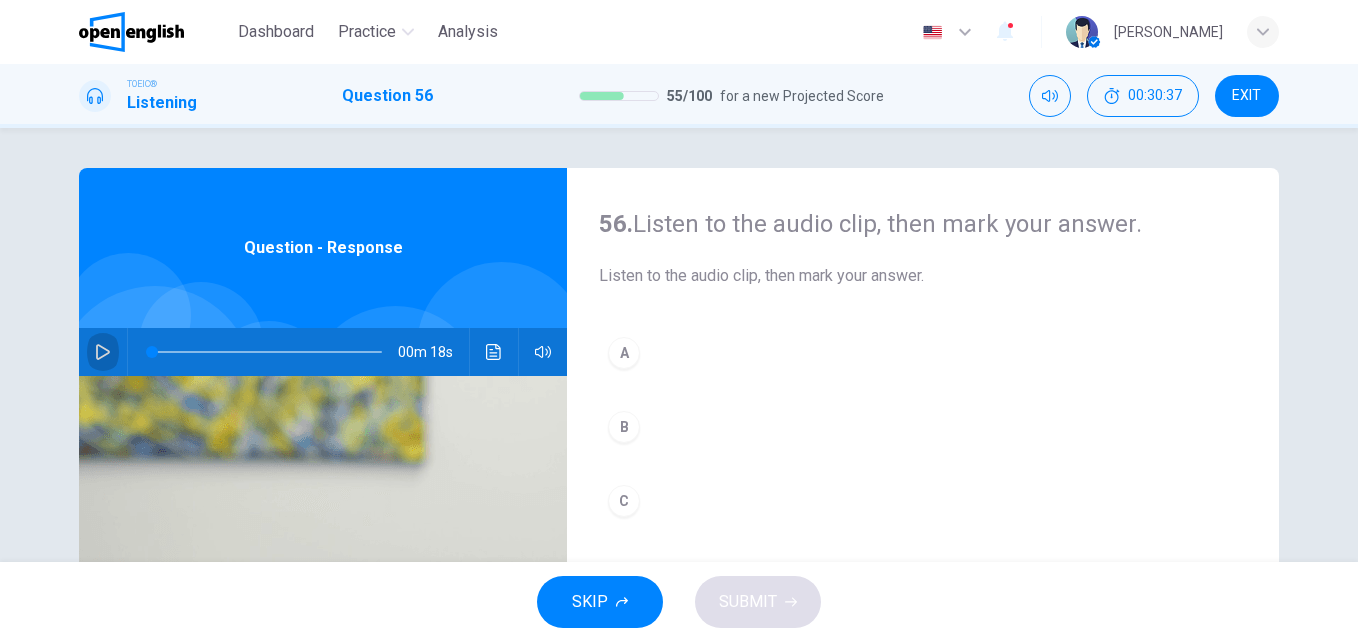 click 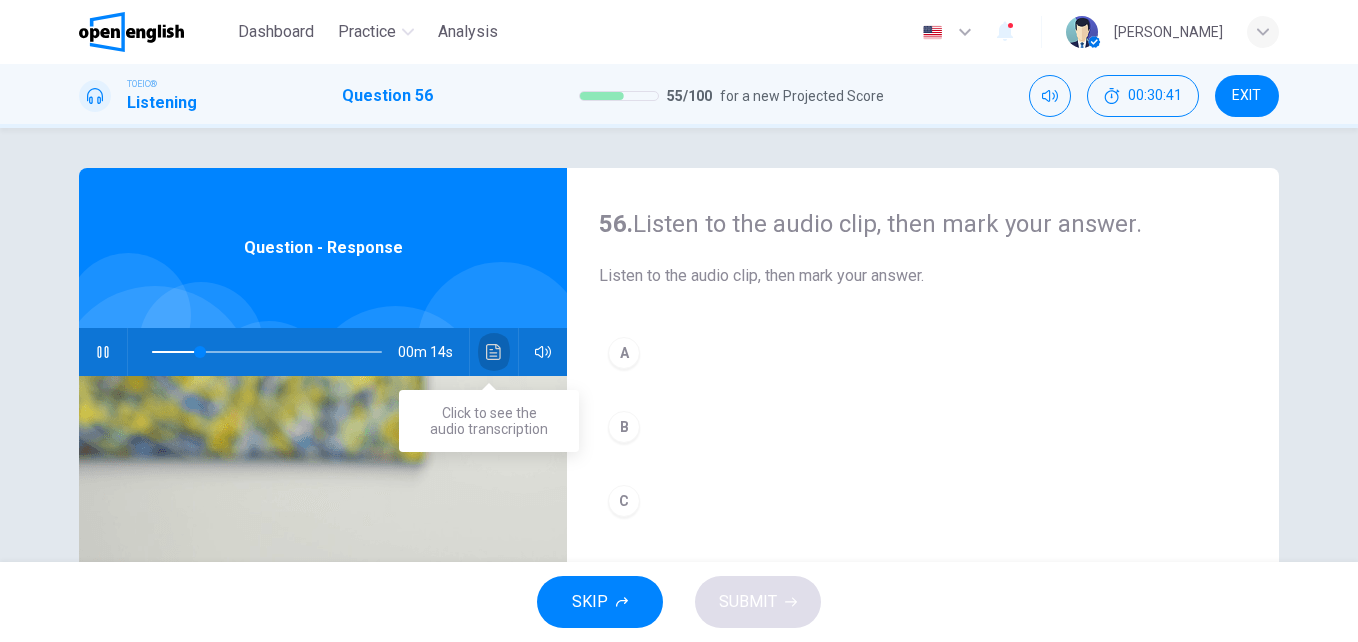 click at bounding box center [494, 352] 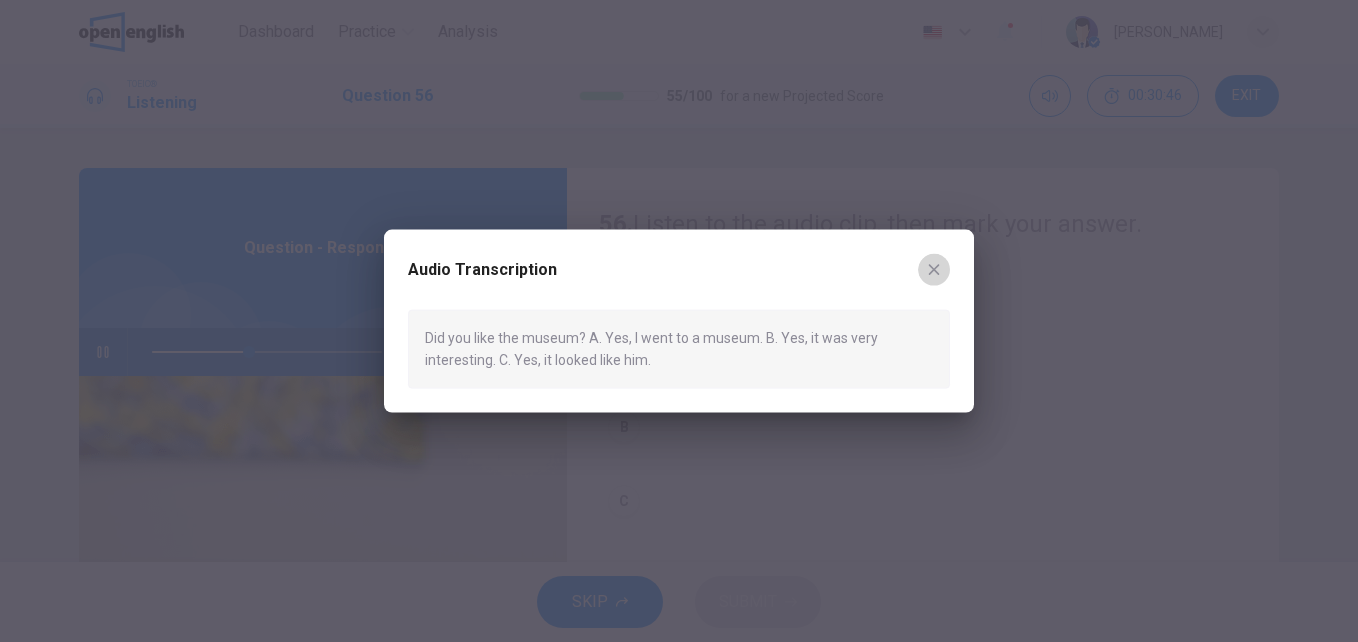 click at bounding box center (934, 270) 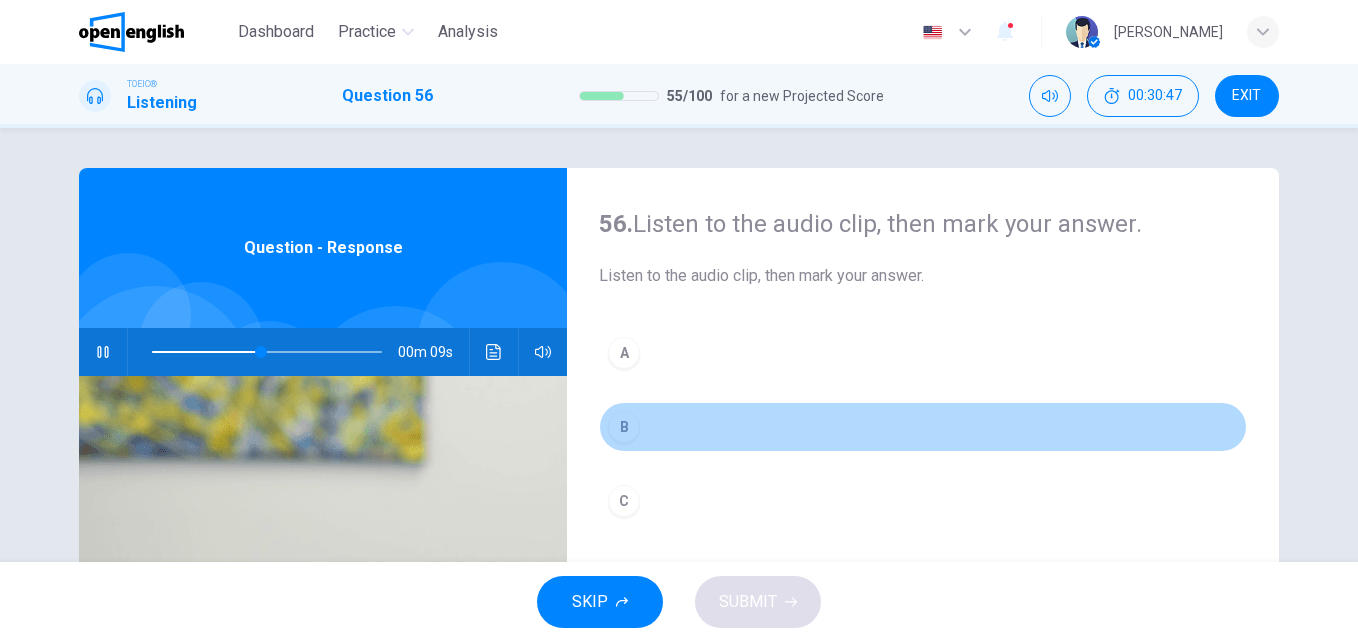 click on "B" at bounding box center (624, 427) 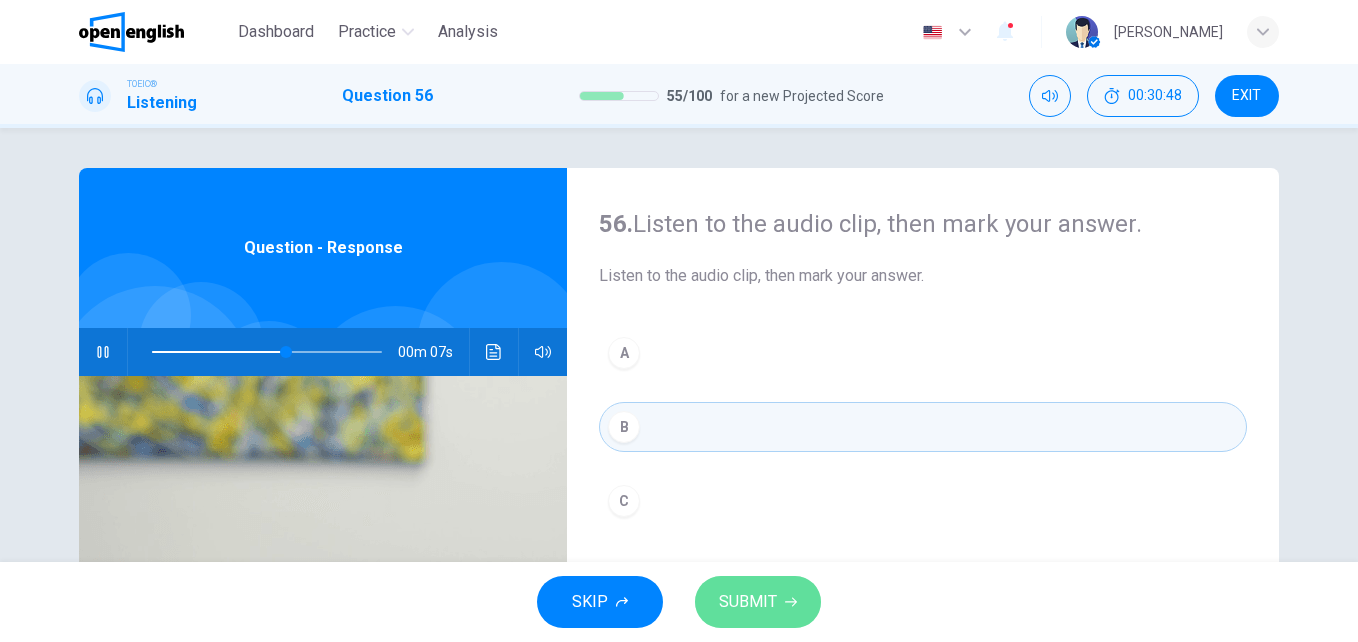 click on "SUBMIT" at bounding box center [748, 602] 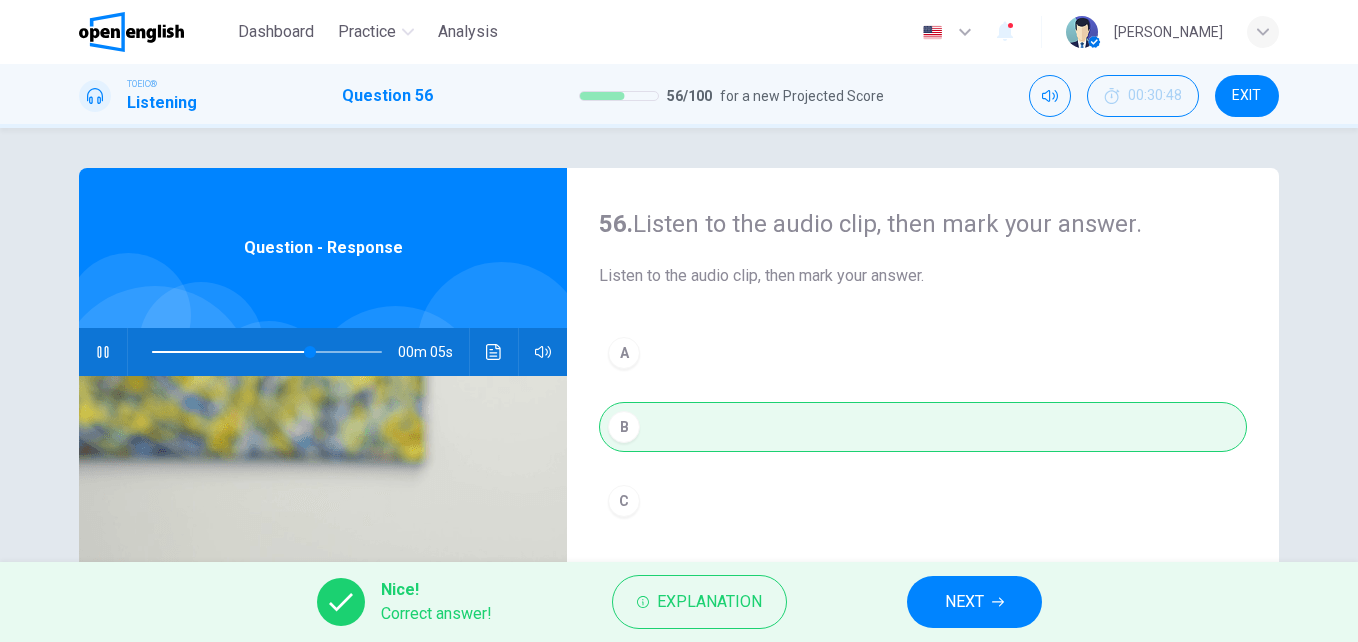 type on "**" 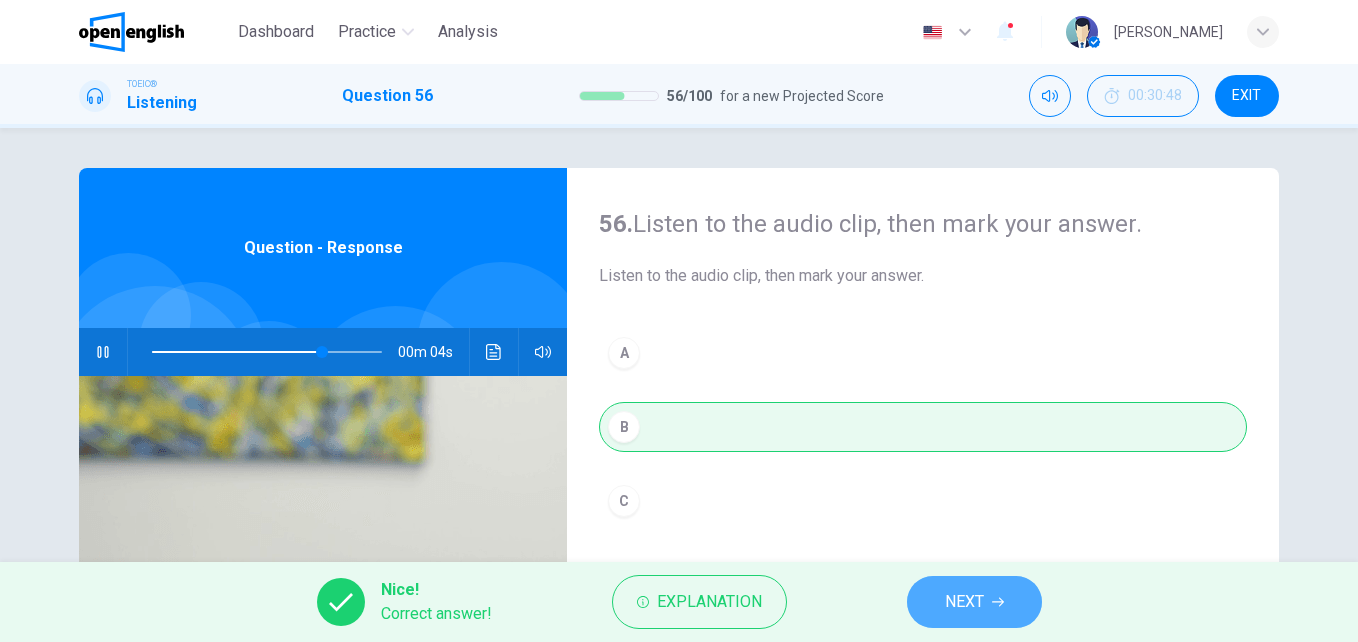 click on "NEXT" at bounding box center (974, 602) 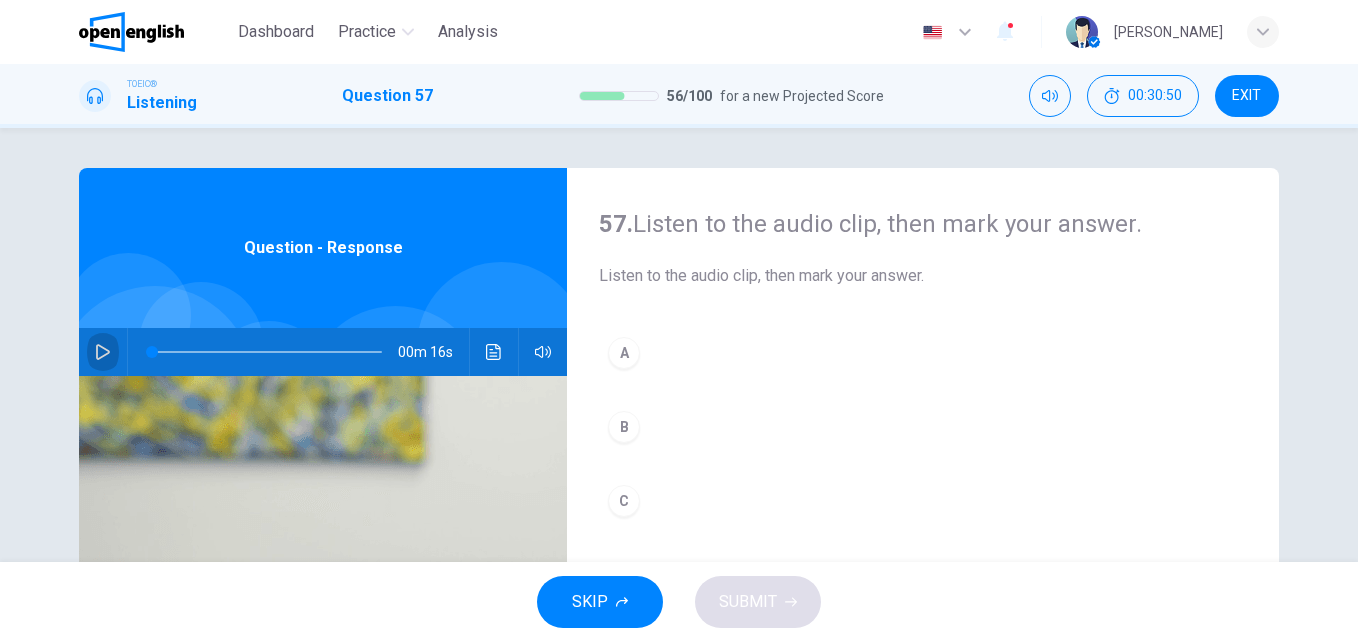 click 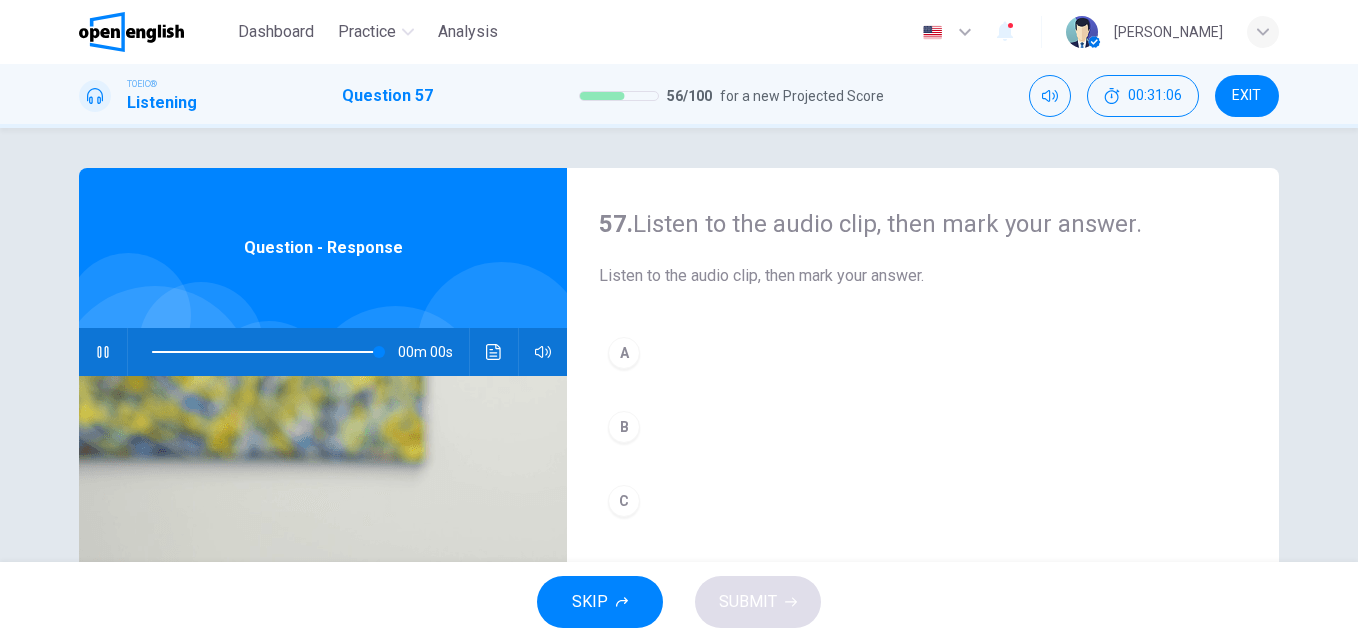 type on "*" 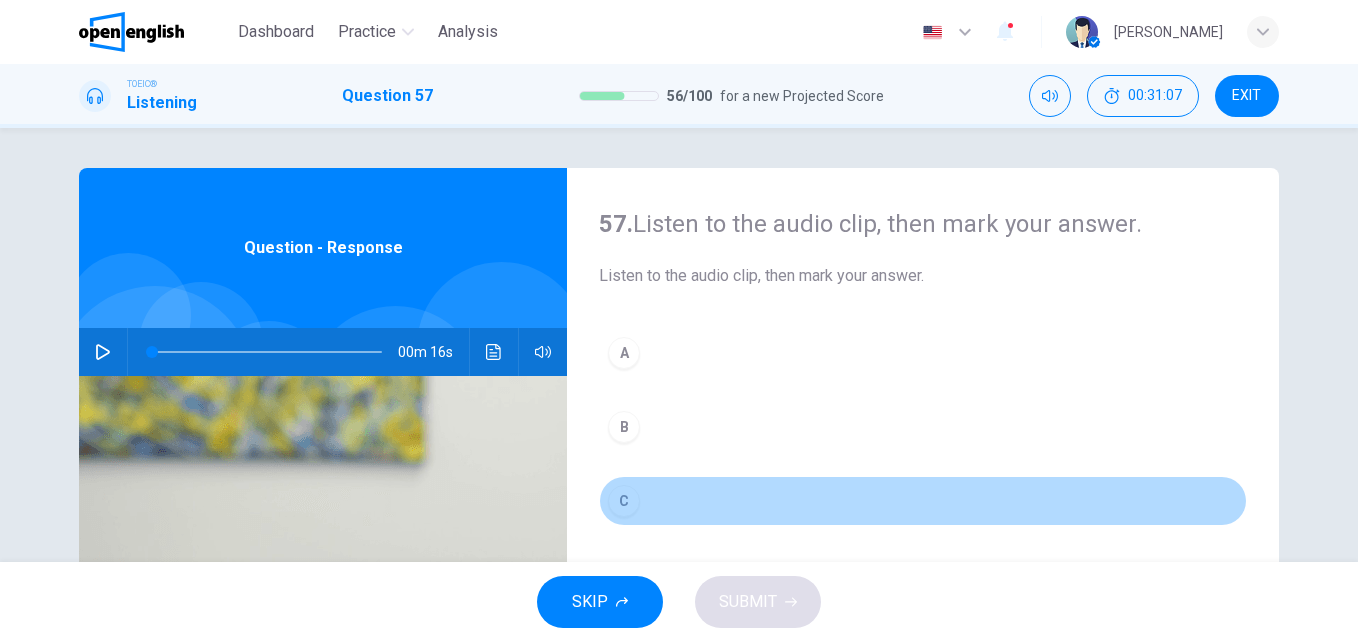 click on "C" at bounding box center [624, 501] 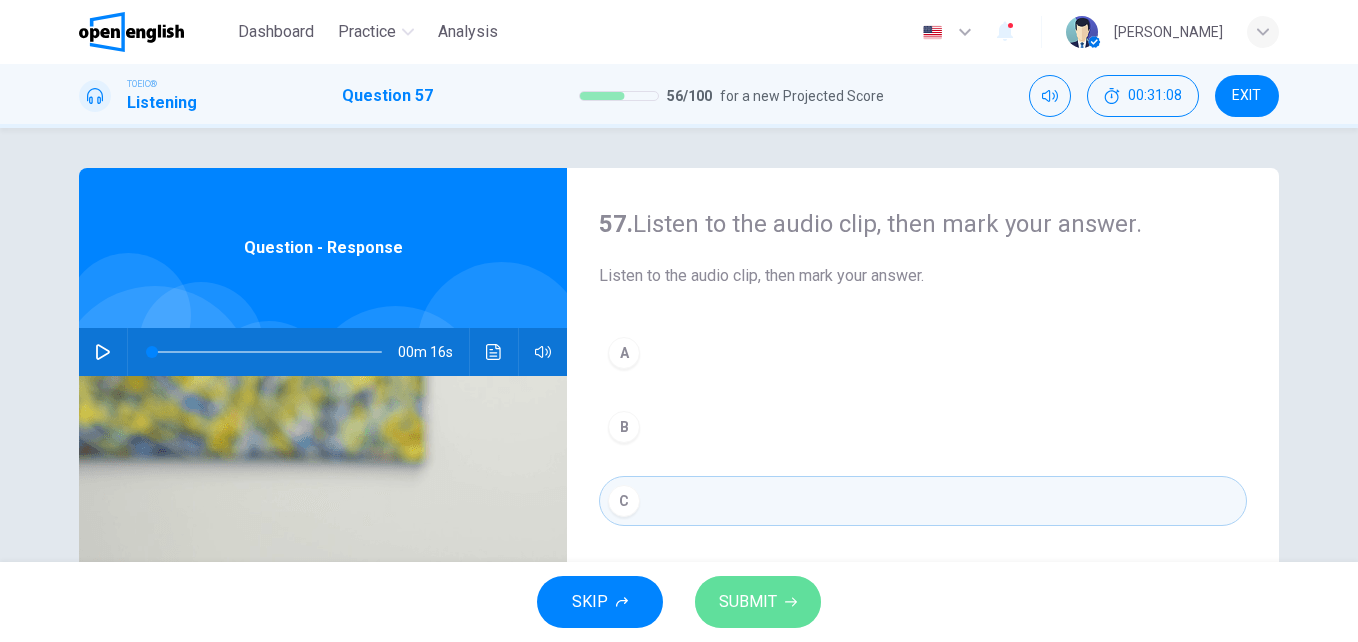 click on "SUBMIT" at bounding box center (758, 602) 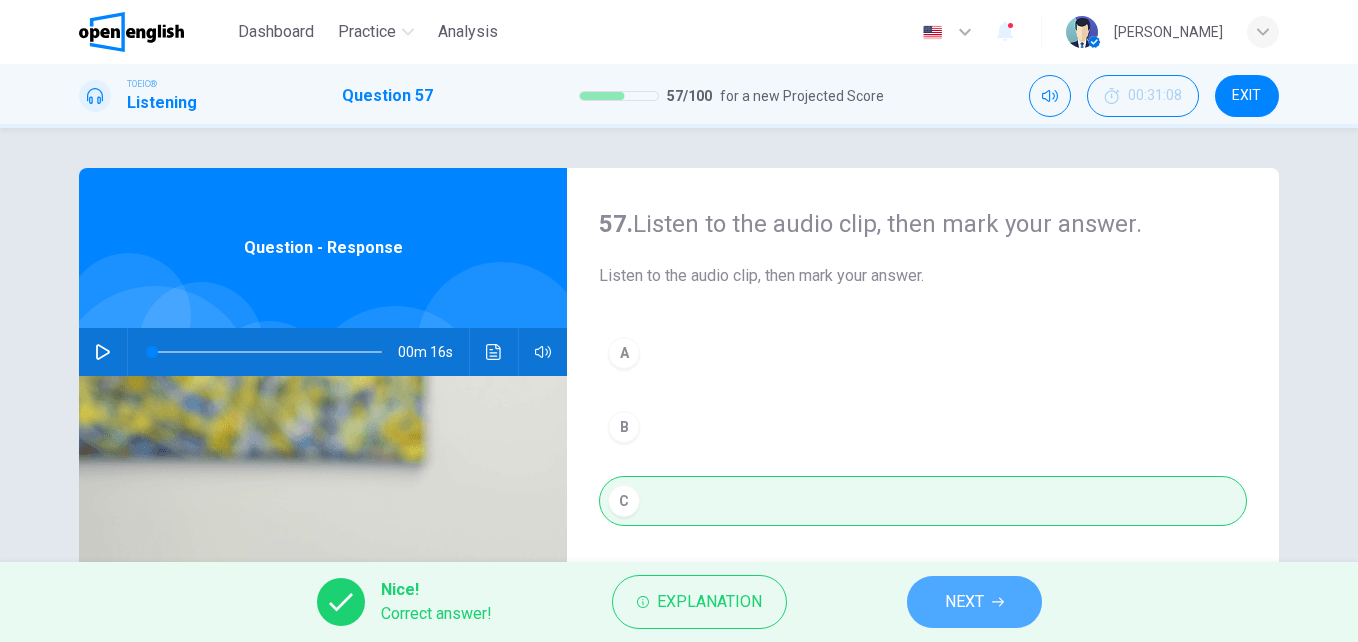 click on "NEXT" at bounding box center [964, 602] 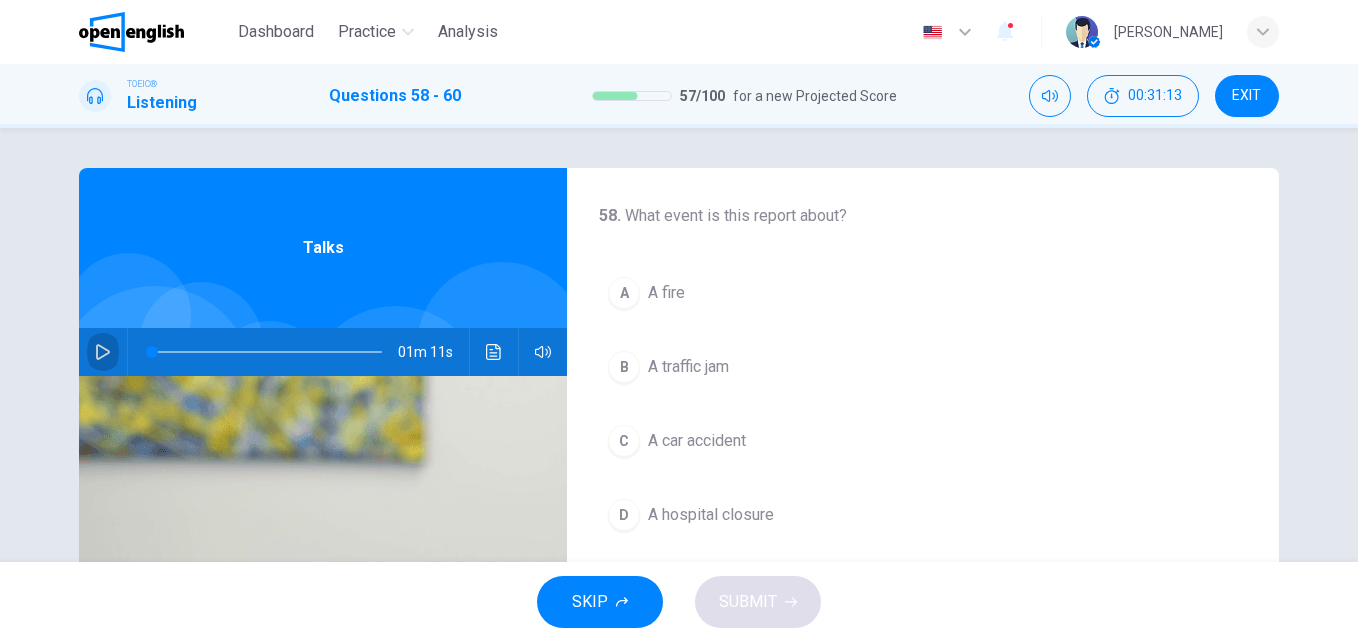 click at bounding box center (103, 352) 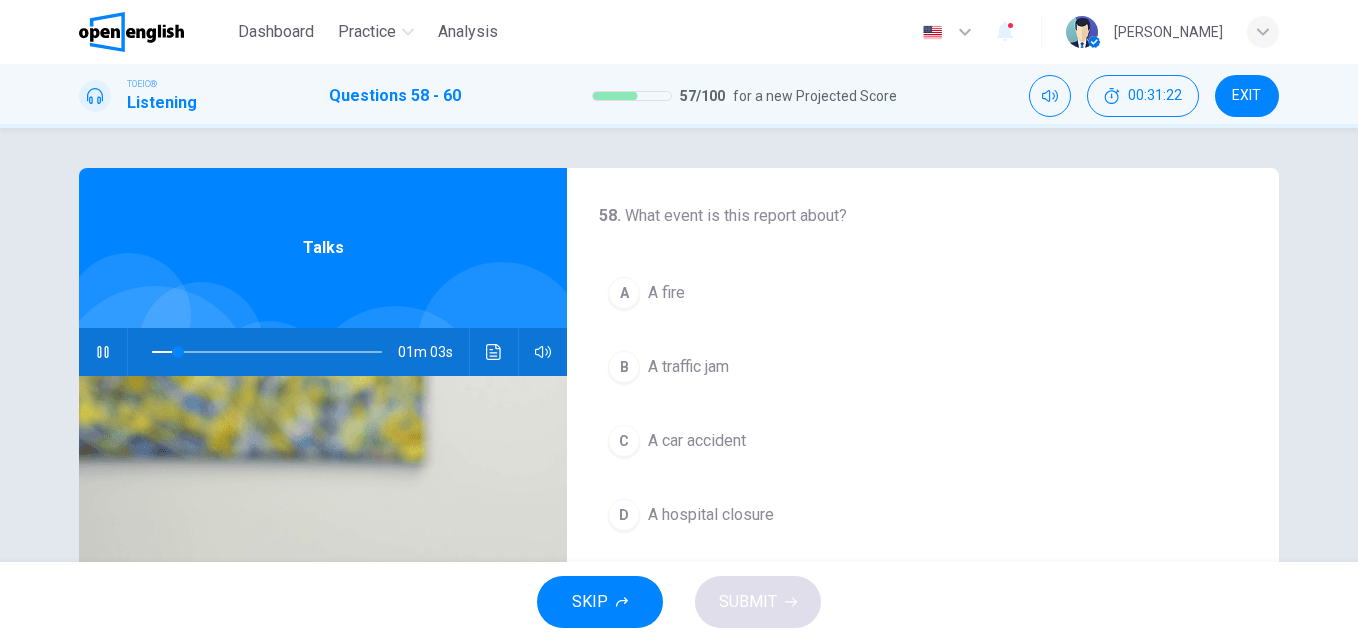 type on "**" 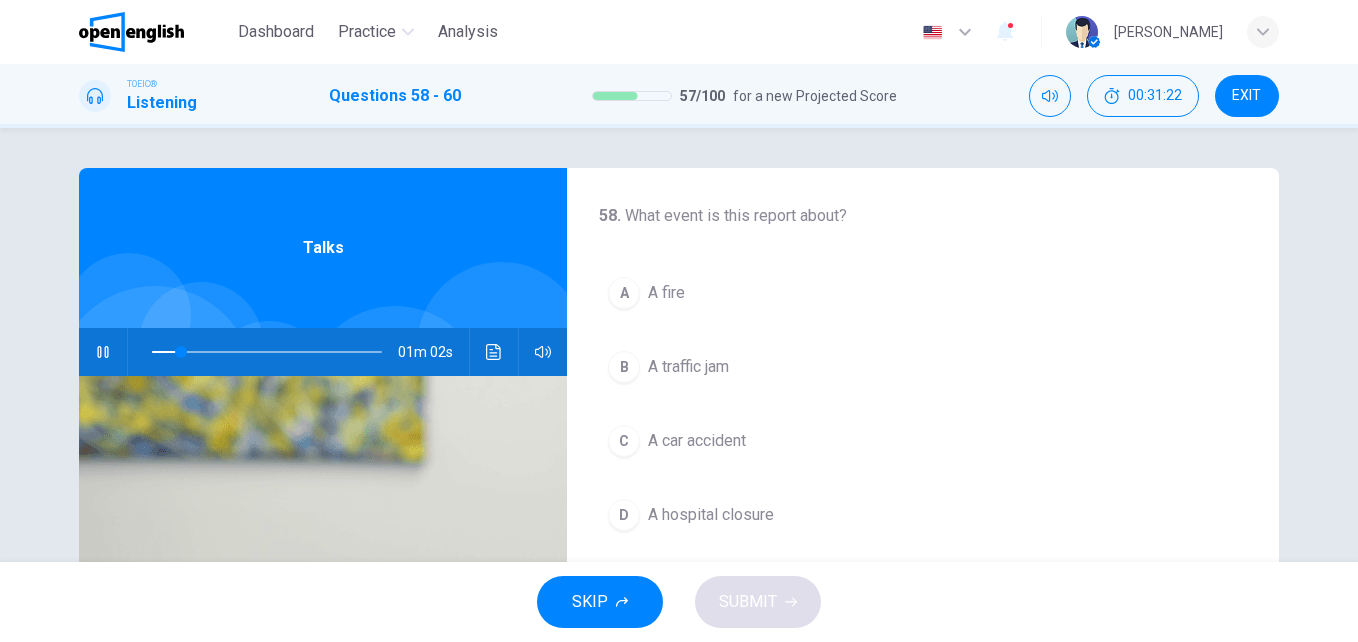 type 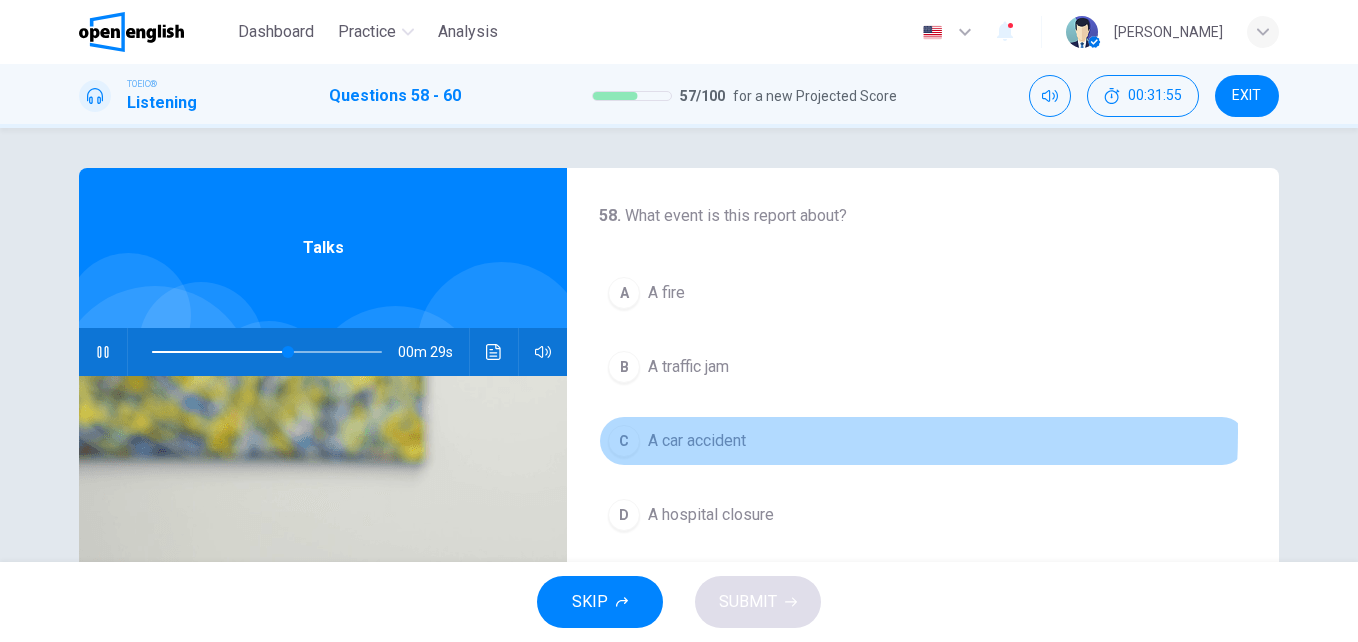 click on "A car accident" at bounding box center [697, 441] 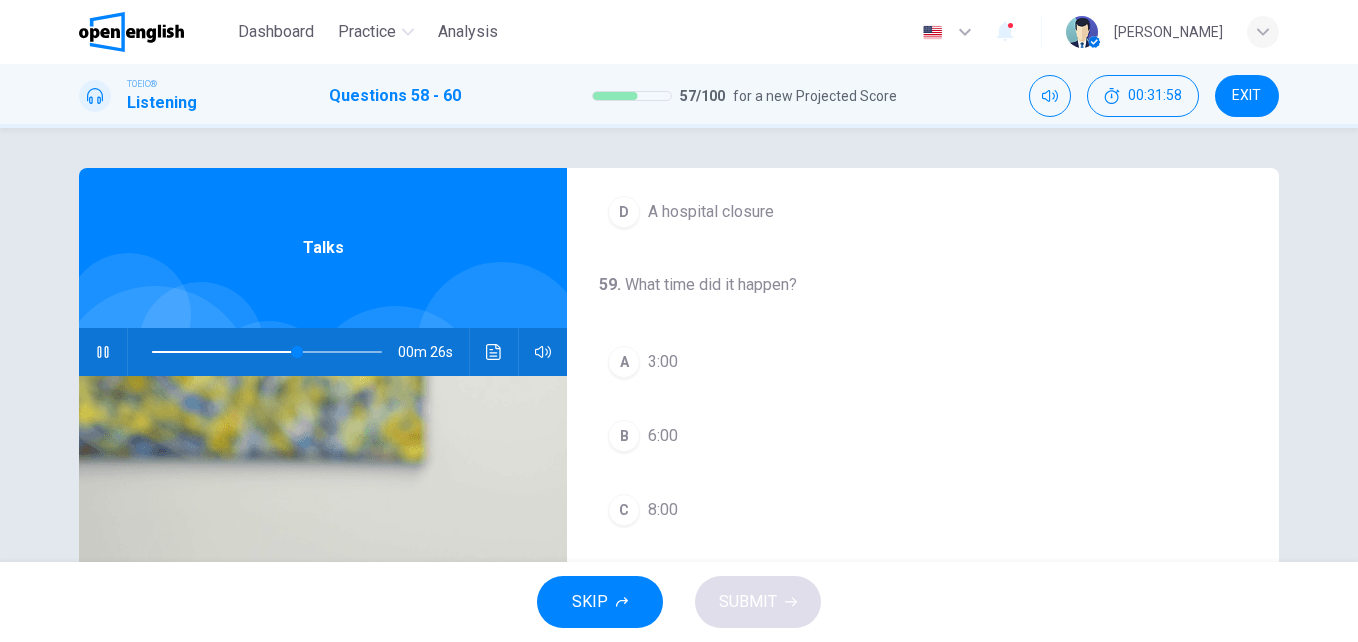 scroll, scrollTop: 305, scrollLeft: 0, axis: vertical 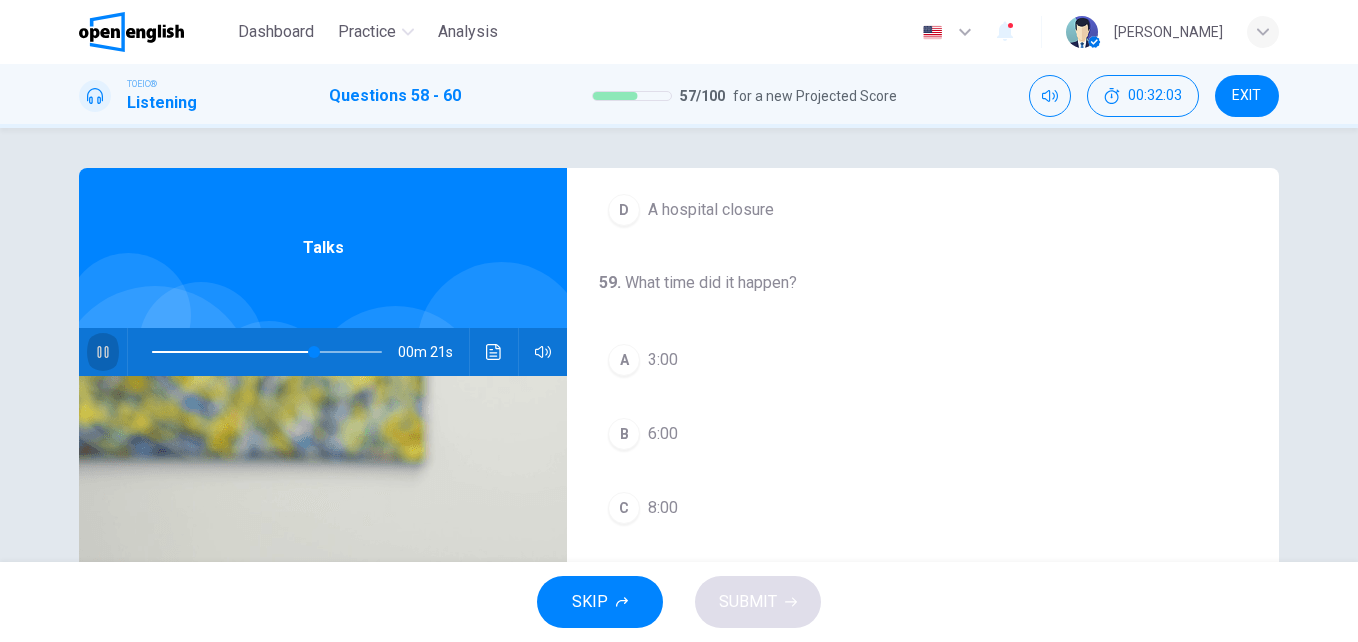 click 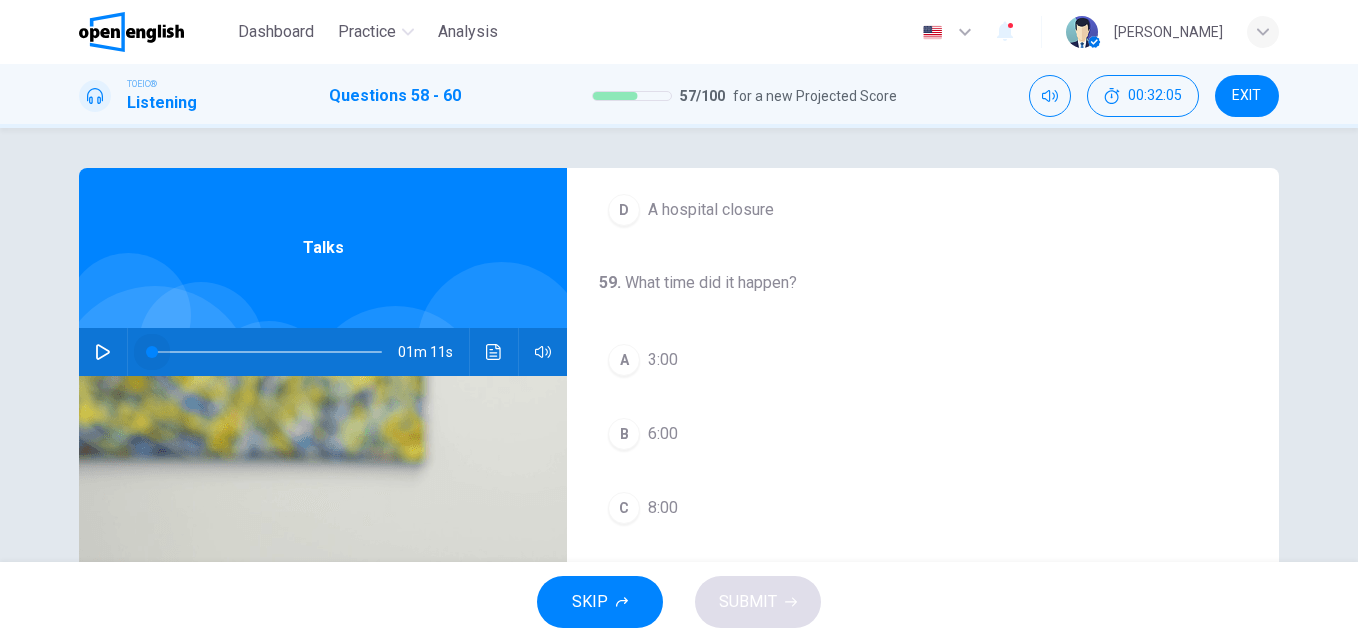 drag, startPoint x: 310, startPoint y: 350, endPoint x: 127, endPoint y: 350, distance: 183 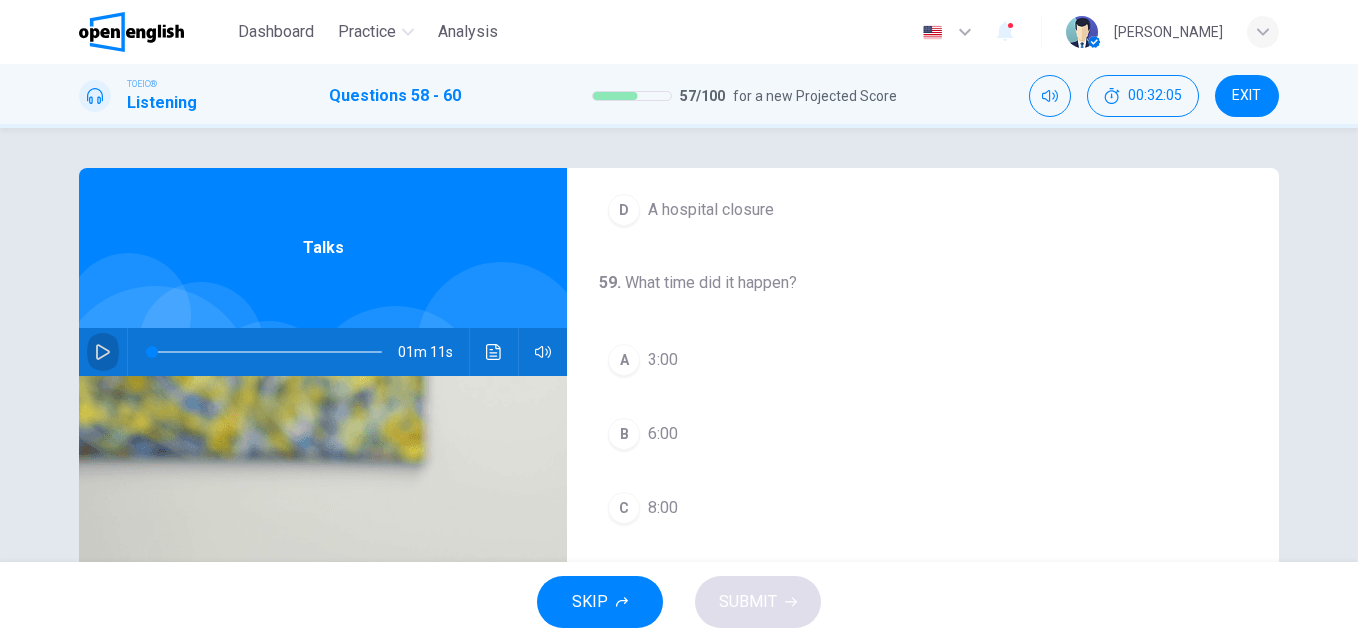 click at bounding box center [103, 352] 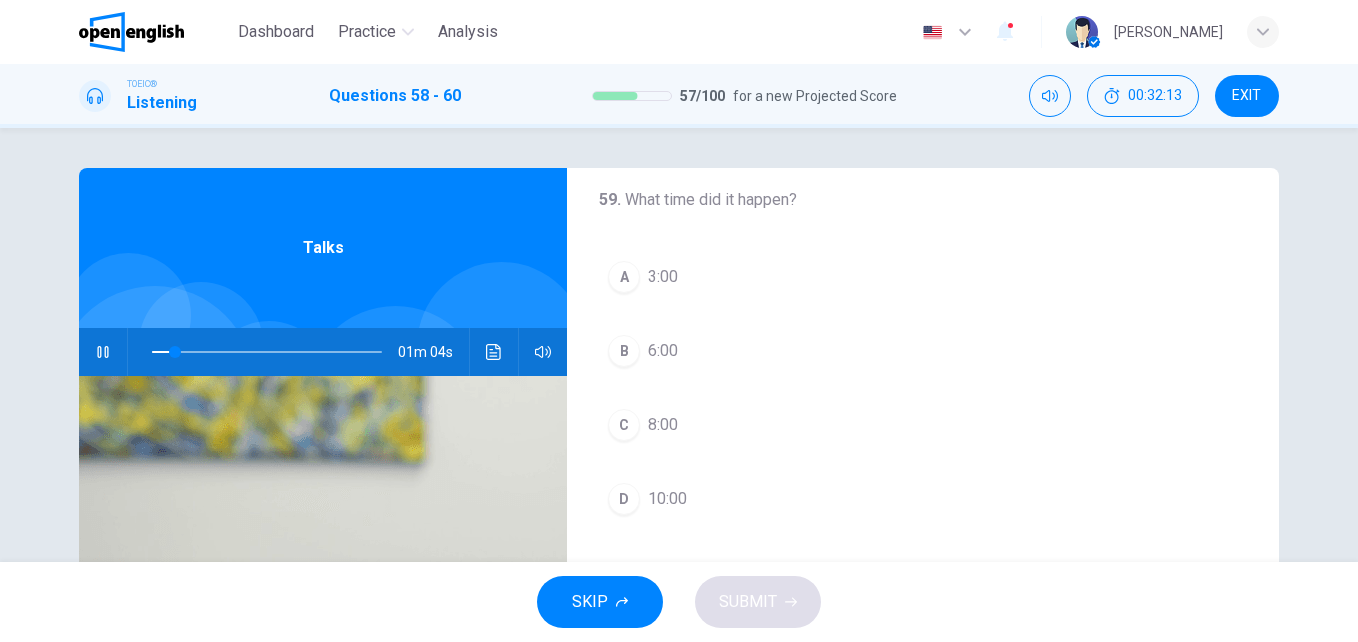 scroll, scrollTop: 377, scrollLeft: 0, axis: vertical 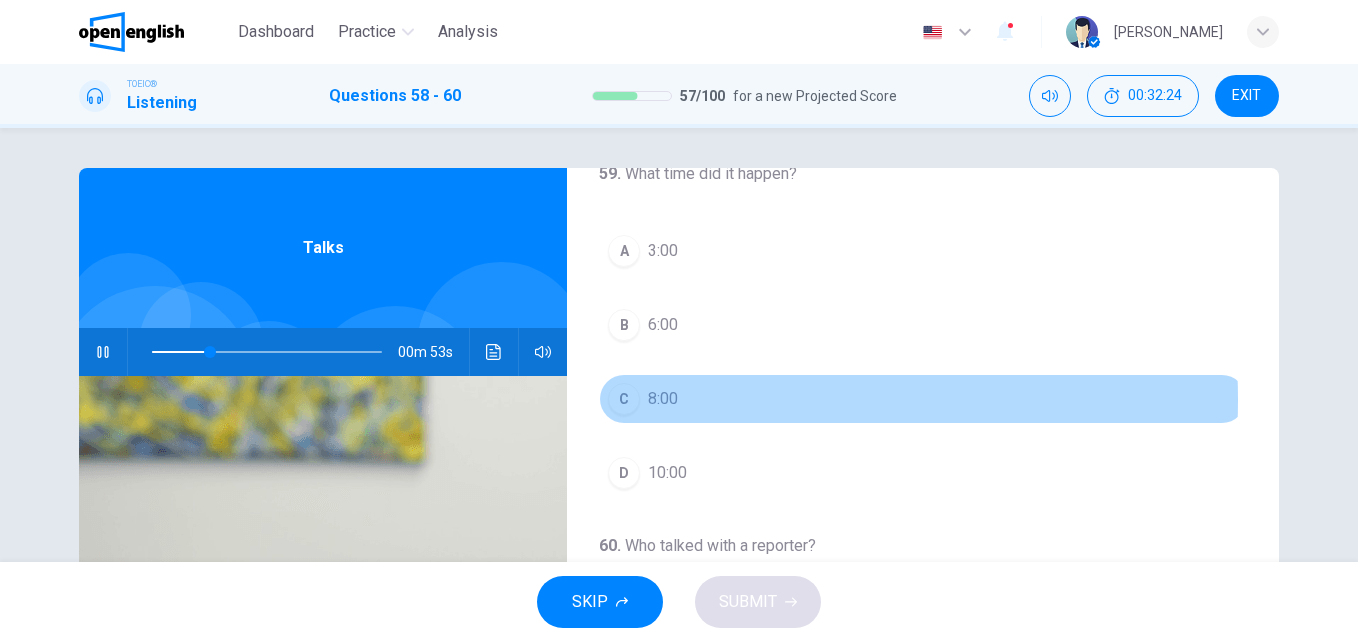 click on "8:00" at bounding box center (663, 399) 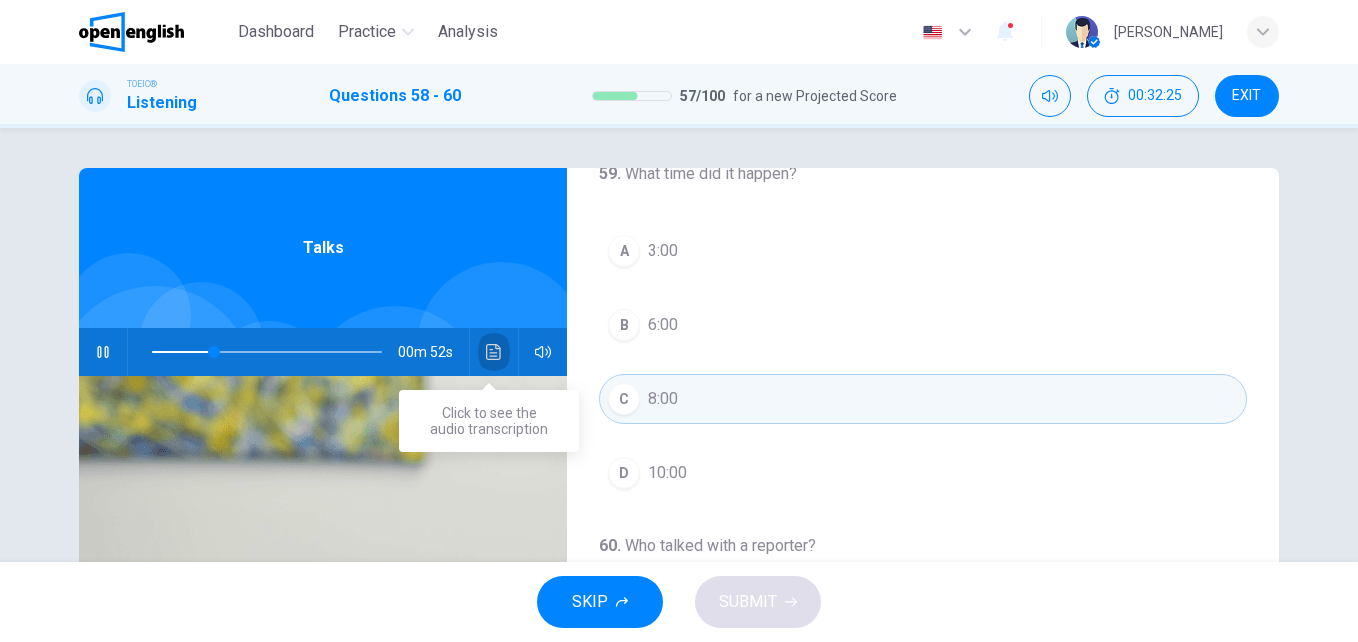 click 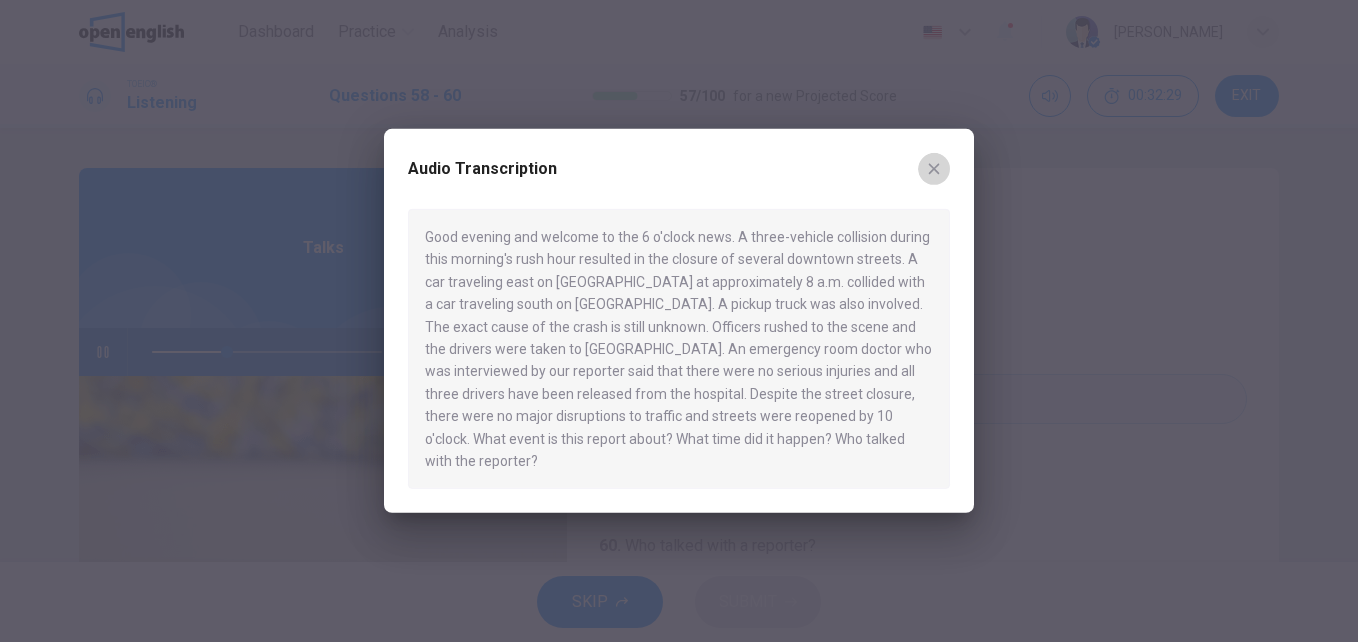 click 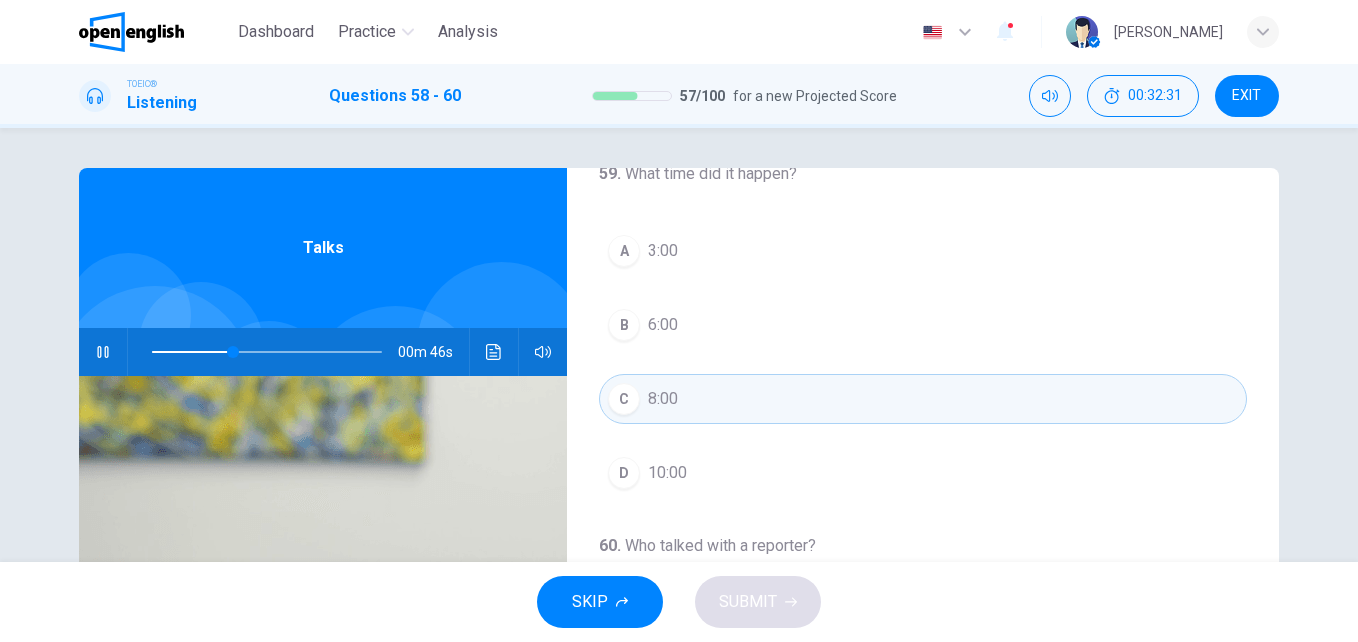 scroll, scrollTop: 457, scrollLeft: 0, axis: vertical 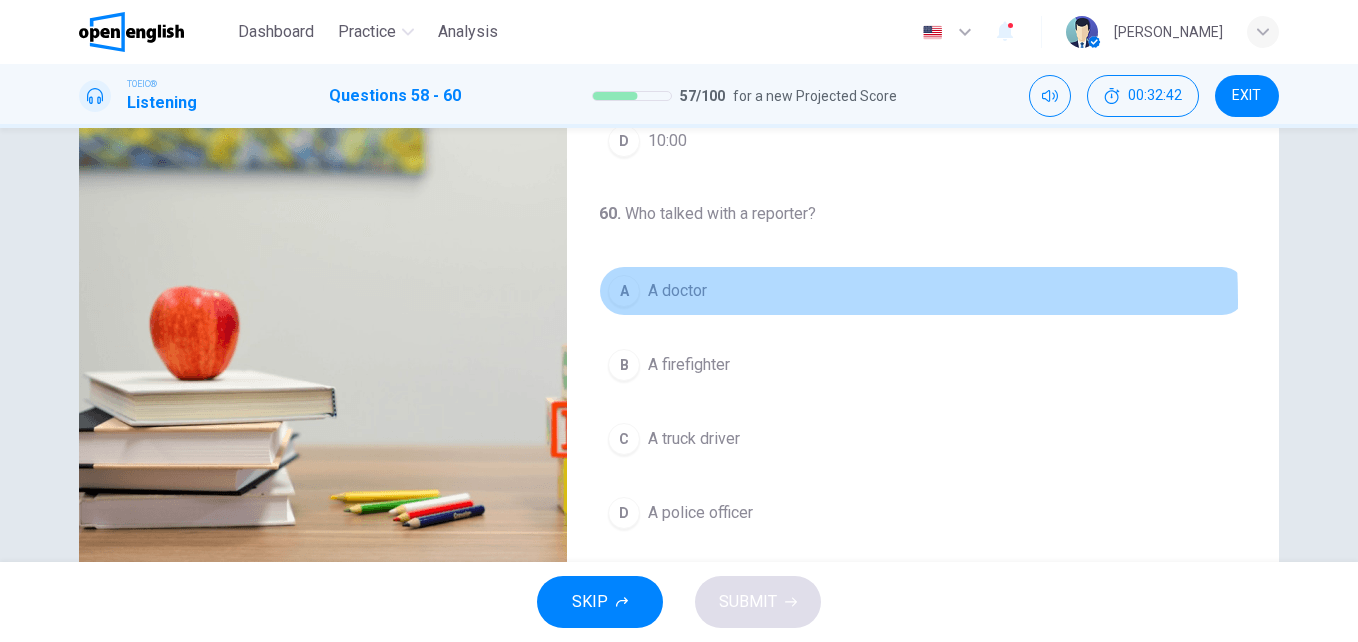 click on "A" at bounding box center (624, 291) 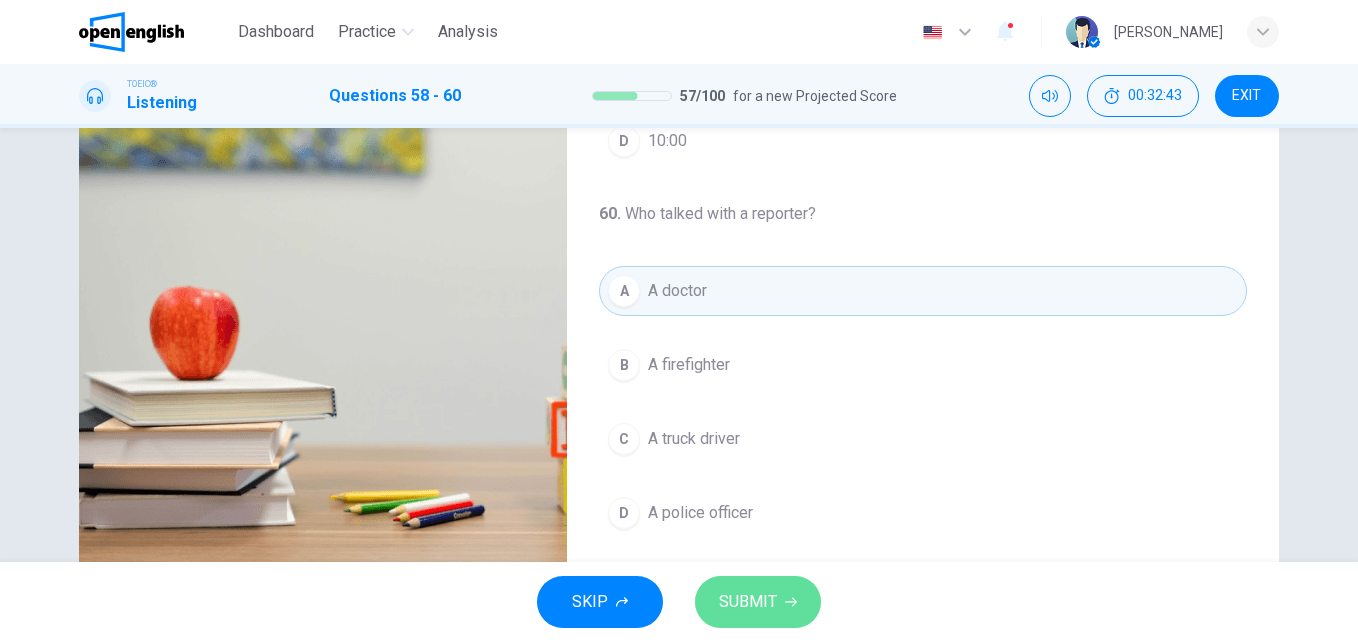 click on "SUBMIT" at bounding box center (758, 602) 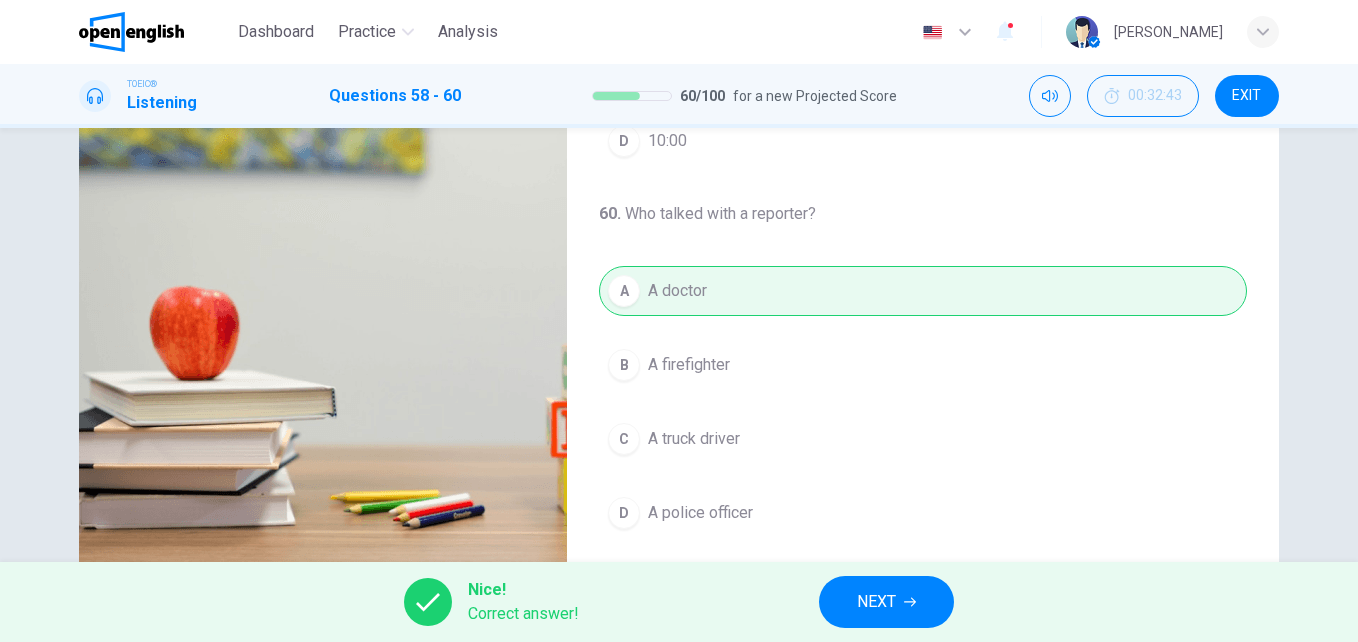 type on "**" 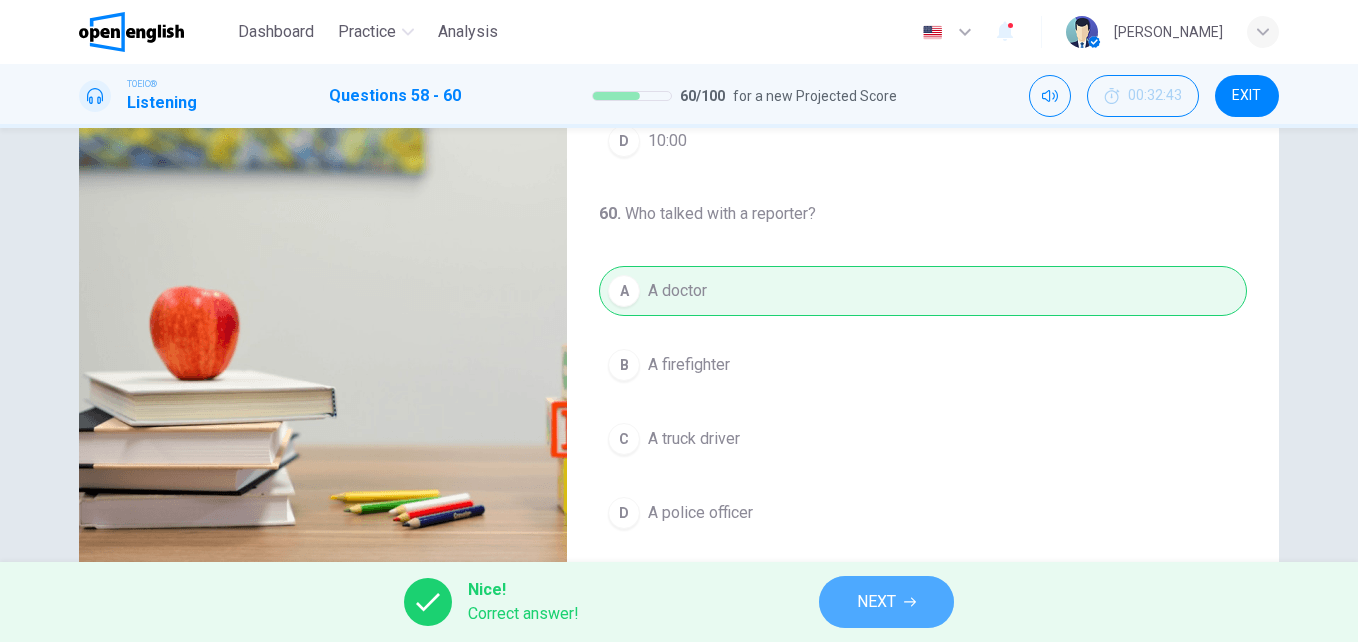 click on "NEXT" at bounding box center [876, 602] 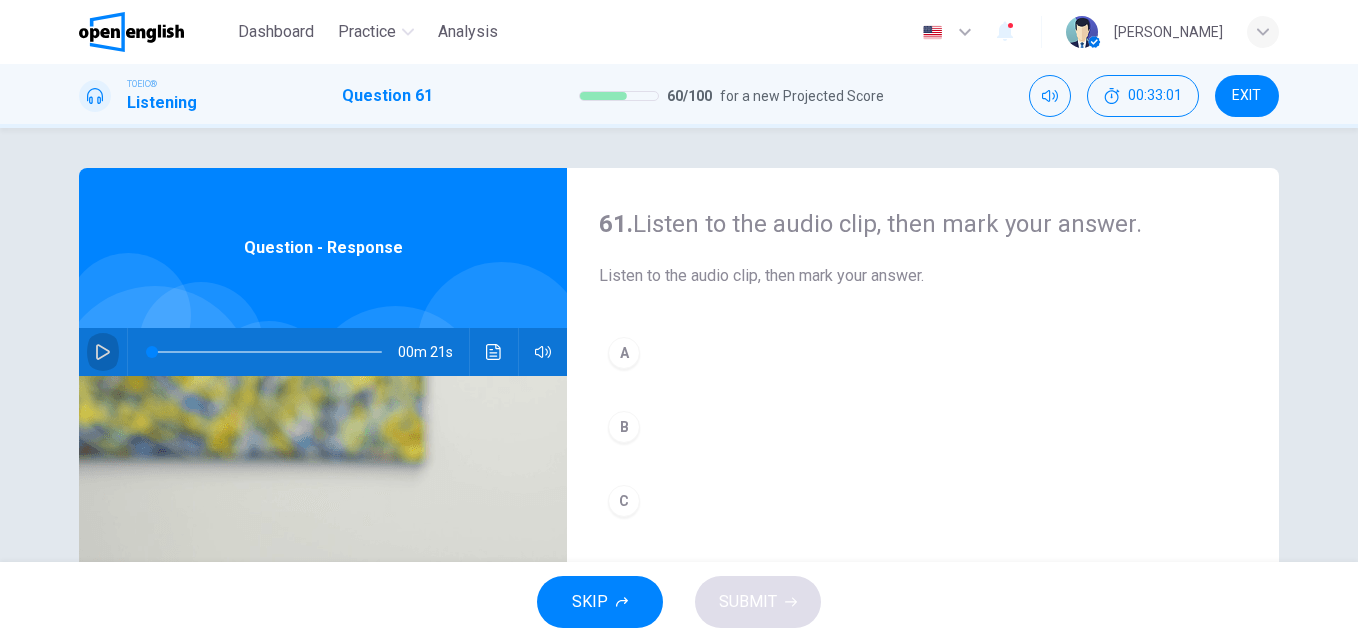 click 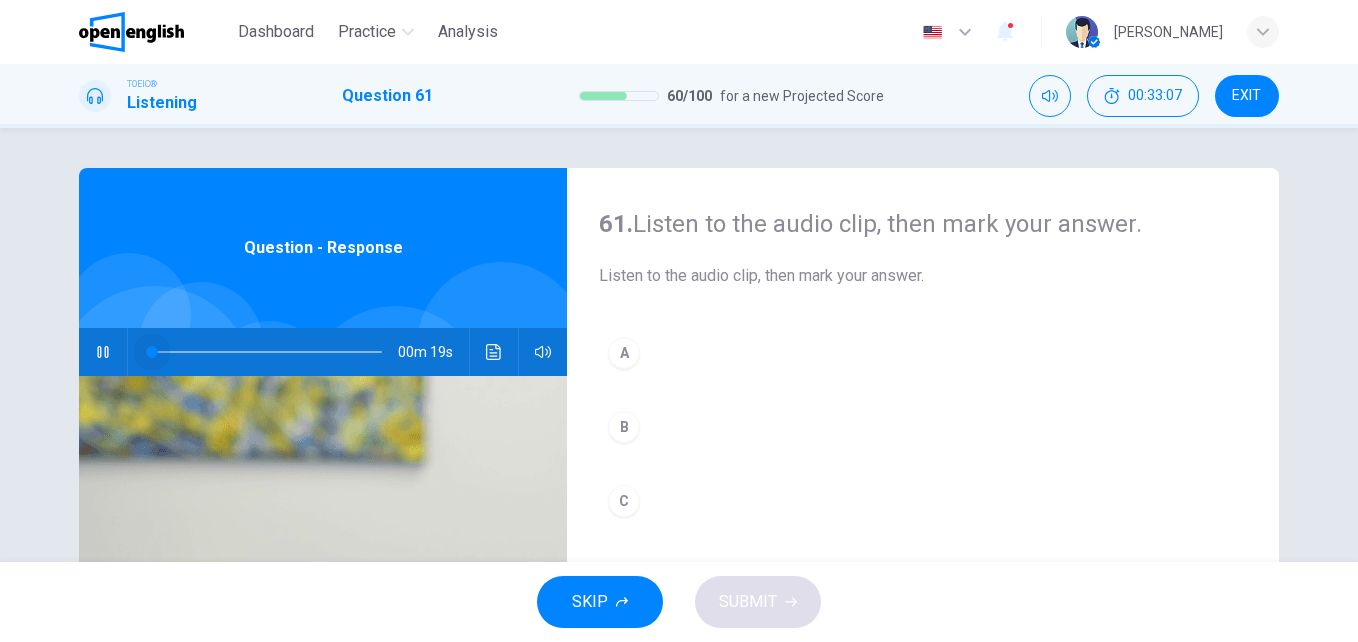 drag, startPoint x: 187, startPoint y: 355, endPoint x: 122, endPoint y: 356, distance: 65.00769 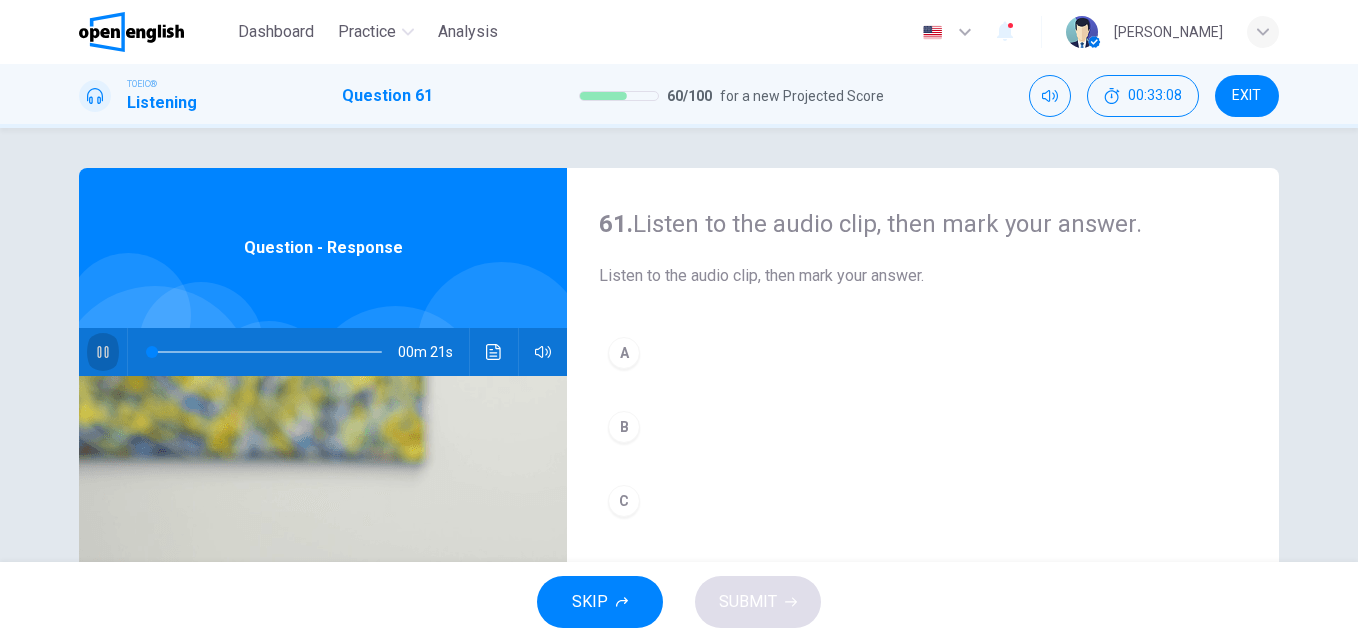 click at bounding box center [103, 352] 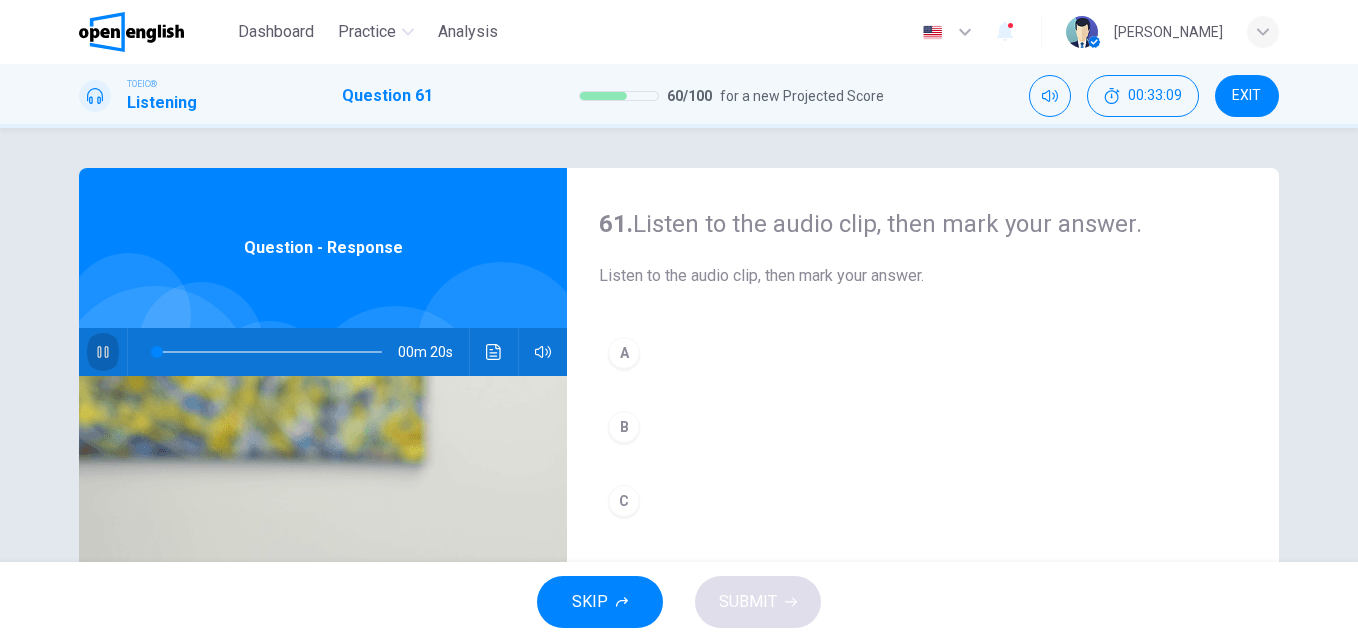 click at bounding box center [103, 352] 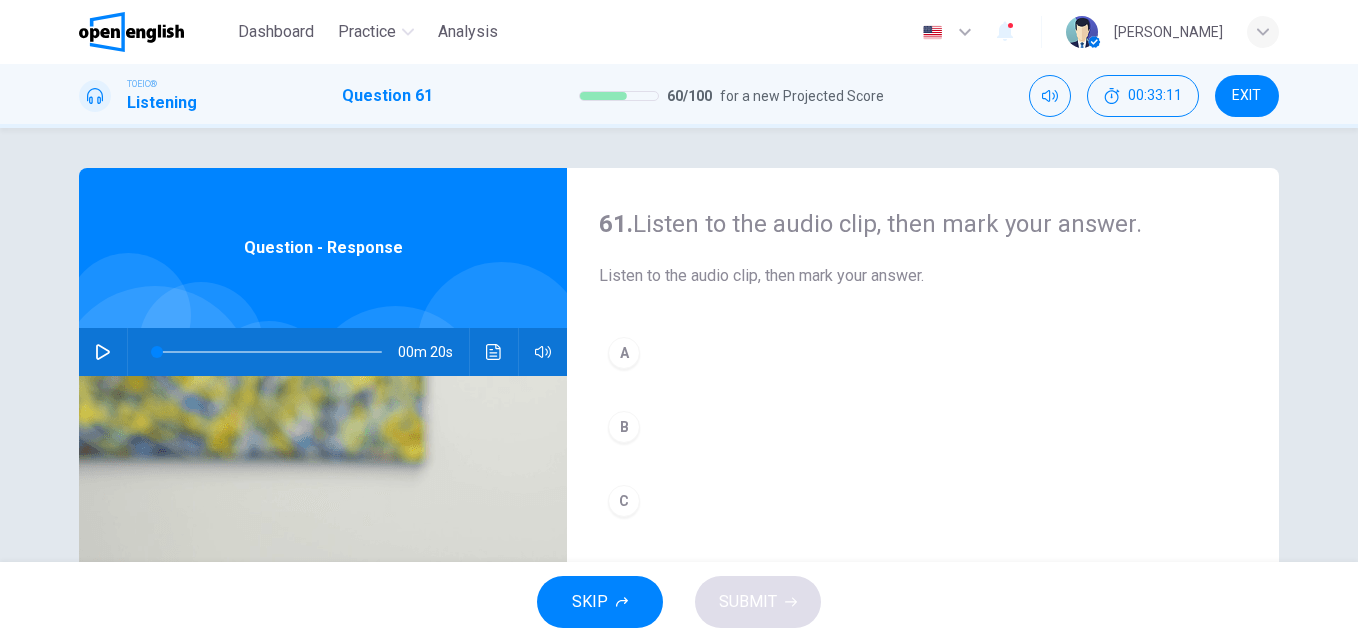 click 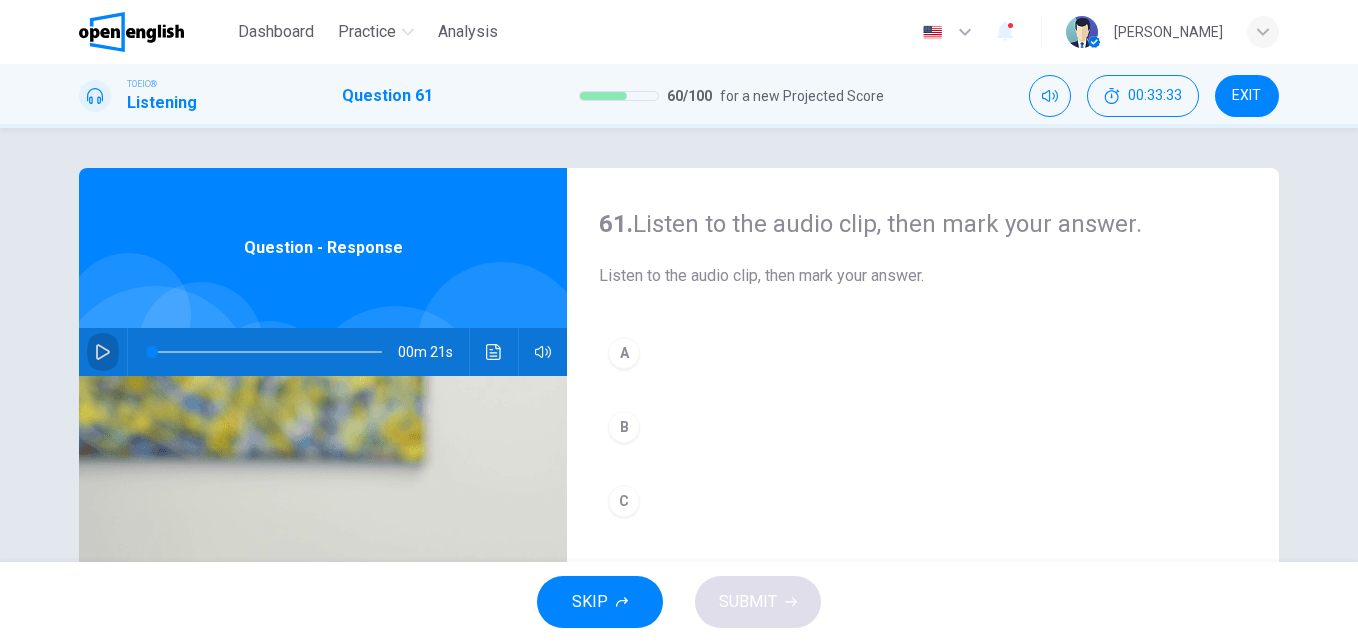 click at bounding box center [103, 352] 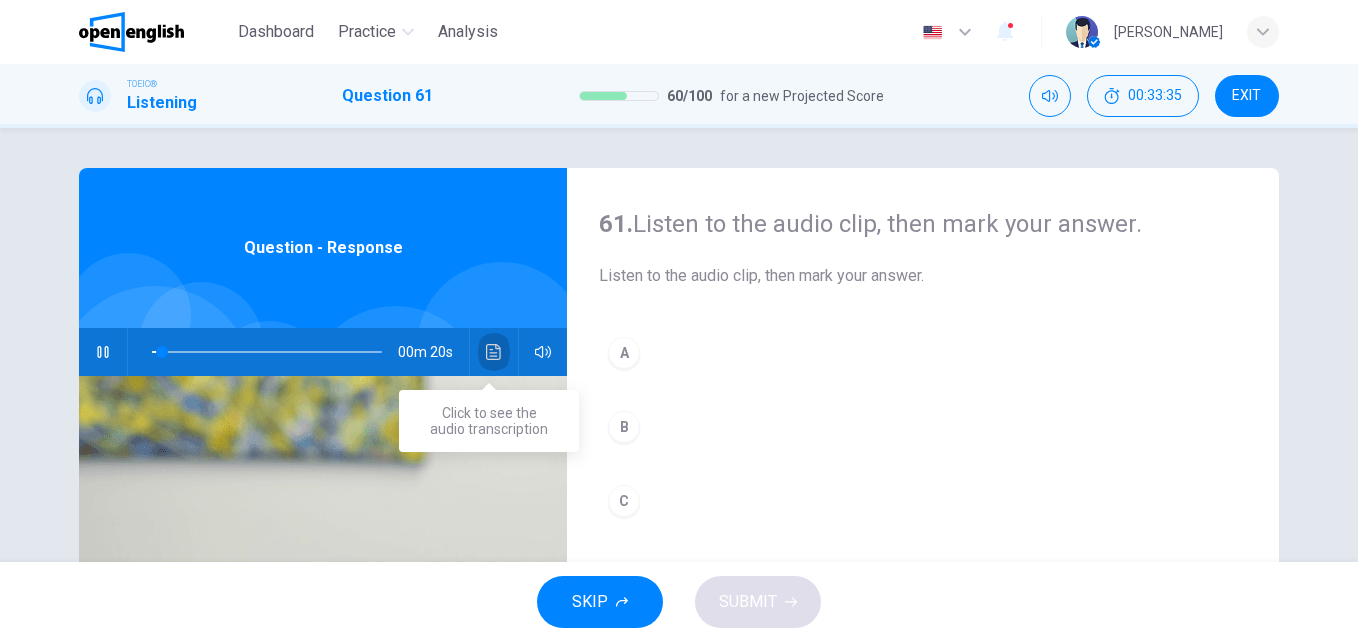 click at bounding box center (494, 352) 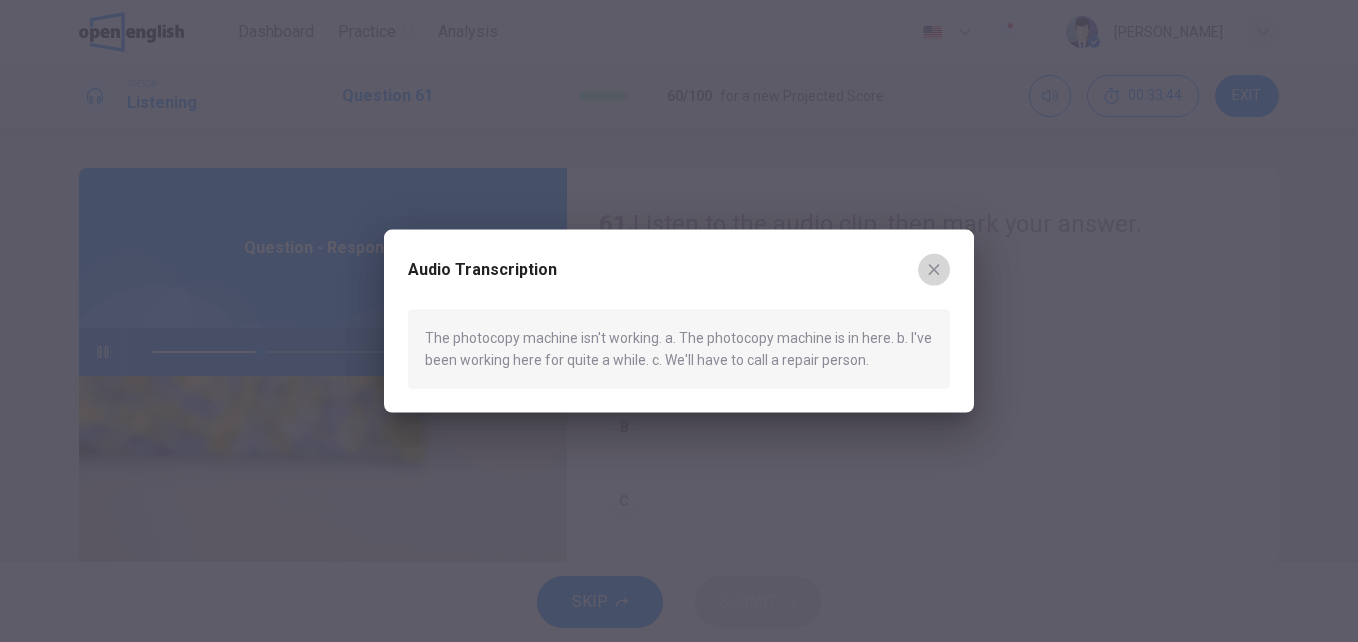 click 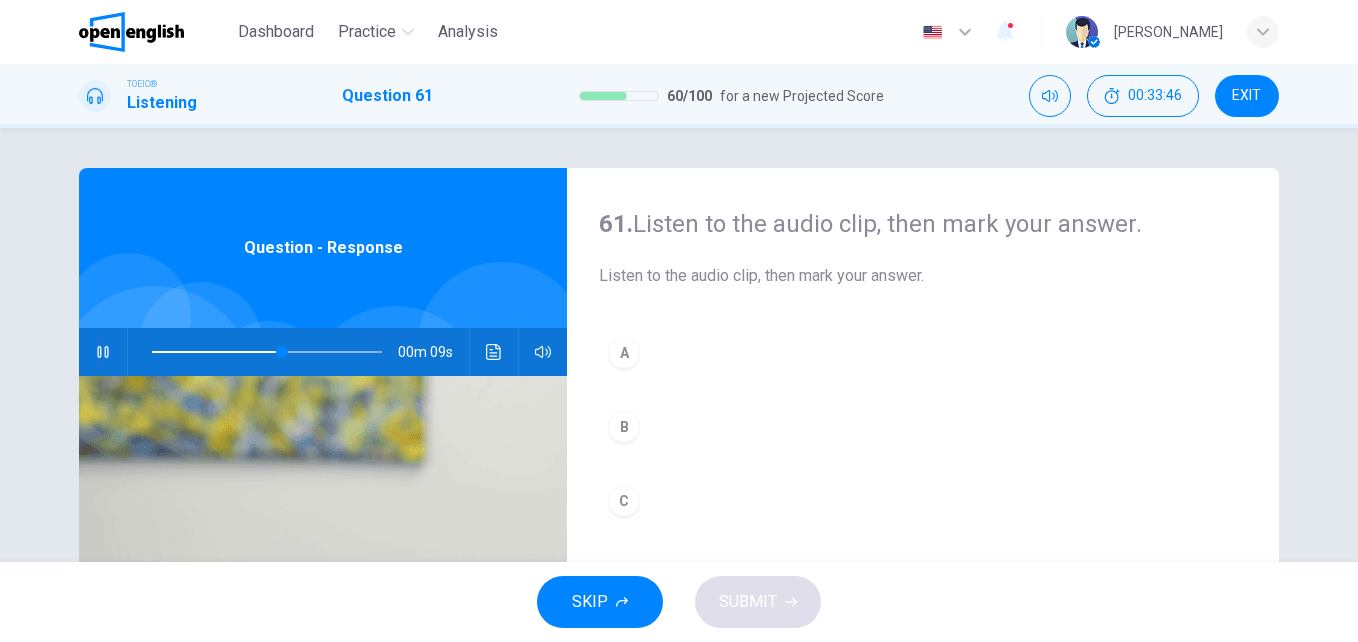 drag, startPoint x: 1347, startPoint y: 211, endPoint x: 1355, endPoint y: 271, distance: 60.530983 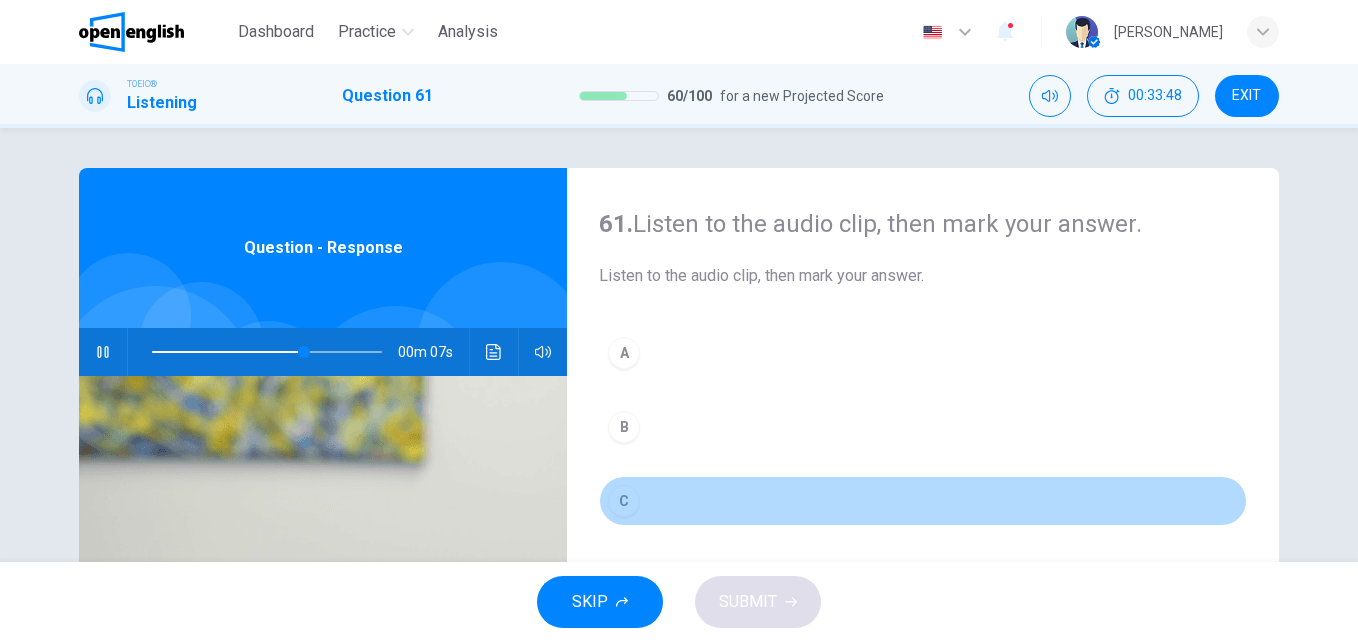 click on "C" at bounding box center (624, 501) 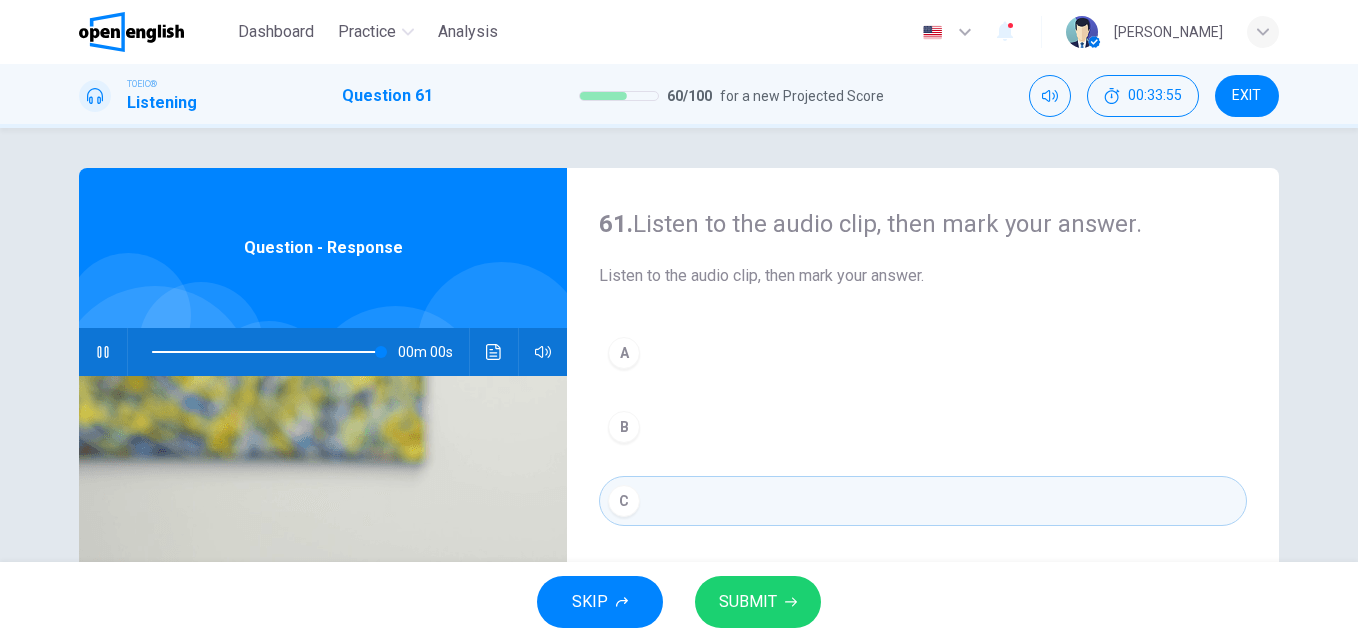 type on "*" 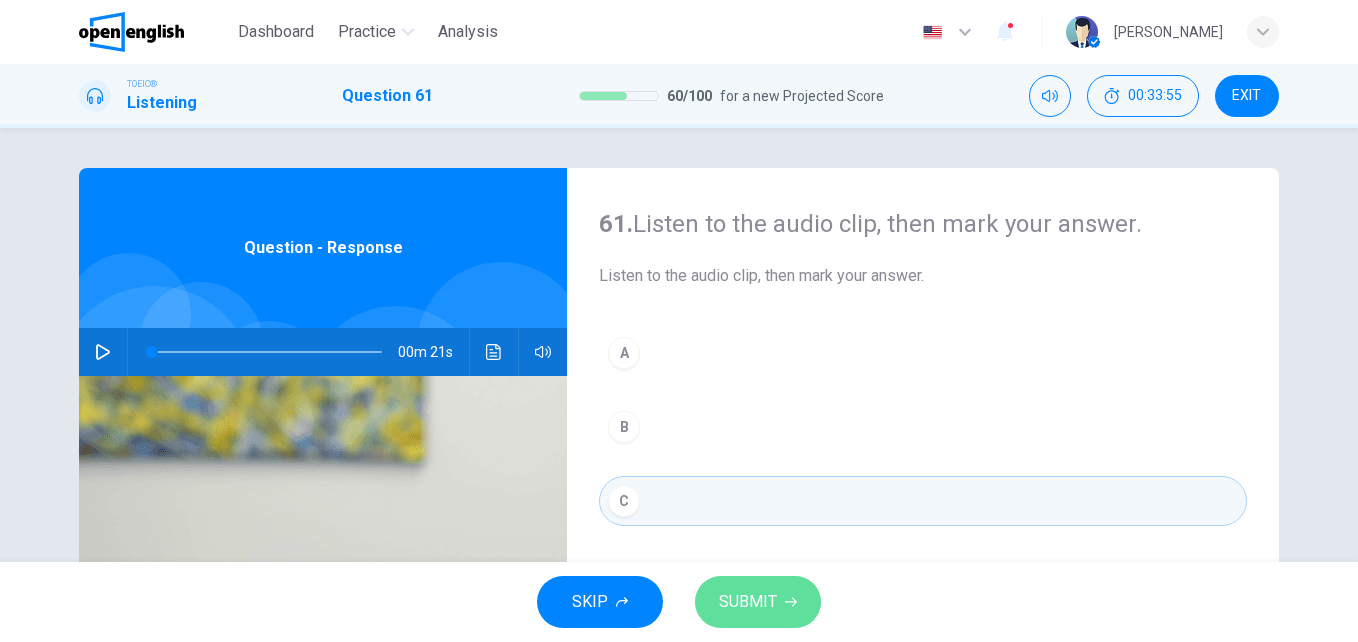 click on "SUBMIT" at bounding box center [748, 602] 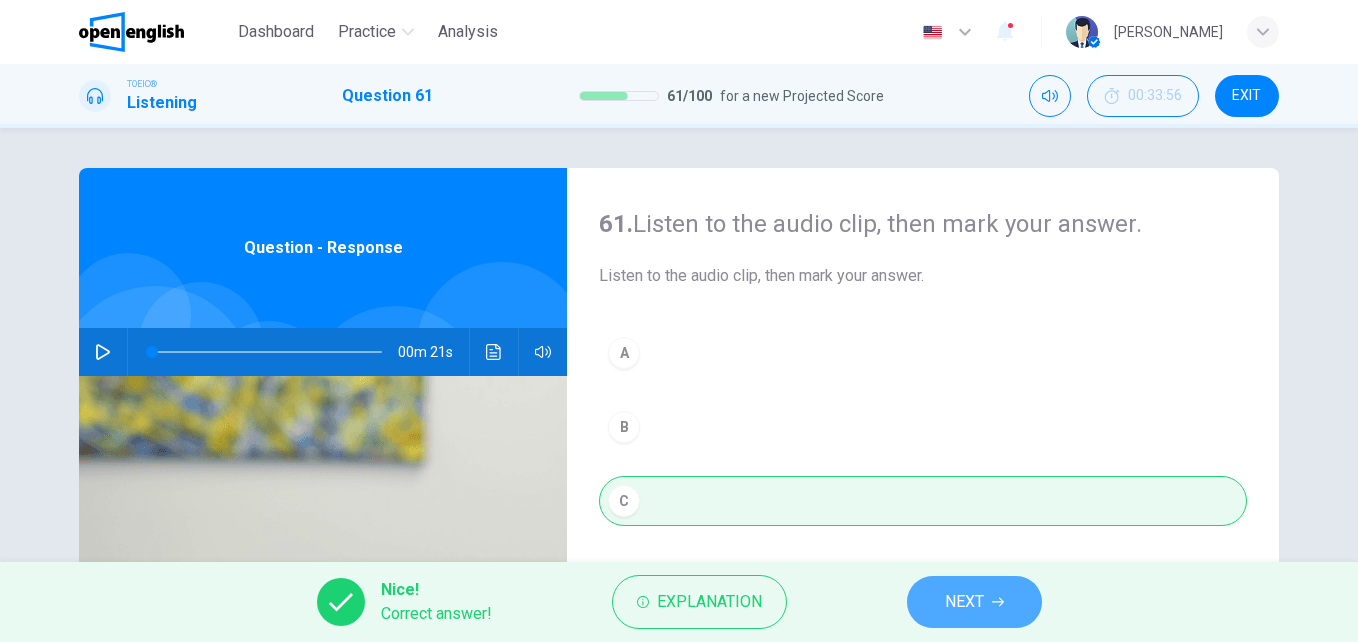 click on "NEXT" at bounding box center [964, 602] 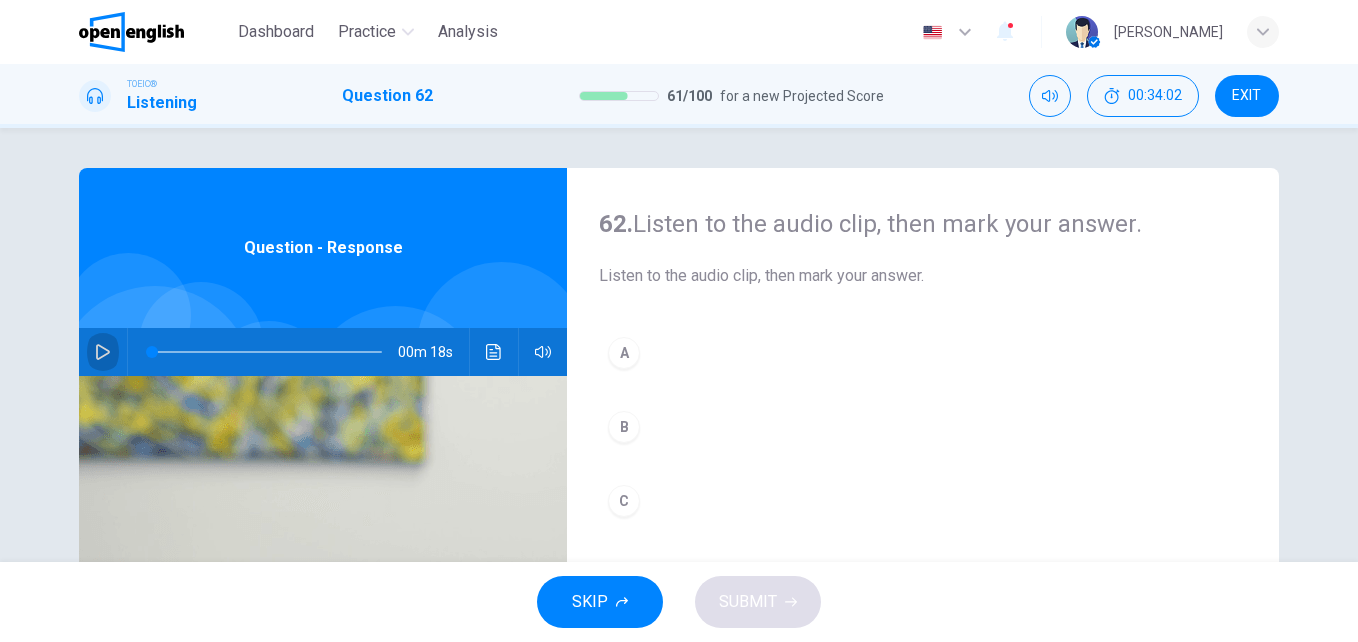 click 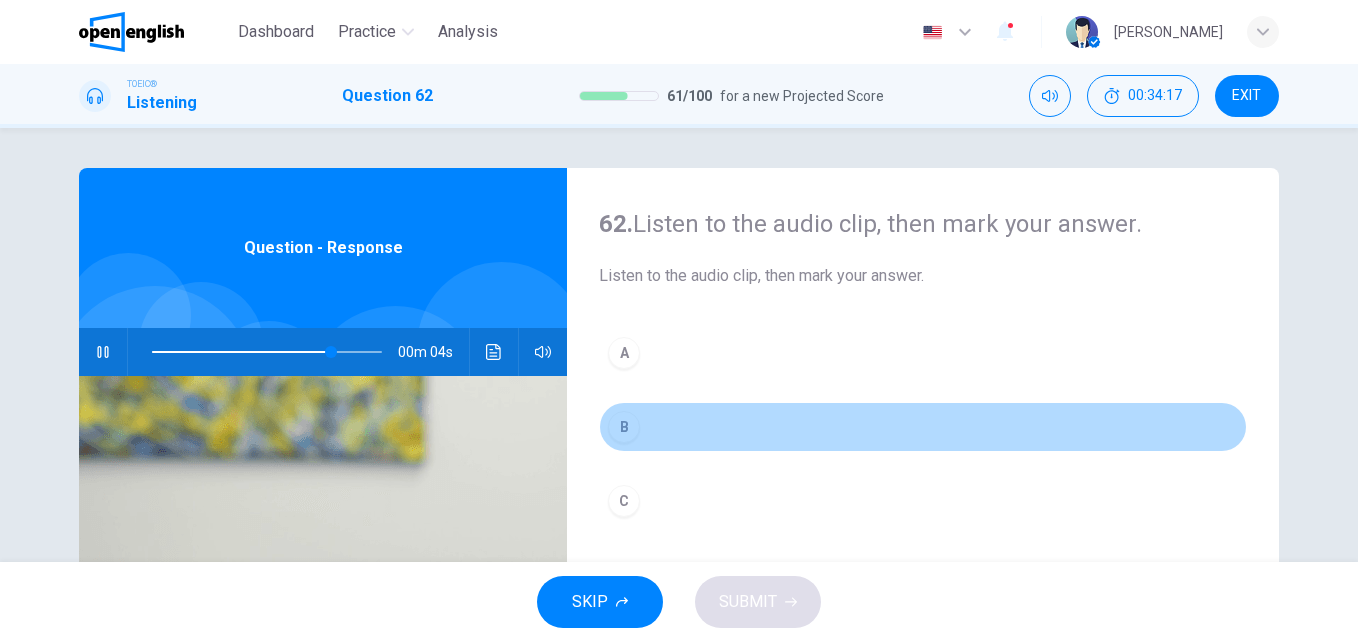 click on "B" at bounding box center (624, 427) 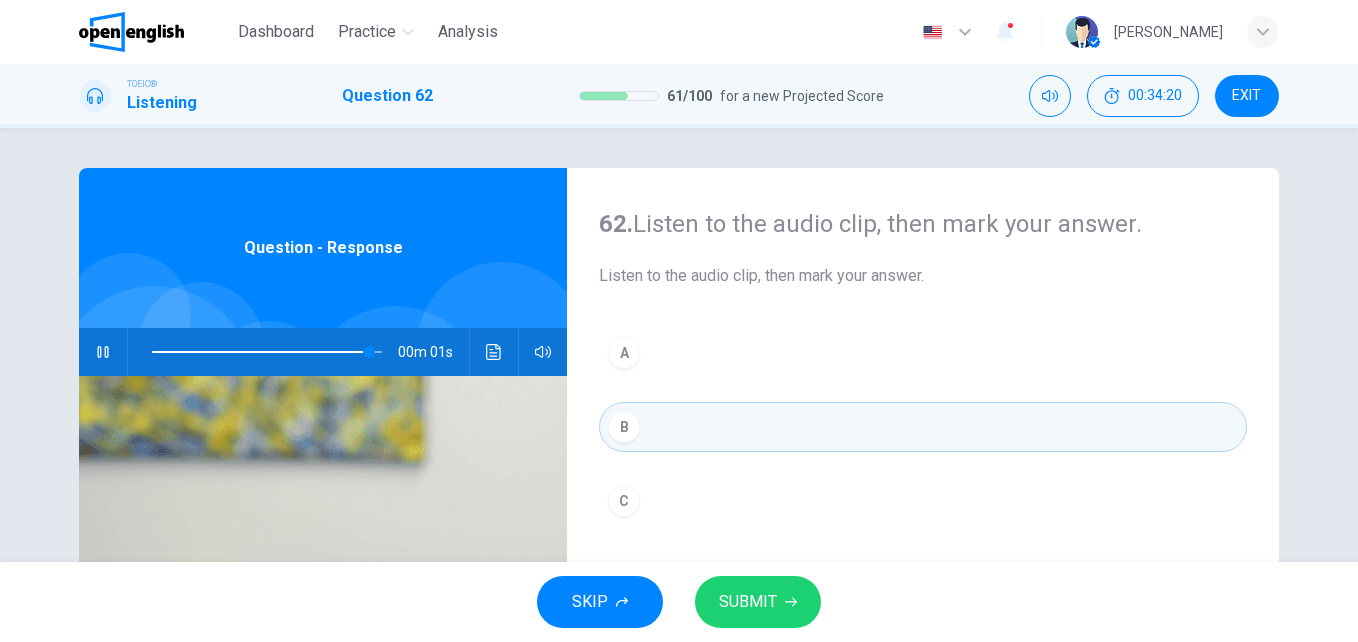 click on "SUBMIT" at bounding box center (748, 602) 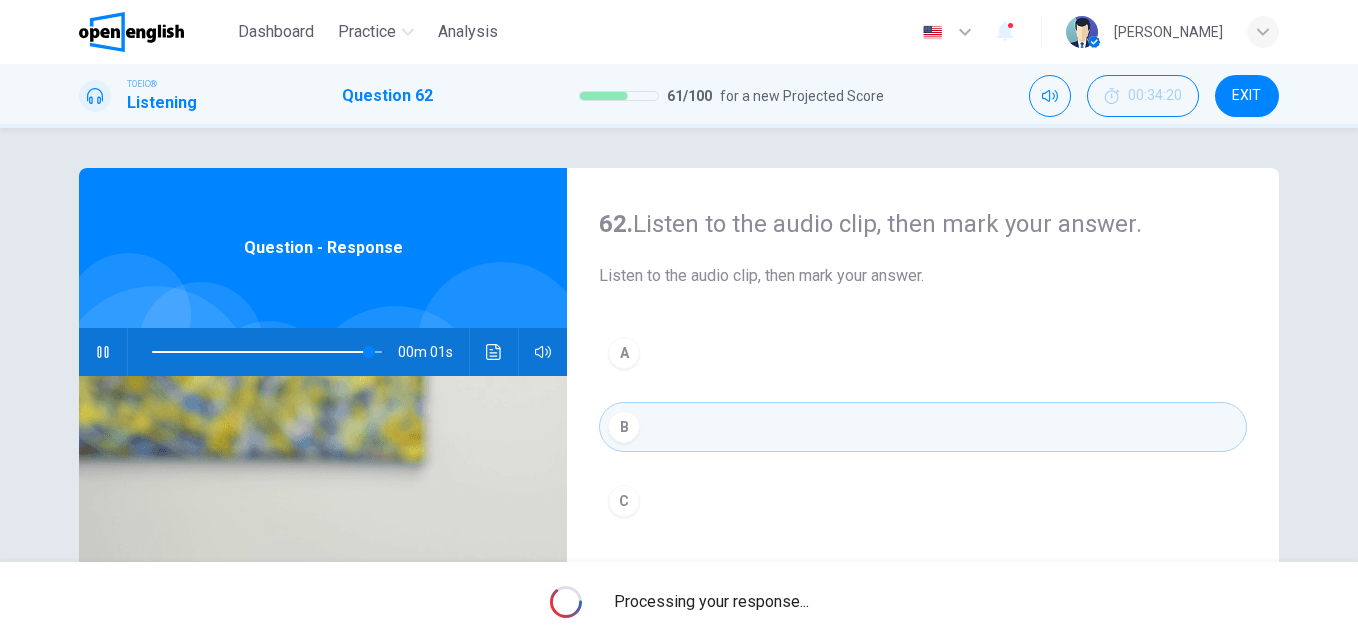 type on "*" 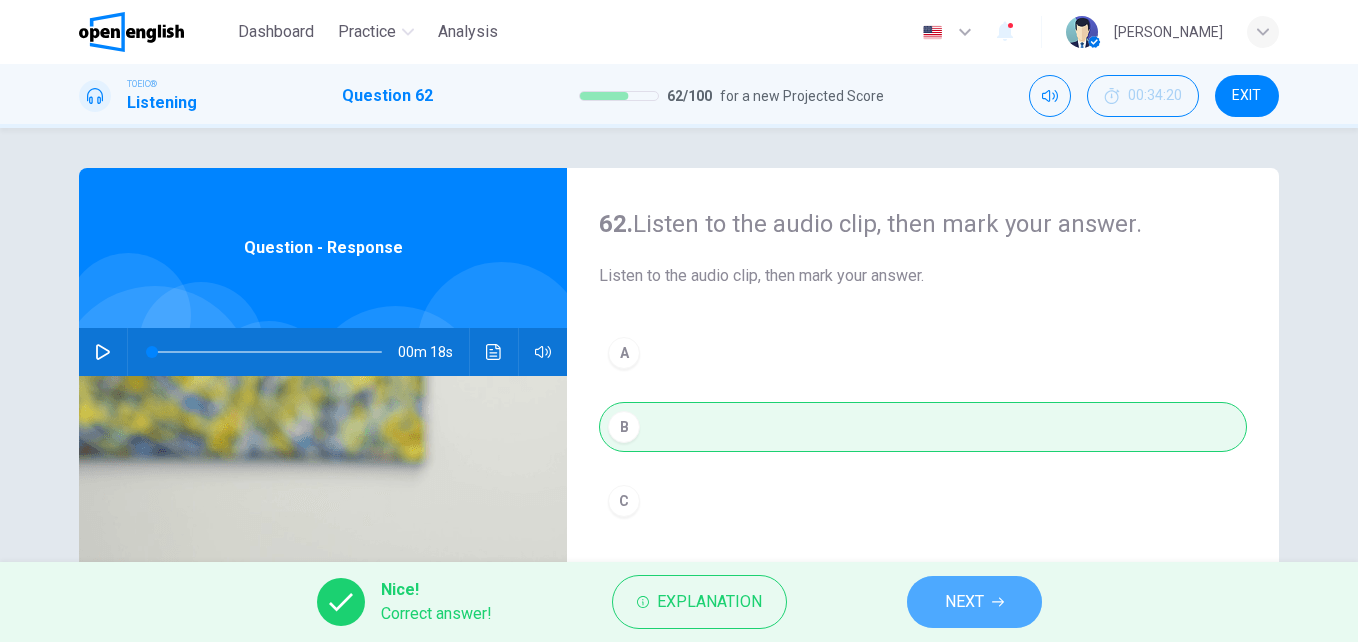 click on "NEXT" at bounding box center [964, 602] 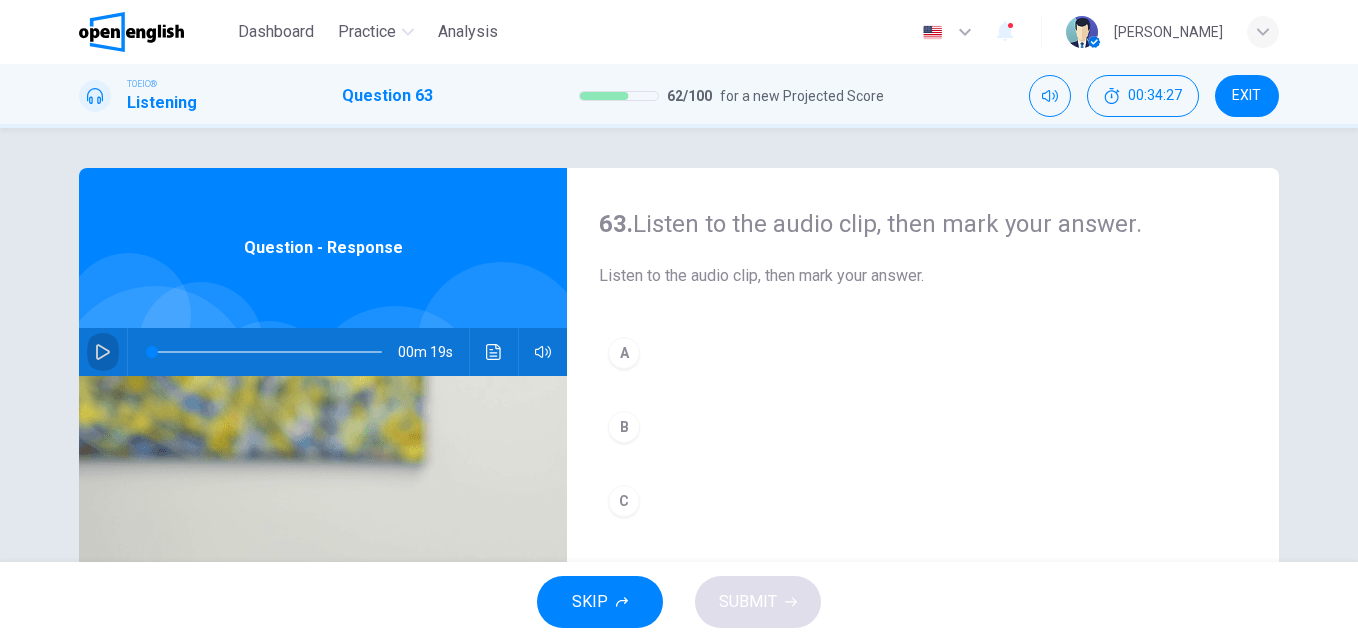 click 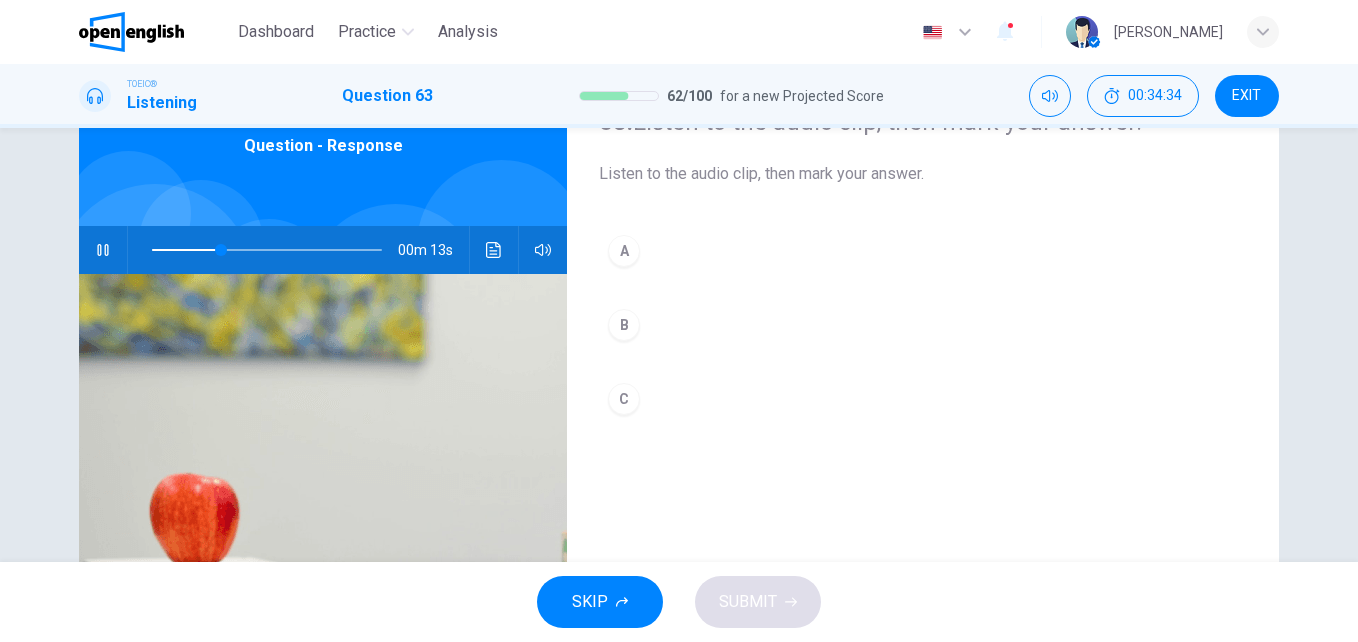 scroll, scrollTop: 96, scrollLeft: 0, axis: vertical 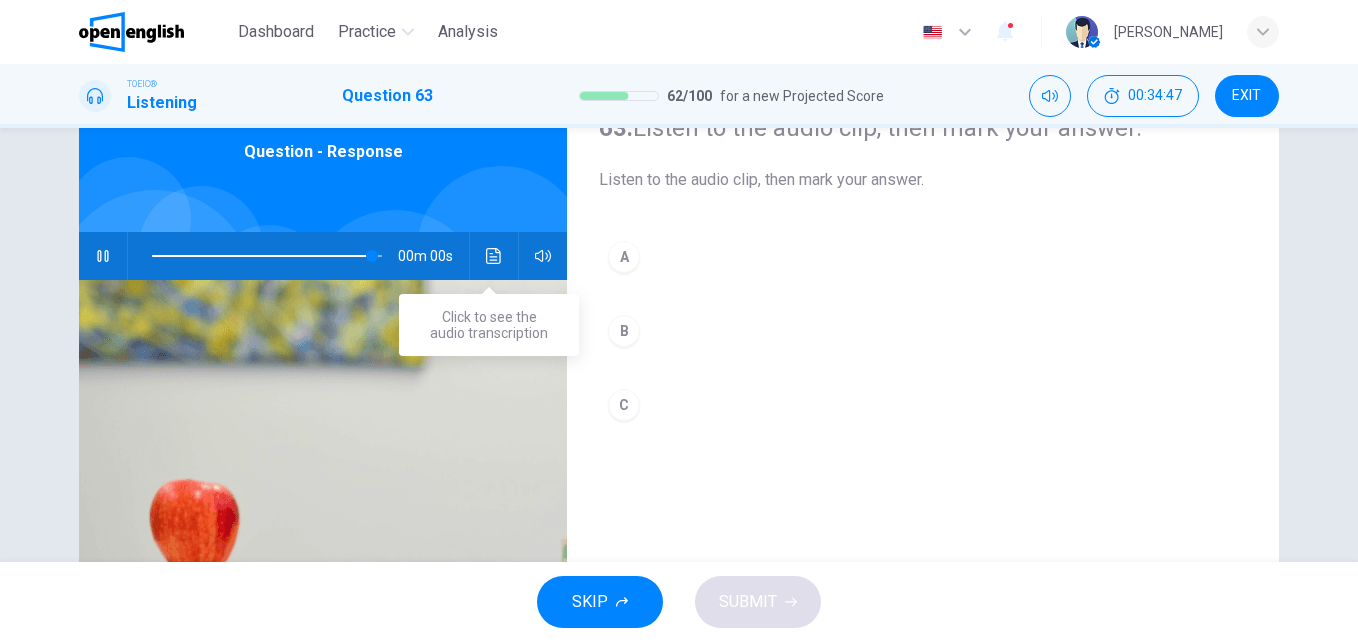 type on "*" 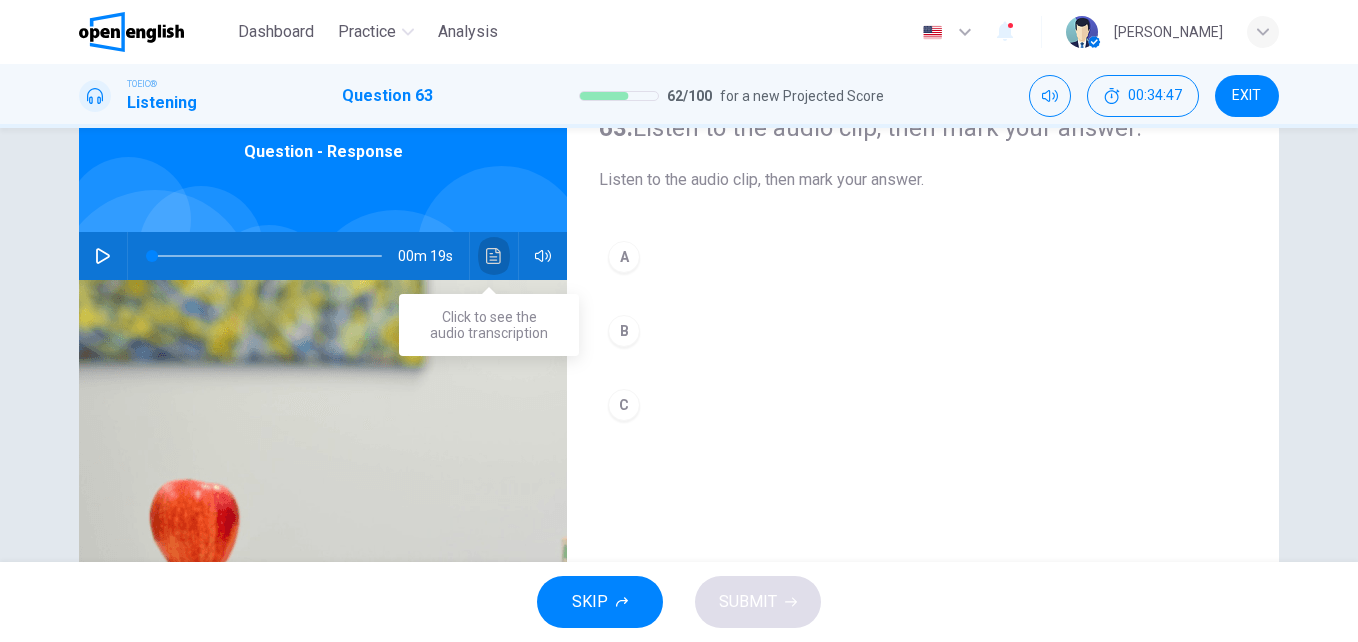click 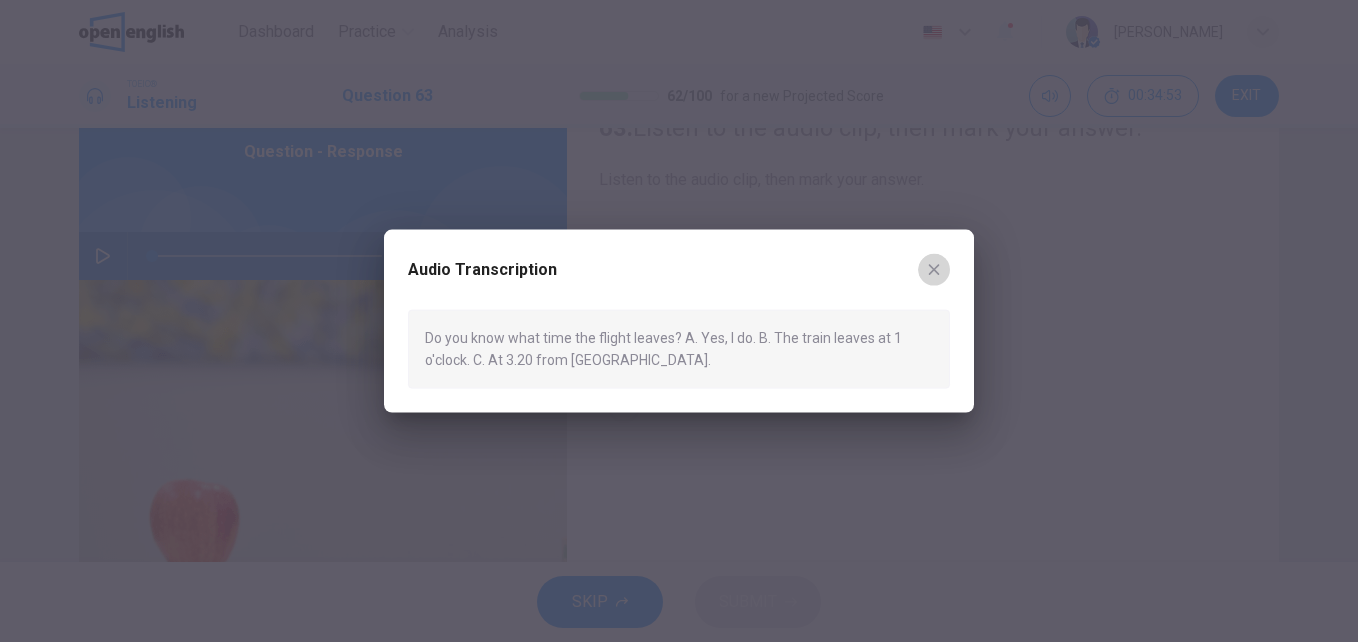 click 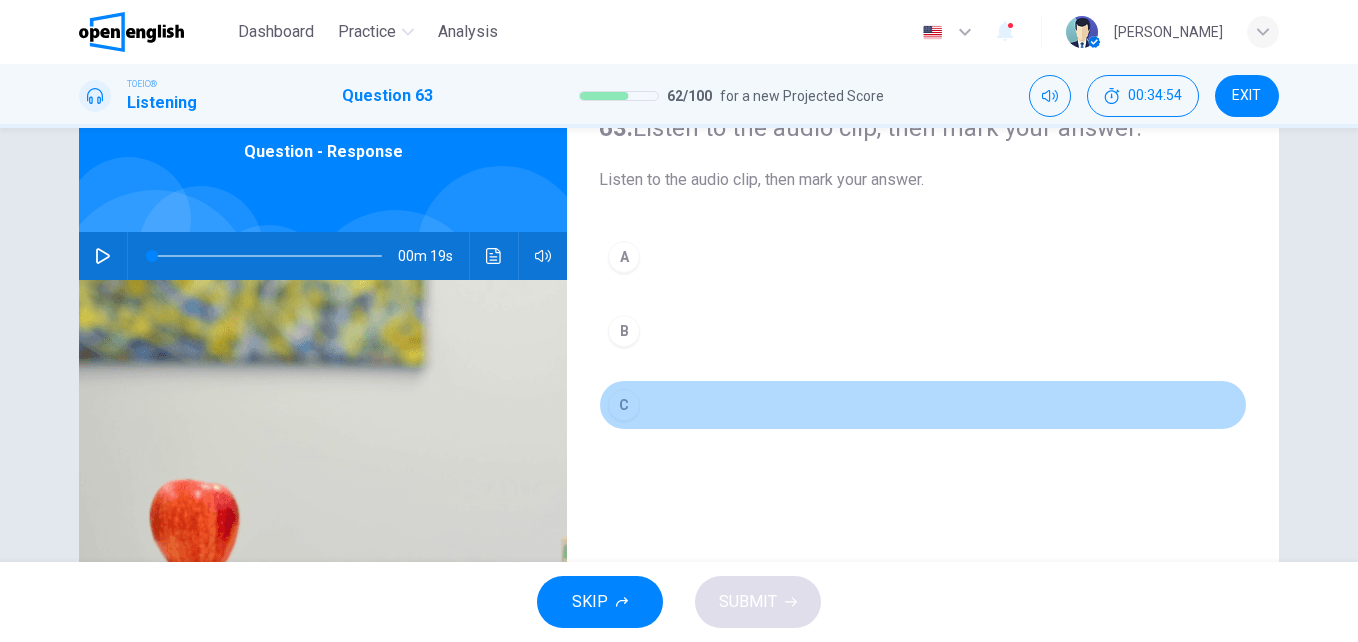 click on "C" at bounding box center [624, 405] 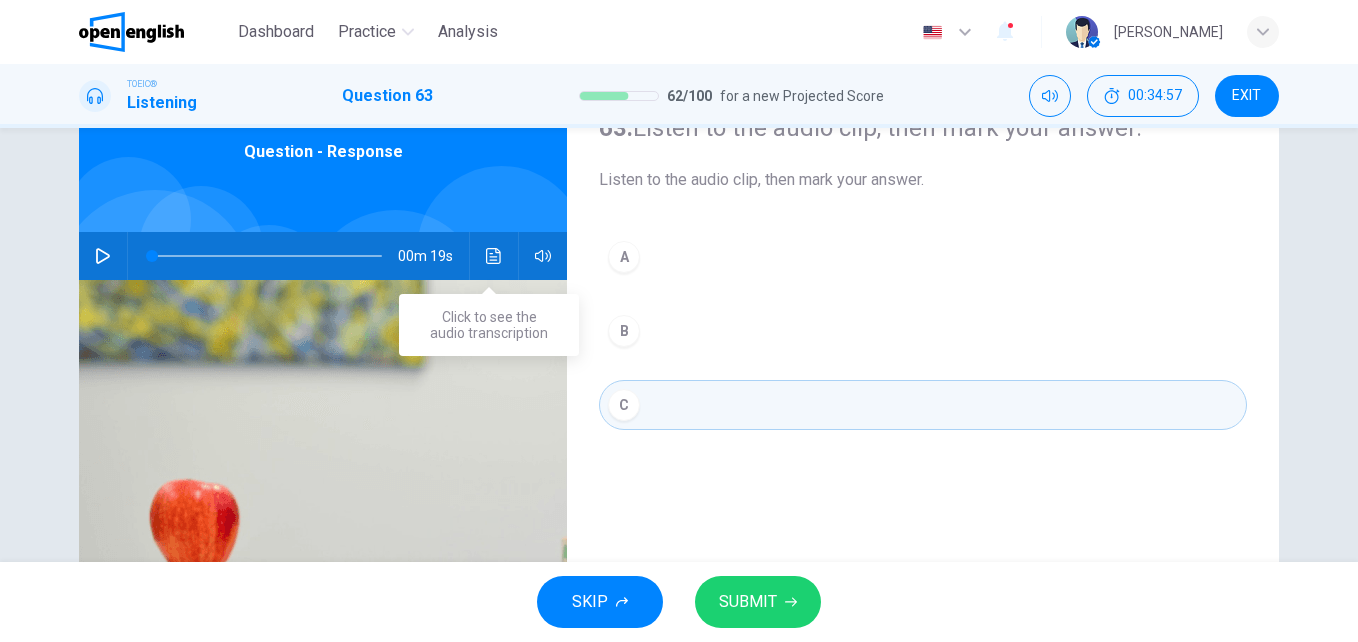click 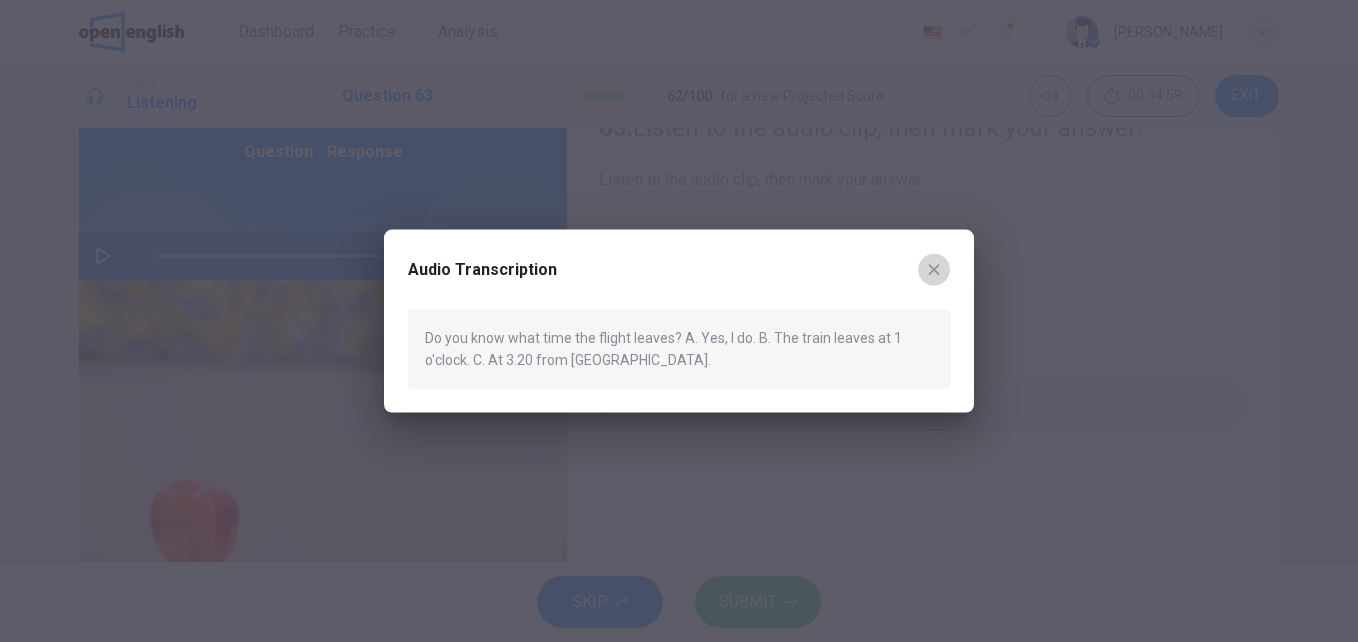click at bounding box center (934, 270) 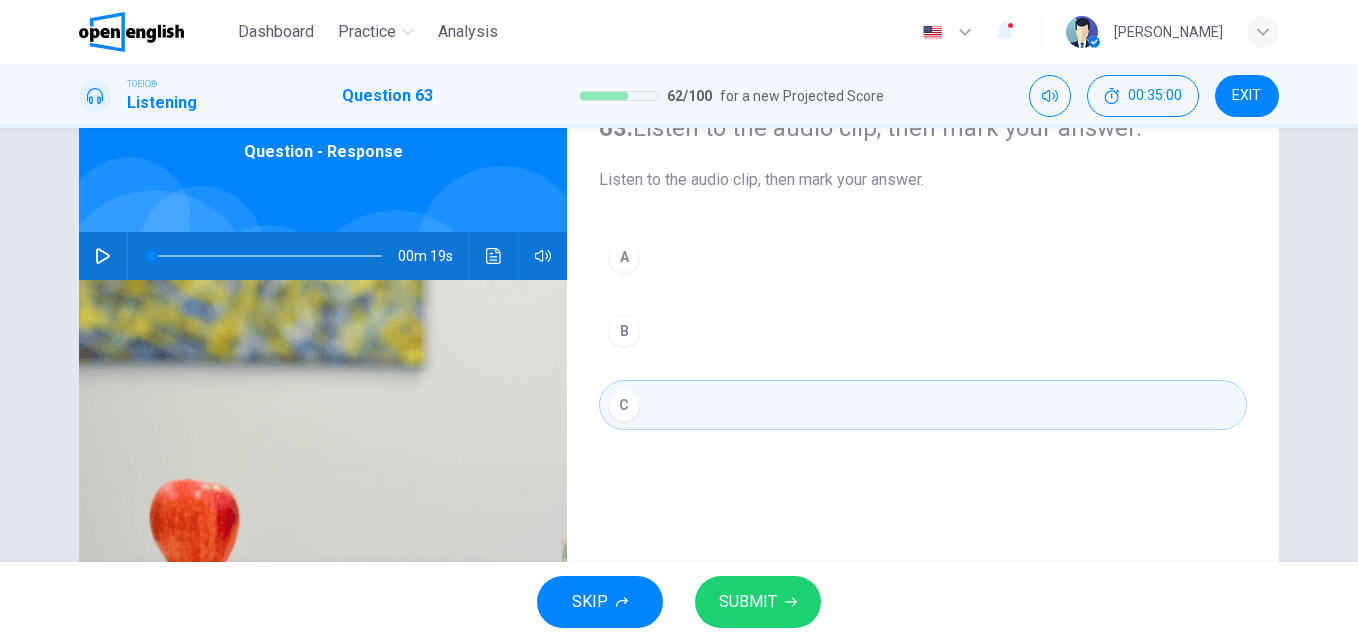 click on "SUBMIT" at bounding box center (758, 602) 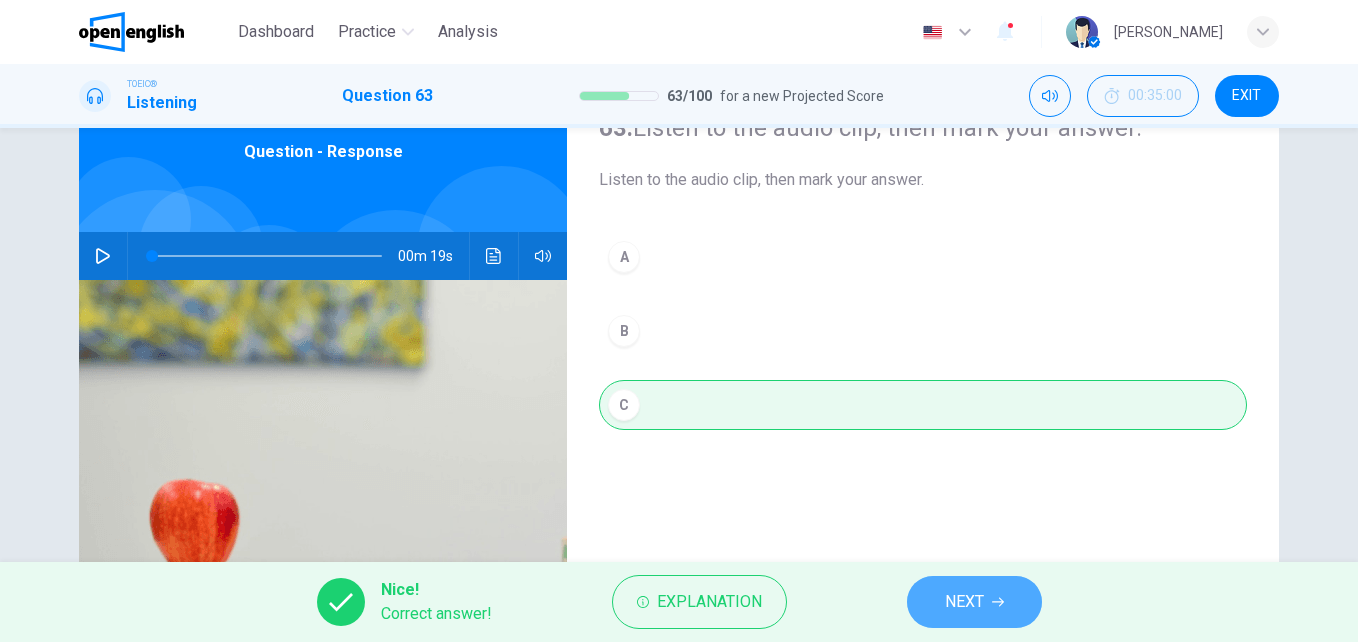 click on "NEXT" at bounding box center (974, 602) 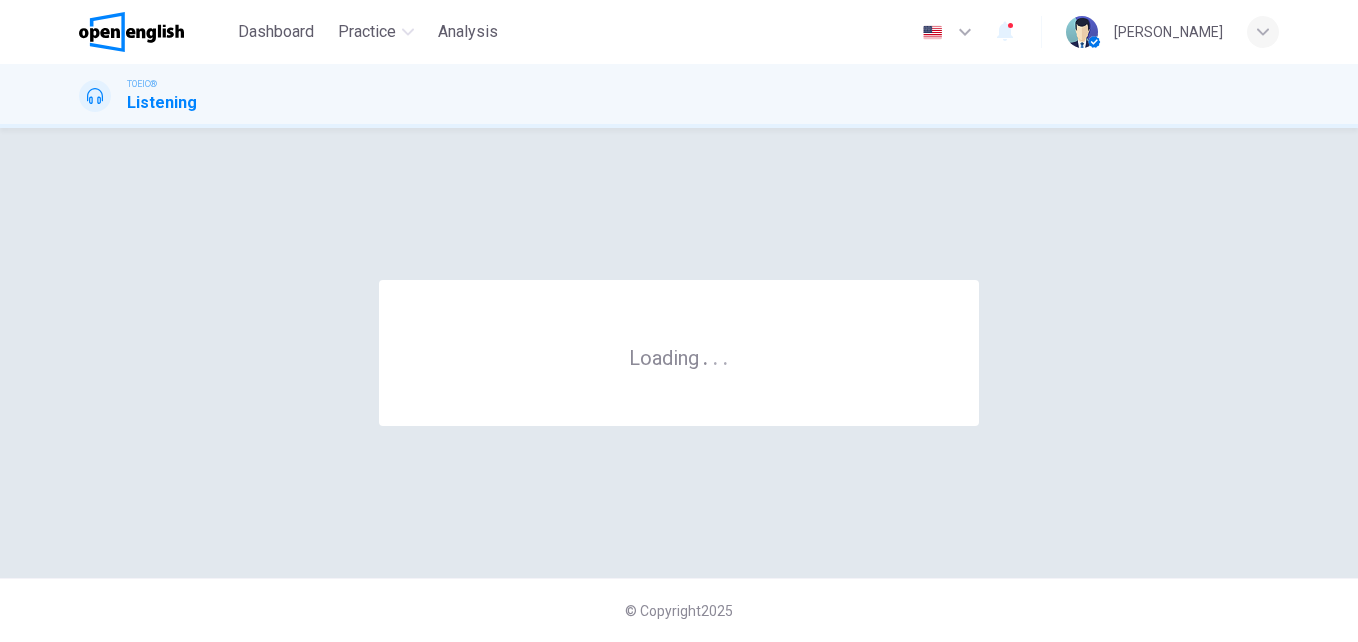 scroll, scrollTop: 0, scrollLeft: 0, axis: both 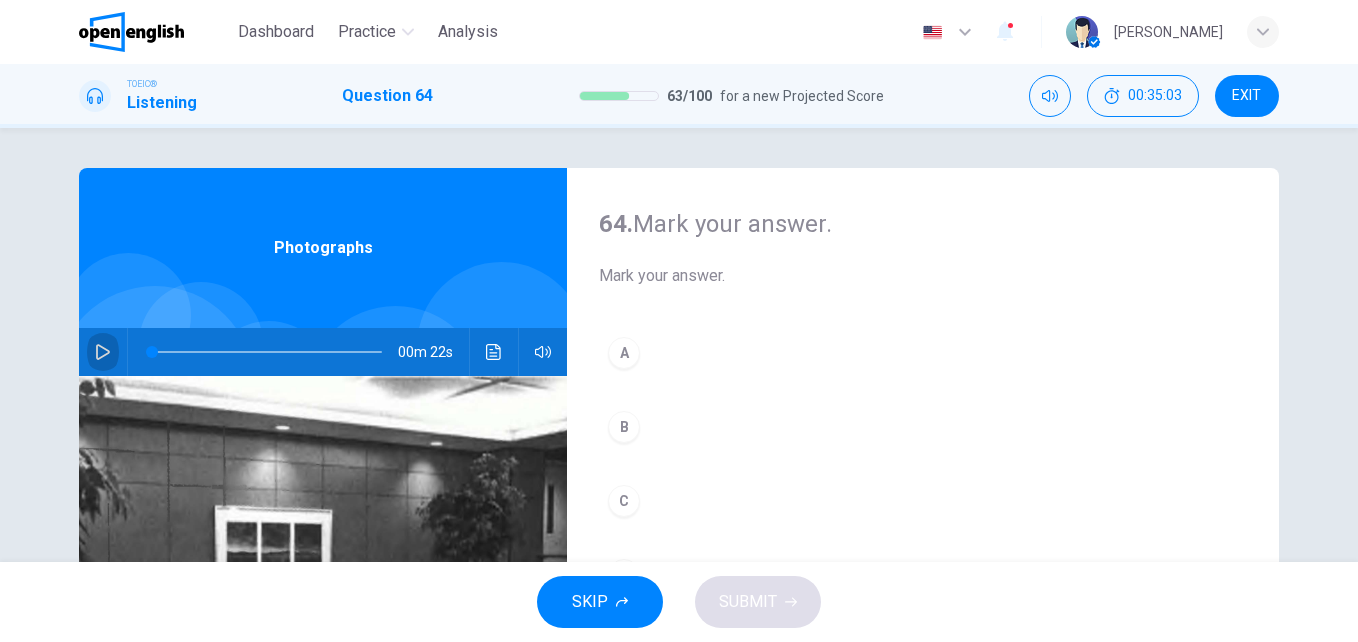 click 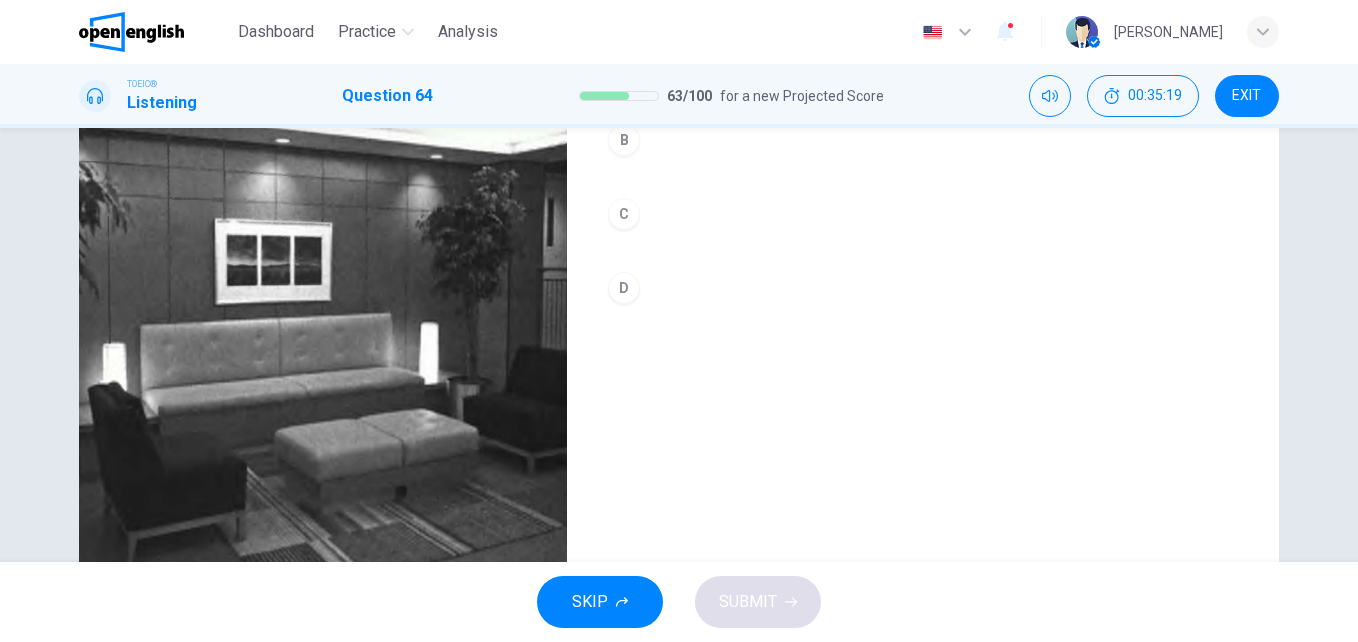 scroll, scrollTop: 289, scrollLeft: 0, axis: vertical 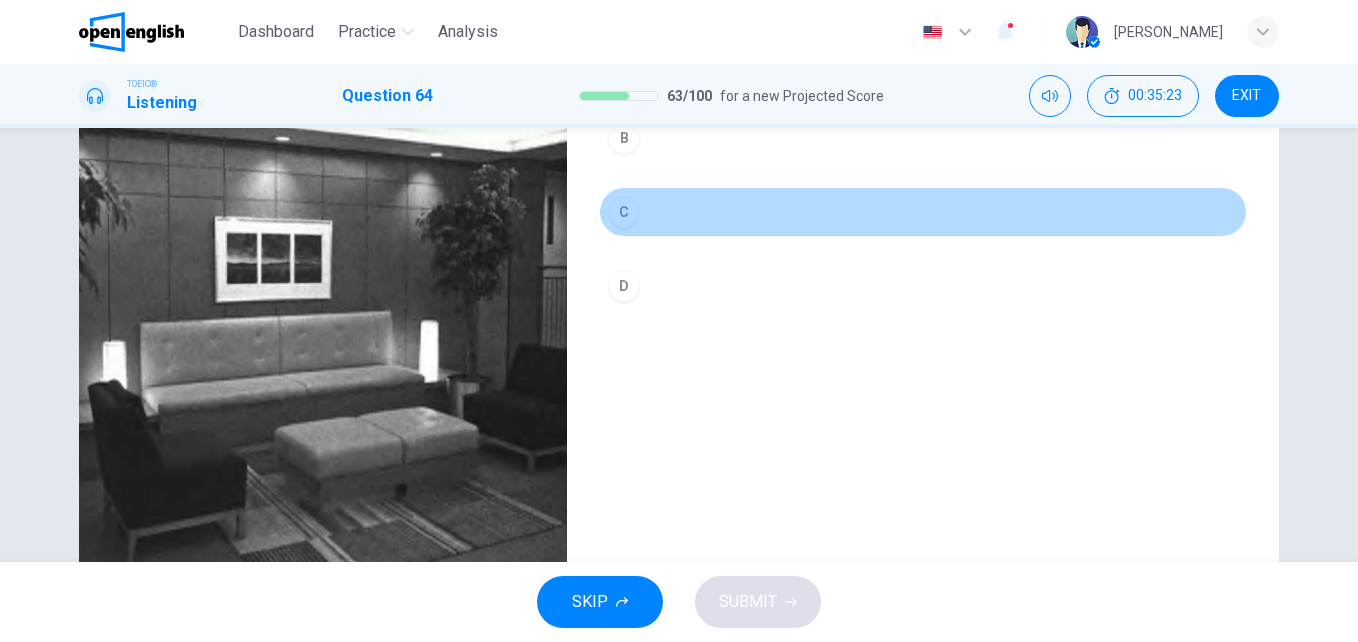 click on "C" at bounding box center (624, 212) 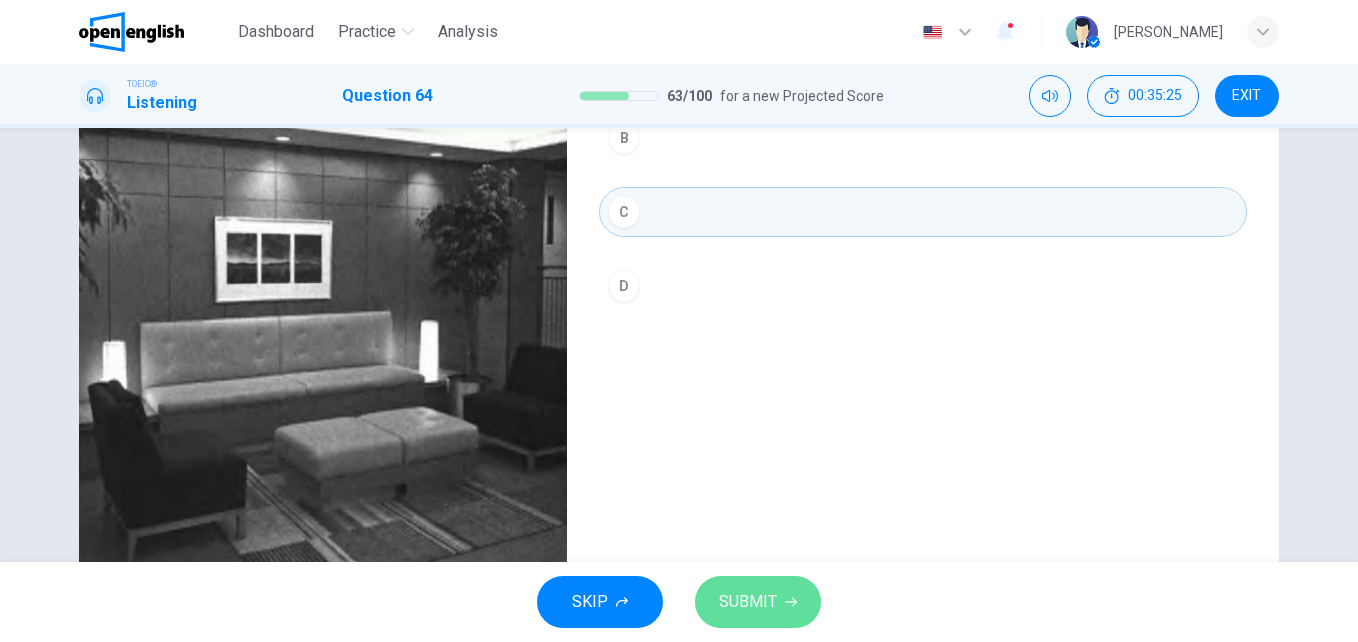 click on "SUBMIT" at bounding box center (748, 602) 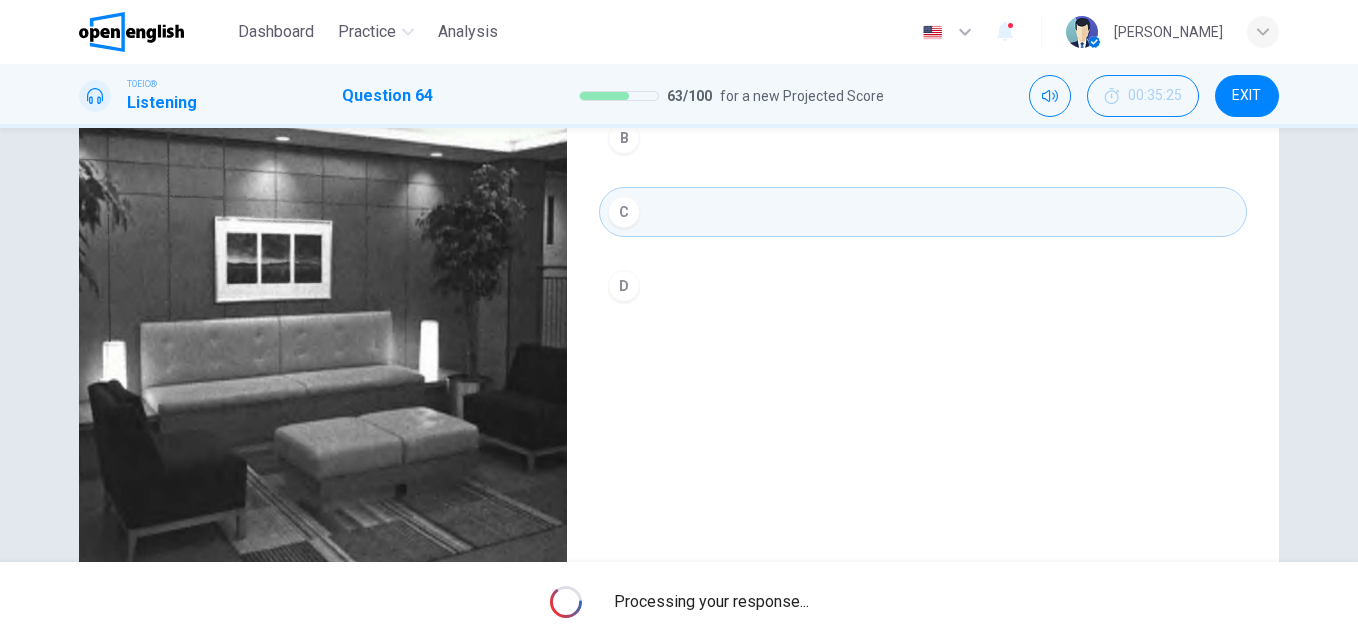 type on "*" 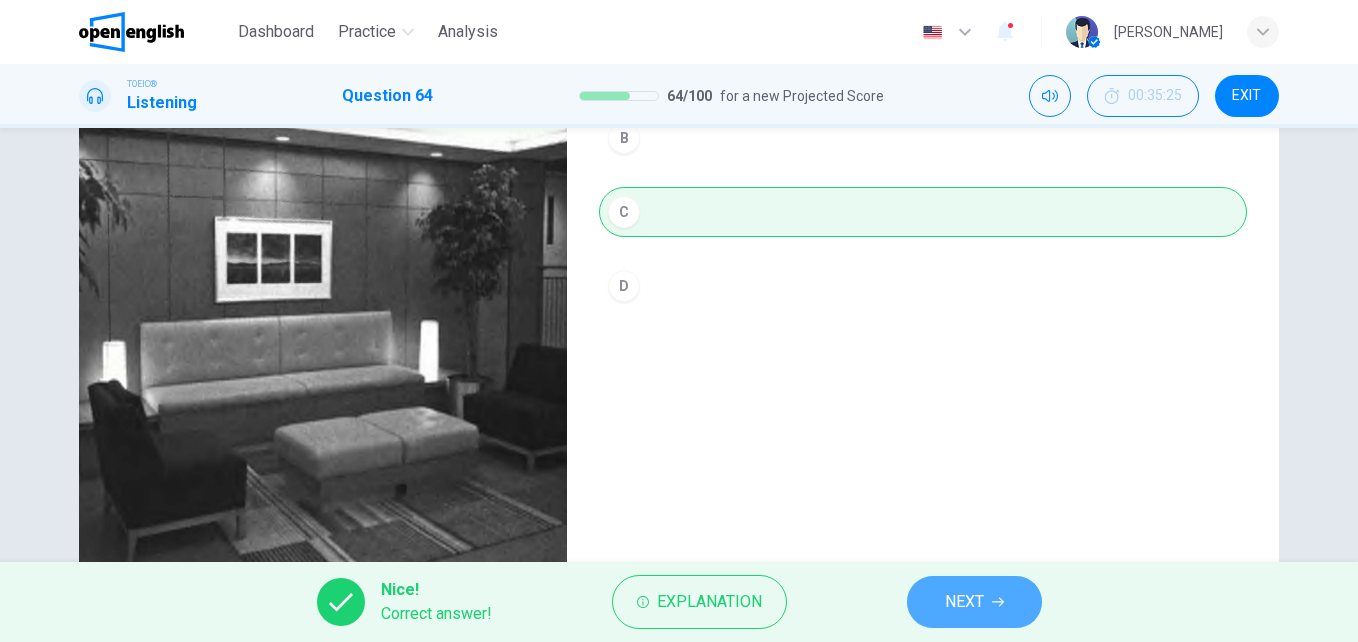 click on "NEXT" at bounding box center (964, 602) 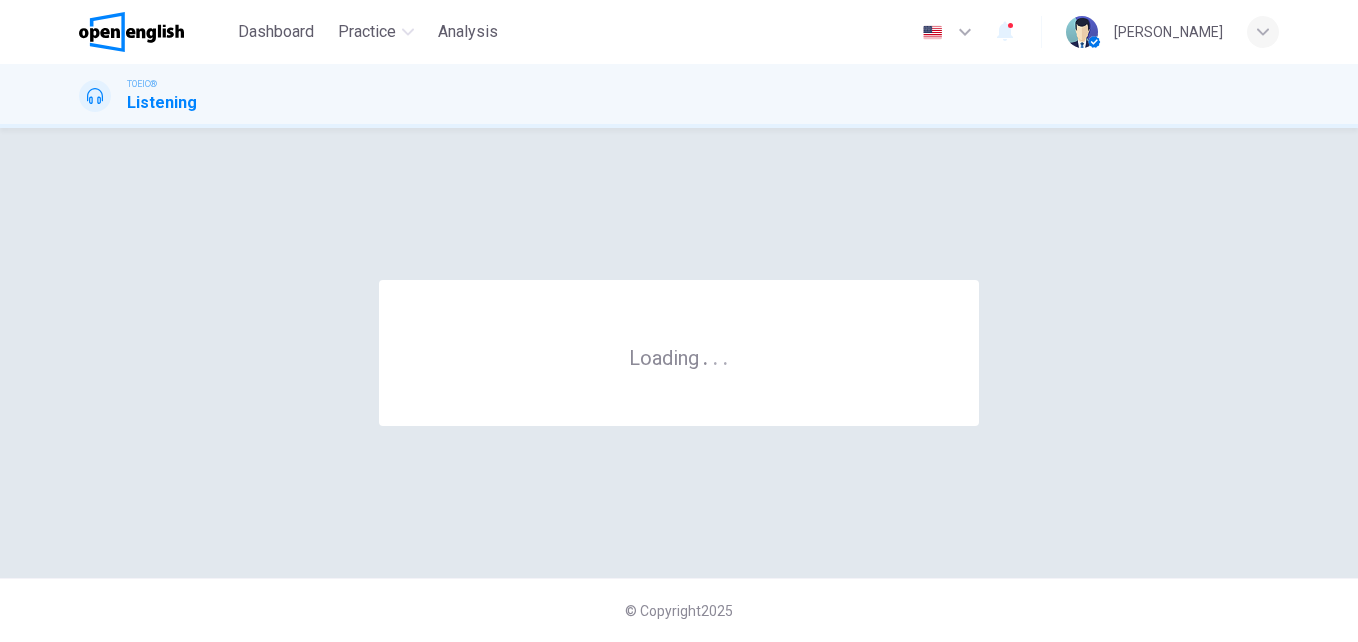 scroll, scrollTop: 0, scrollLeft: 0, axis: both 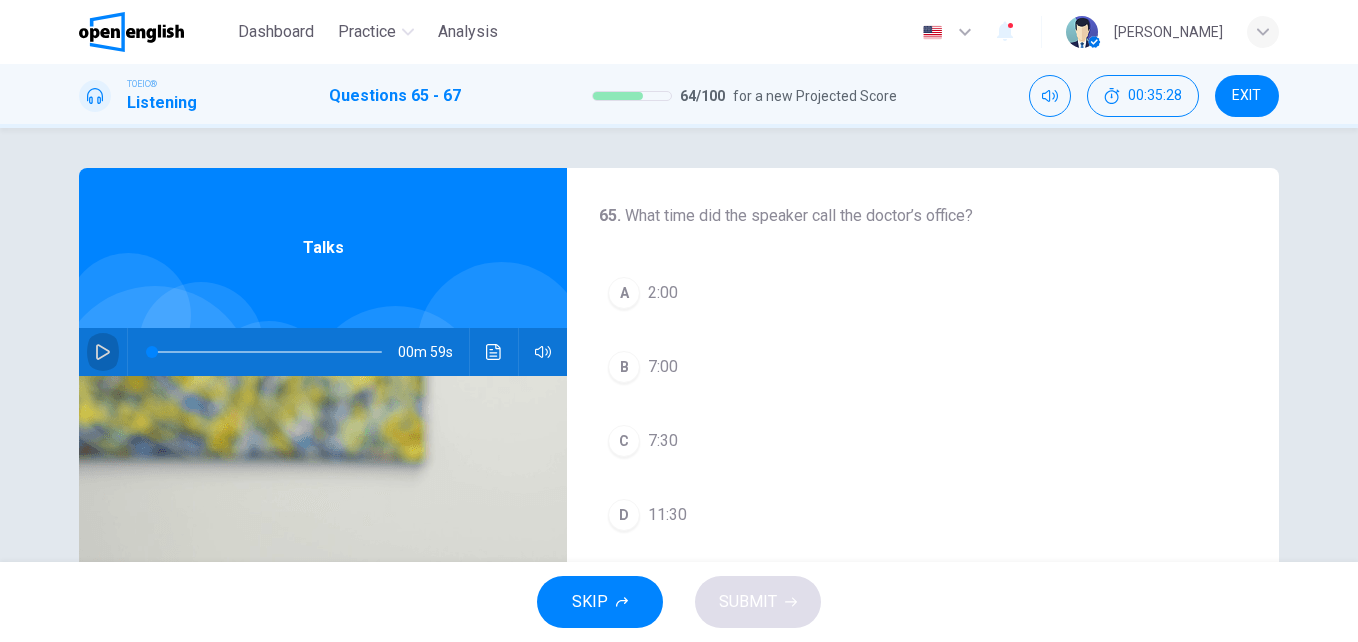 click at bounding box center (103, 352) 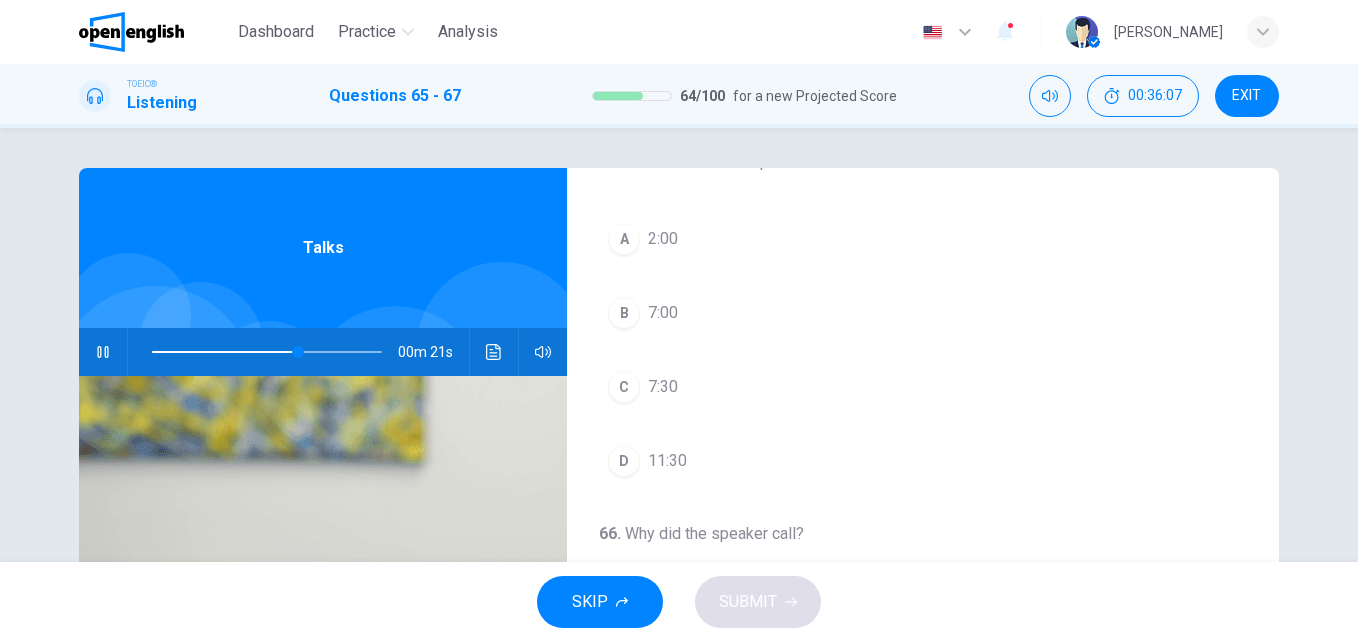 scroll, scrollTop: 48, scrollLeft: 0, axis: vertical 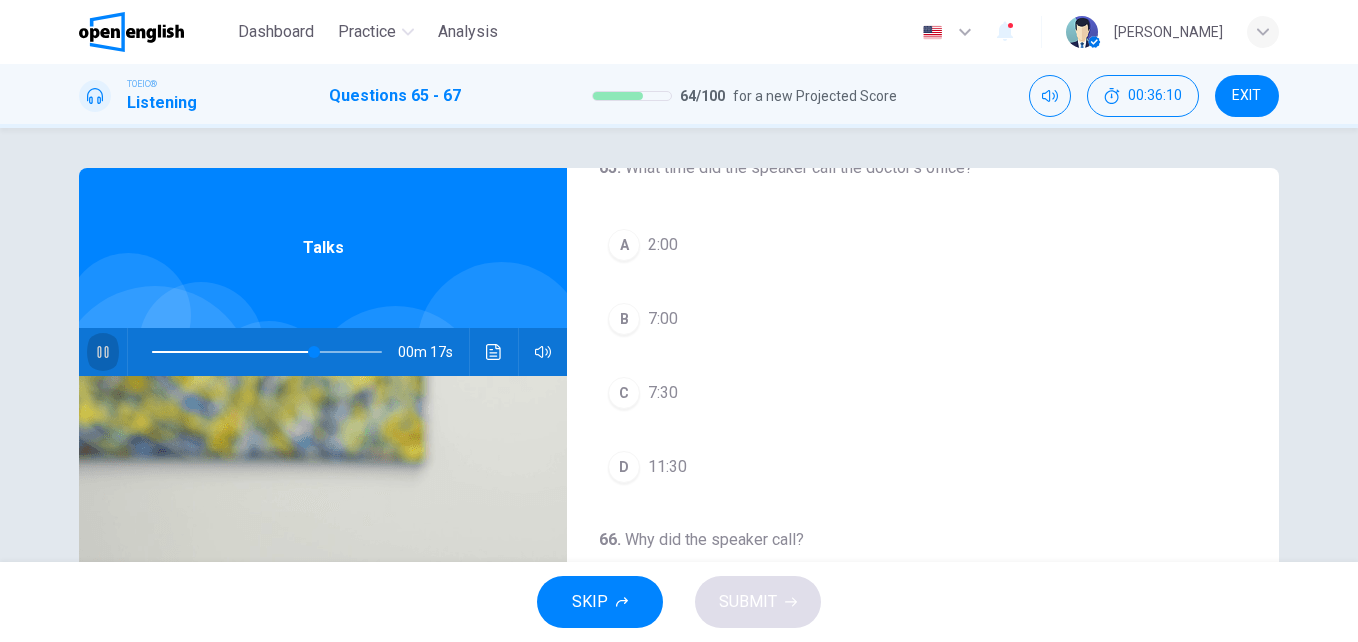 click 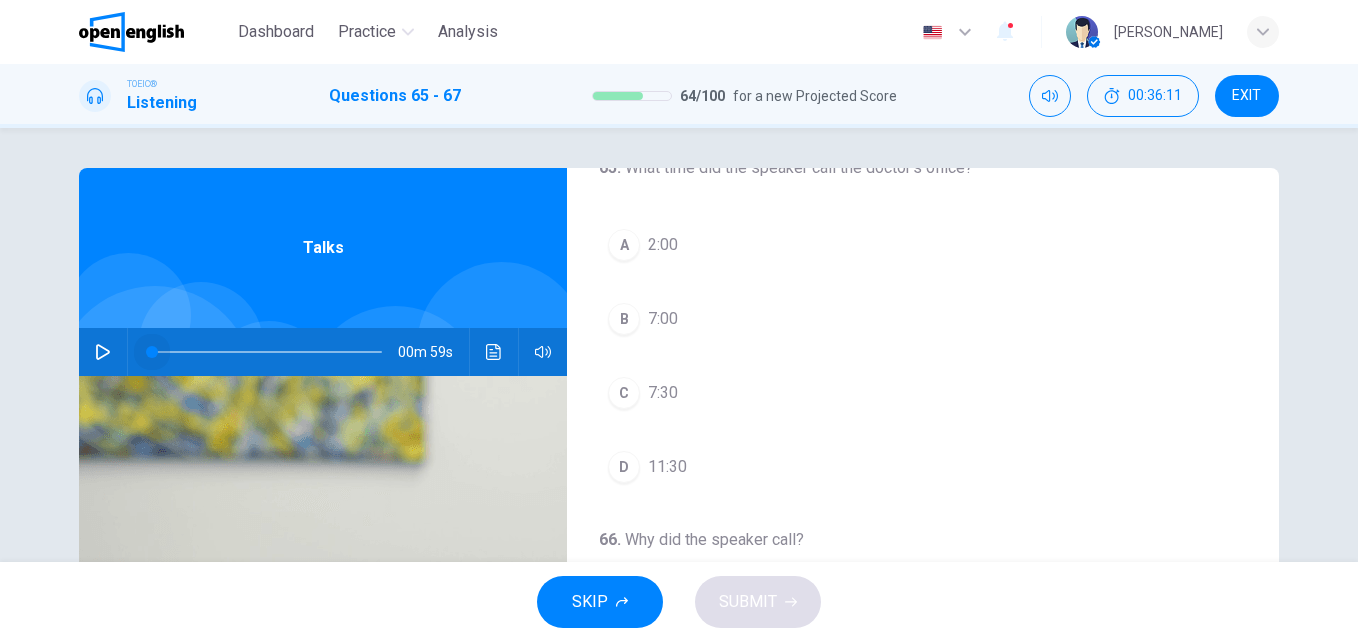 drag, startPoint x: 310, startPoint y: 360, endPoint x: 81, endPoint y: 357, distance: 229.01965 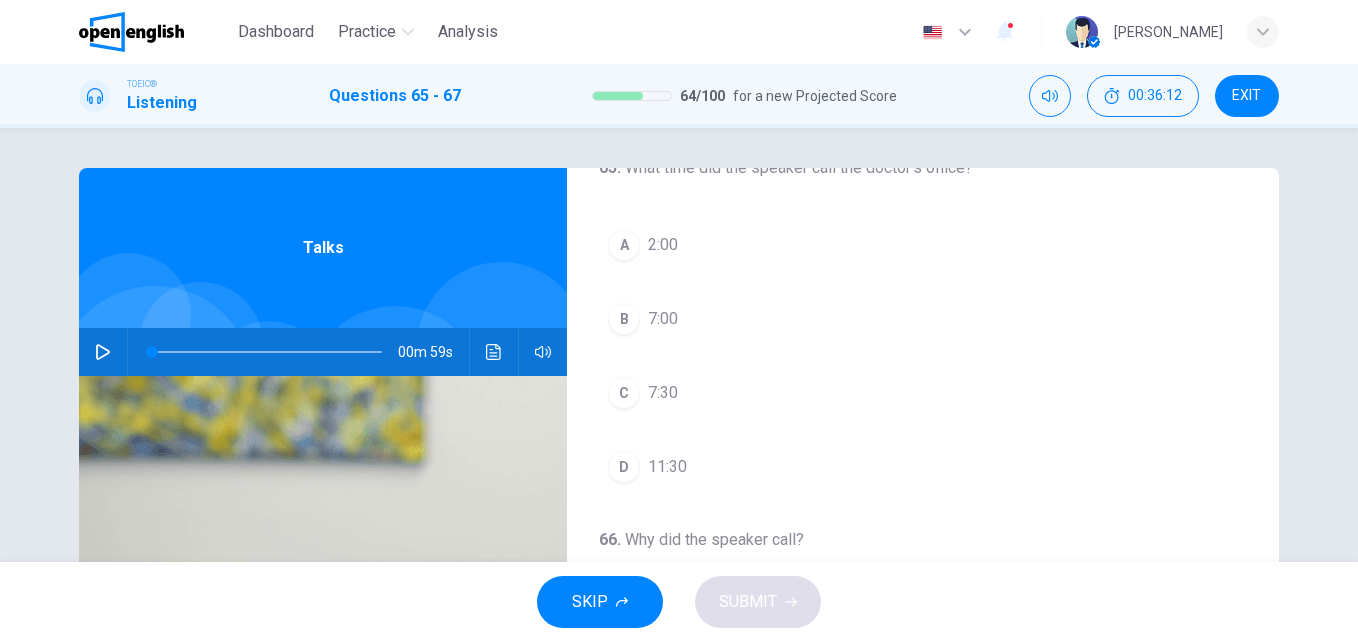 click at bounding box center [103, 352] 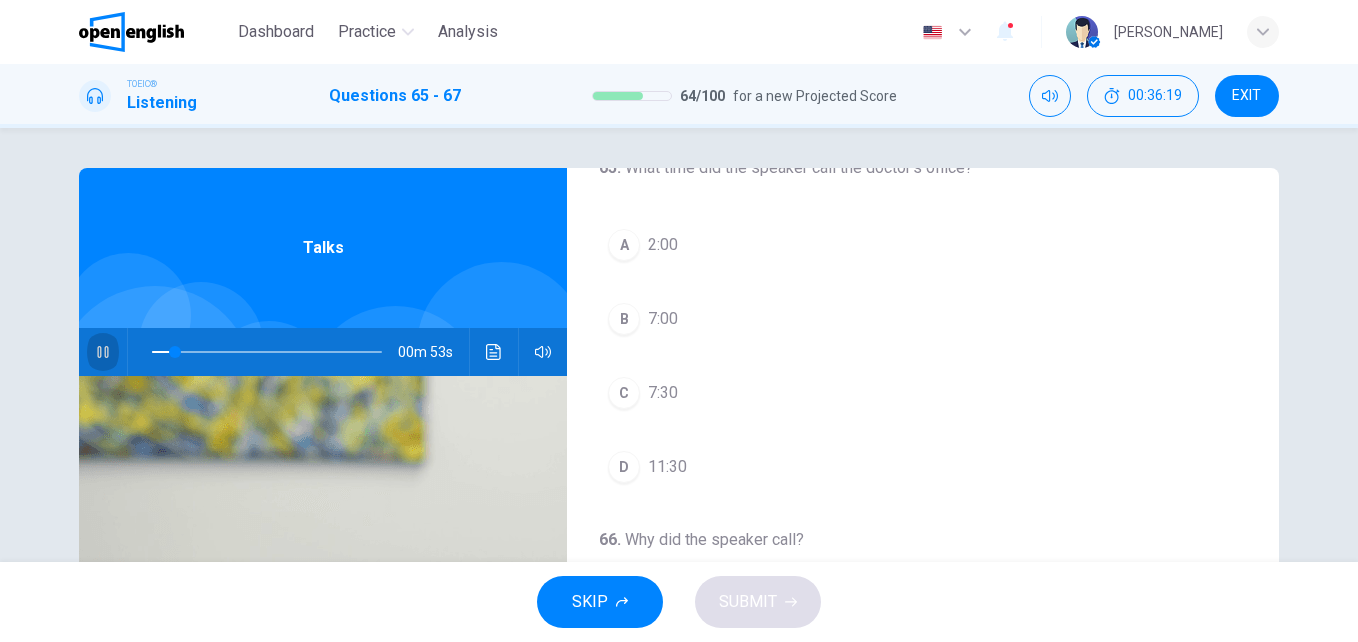 click 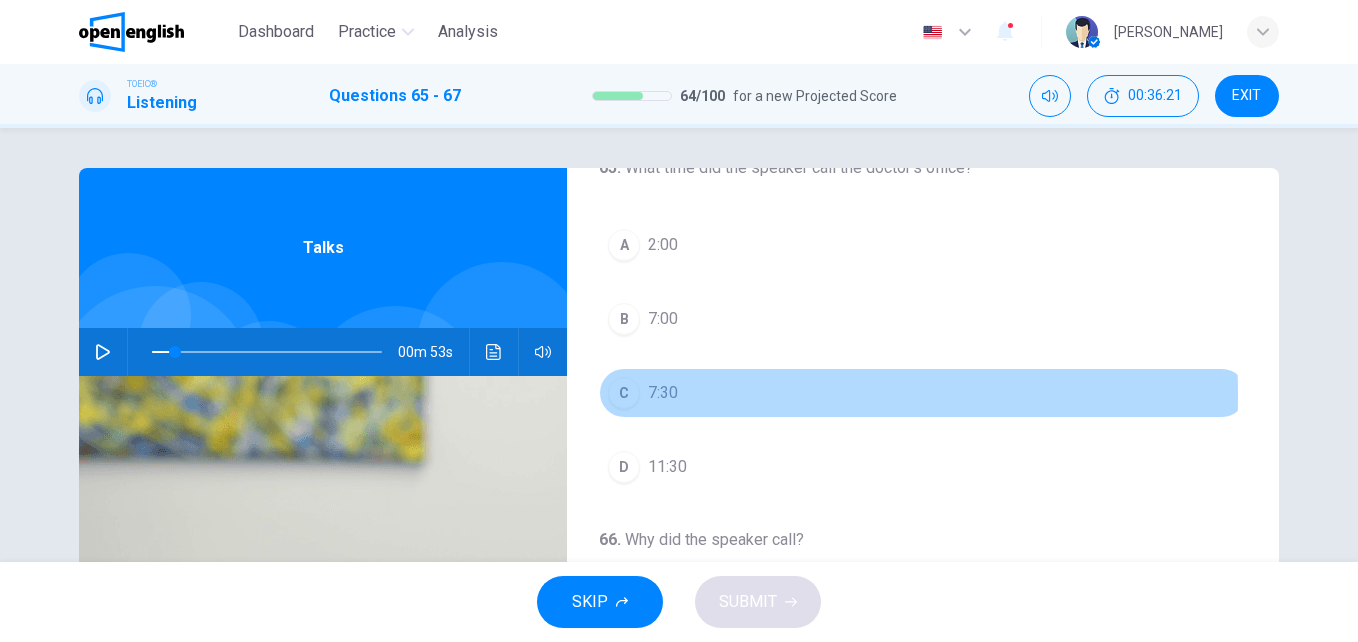click on "C 7:30" at bounding box center (923, 393) 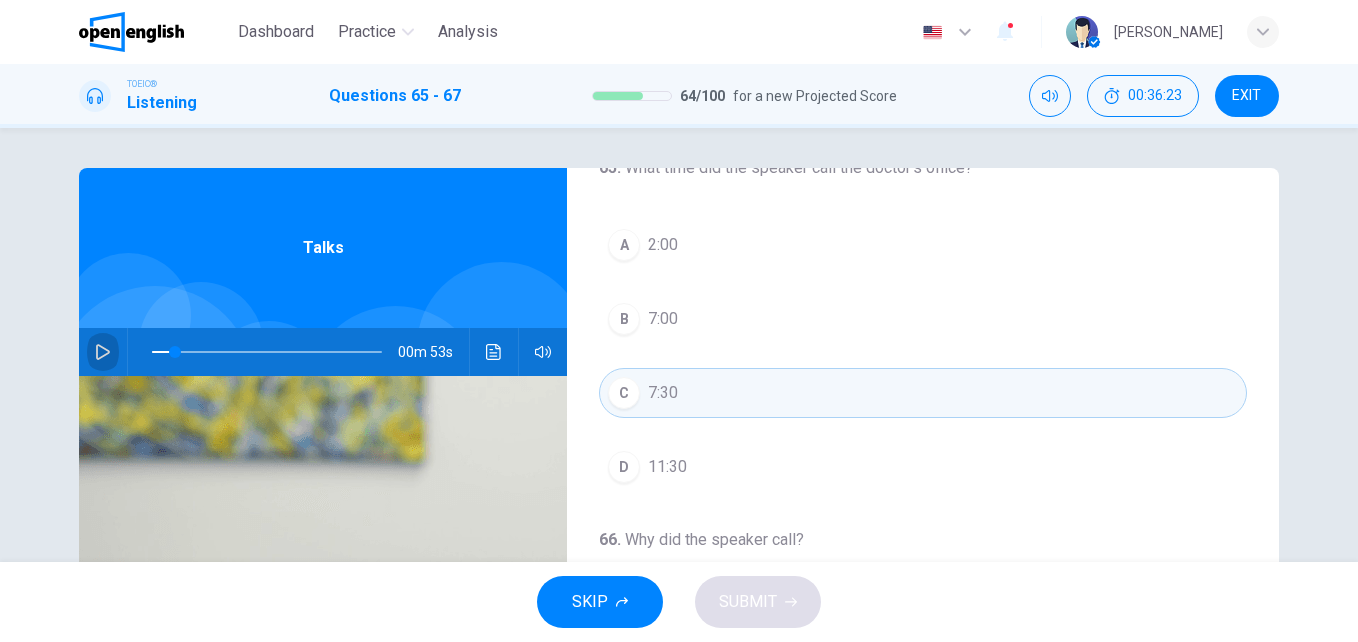 click at bounding box center (103, 352) 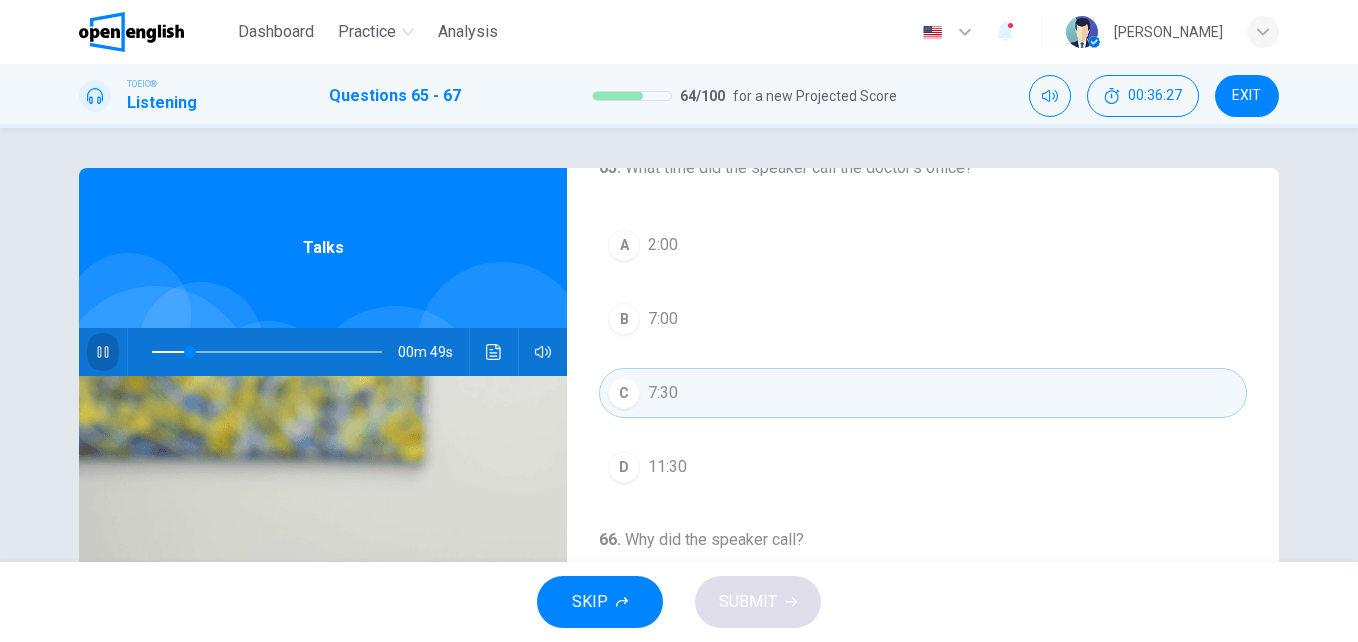 click 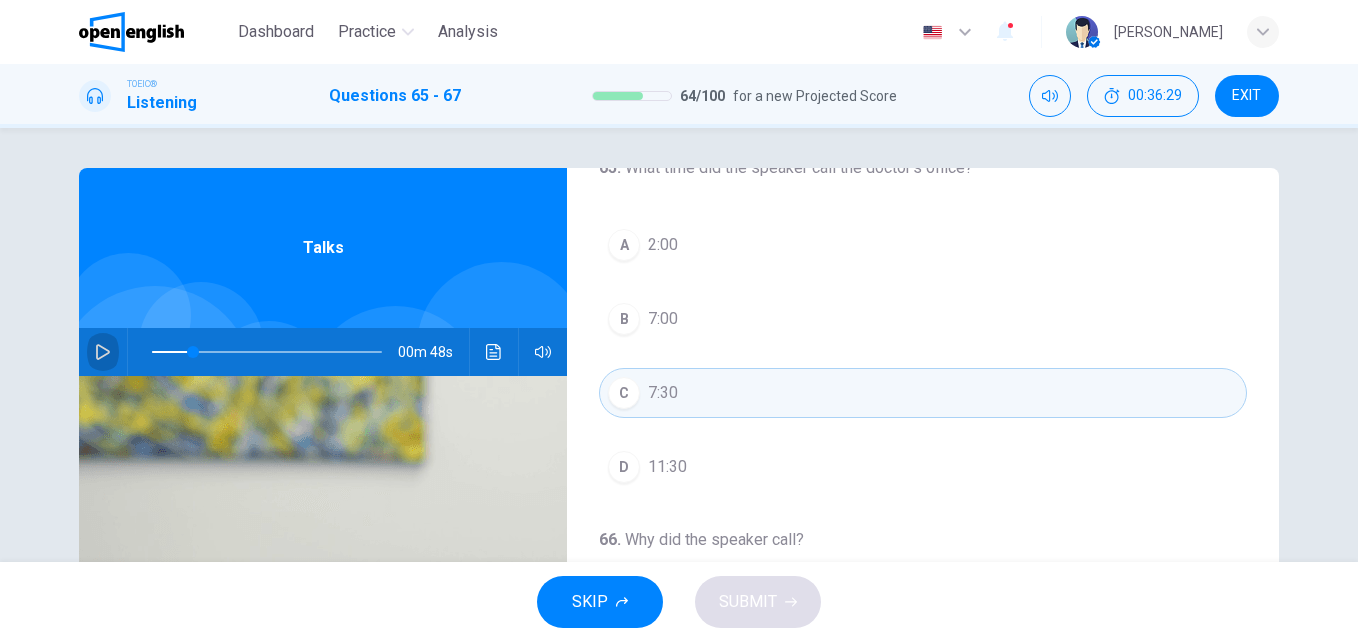 click 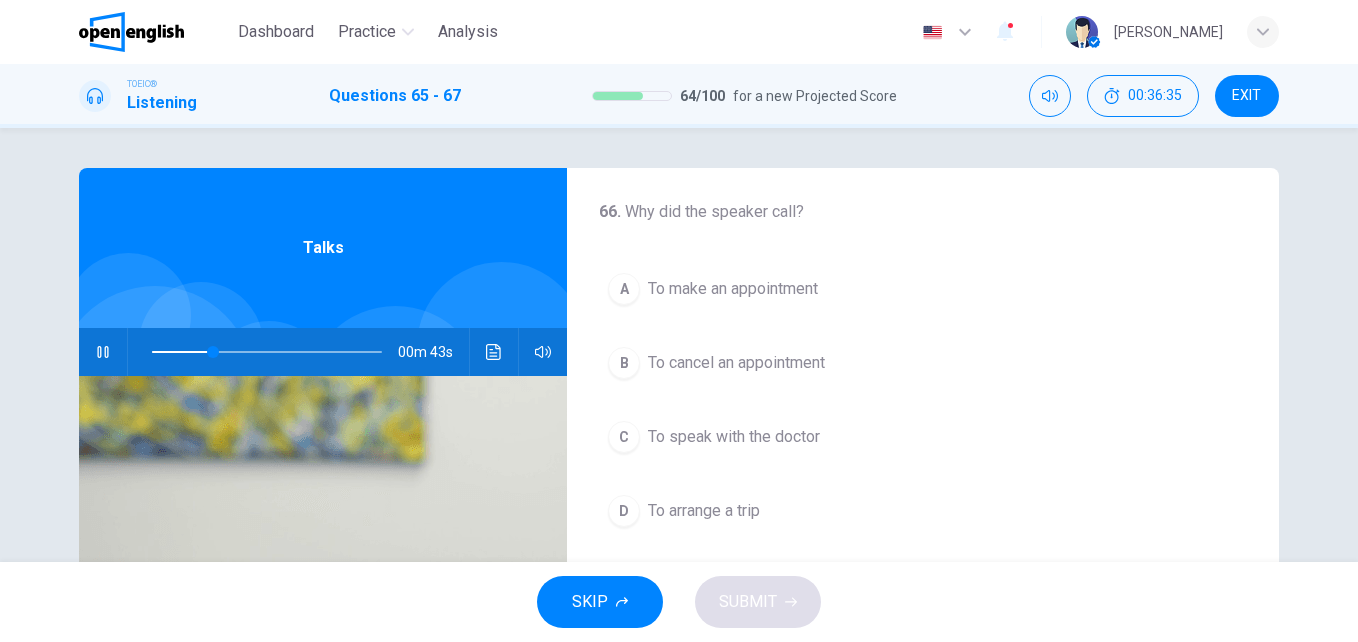 scroll, scrollTop: 377, scrollLeft: 0, axis: vertical 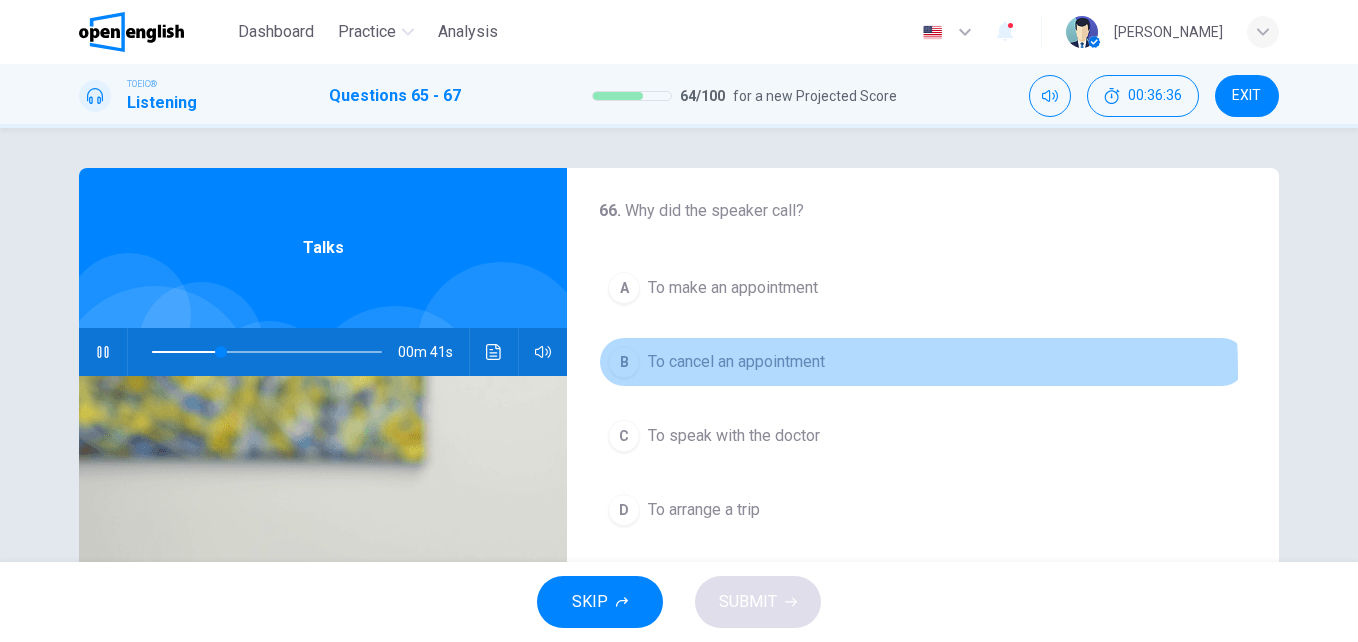 click on "To cancel an appointment" at bounding box center [736, 362] 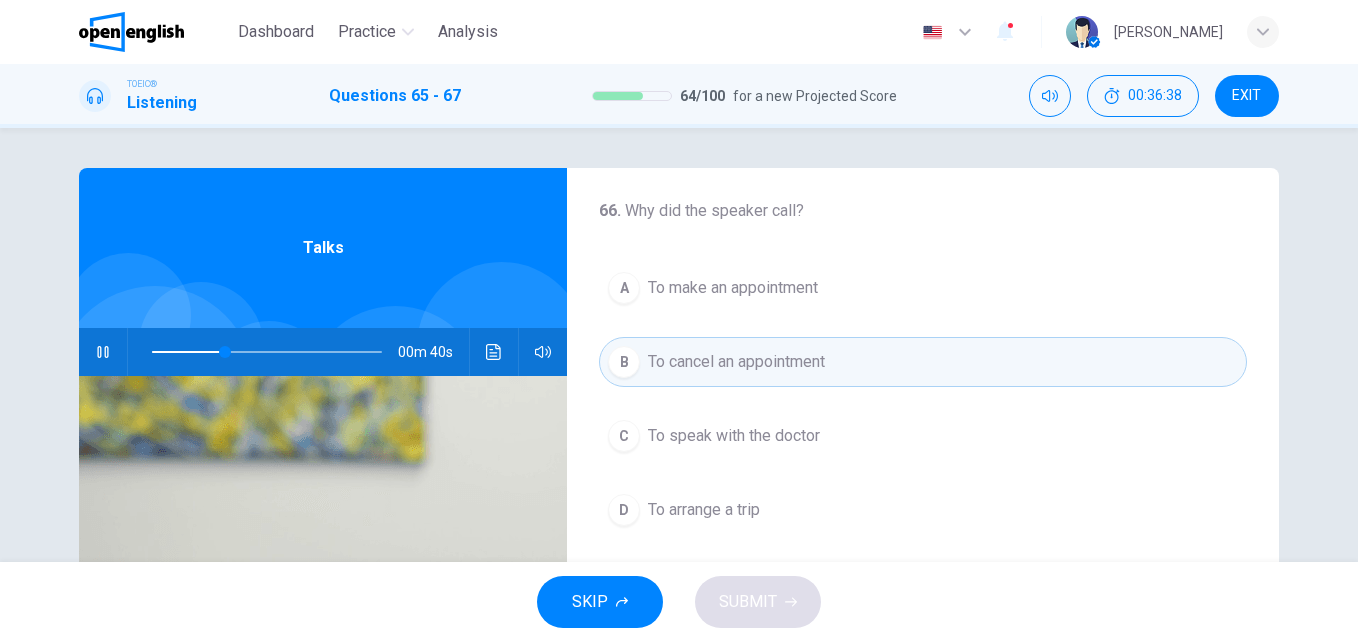 scroll, scrollTop: 457, scrollLeft: 0, axis: vertical 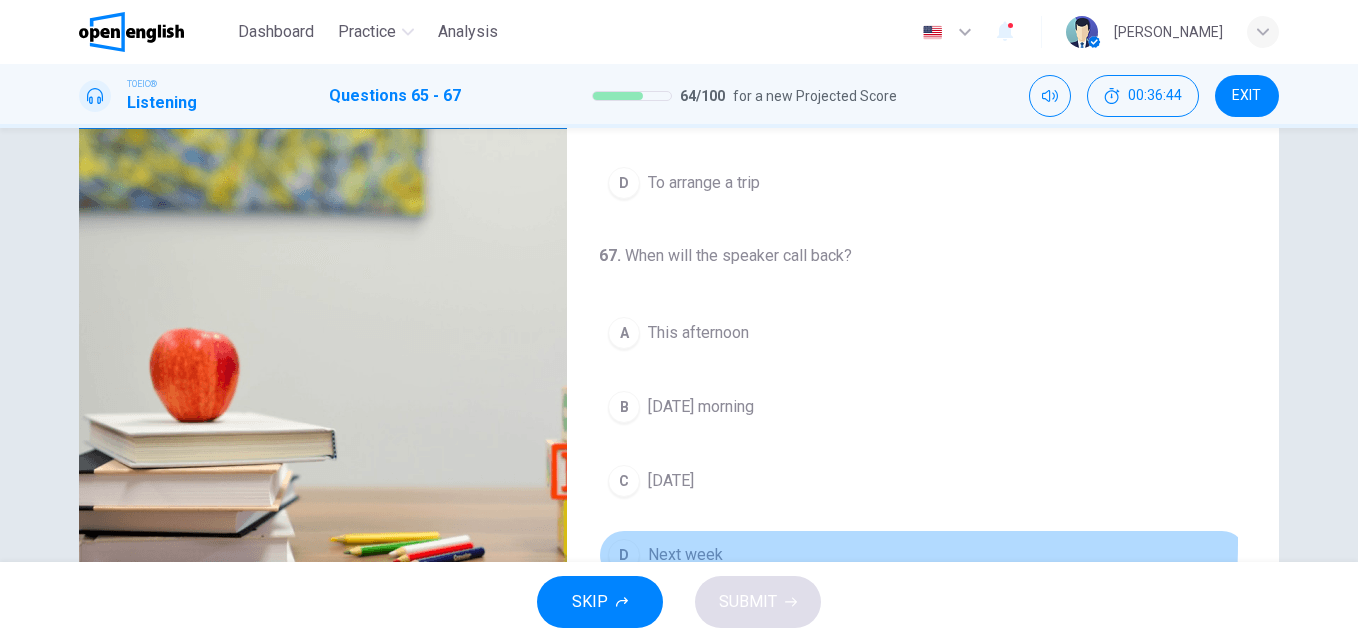 click on "Next week" at bounding box center (685, 555) 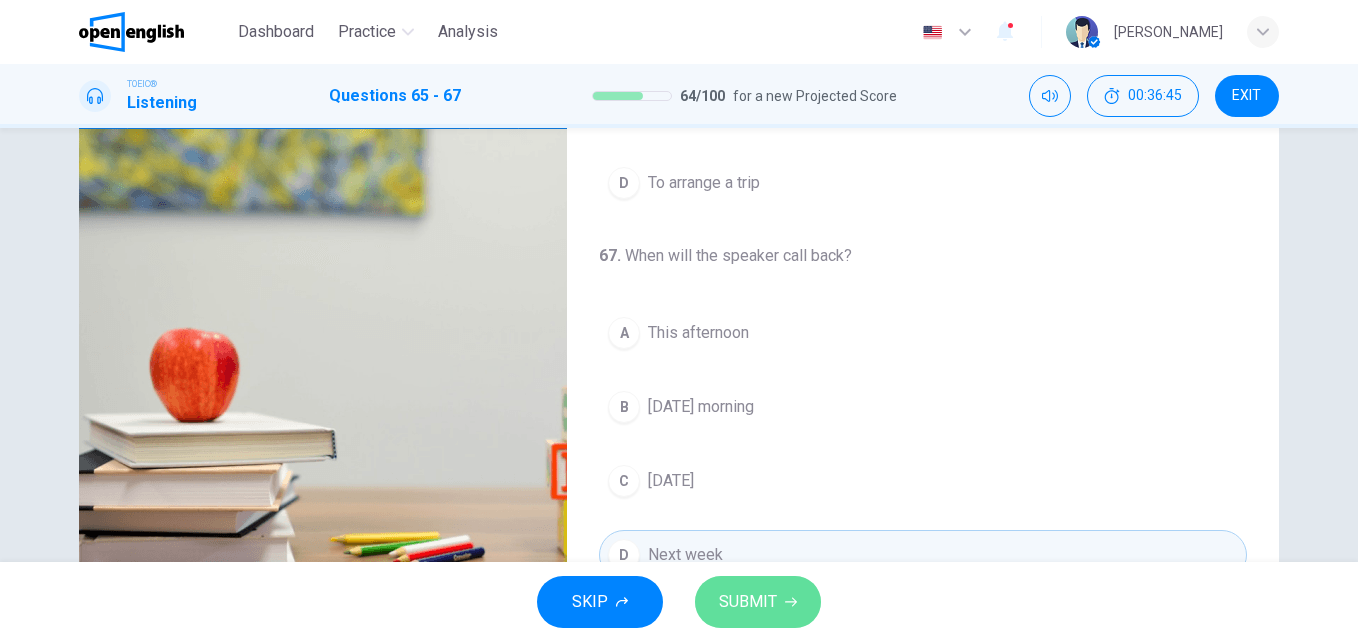 click on "SUBMIT" at bounding box center [758, 602] 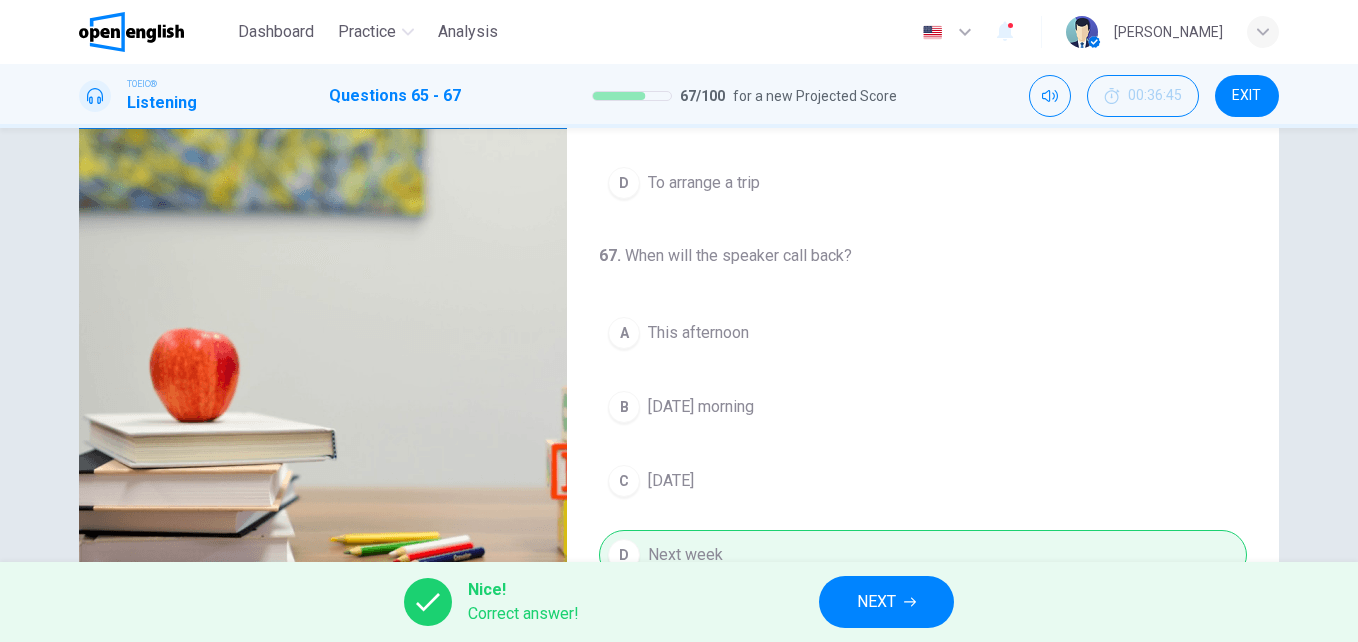 type on "**" 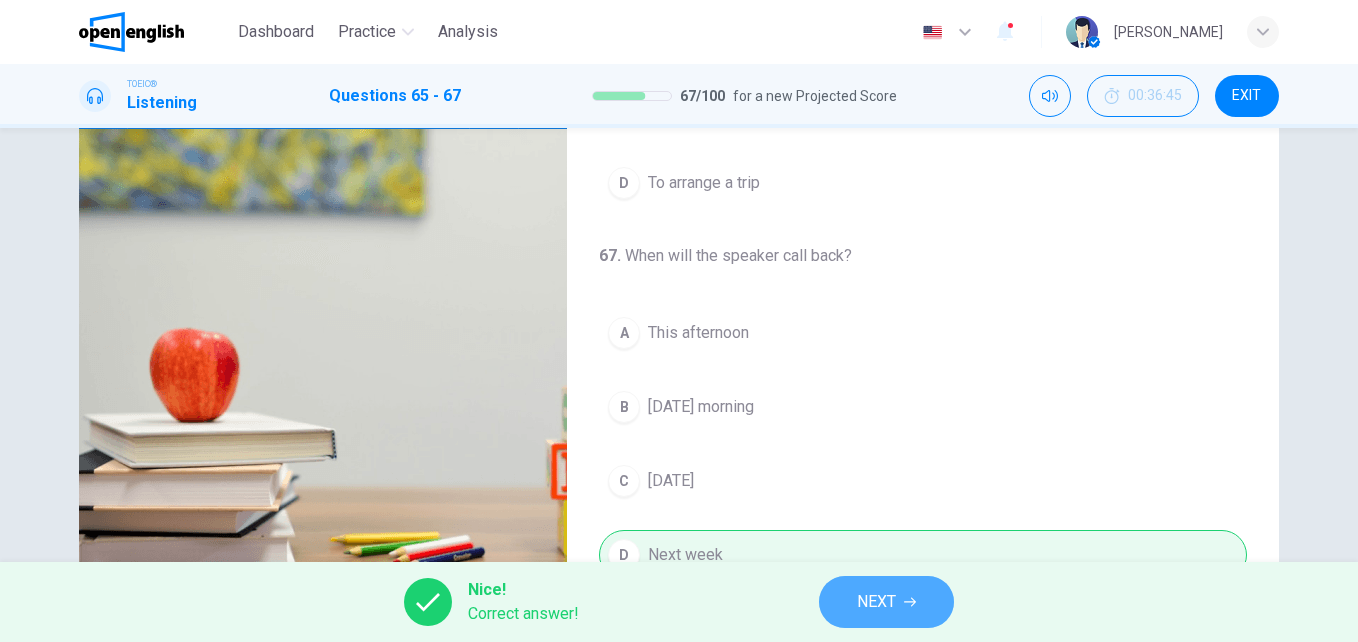 click on "NEXT" at bounding box center [886, 602] 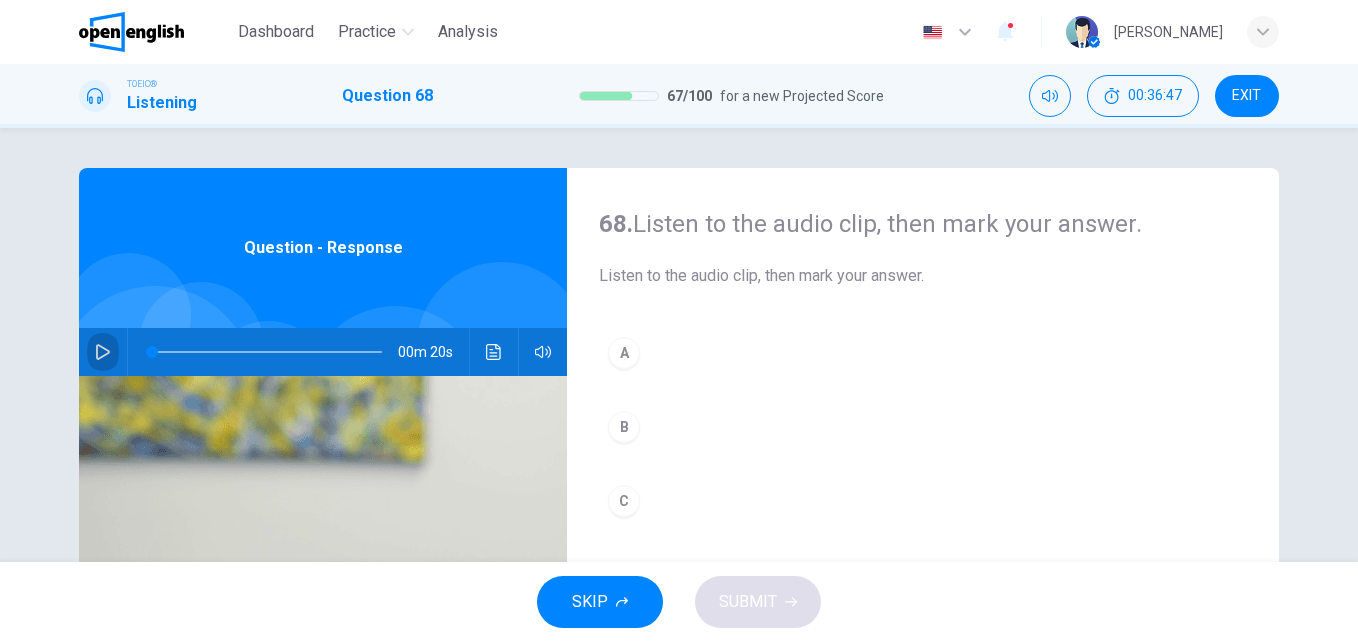 click 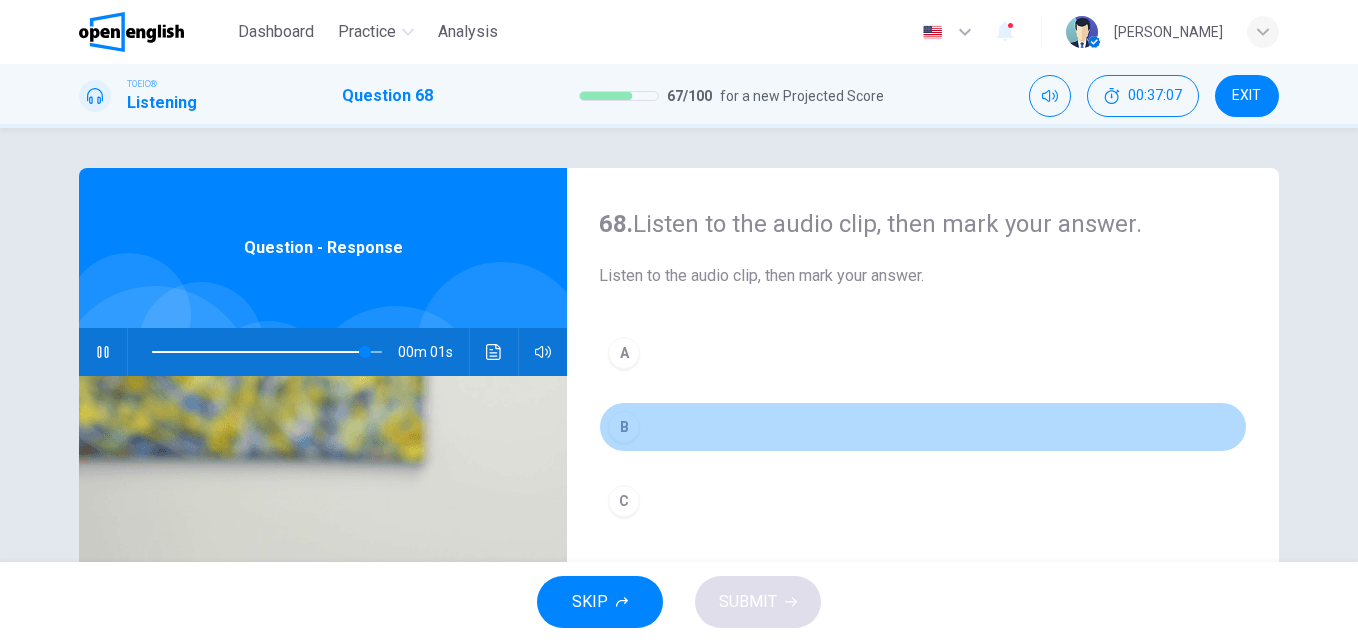 click on "B" at bounding box center (624, 427) 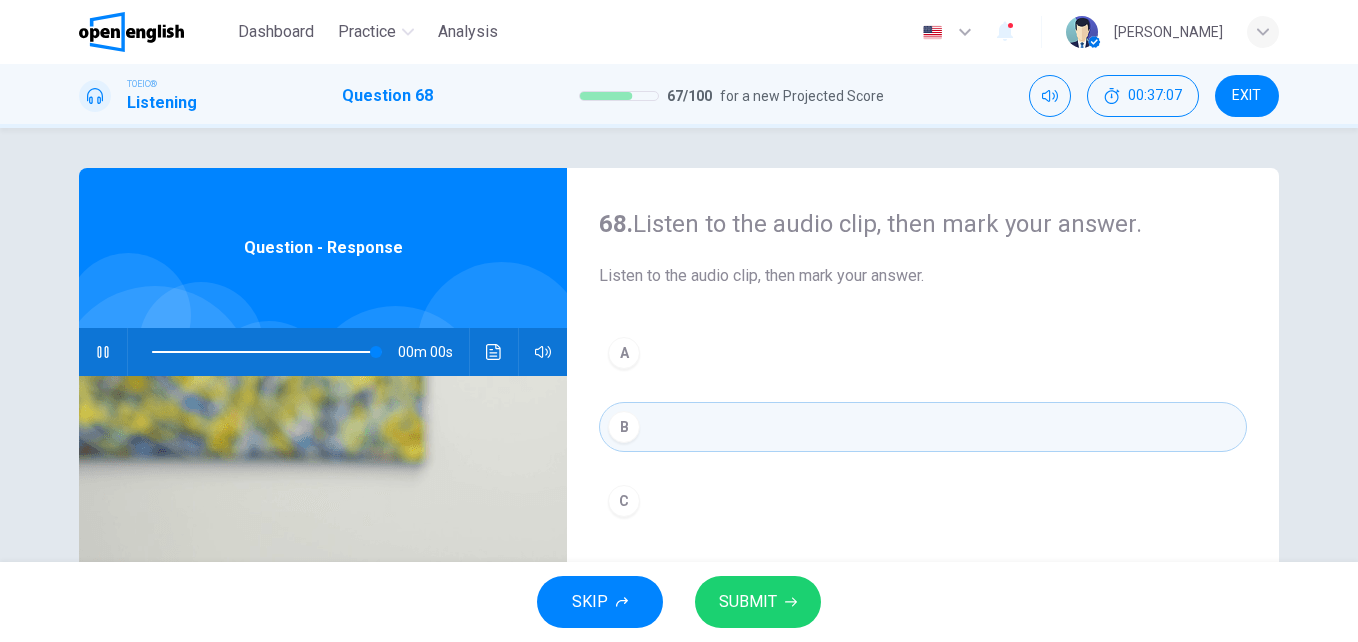 type on "*" 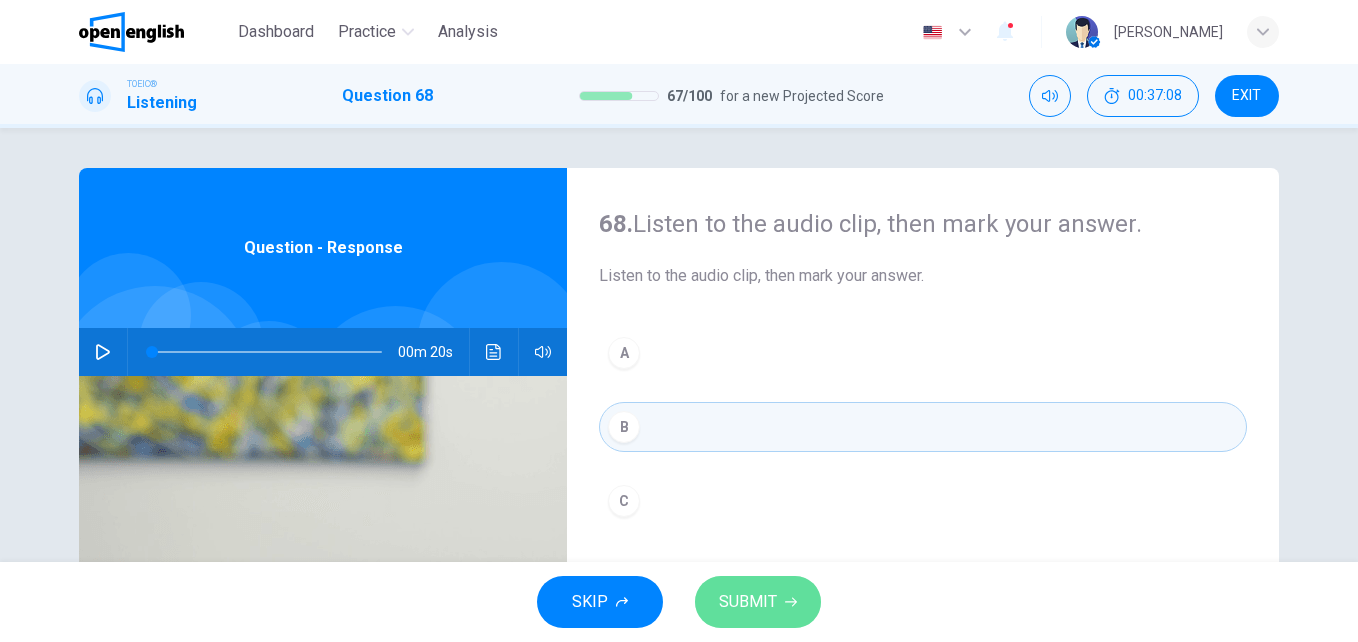 click on "SUBMIT" at bounding box center [748, 602] 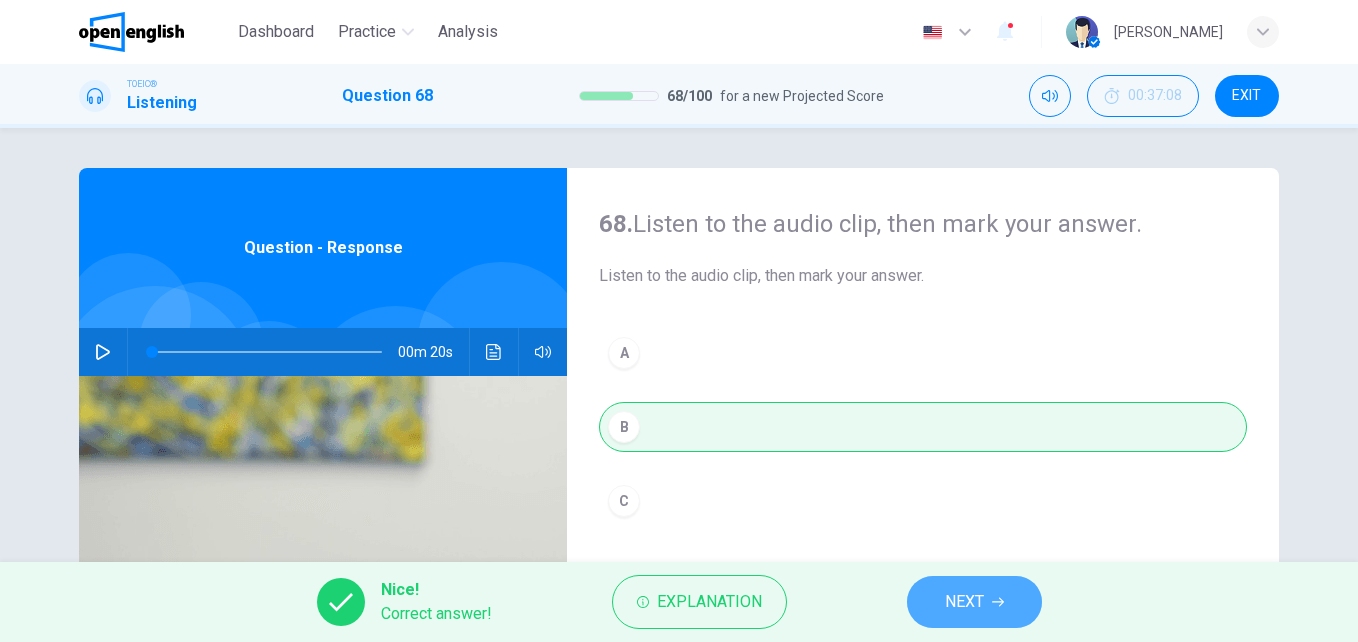 click on "NEXT" at bounding box center (974, 602) 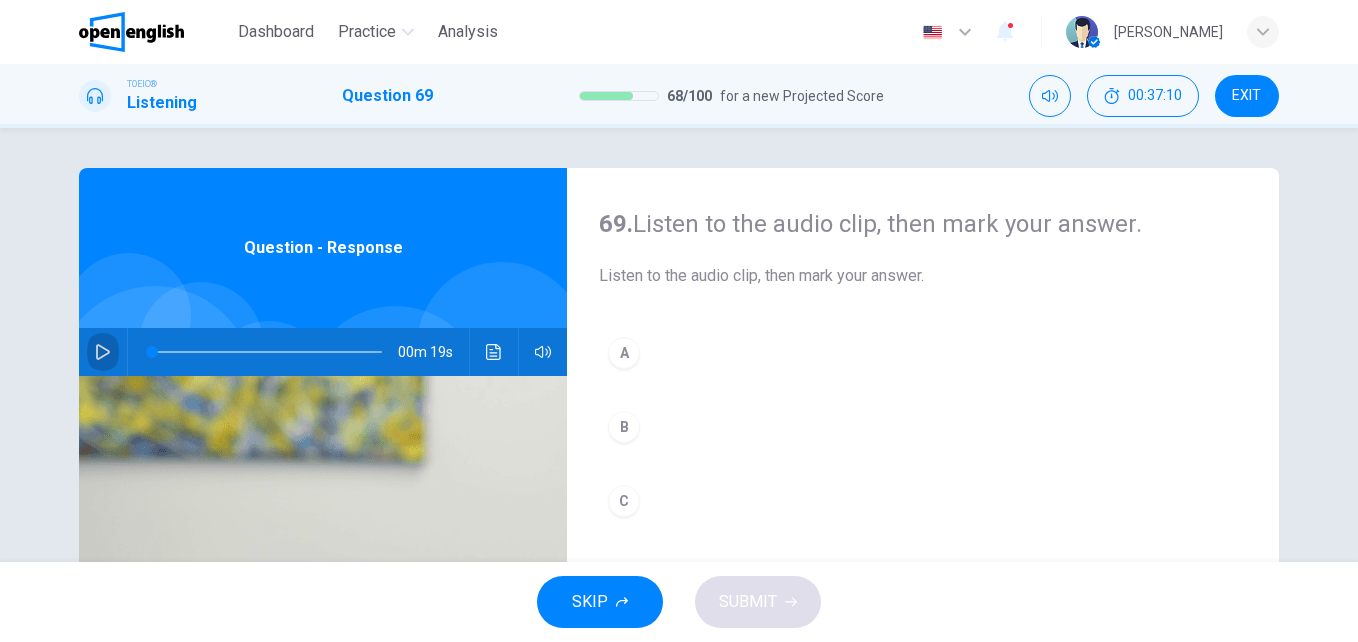 click 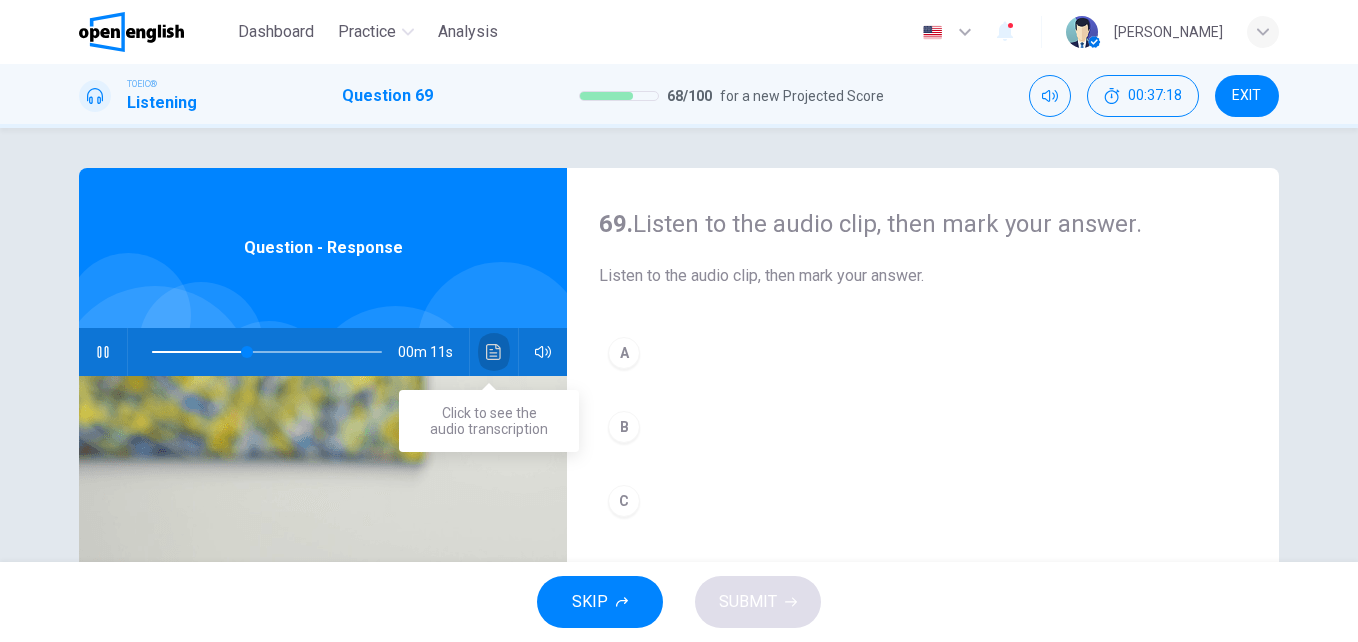 click 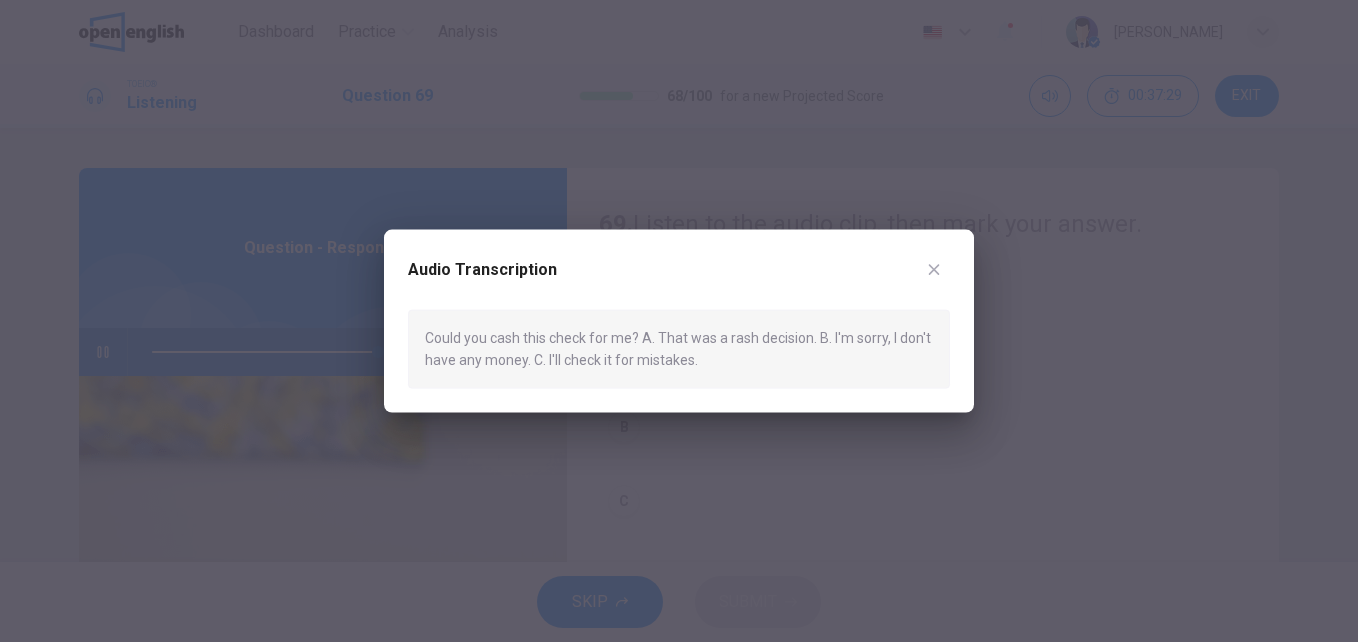 type on "*" 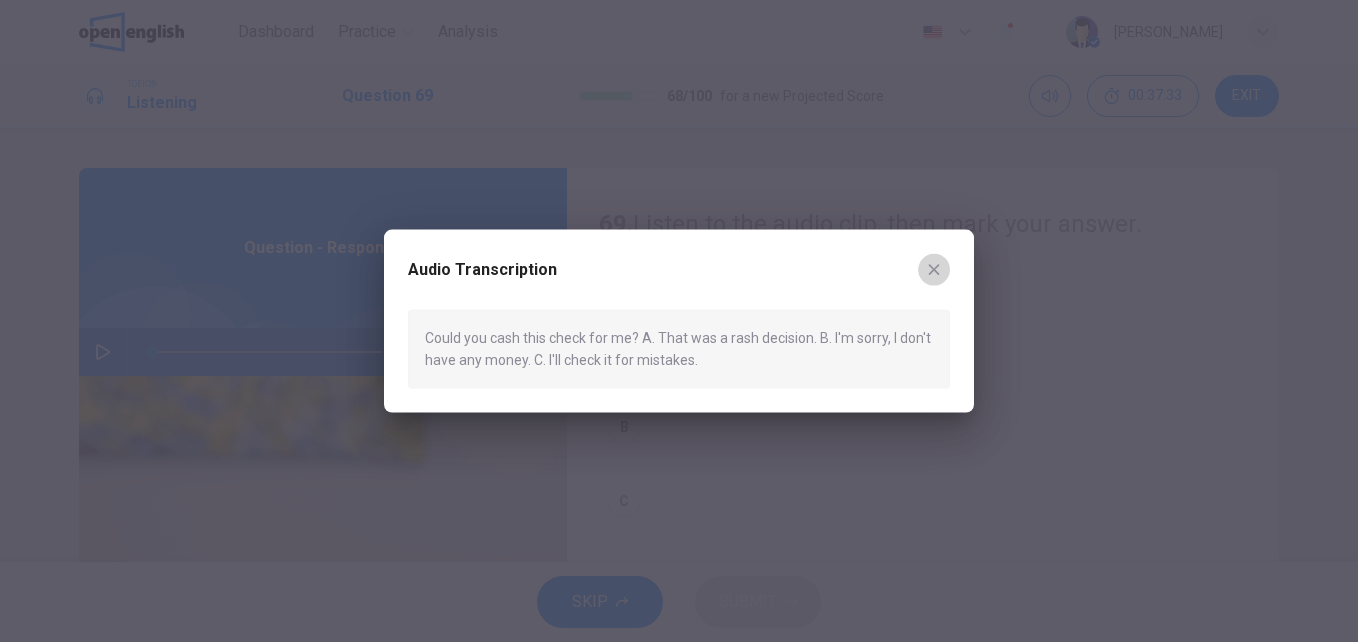 click 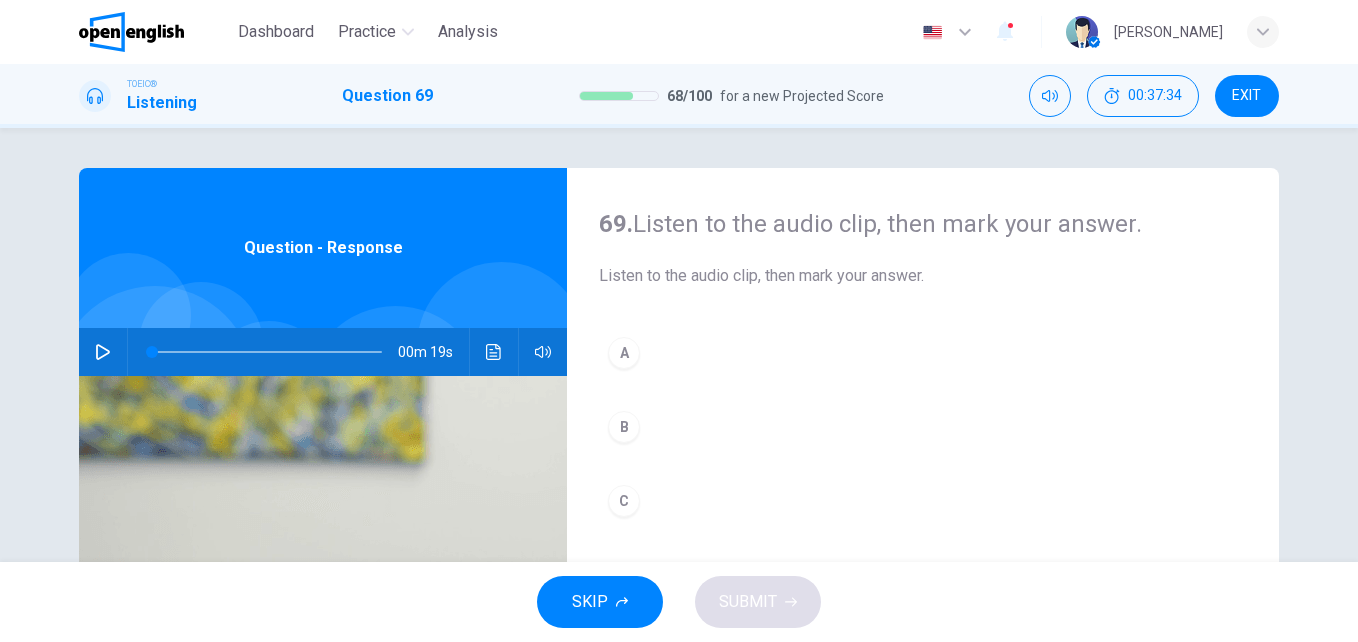 click on "B" at bounding box center [923, 427] 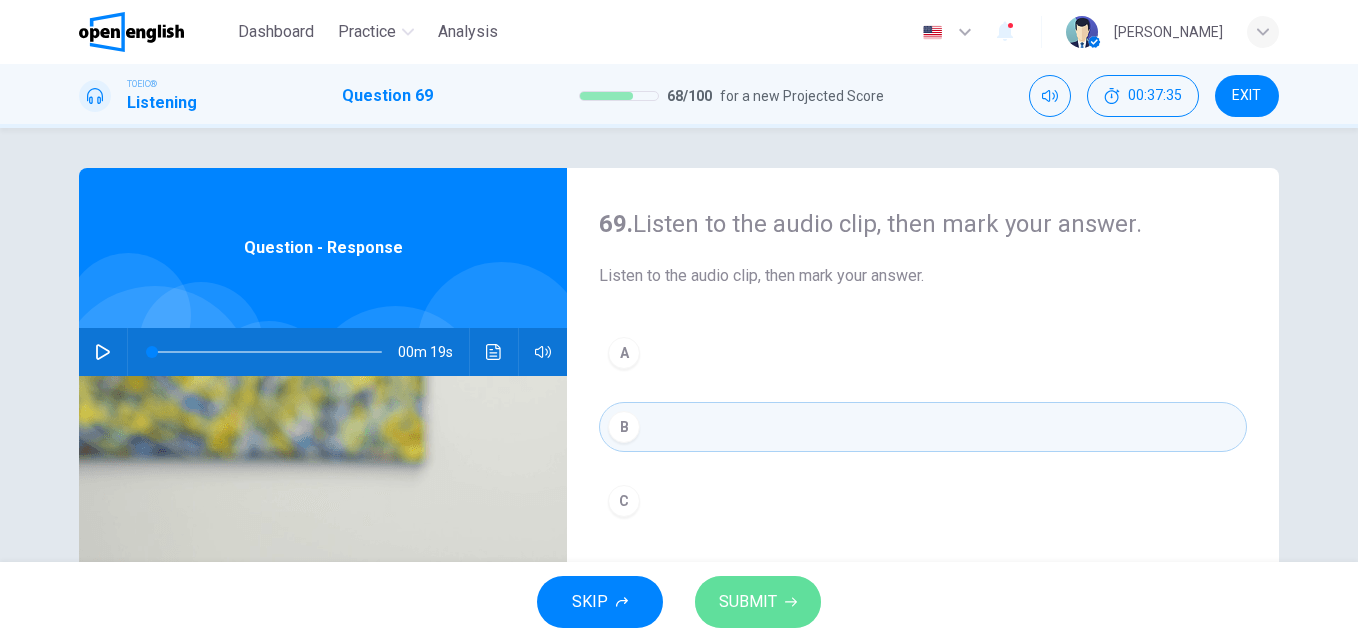 click on "SUBMIT" at bounding box center (748, 602) 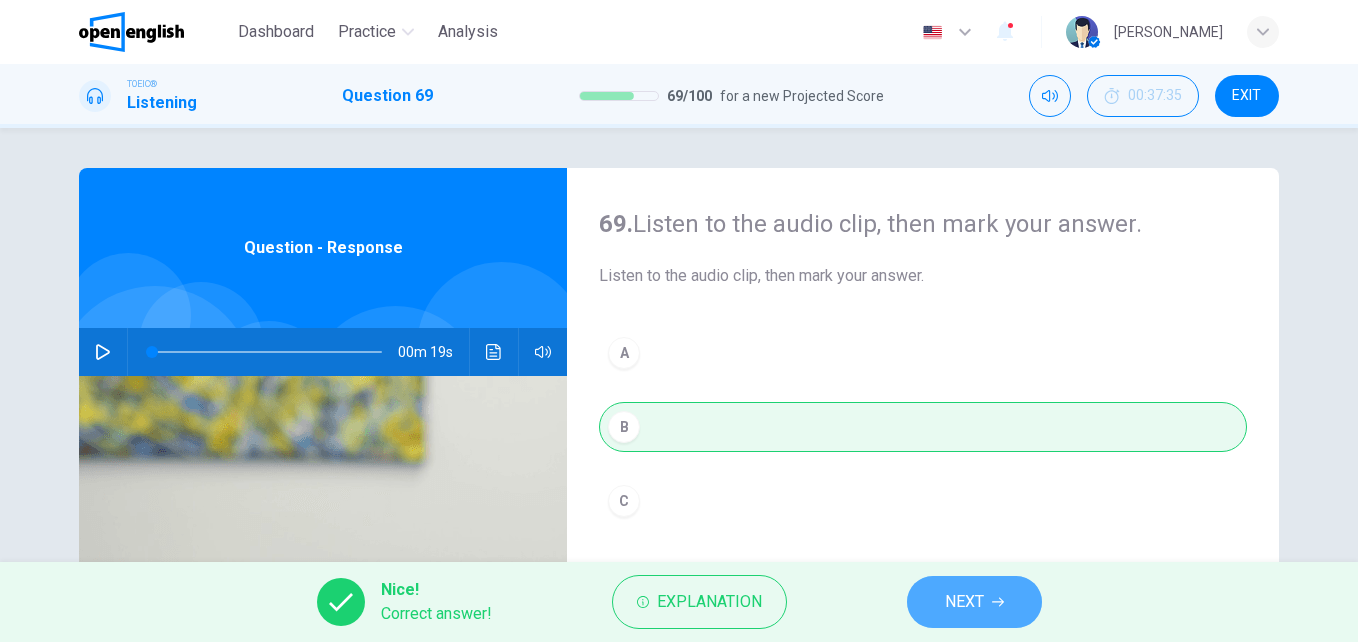 click on "NEXT" at bounding box center [974, 602] 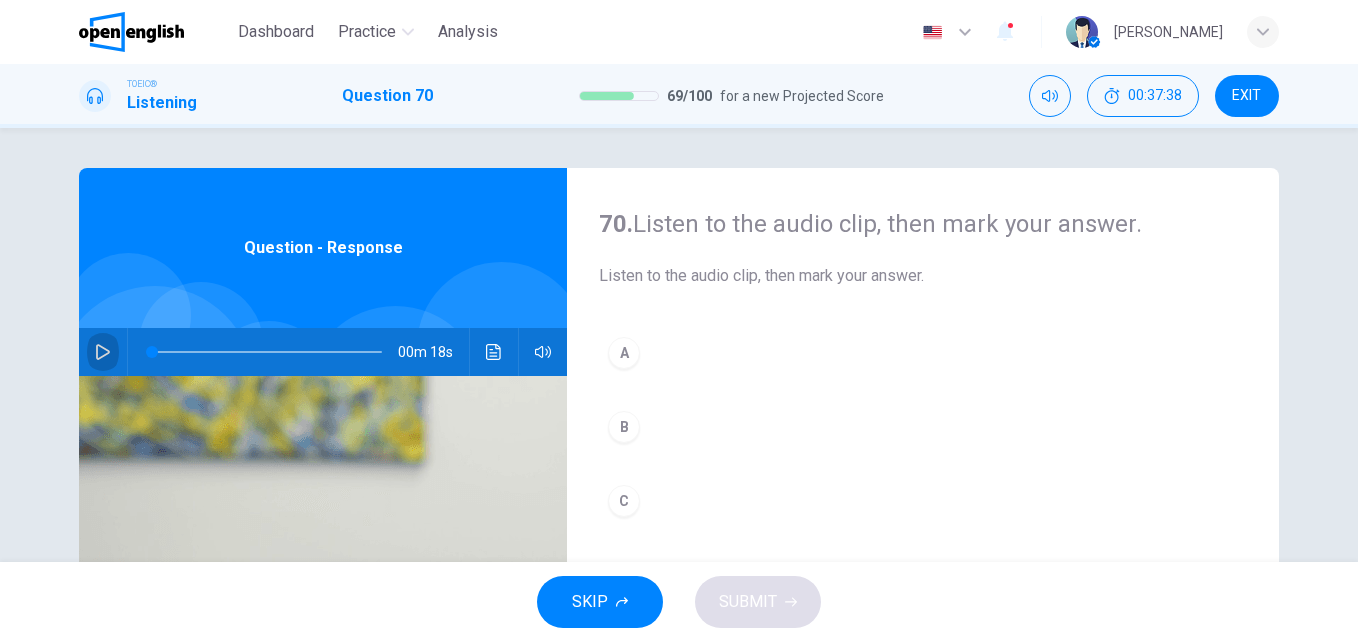 click 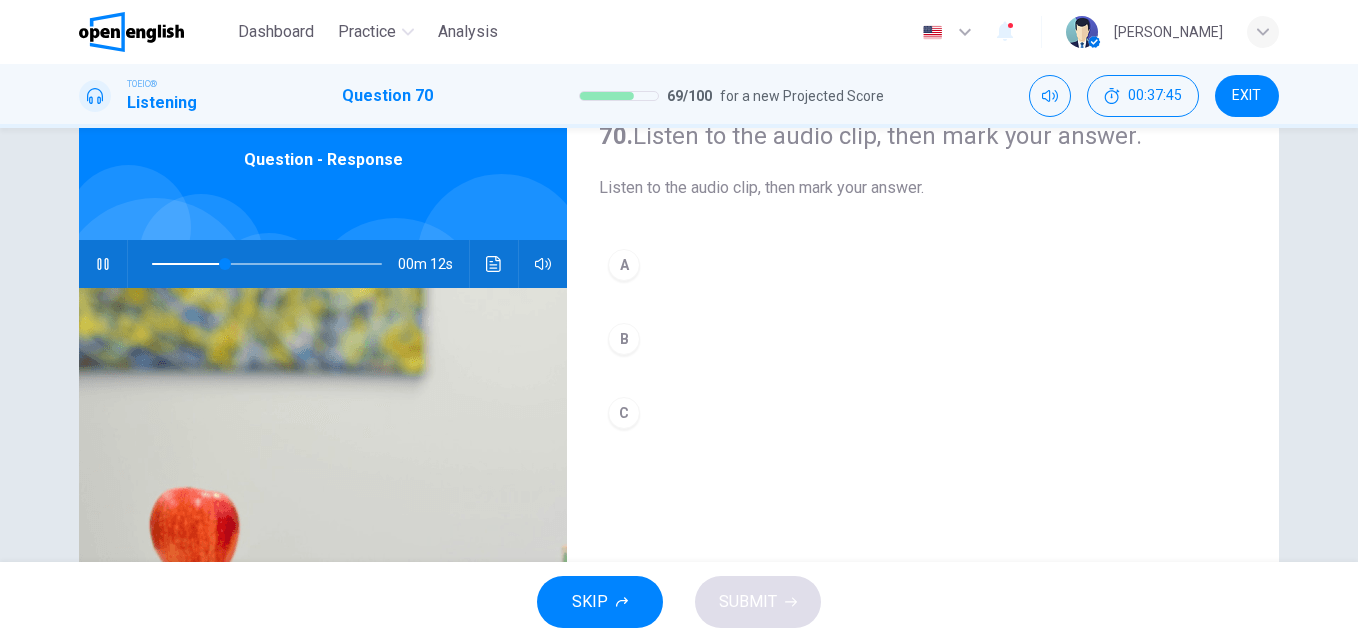 scroll, scrollTop: 92, scrollLeft: 0, axis: vertical 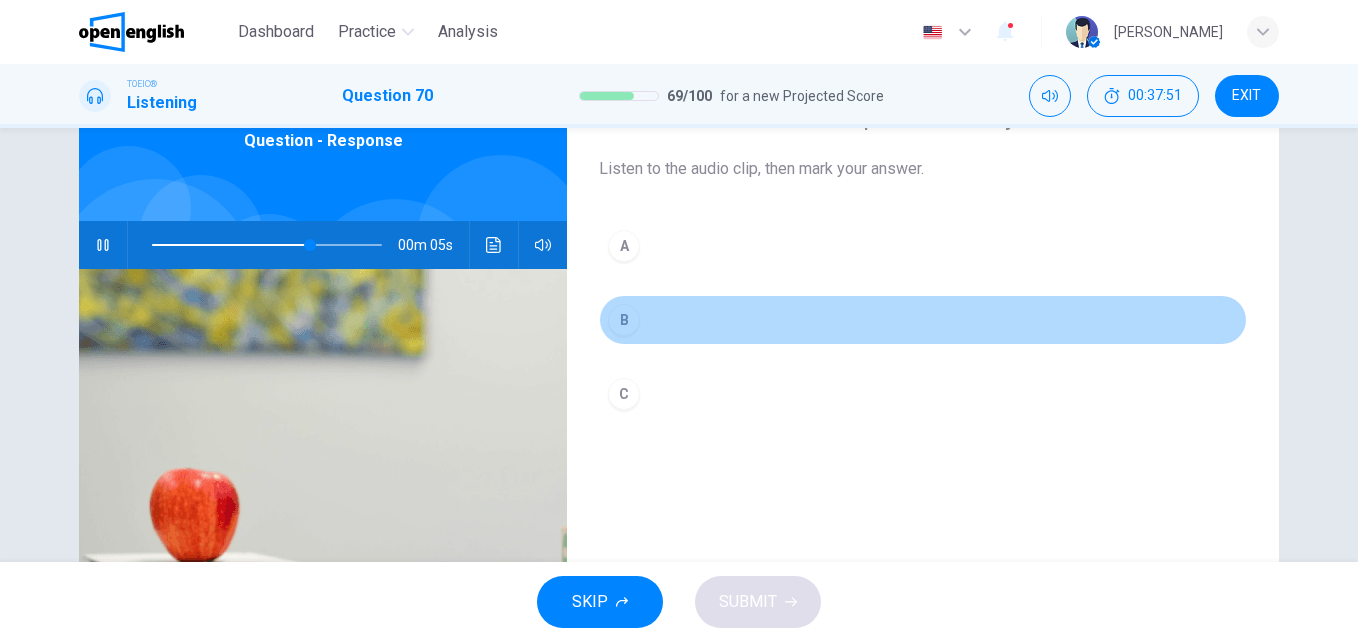 click on "B" at bounding box center (923, 320) 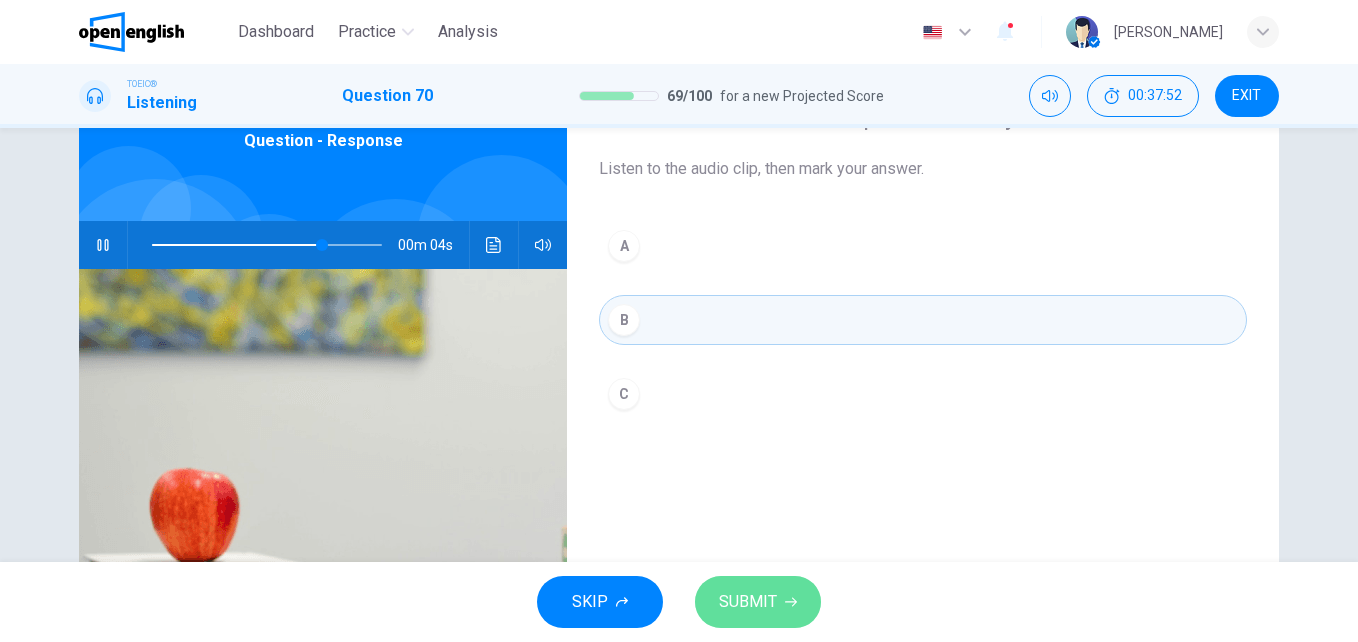 click on "SUBMIT" at bounding box center [758, 602] 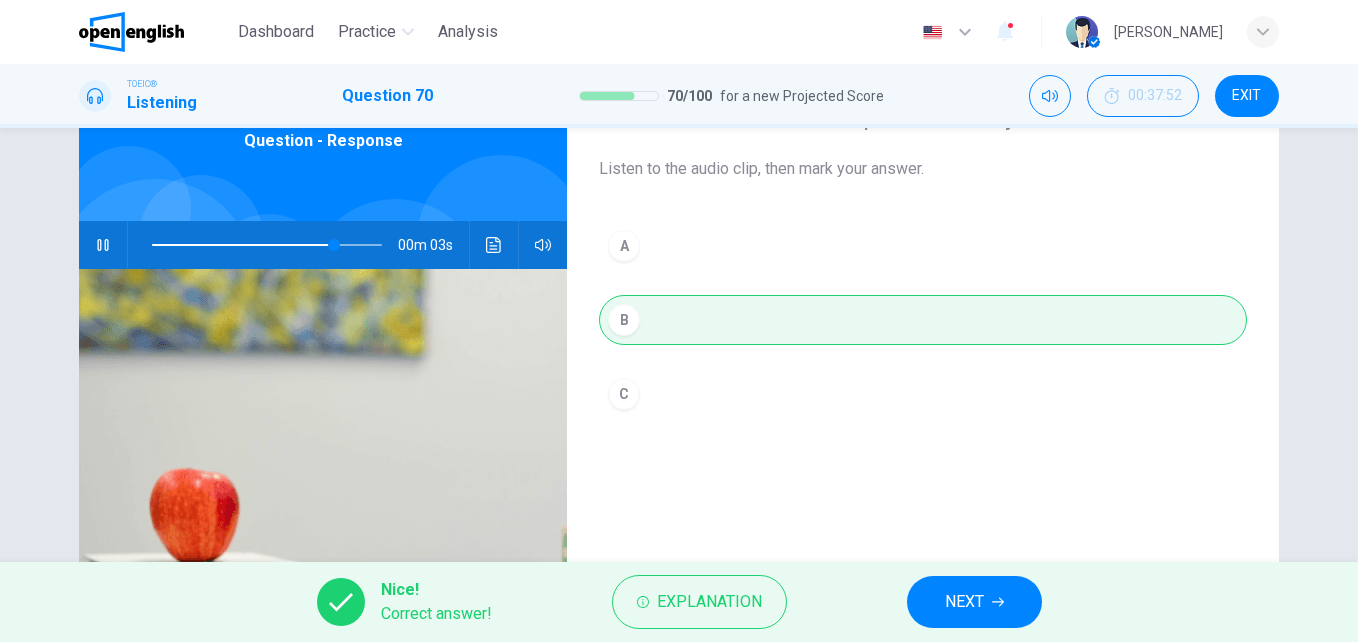 type on "**" 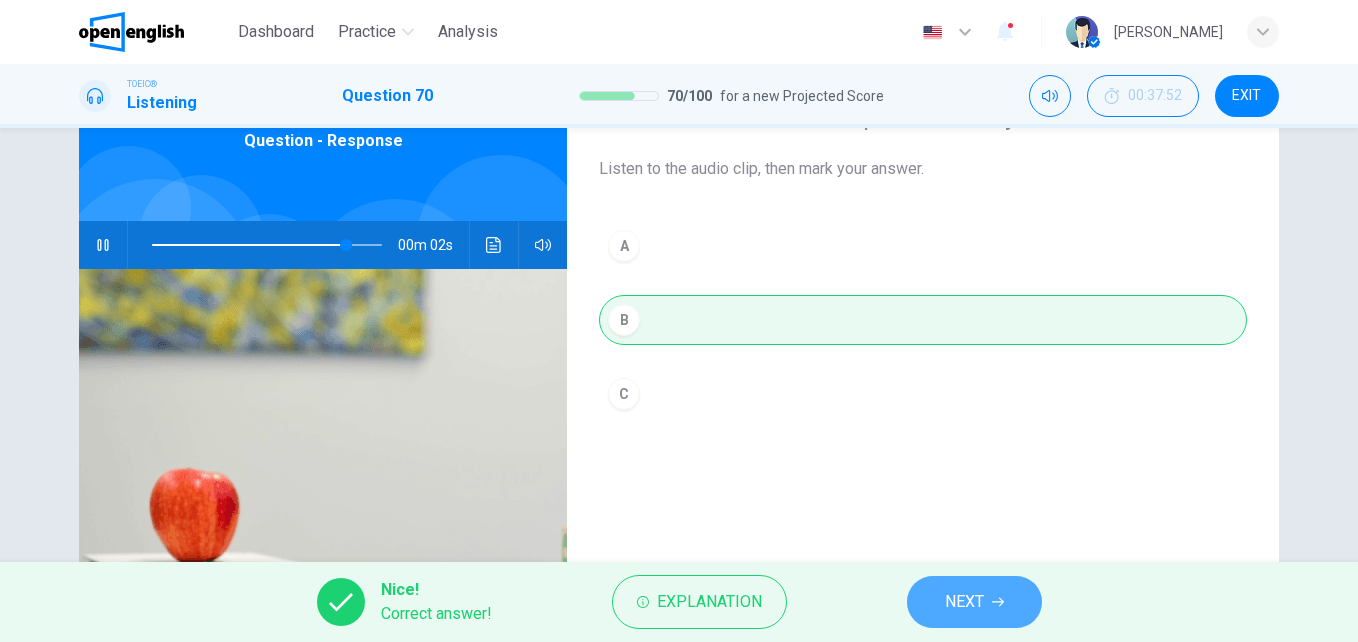click on "NEXT" at bounding box center [974, 602] 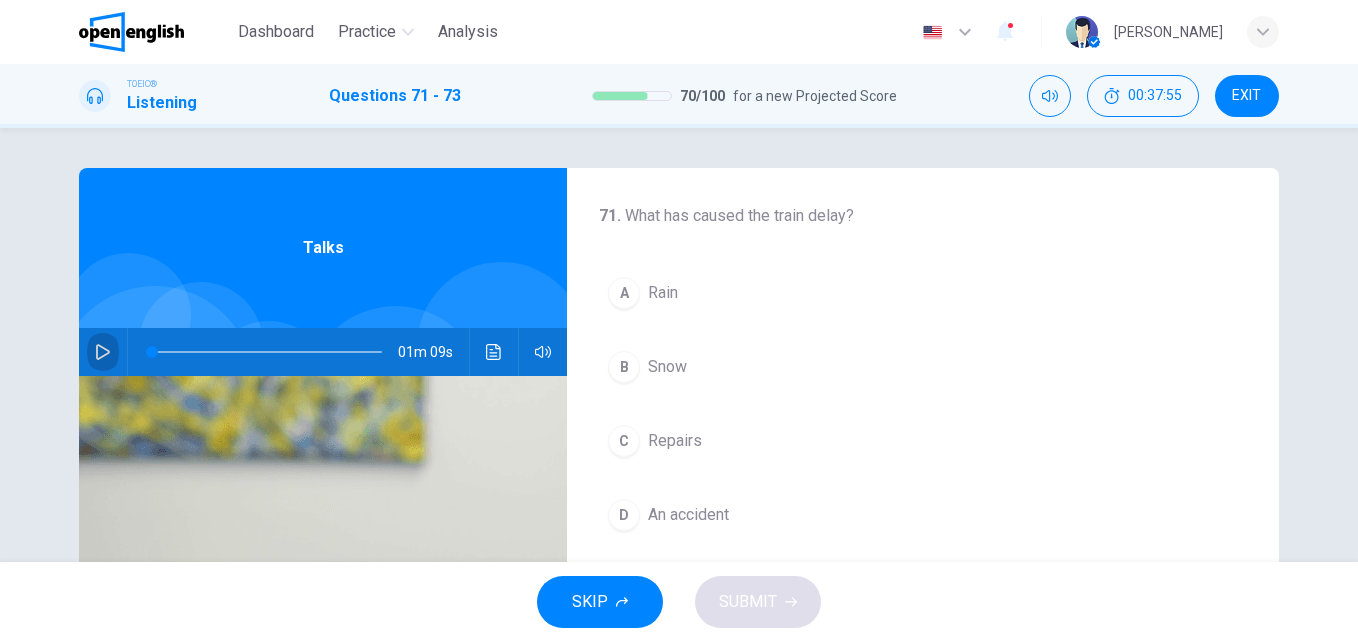 click 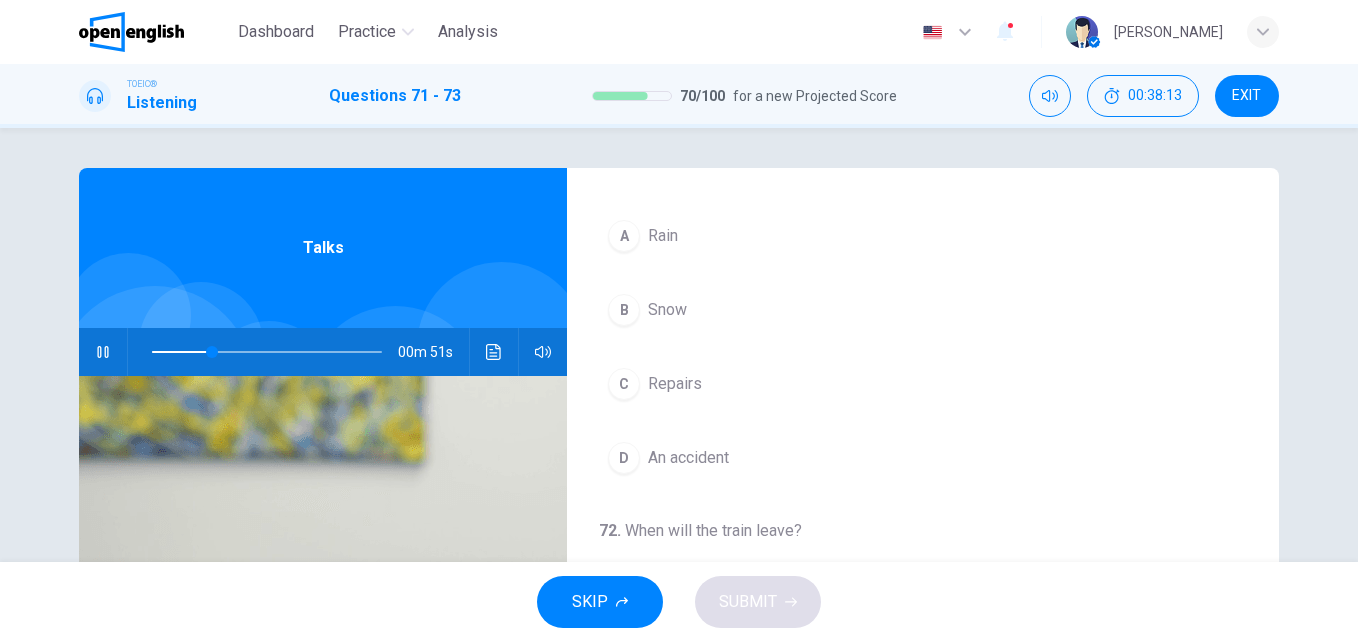 scroll, scrollTop: 59, scrollLeft: 0, axis: vertical 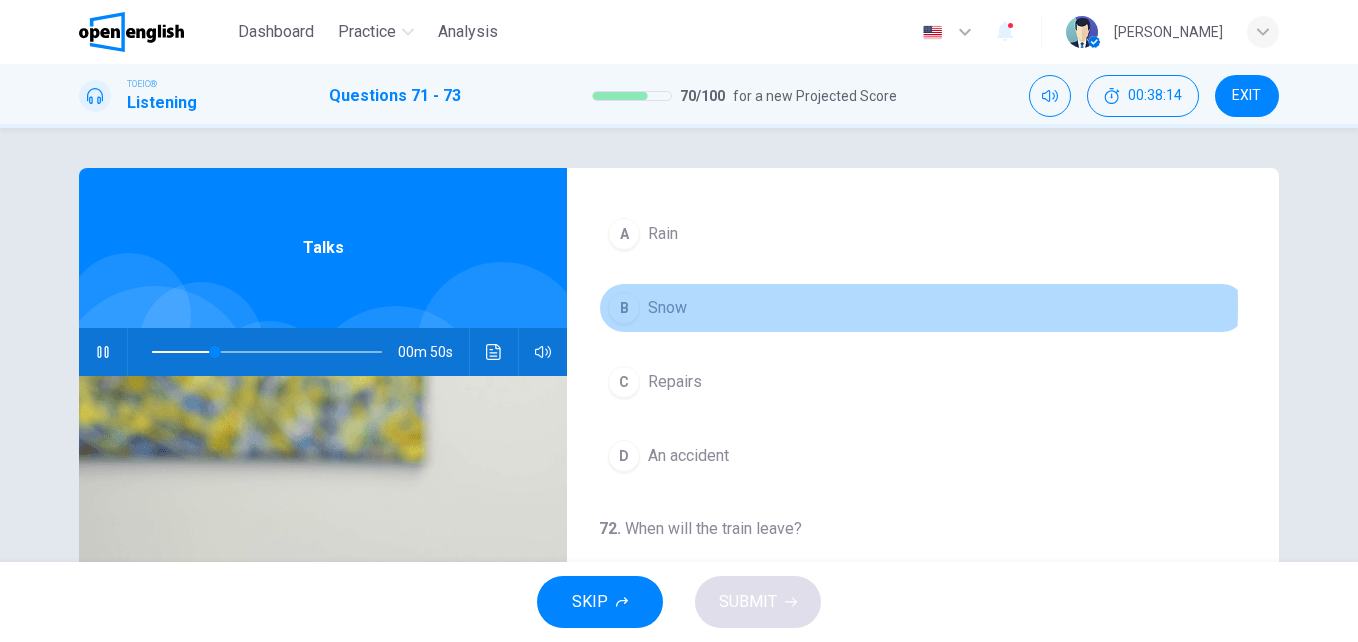 click on "B" at bounding box center [624, 308] 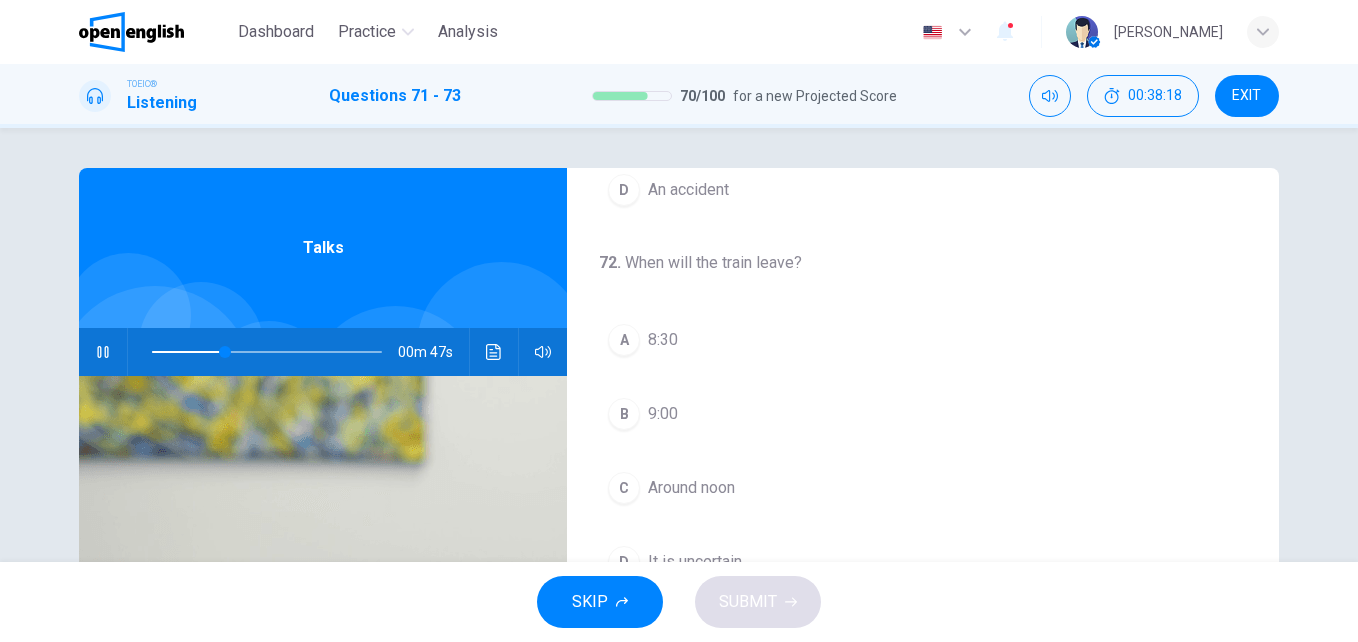 scroll, scrollTop: 334, scrollLeft: 0, axis: vertical 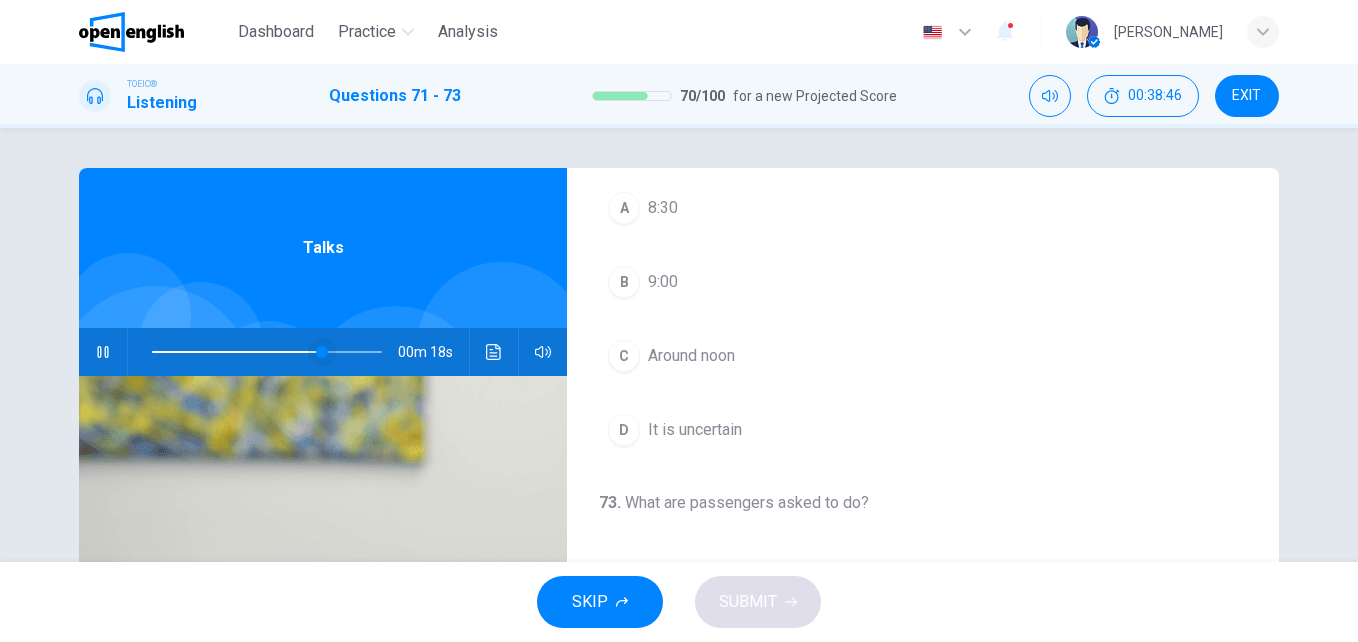 drag, startPoint x: 99, startPoint y: 351, endPoint x: 311, endPoint y: 352, distance: 212.00237 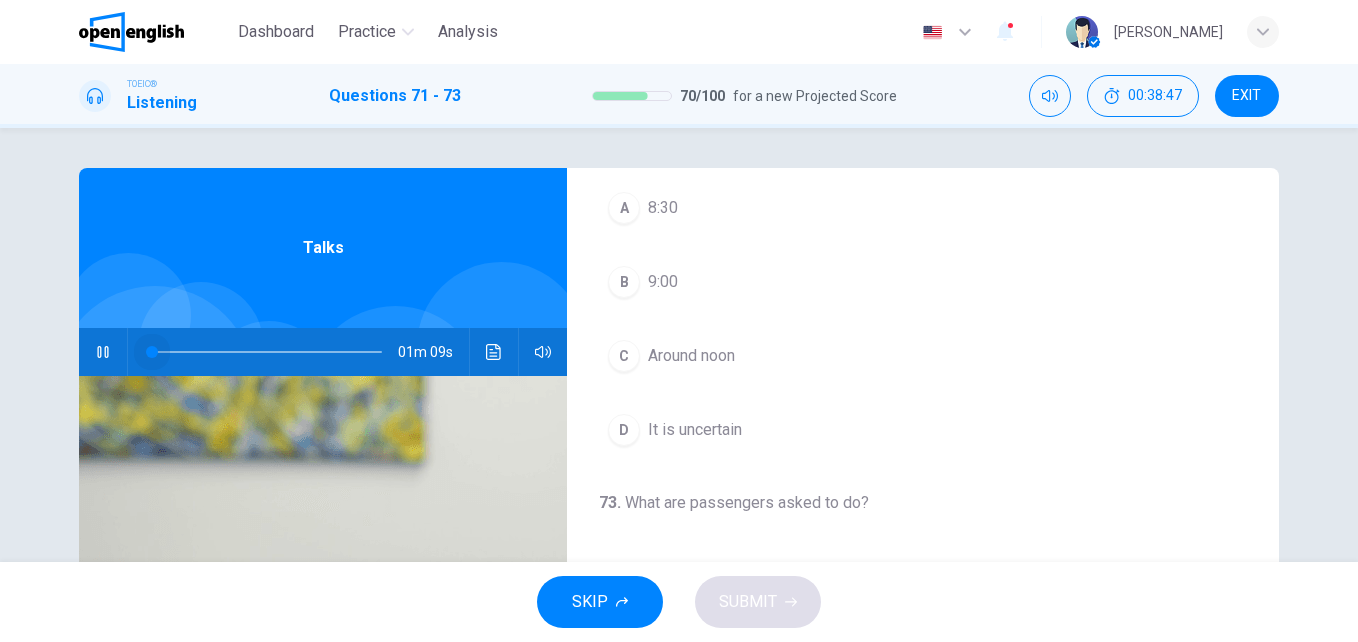 drag, startPoint x: 311, startPoint y: 352, endPoint x: 62, endPoint y: 352, distance: 249 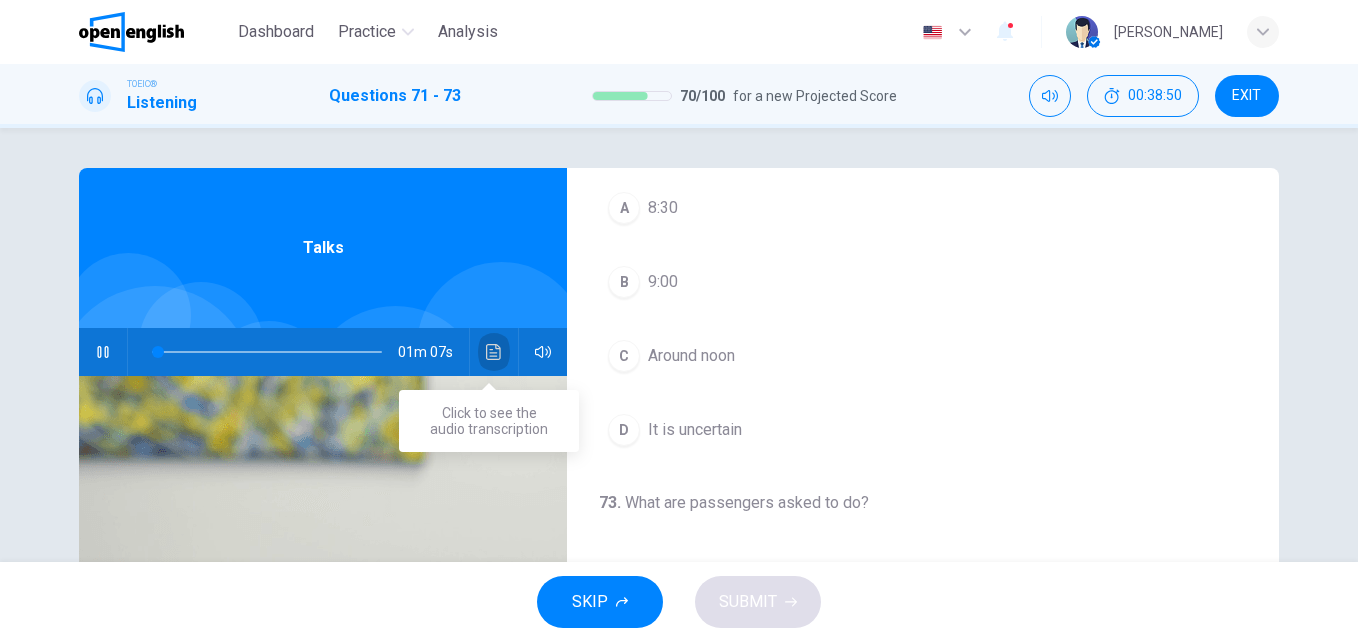 click at bounding box center (494, 352) 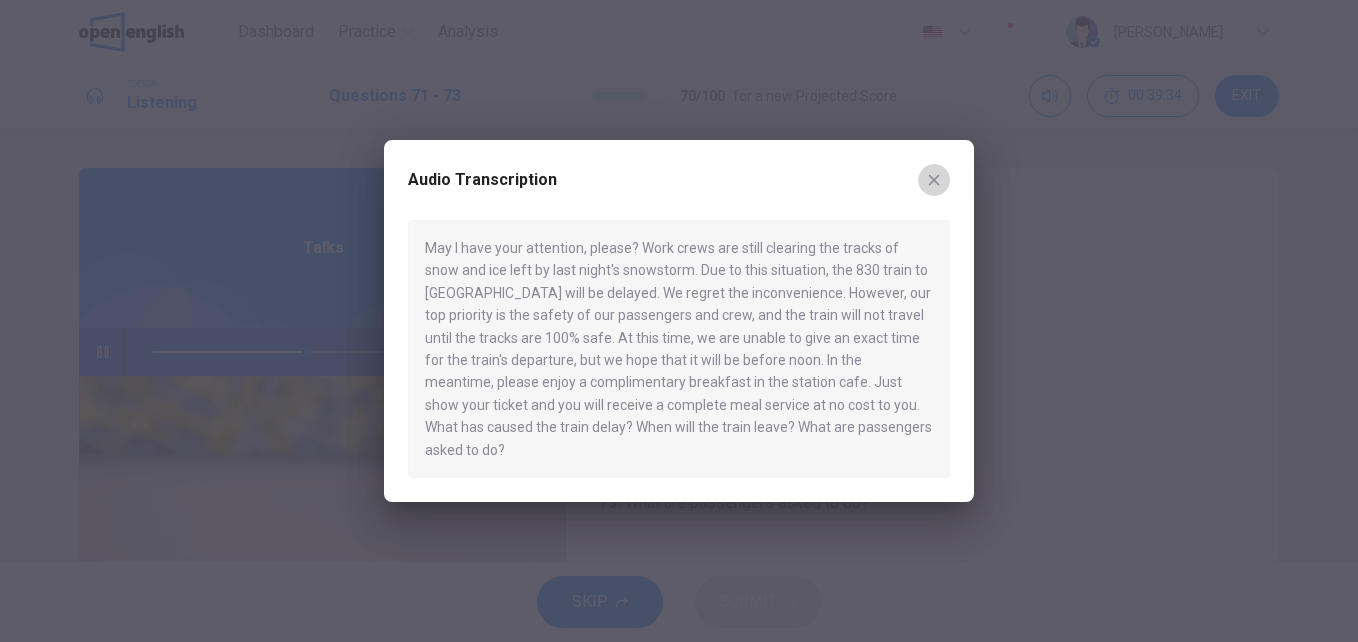 click 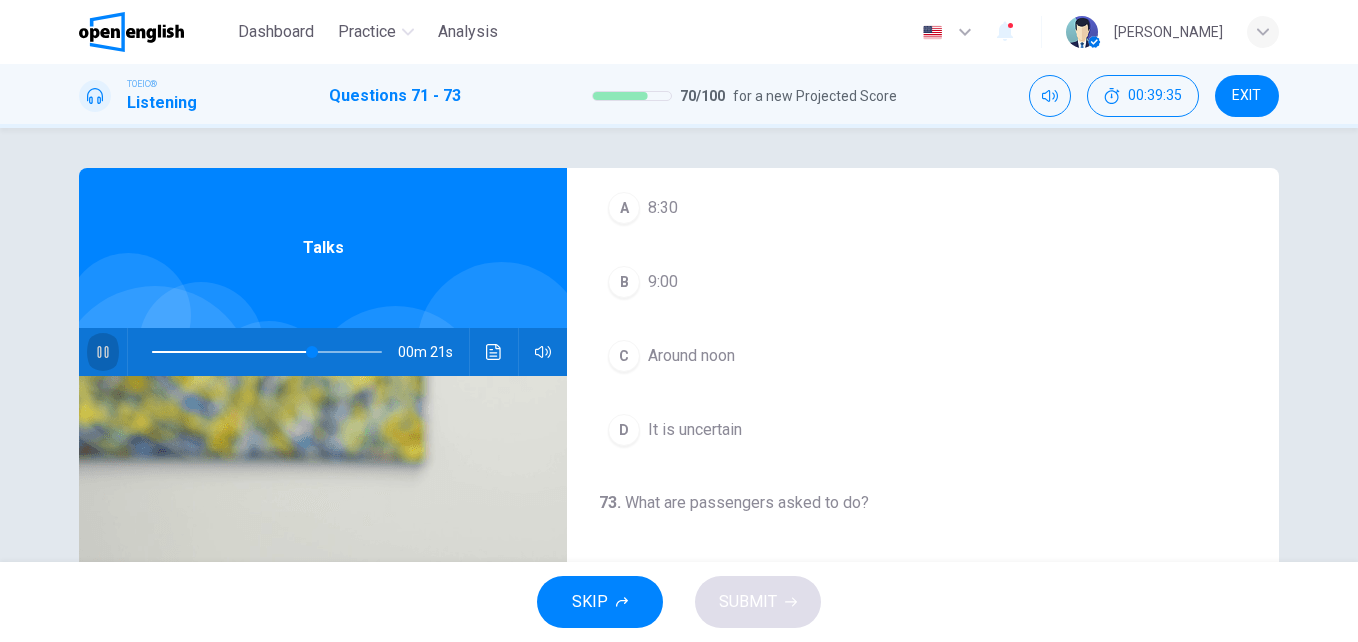 click 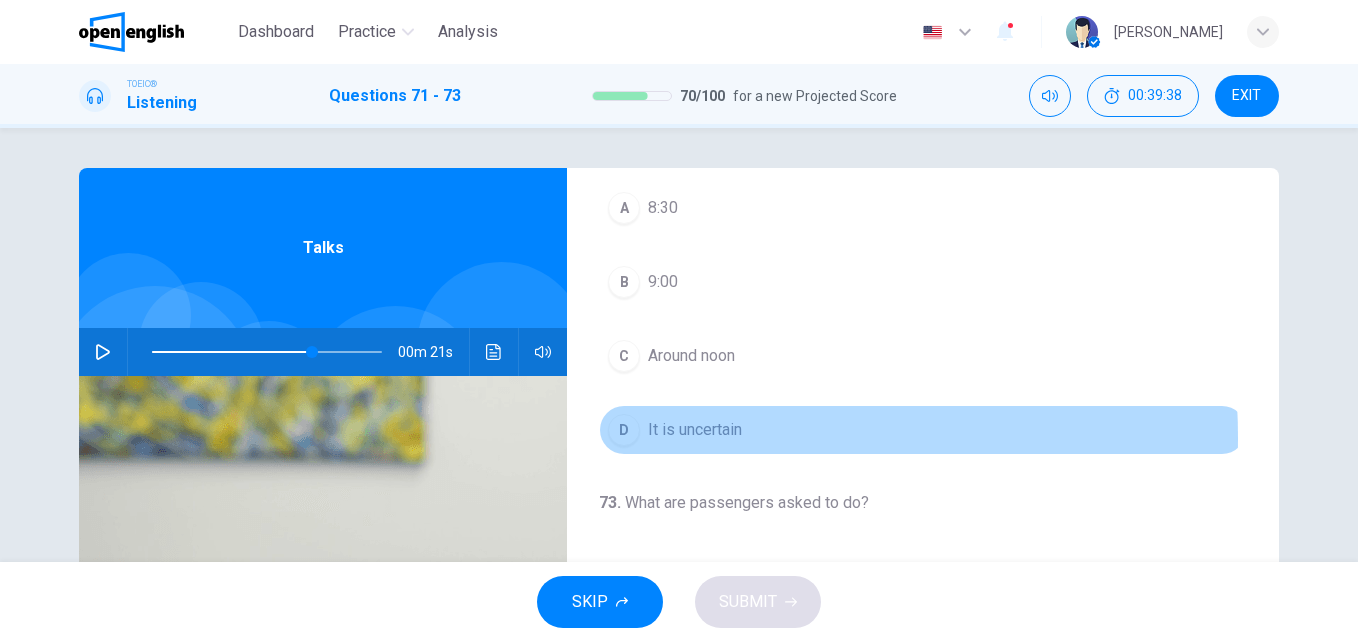 click on "D" at bounding box center [624, 430] 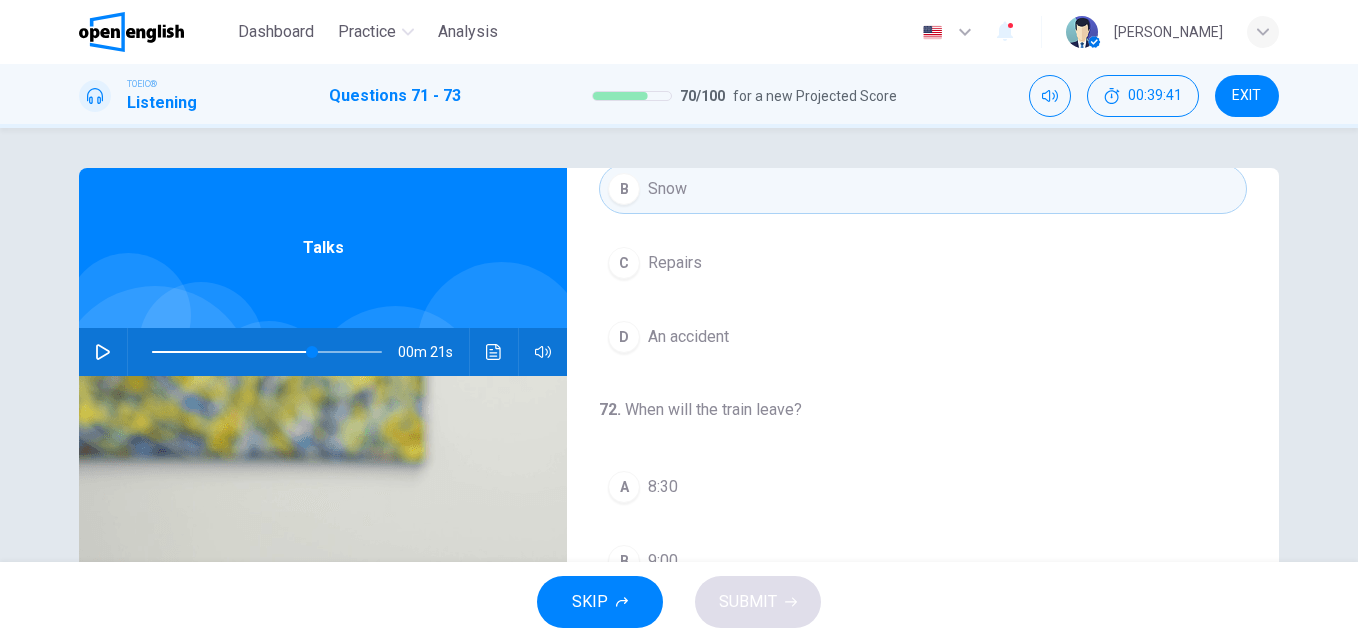 scroll, scrollTop: 457, scrollLeft: 0, axis: vertical 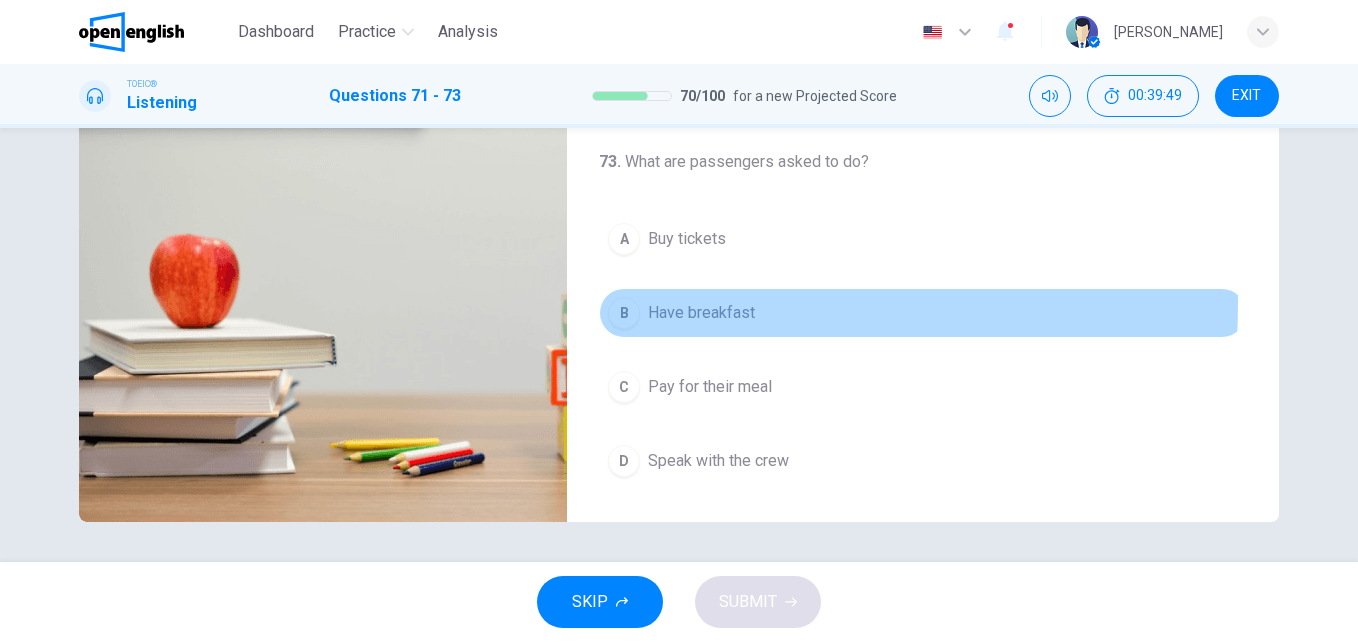 click on "B" at bounding box center (624, 313) 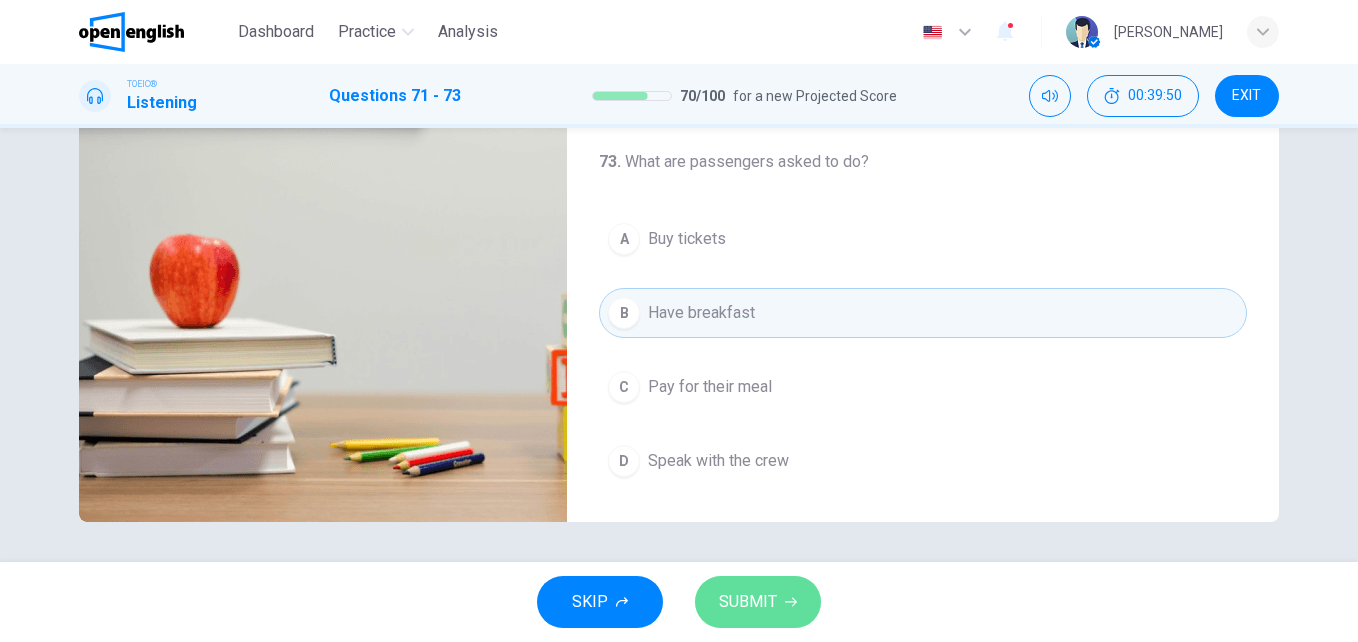 click on "SUBMIT" at bounding box center [748, 602] 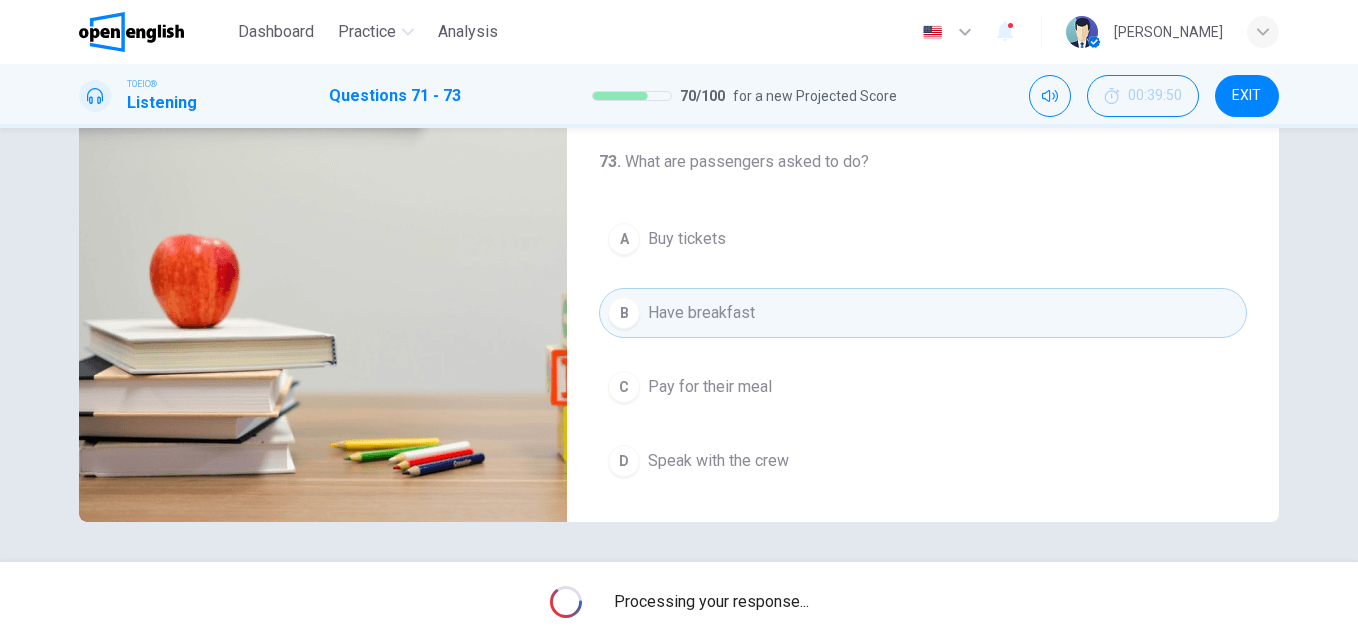 type on "**" 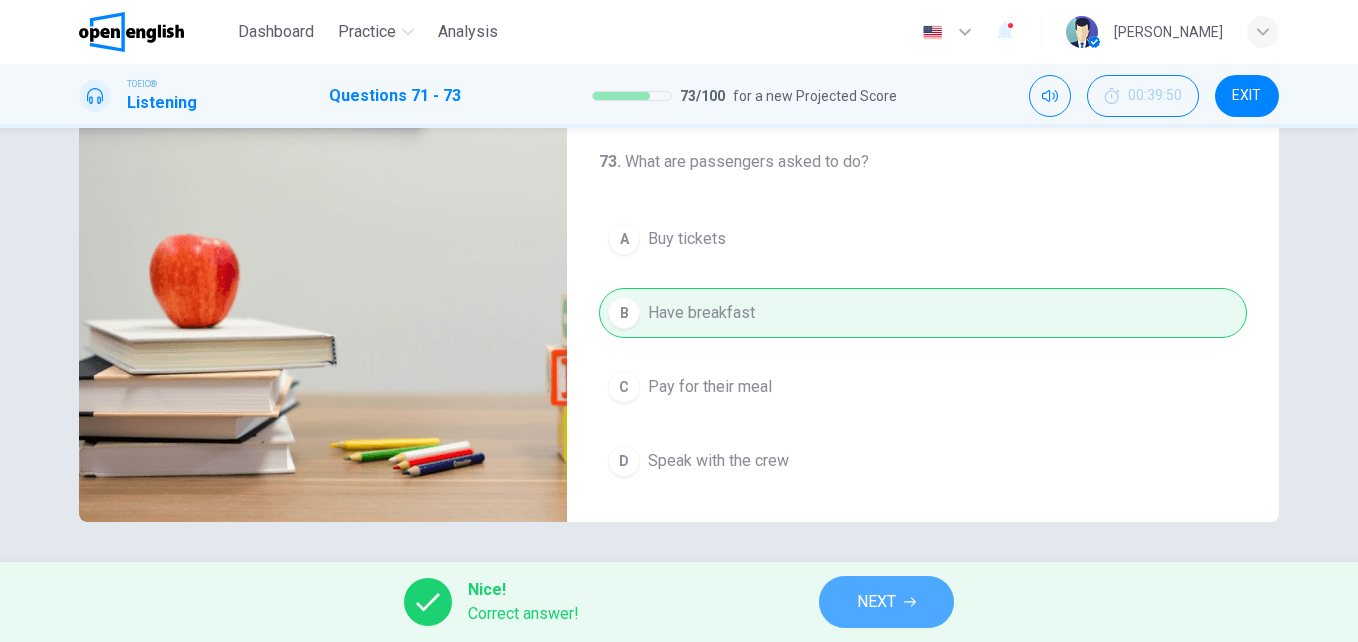click on "NEXT" at bounding box center [886, 602] 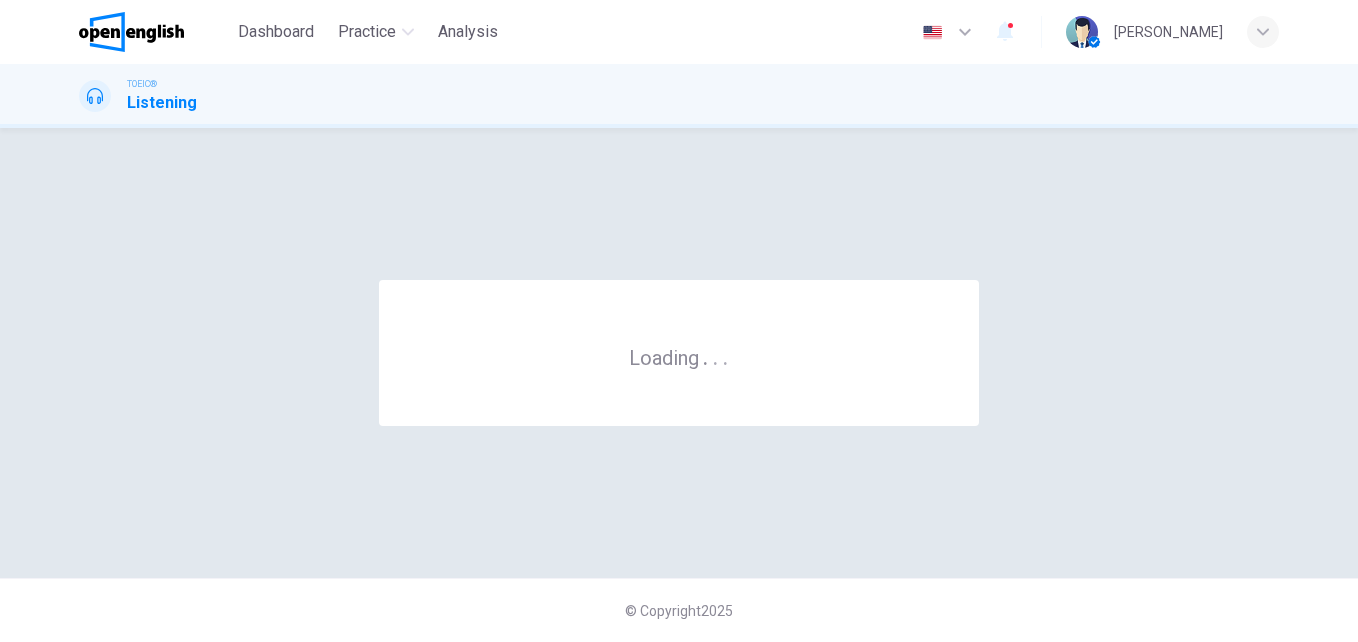 scroll, scrollTop: 0, scrollLeft: 0, axis: both 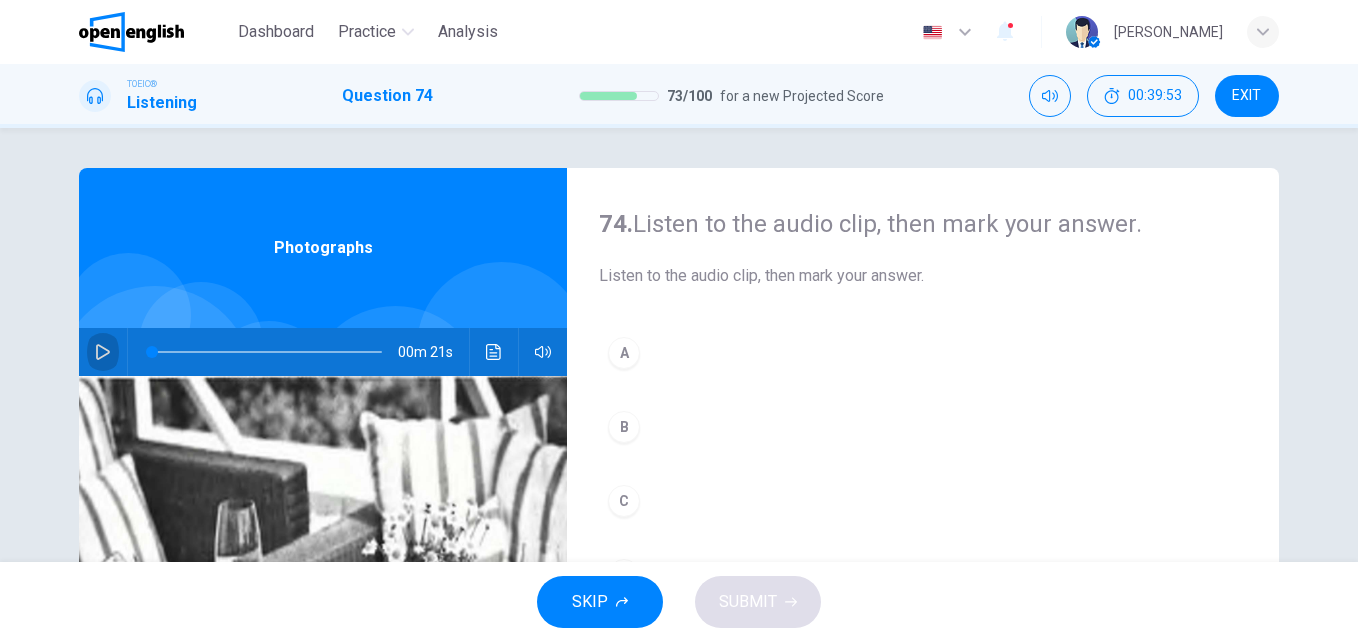 click at bounding box center (103, 352) 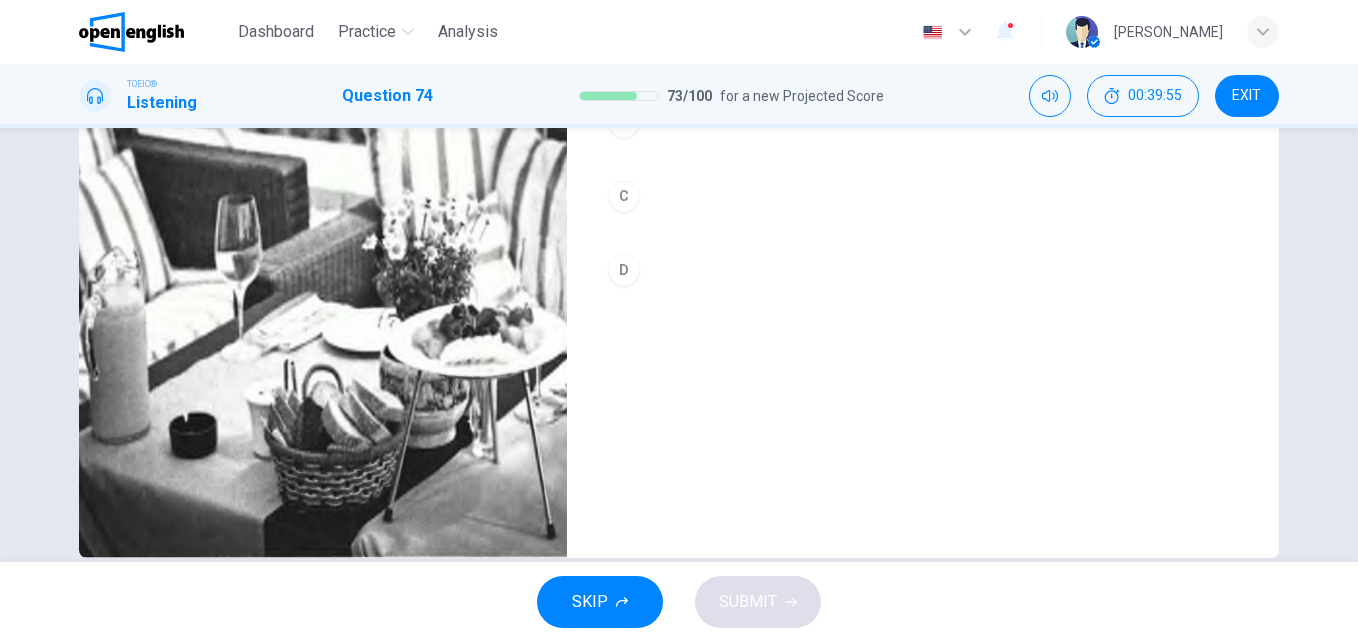 scroll, scrollTop: 308, scrollLeft: 0, axis: vertical 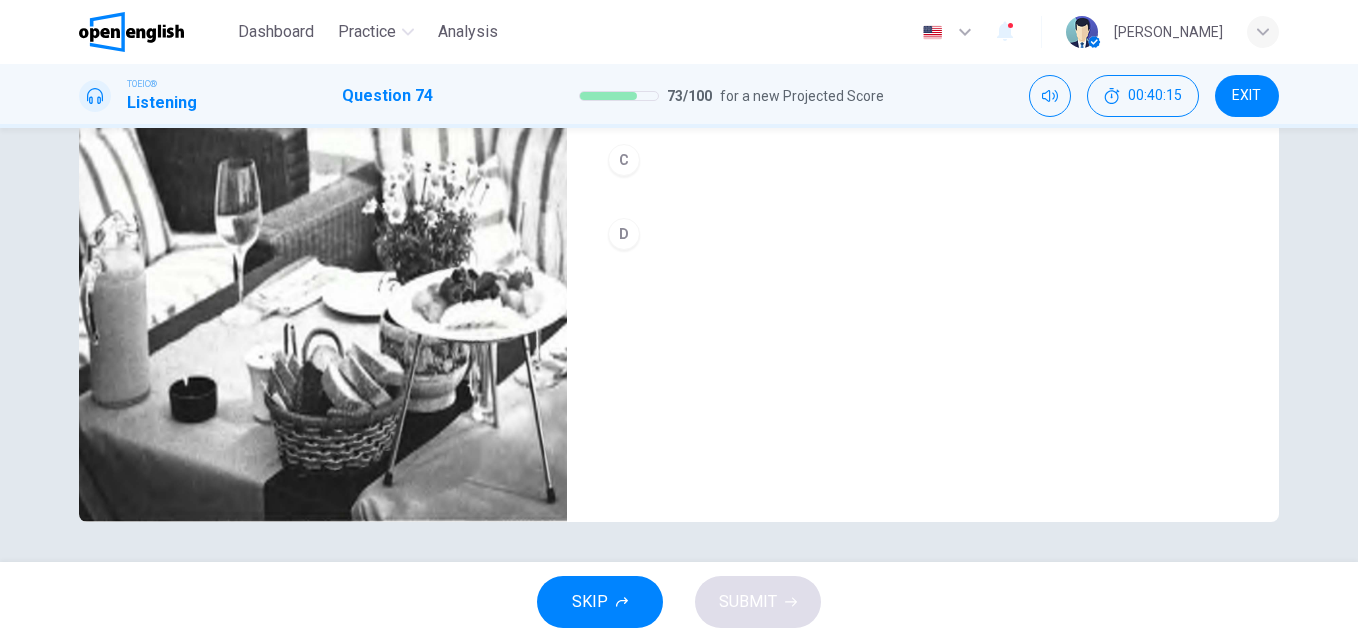 type on "*" 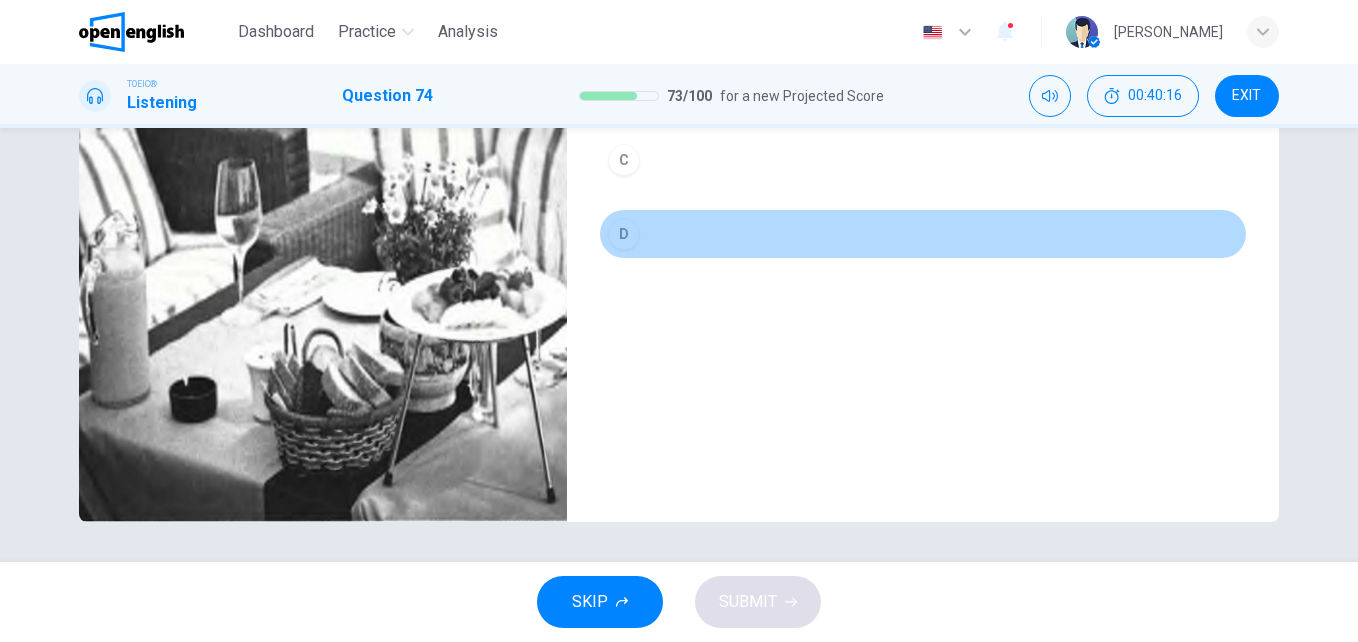 click on "D" at bounding box center (624, 234) 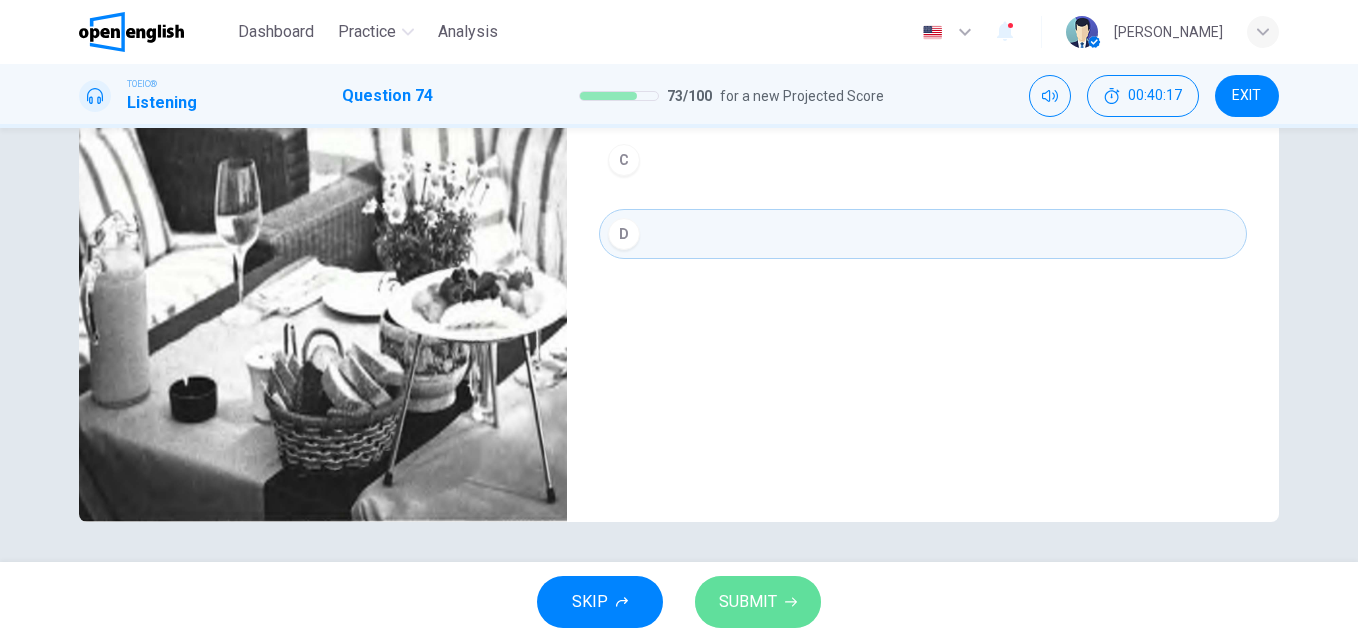 click on "SUBMIT" at bounding box center [758, 602] 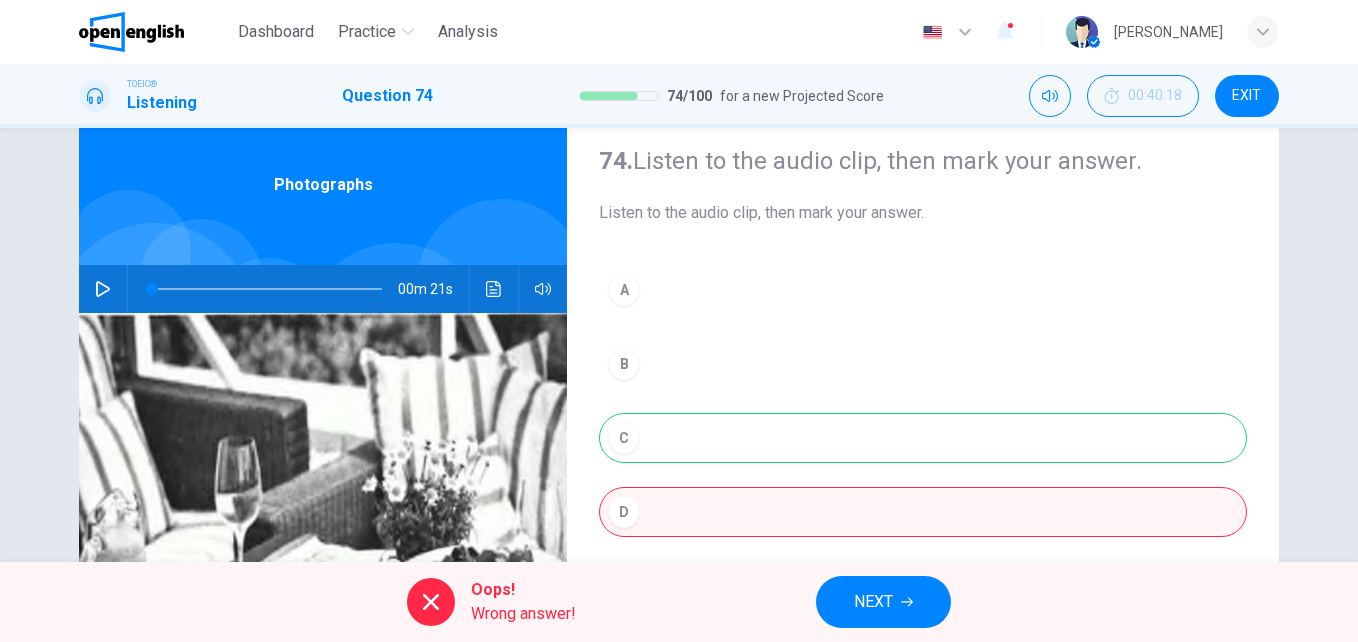 scroll, scrollTop: 61, scrollLeft: 0, axis: vertical 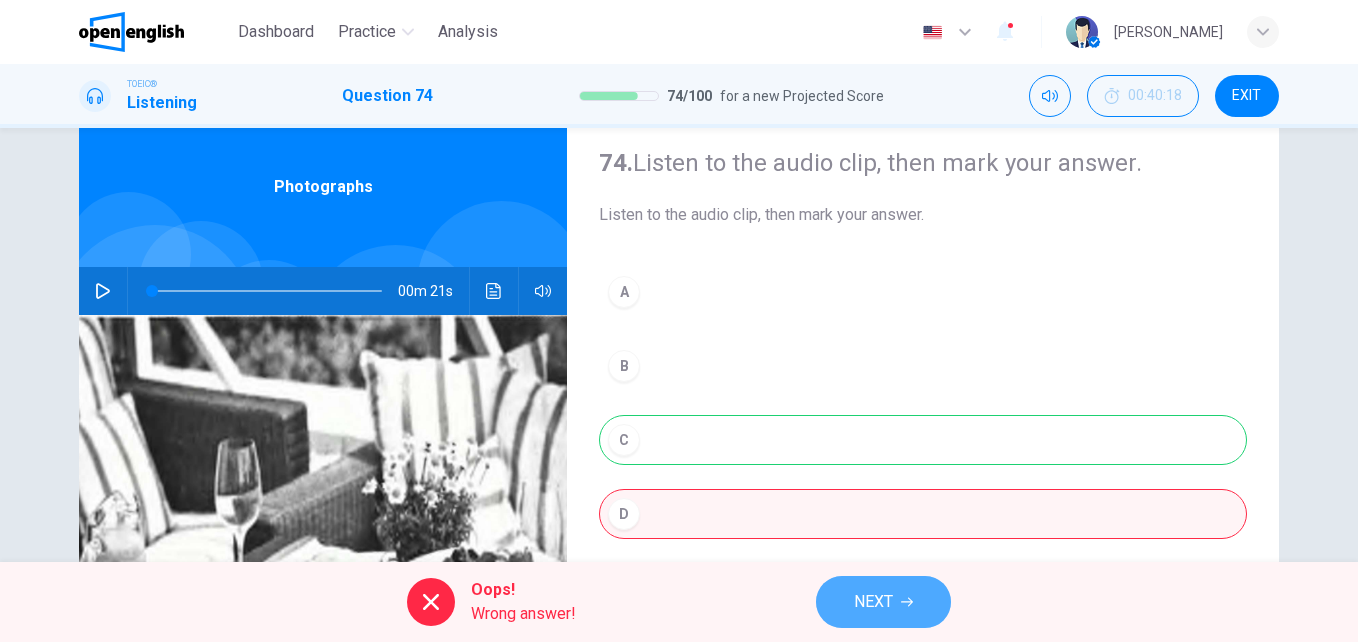 click on "NEXT" at bounding box center (873, 602) 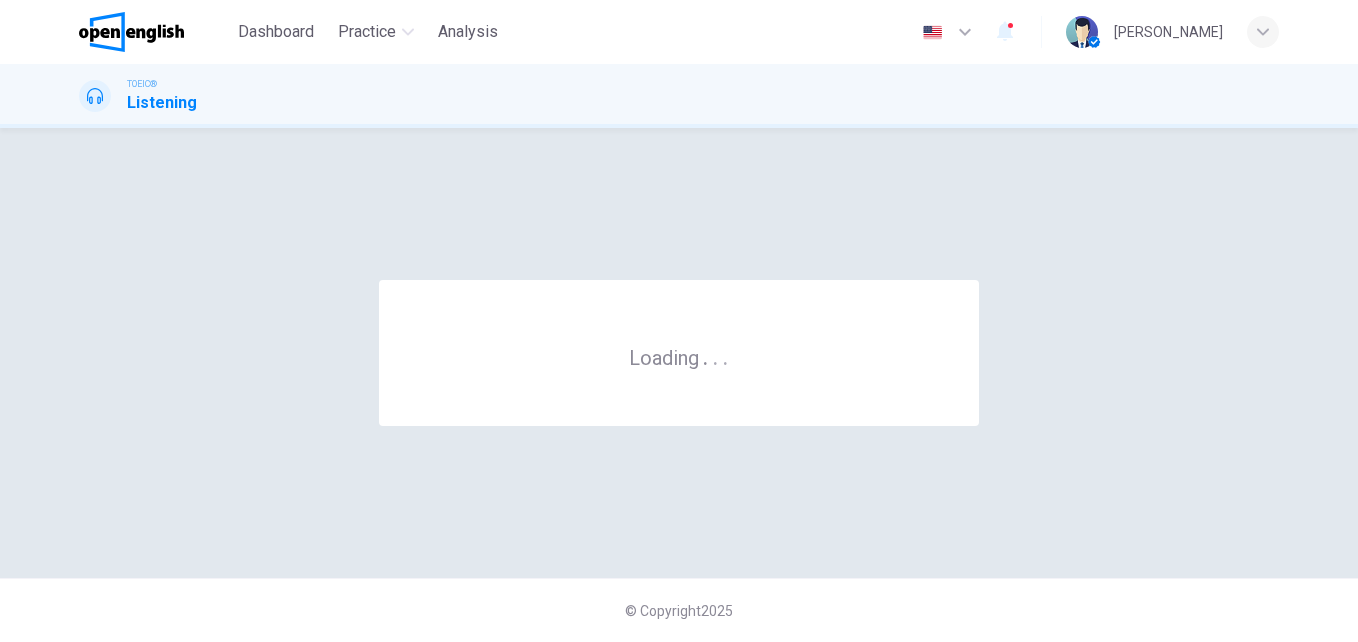 scroll, scrollTop: 0, scrollLeft: 0, axis: both 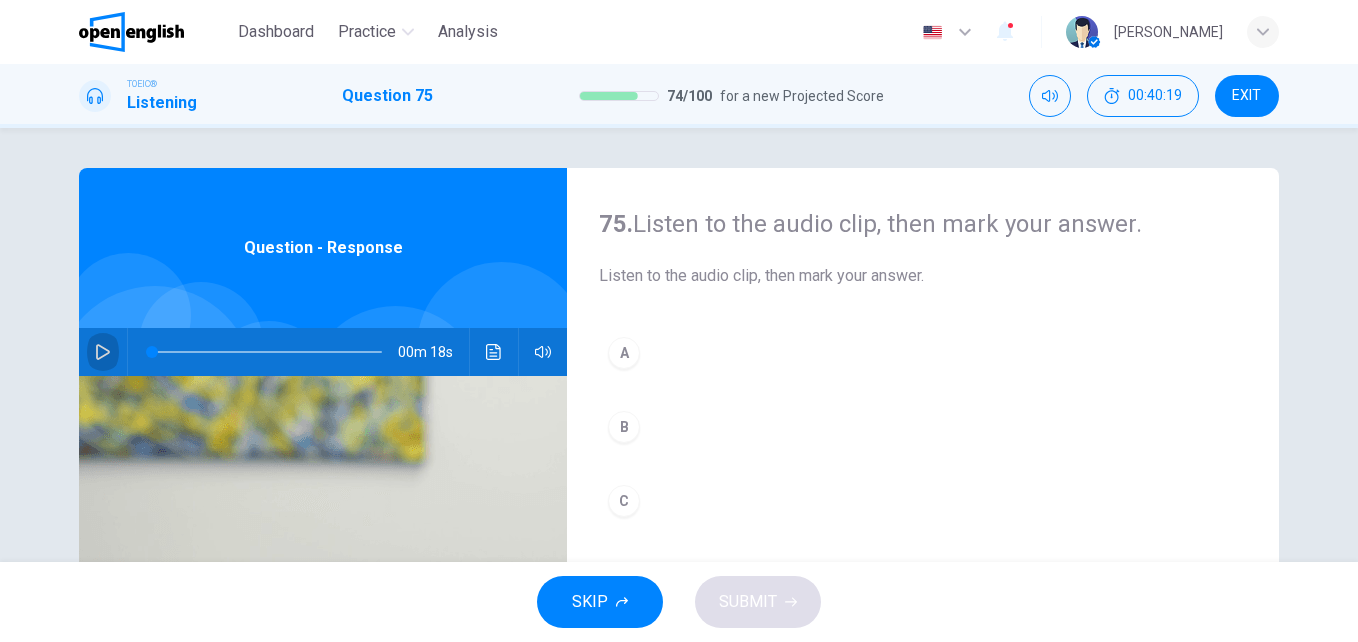click at bounding box center (103, 352) 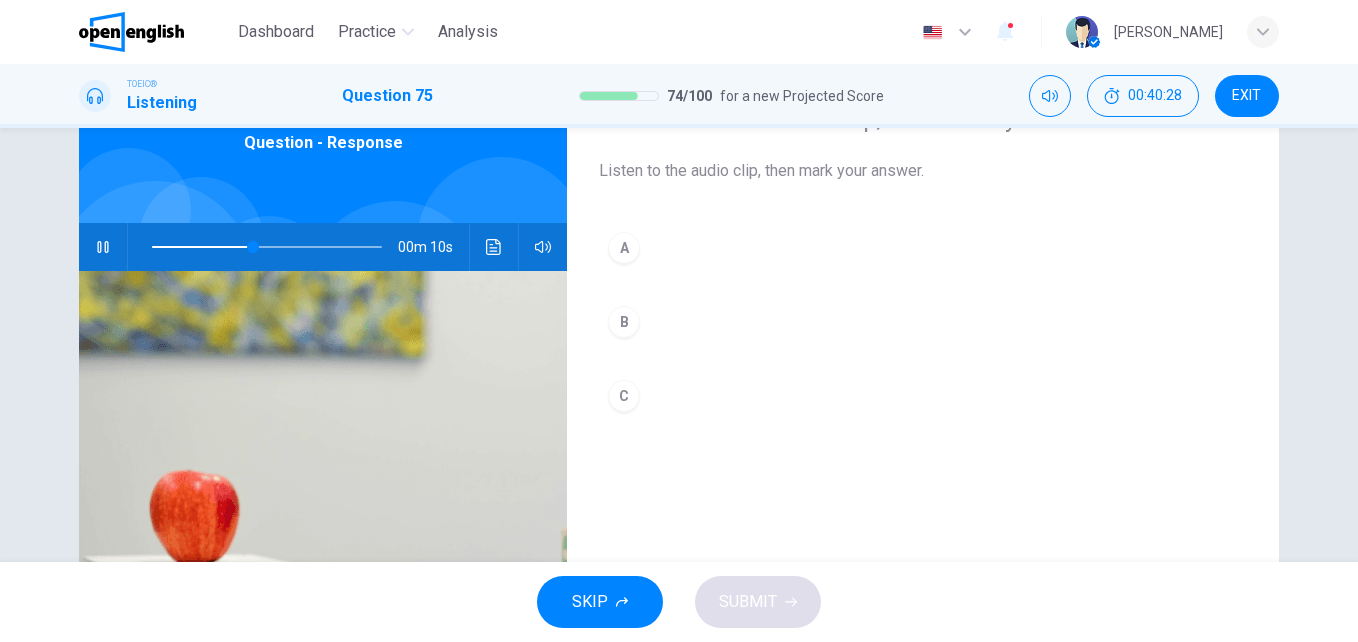 scroll, scrollTop: 121, scrollLeft: 0, axis: vertical 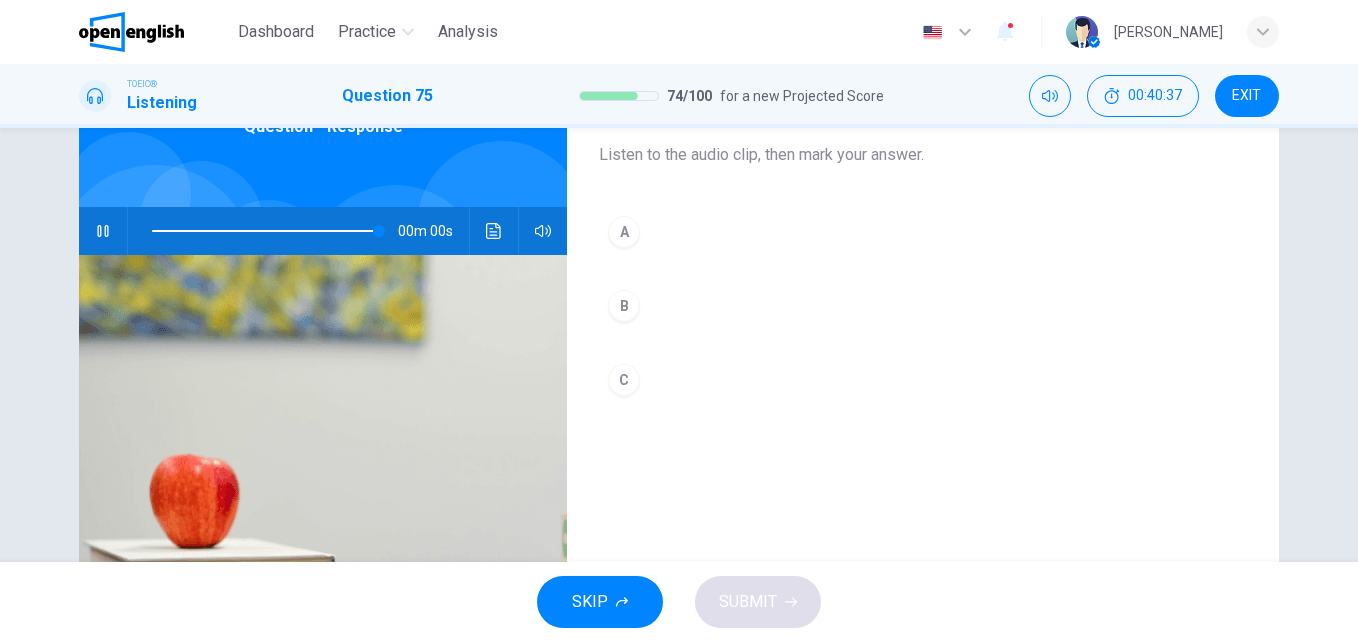 type on "*" 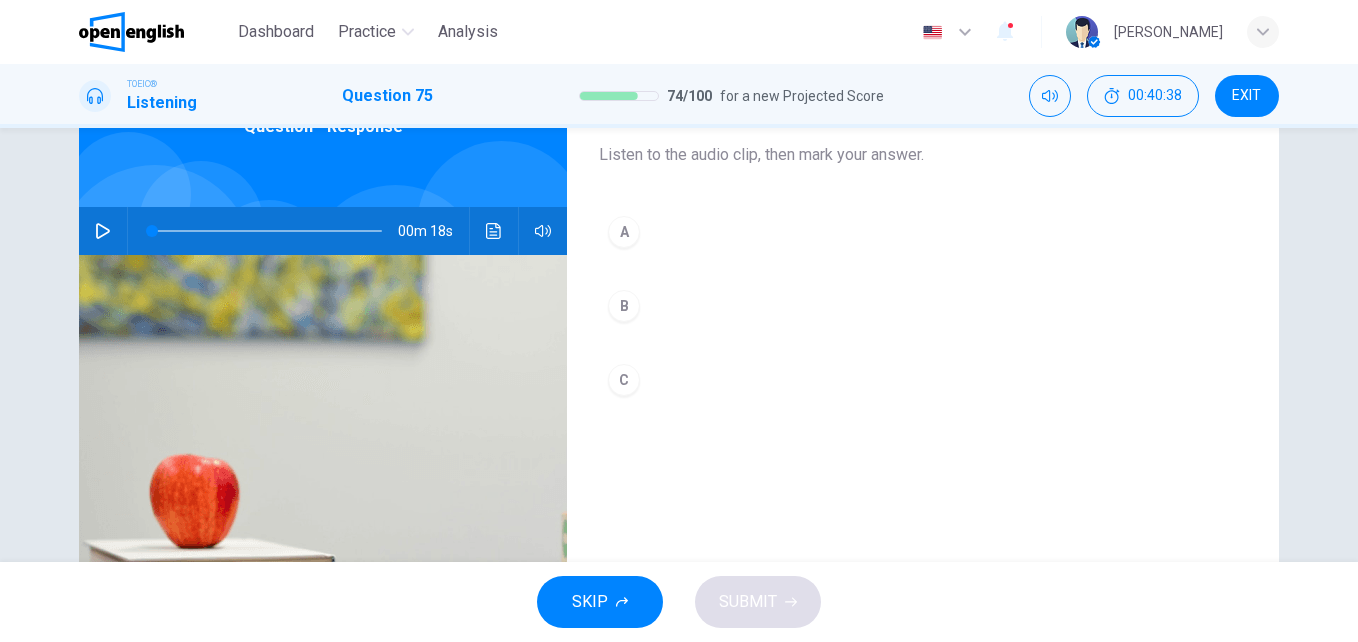 click on "A" at bounding box center [624, 232] 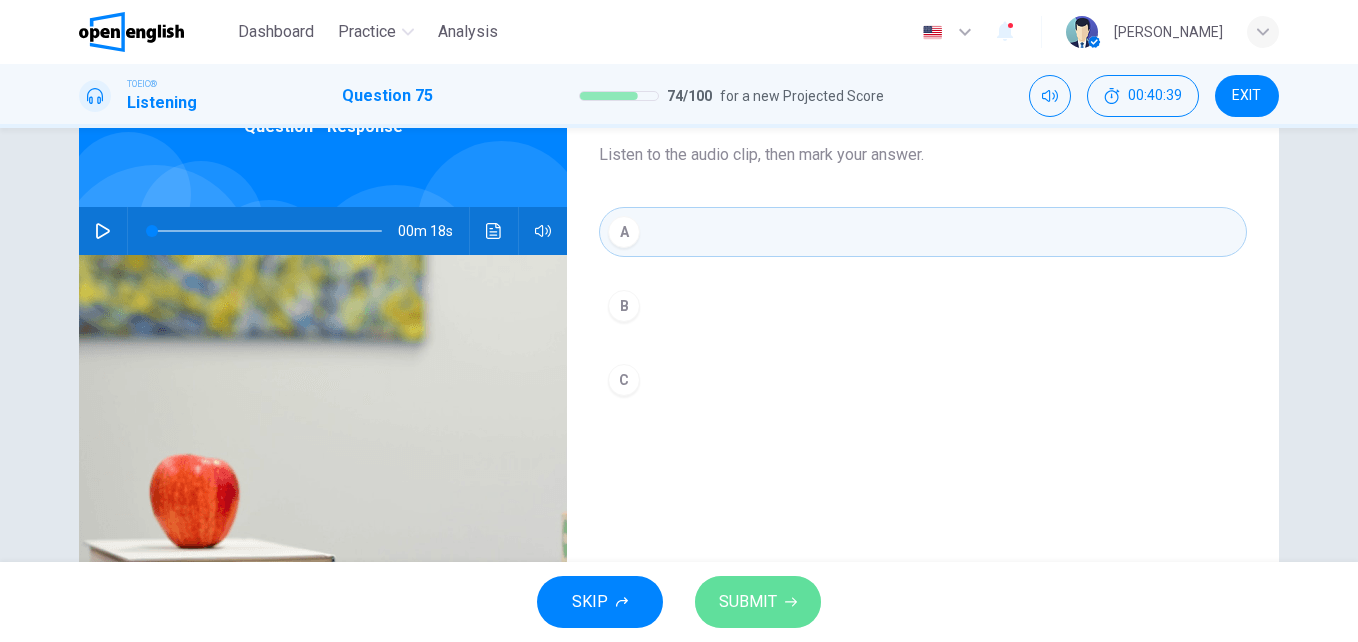 click on "SUBMIT" at bounding box center [748, 602] 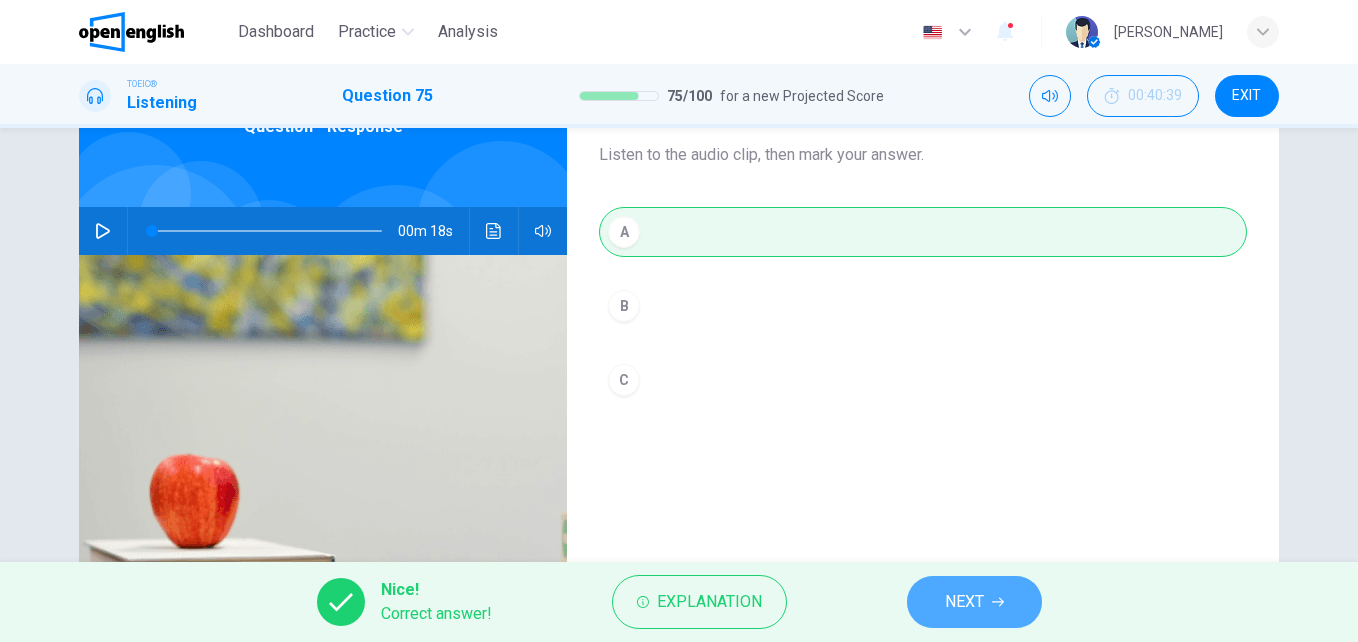 click on "NEXT" at bounding box center (964, 602) 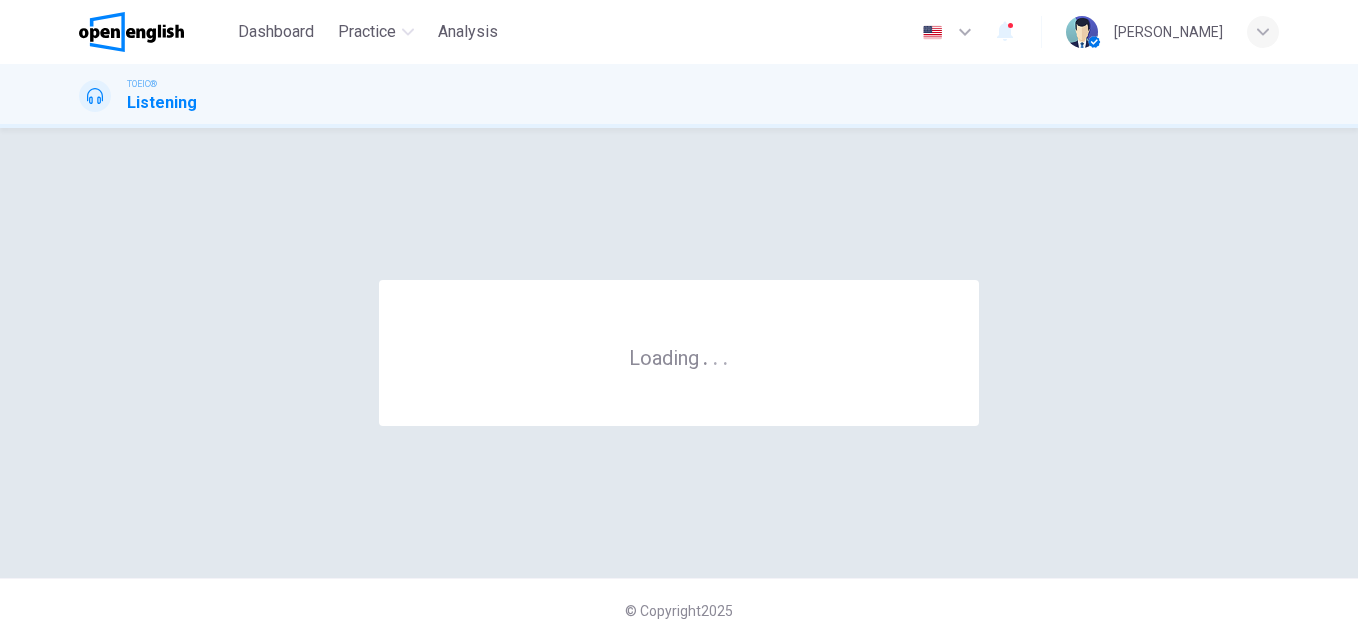 scroll, scrollTop: 0, scrollLeft: 0, axis: both 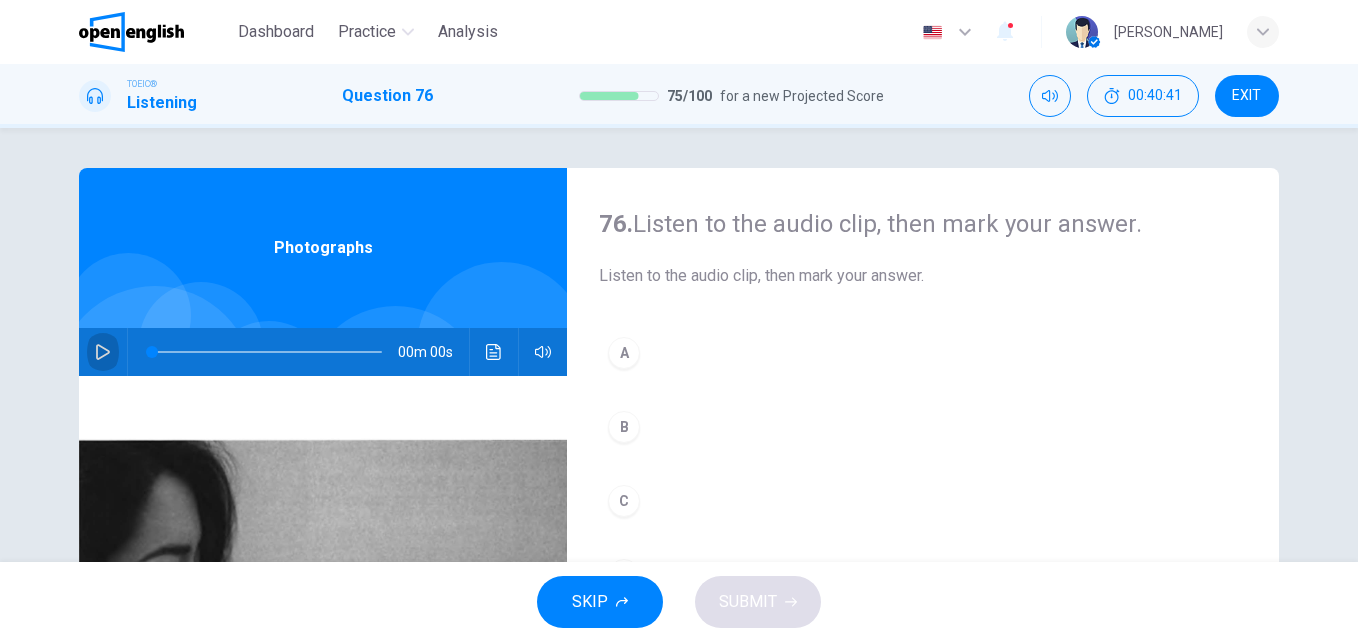 click 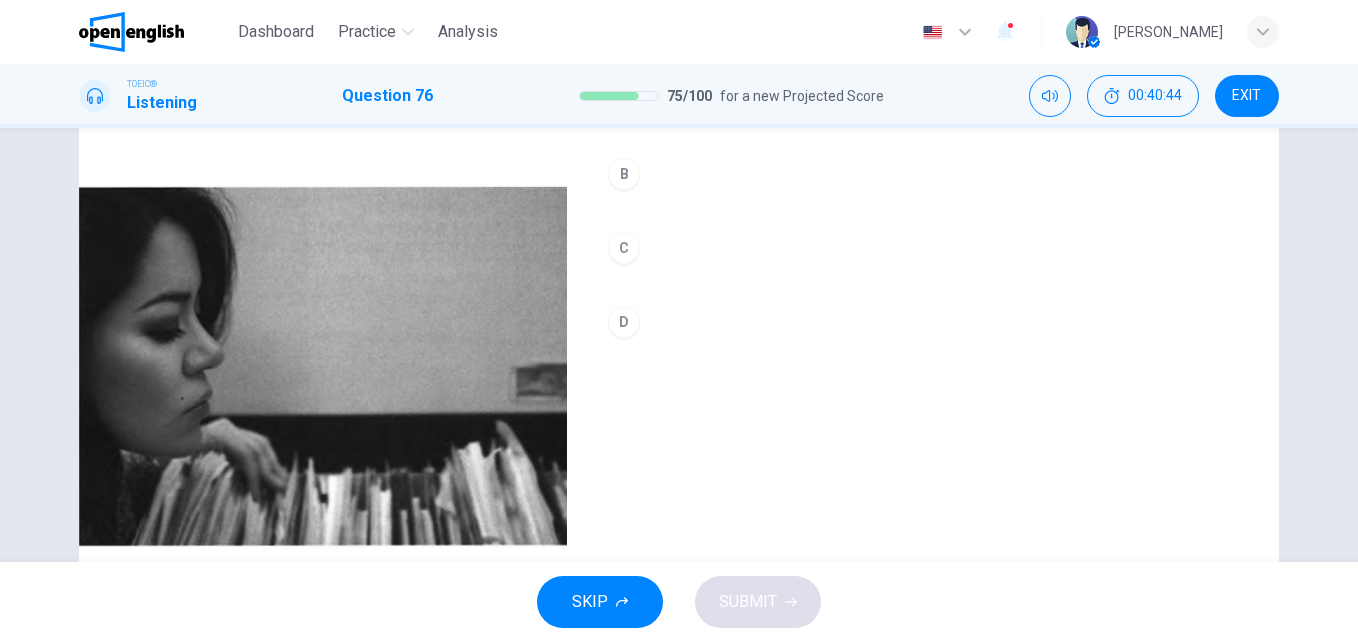 scroll, scrollTop: 255, scrollLeft: 0, axis: vertical 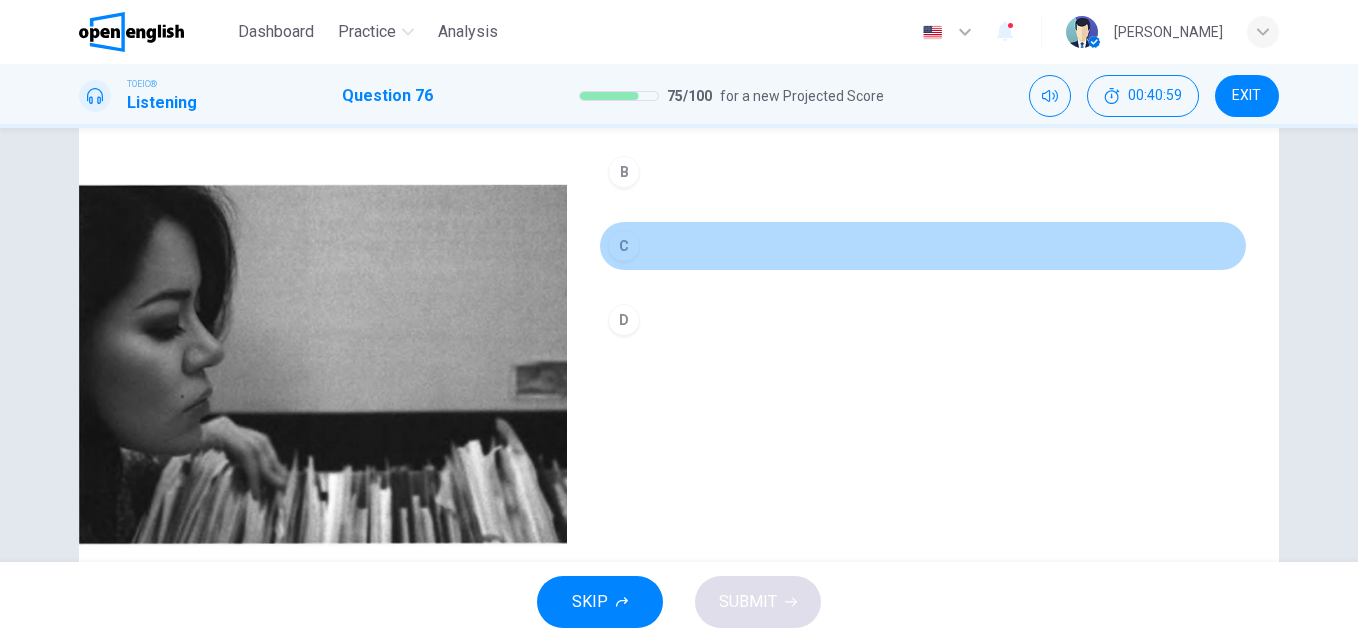click on "C" at bounding box center (624, 246) 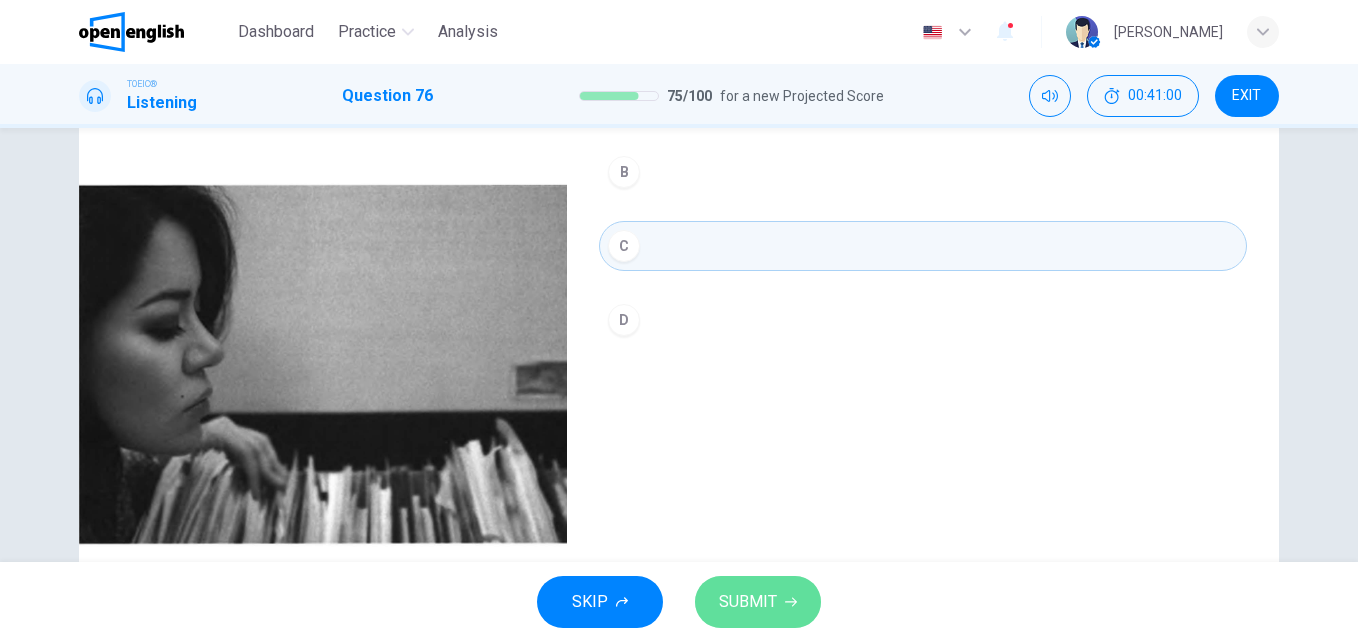 click on "SUBMIT" at bounding box center [748, 602] 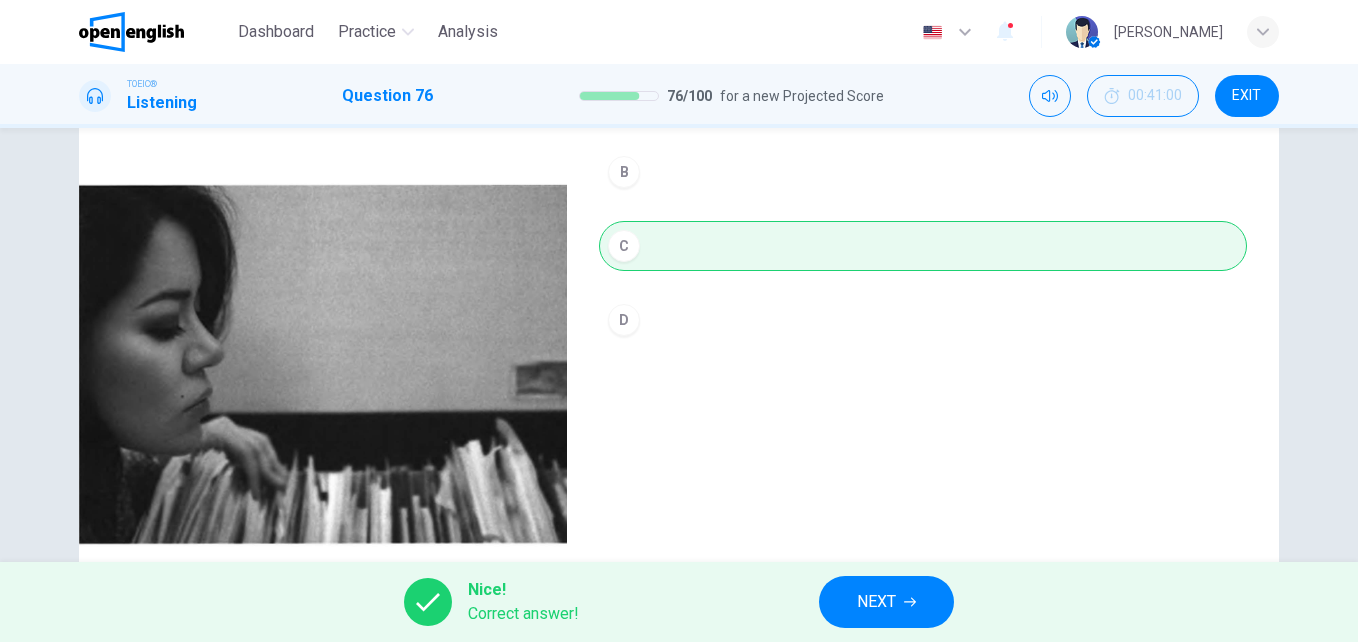 type on "**" 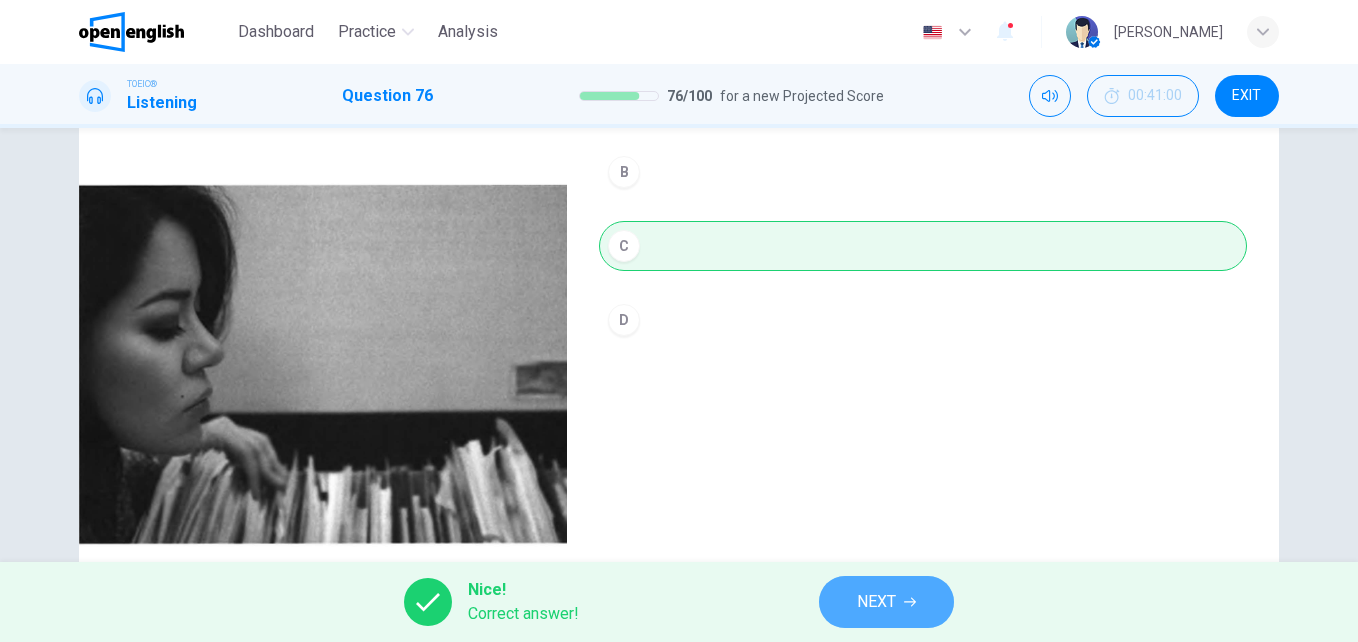 click on "NEXT" at bounding box center (886, 602) 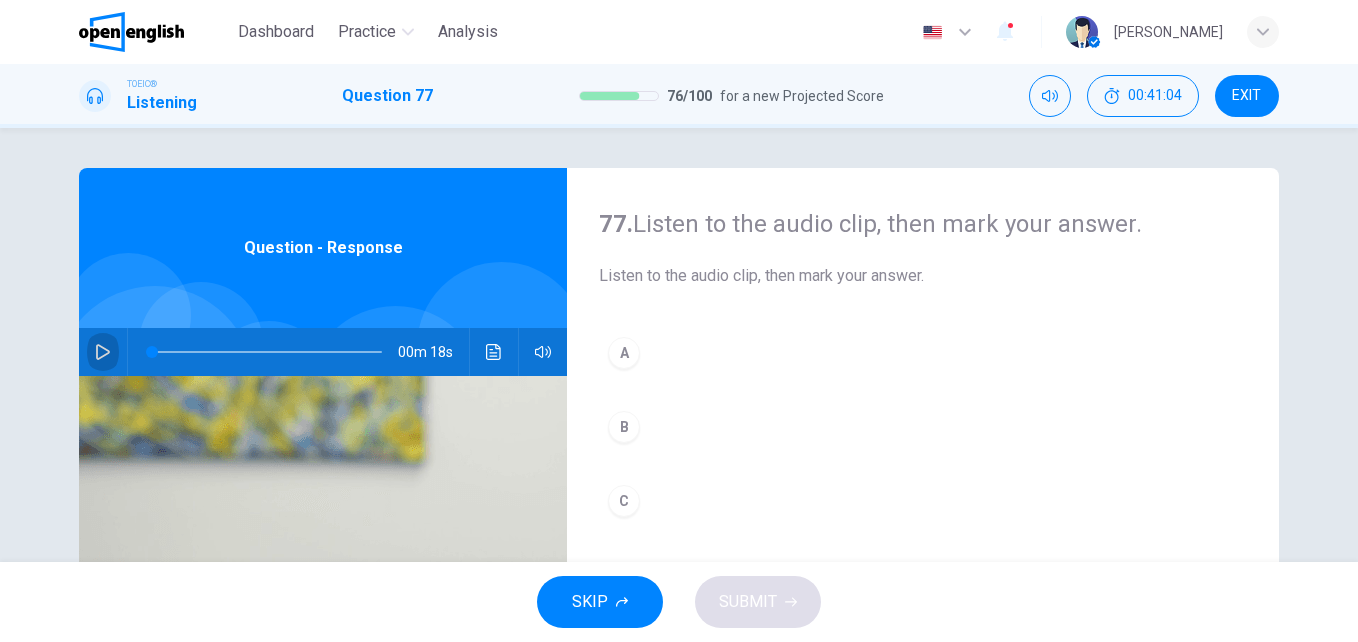 click 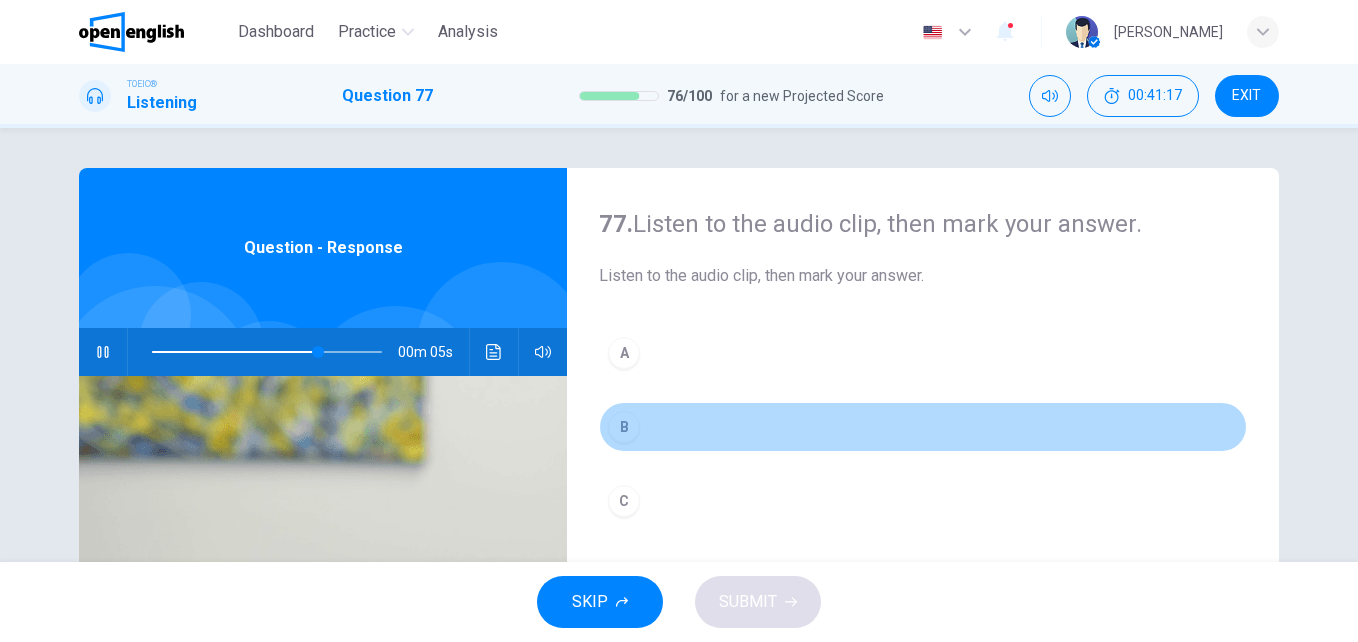 click on "B" at bounding box center (624, 427) 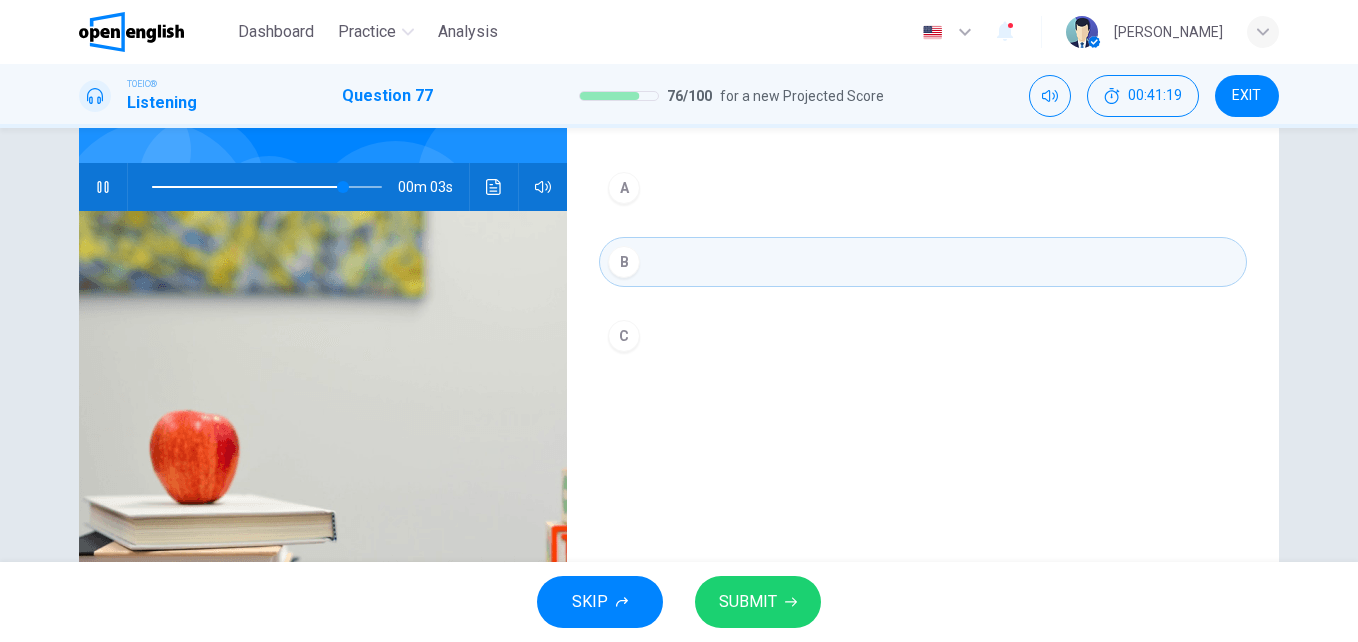 scroll, scrollTop: 178, scrollLeft: 0, axis: vertical 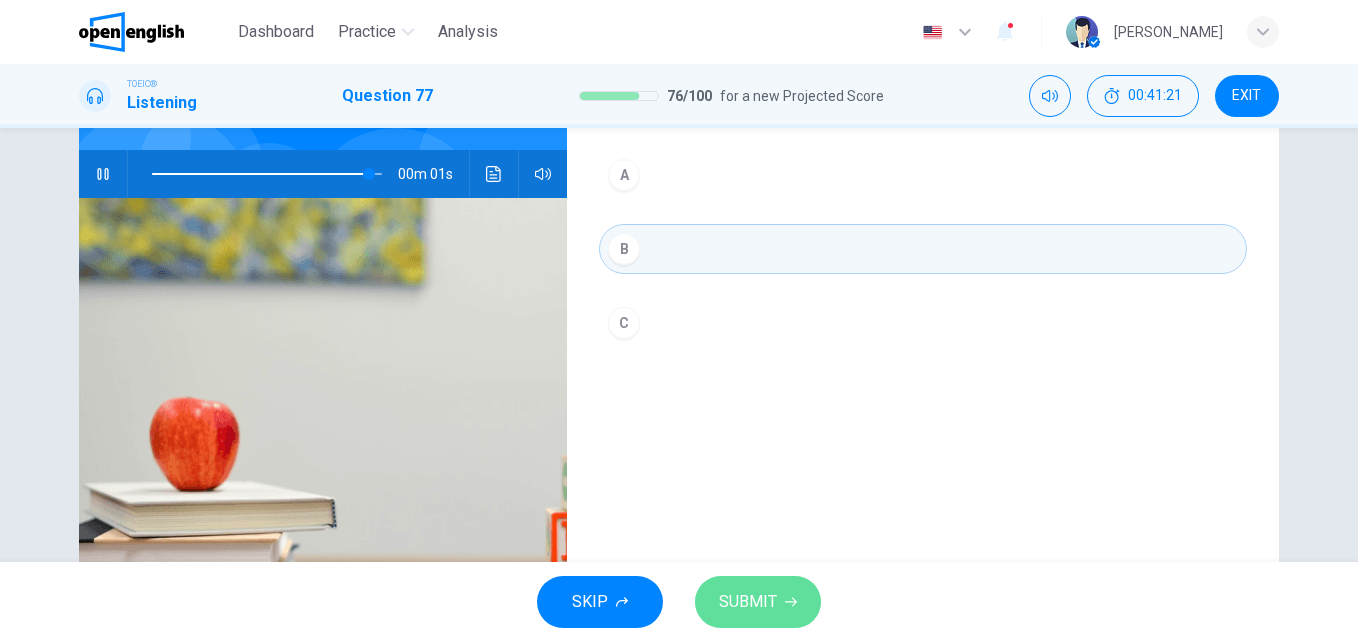 click on "SUBMIT" at bounding box center [758, 602] 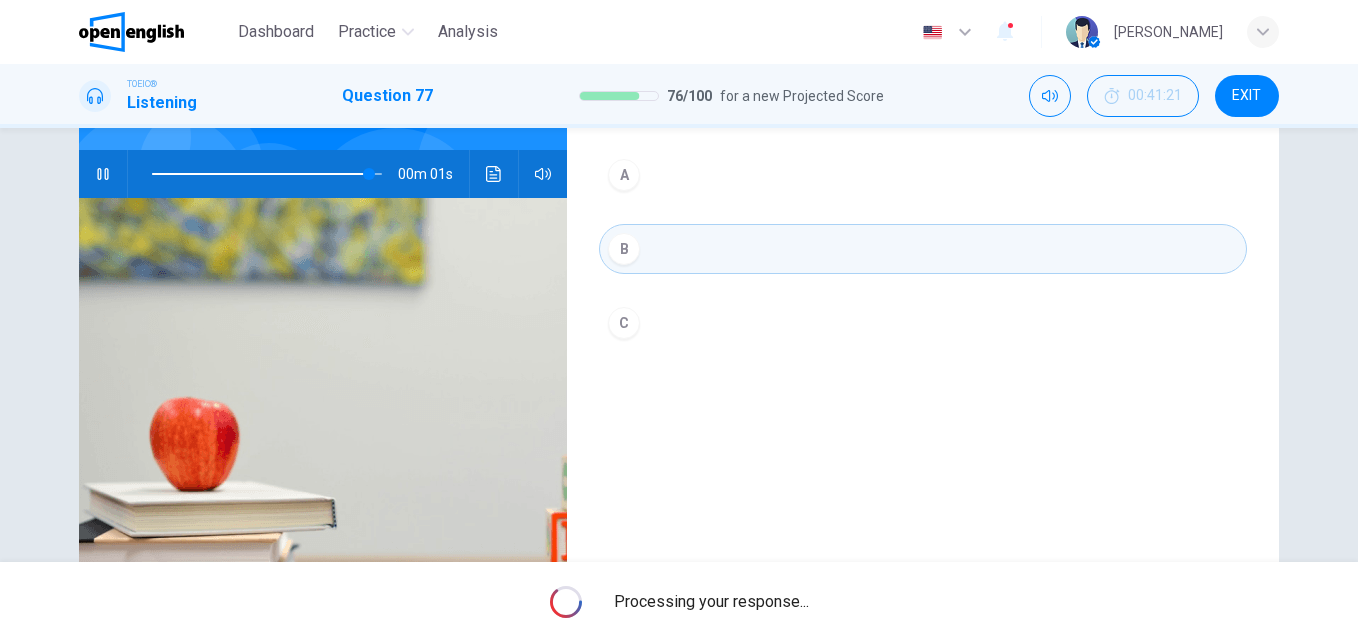 type on "*" 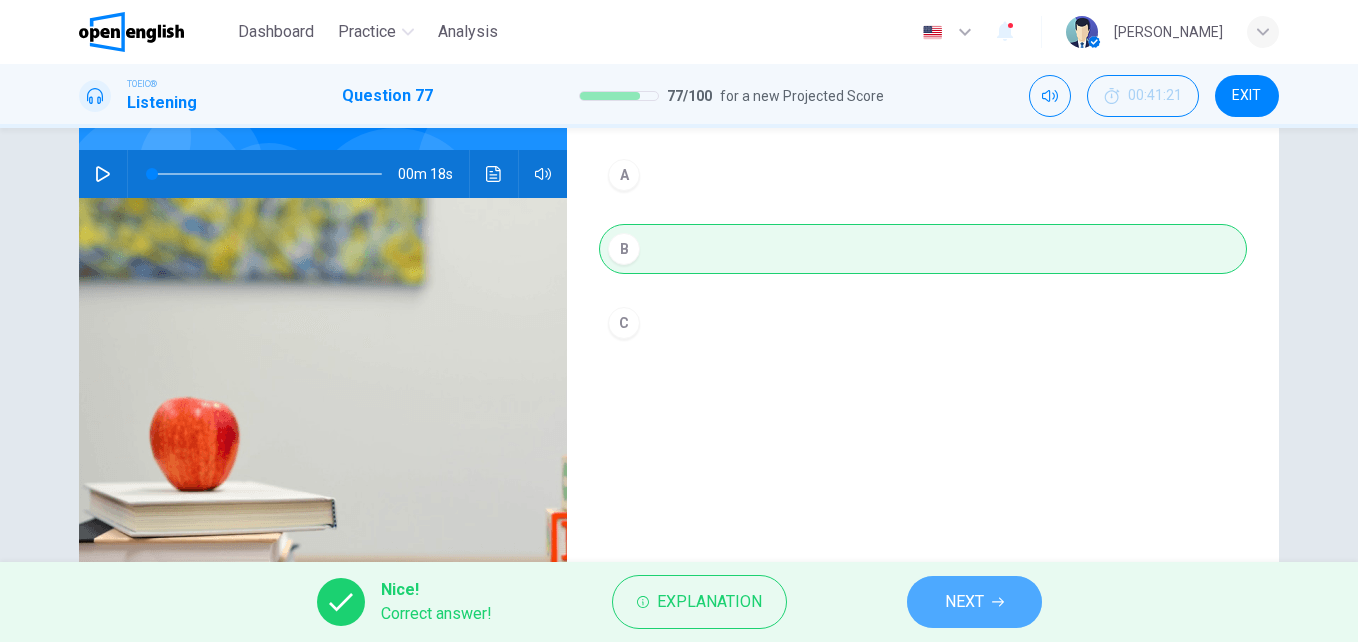 click on "NEXT" at bounding box center [964, 602] 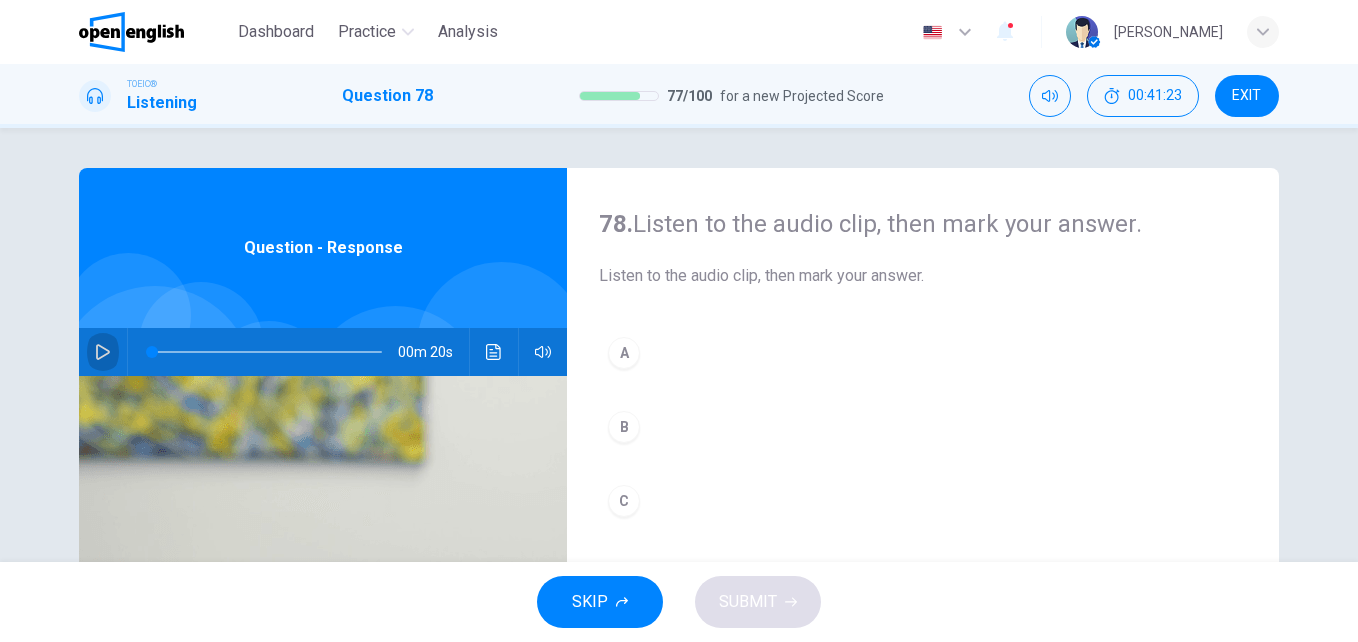 click 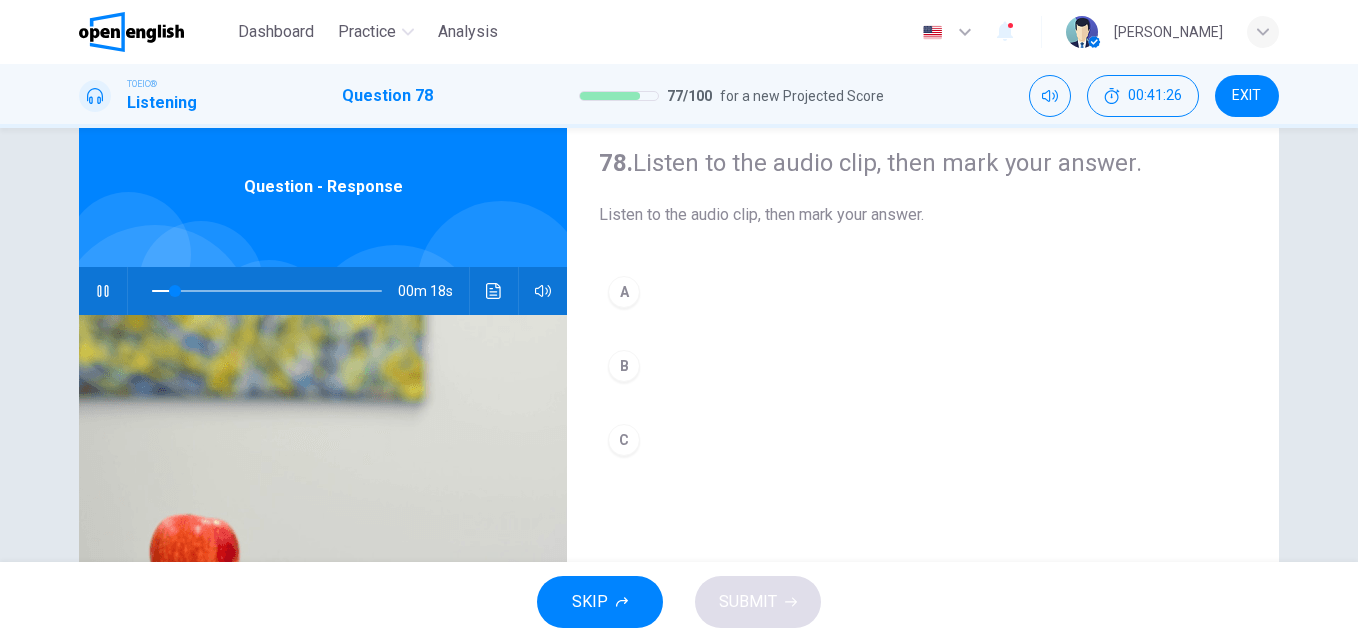 scroll, scrollTop: 67, scrollLeft: 0, axis: vertical 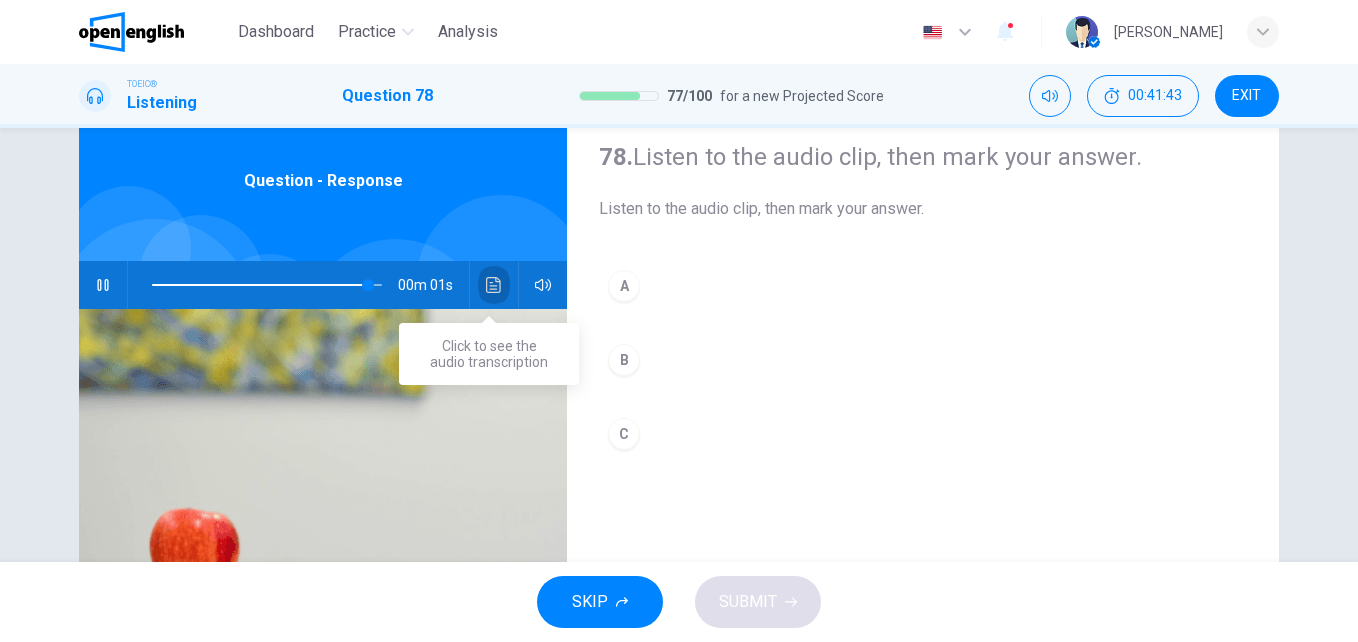 click at bounding box center (494, 285) 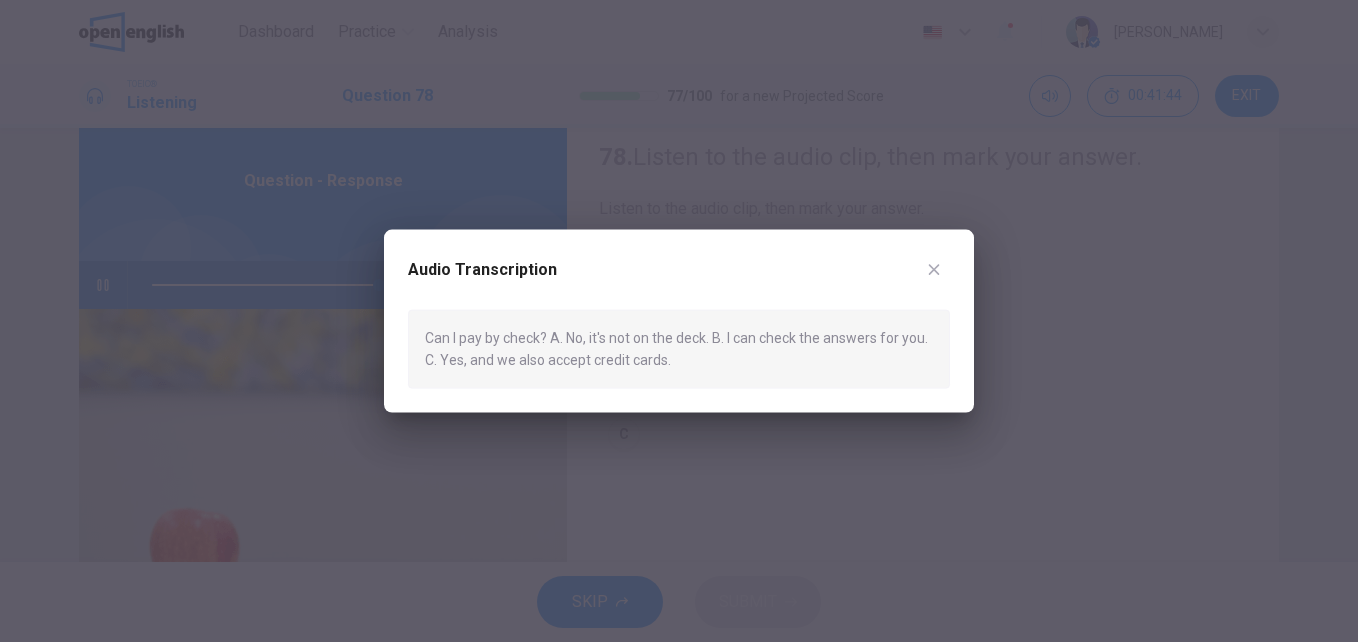 type on "*" 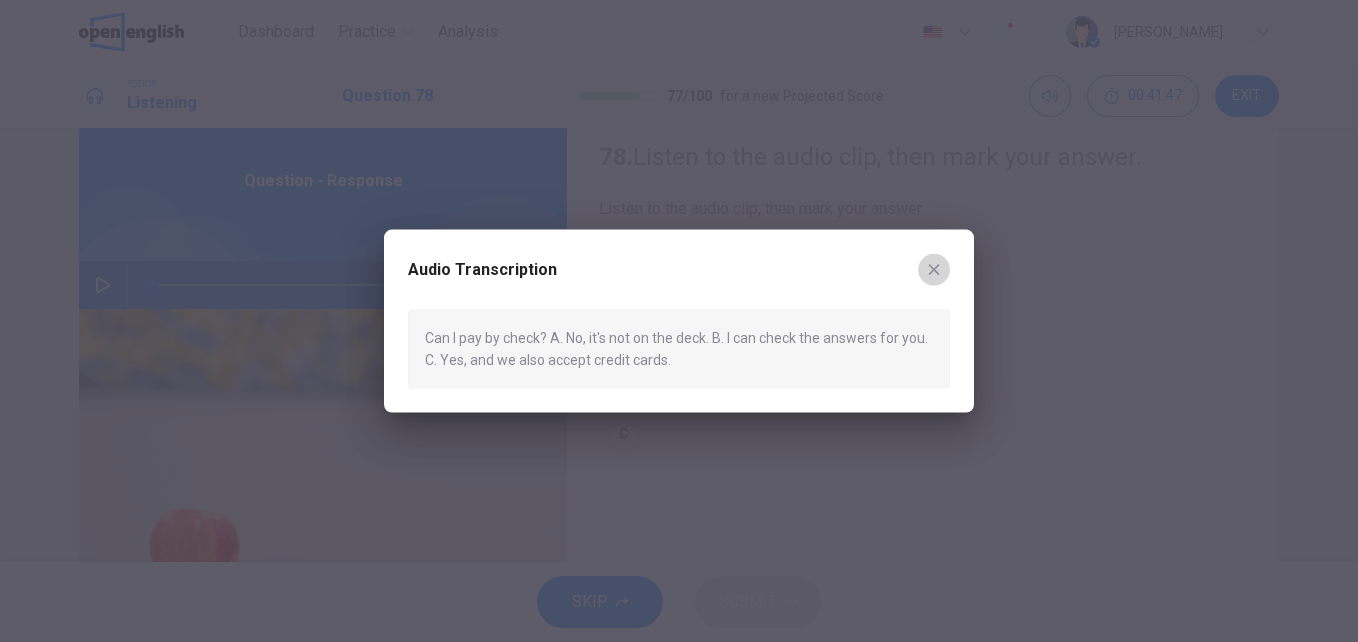 click 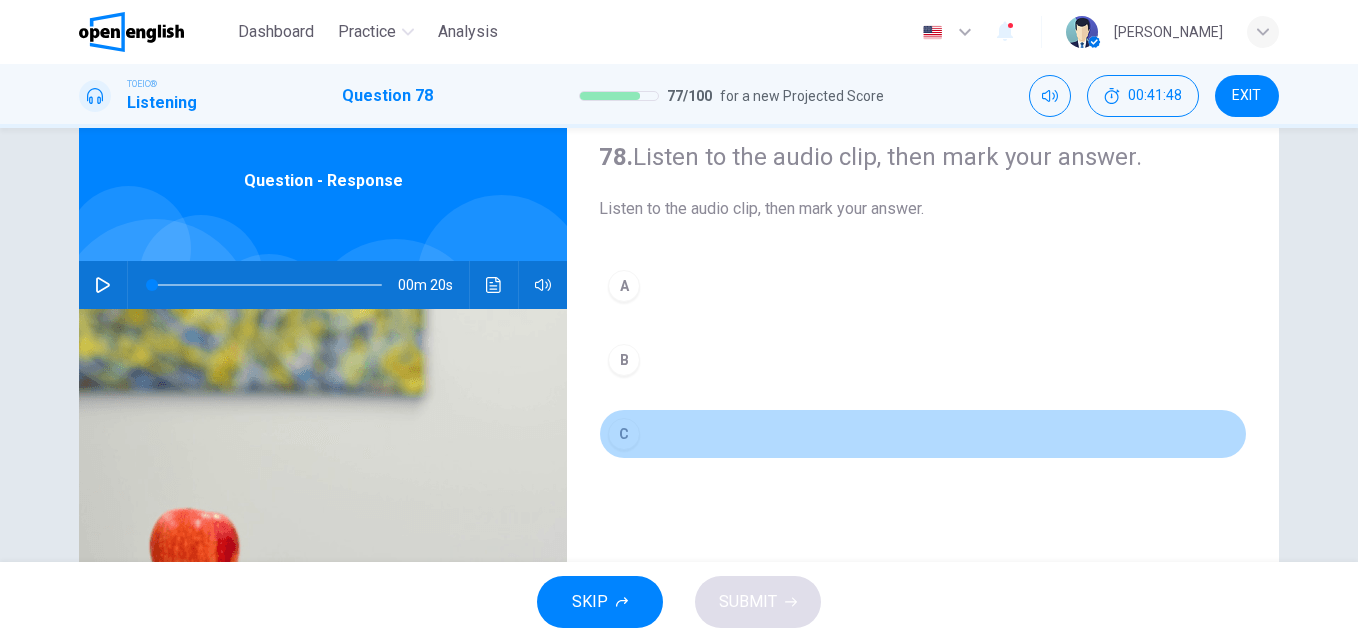 click on "C" at bounding box center [923, 434] 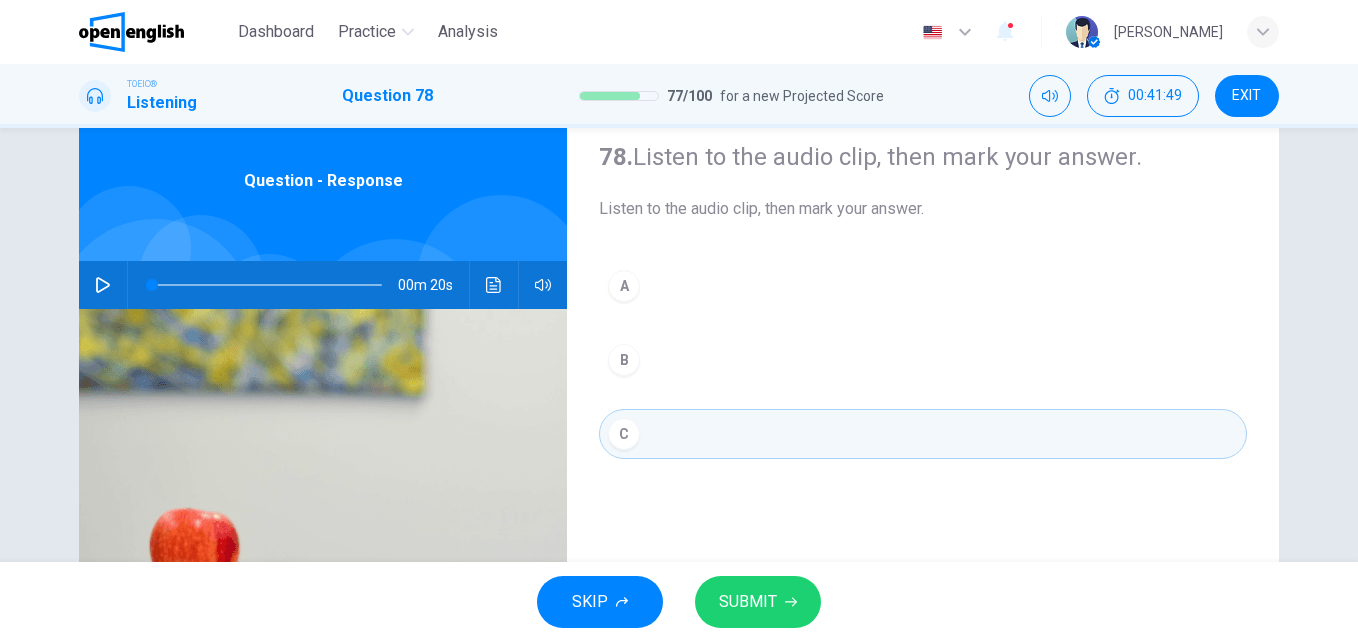 click on "SKIP SUBMIT" at bounding box center [679, 602] 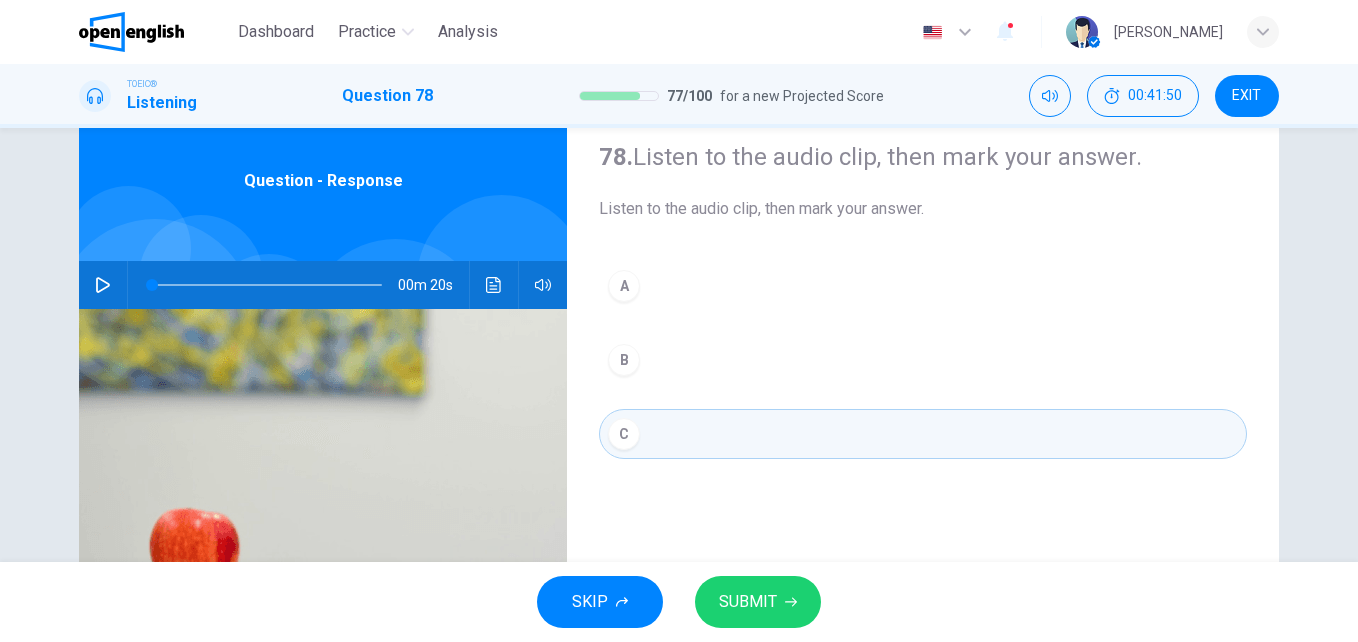 click on "SUBMIT" at bounding box center [748, 602] 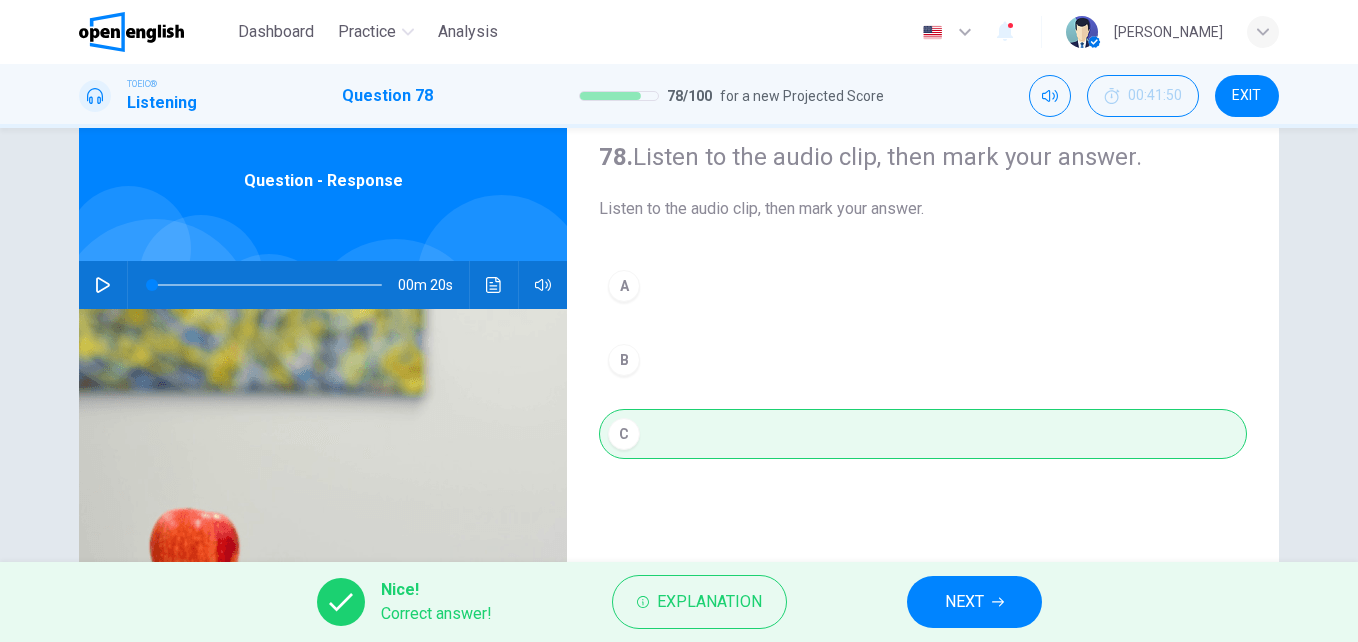click on "NEXT" at bounding box center (974, 602) 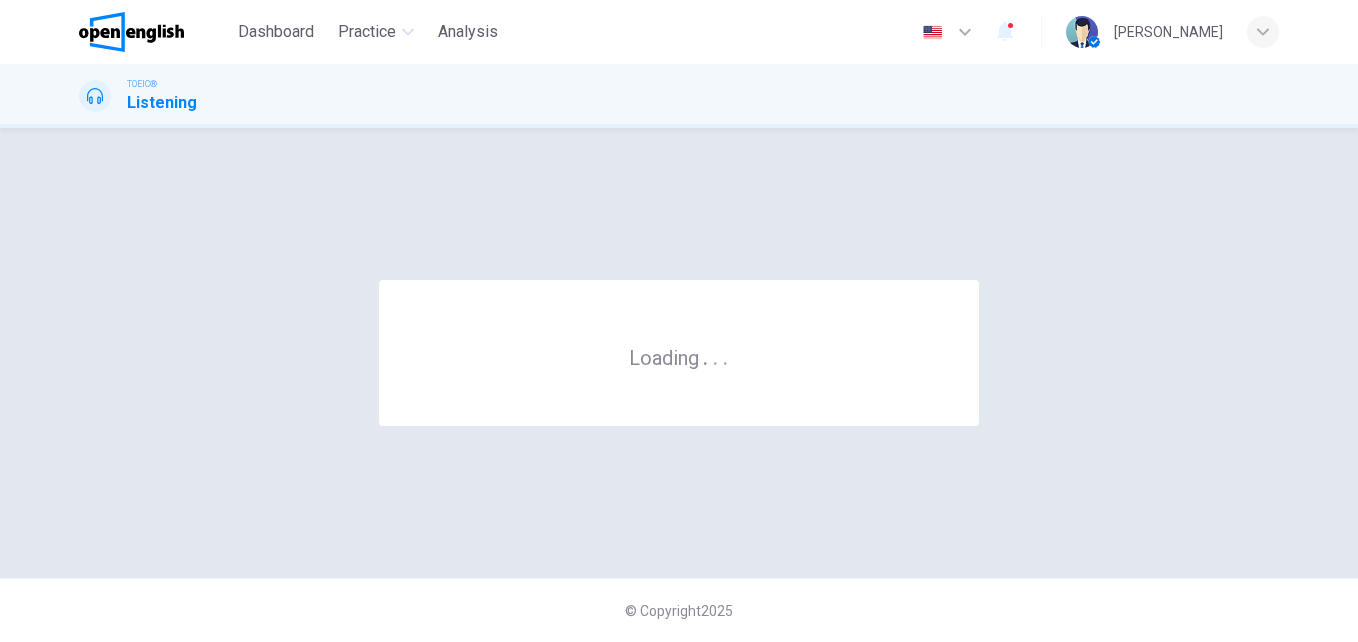 scroll, scrollTop: 0, scrollLeft: 0, axis: both 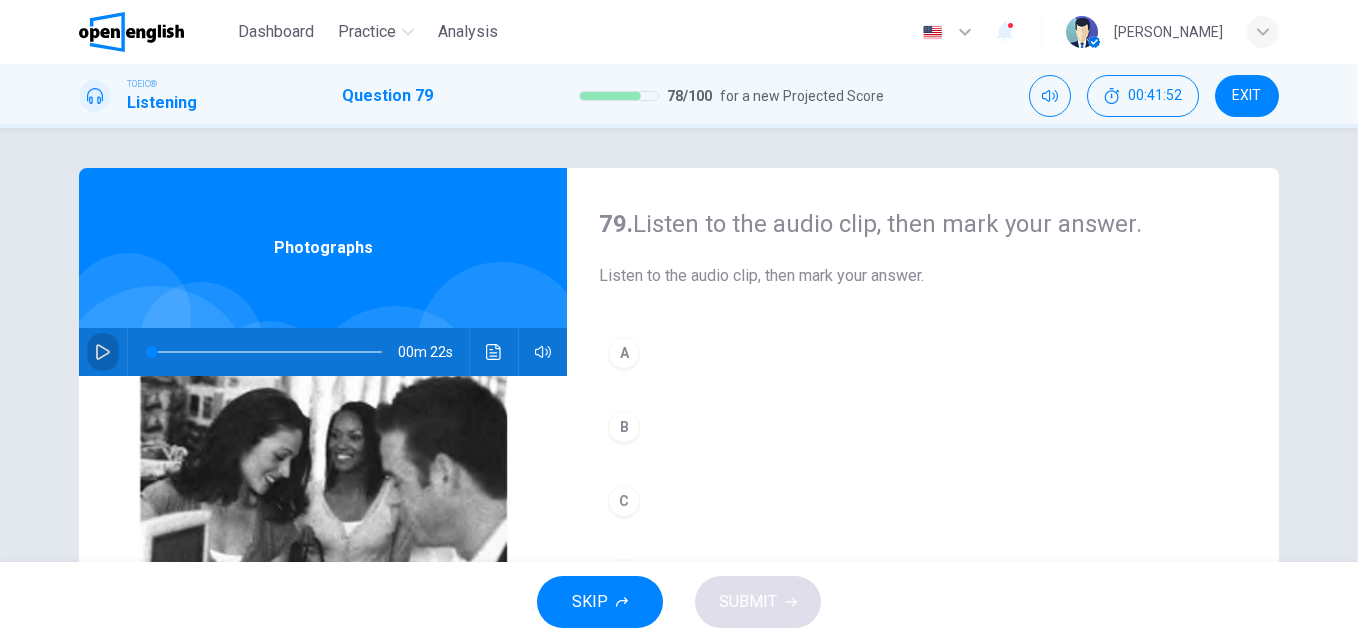 click 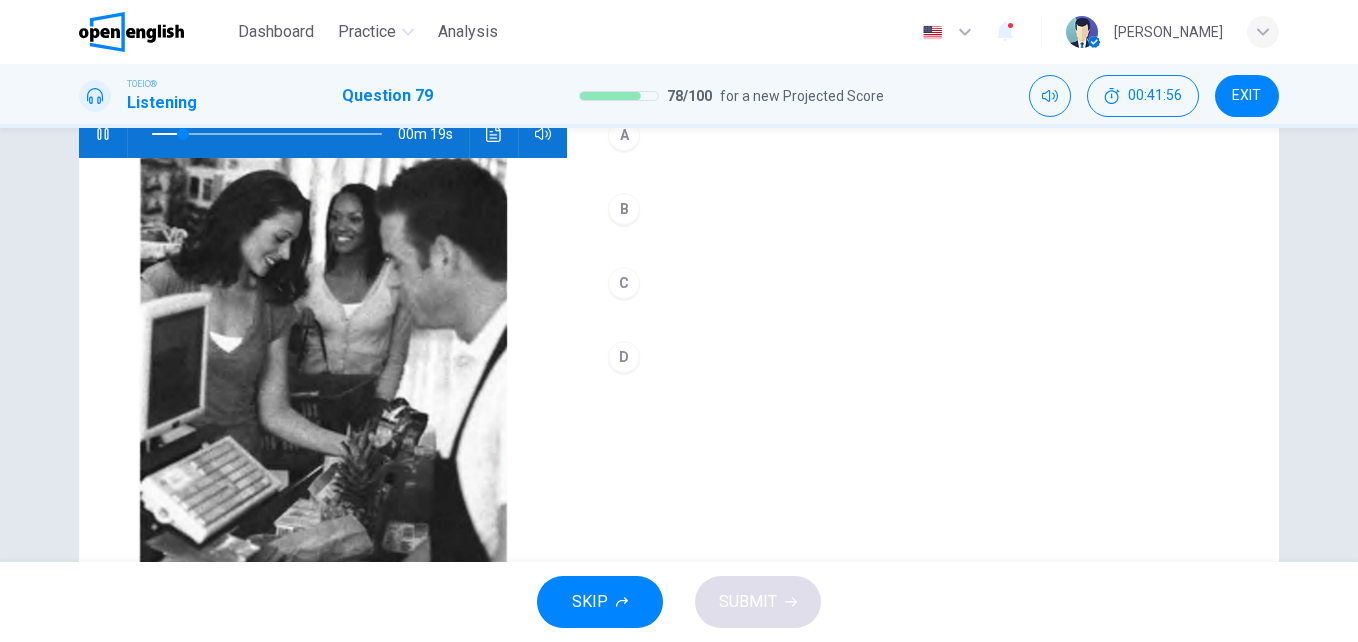 scroll, scrollTop: 224, scrollLeft: 0, axis: vertical 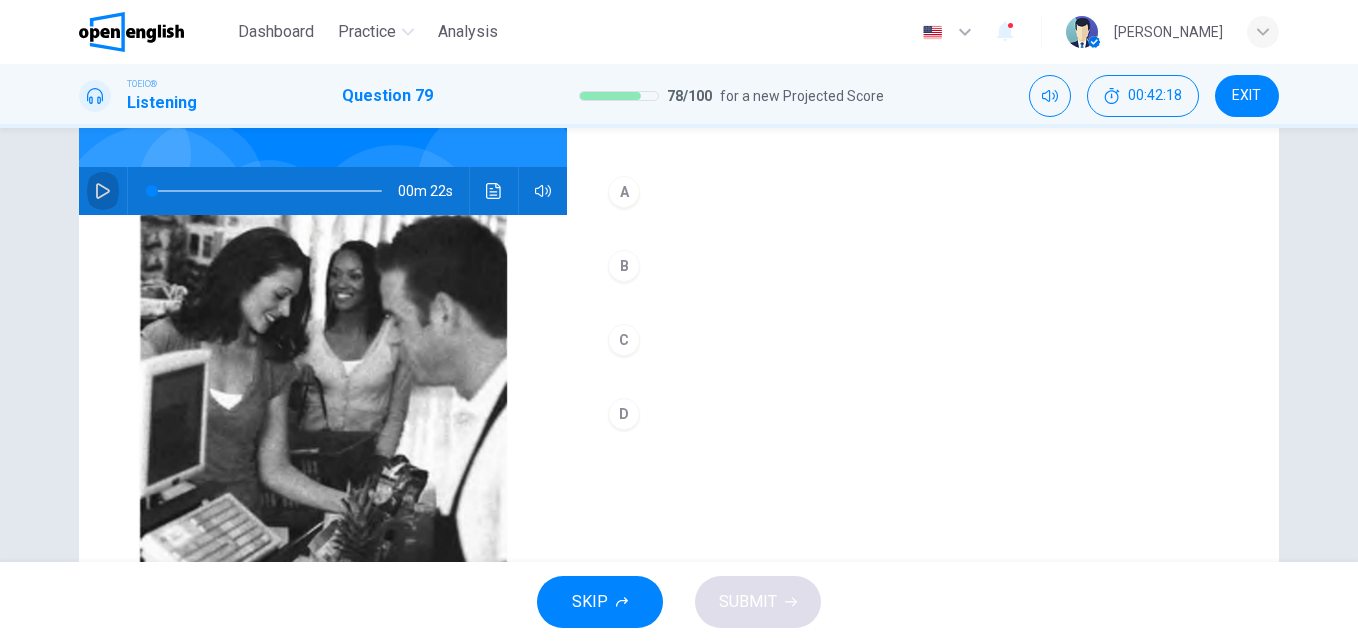 click at bounding box center [103, 191] 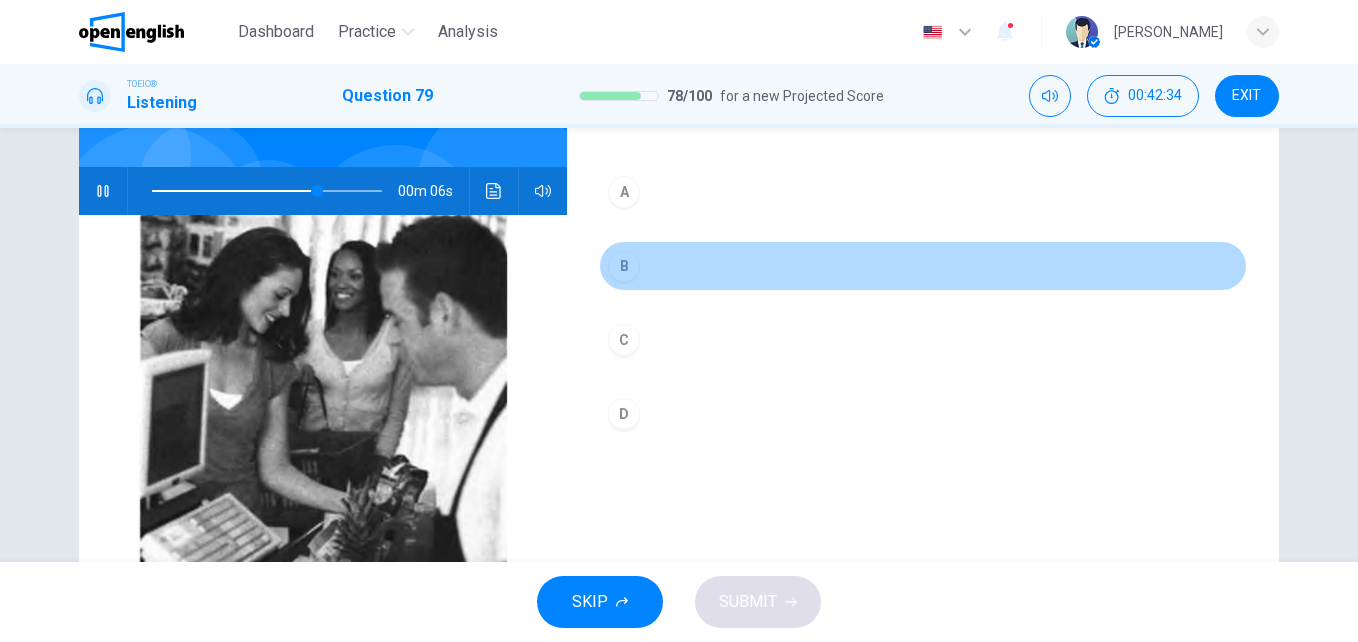 click on "B" at bounding box center (624, 266) 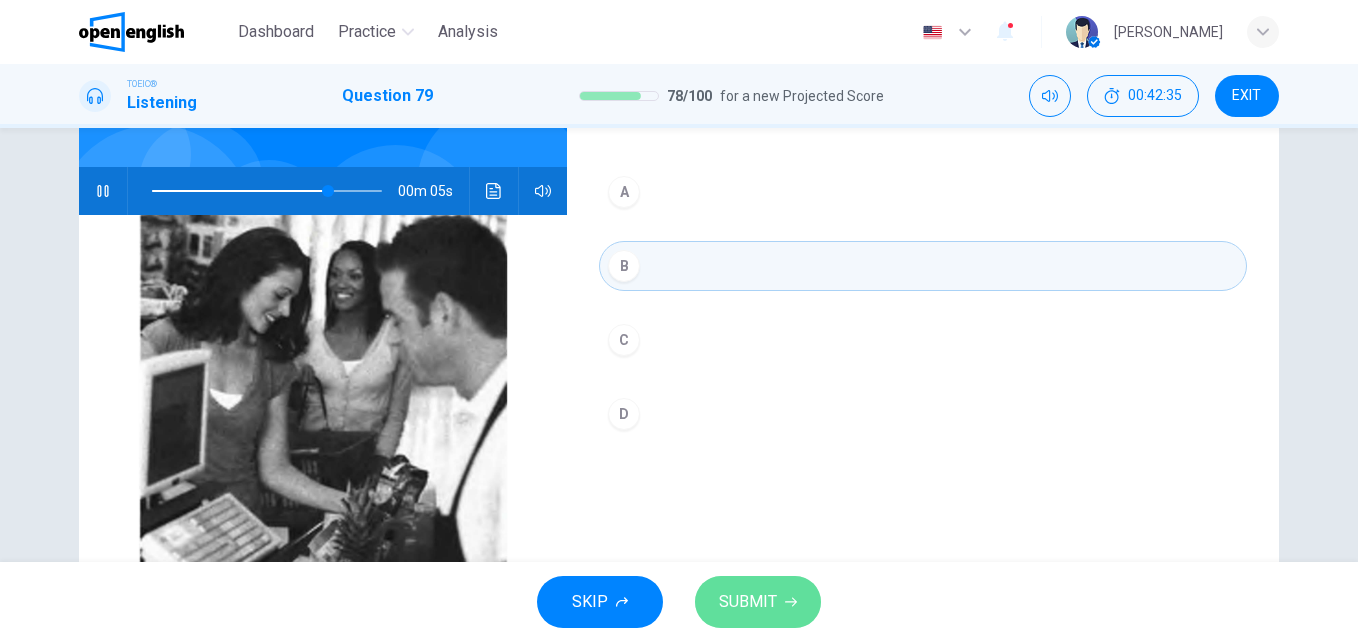 click on "SUBMIT" at bounding box center [748, 602] 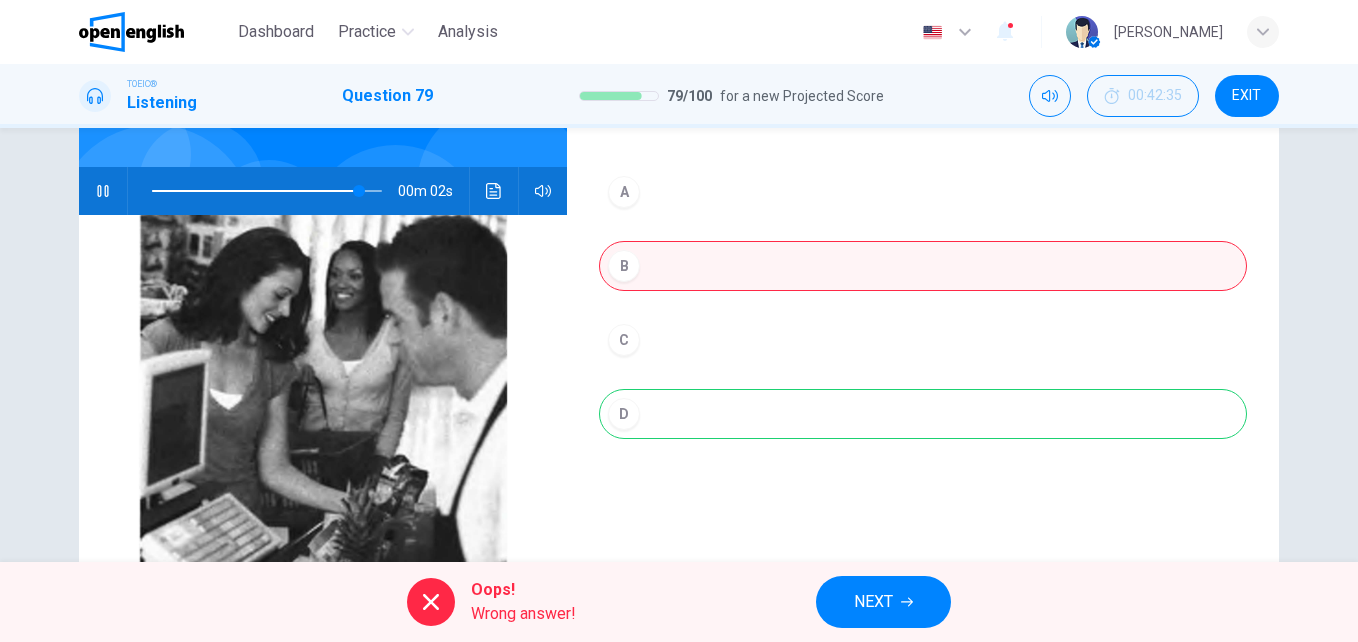 type on "**" 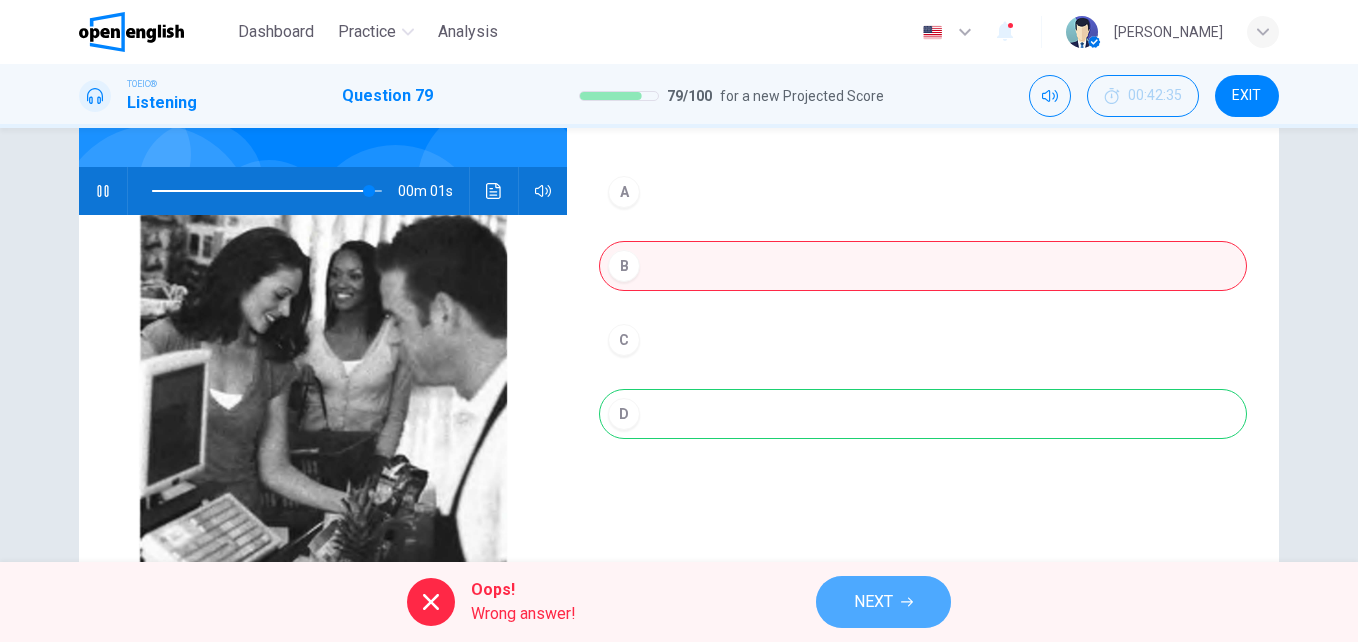 click on "NEXT" at bounding box center [873, 602] 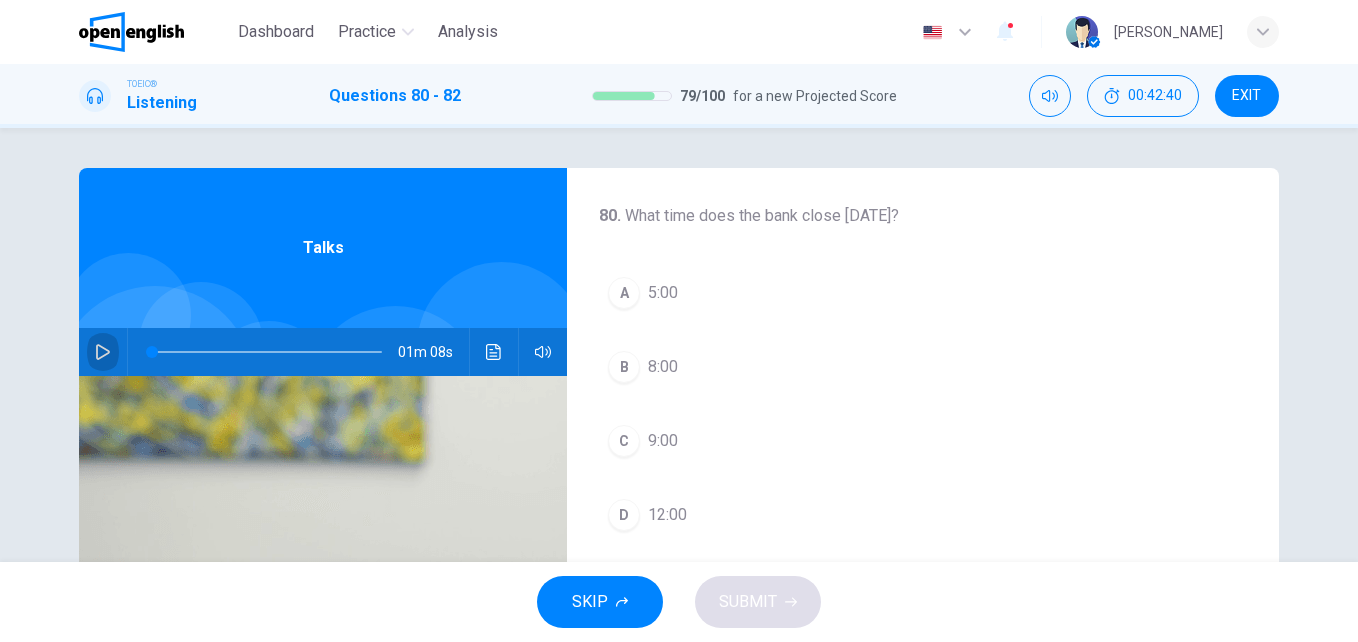click at bounding box center (103, 352) 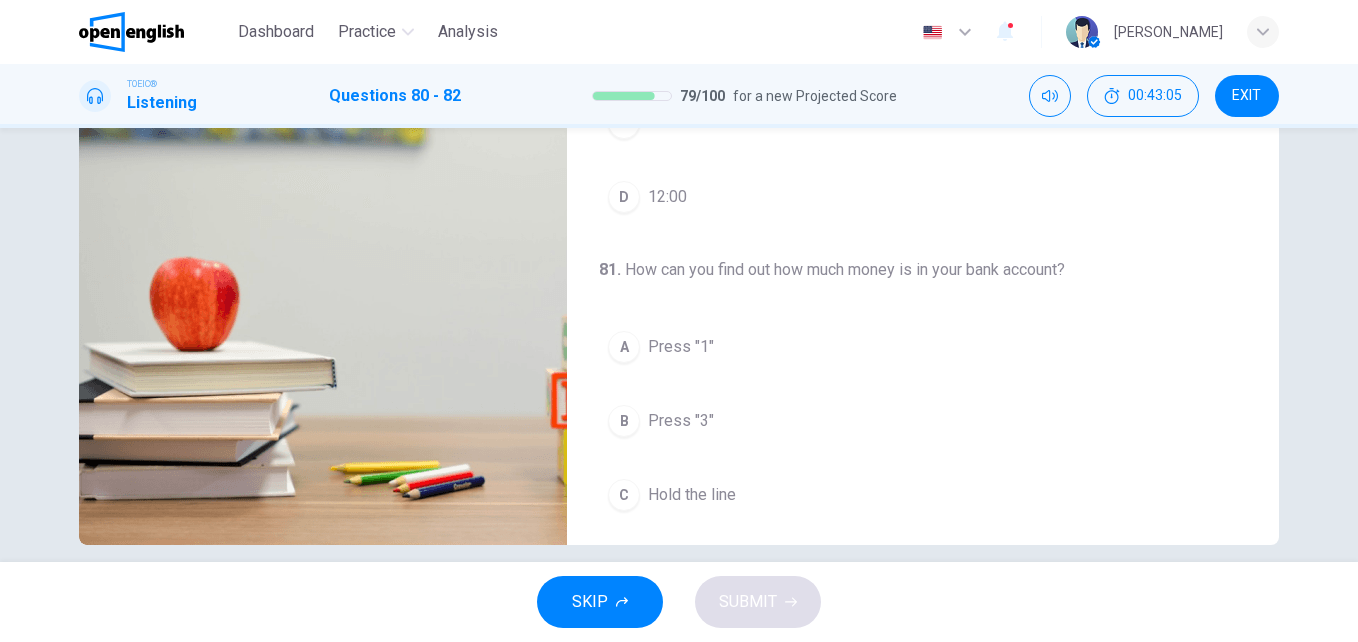 scroll, scrollTop: 328, scrollLeft: 0, axis: vertical 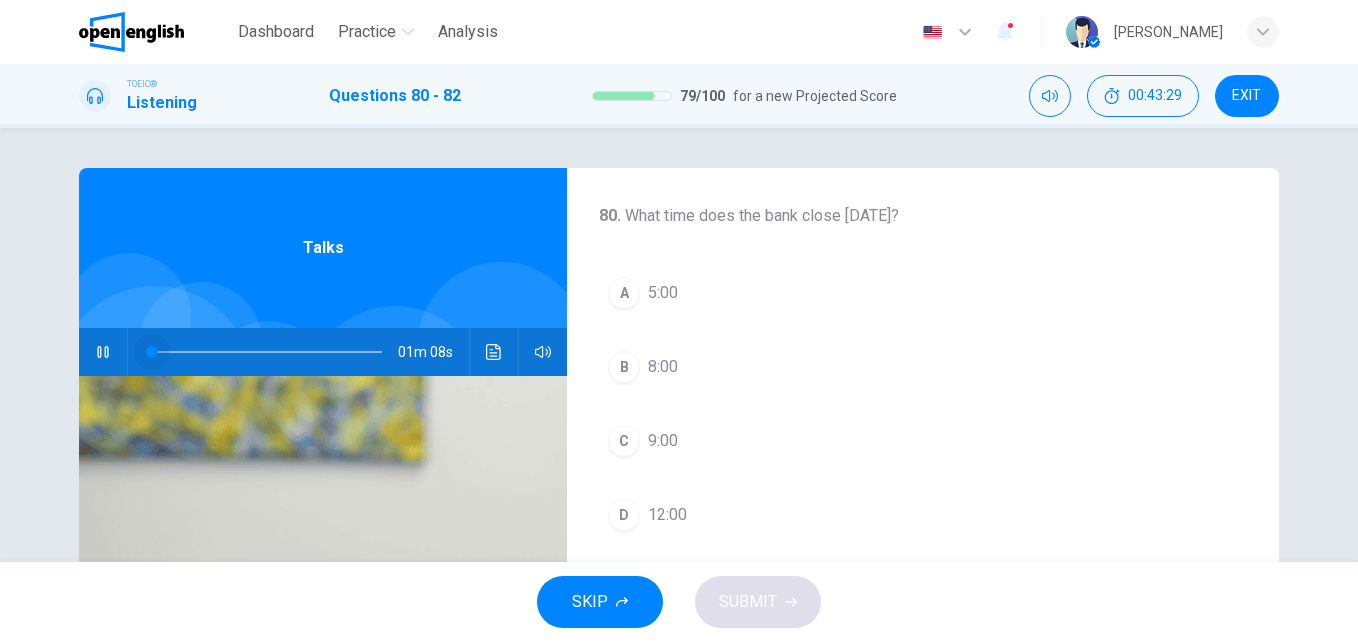 drag, startPoint x: 307, startPoint y: 352, endPoint x: 93, endPoint y: 354, distance: 214.00934 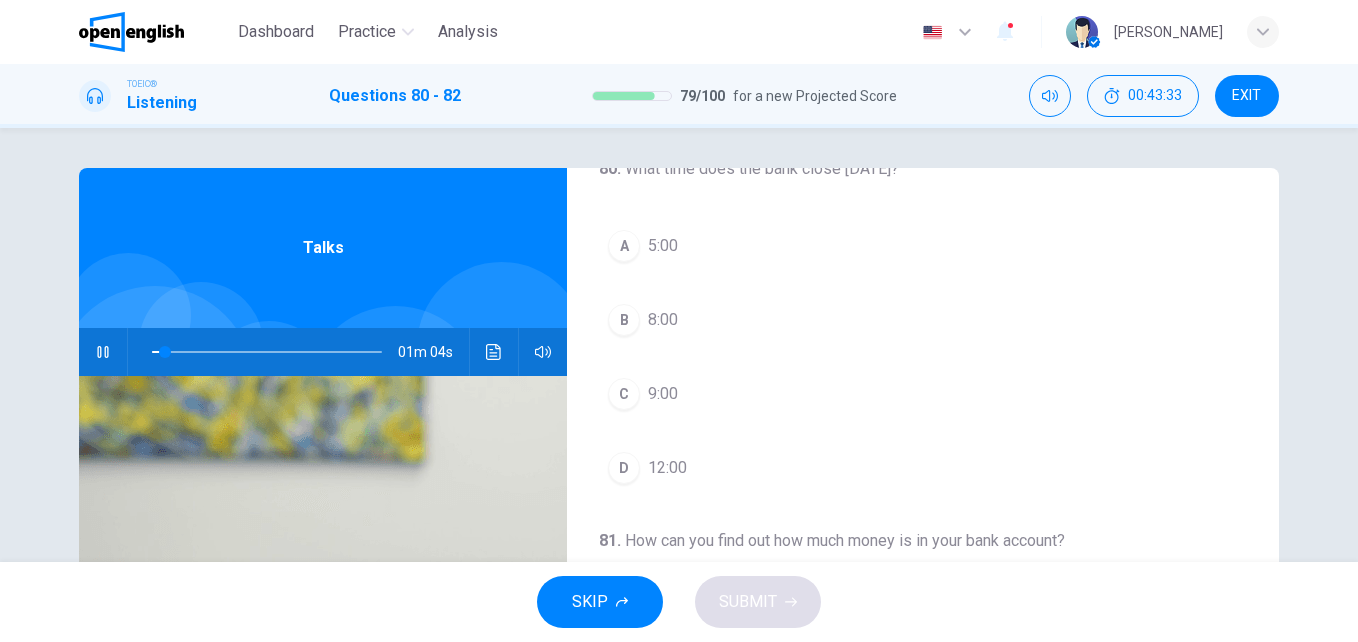 scroll, scrollTop: 50, scrollLeft: 0, axis: vertical 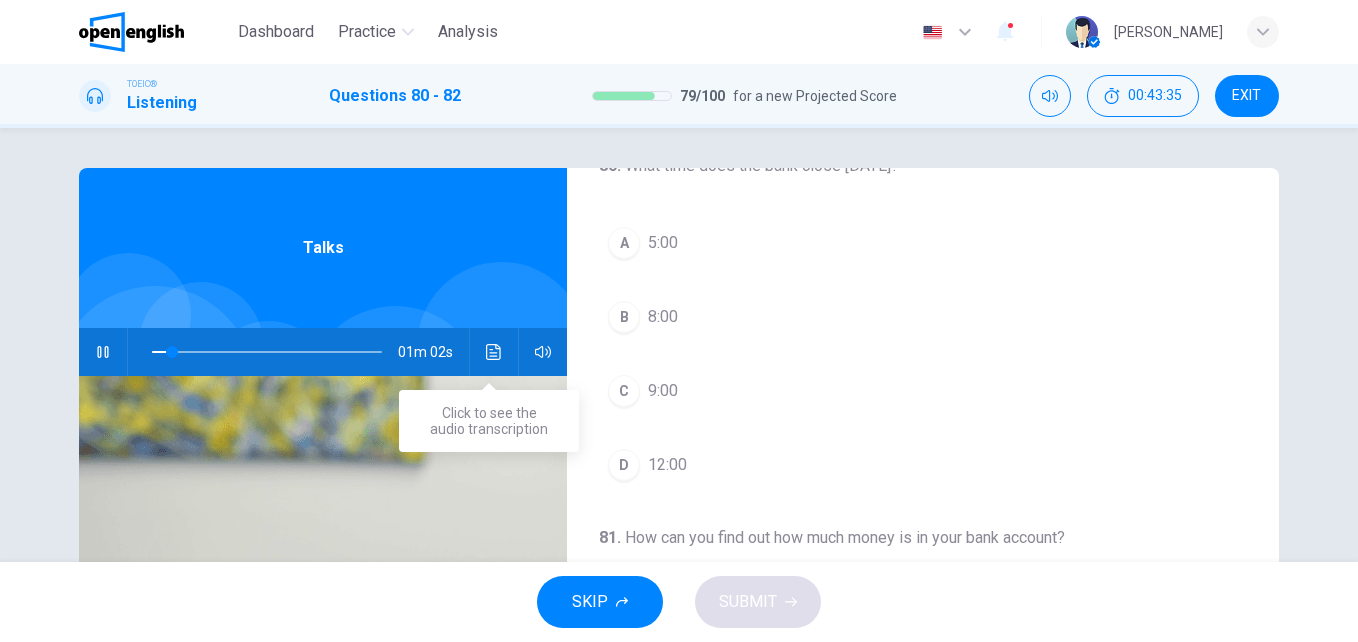 click at bounding box center [494, 352] 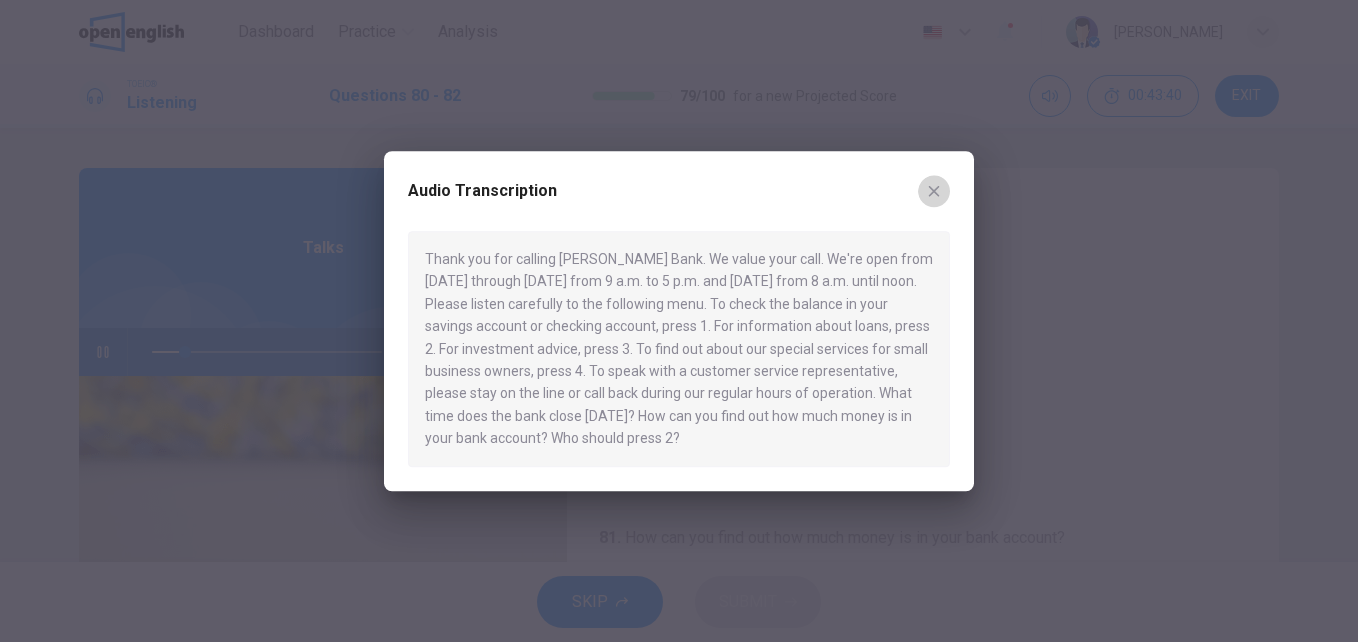 click 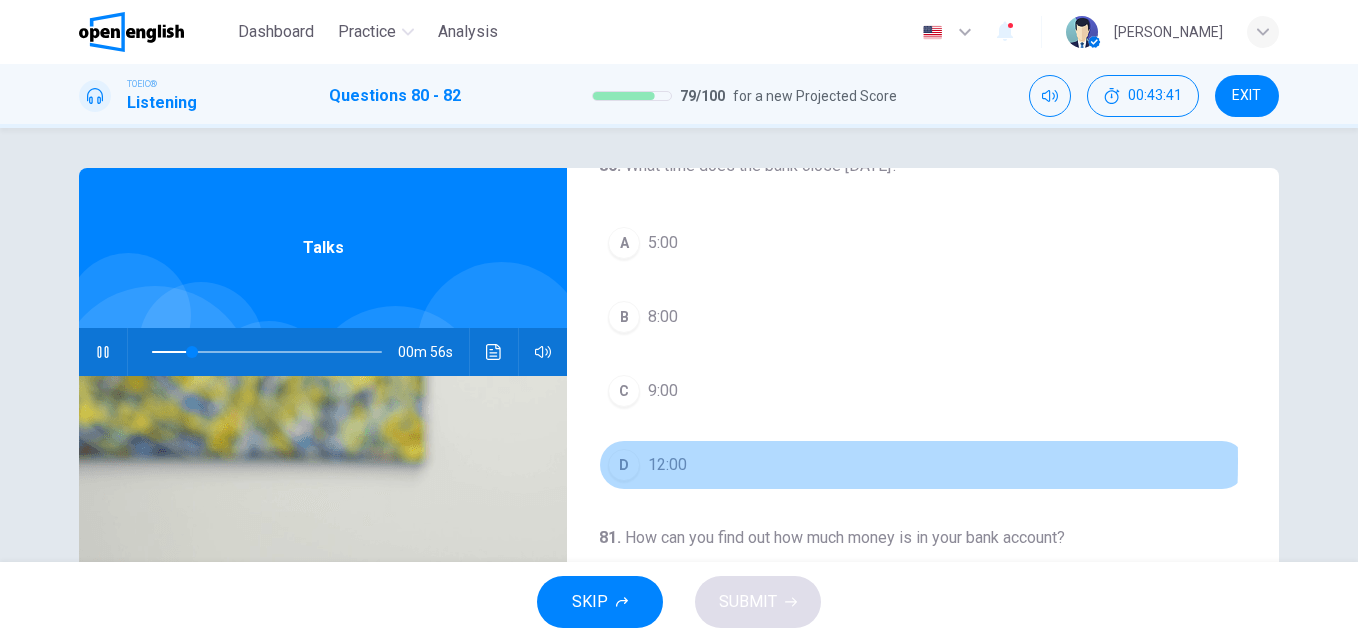 click on "D" at bounding box center (624, 465) 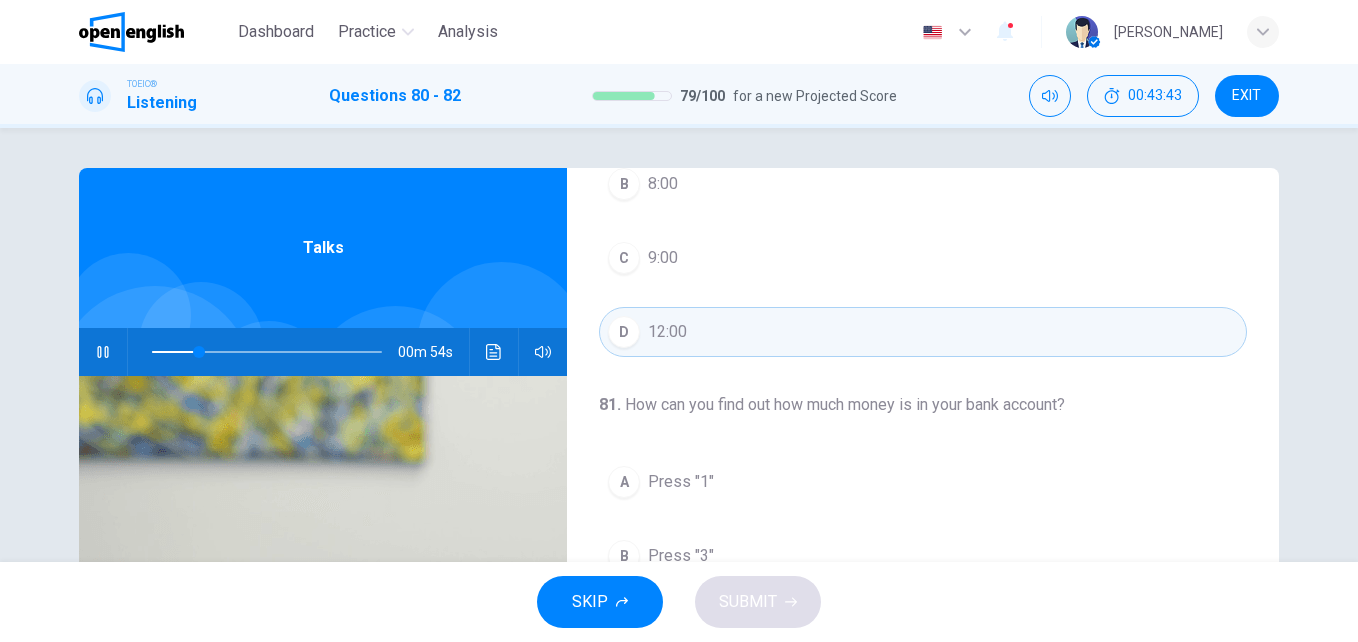 scroll, scrollTop: 185, scrollLeft: 0, axis: vertical 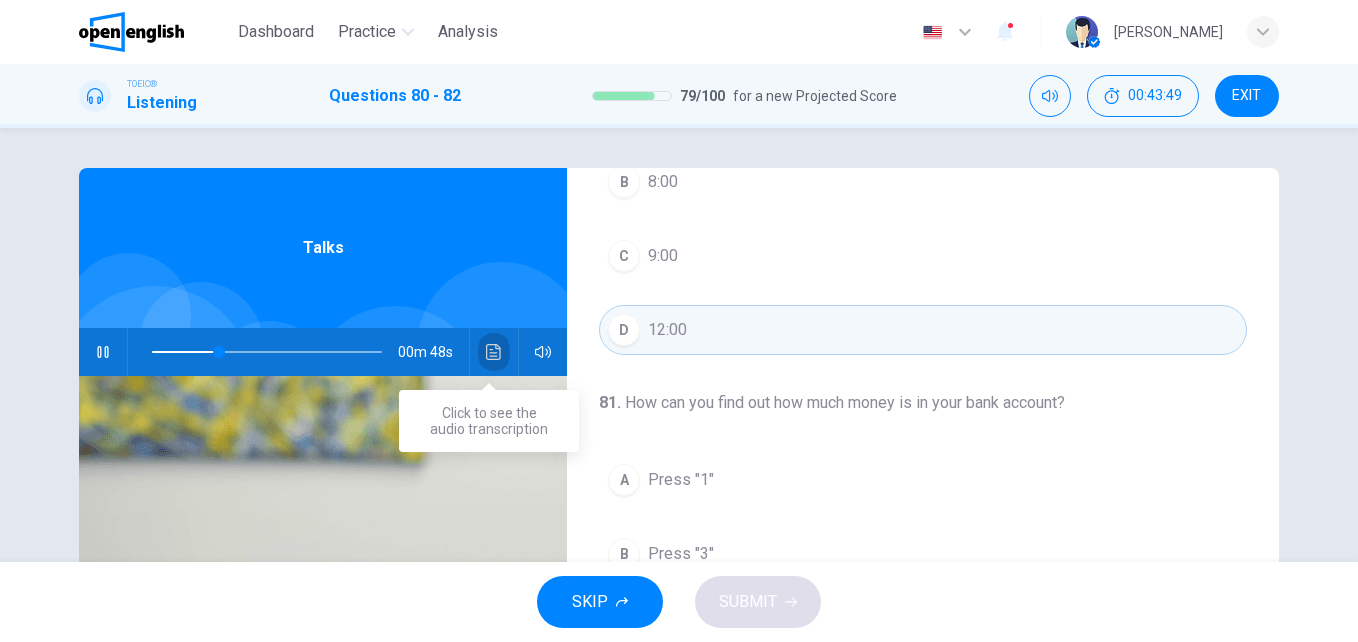 click 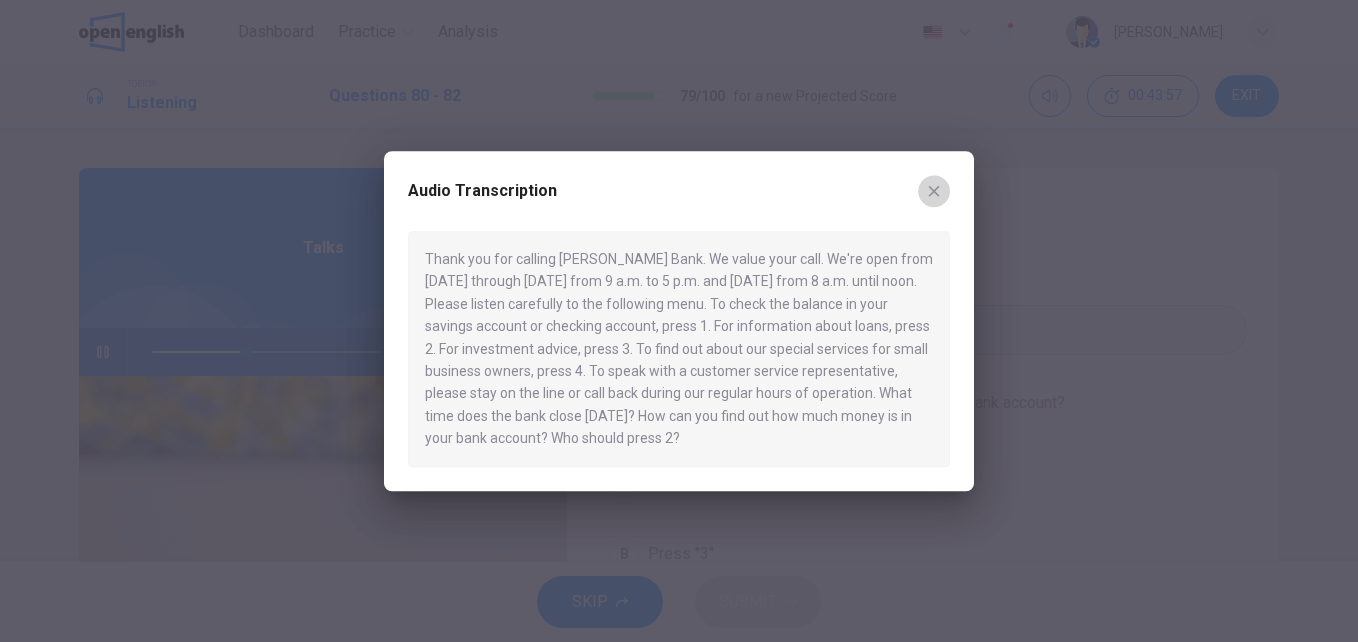click 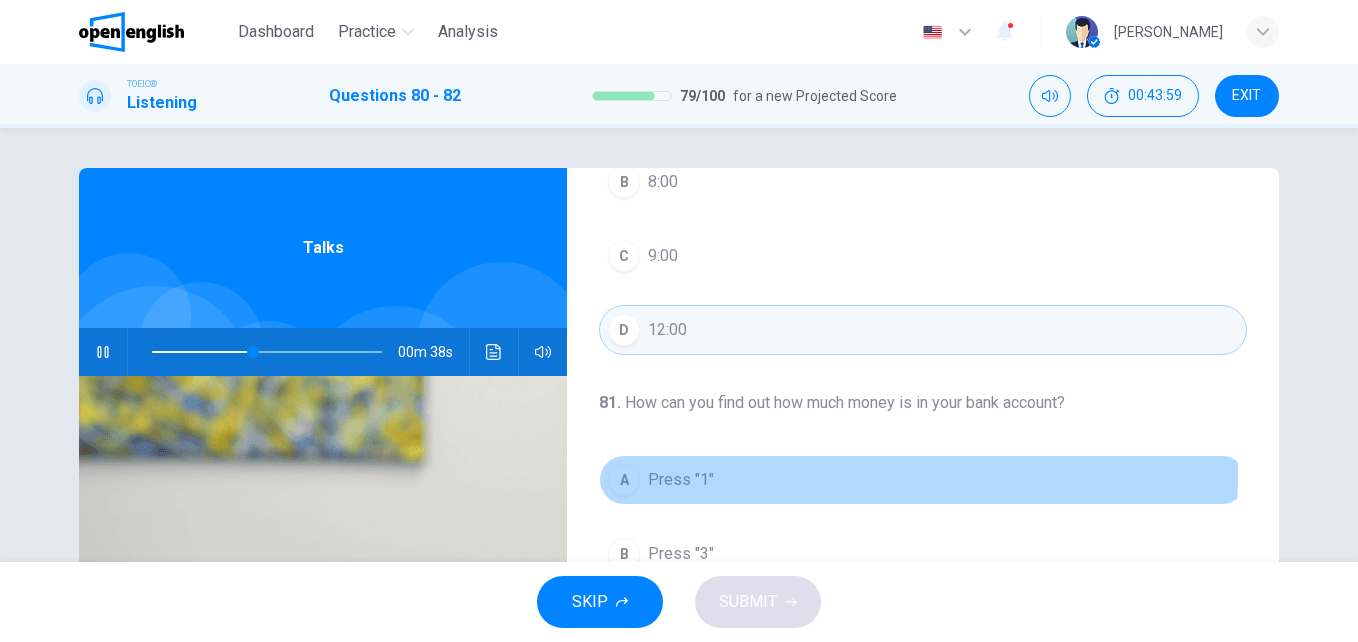 click on "A" at bounding box center [624, 480] 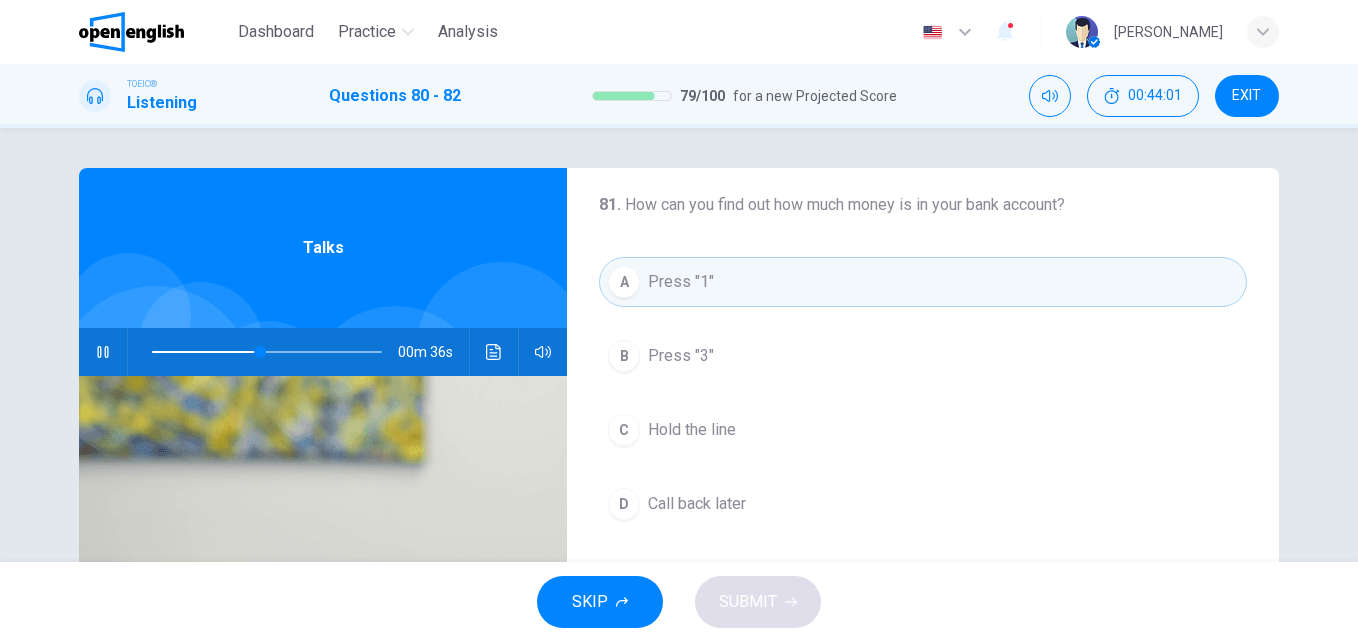 scroll, scrollTop: 457, scrollLeft: 0, axis: vertical 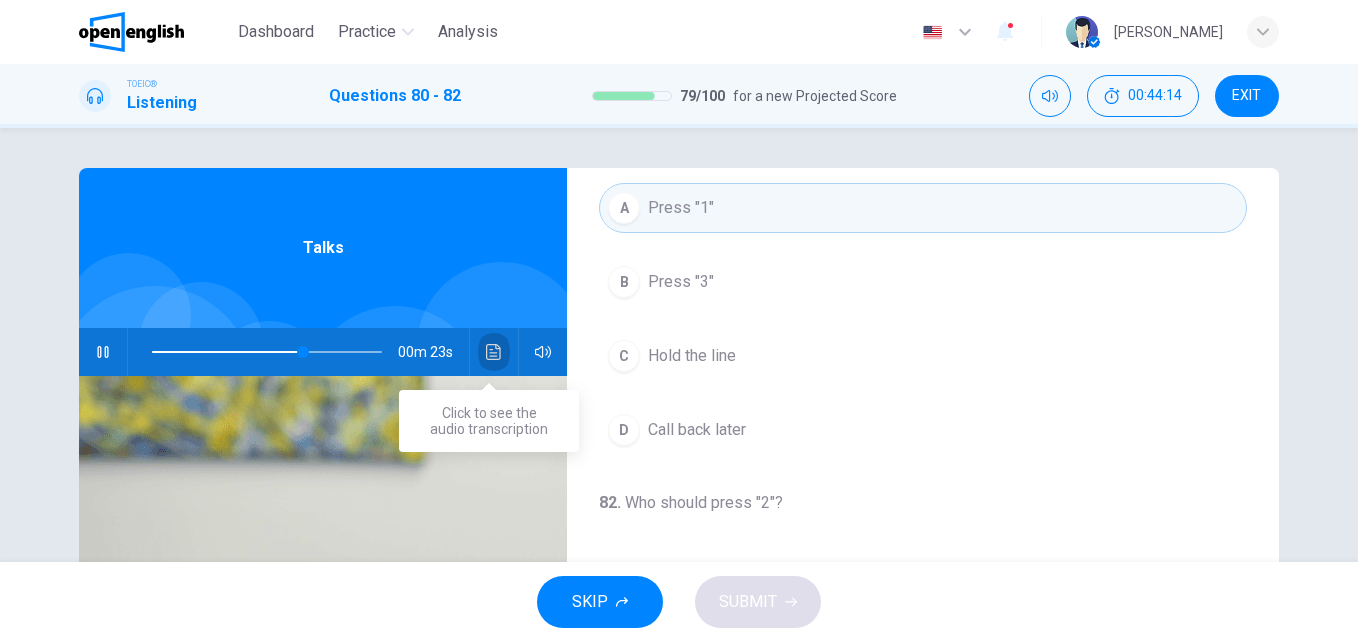click 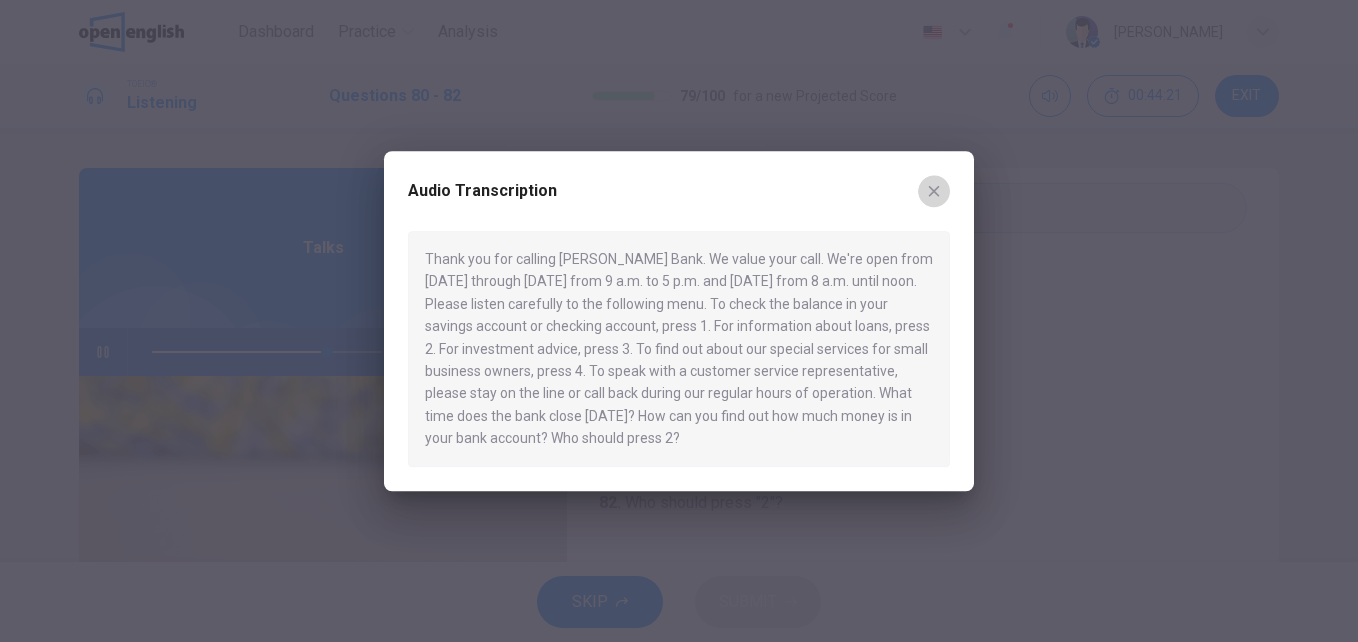 click 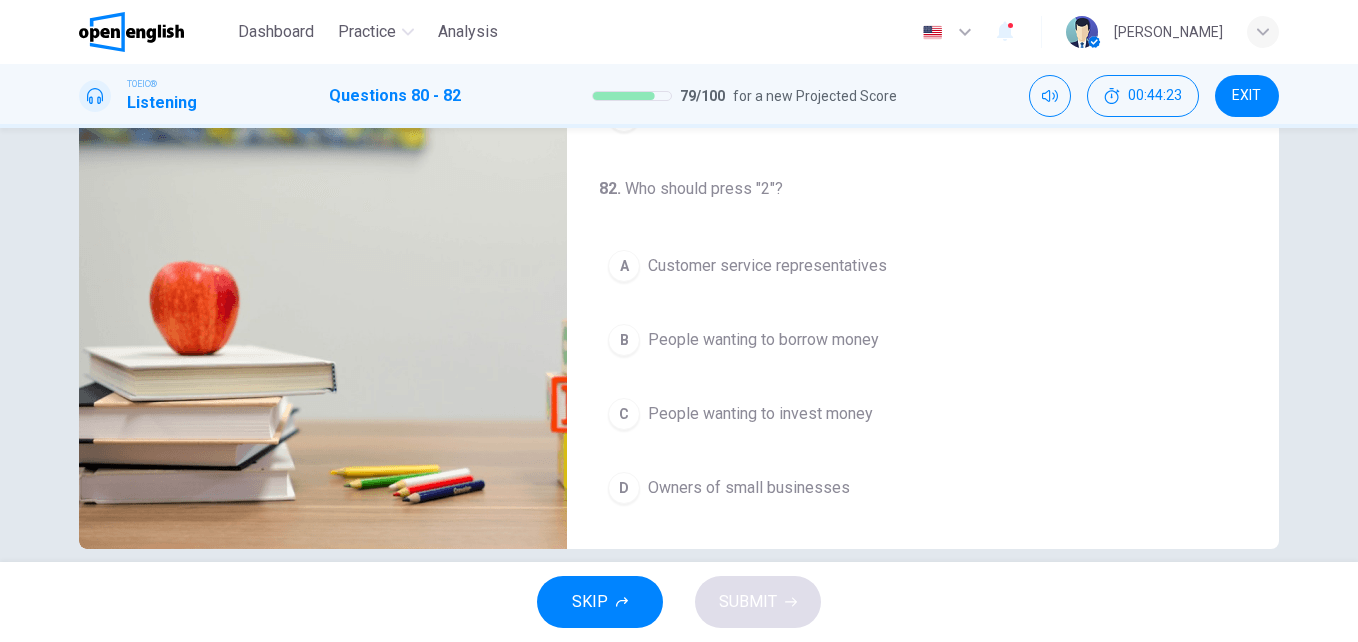 scroll, scrollTop: 341, scrollLeft: 0, axis: vertical 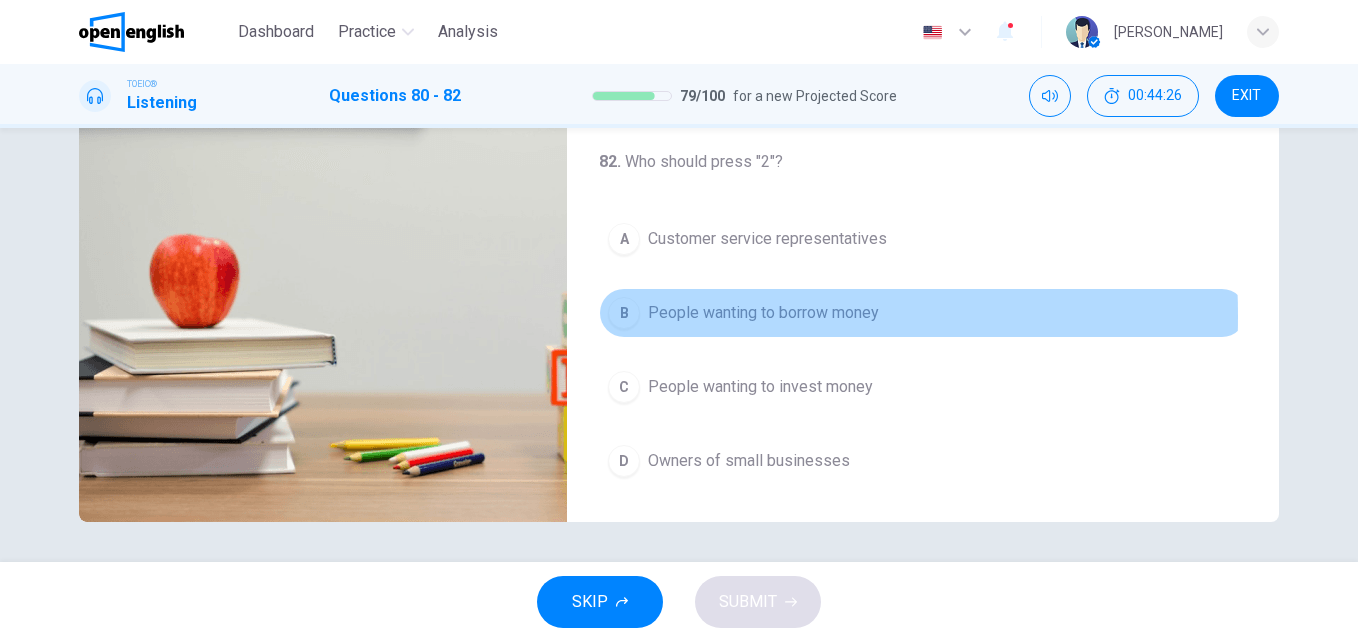 click on "B" at bounding box center (624, 313) 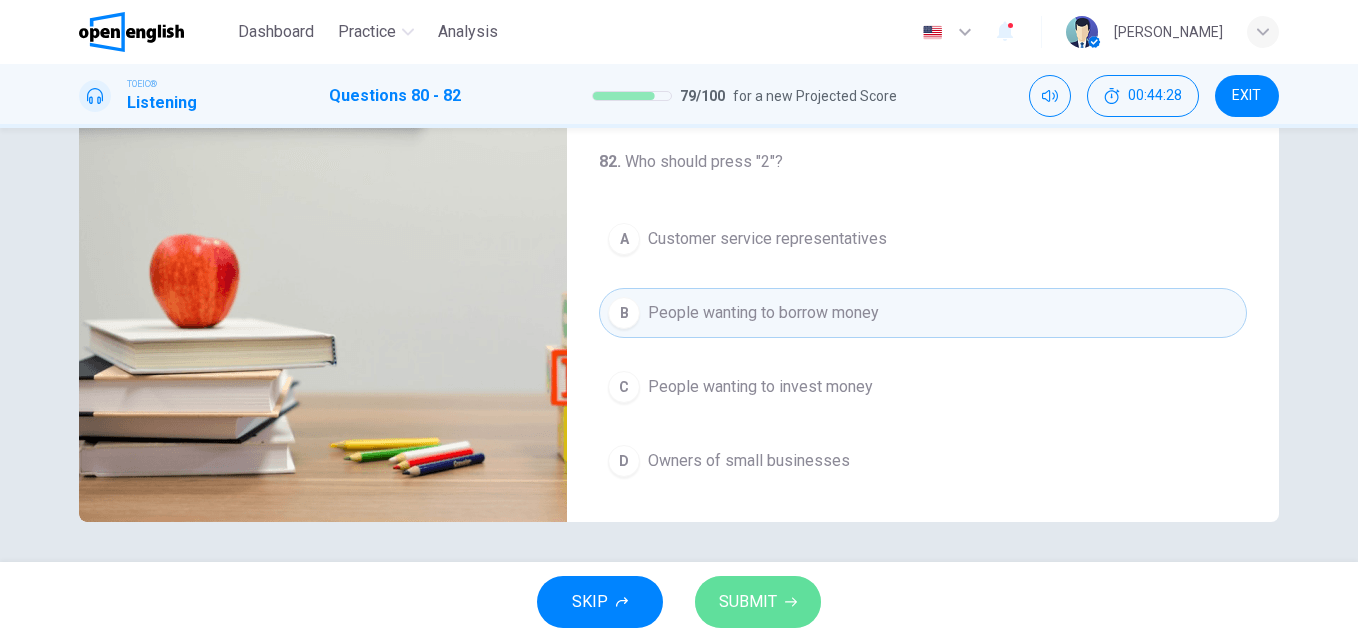 click on "SUBMIT" at bounding box center [758, 602] 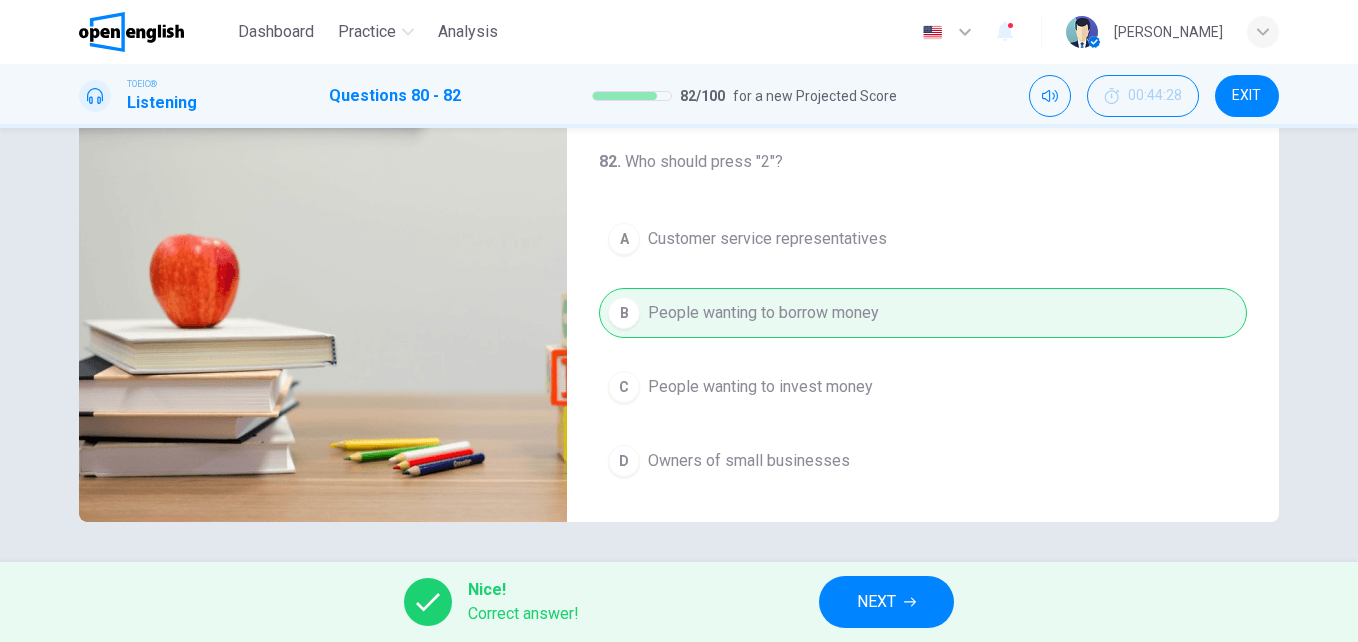 type on "**" 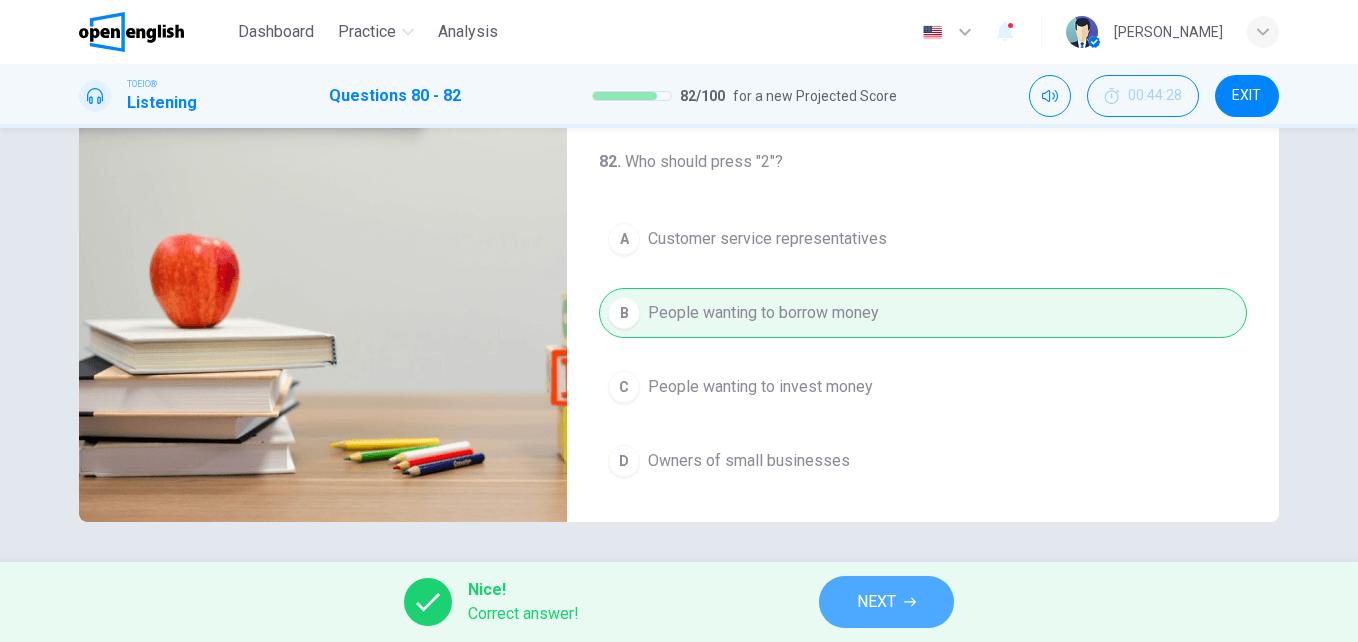 click on "NEXT" at bounding box center [876, 602] 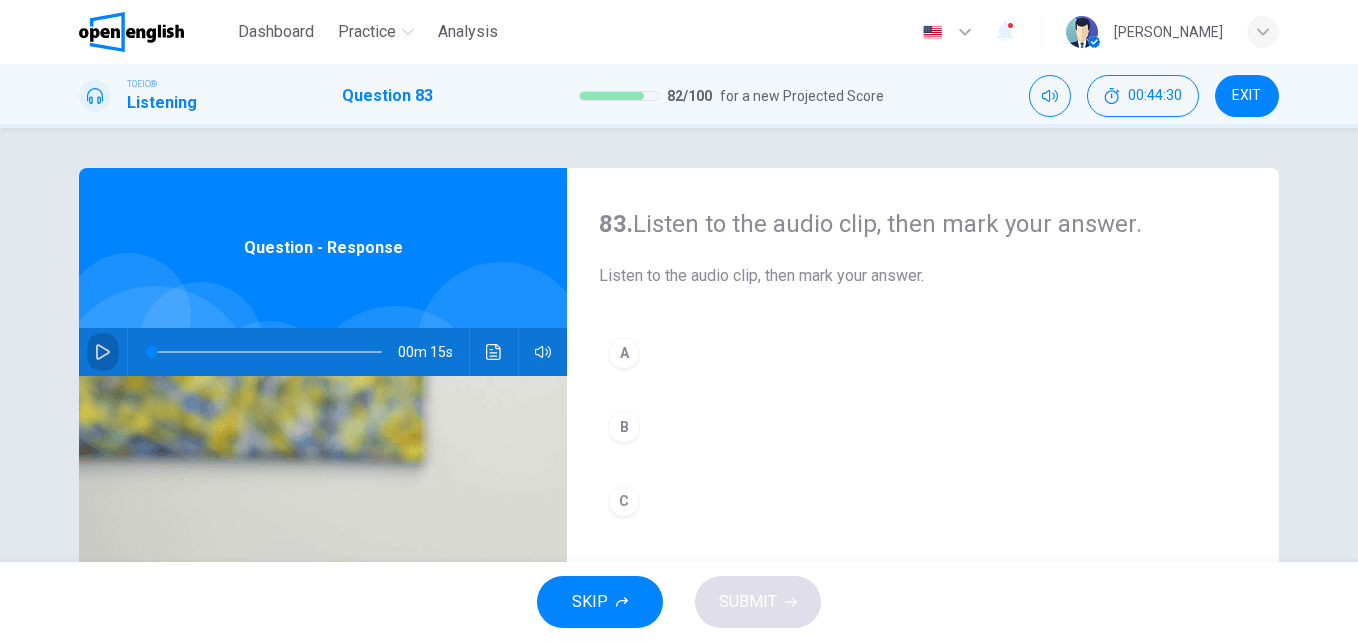 click at bounding box center (103, 352) 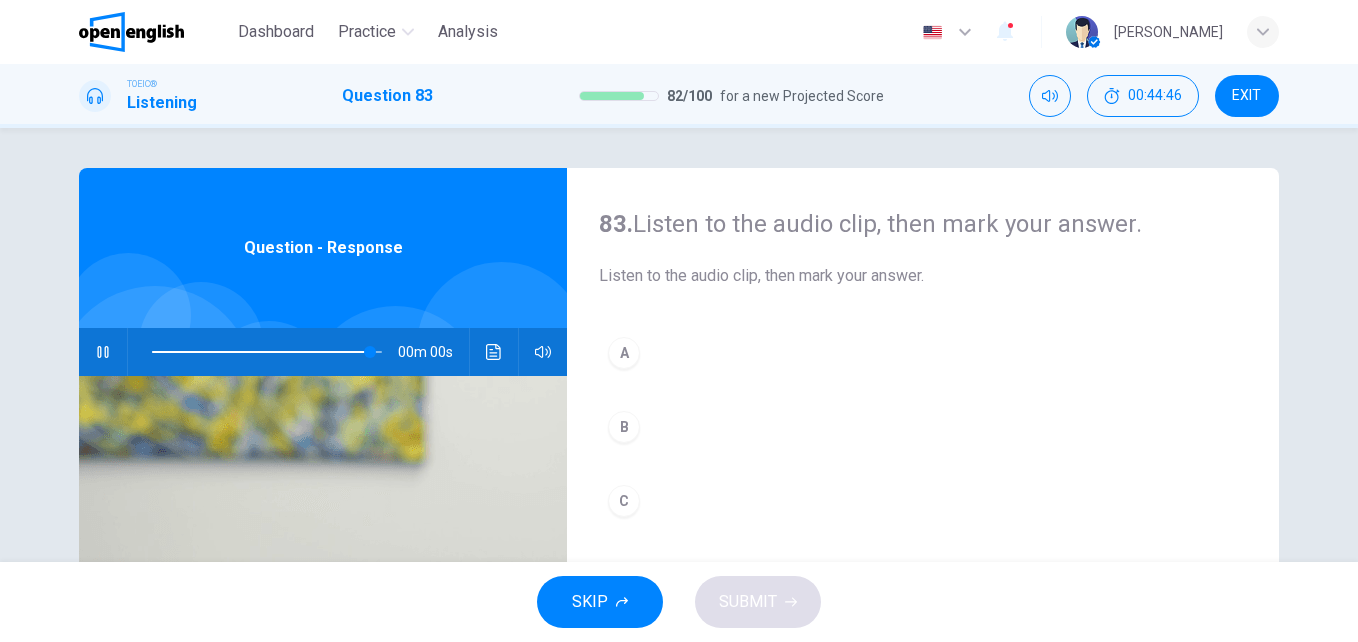 type on "*" 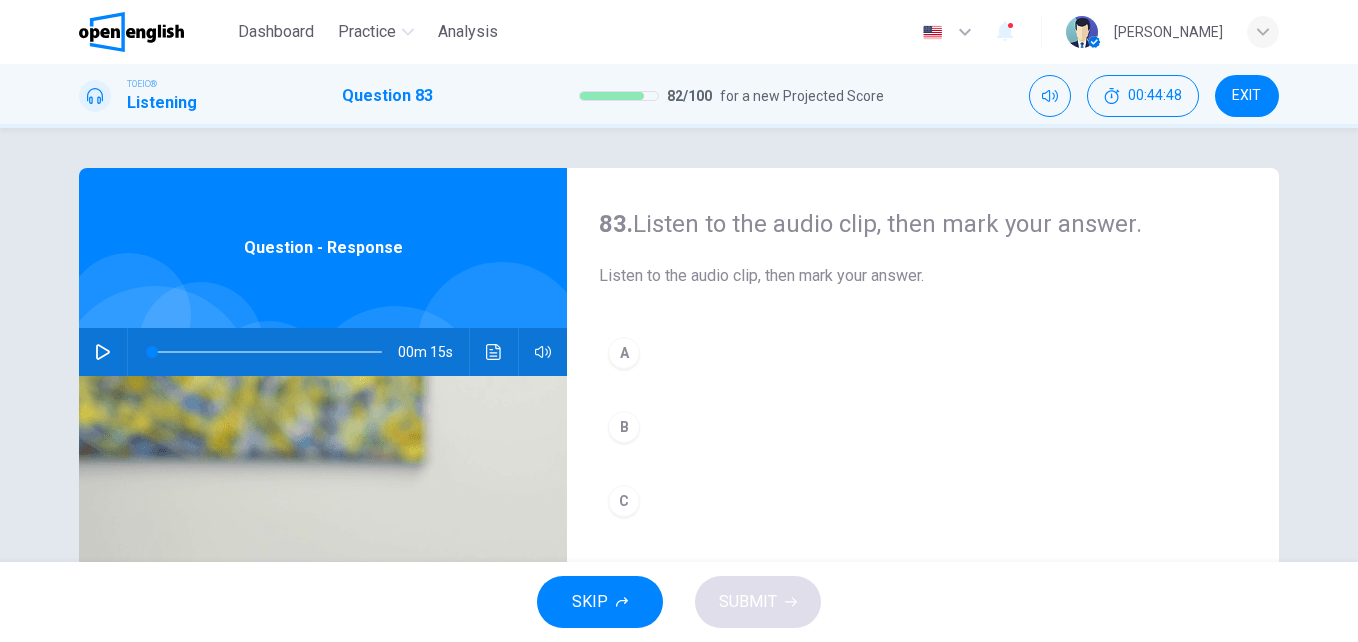 click on "A" at bounding box center (624, 353) 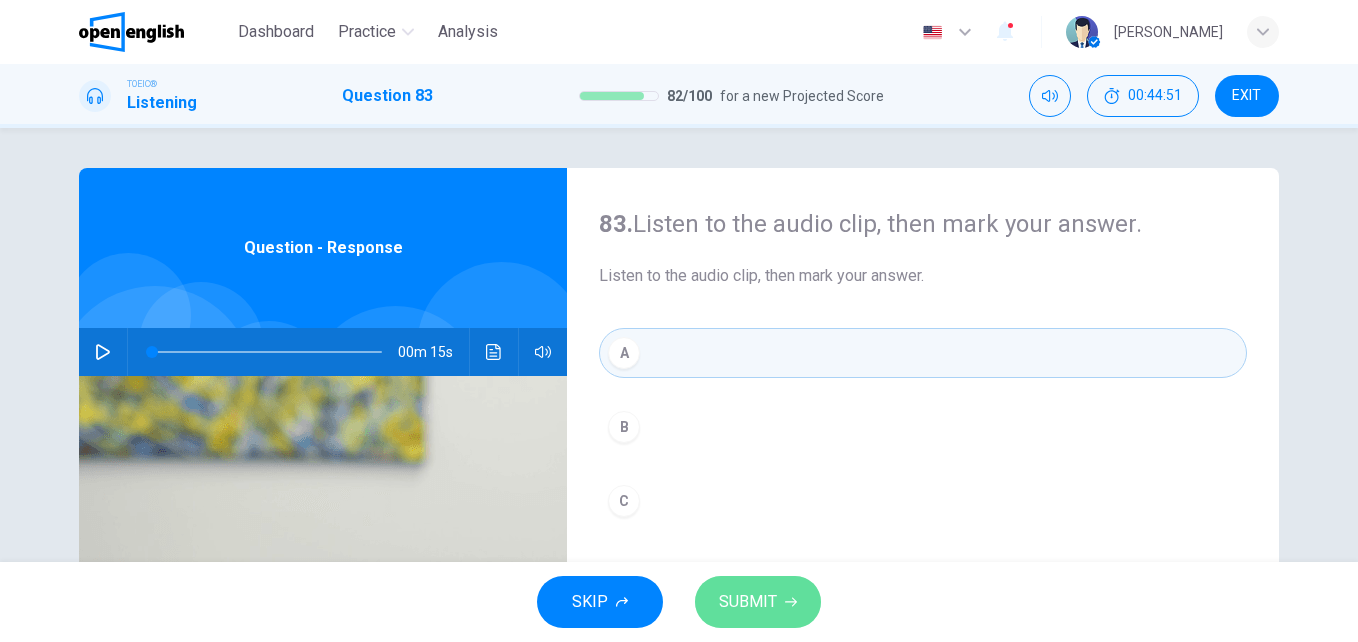 click on "SUBMIT" at bounding box center (748, 602) 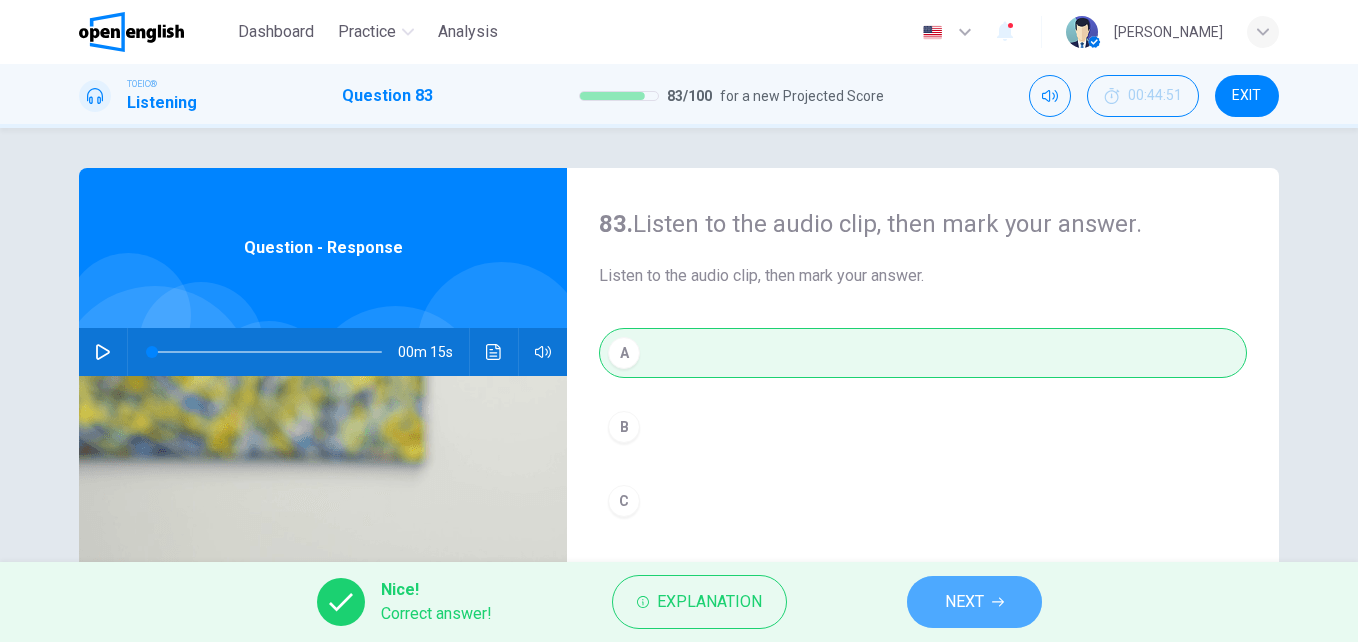 click on "NEXT" at bounding box center [964, 602] 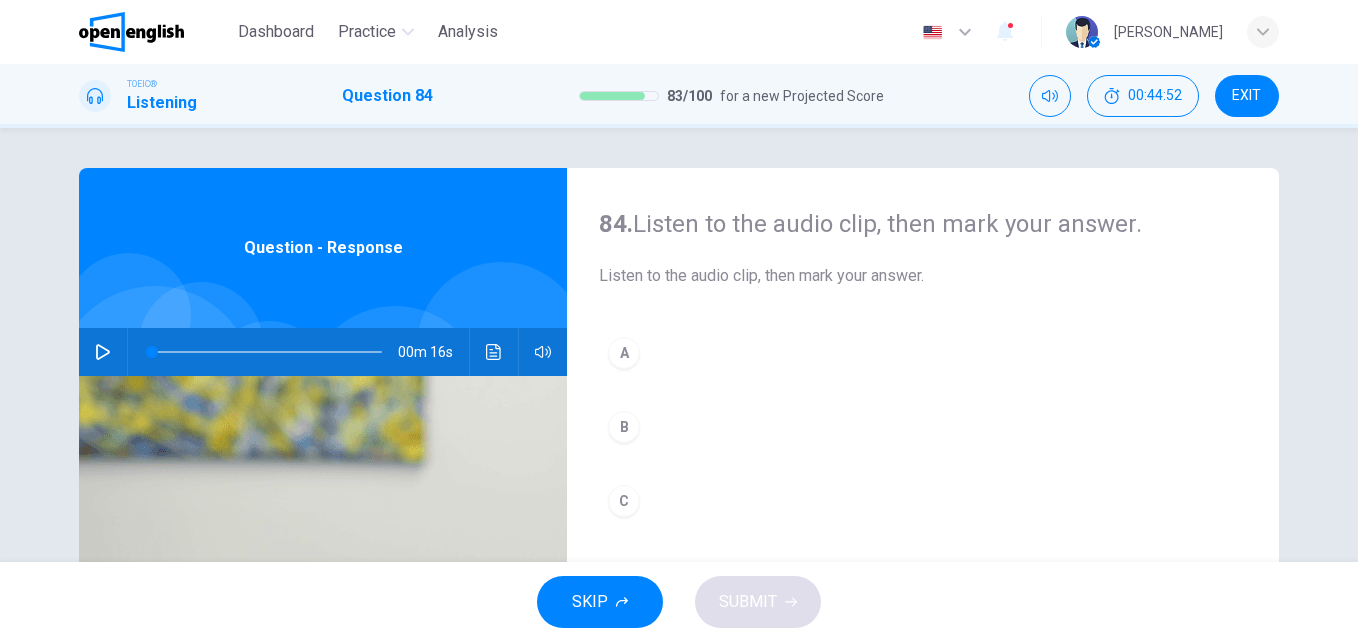 click 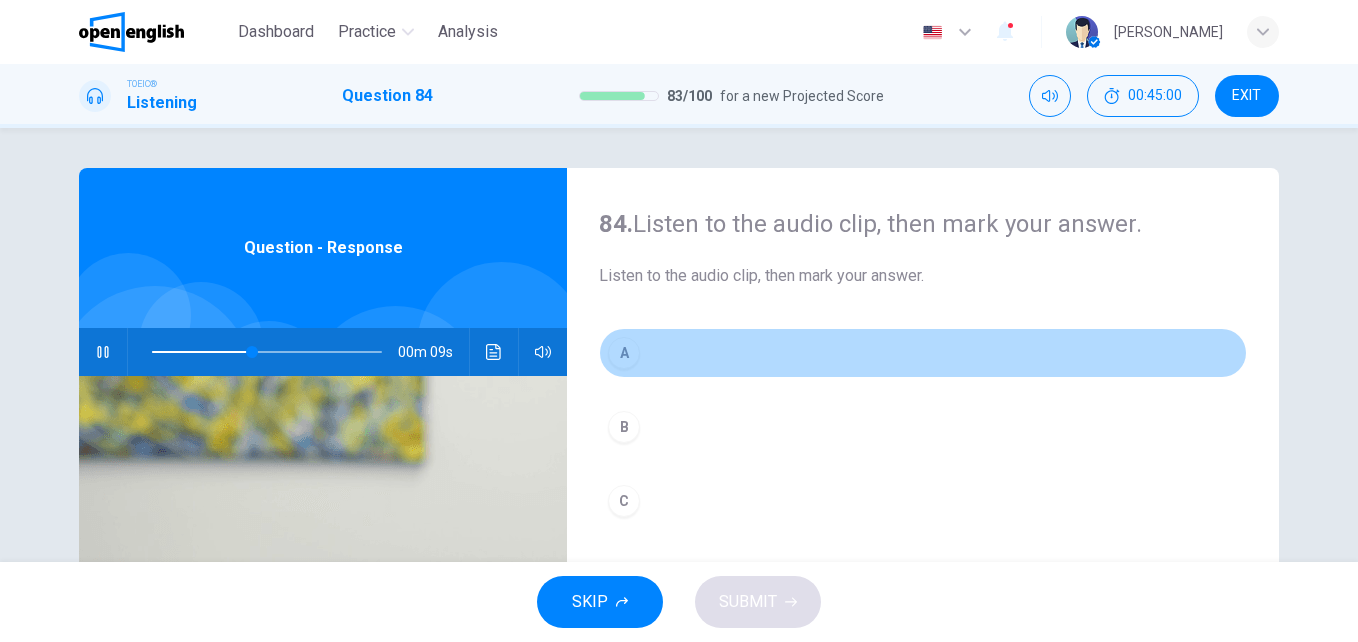 click on "A" at bounding box center [624, 353] 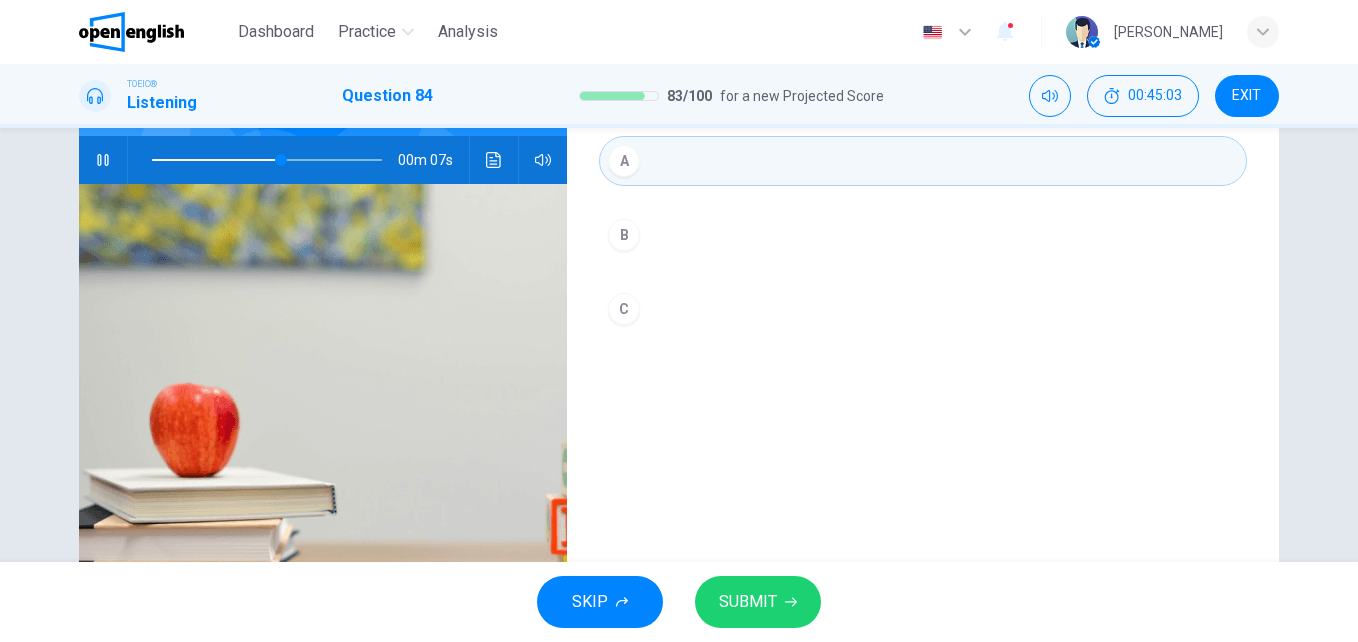 scroll, scrollTop: 218, scrollLeft: 0, axis: vertical 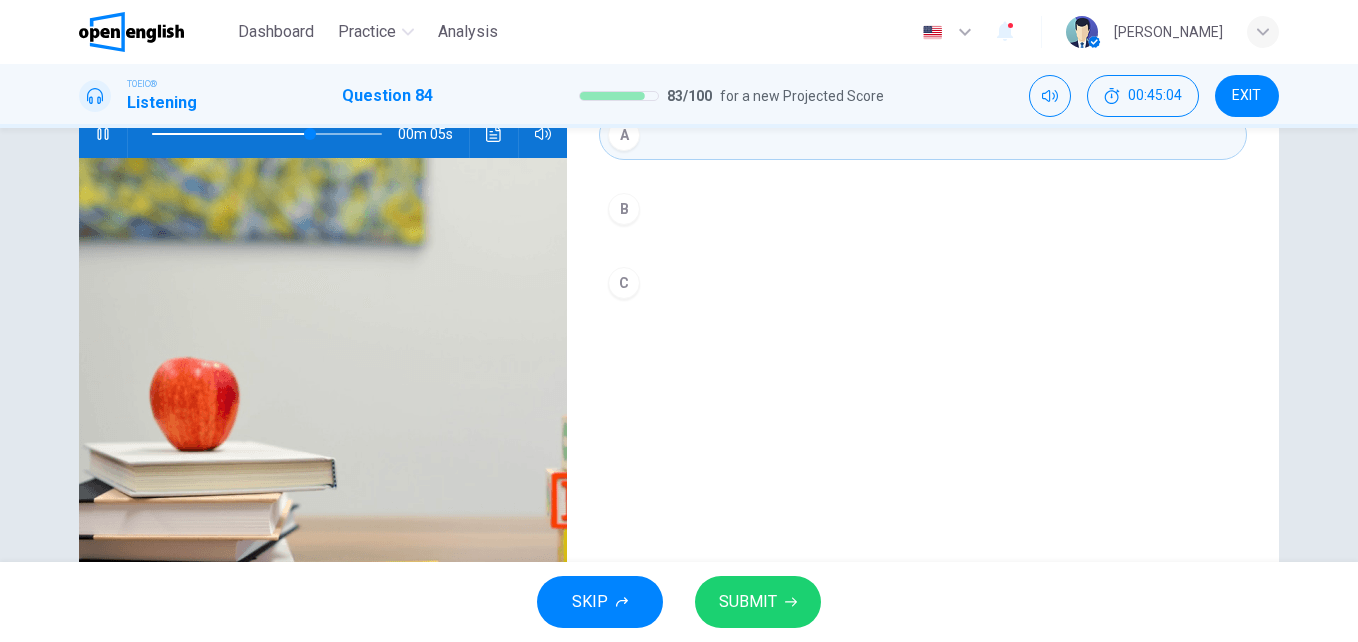 click on "SUBMIT" at bounding box center (748, 602) 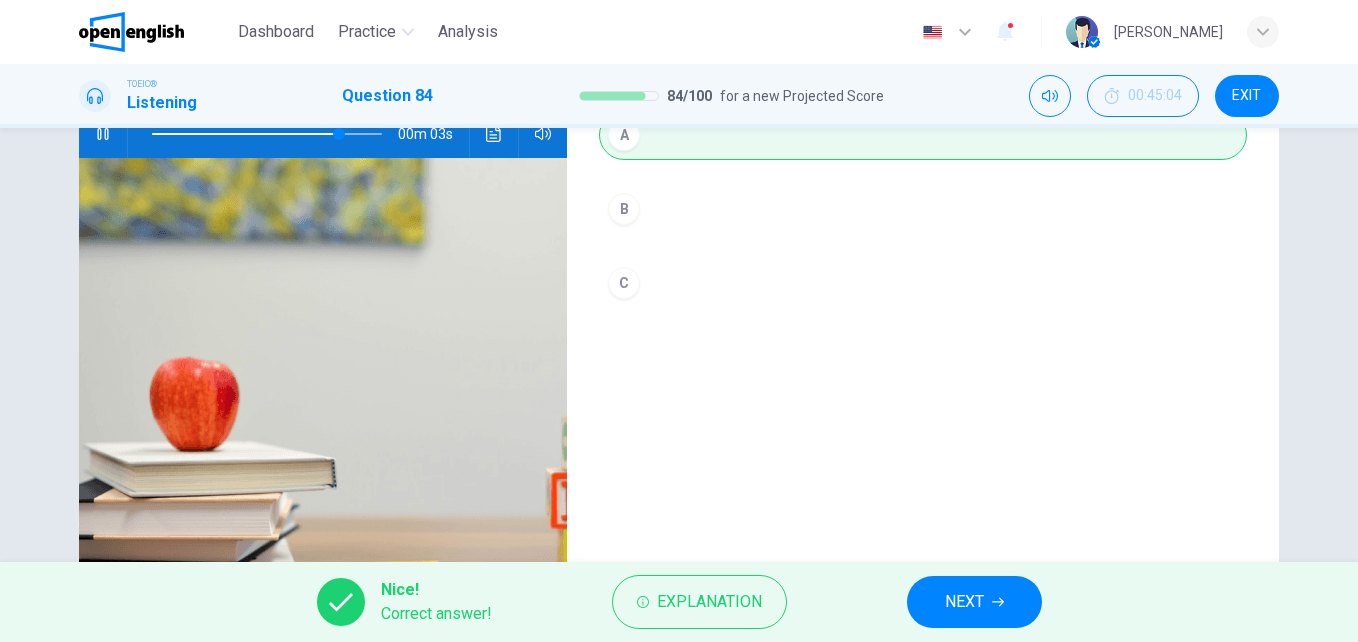type on "**" 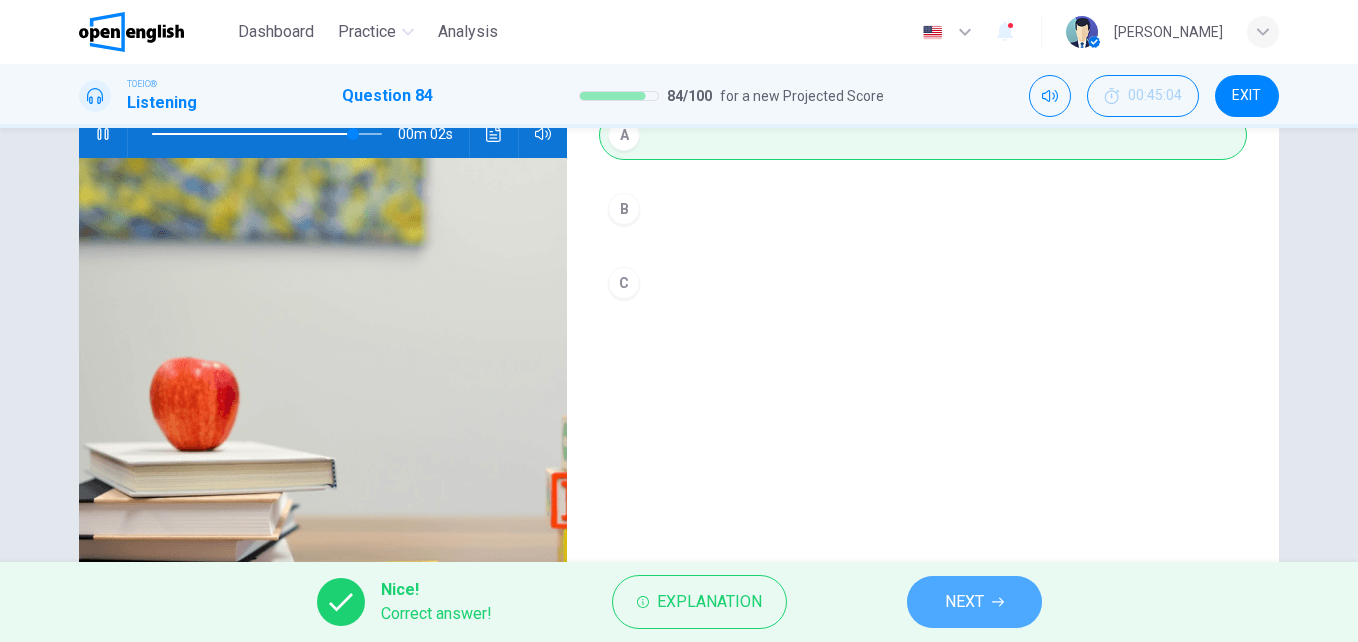 click on "NEXT" at bounding box center (974, 602) 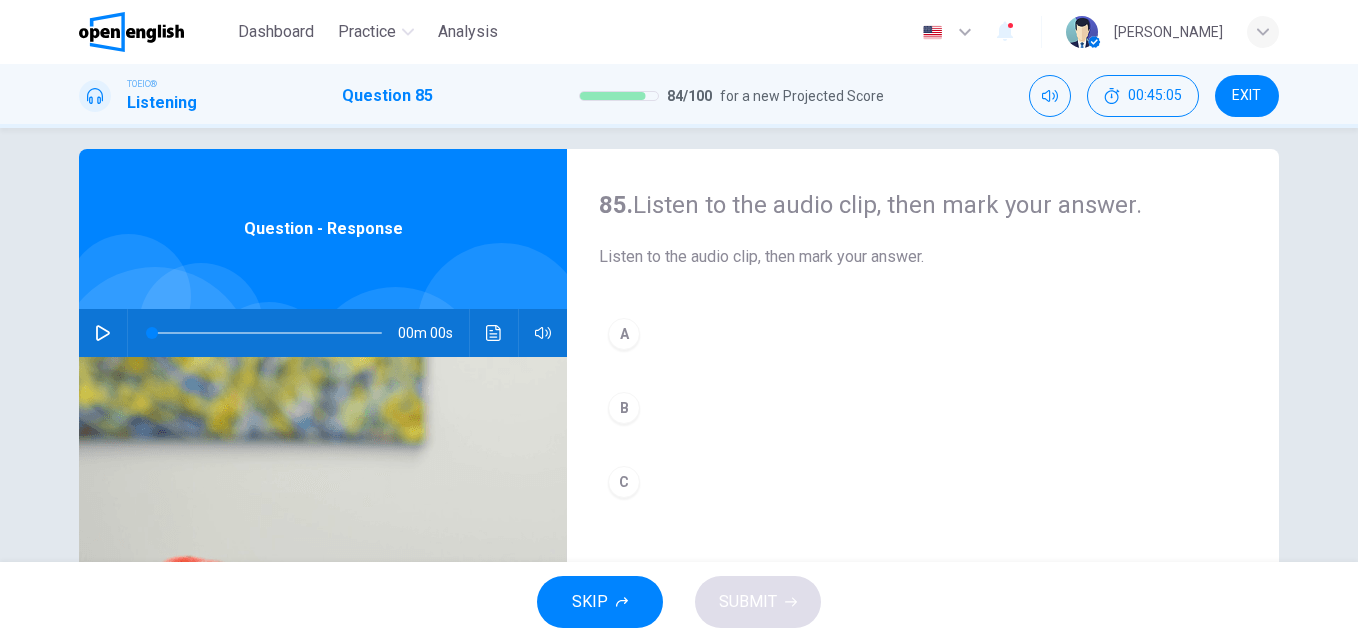 scroll, scrollTop: 23, scrollLeft: 0, axis: vertical 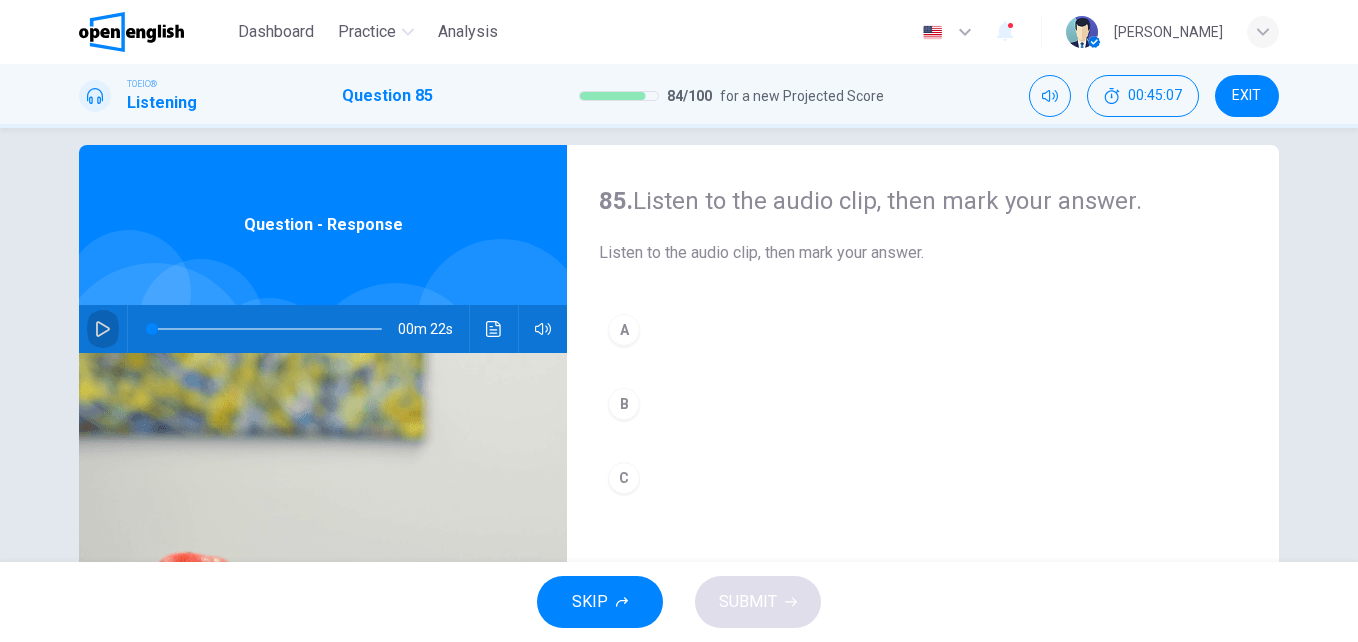 click 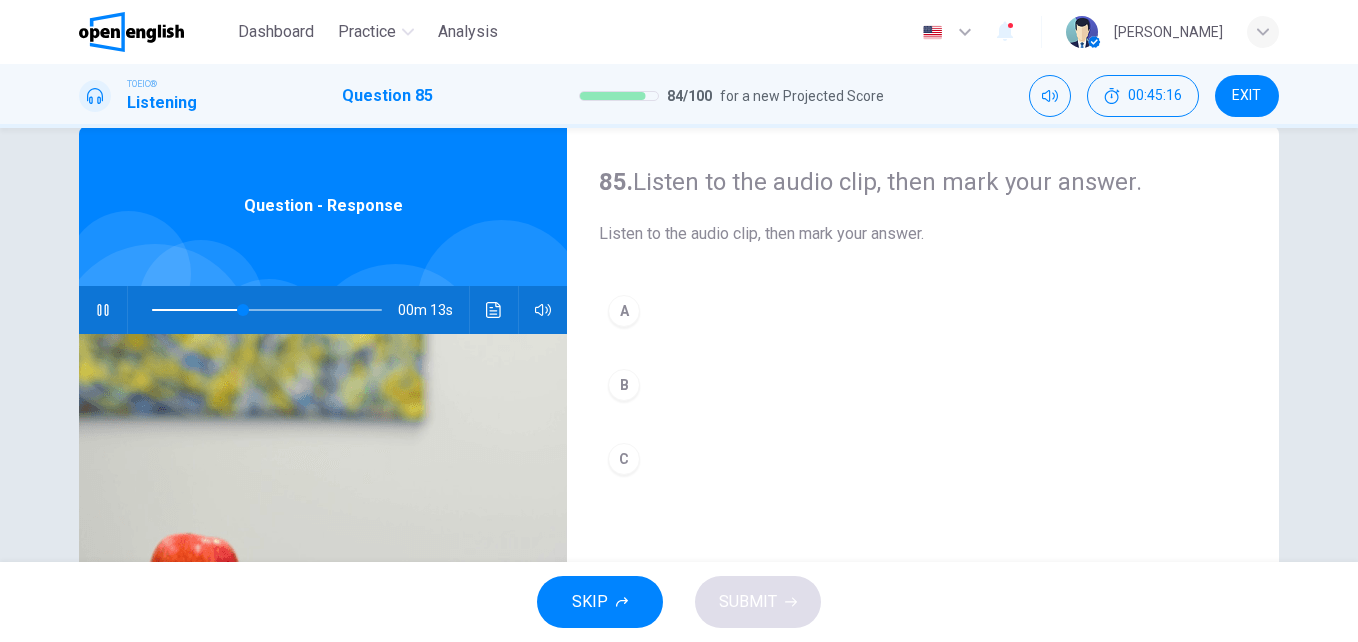 scroll, scrollTop: 40, scrollLeft: 0, axis: vertical 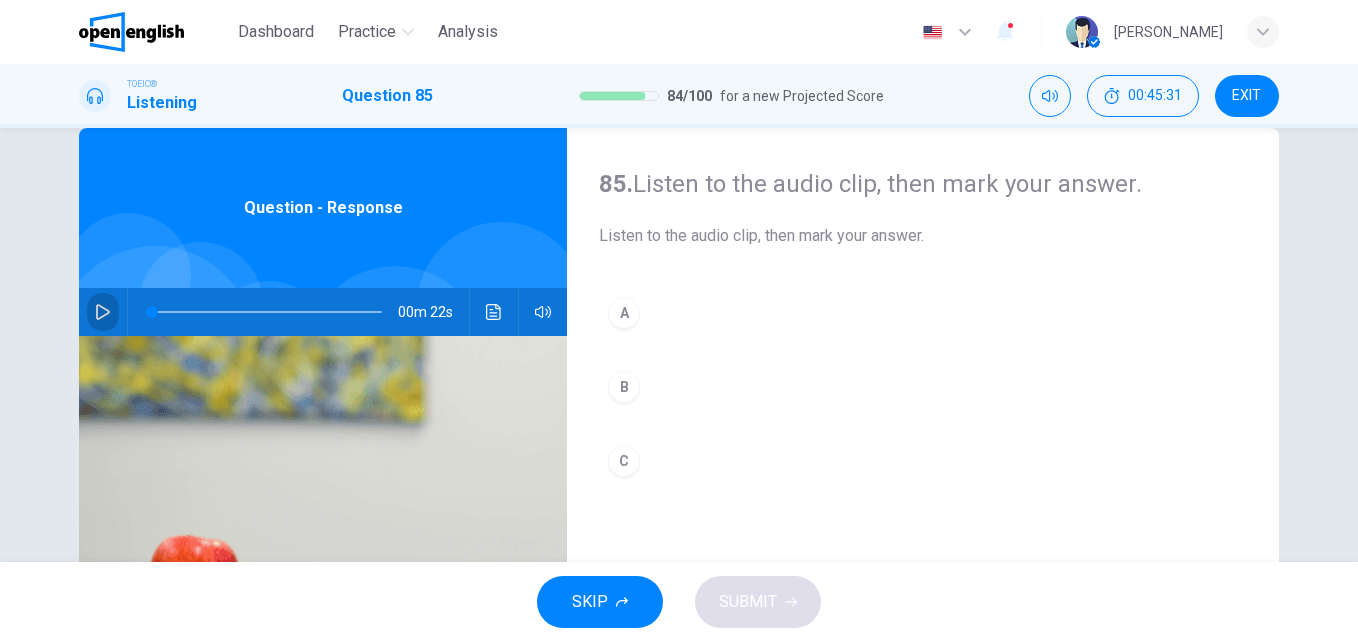 click 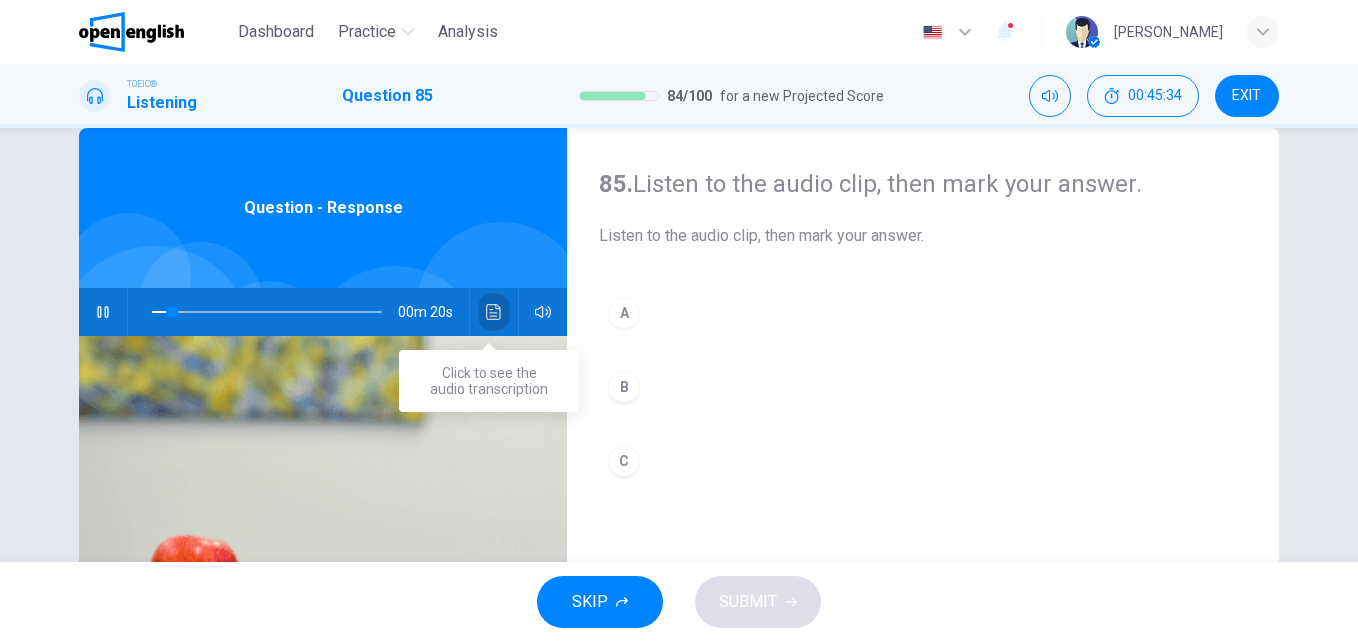 click at bounding box center (494, 312) 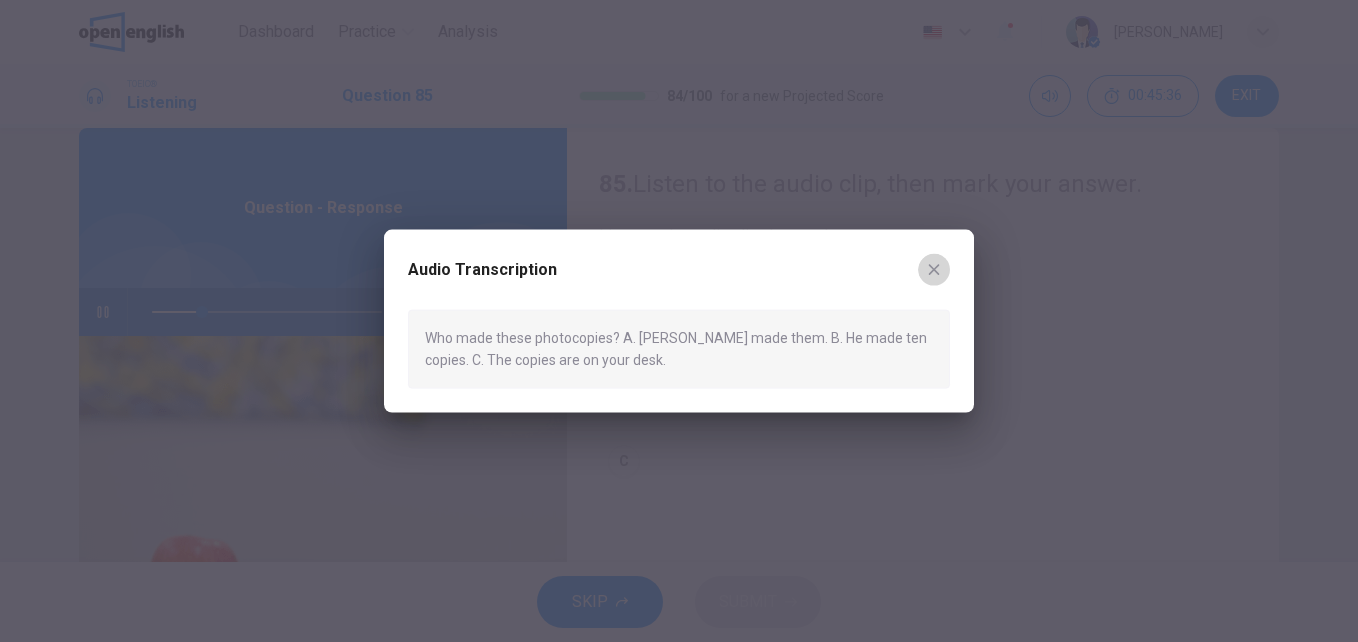 click 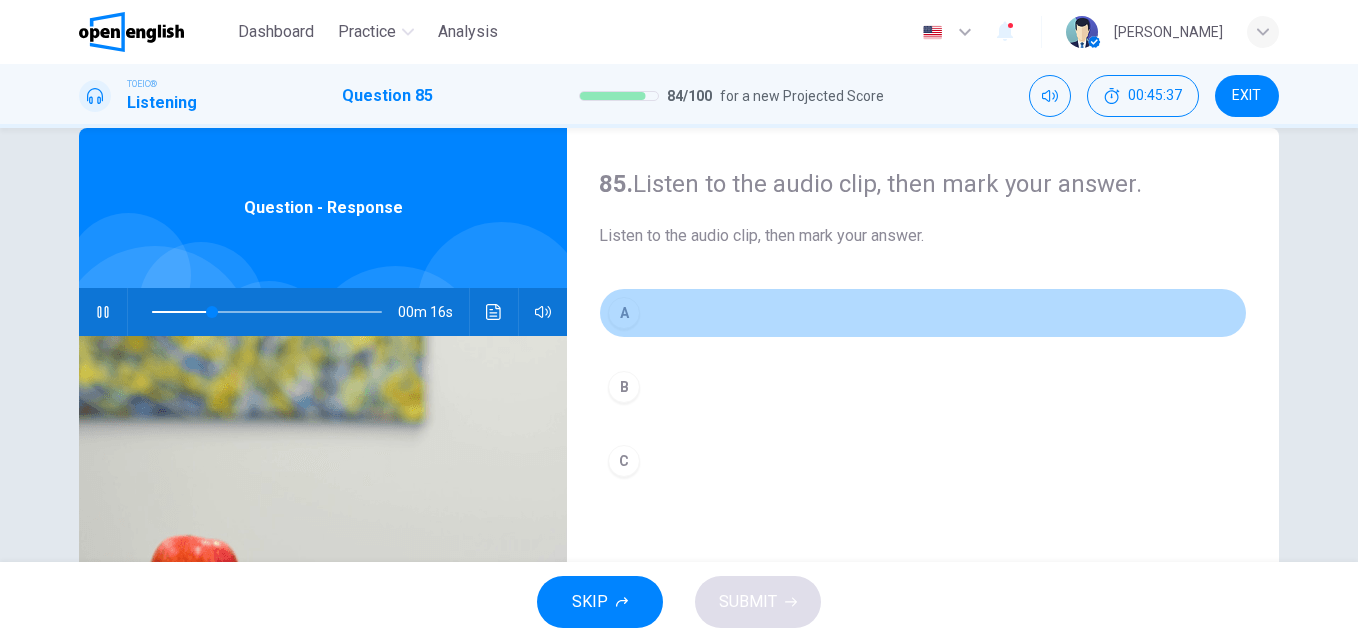 click on "A" at bounding box center [923, 313] 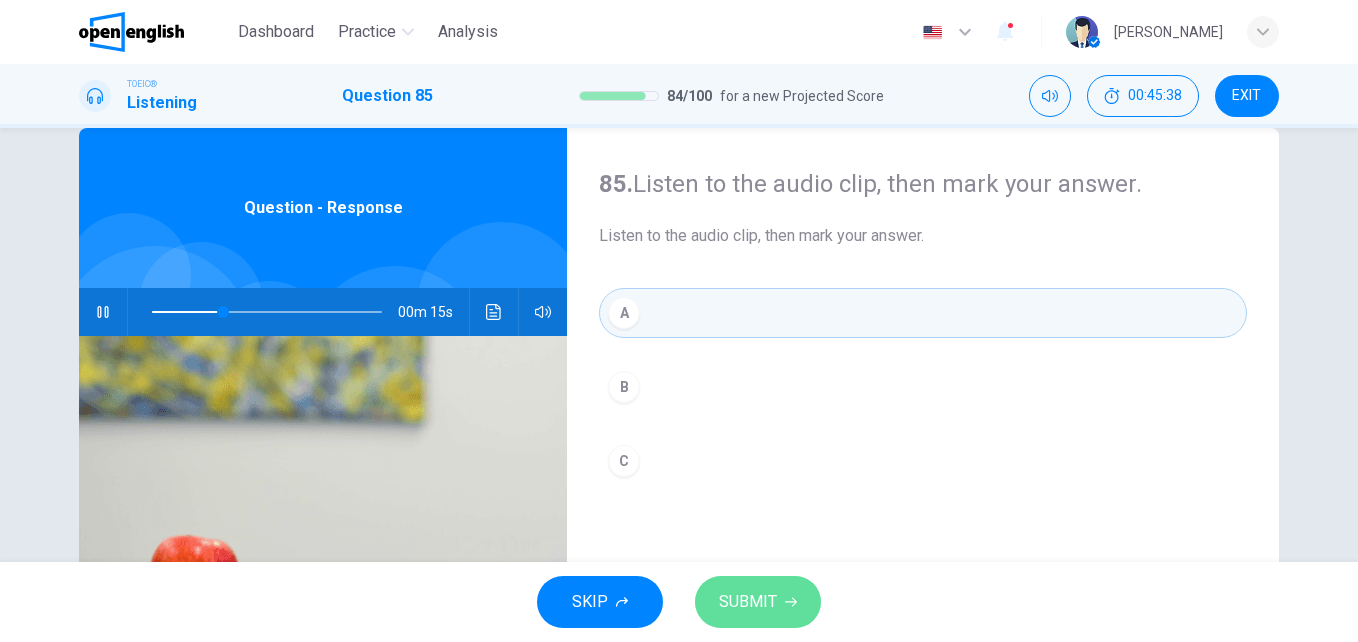 click on "SUBMIT" at bounding box center [748, 602] 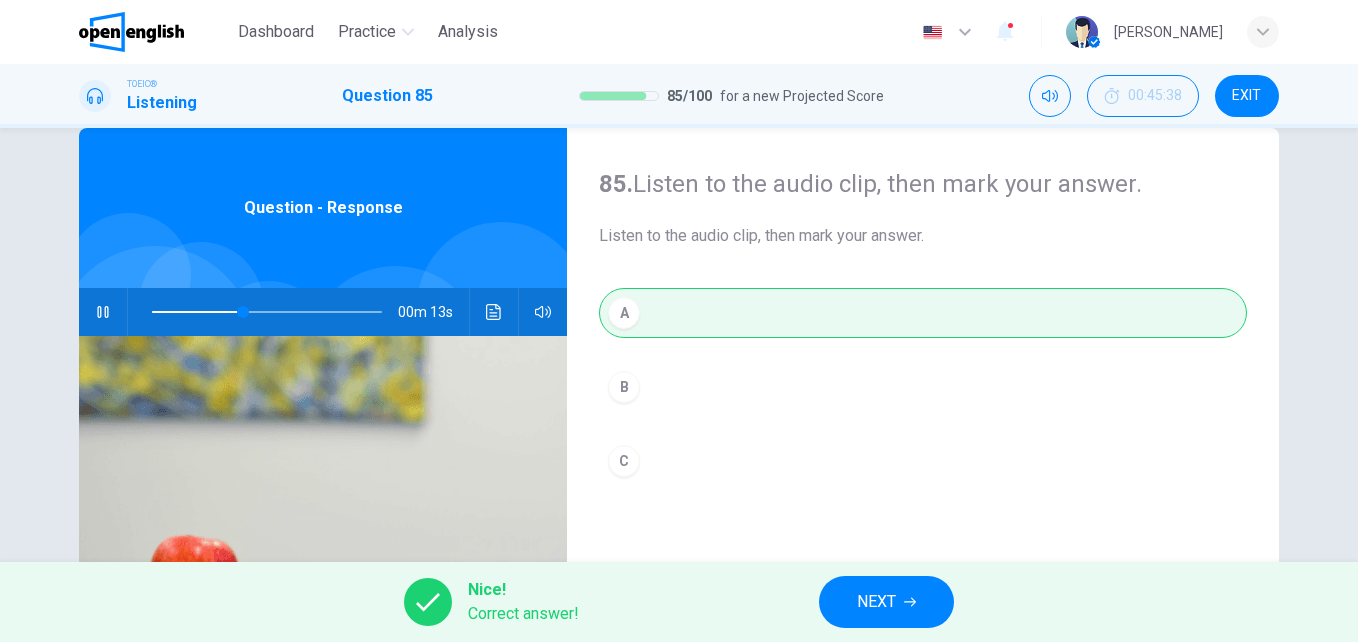type on "**" 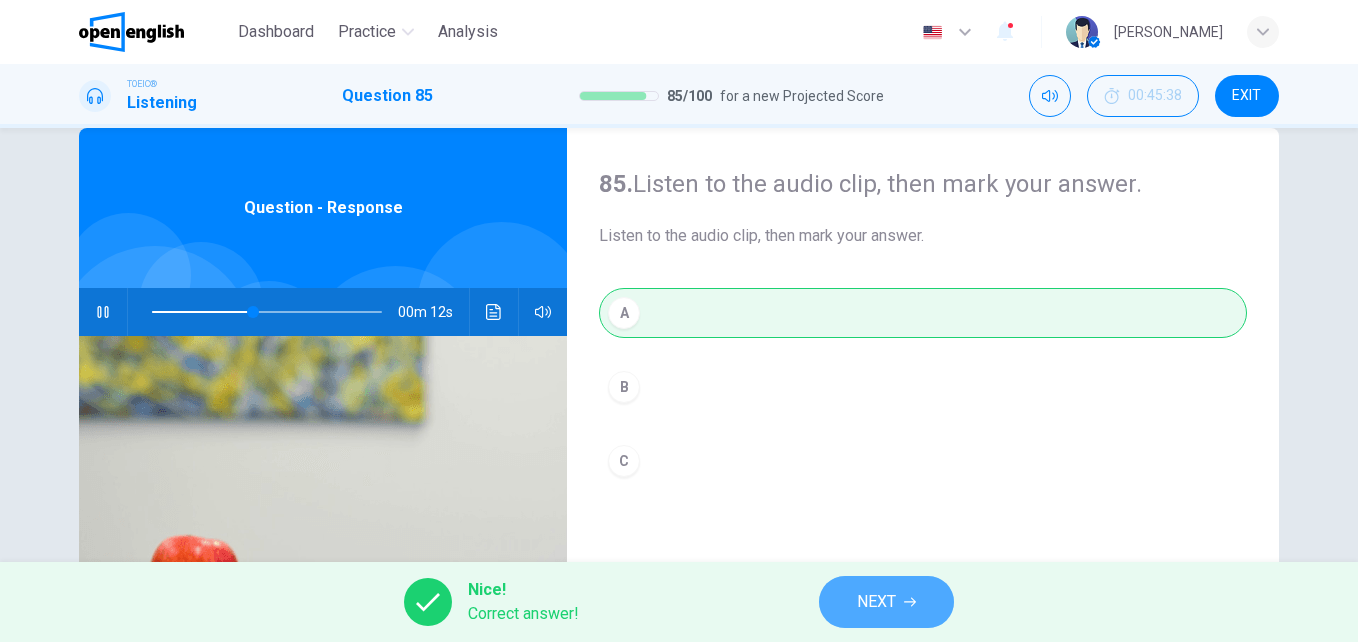 click on "NEXT" at bounding box center [876, 602] 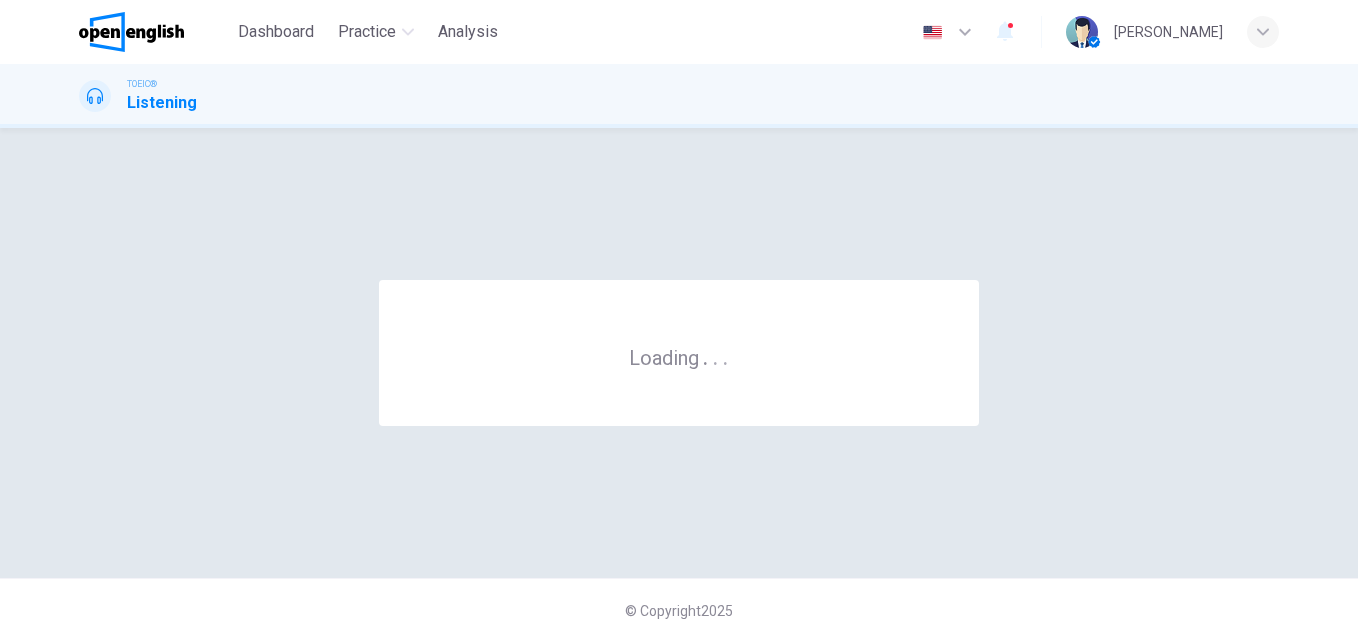 scroll, scrollTop: 0, scrollLeft: 0, axis: both 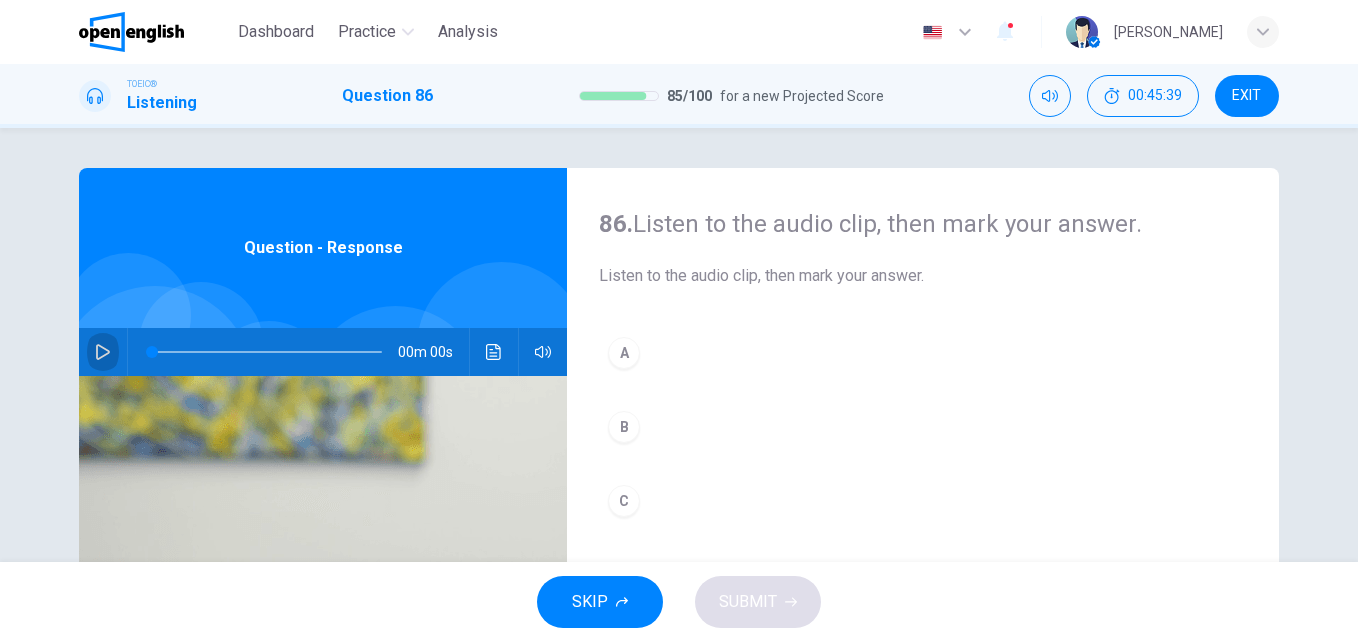click 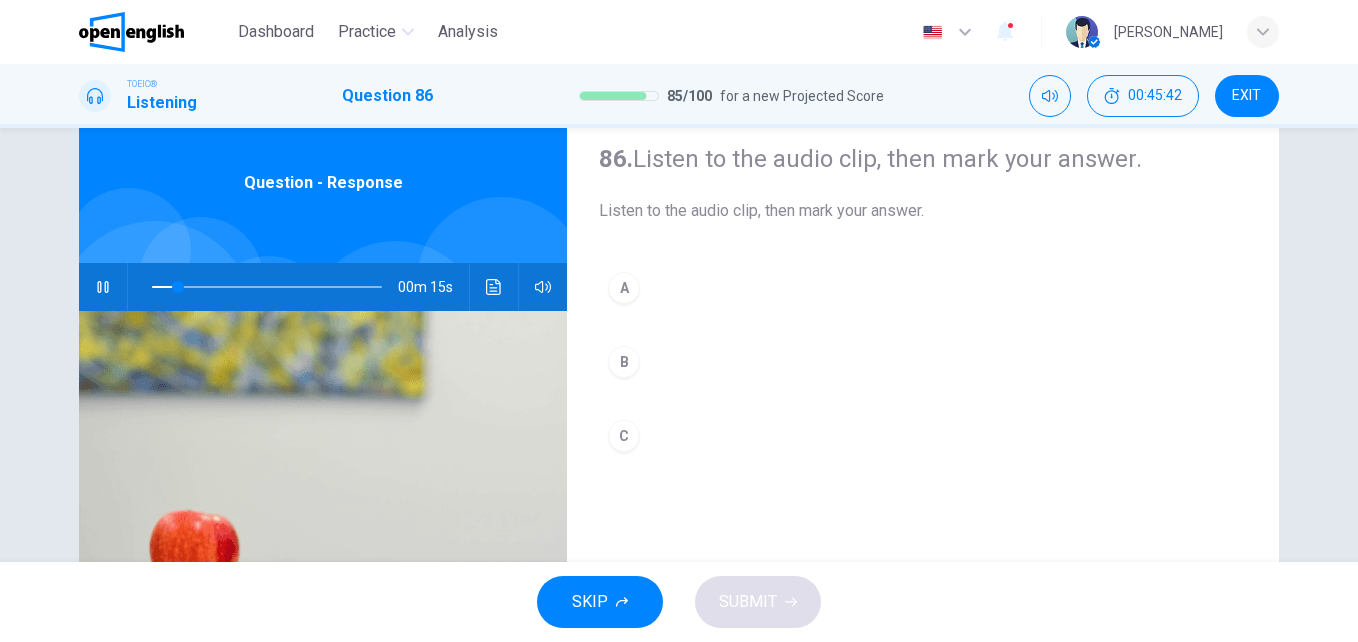 scroll, scrollTop: 69, scrollLeft: 0, axis: vertical 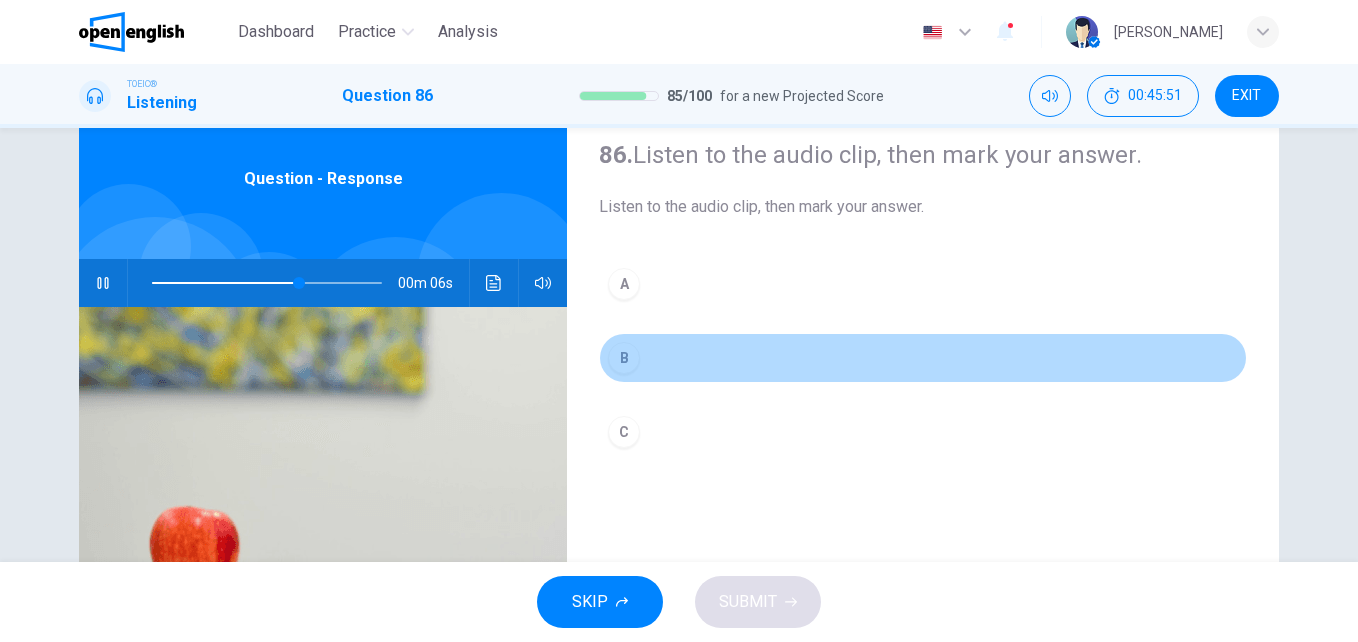click on "B" at bounding box center [624, 358] 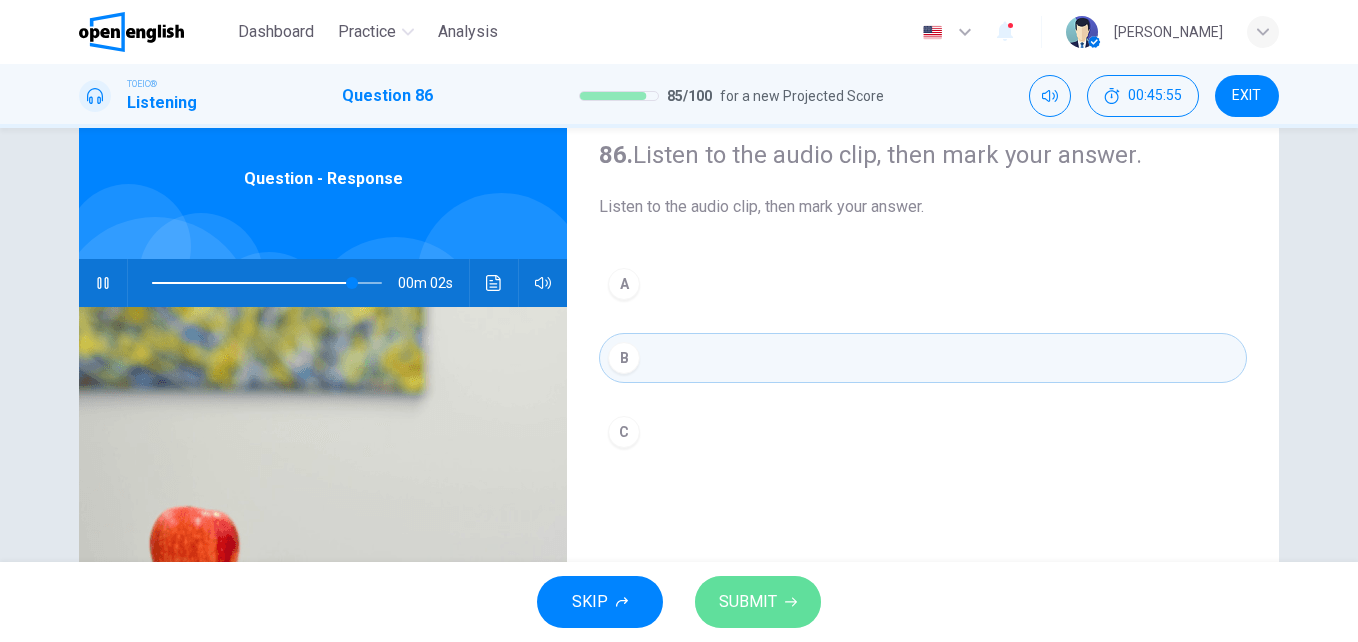 click 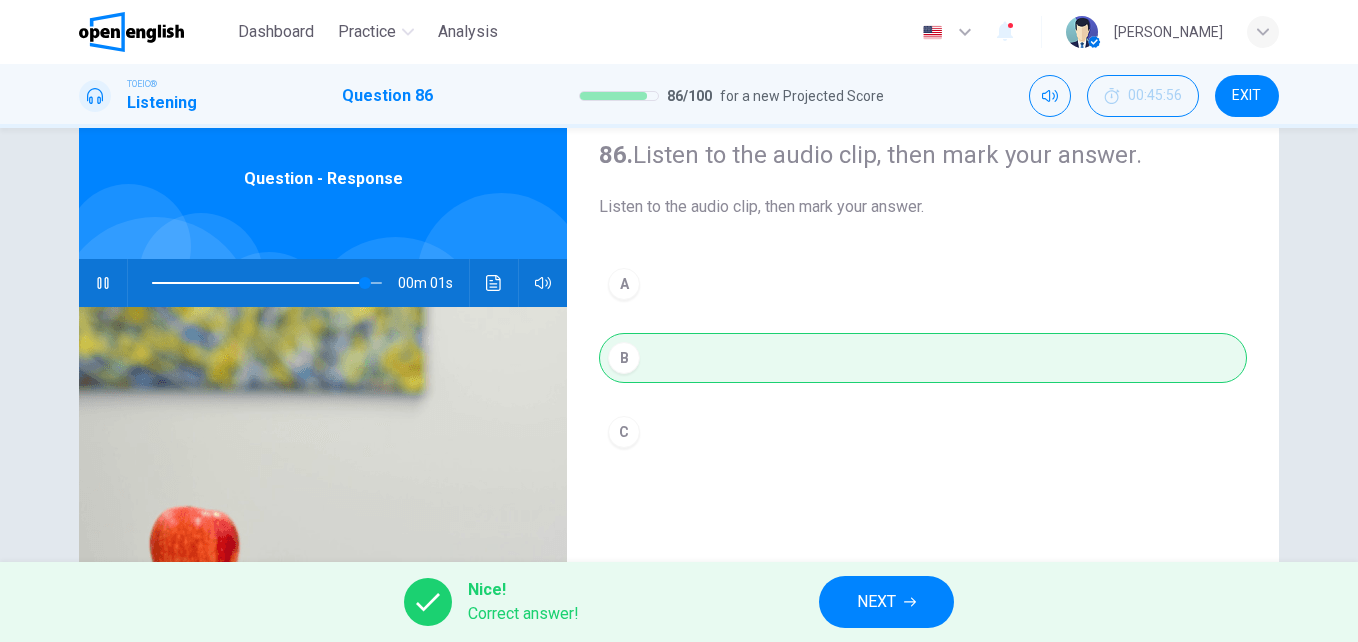 type on "*" 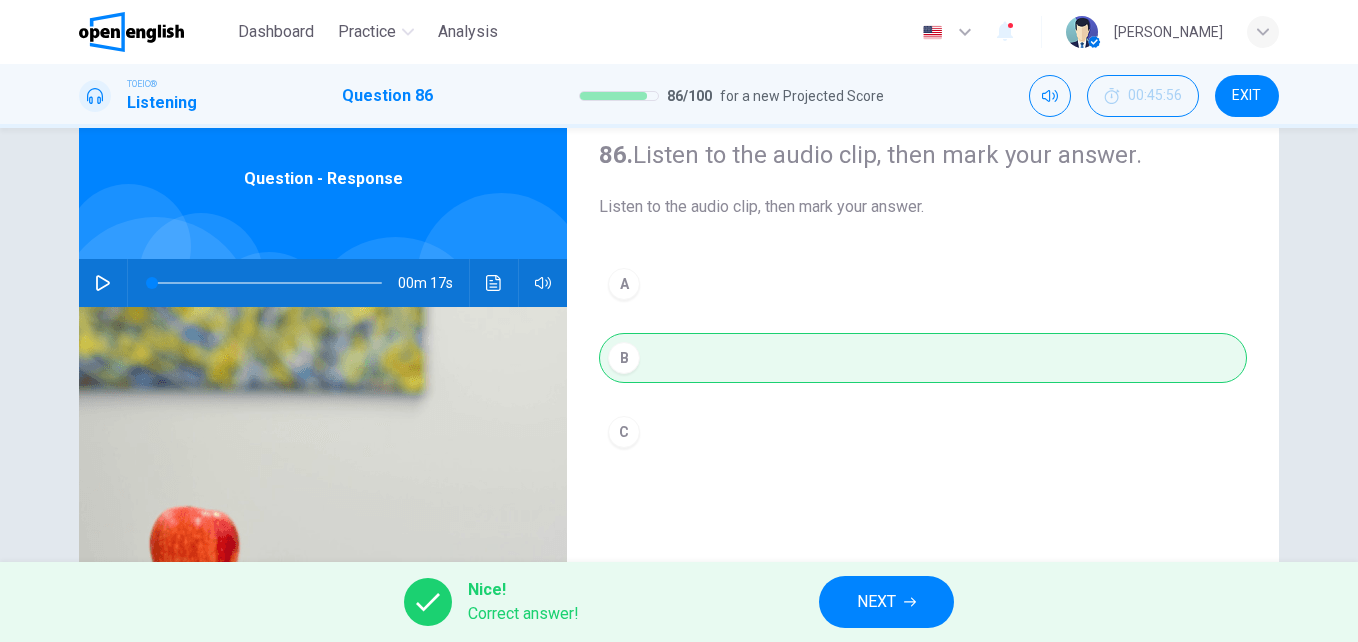 click on "NEXT" at bounding box center [876, 602] 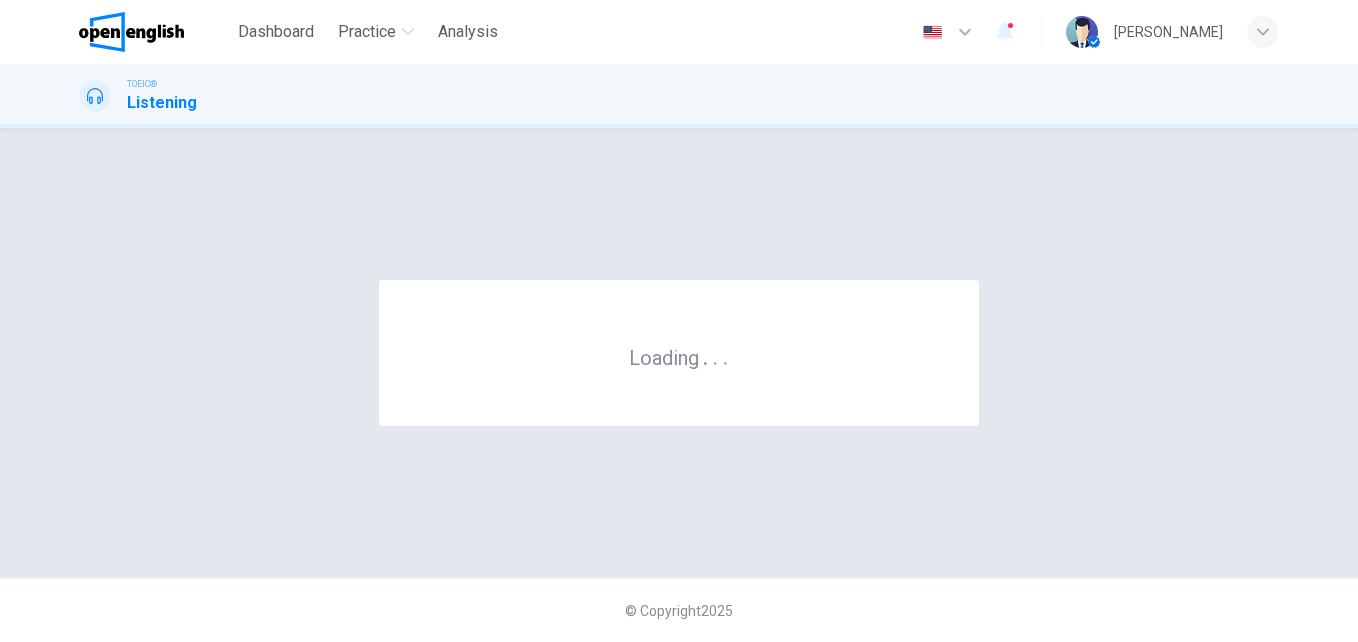 scroll, scrollTop: 0, scrollLeft: 0, axis: both 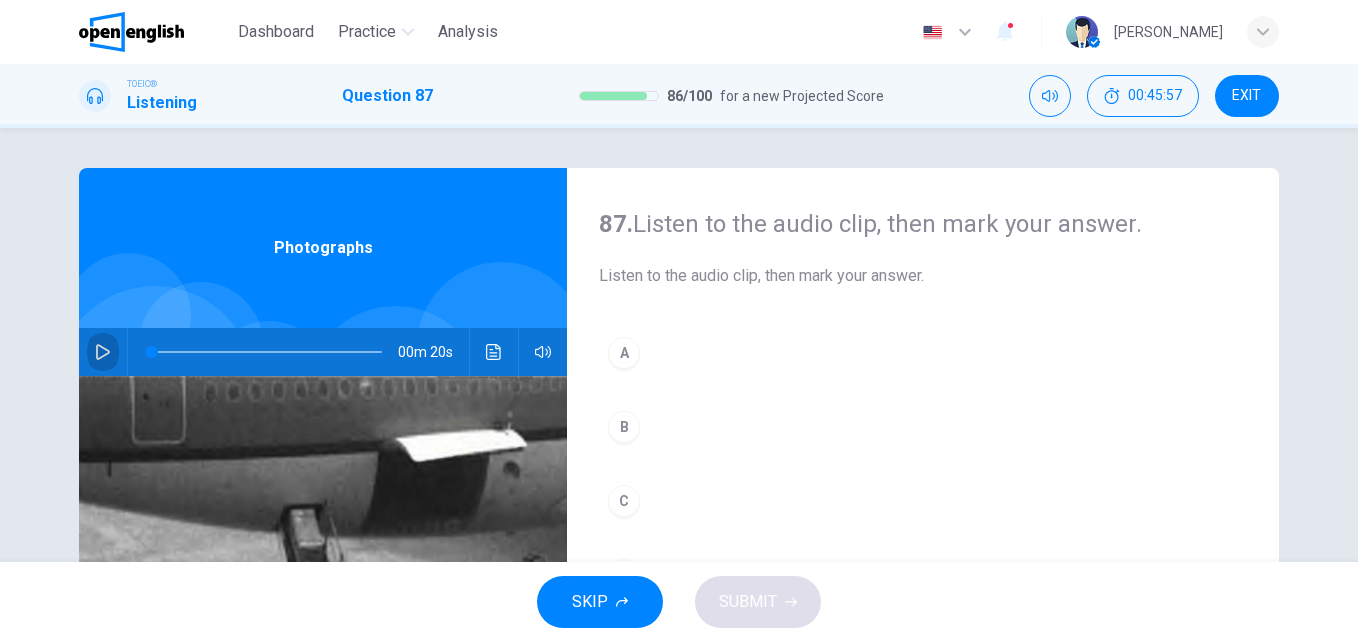 click 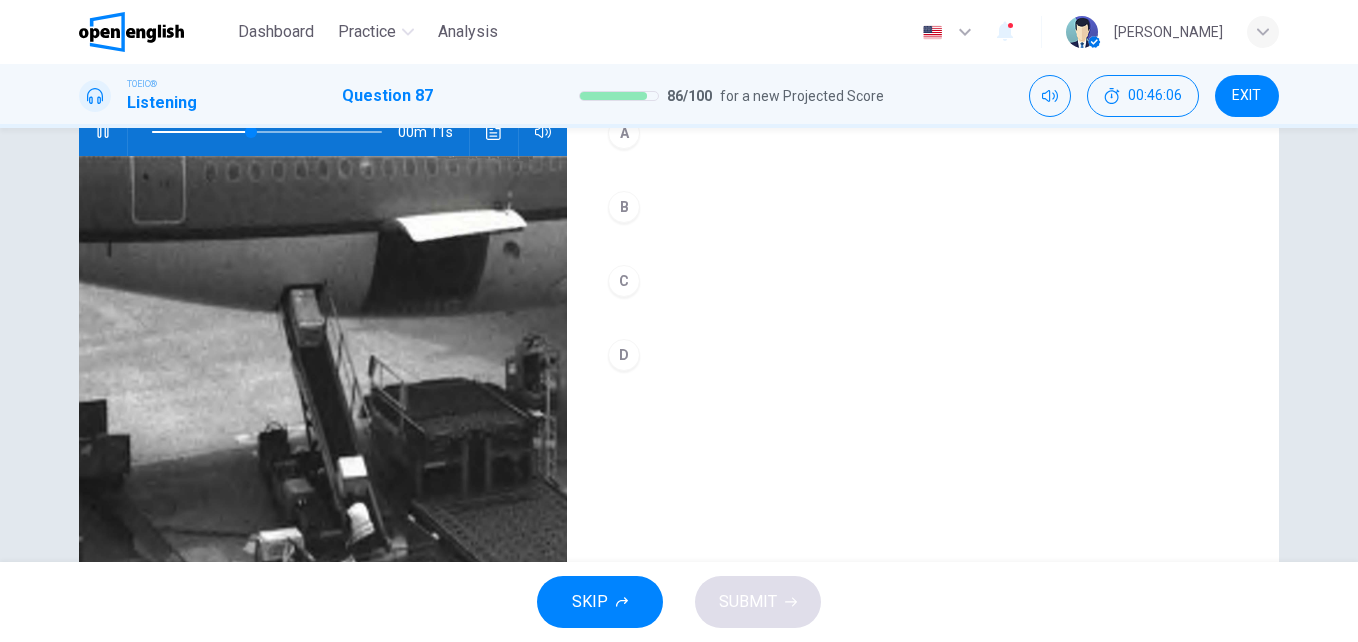 scroll, scrollTop: 218, scrollLeft: 0, axis: vertical 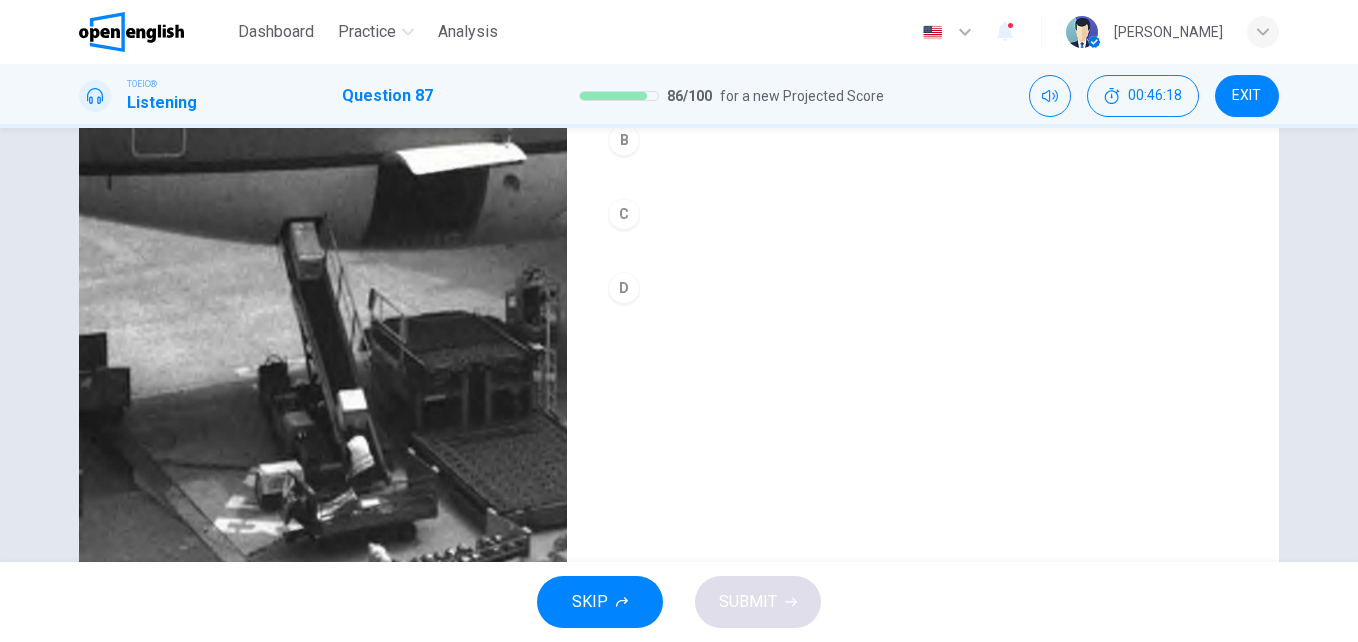 type on "*" 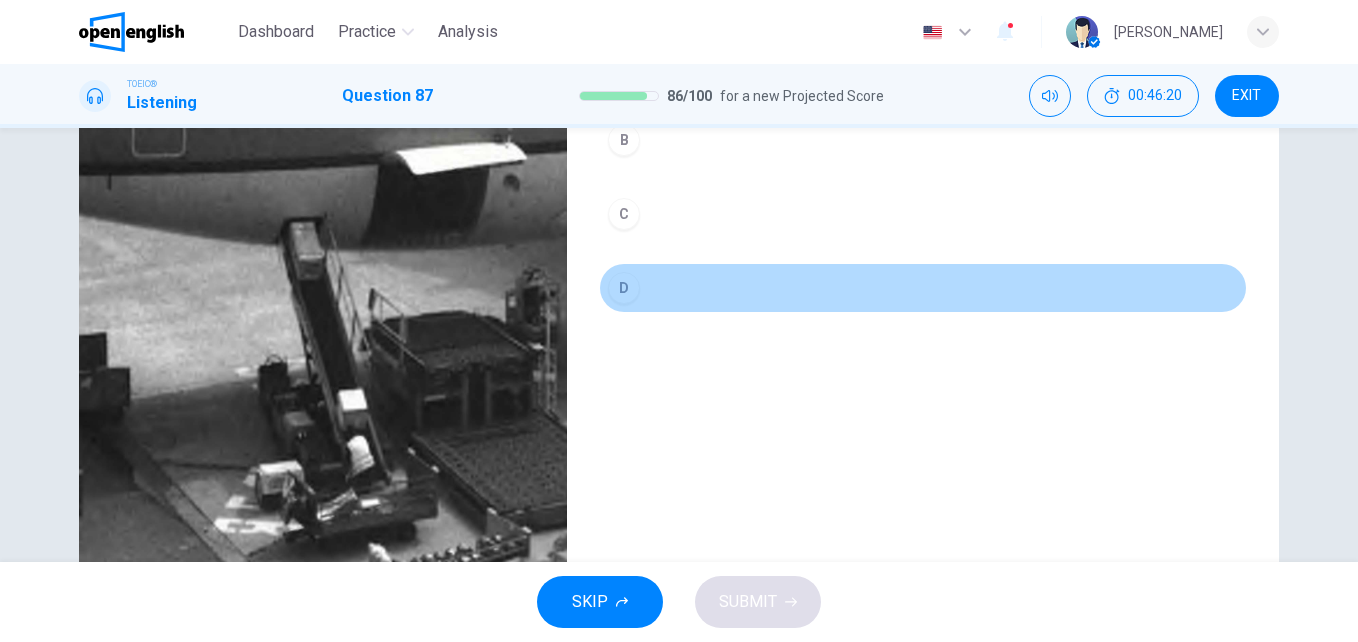 click on "D" at bounding box center [923, 288] 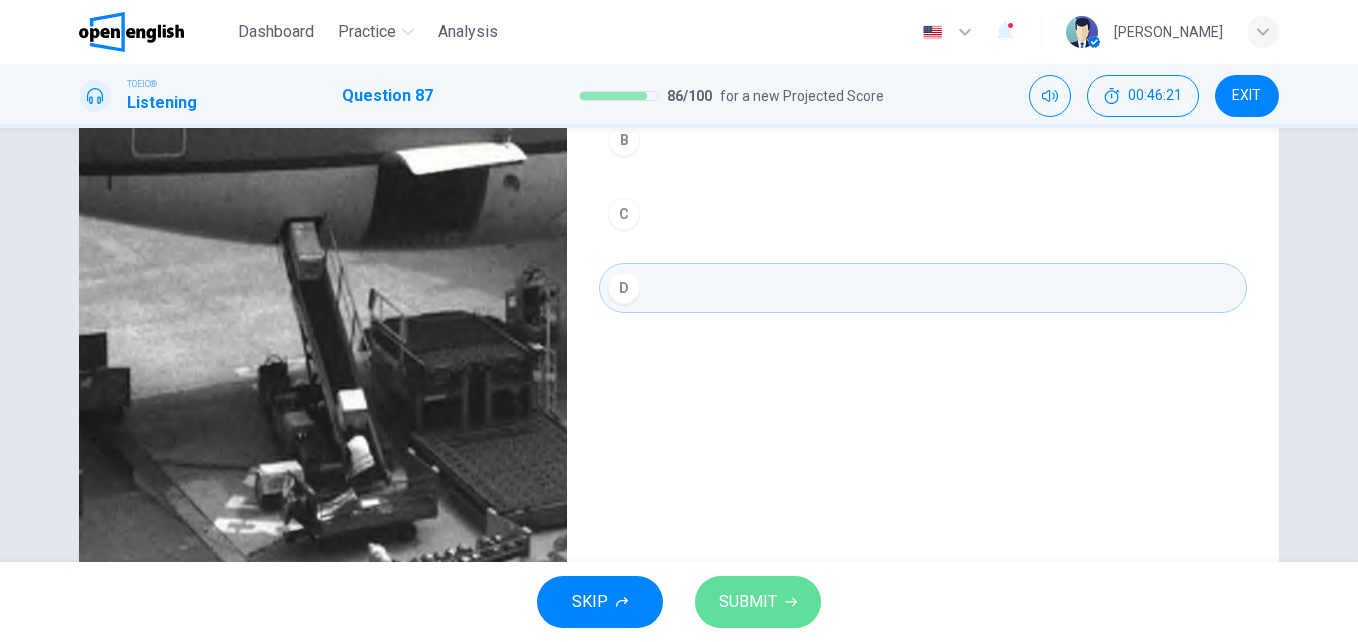 click on "SUBMIT" at bounding box center [748, 602] 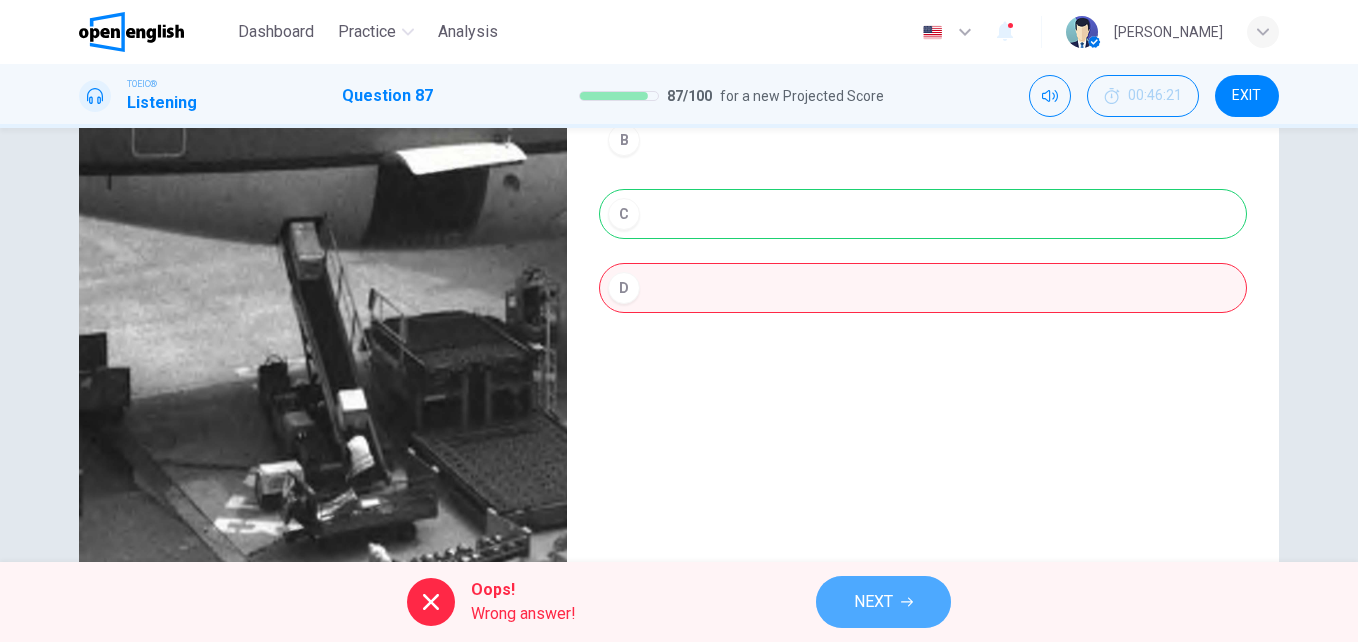 click on "NEXT" at bounding box center (873, 602) 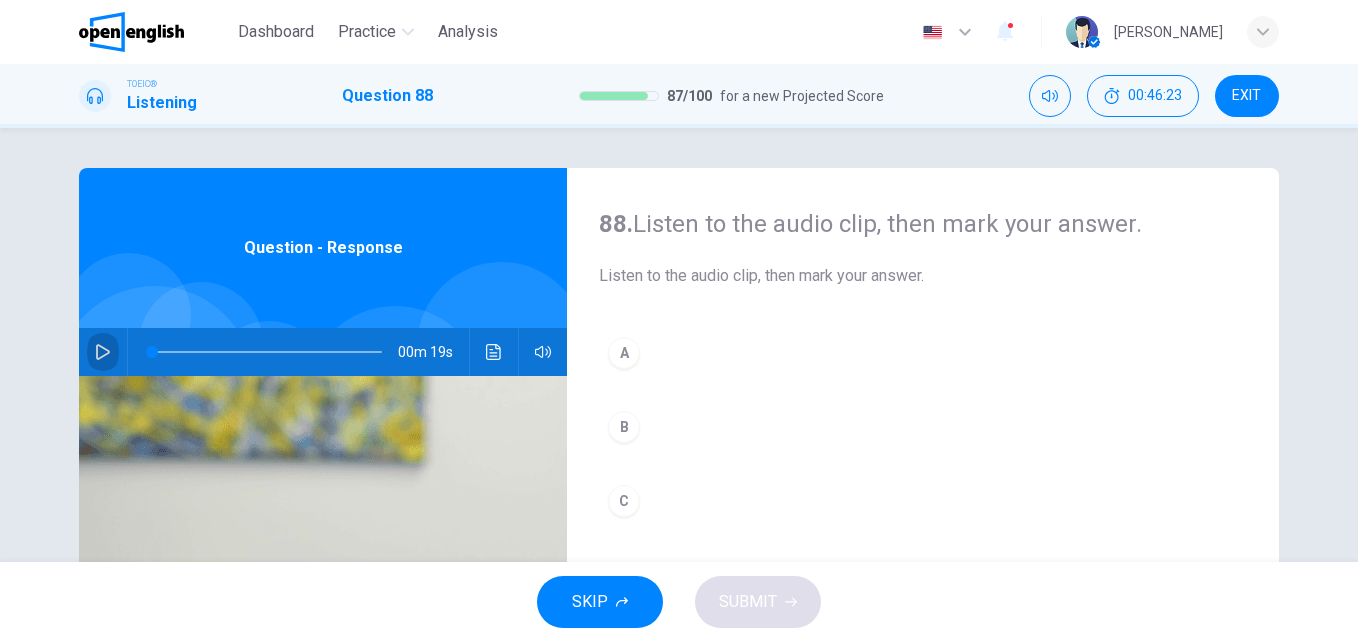click 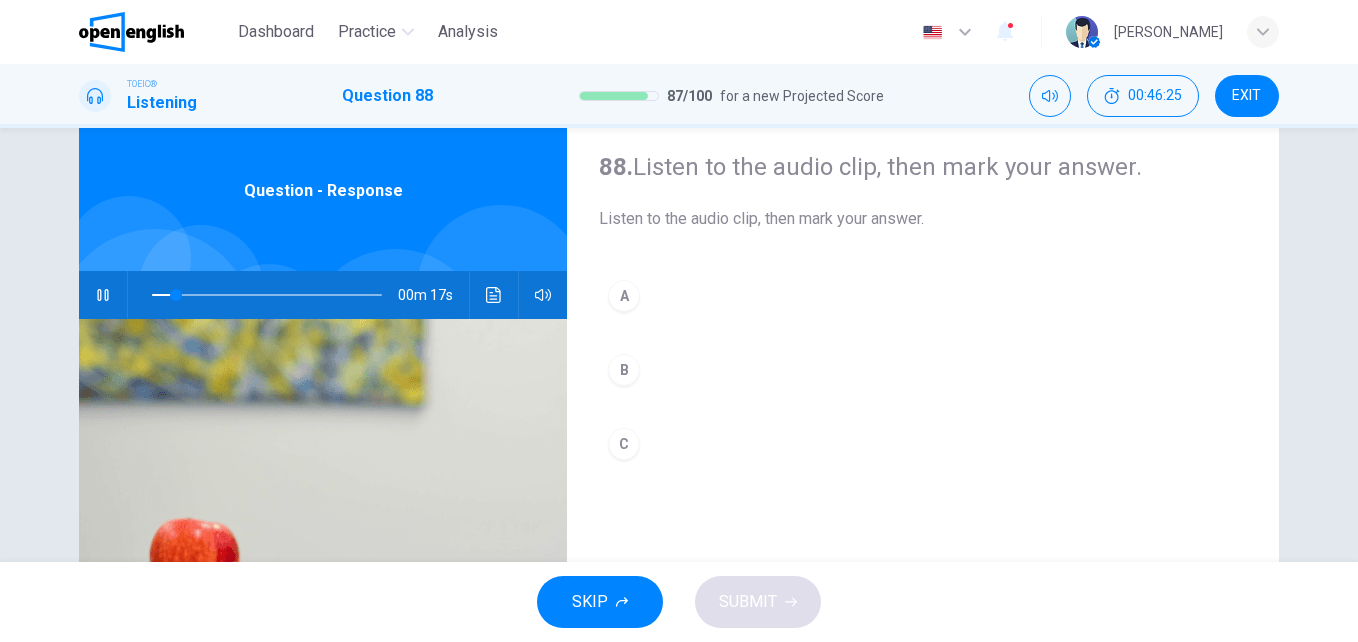 scroll, scrollTop: 69, scrollLeft: 0, axis: vertical 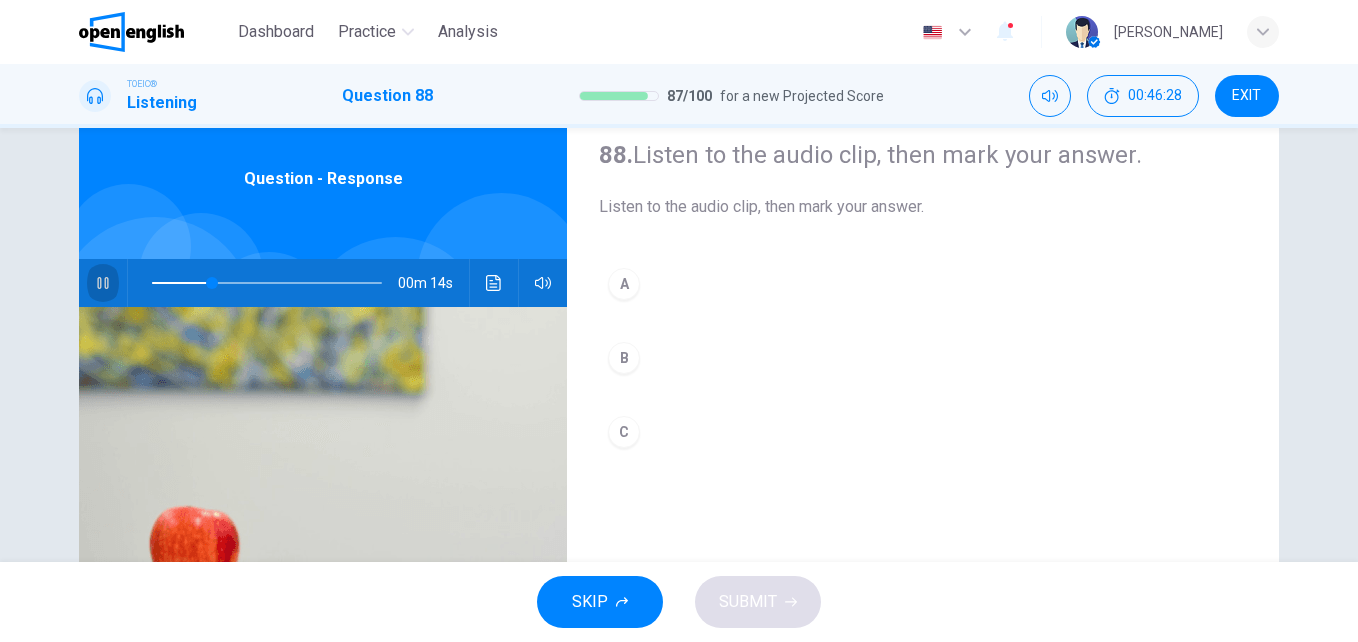 click at bounding box center (103, 283) 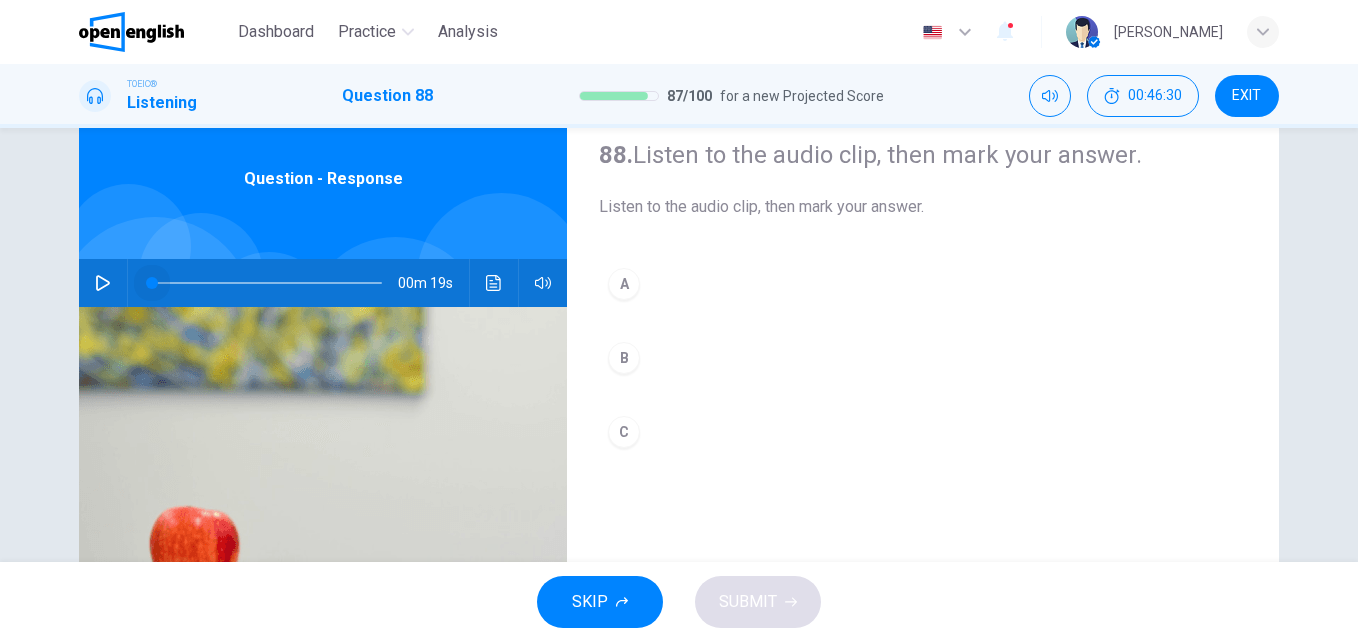drag, startPoint x: 212, startPoint y: 289, endPoint x: 108, endPoint y: 296, distance: 104.23531 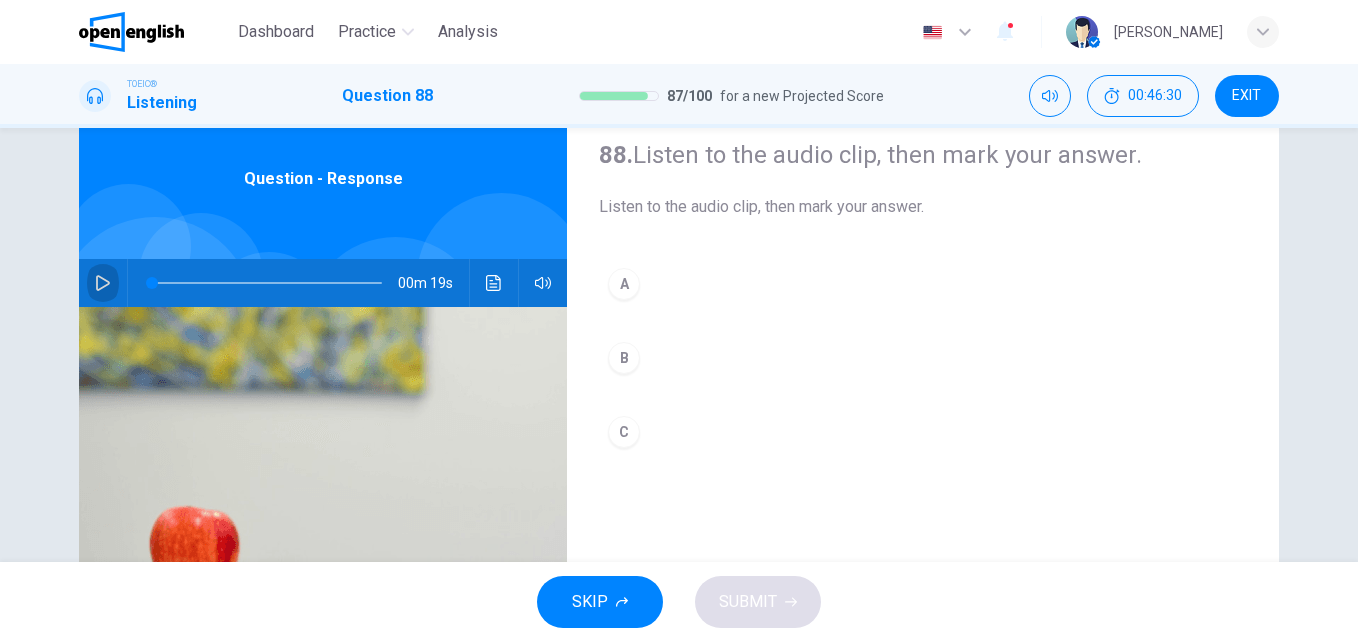 click 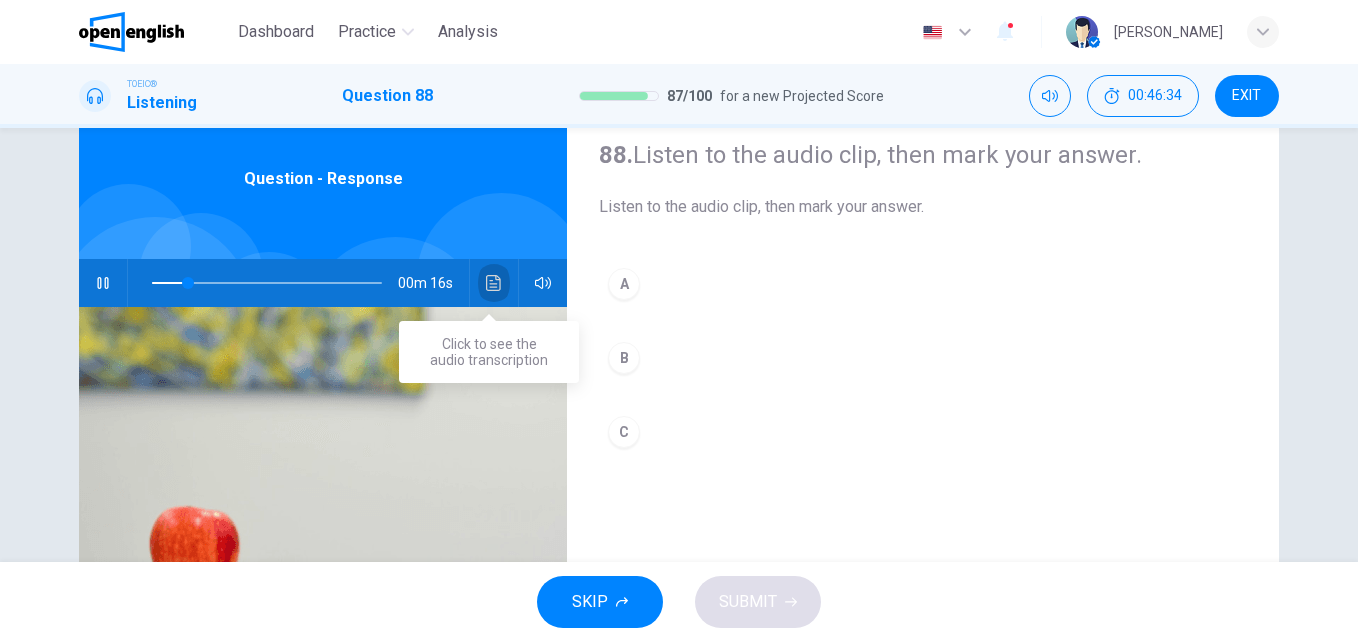 click at bounding box center [494, 283] 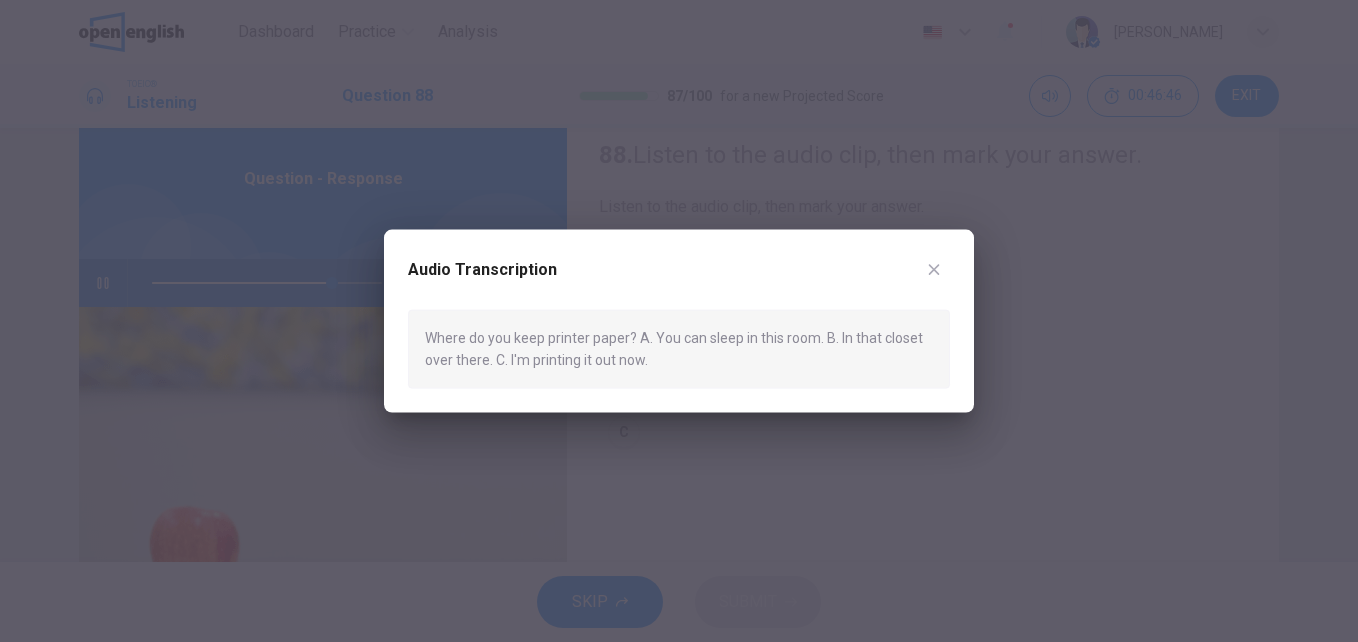 click 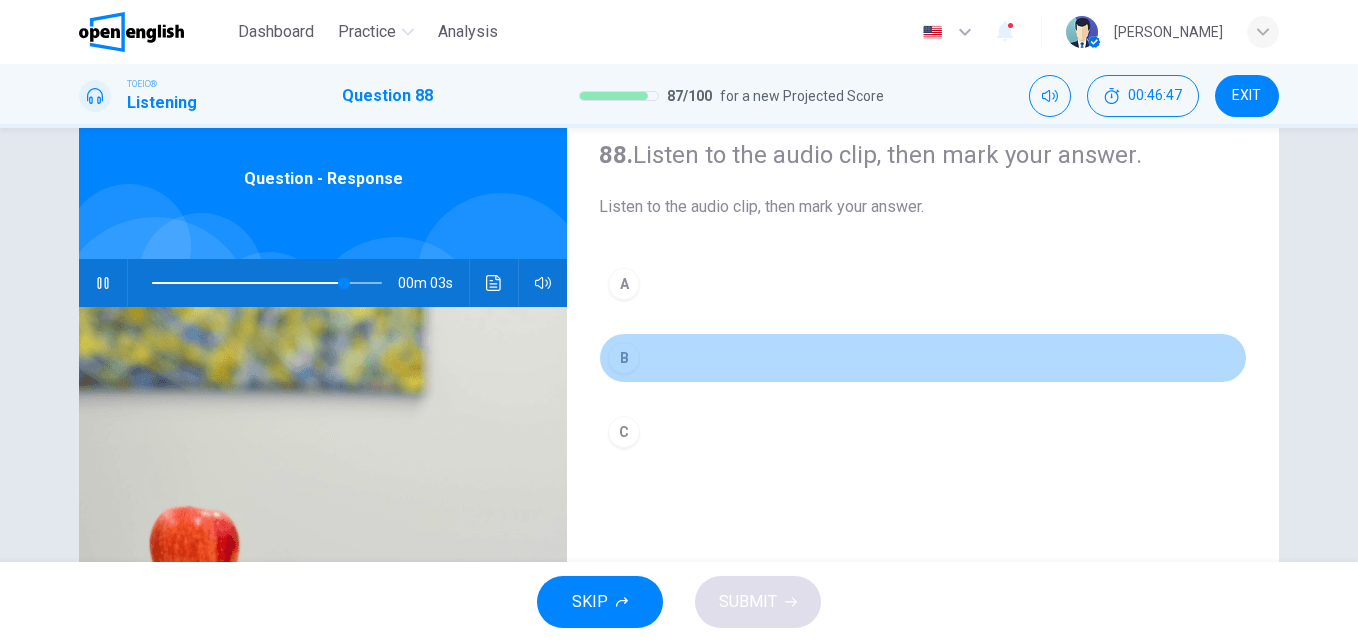 click on "B" at bounding box center [624, 358] 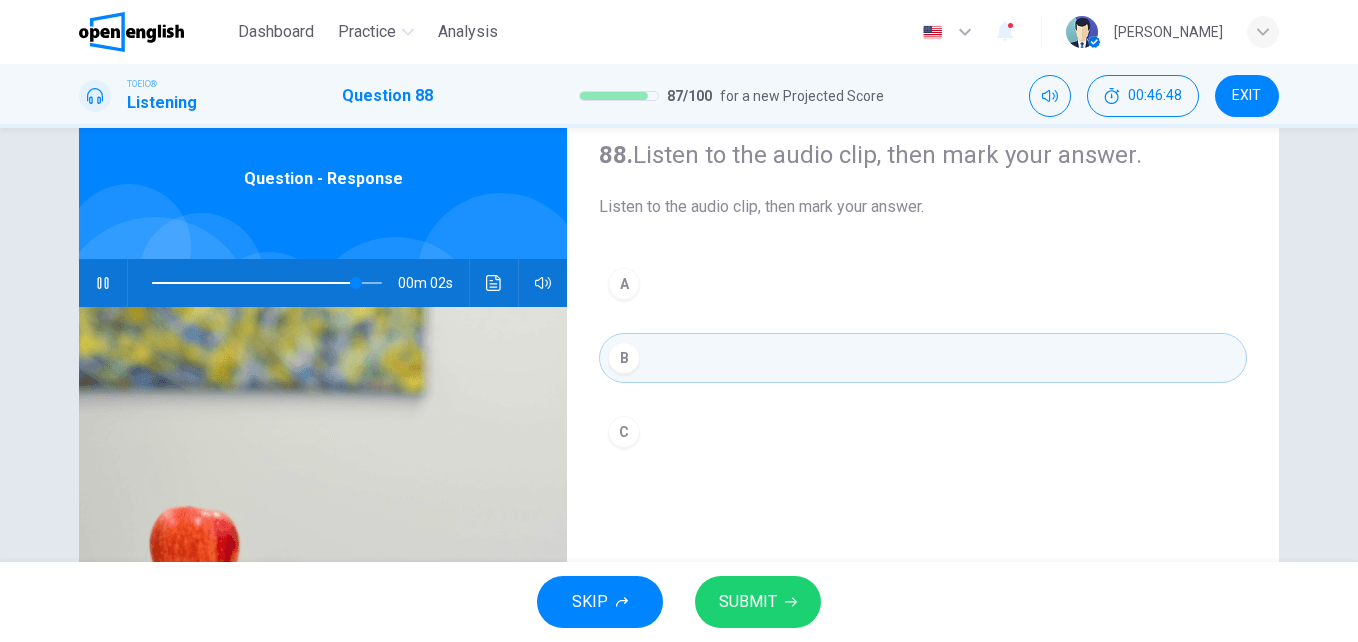 click on "SUBMIT" at bounding box center (758, 602) 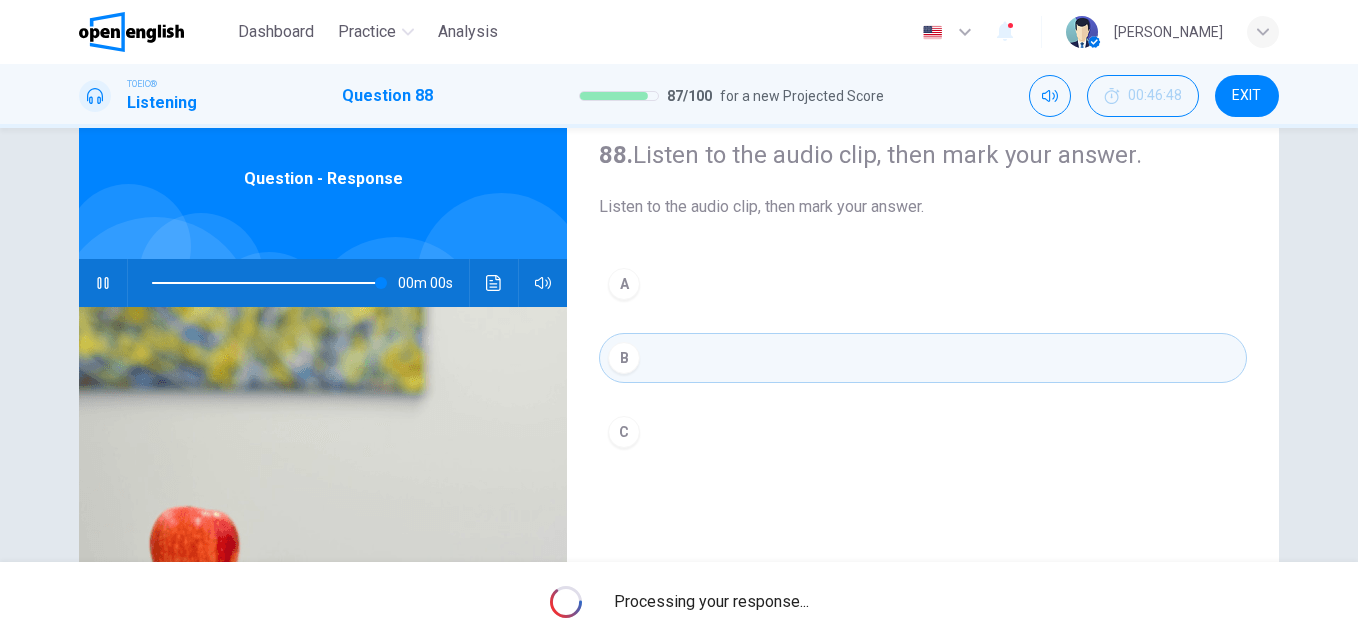 type on "*" 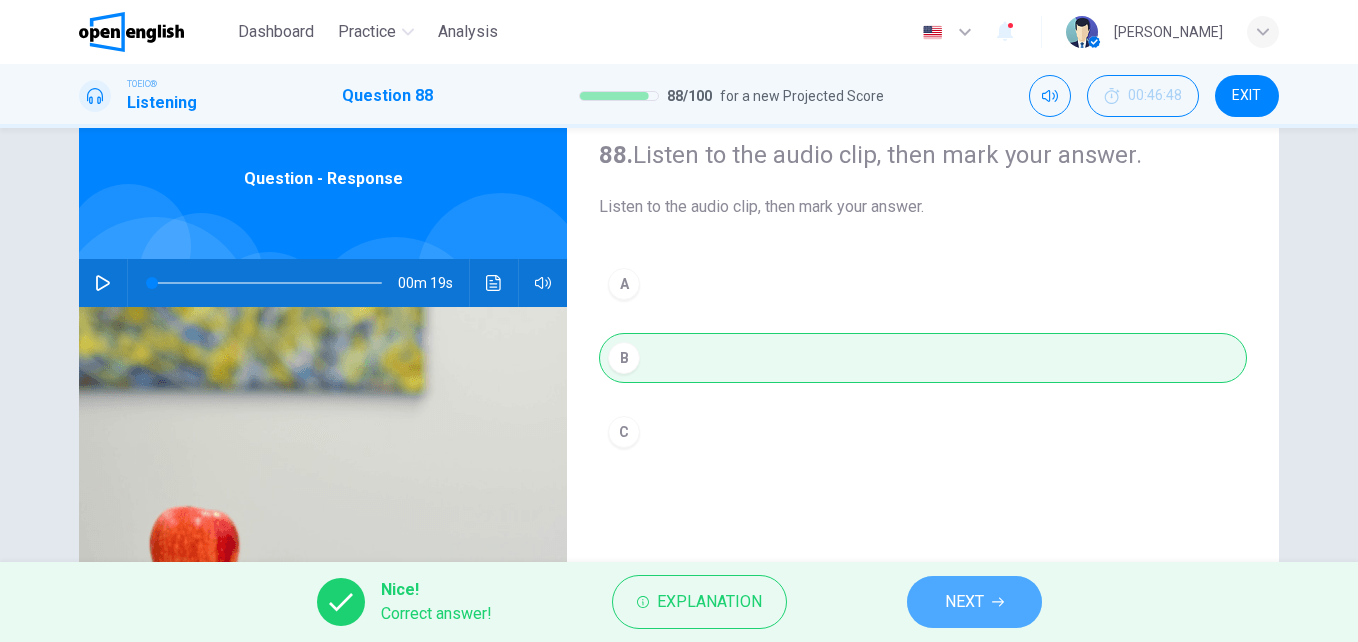 click on "NEXT" at bounding box center [964, 602] 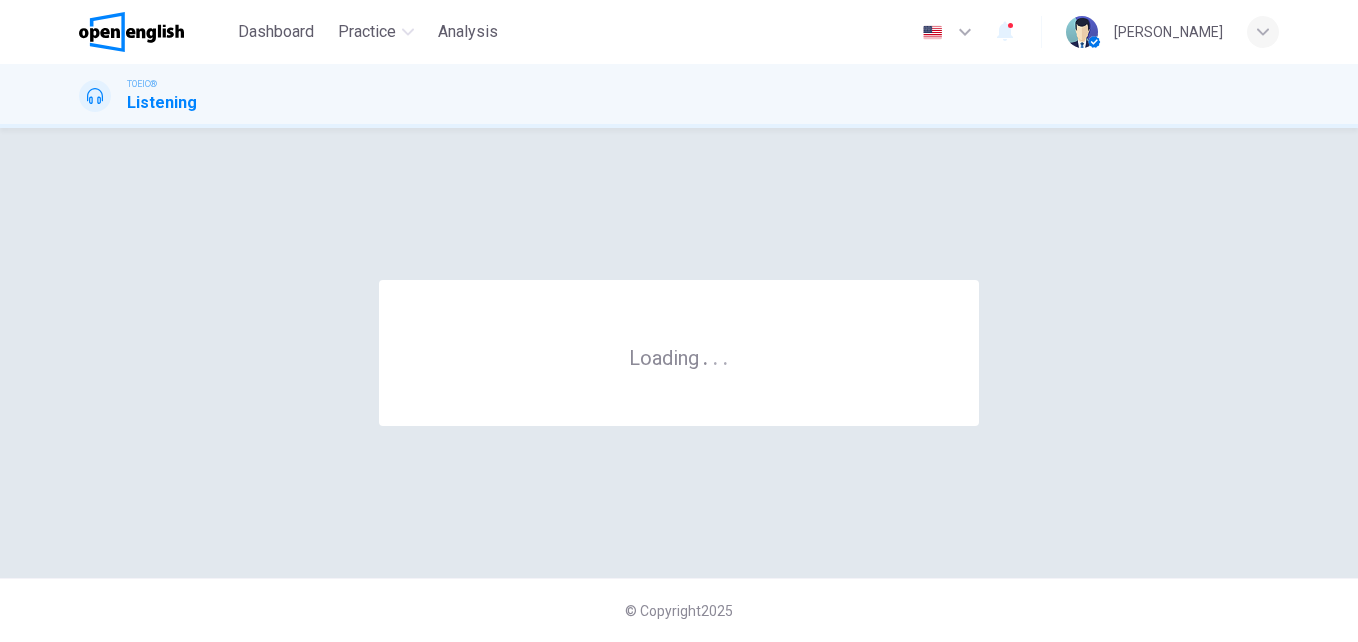 scroll, scrollTop: 0, scrollLeft: 0, axis: both 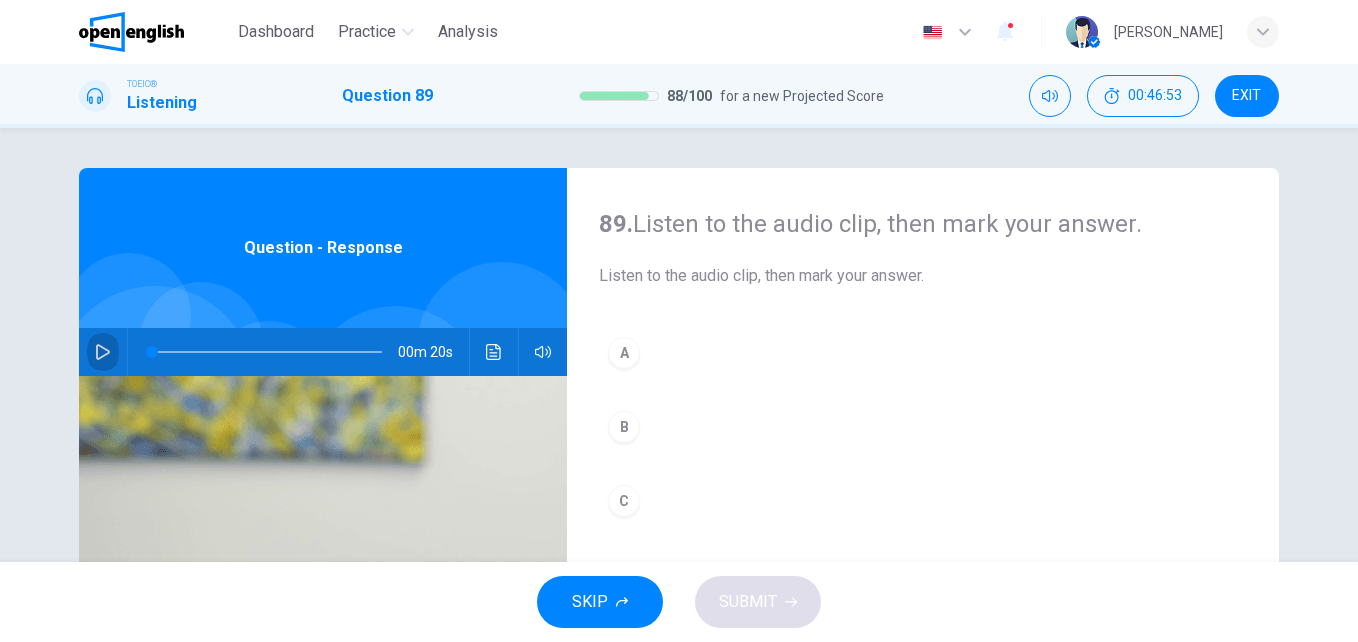 click 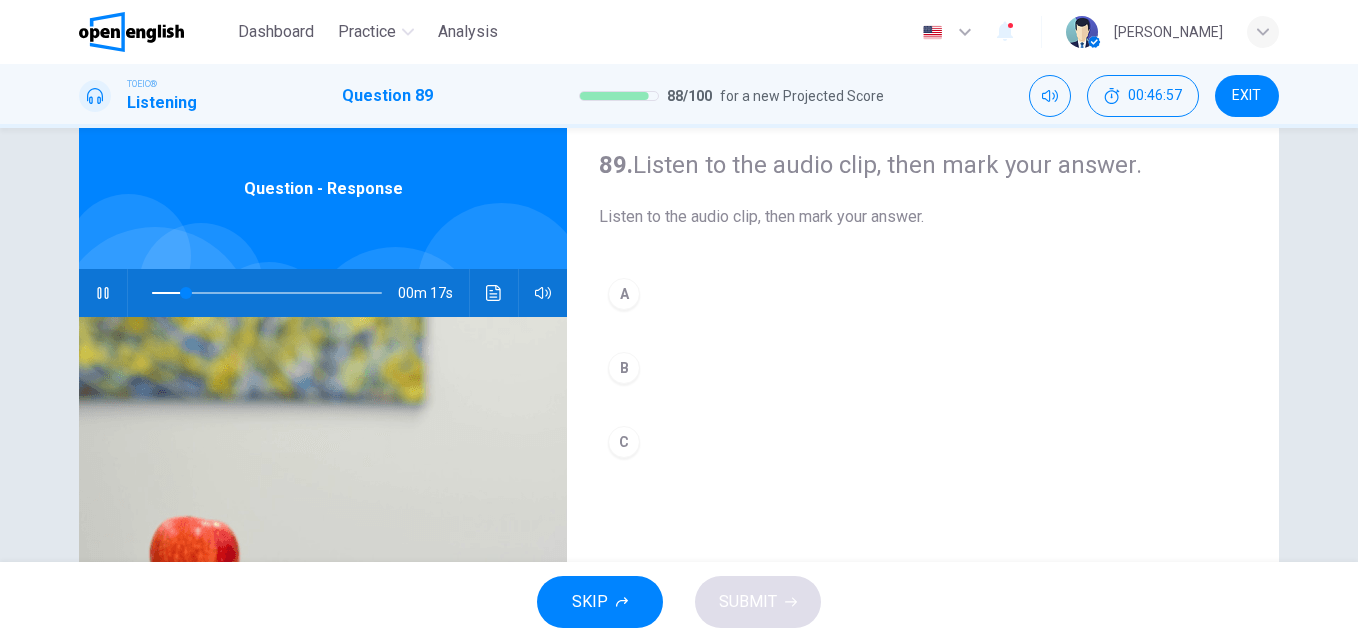 scroll, scrollTop: 69, scrollLeft: 0, axis: vertical 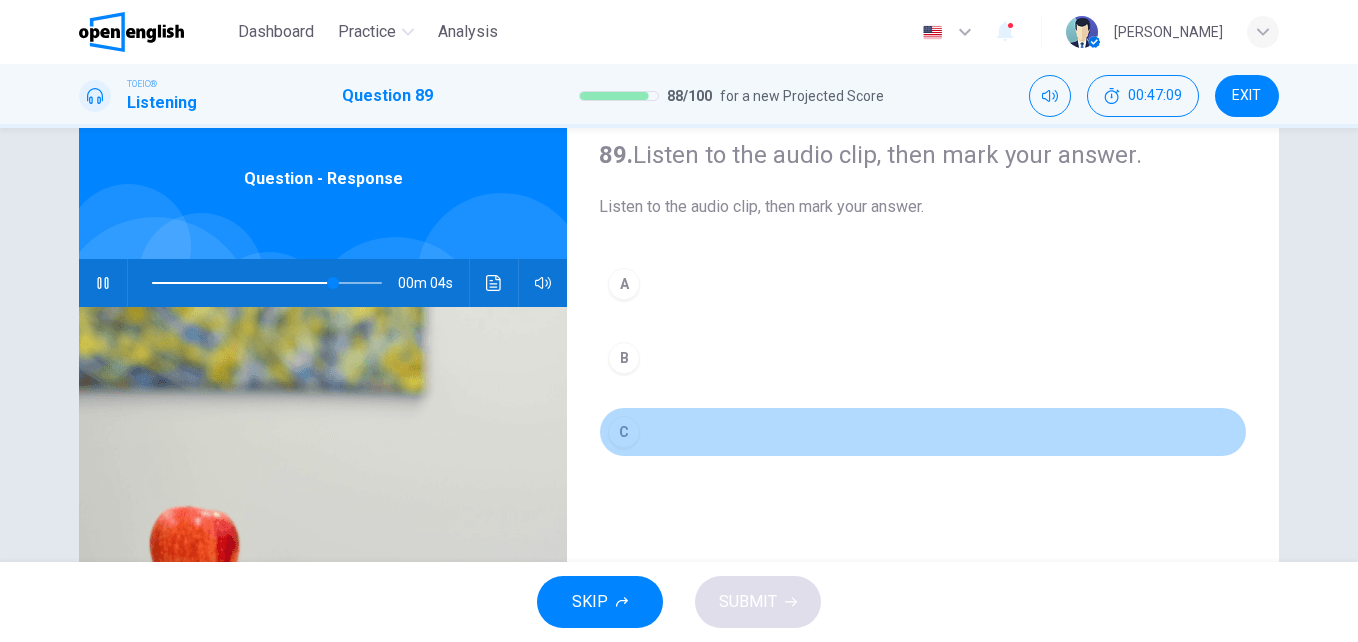 click on "C" at bounding box center (923, 432) 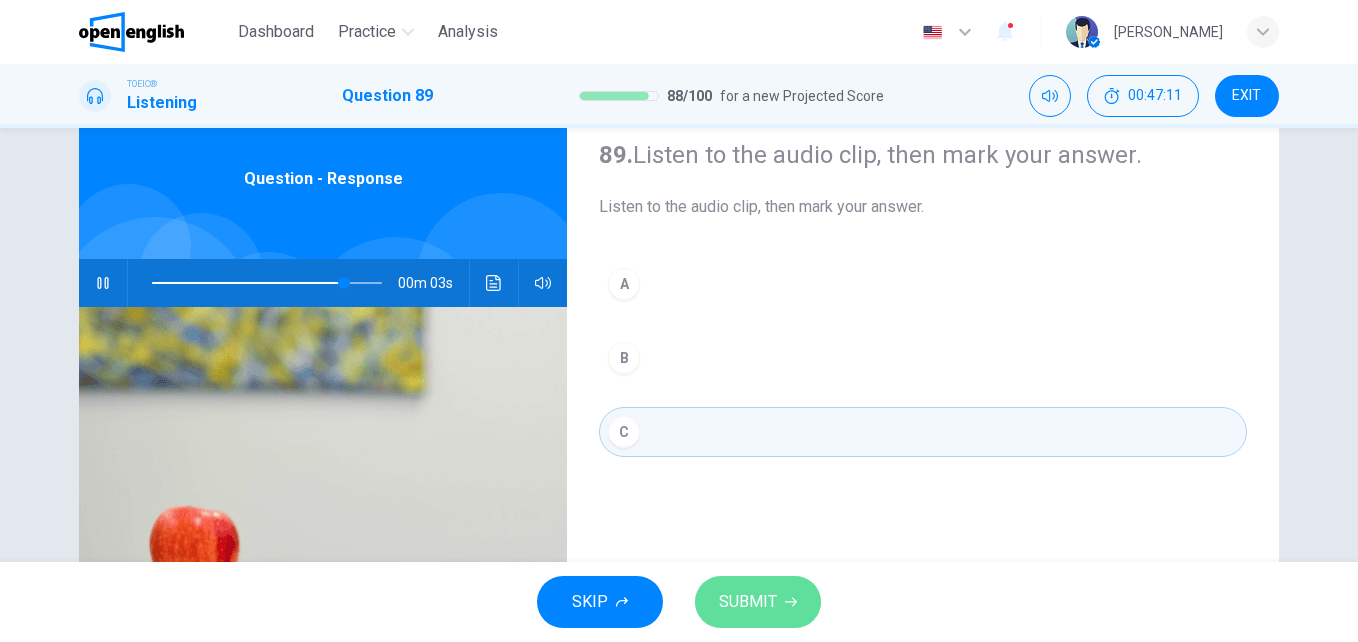 click on "SUBMIT" at bounding box center (748, 602) 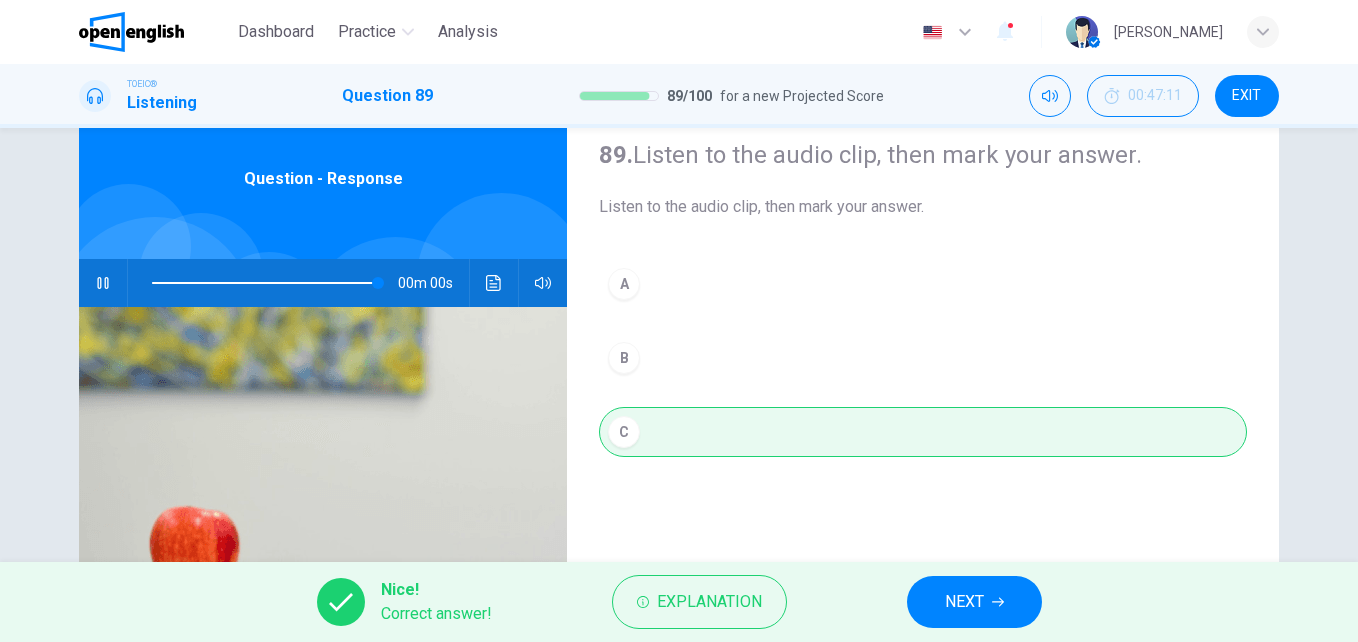 type on "*" 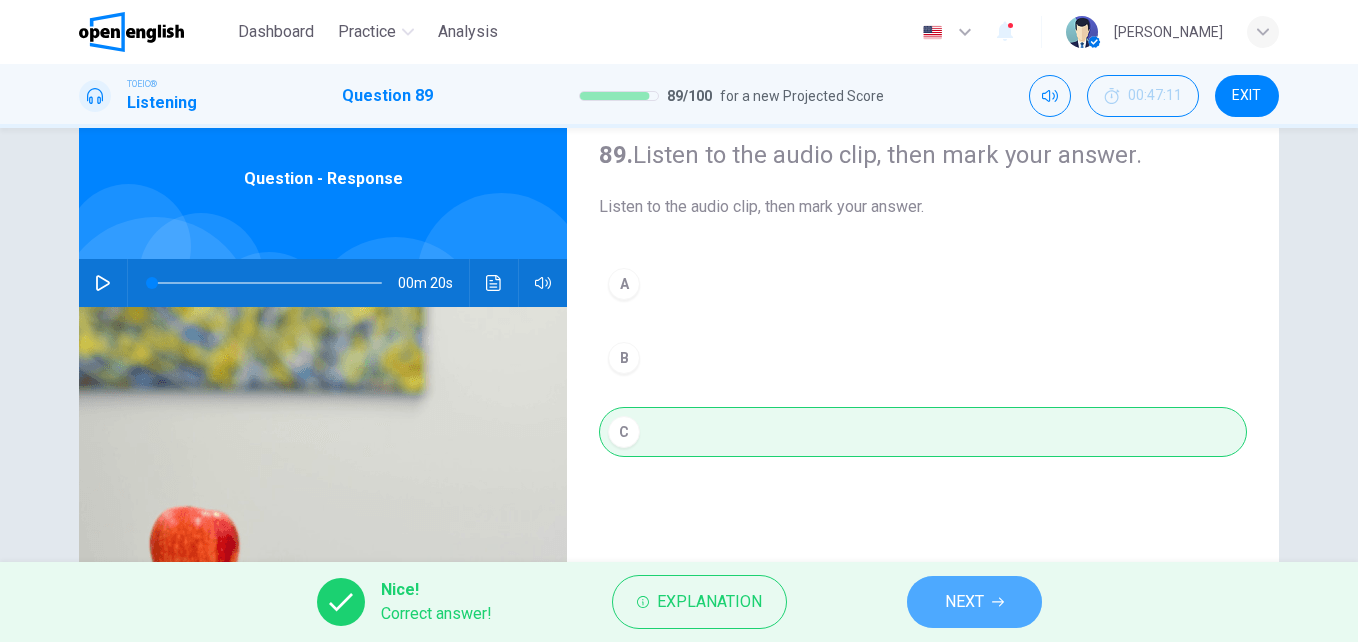click on "NEXT" at bounding box center [974, 602] 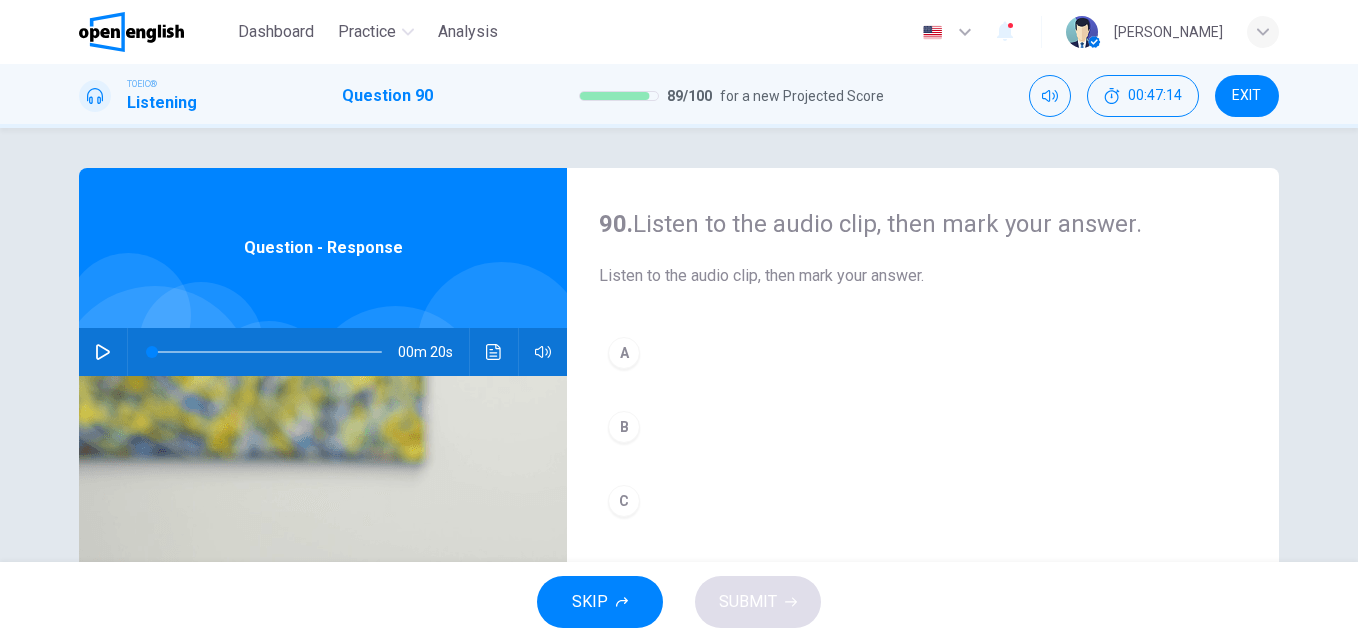 click at bounding box center (103, 352) 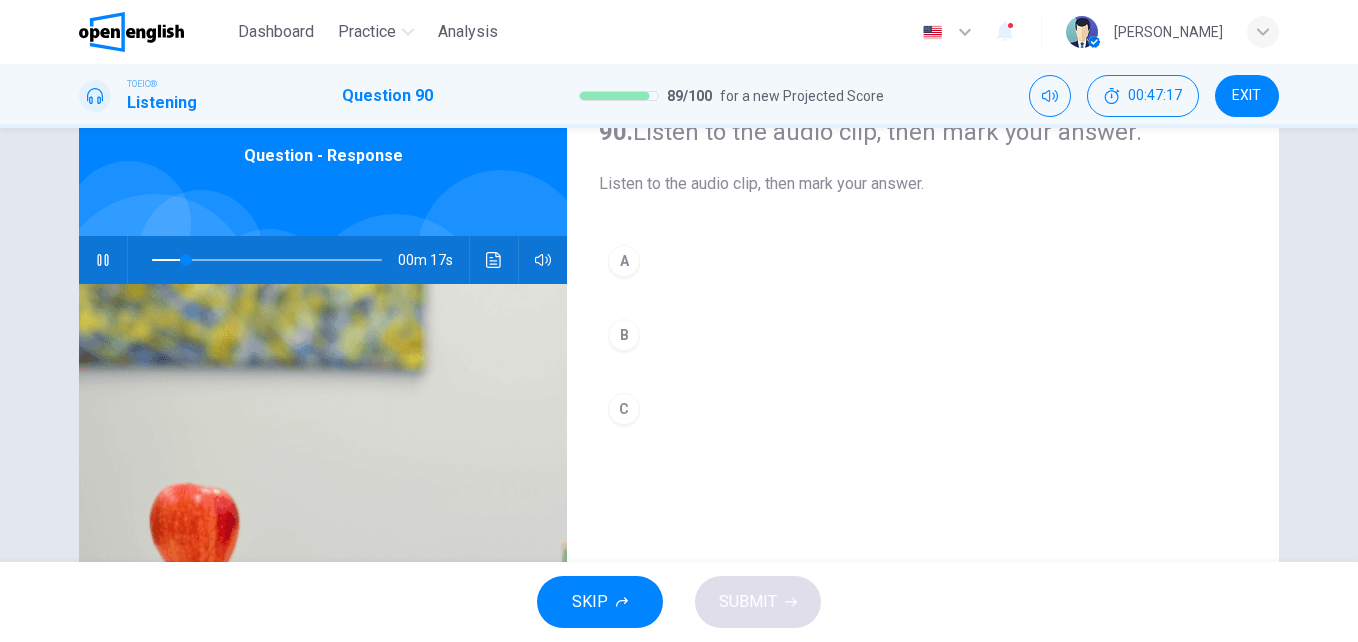 scroll, scrollTop: 107, scrollLeft: 0, axis: vertical 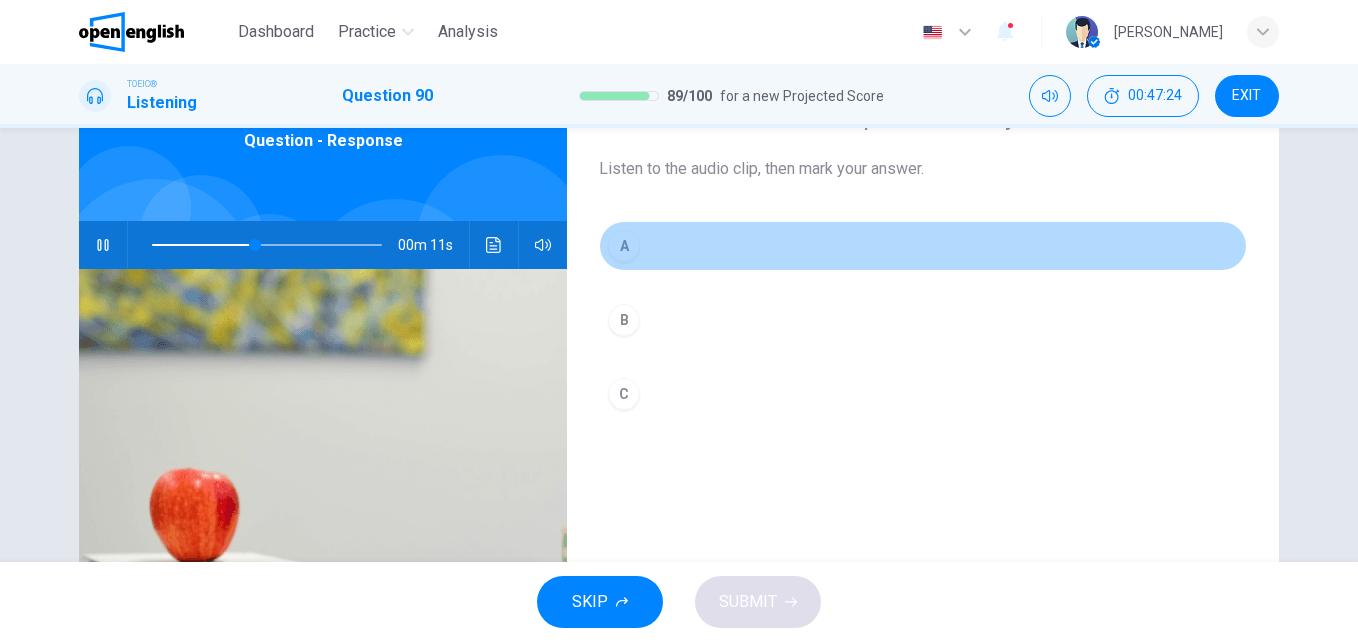 click on "A" at bounding box center [923, 246] 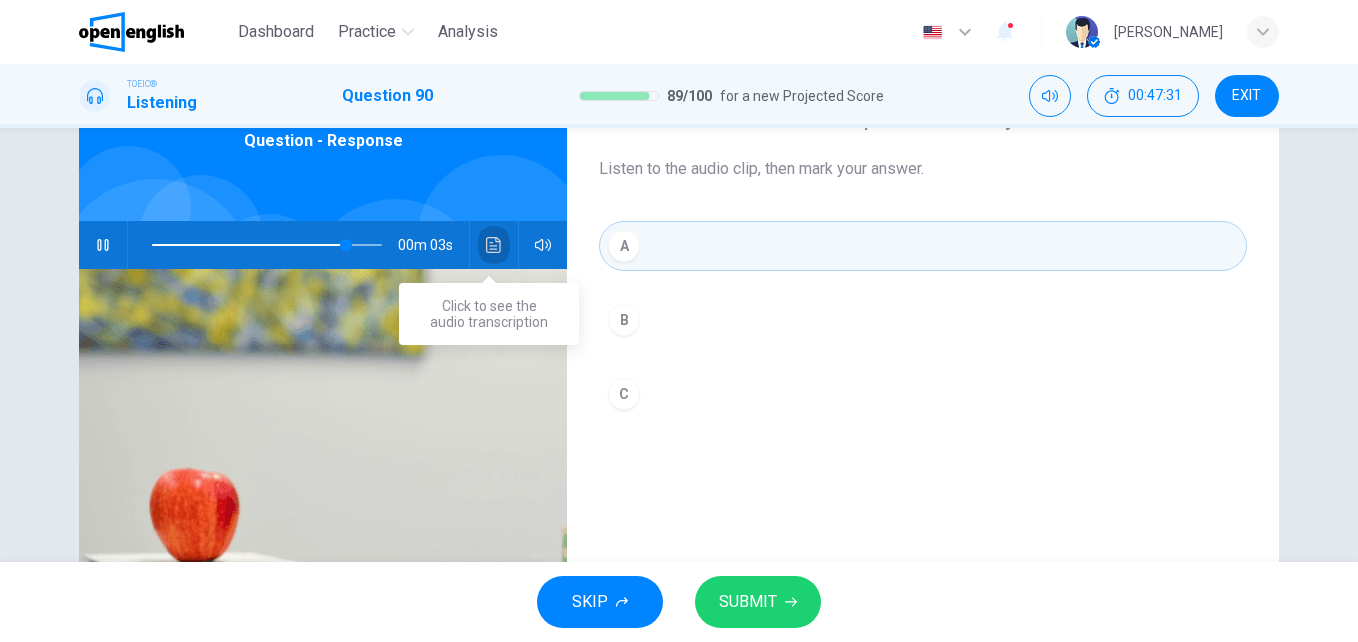 click at bounding box center (494, 245) 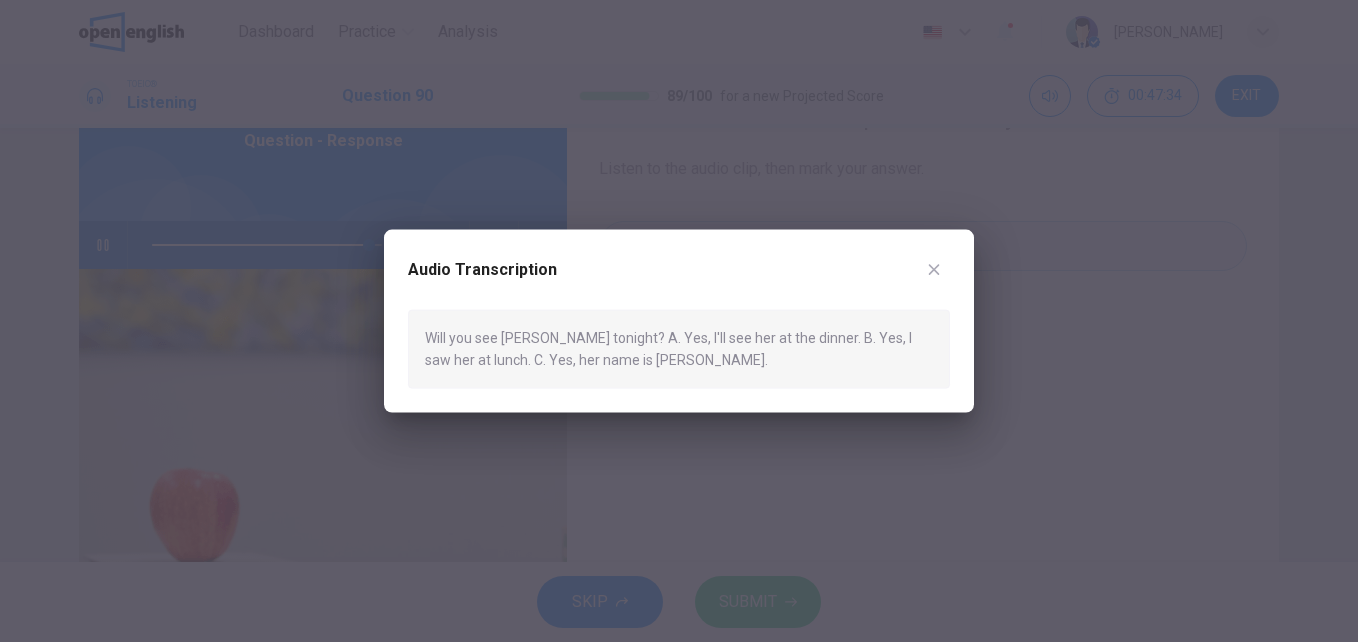 type on "*" 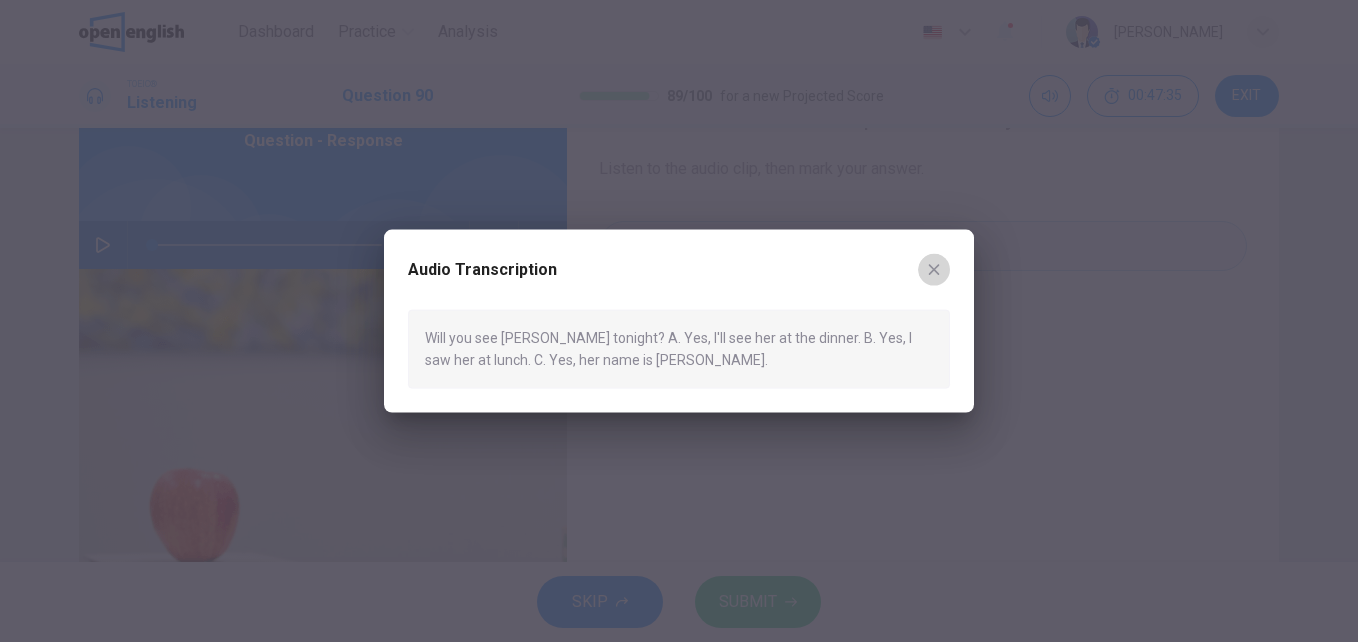 click at bounding box center (934, 270) 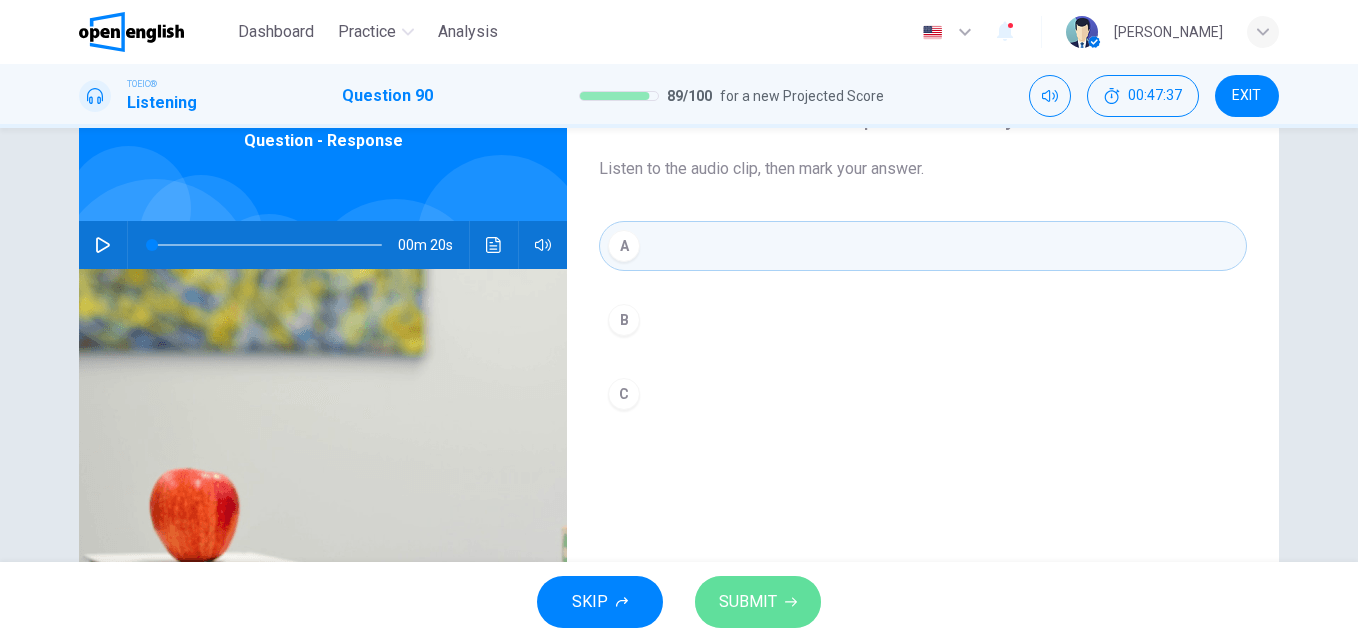 click on "SUBMIT" at bounding box center (748, 602) 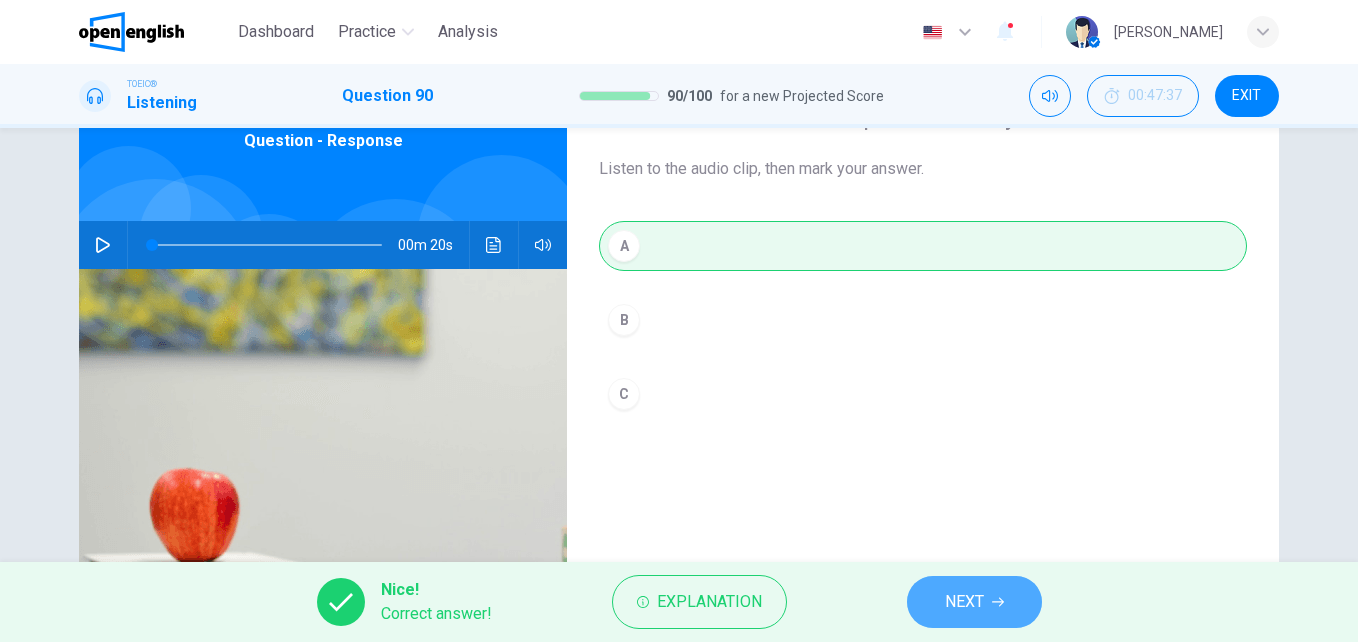 click on "NEXT" at bounding box center [974, 602] 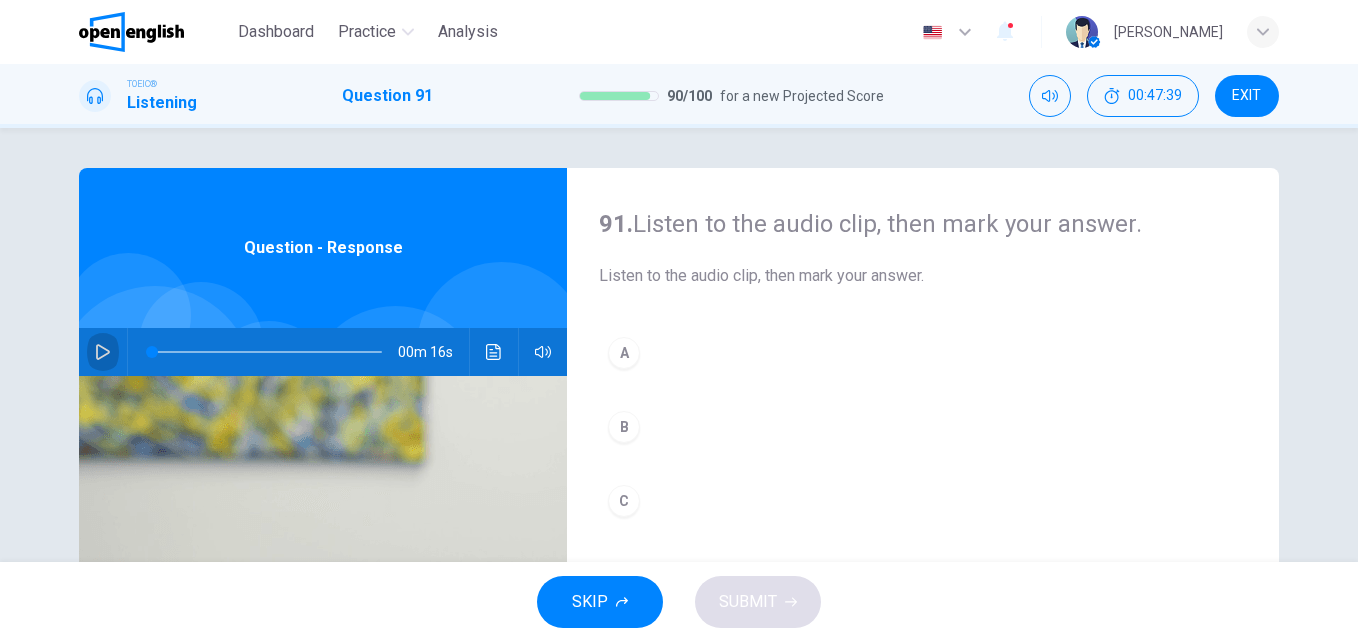 click 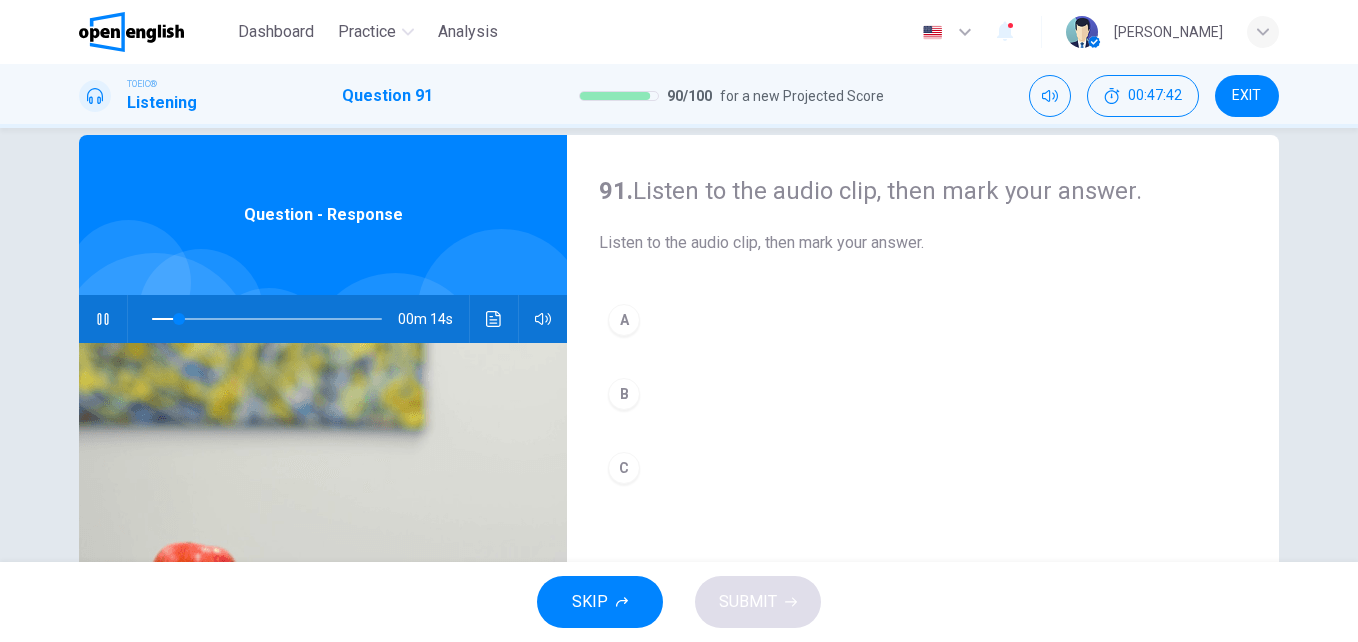 scroll, scrollTop: 34, scrollLeft: 0, axis: vertical 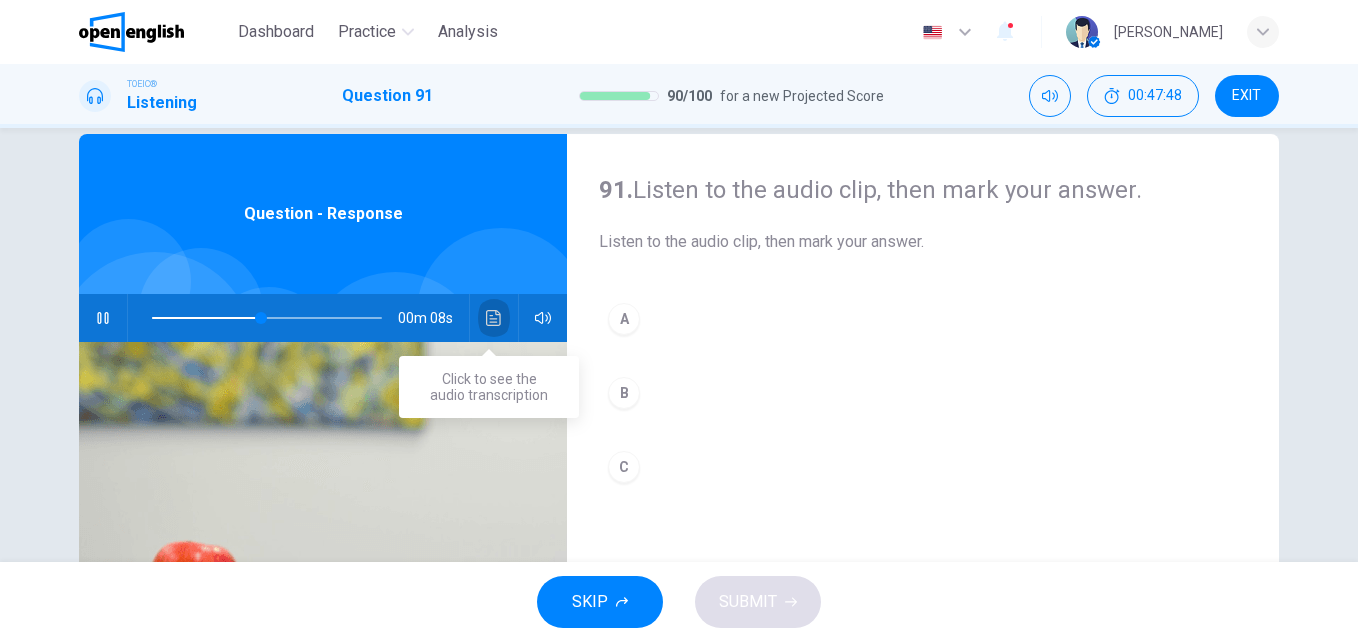 click at bounding box center [494, 318] 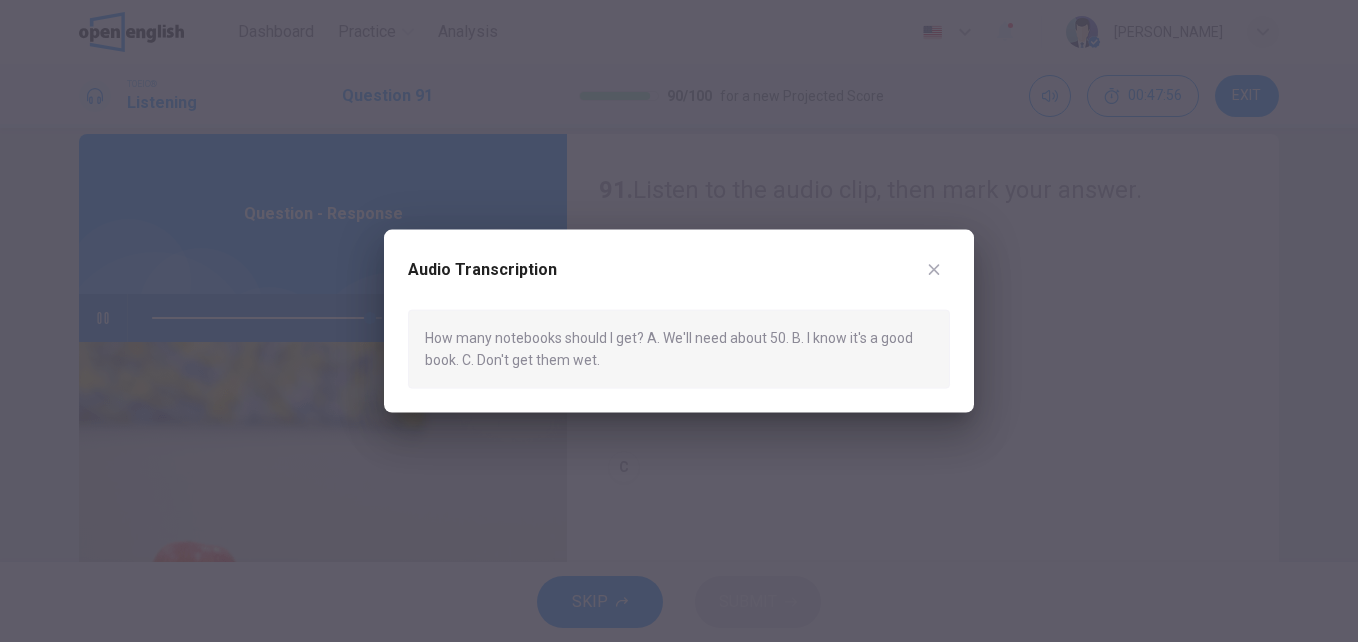 type on "*" 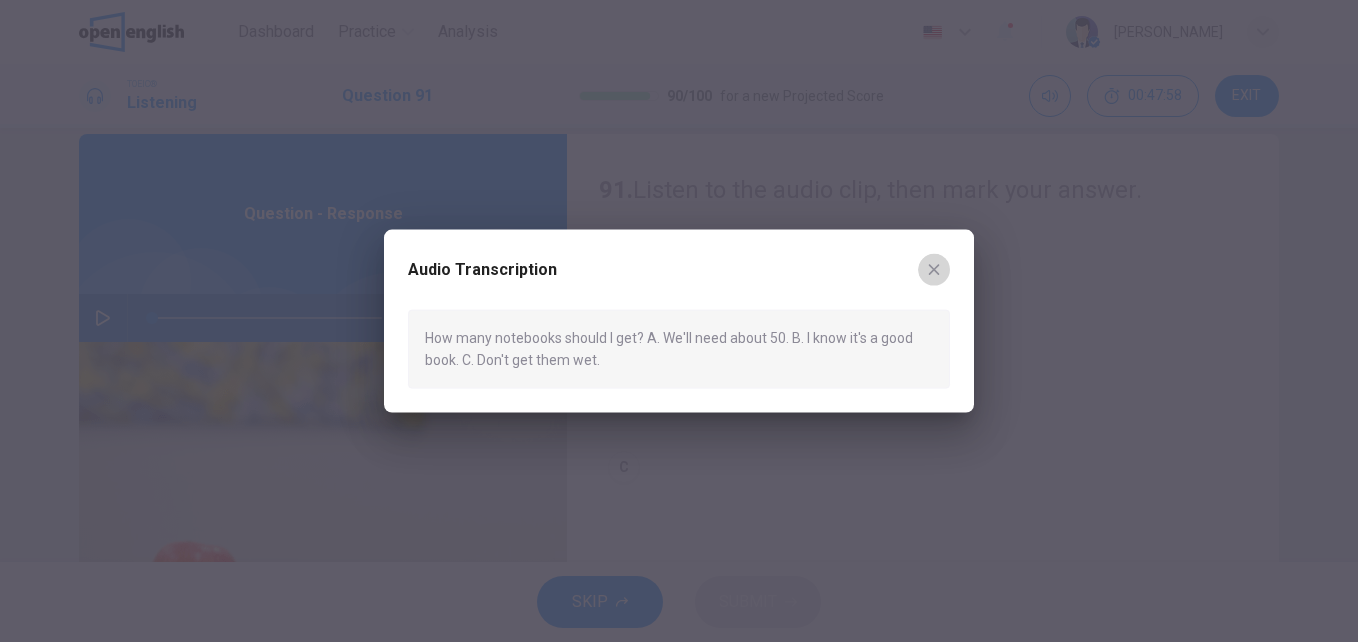click at bounding box center (934, 270) 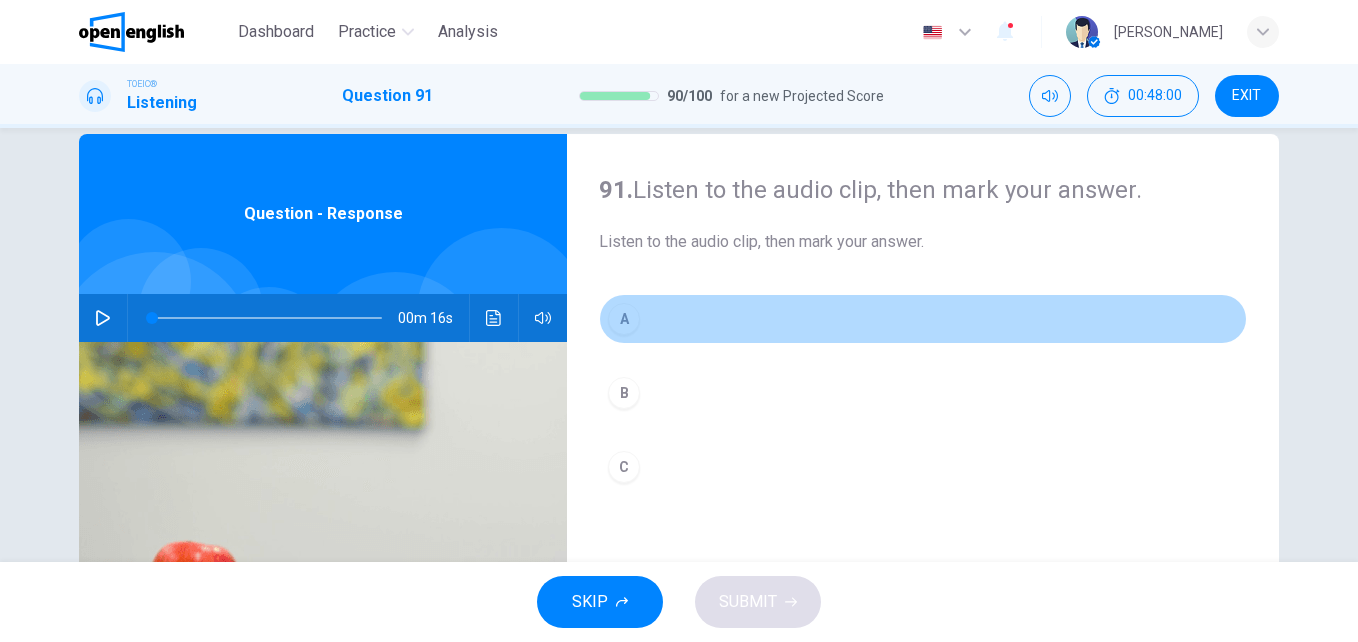 click on "A" at bounding box center (624, 319) 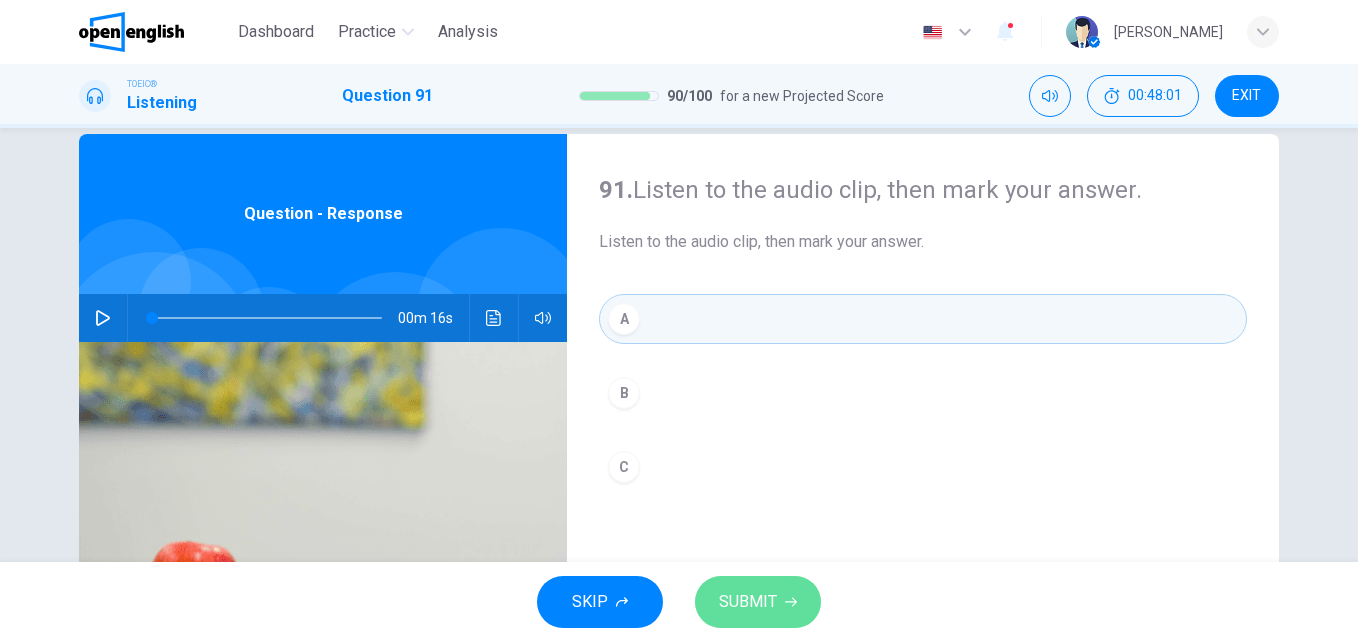 click on "SUBMIT" at bounding box center [748, 602] 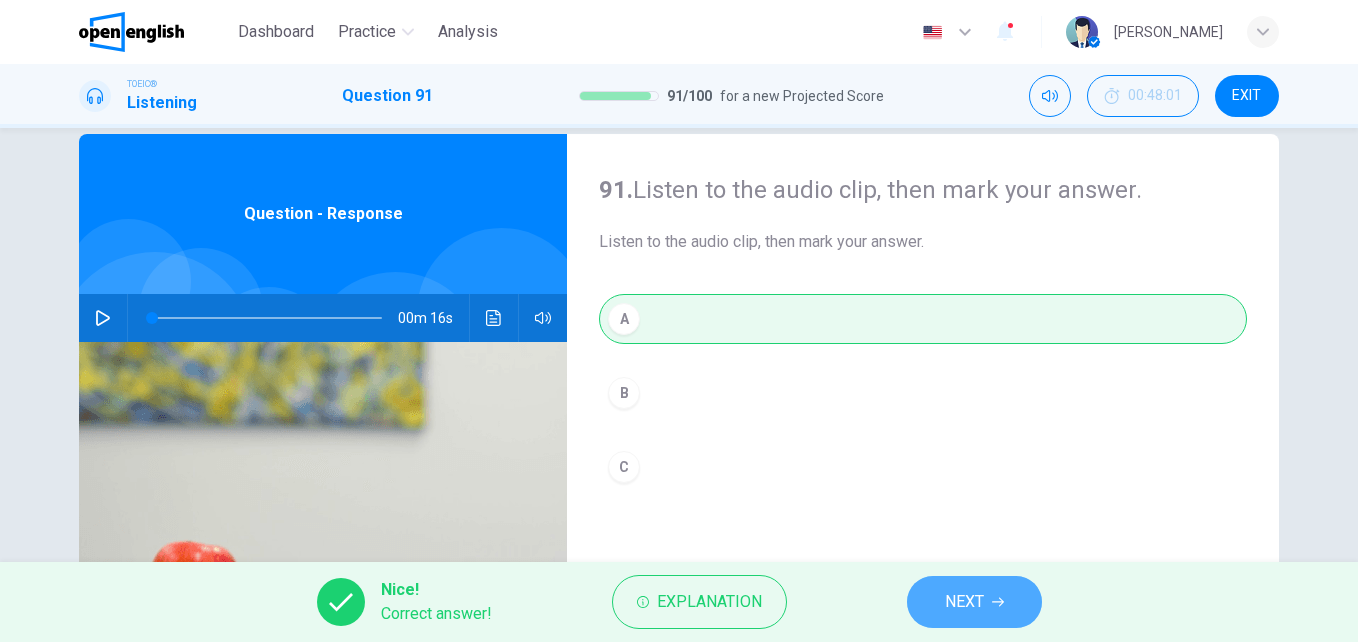 click on "NEXT" at bounding box center [974, 602] 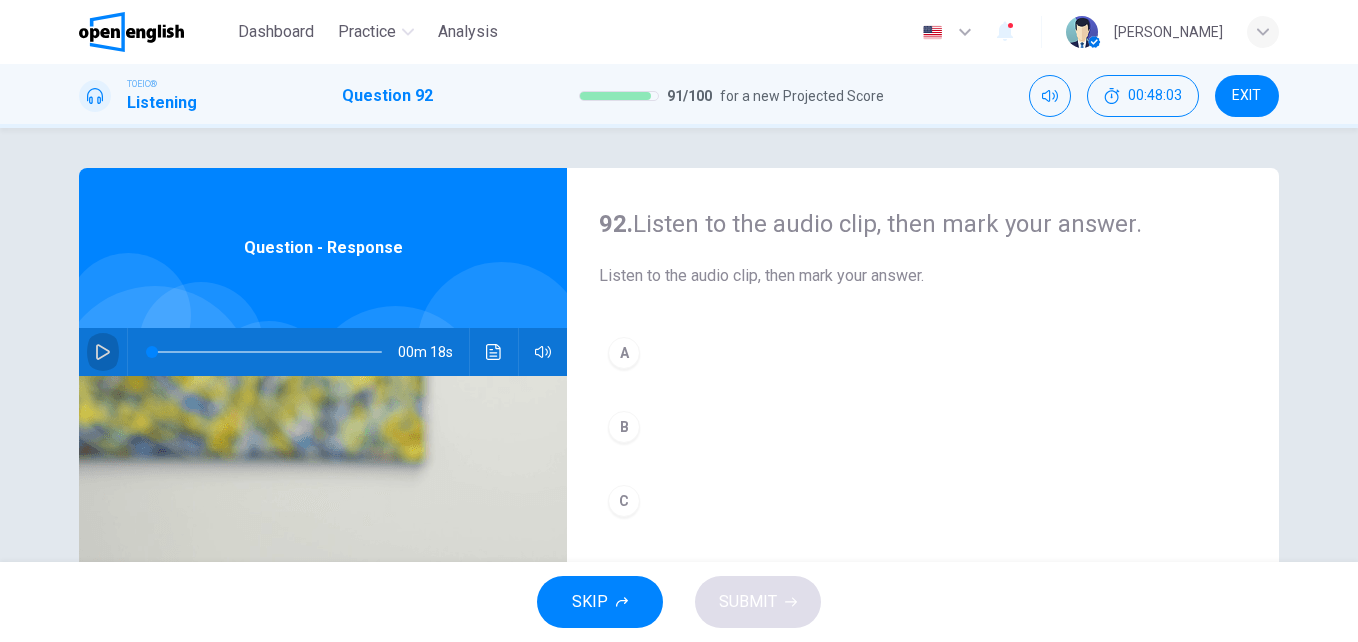 click at bounding box center [103, 352] 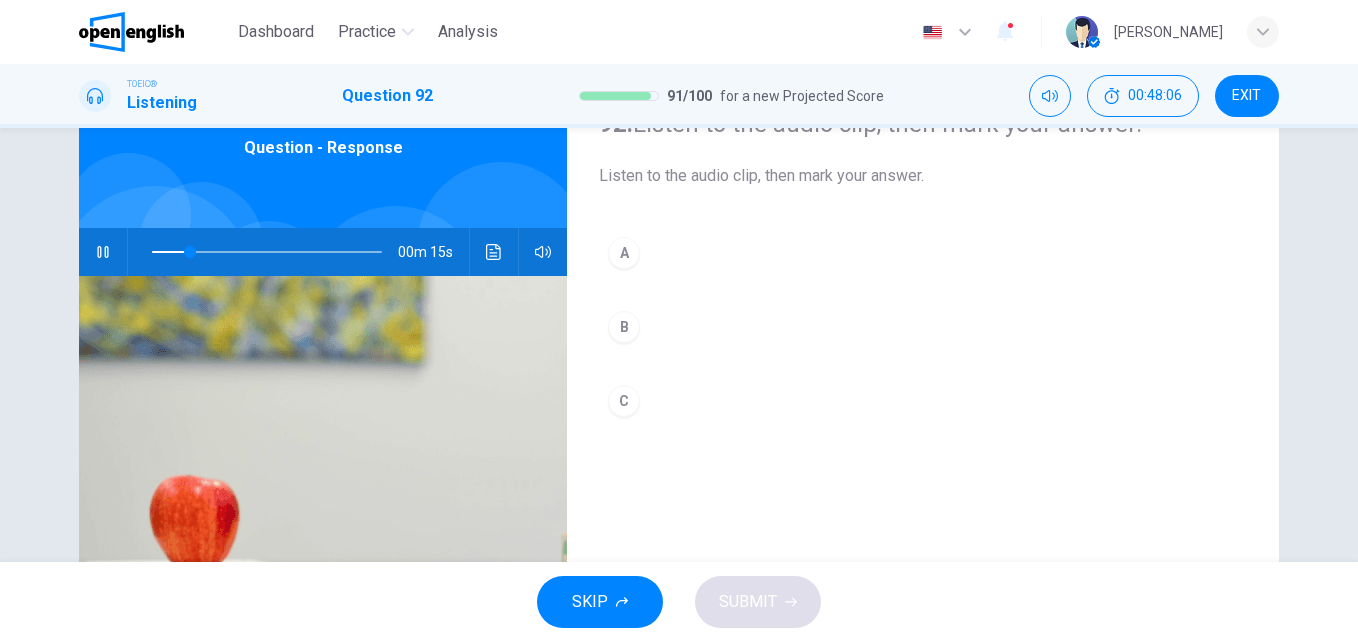 scroll, scrollTop: 103, scrollLeft: 0, axis: vertical 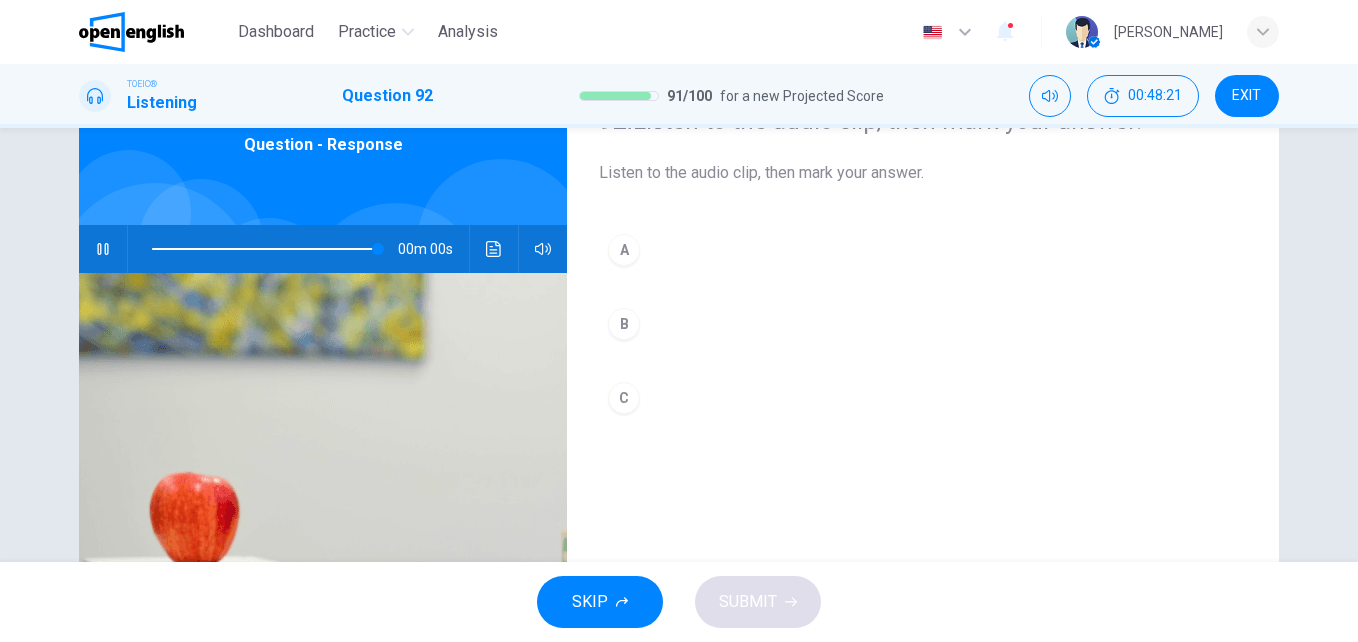 type on "*" 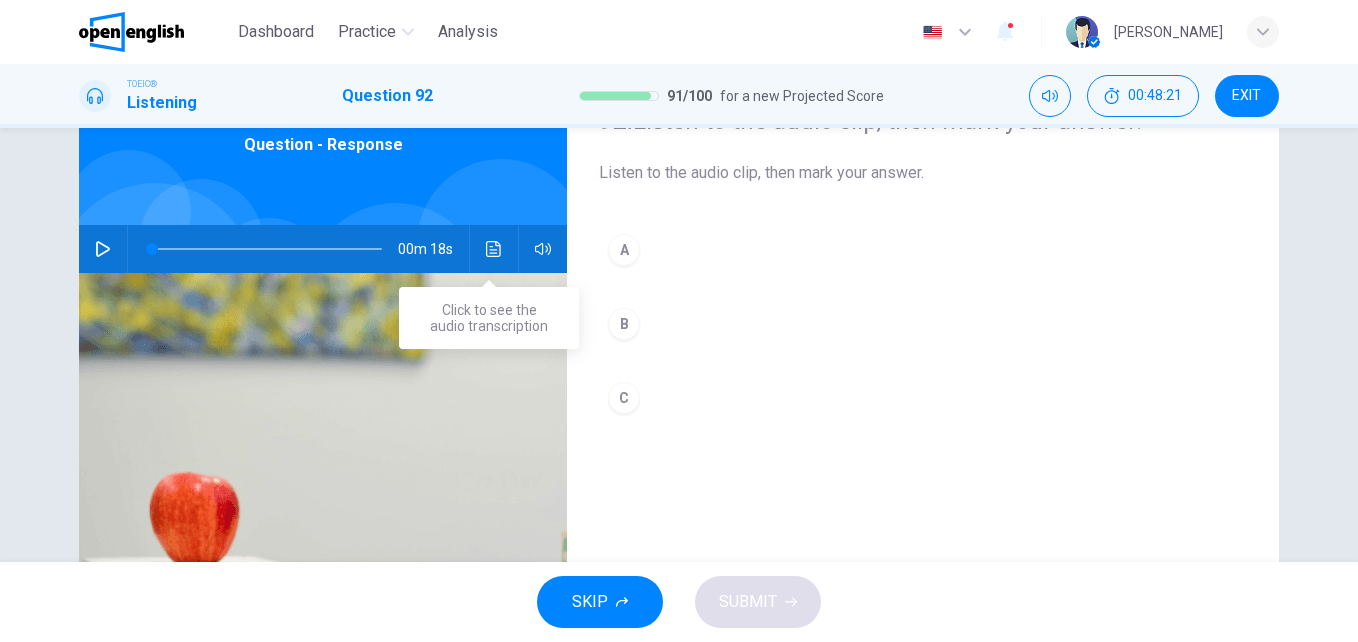 click at bounding box center (494, 249) 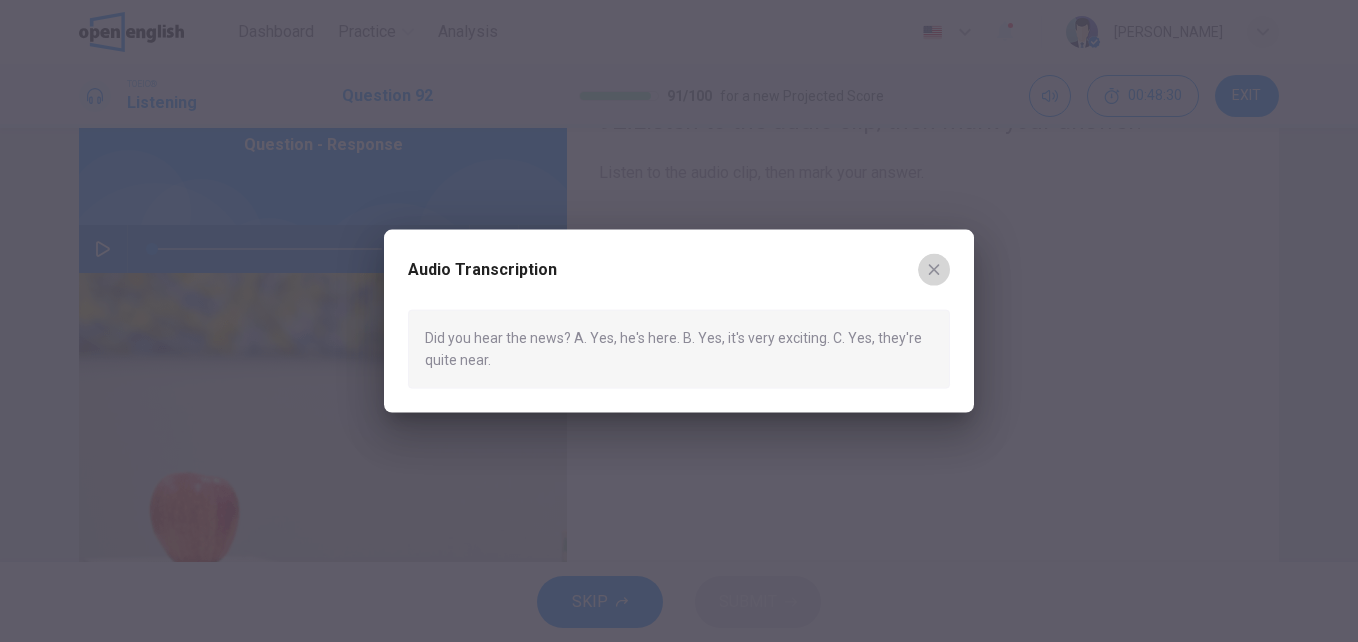 click 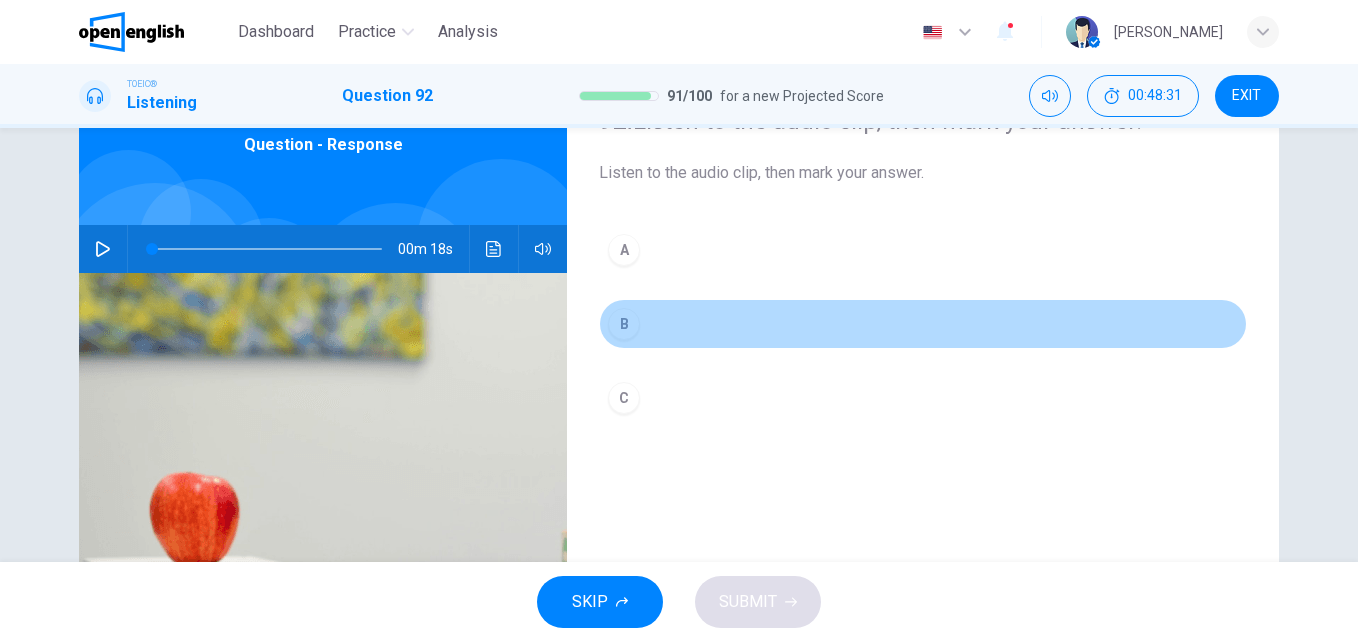 click on "B" at bounding box center (923, 324) 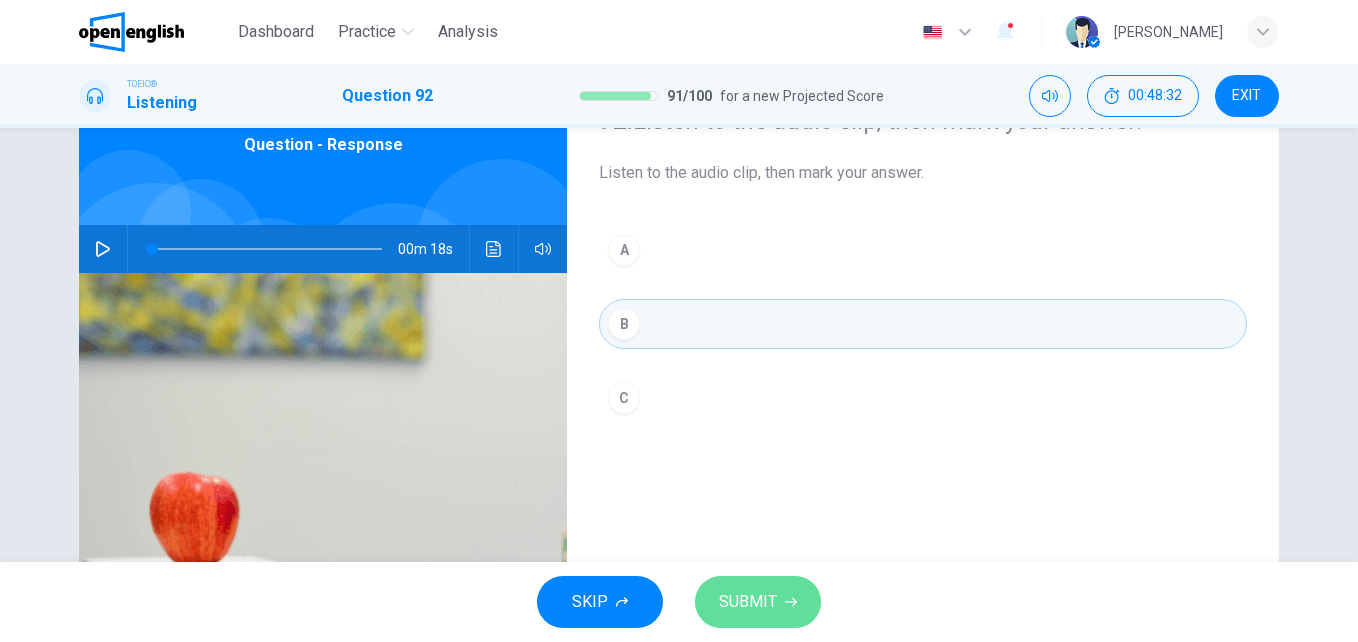 click on "SUBMIT" at bounding box center [758, 602] 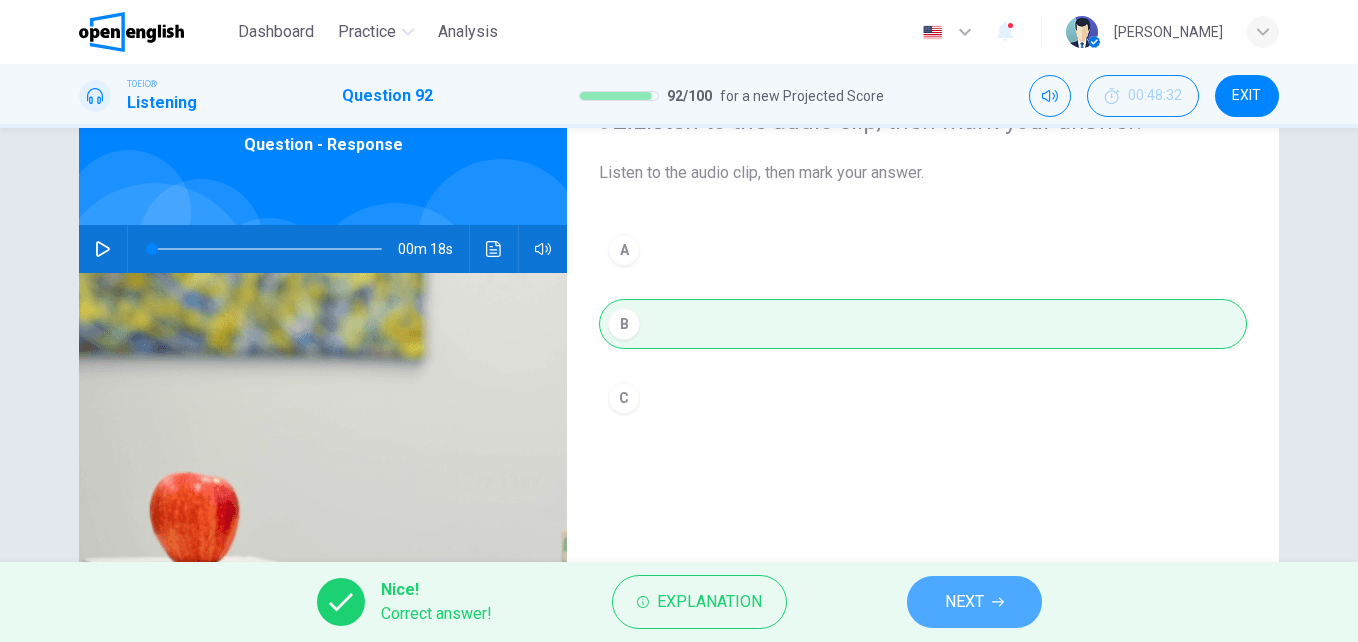 click on "NEXT" at bounding box center [974, 602] 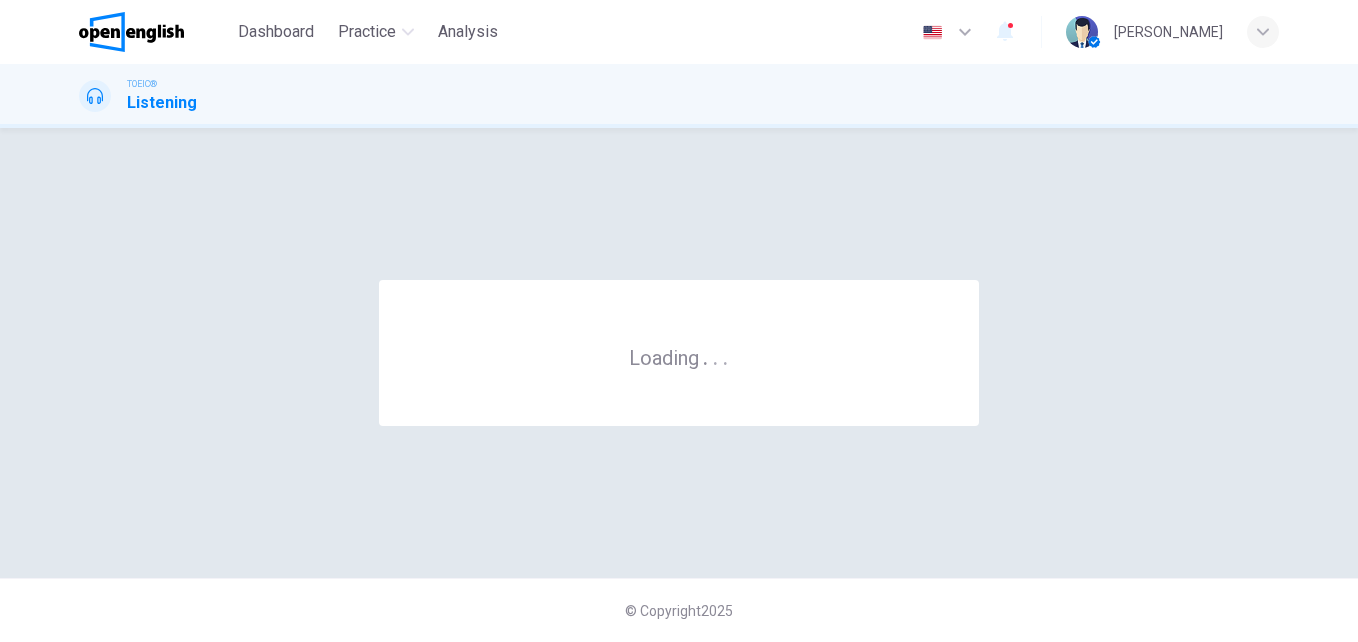scroll, scrollTop: 0, scrollLeft: 0, axis: both 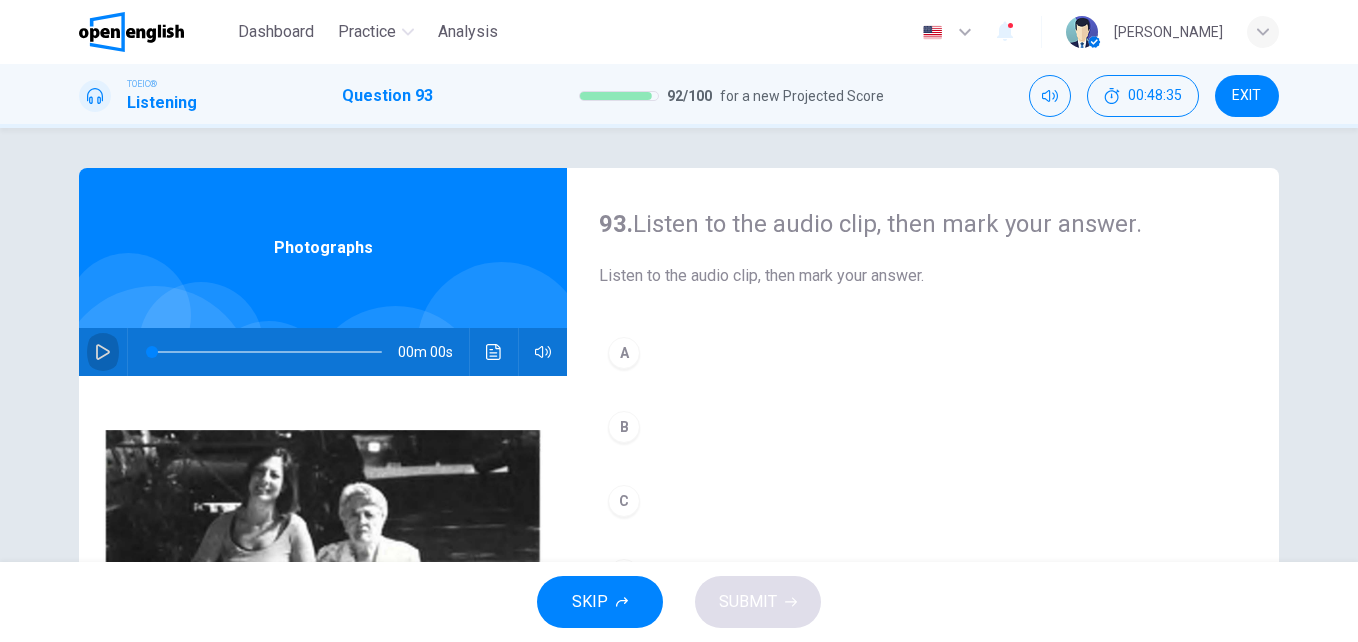 click 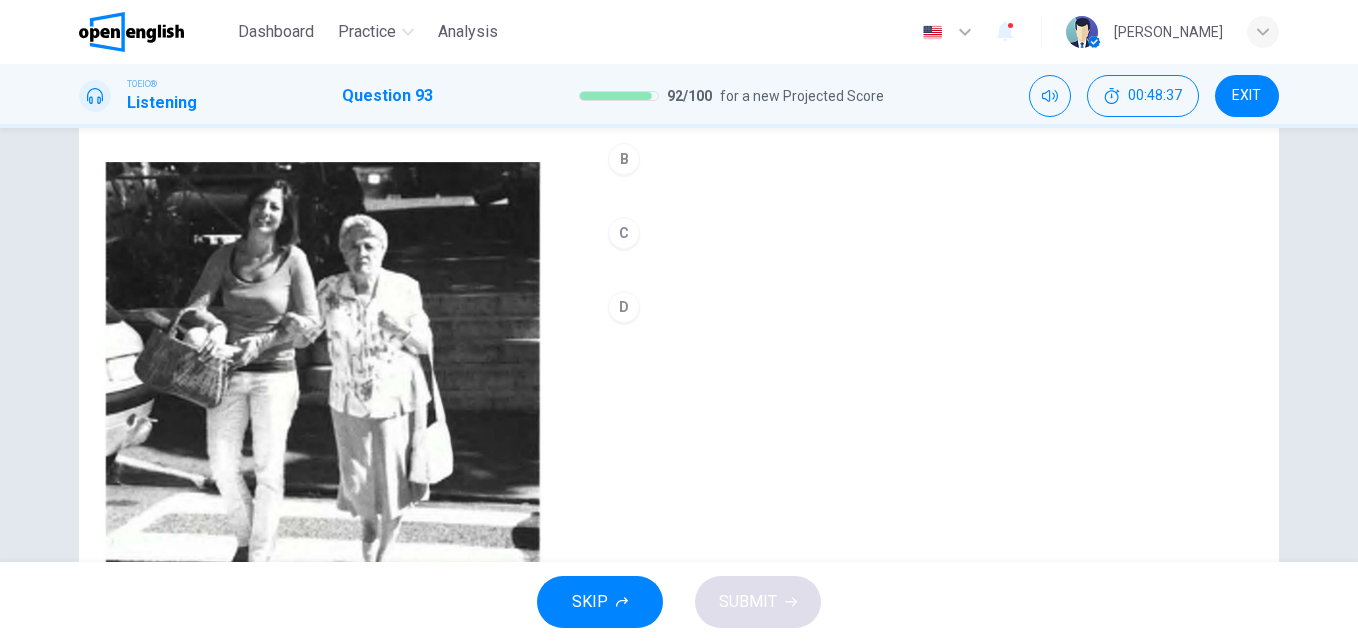 scroll, scrollTop: 278, scrollLeft: 0, axis: vertical 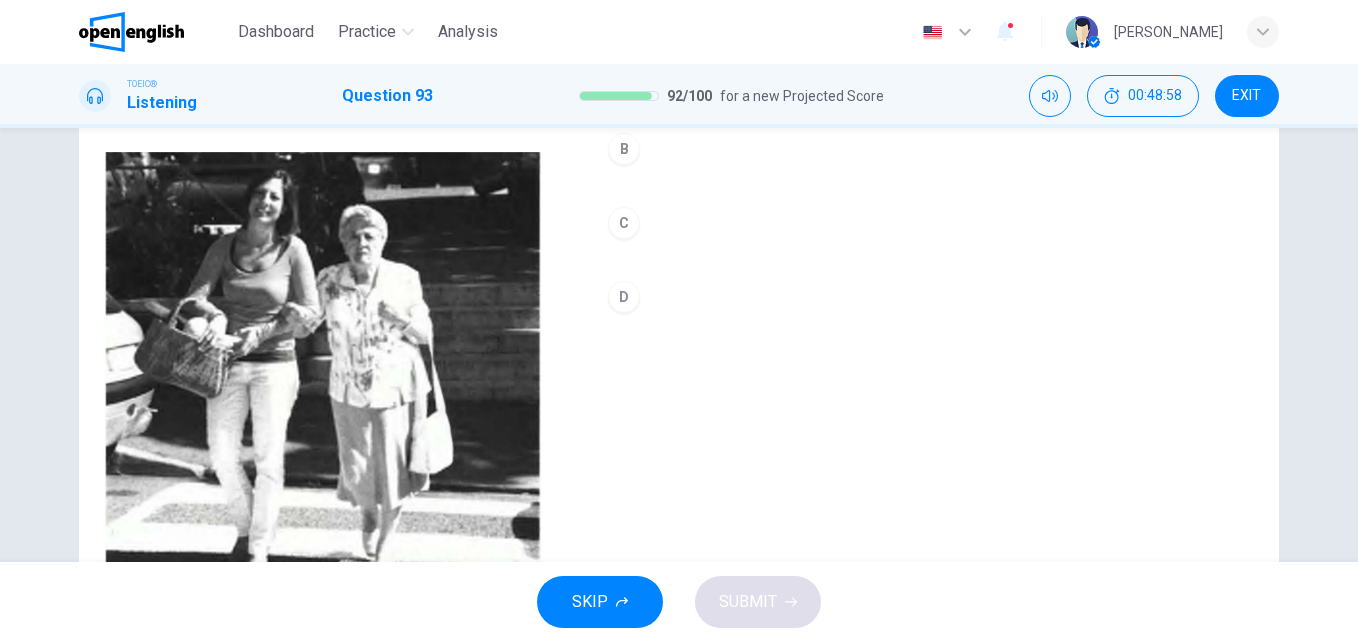 type on "*" 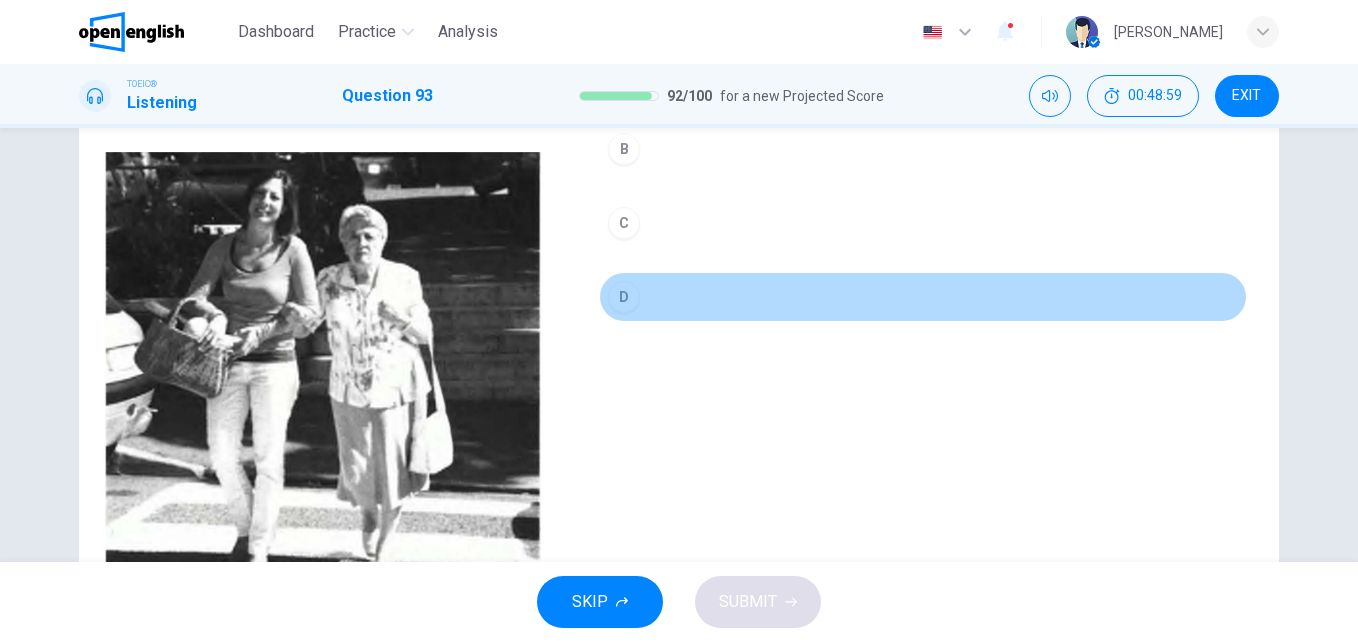 click on "D" at bounding box center (624, 297) 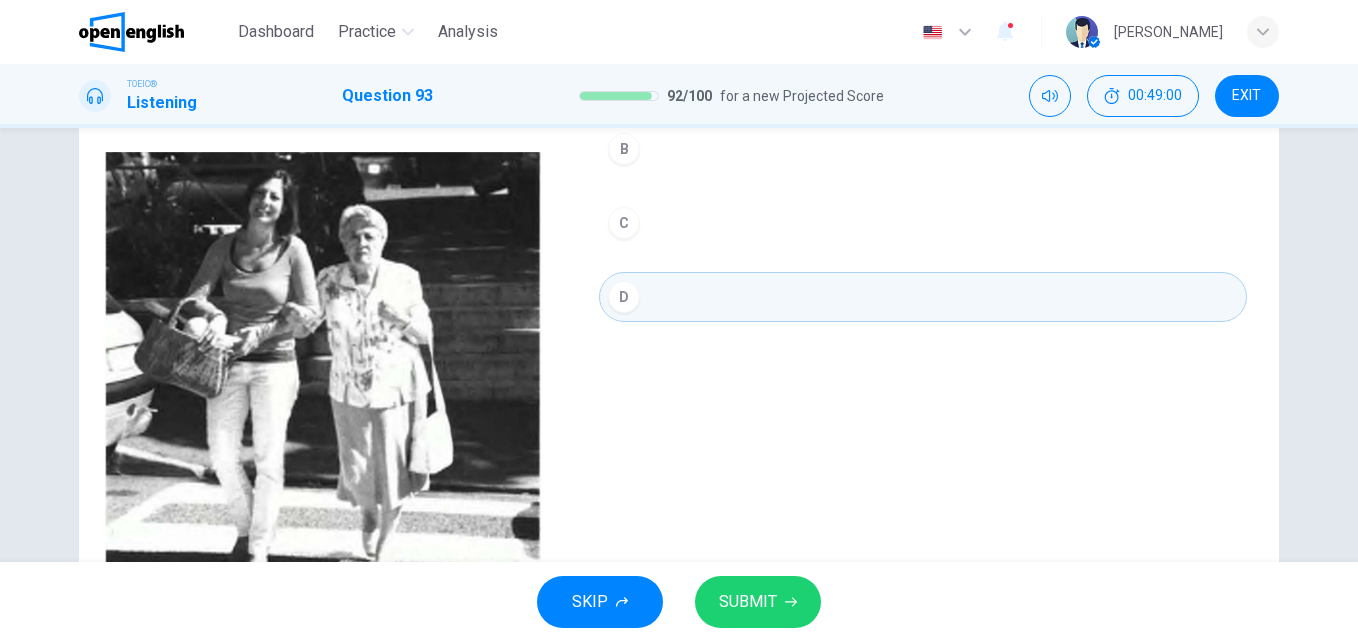 click on "SUBMIT" at bounding box center (748, 602) 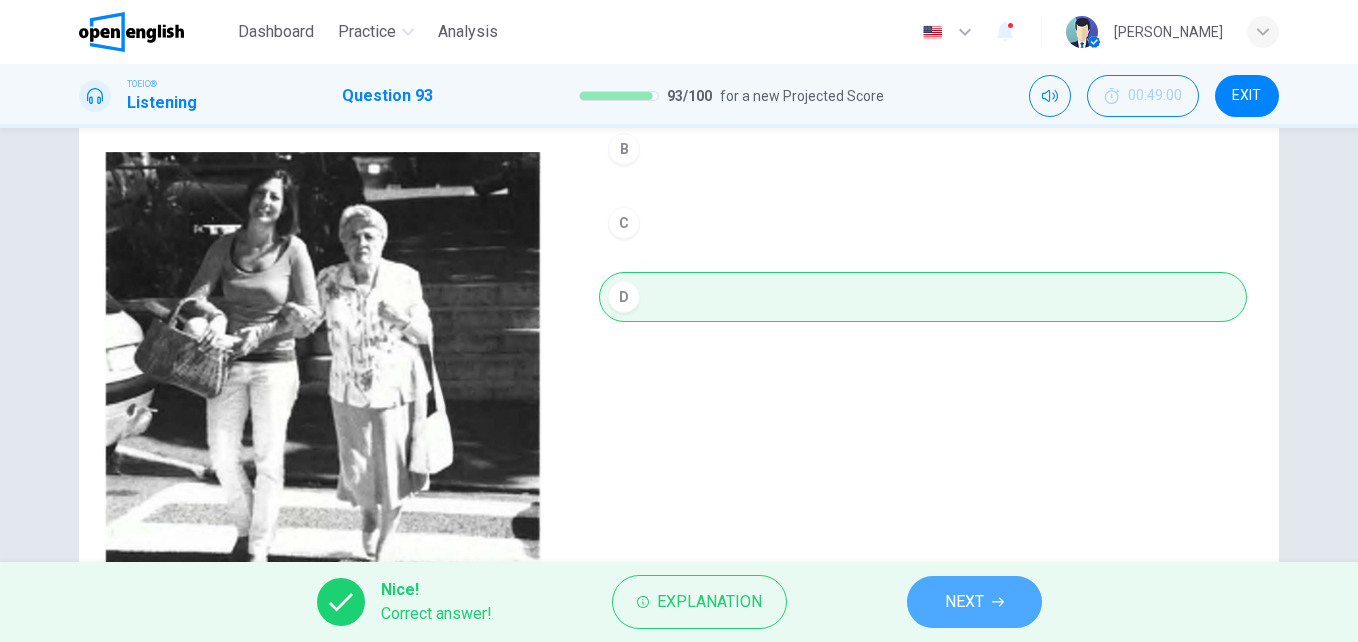 click on "NEXT" at bounding box center (974, 602) 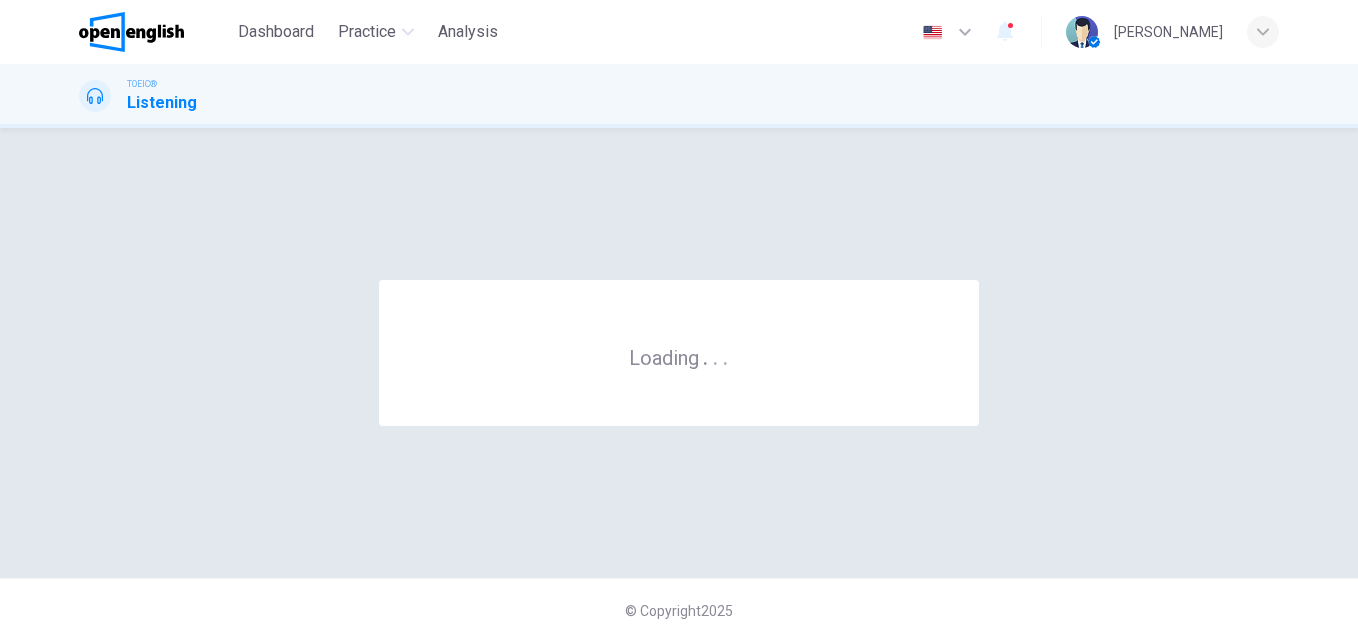 scroll, scrollTop: 0, scrollLeft: 0, axis: both 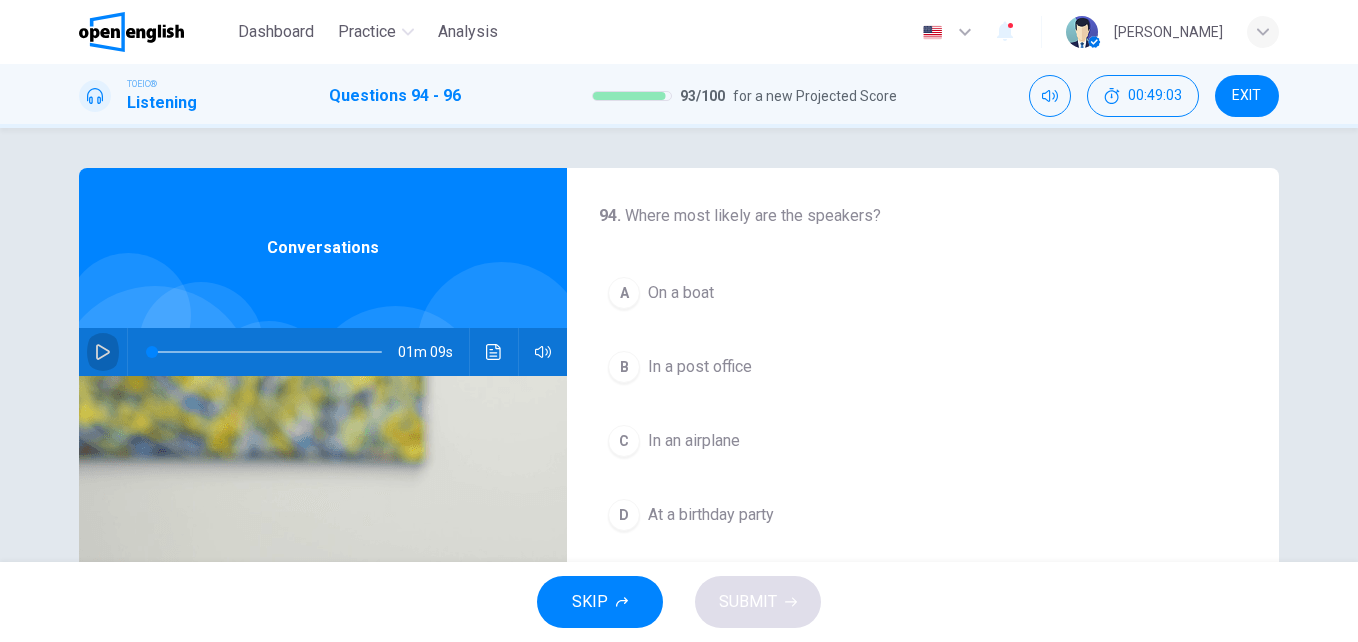 click at bounding box center (103, 352) 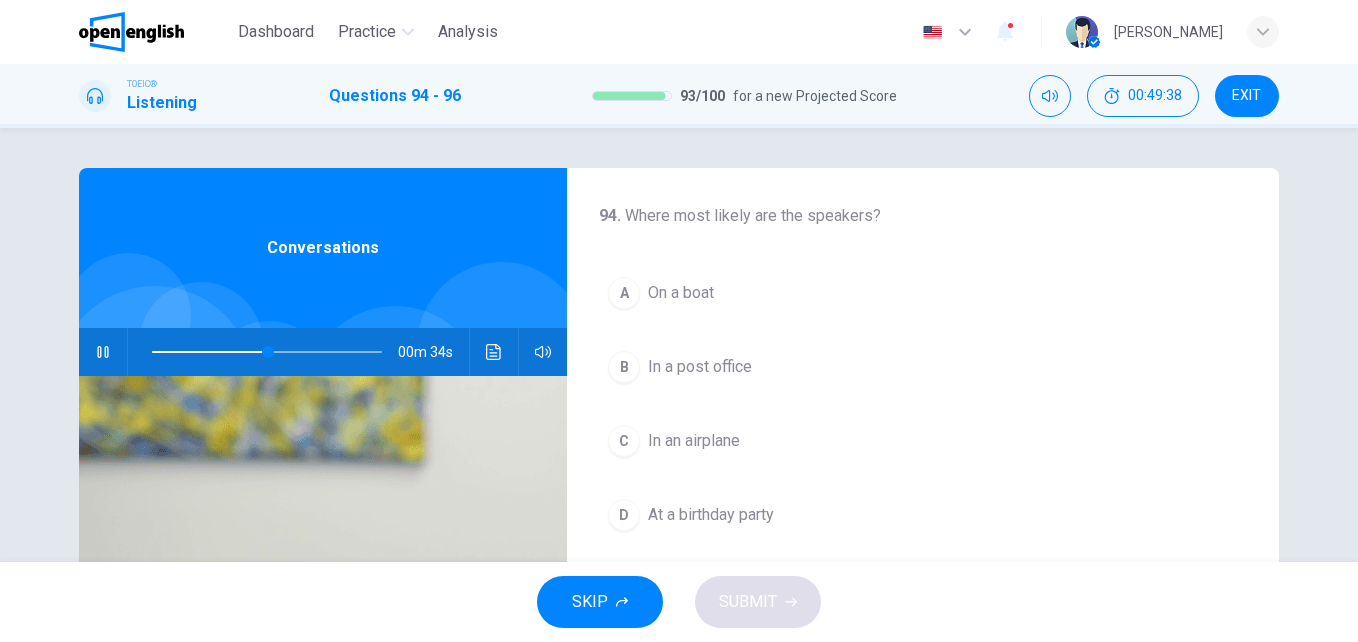 click on "B" at bounding box center [624, 367] 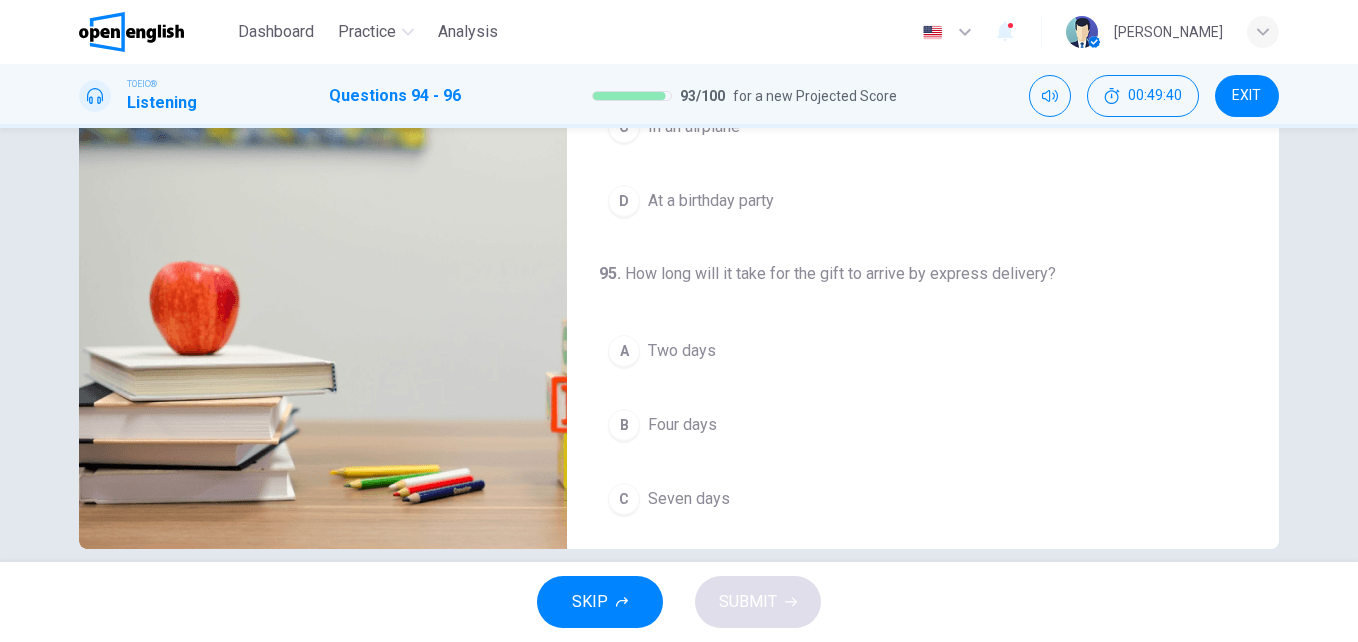 scroll, scrollTop: 341, scrollLeft: 0, axis: vertical 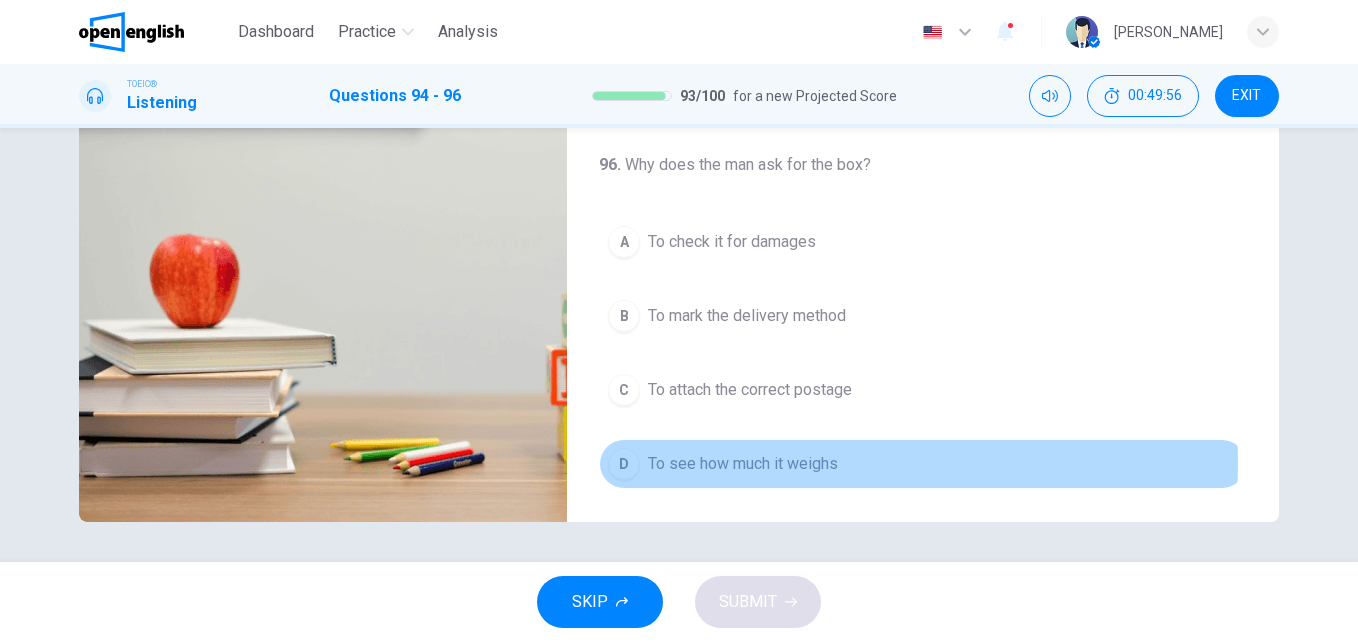 click on "To see how much it weighs" at bounding box center (743, 464) 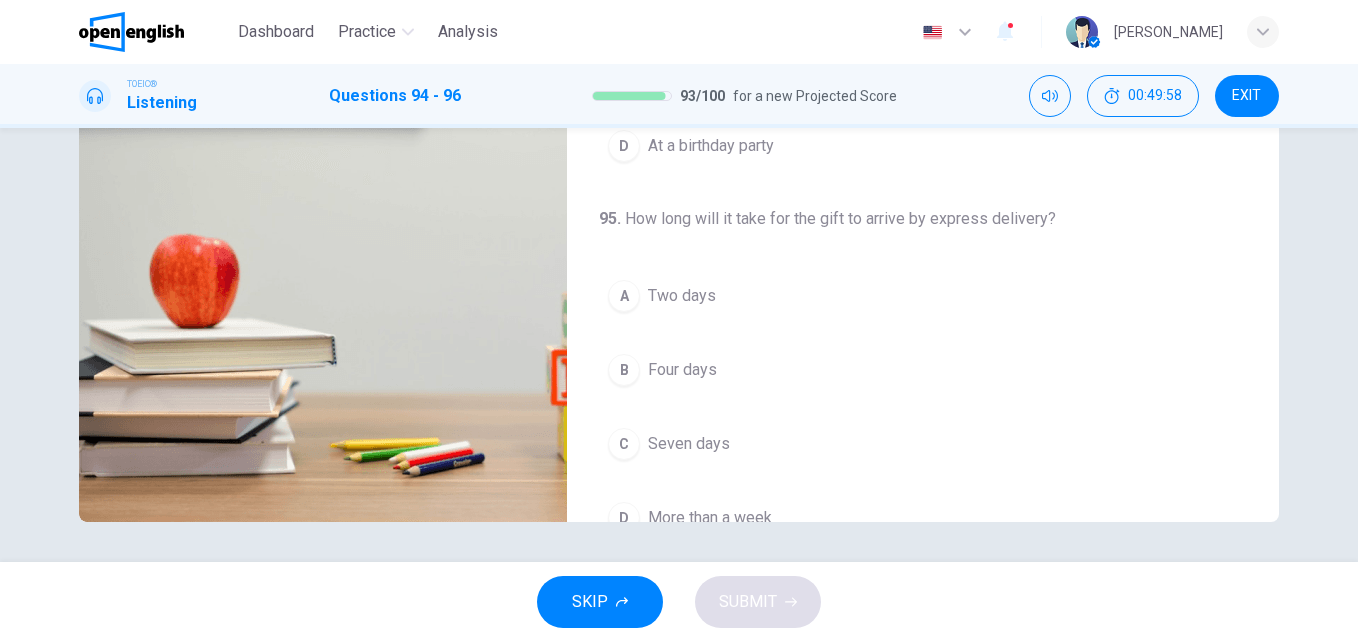 scroll, scrollTop: 0, scrollLeft: 0, axis: both 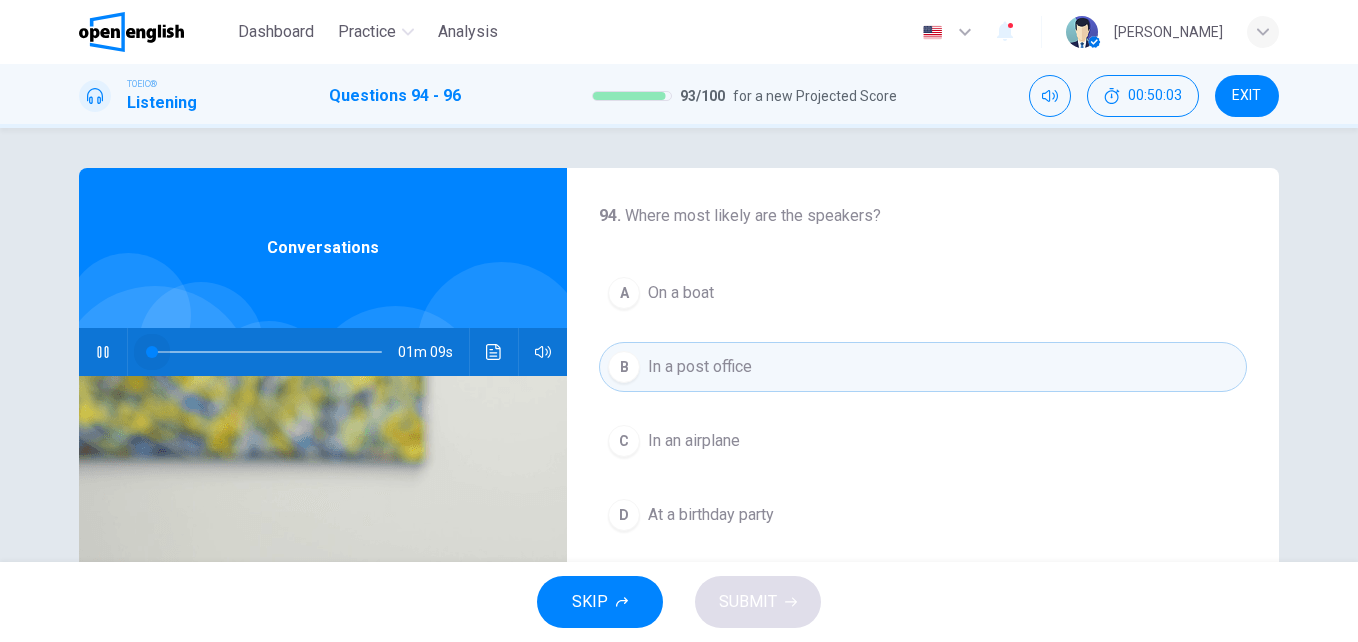 drag, startPoint x: 339, startPoint y: 356, endPoint x: 128, endPoint y: 353, distance: 211.02133 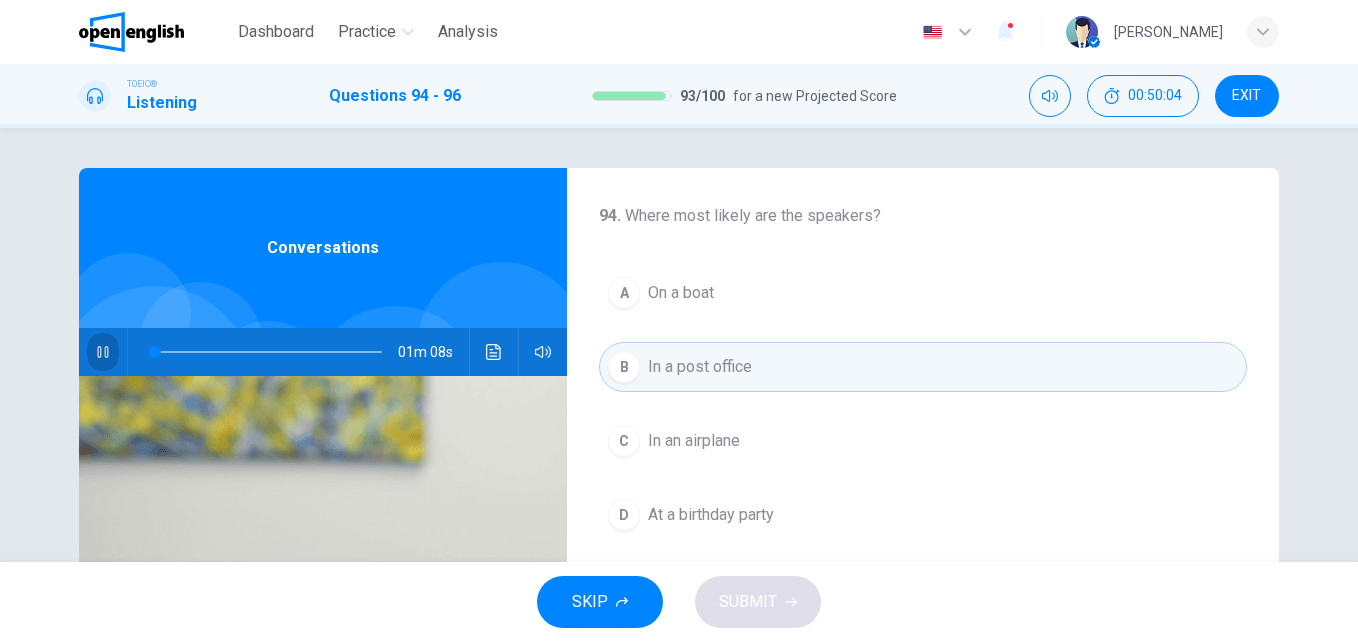 click 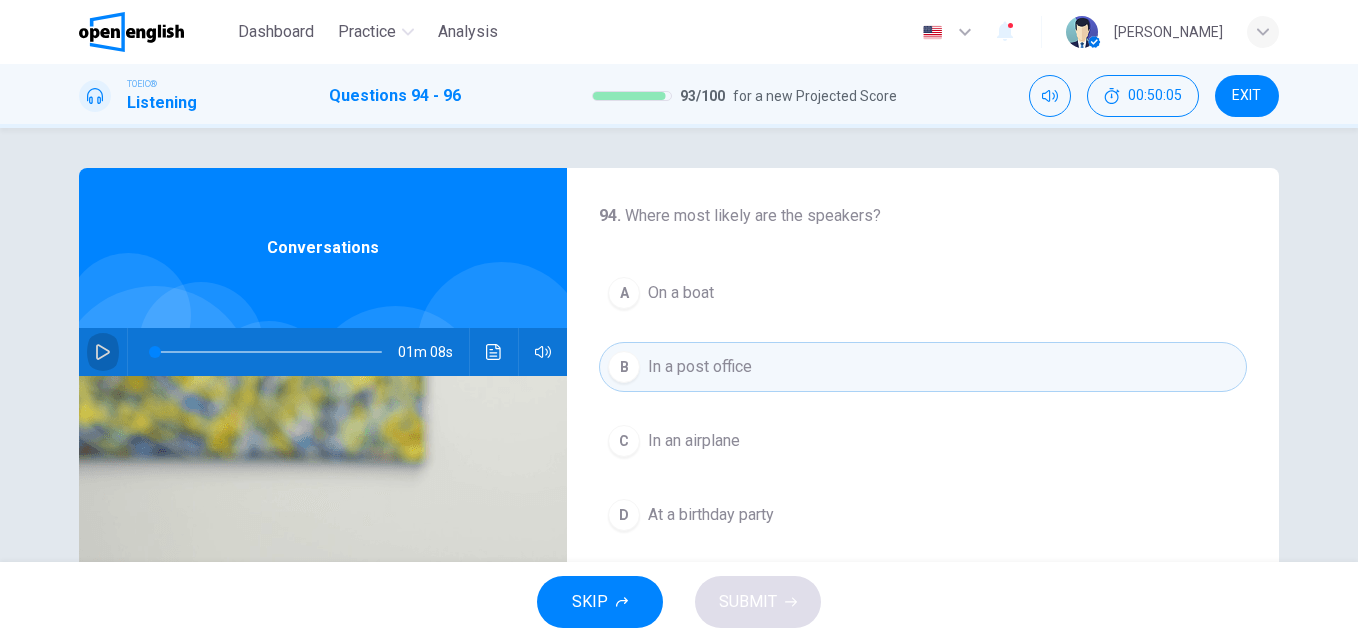 click 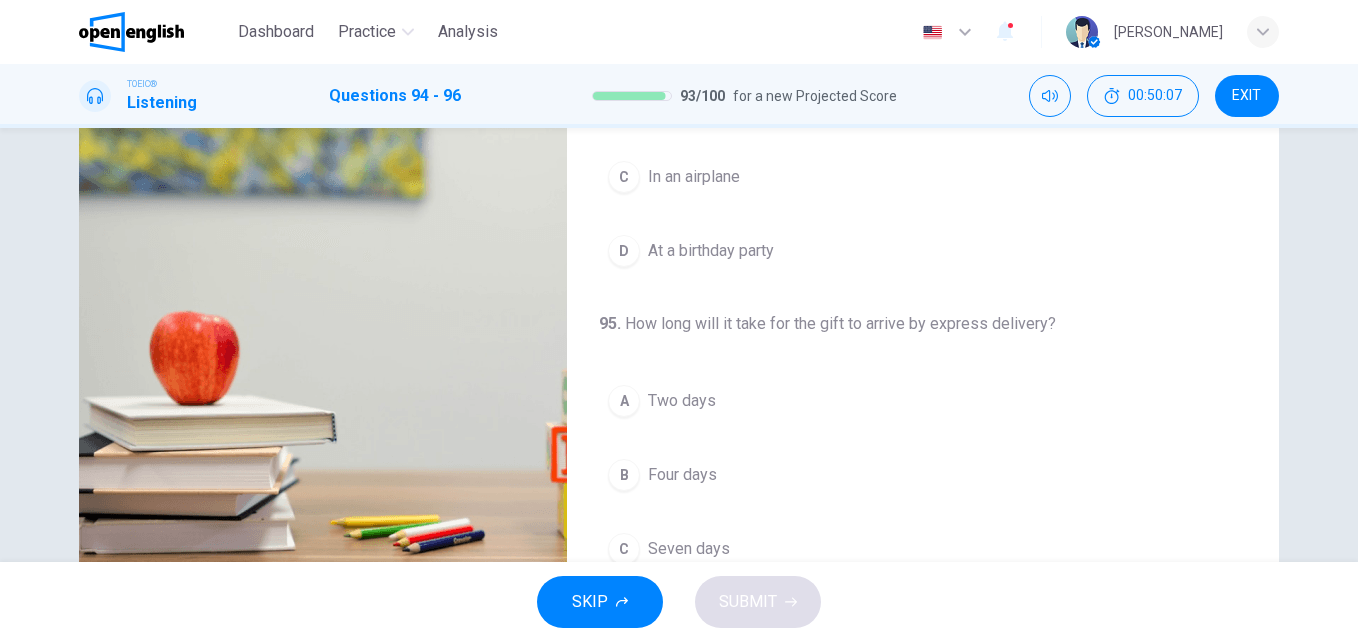 scroll, scrollTop: 341, scrollLeft: 0, axis: vertical 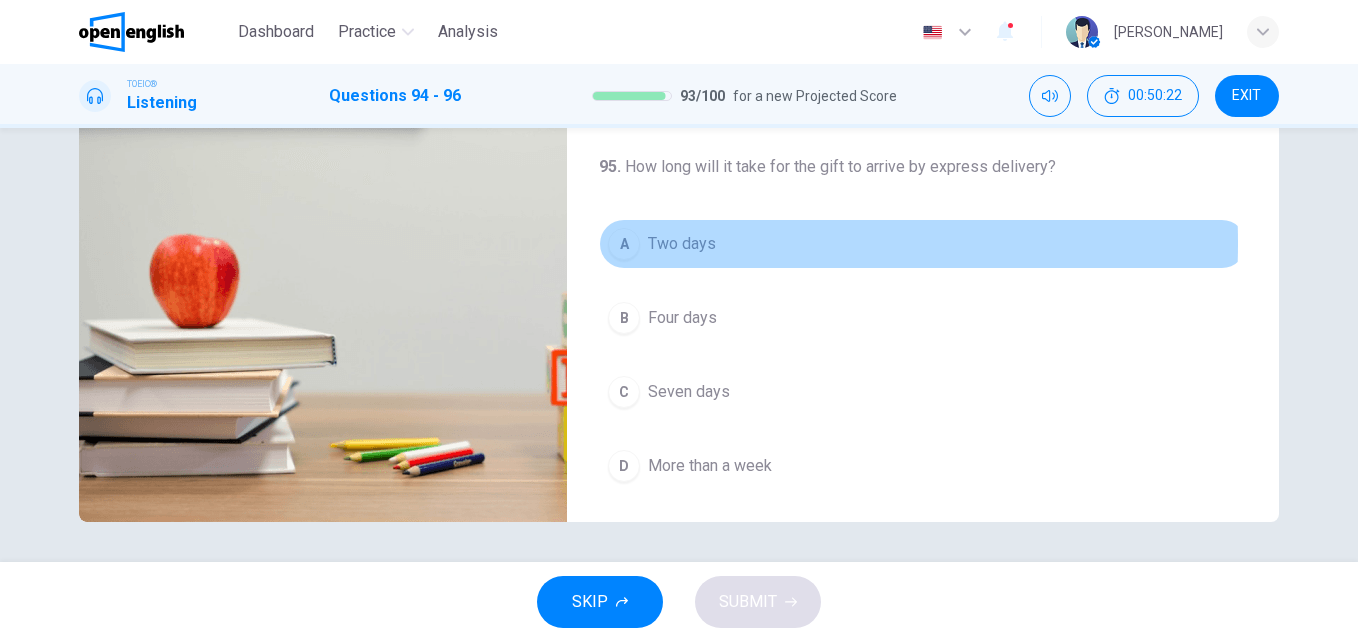 click on "A Two days" at bounding box center [923, 244] 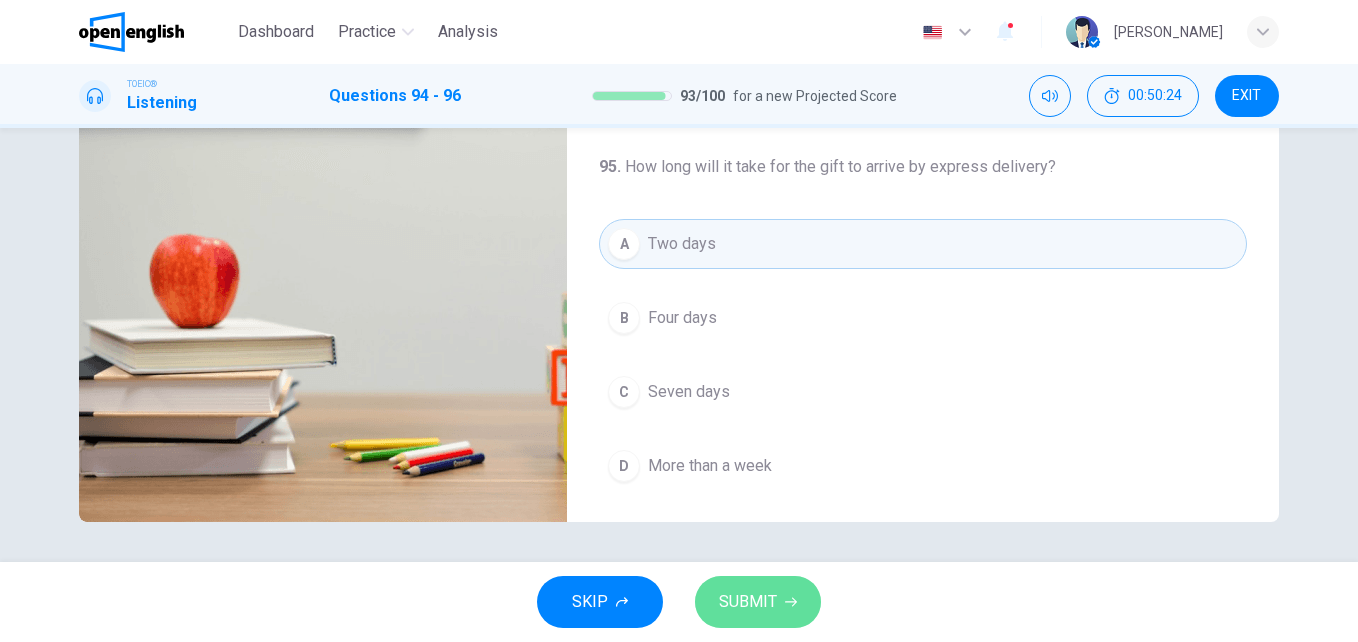 click on "SUBMIT" at bounding box center [758, 602] 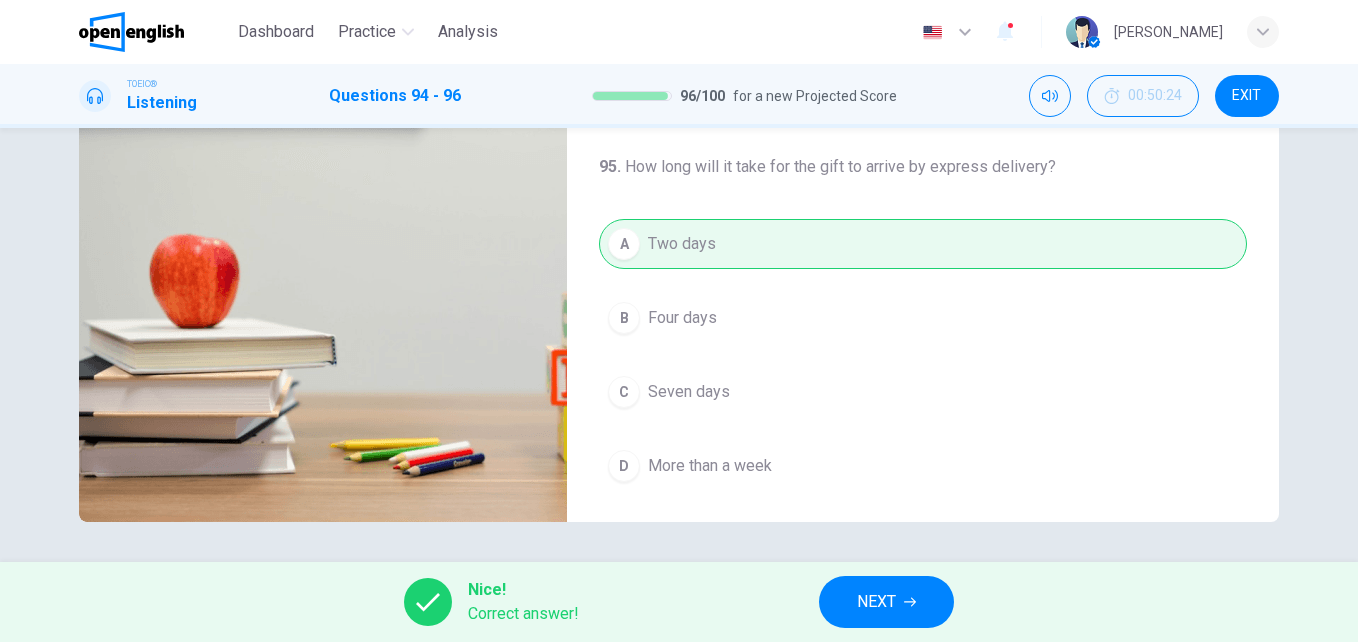 type on "**" 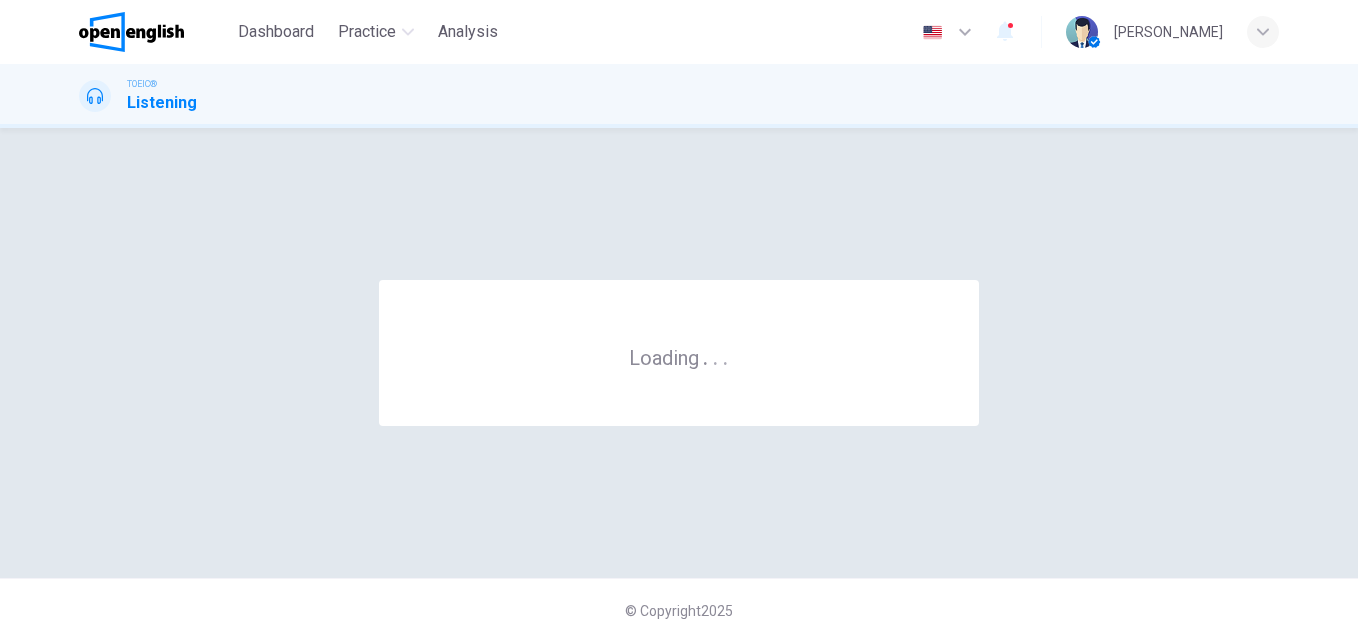 scroll, scrollTop: 0, scrollLeft: 0, axis: both 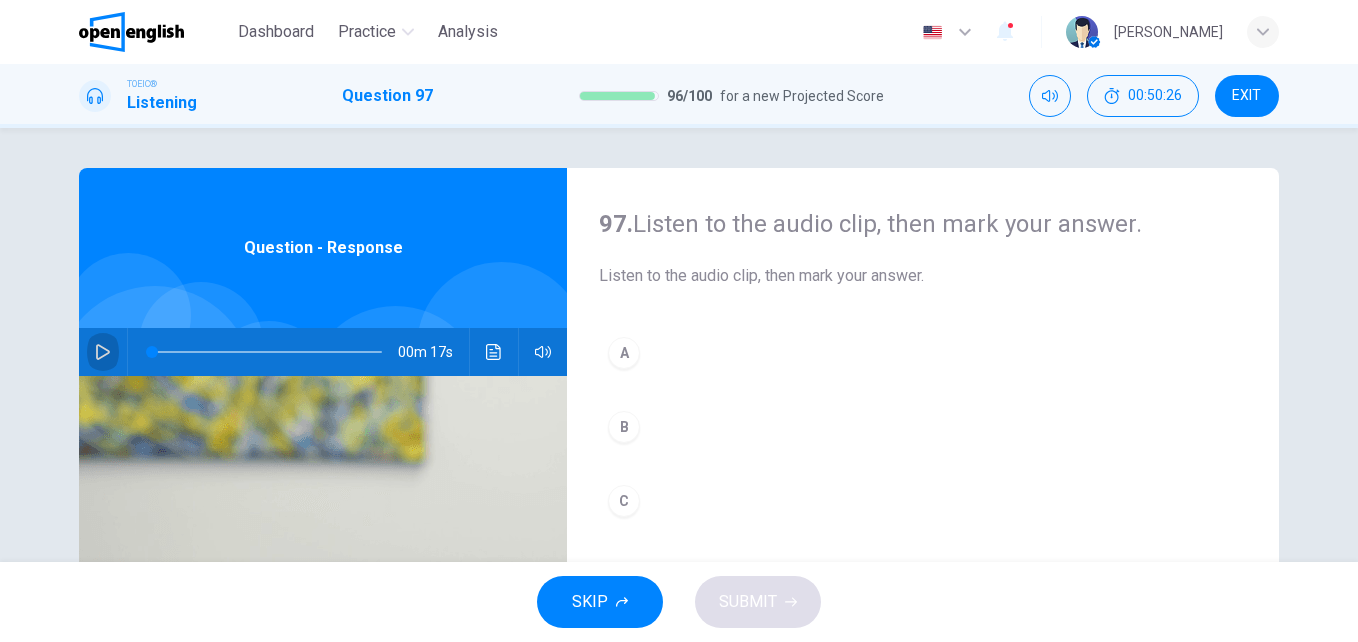 click 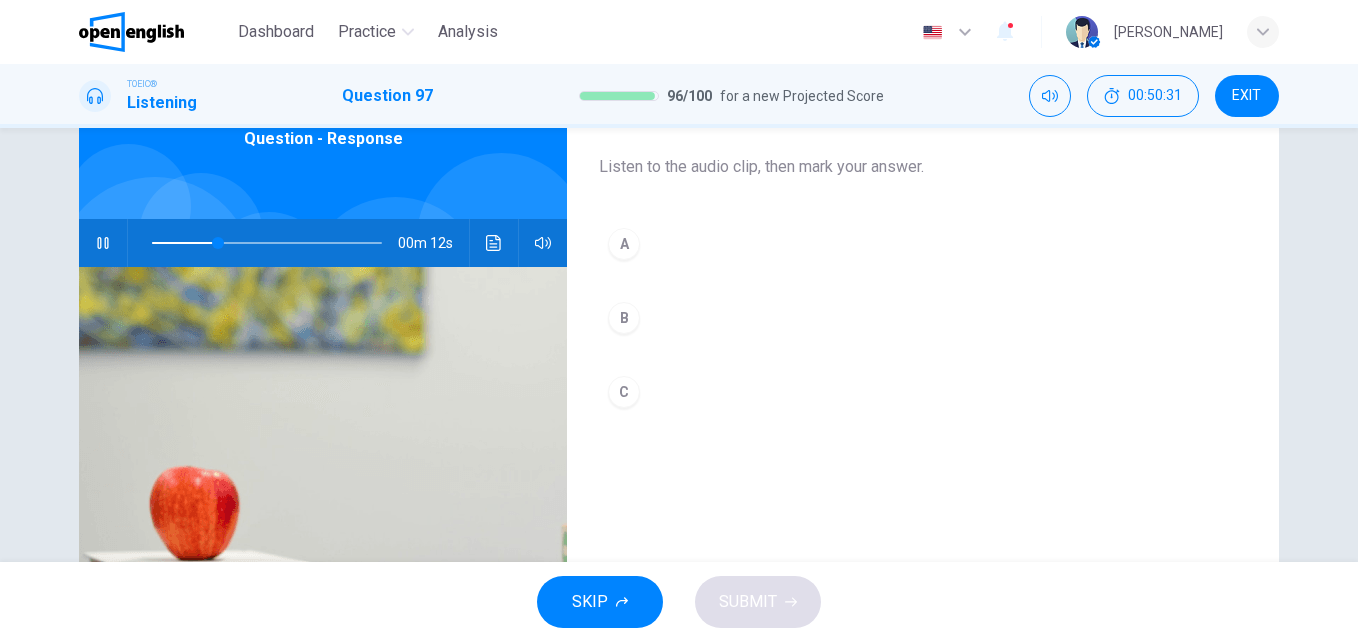 scroll, scrollTop: 111, scrollLeft: 0, axis: vertical 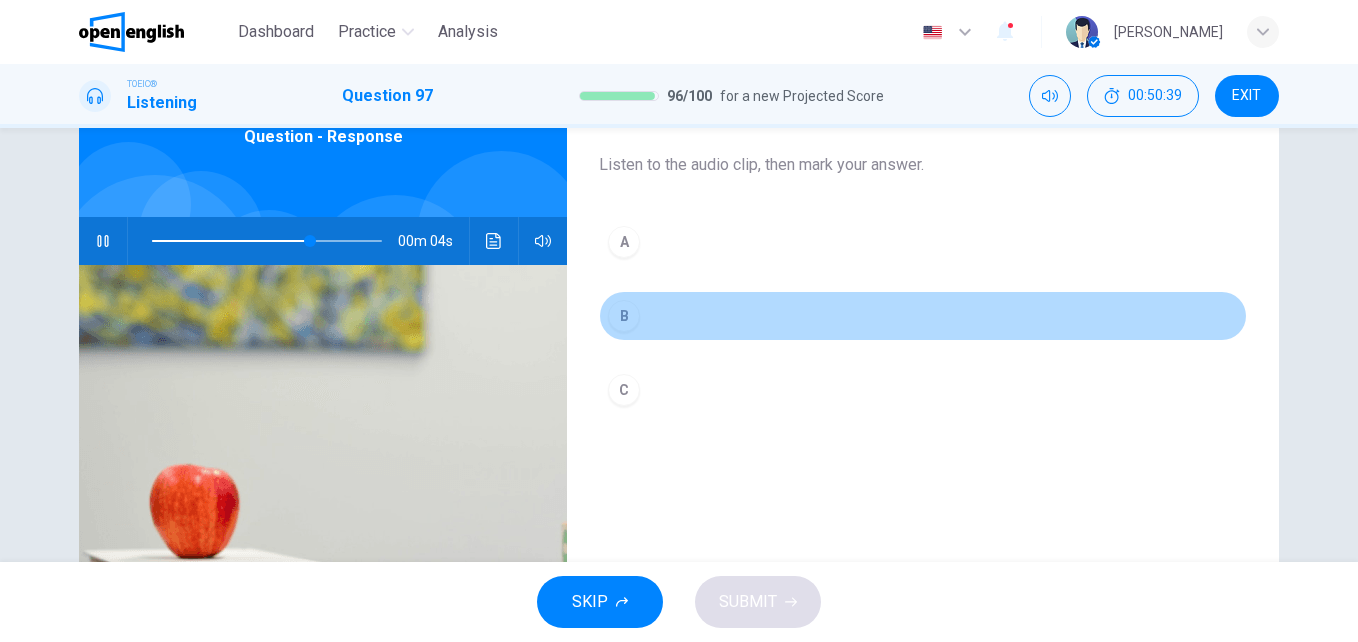 click on "B" at bounding box center [624, 316] 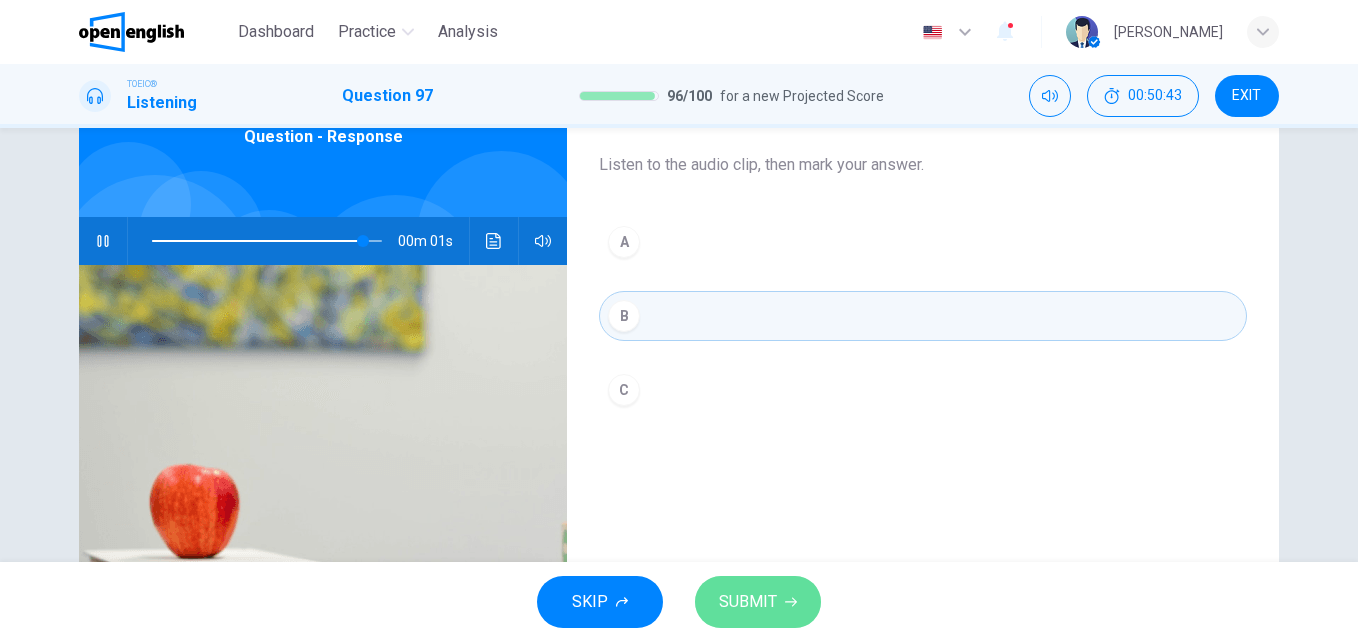click on "SUBMIT" at bounding box center [748, 602] 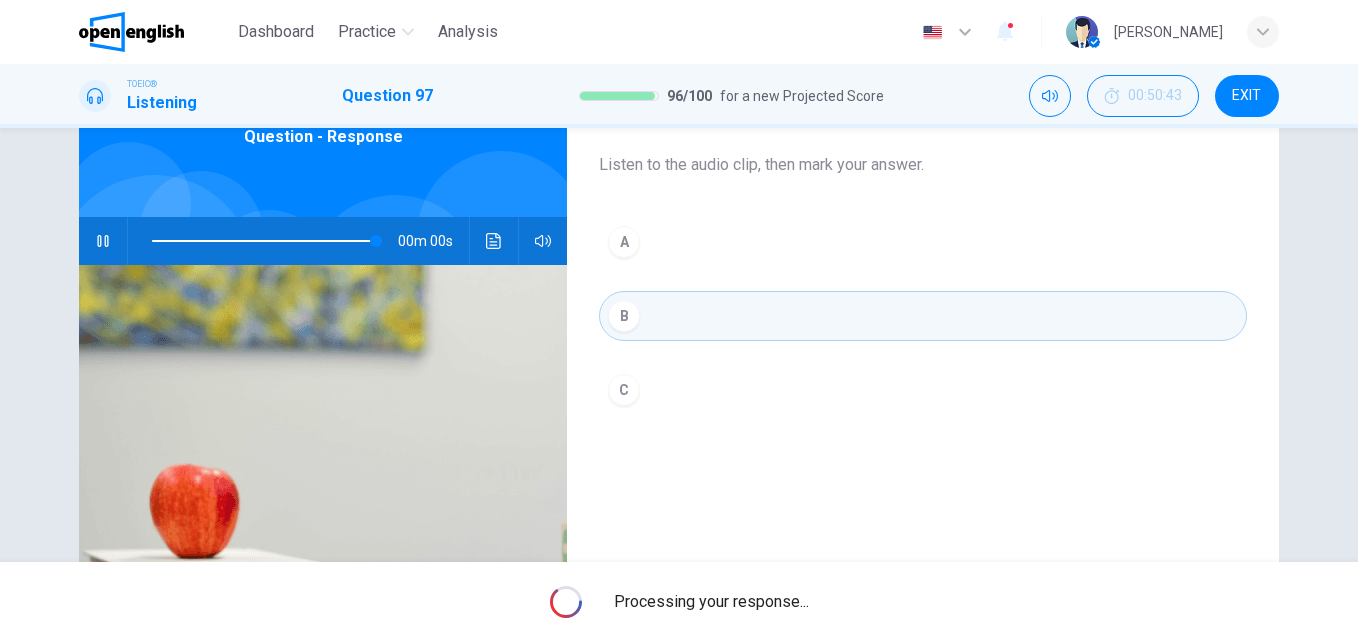 type on "*" 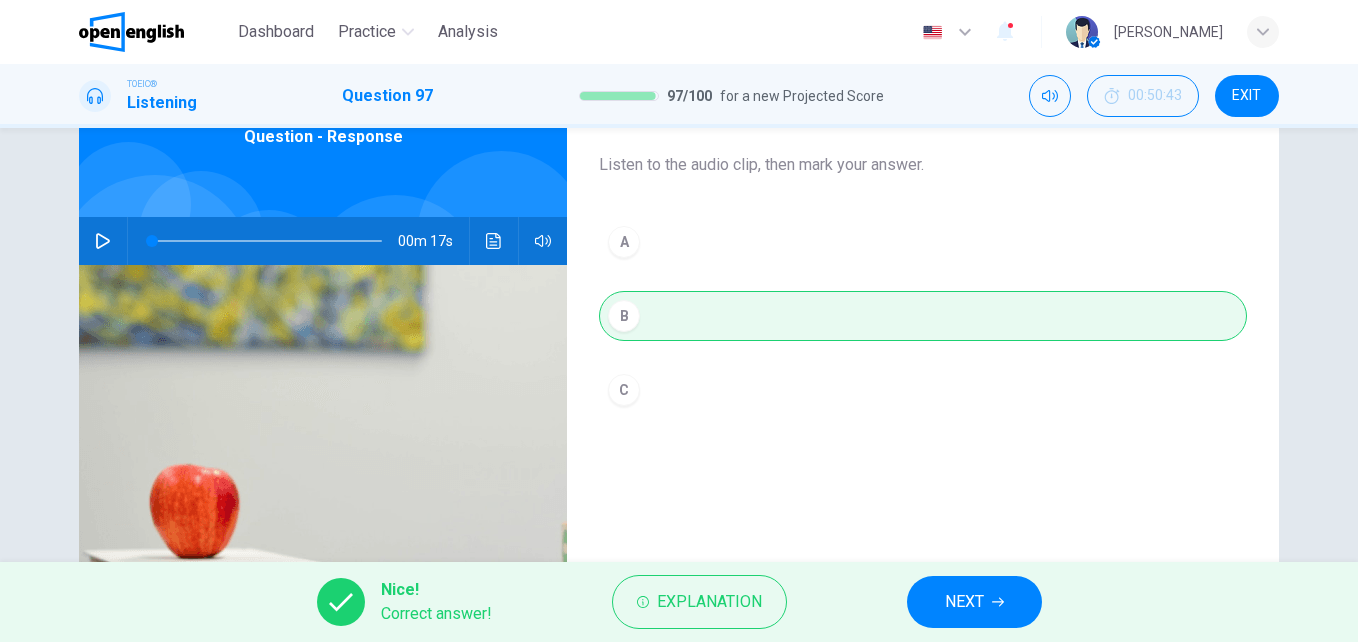 click on "NEXT" at bounding box center (964, 602) 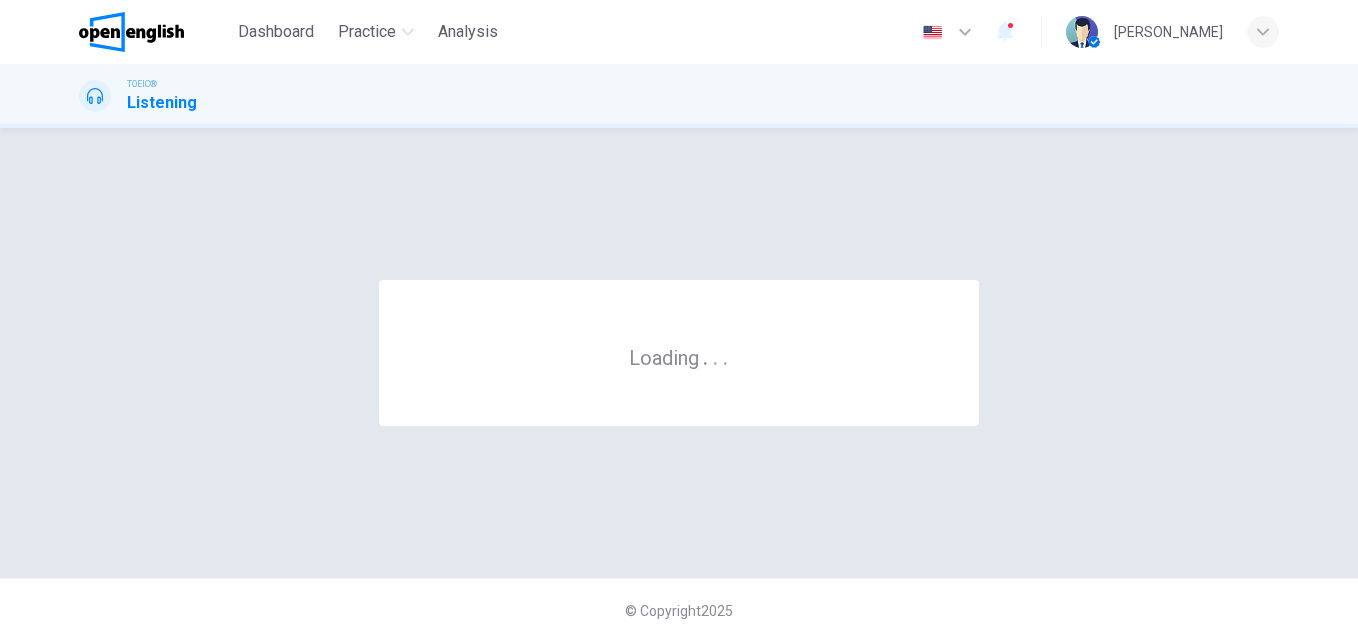 scroll, scrollTop: 0, scrollLeft: 0, axis: both 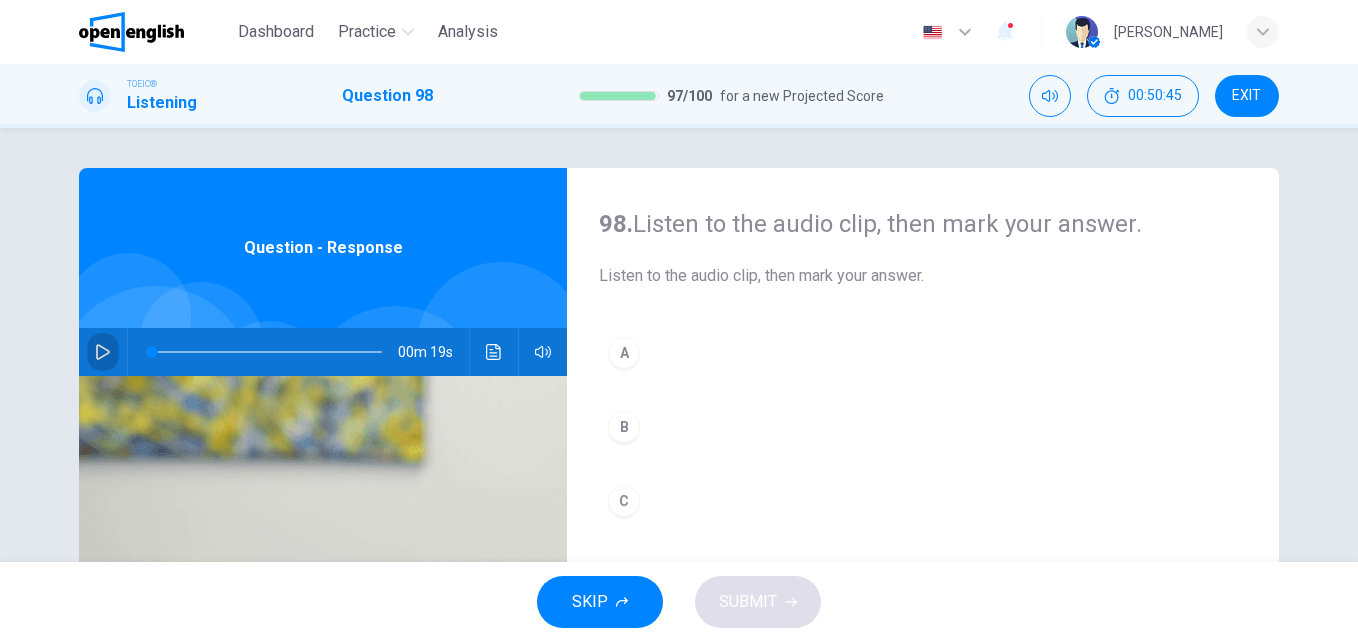 click 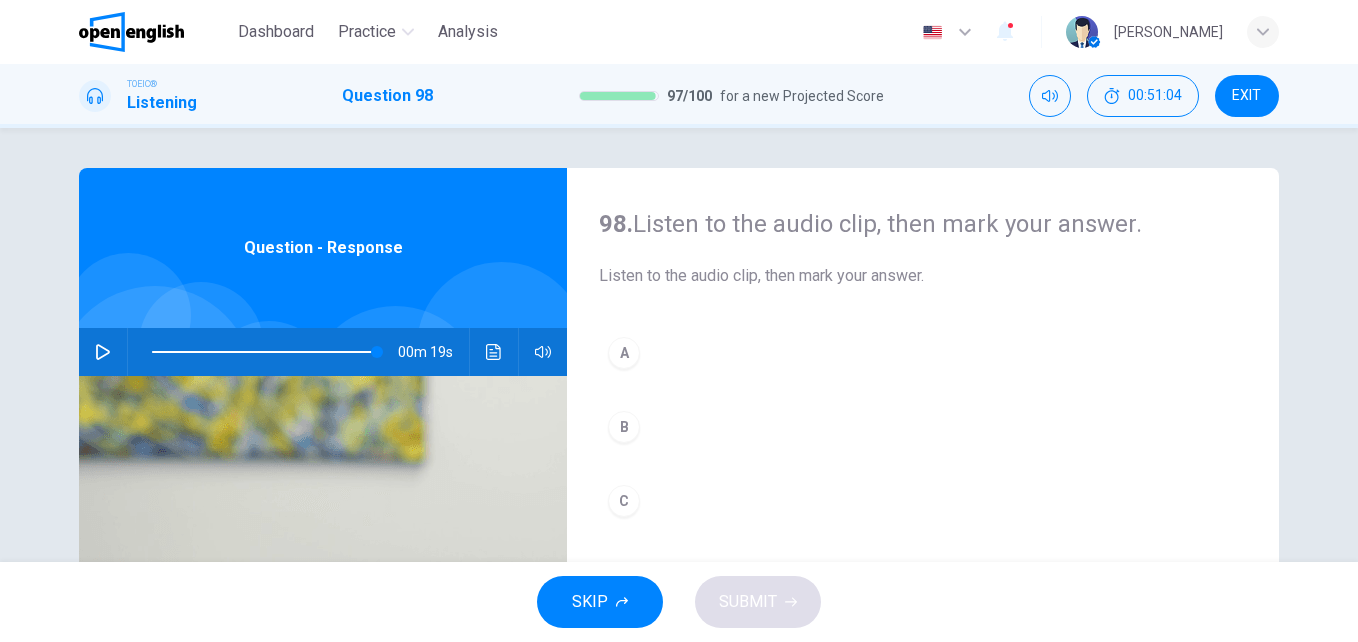 type on "*" 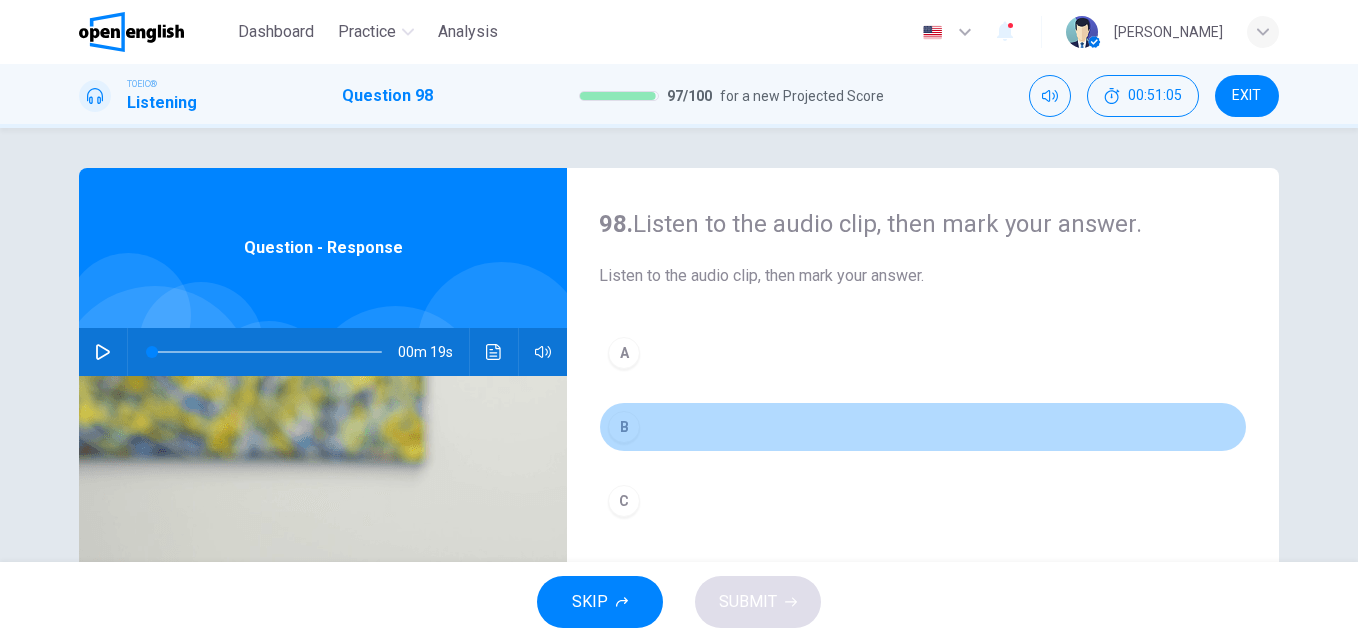click on "B" at bounding box center (923, 427) 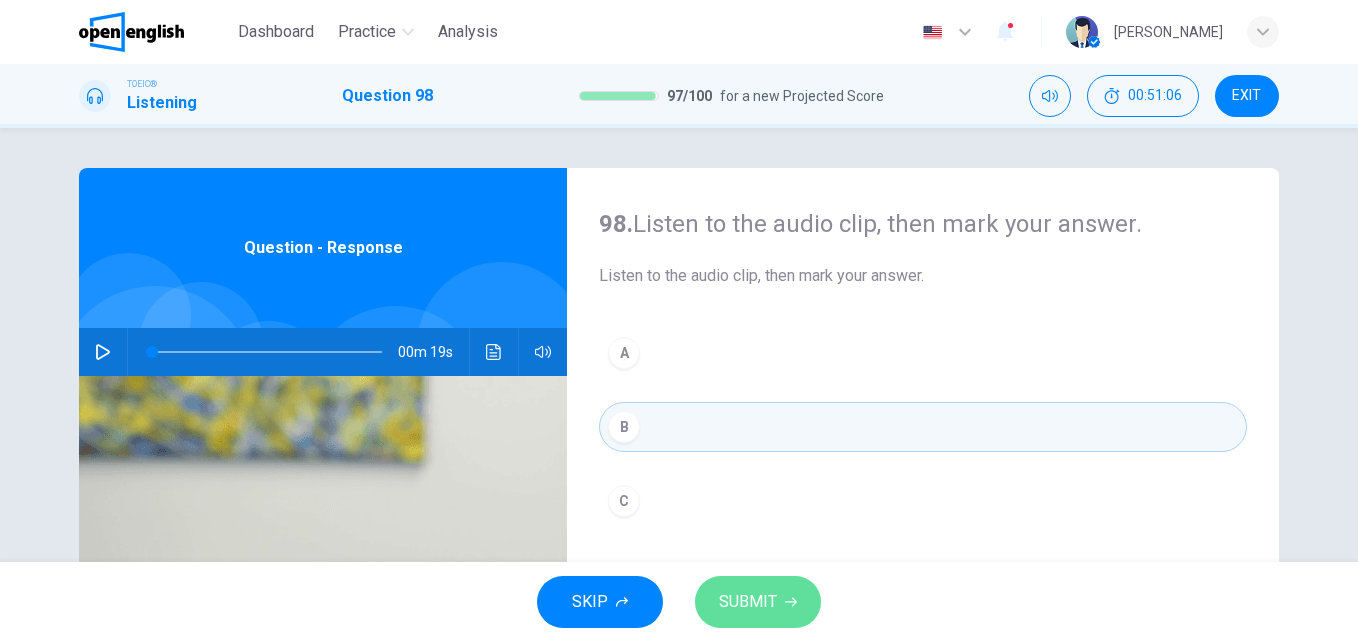 click on "SUBMIT" at bounding box center [748, 602] 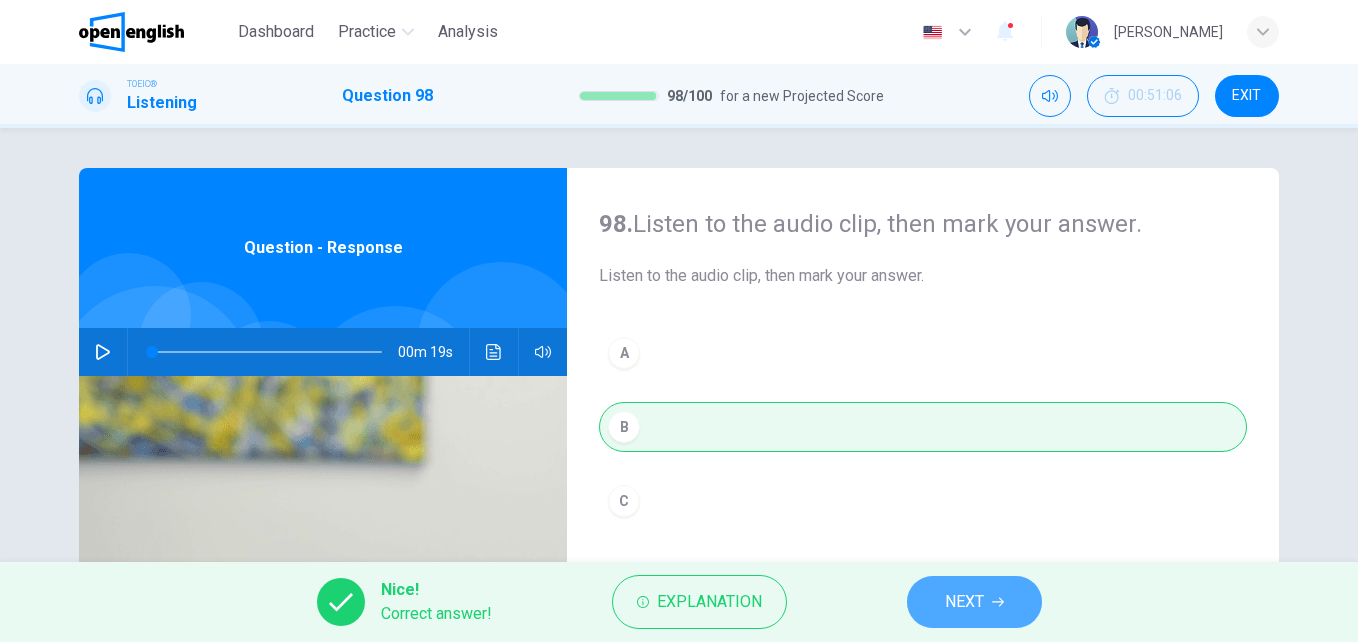 click on "NEXT" at bounding box center (964, 602) 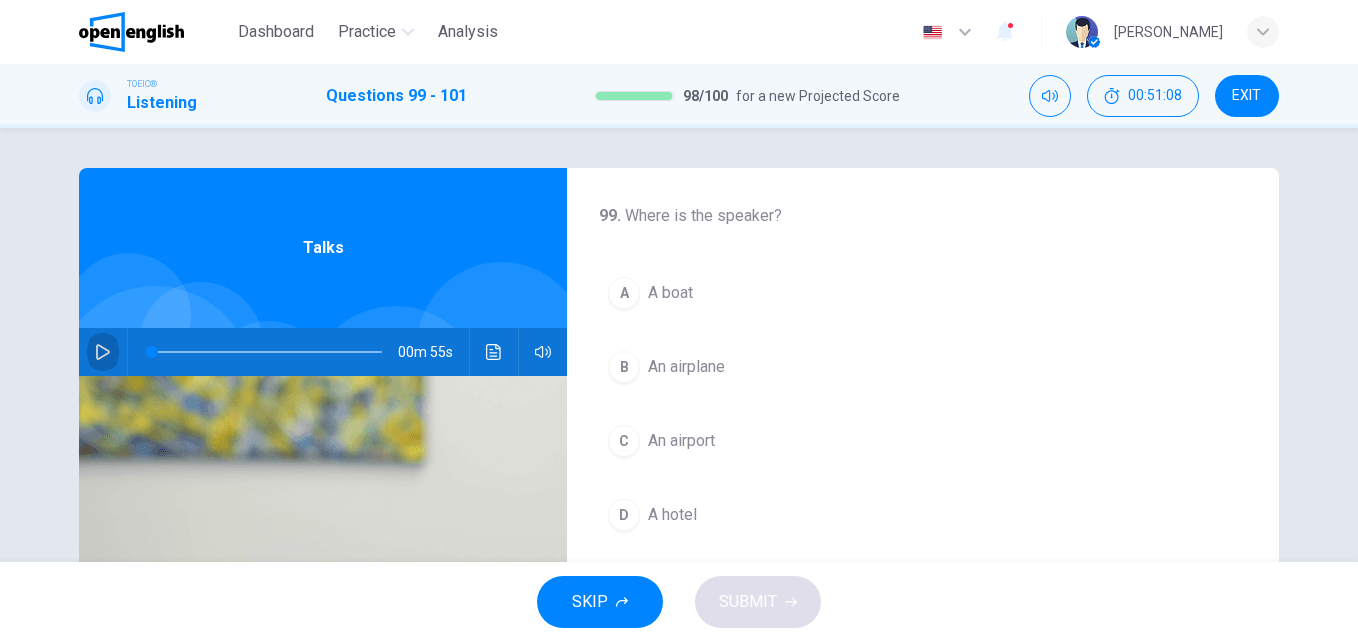 click 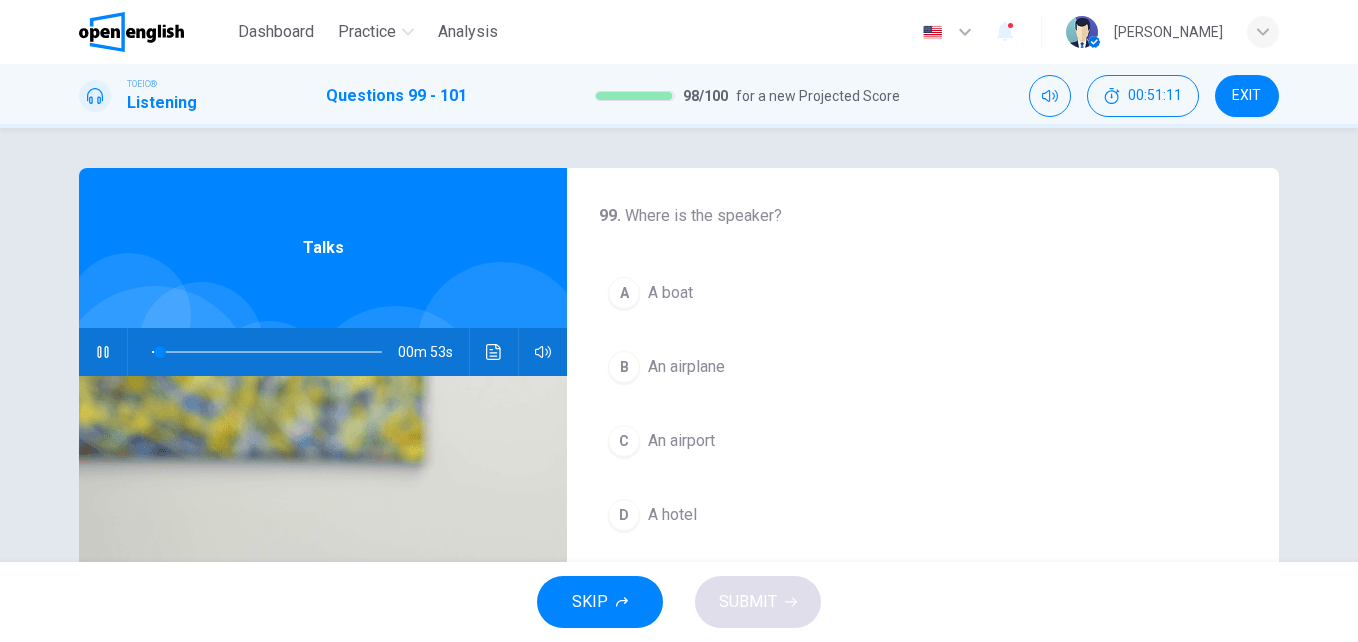 scroll, scrollTop: 52, scrollLeft: 0, axis: vertical 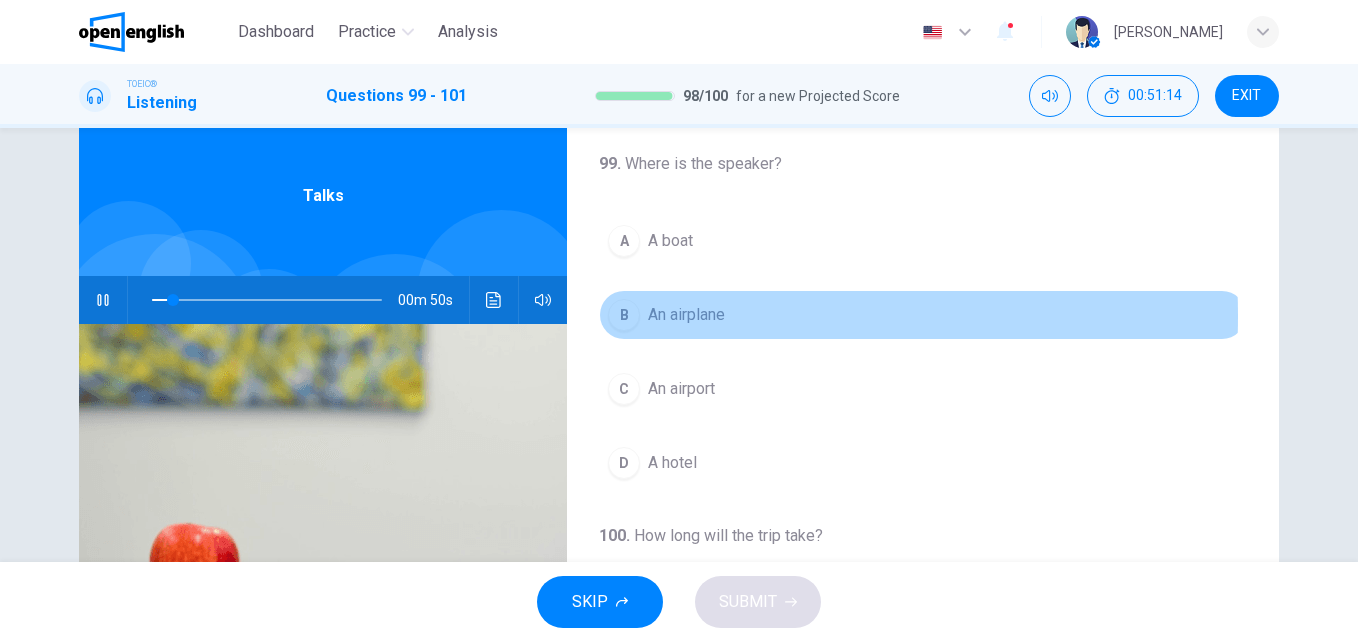 click on "B An airplane" at bounding box center (923, 315) 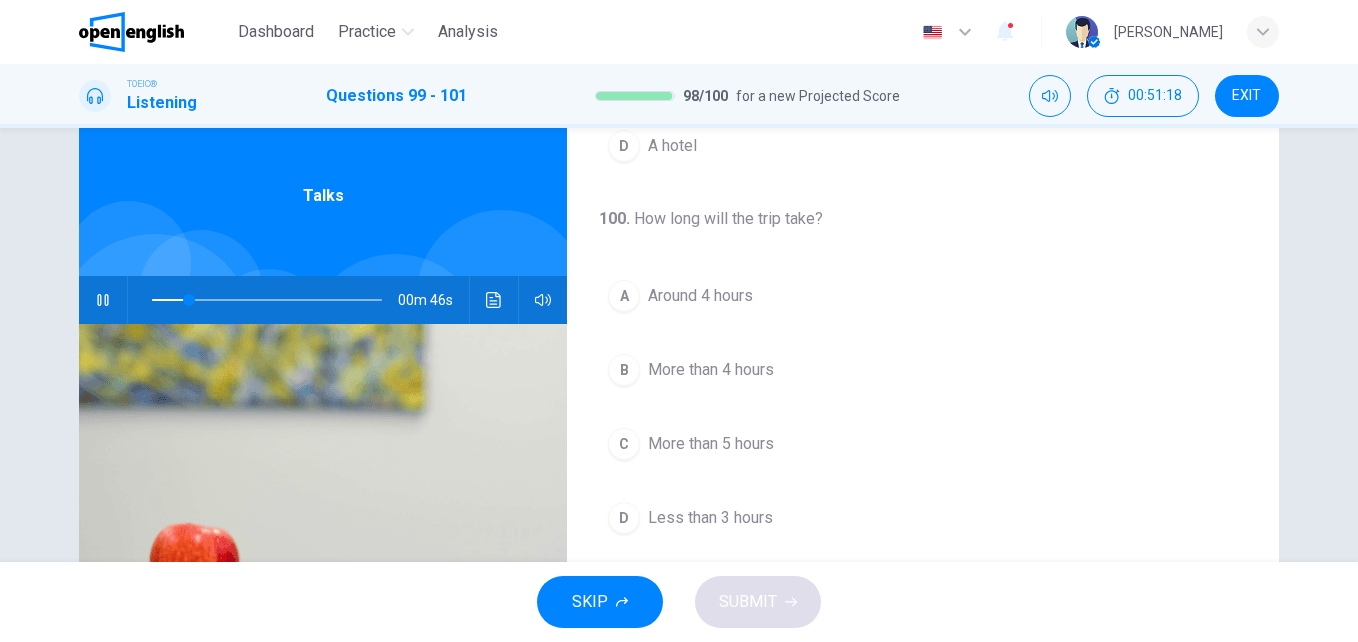 scroll, scrollTop: 319, scrollLeft: 0, axis: vertical 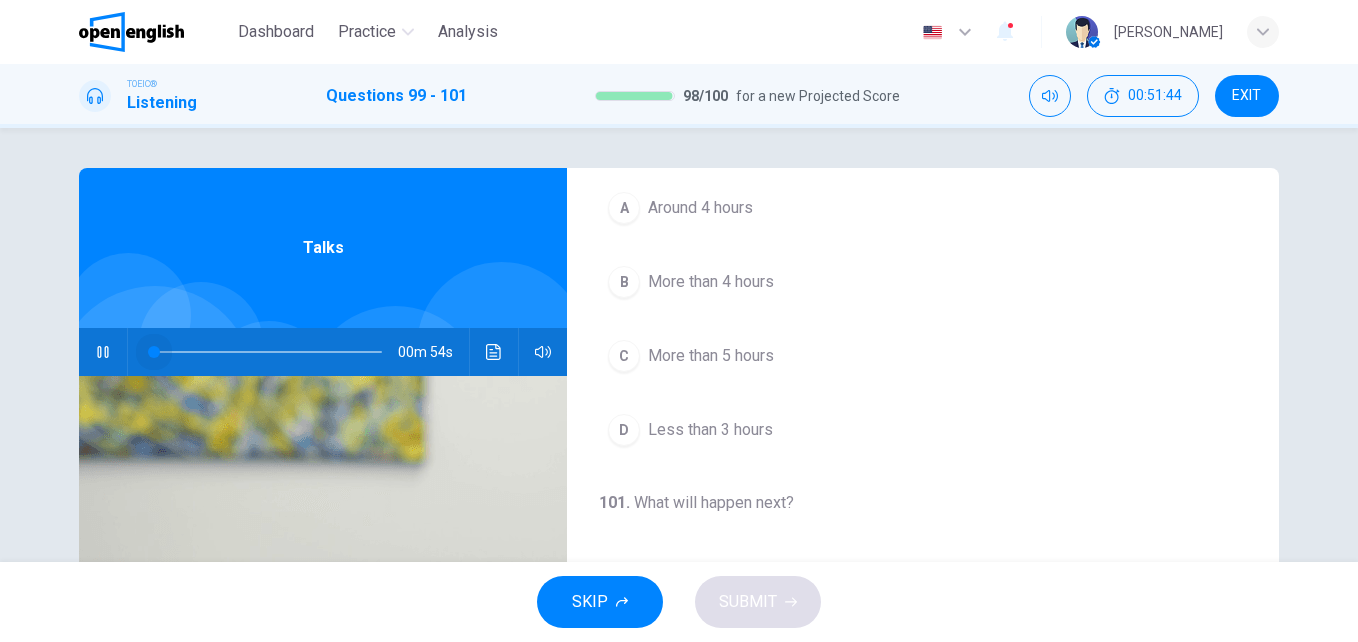 drag, startPoint x: 296, startPoint y: 351, endPoint x: 140, endPoint y: 341, distance: 156.32019 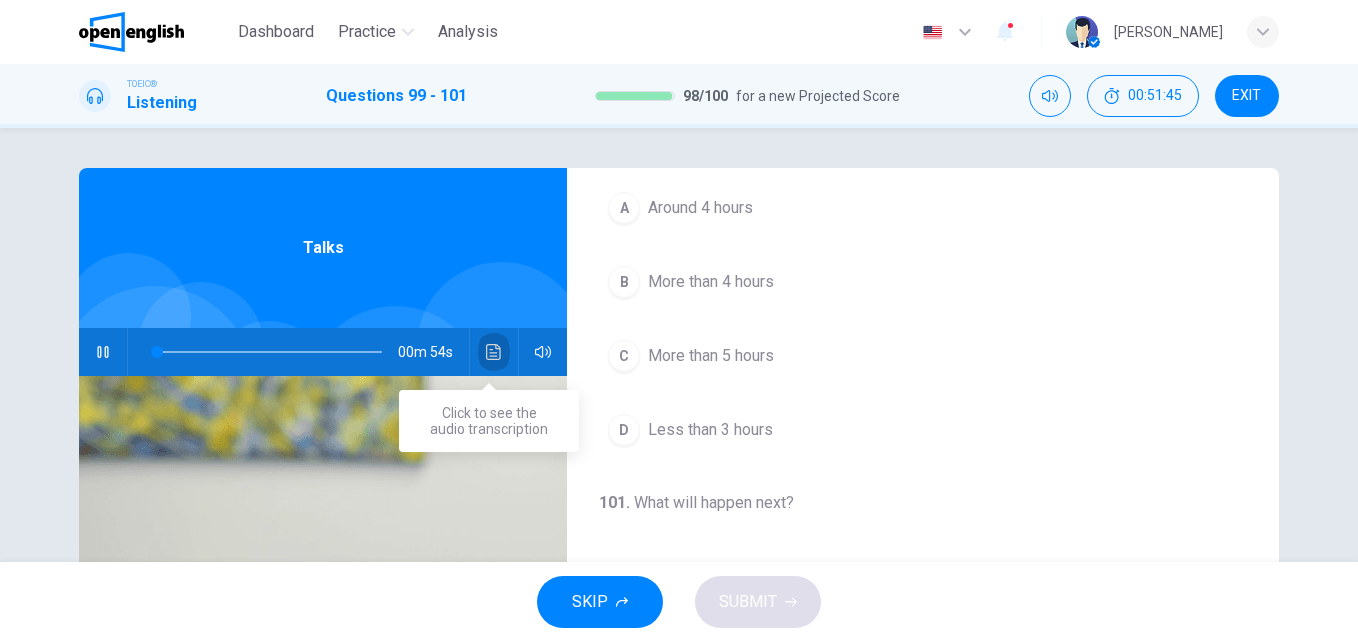 click at bounding box center (494, 352) 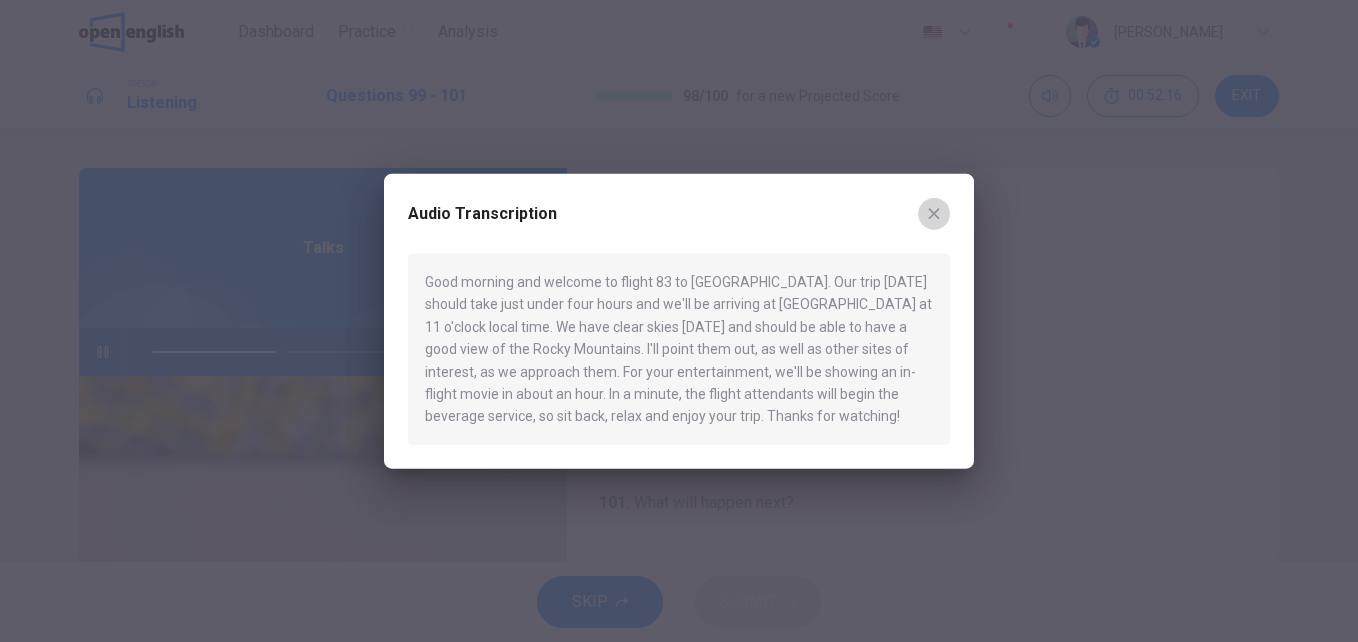 click 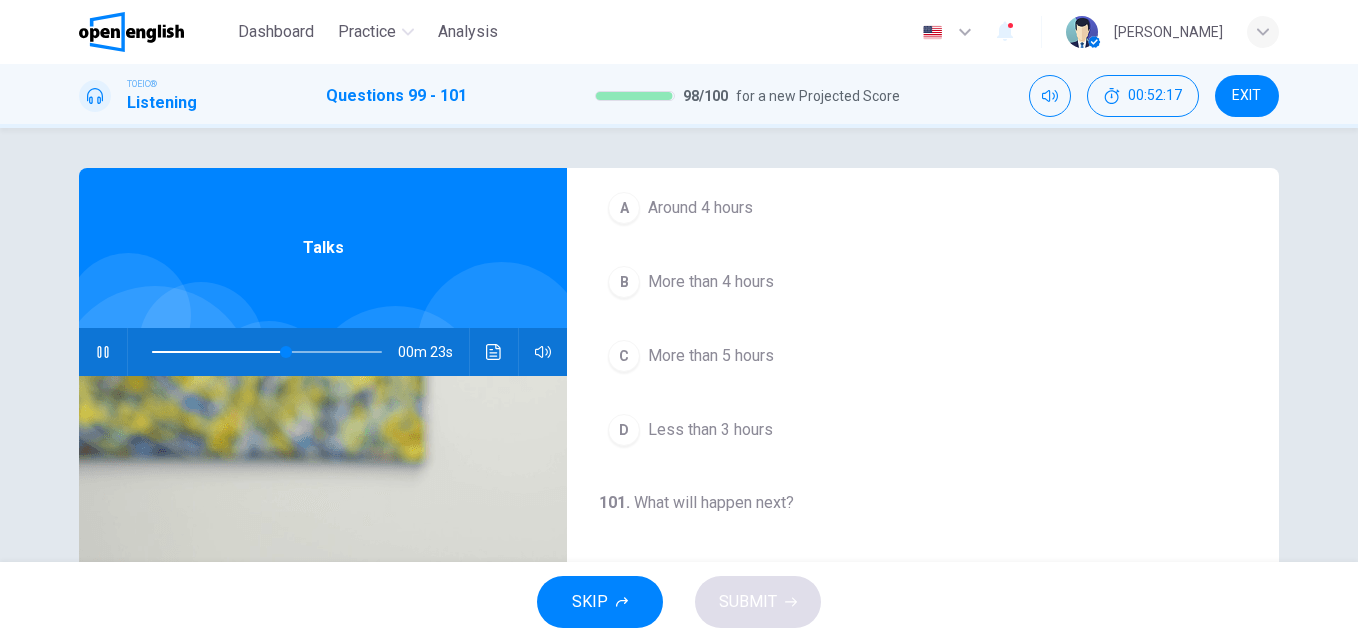 click at bounding box center [103, 352] 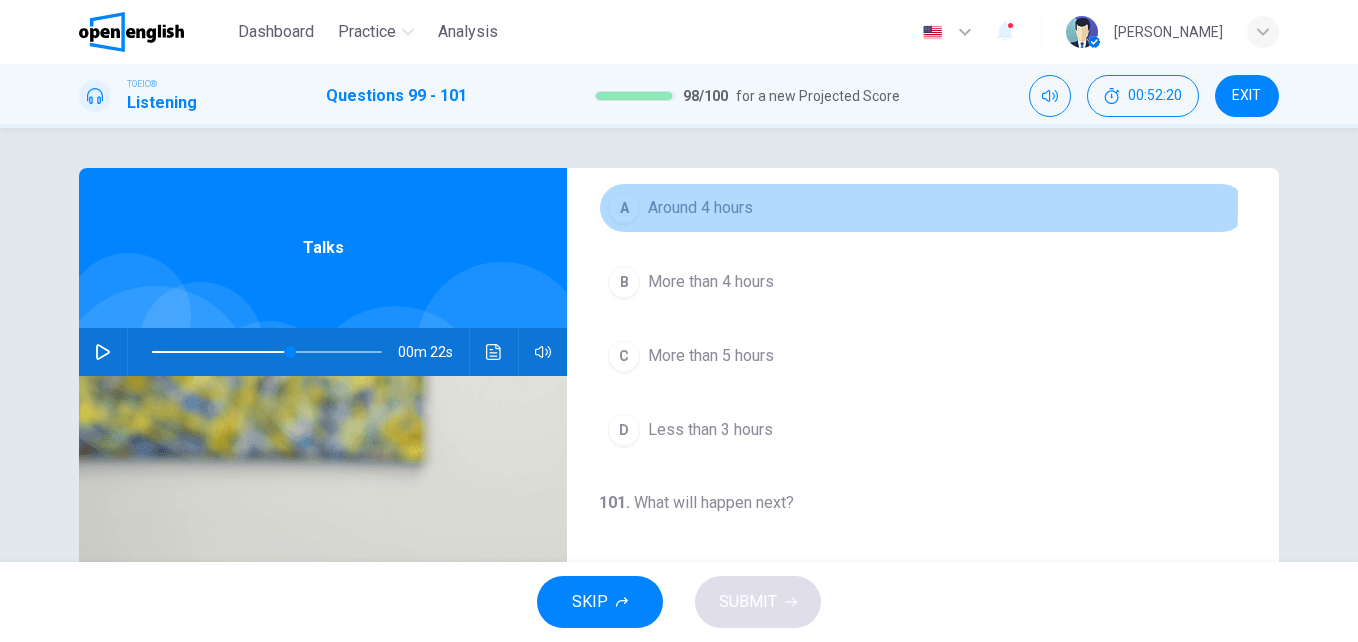 click on "A" at bounding box center (624, 208) 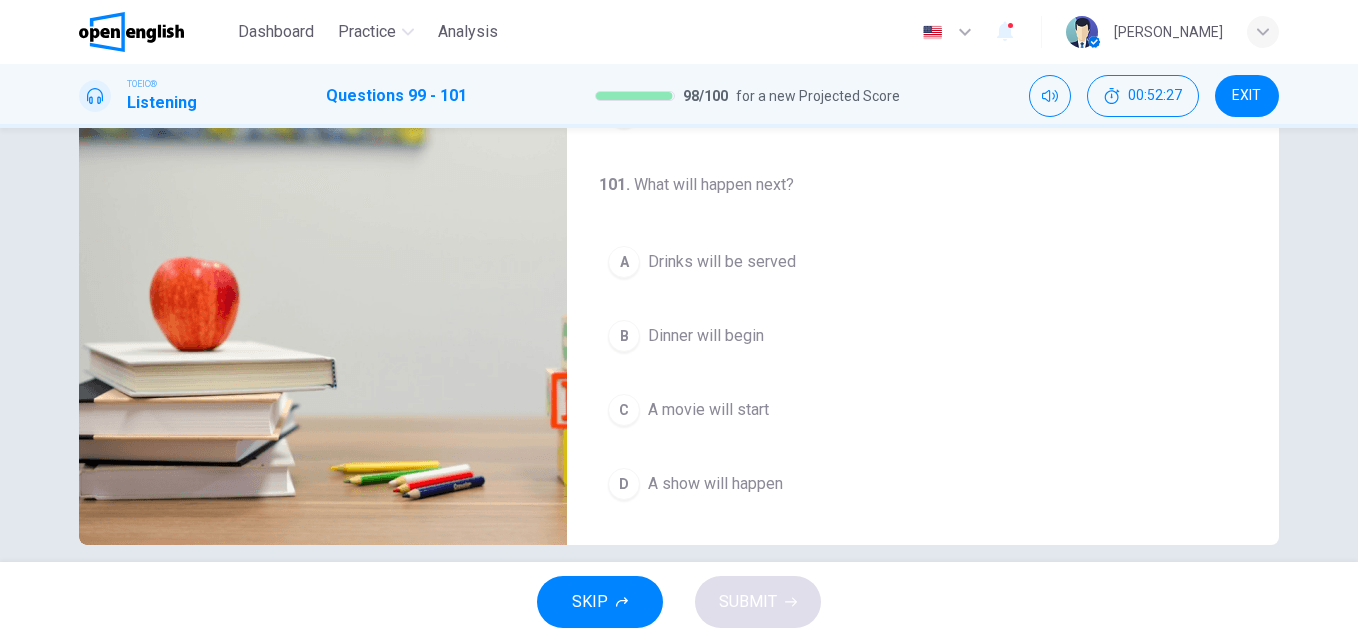 scroll, scrollTop: 341, scrollLeft: 0, axis: vertical 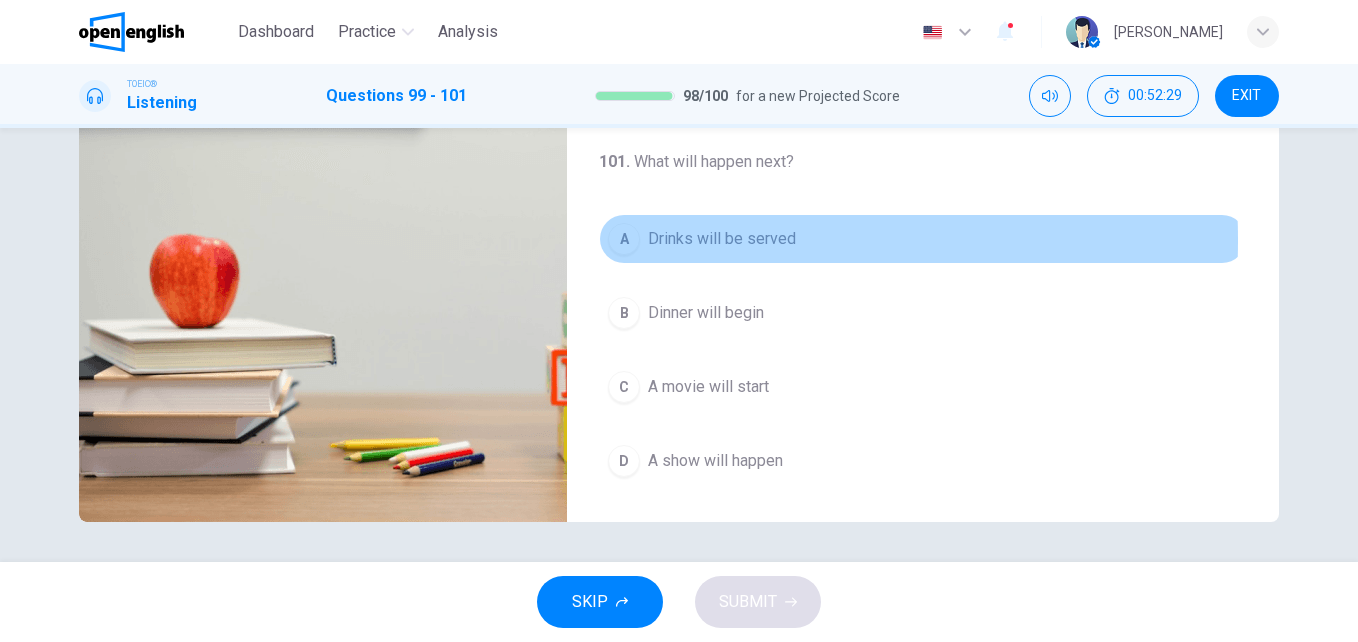 click on "A" at bounding box center (624, 239) 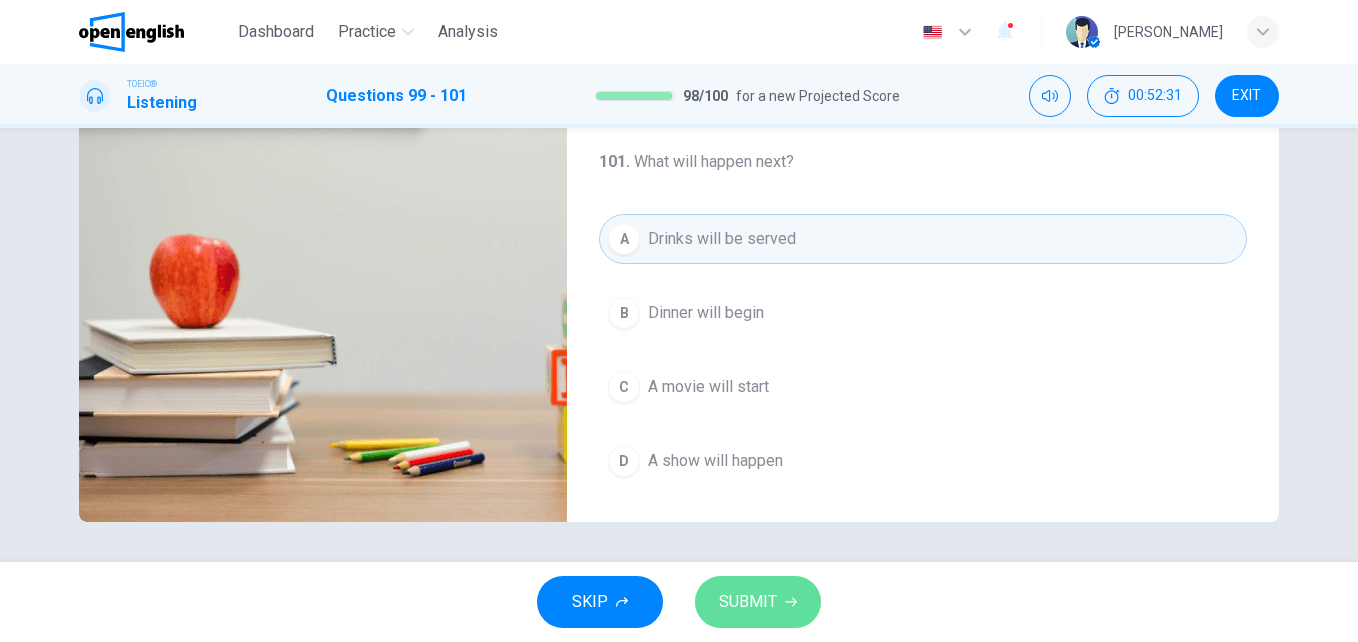 click on "SUBMIT" at bounding box center [758, 602] 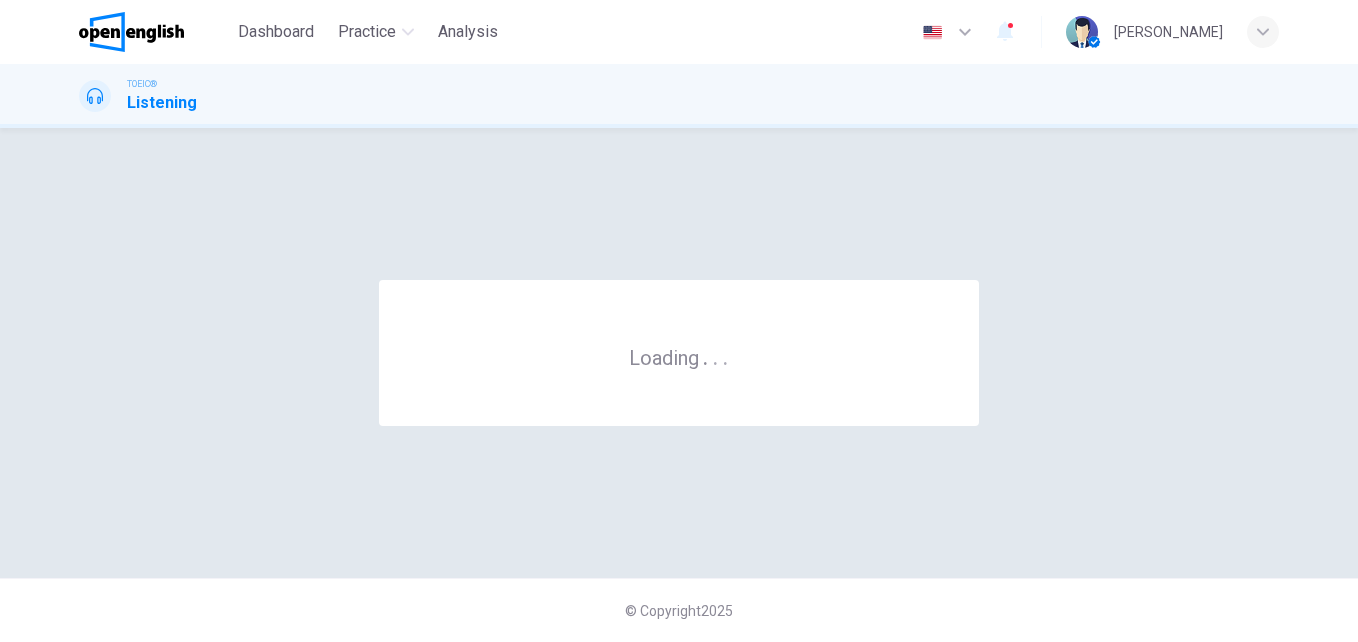 scroll, scrollTop: 0, scrollLeft: 0, axis: both 